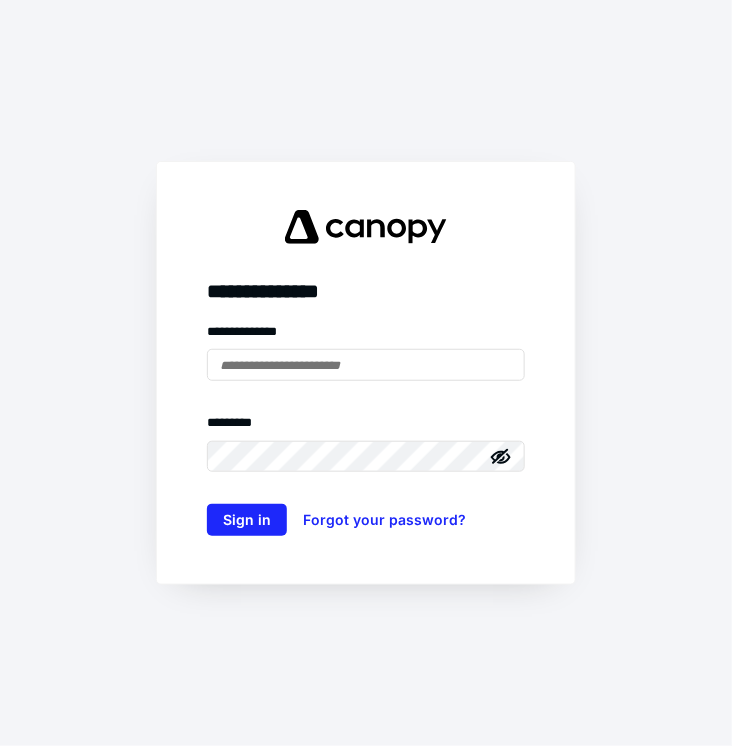 scroll, scrollTop: 0, scrollLeft: 0, axis: both 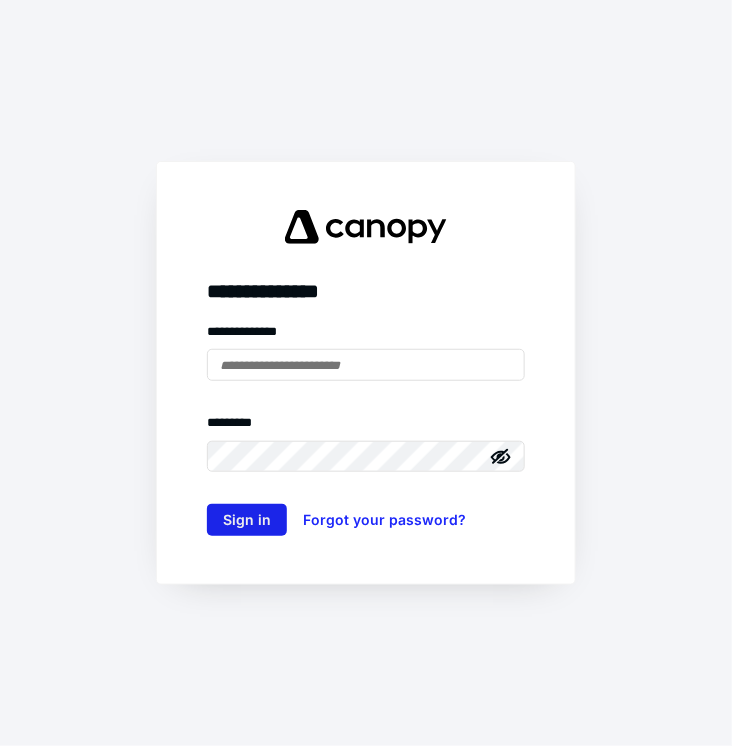 type on "**********" 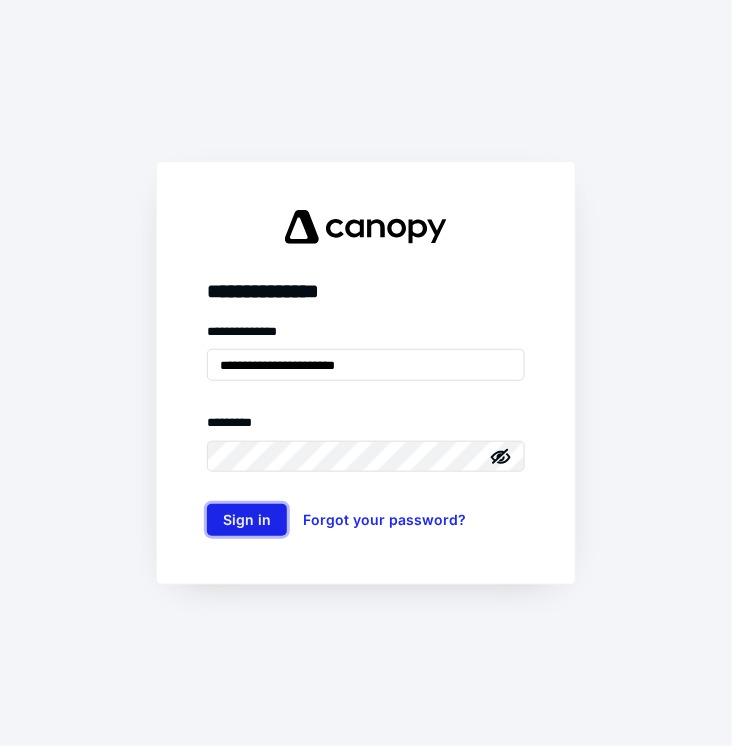 click on "Sign in" at bounding box center [247, 520] 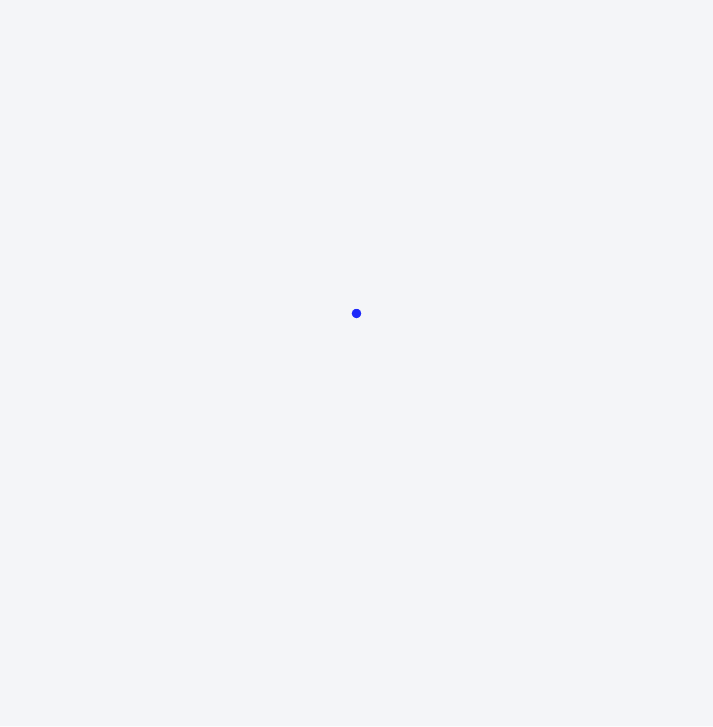 scroll, scrollTop: 0, scrollLeft: 0, axis: both 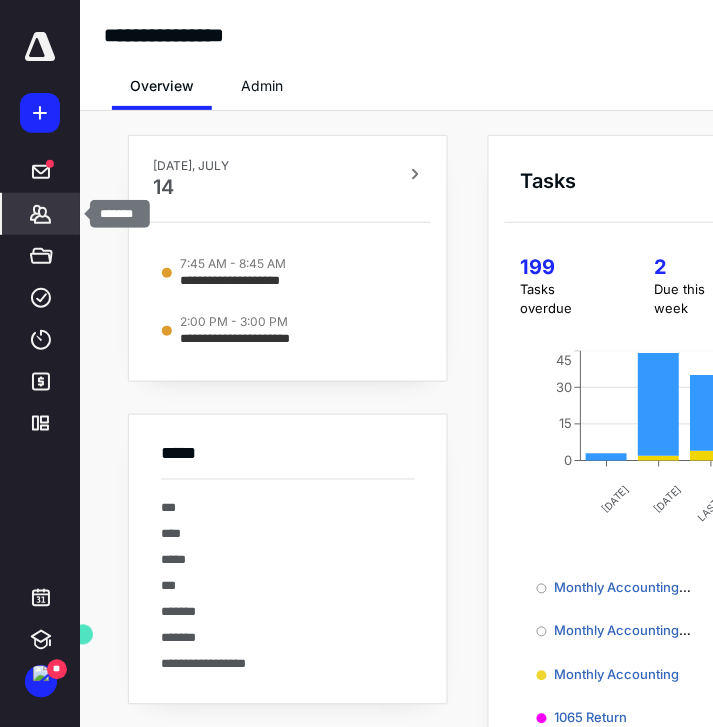 click 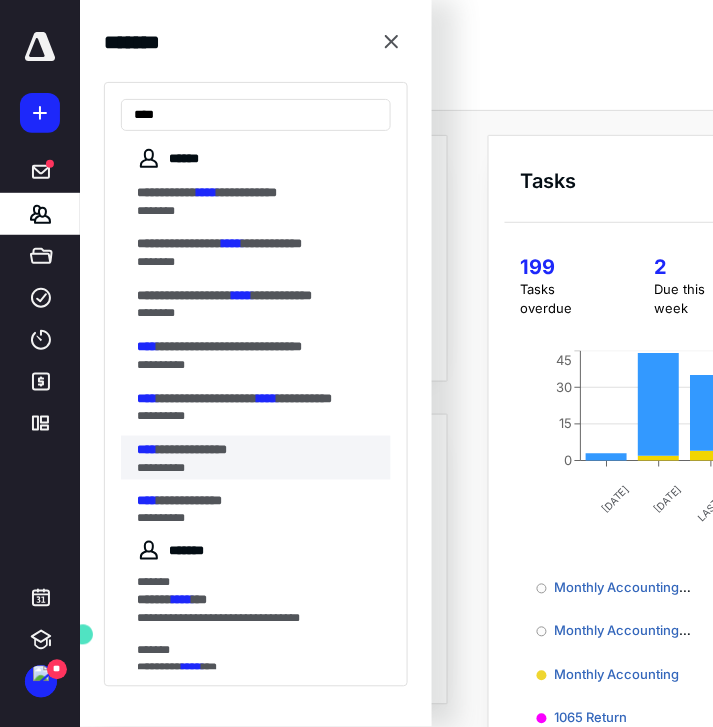 type on "****" 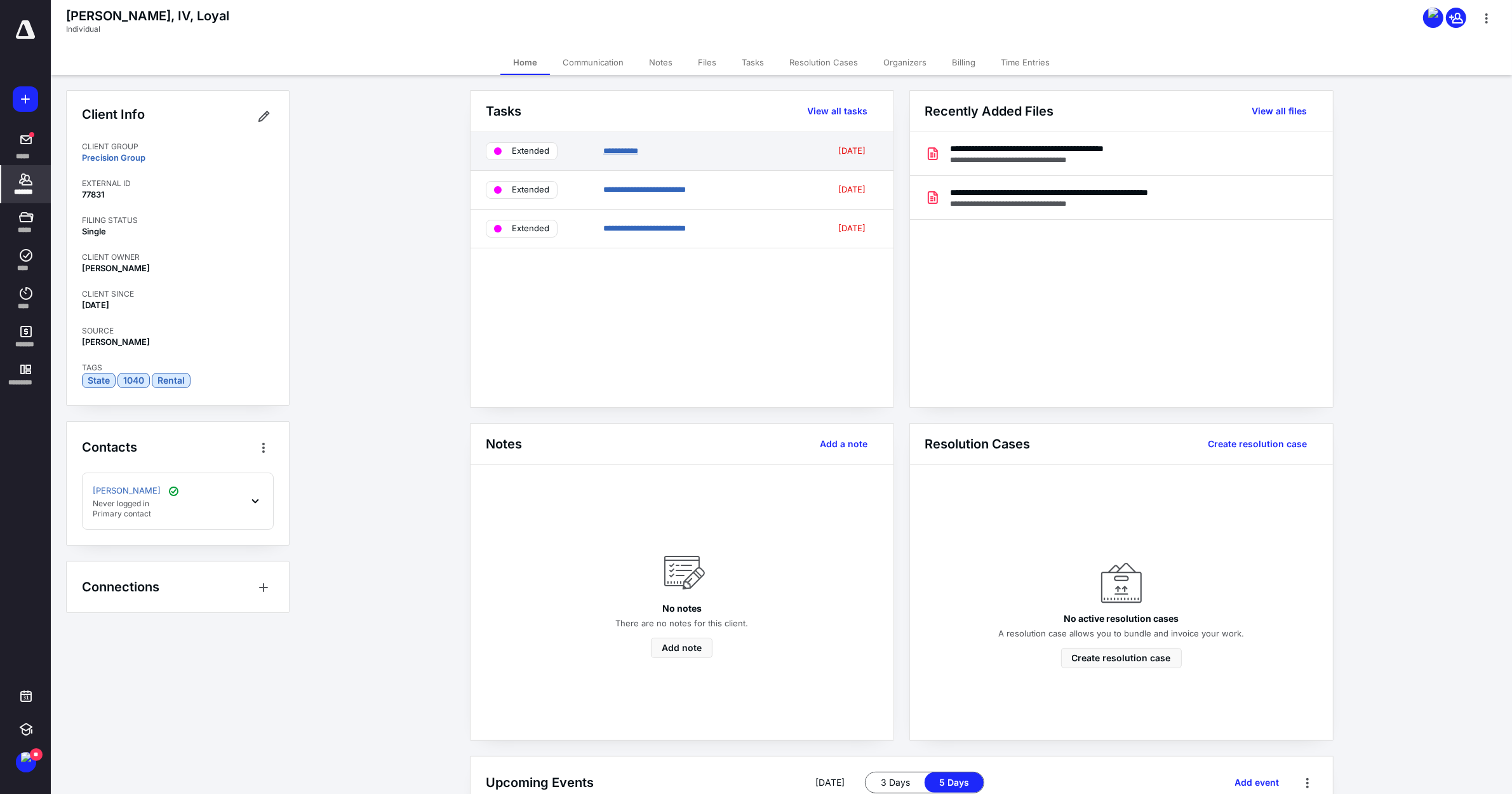 click on "**********" at bounding box center (620, 151) 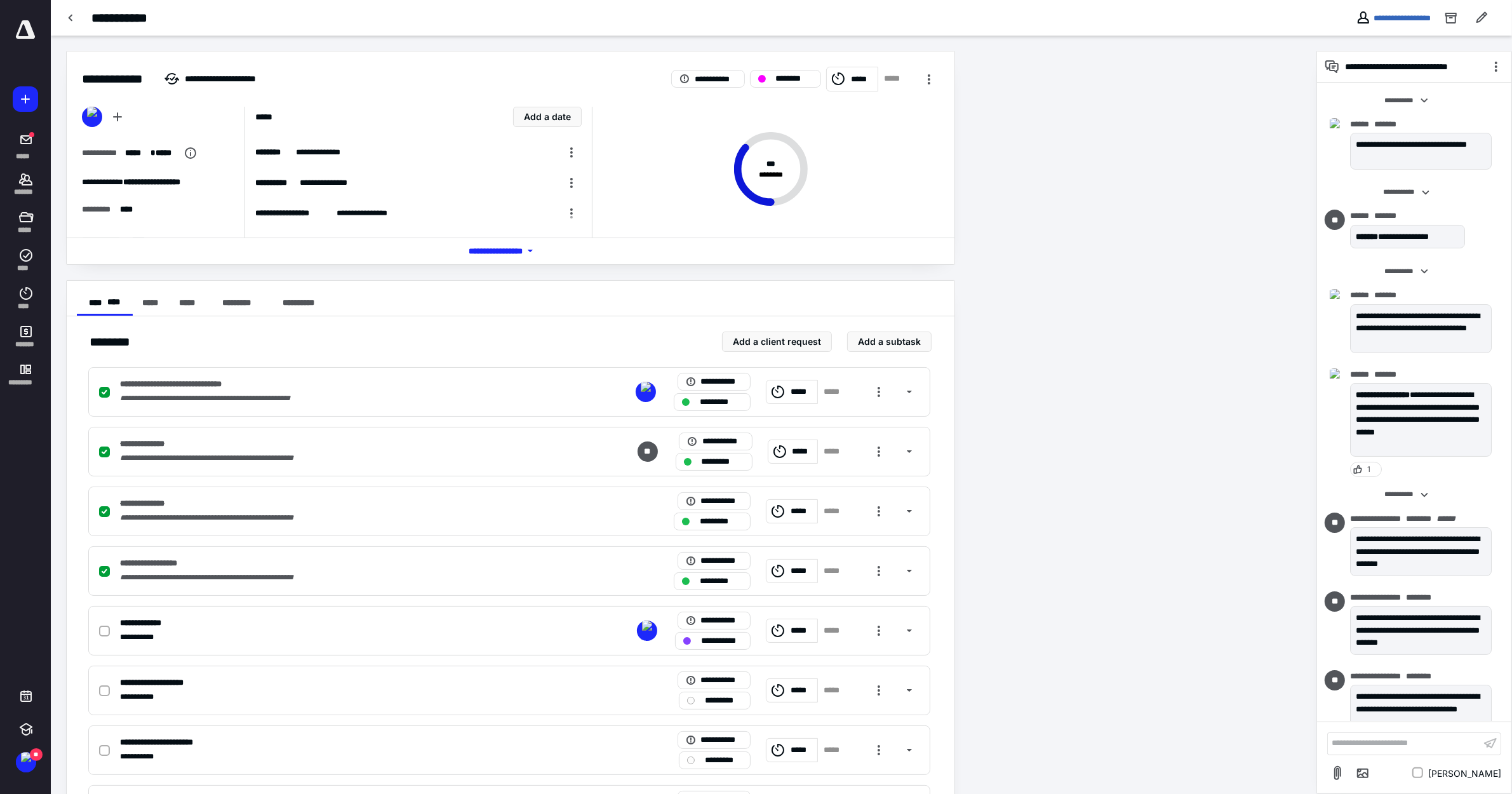 scroll, scrollTop: 290, scrollLeft: 0, axis: vertical 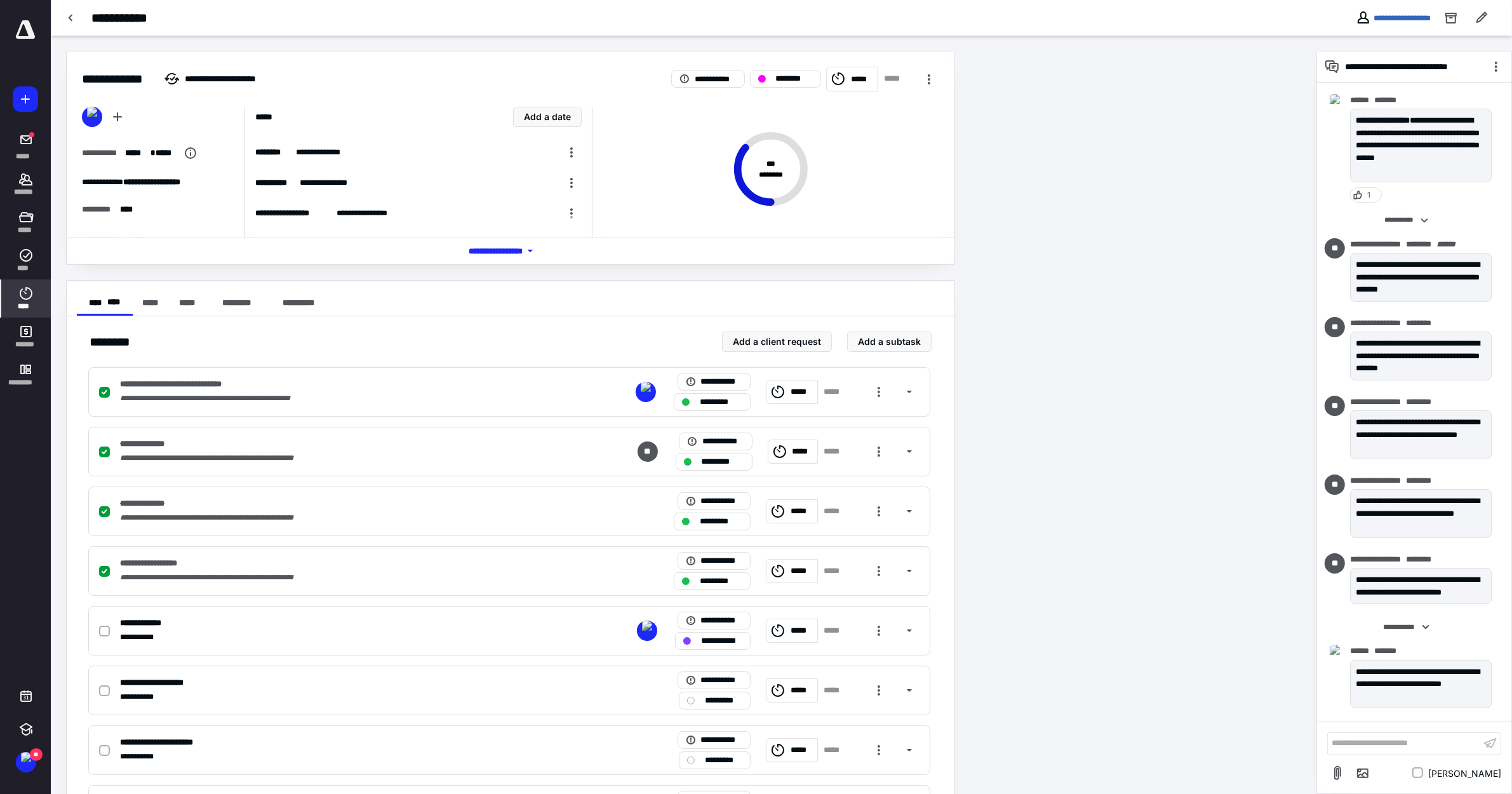click 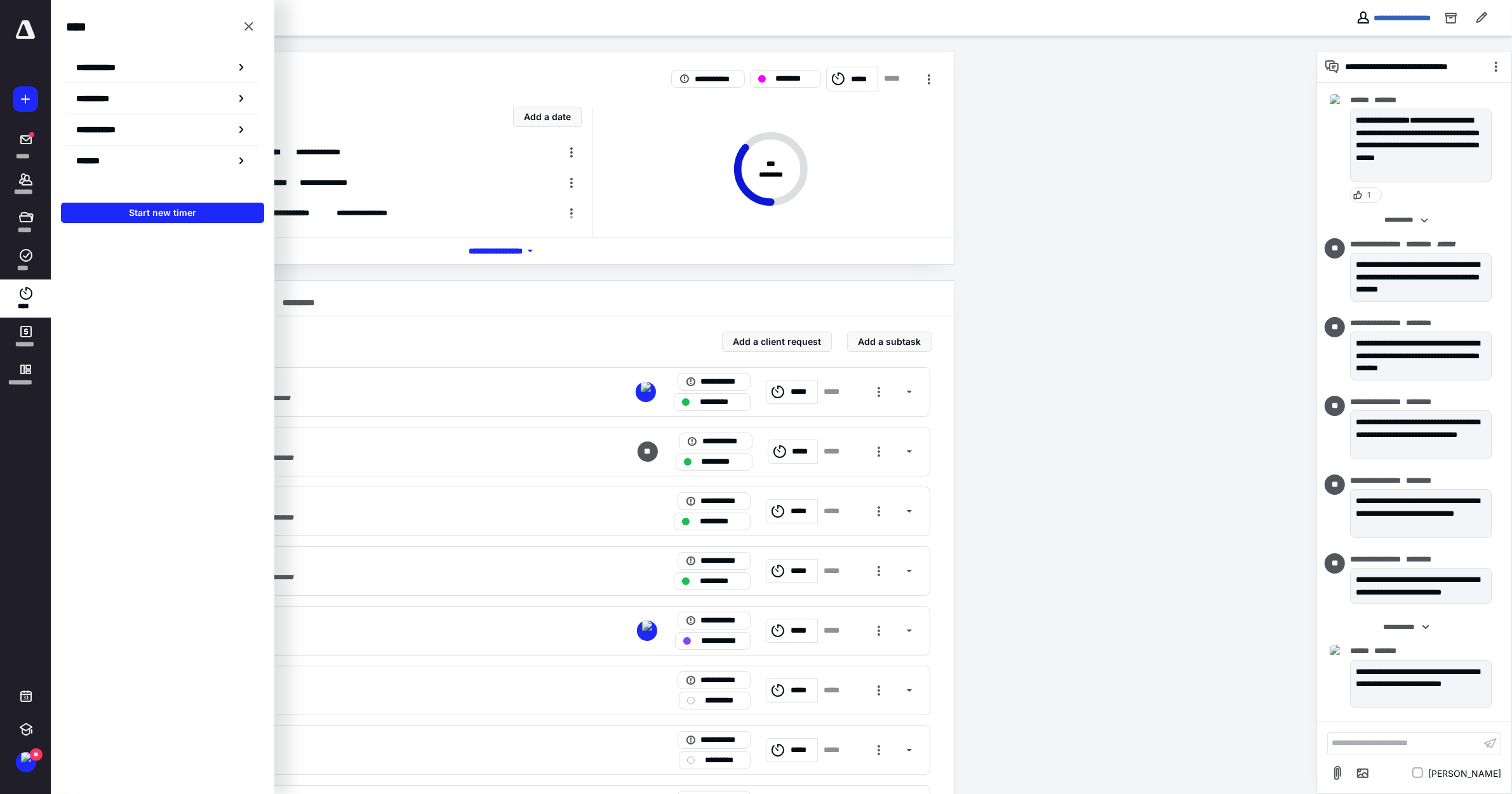 click on "**********" at bounding box center (103, 67) 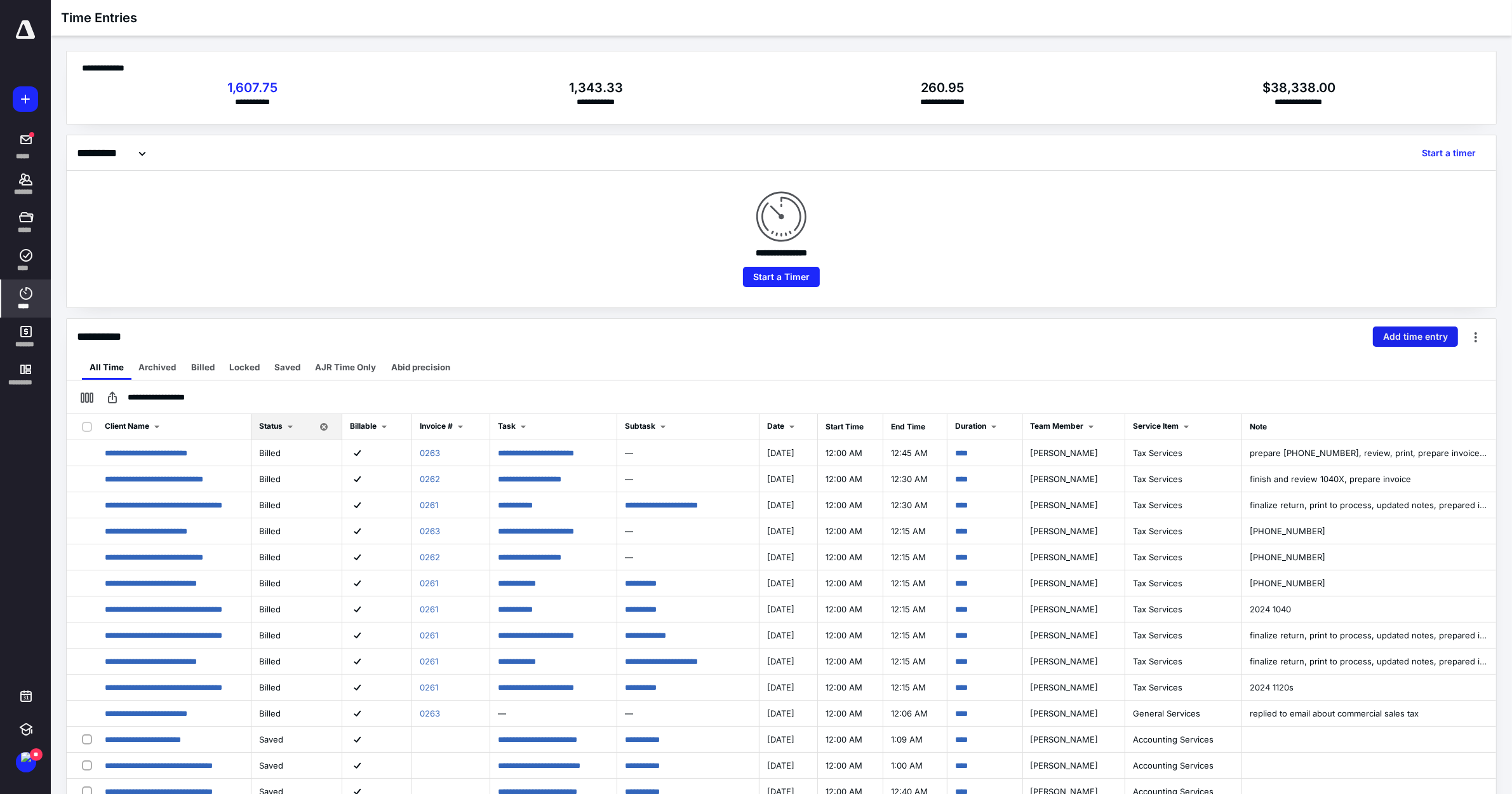 click on "Add time entry" at bounding box center [1415, 337] 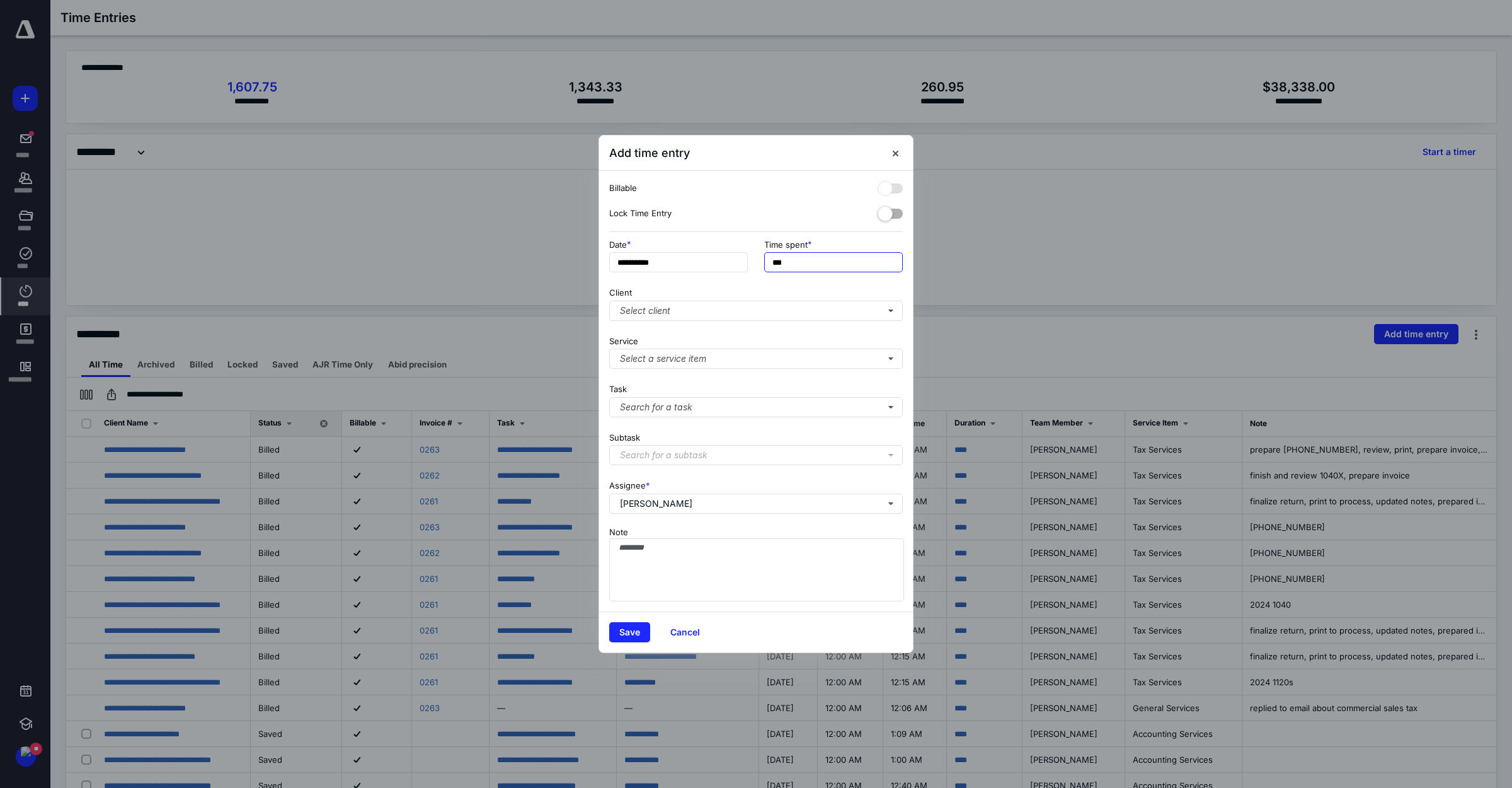 drag, startPoint x: 798, startPoint y: 262, endPoint x: 719, endPoint y: 245, distance: 80.80842 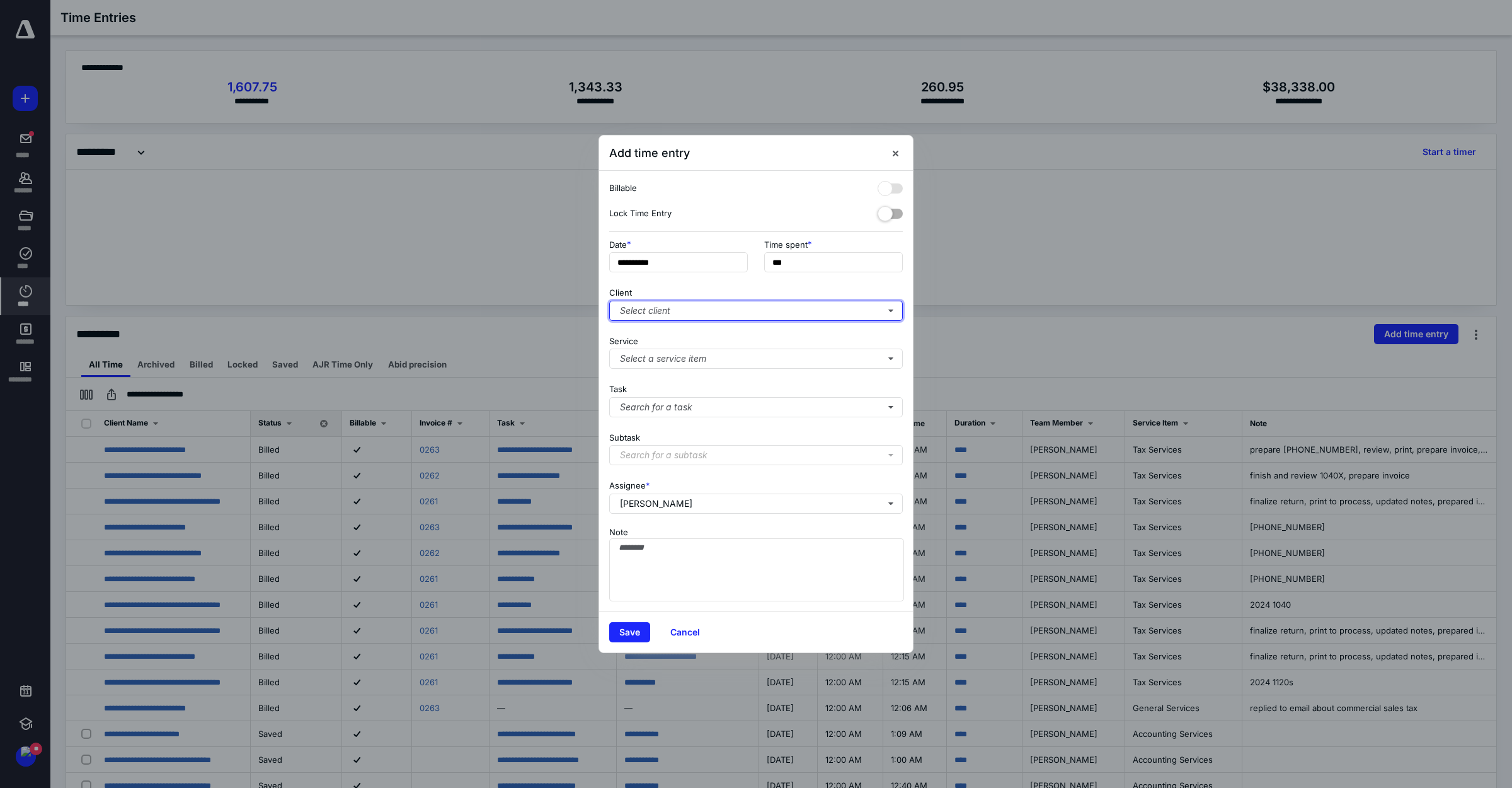 type on "***" 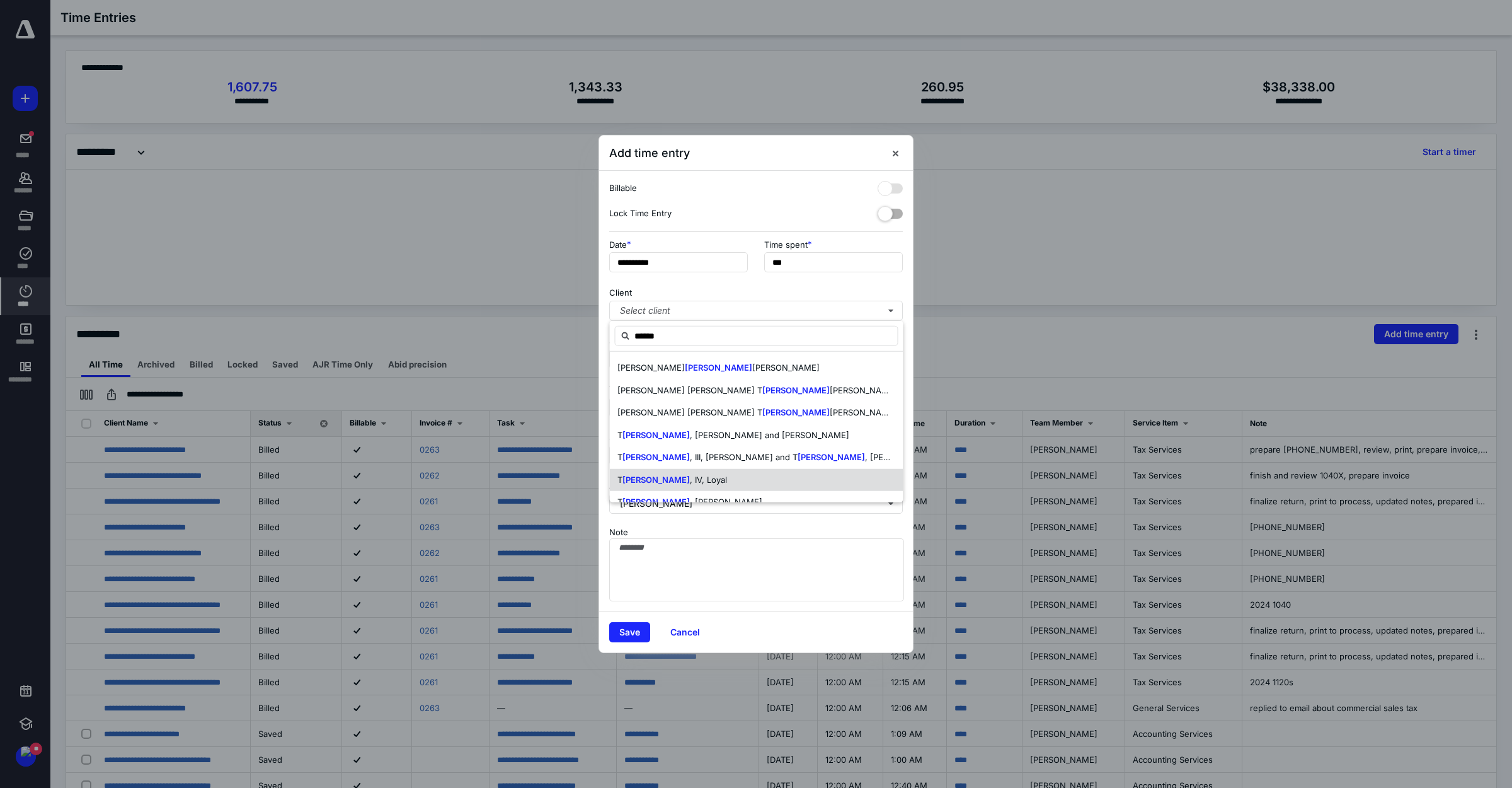 click on "[PERSON_NAME] , IV, Loyal" at bounding box center (757, 480) 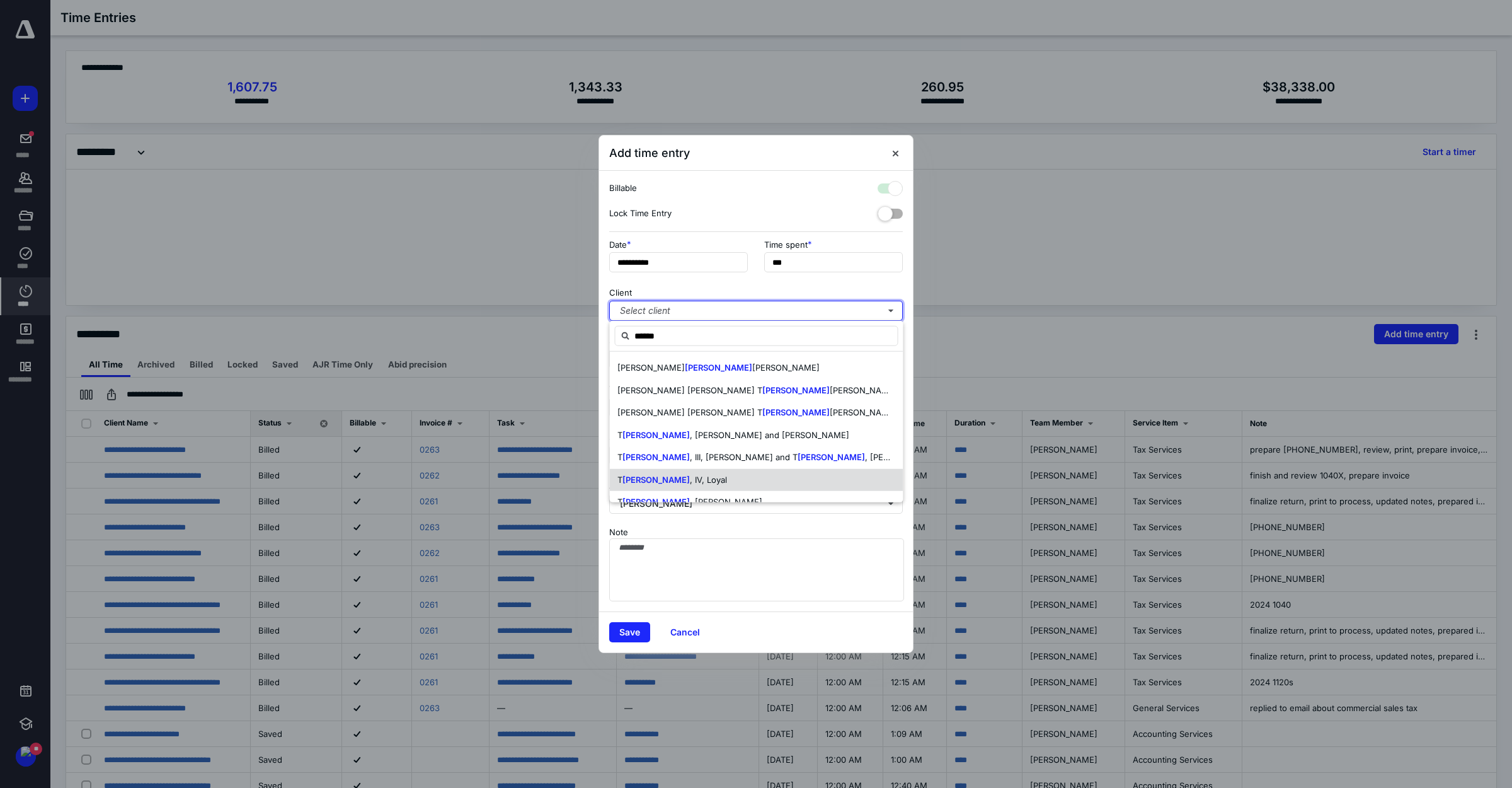 checkbox on "true" 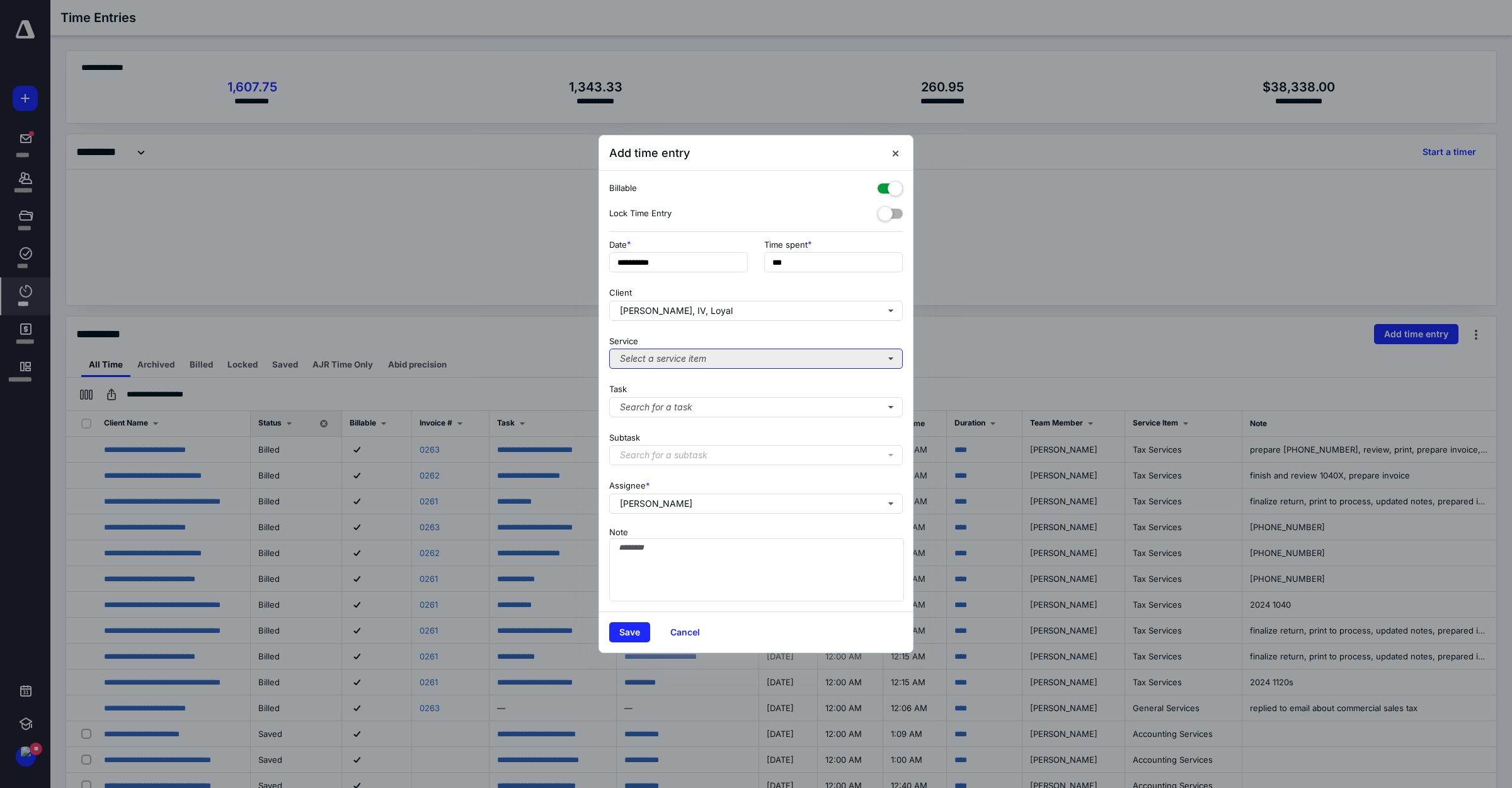 click on "Select a service item" at bounding box center (756, 359) 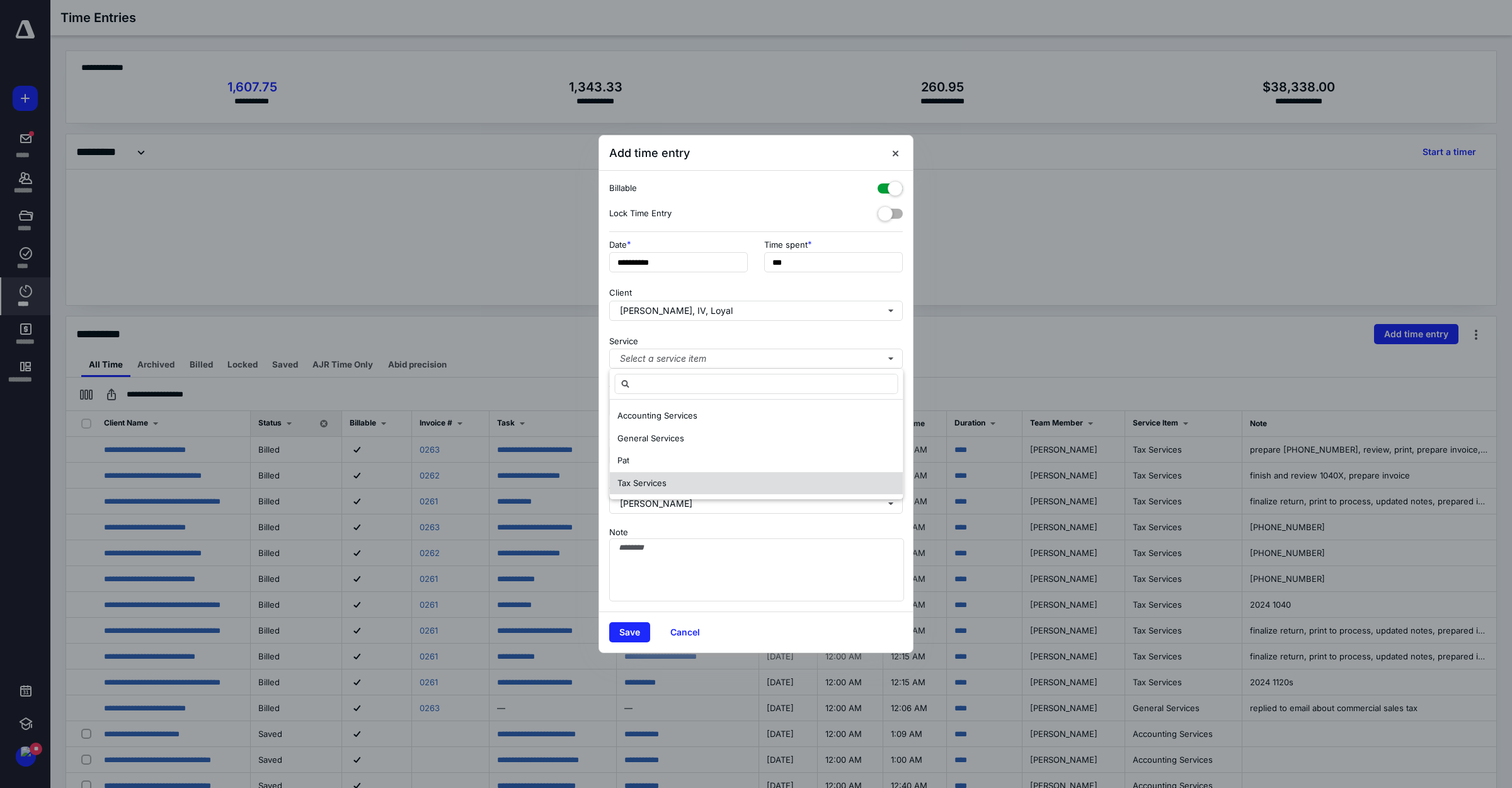 click on "Tax Services" at bounding box center (757, 484) 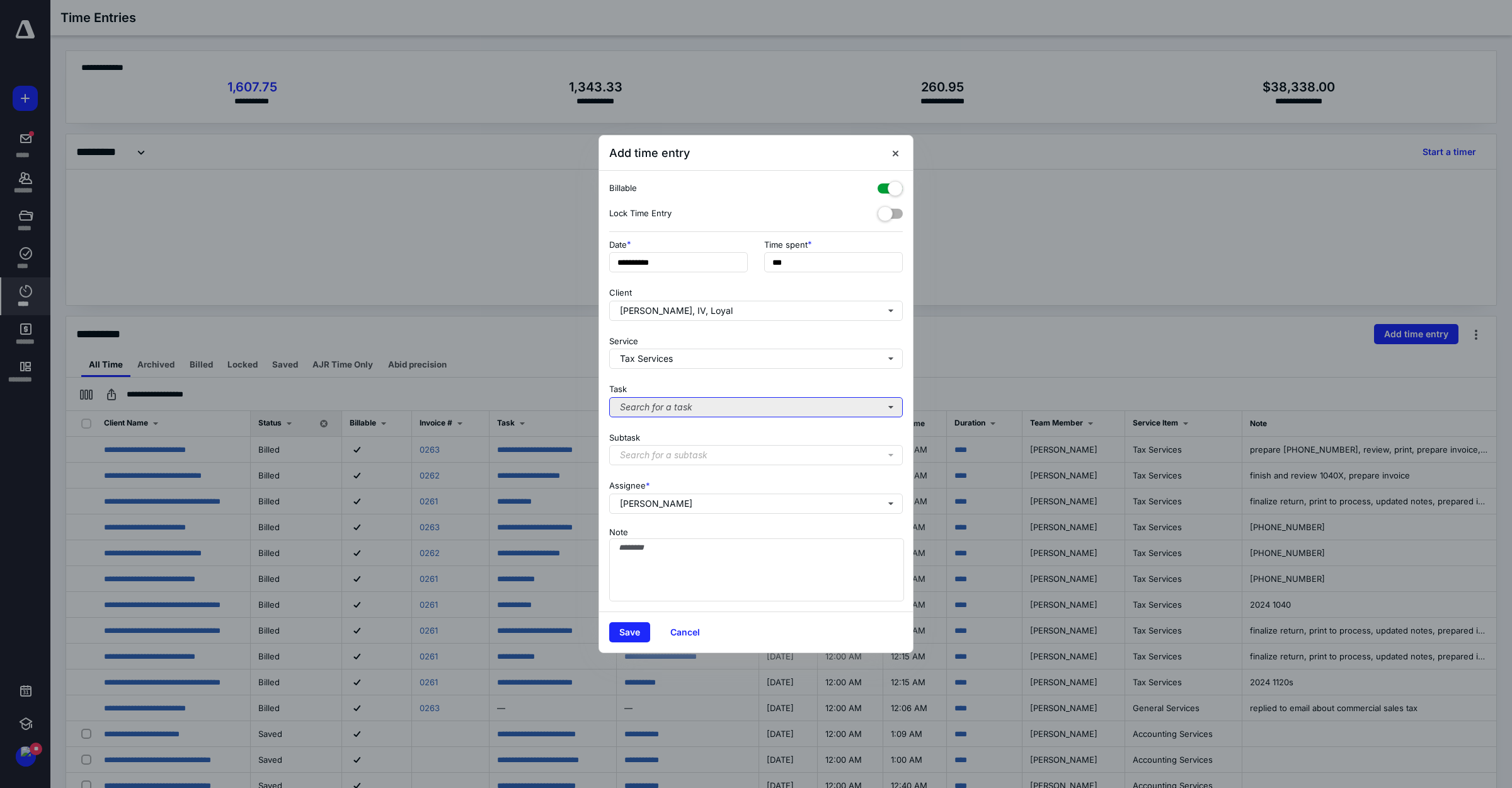 click on "Search for a task" at bounding box center (756, 407) 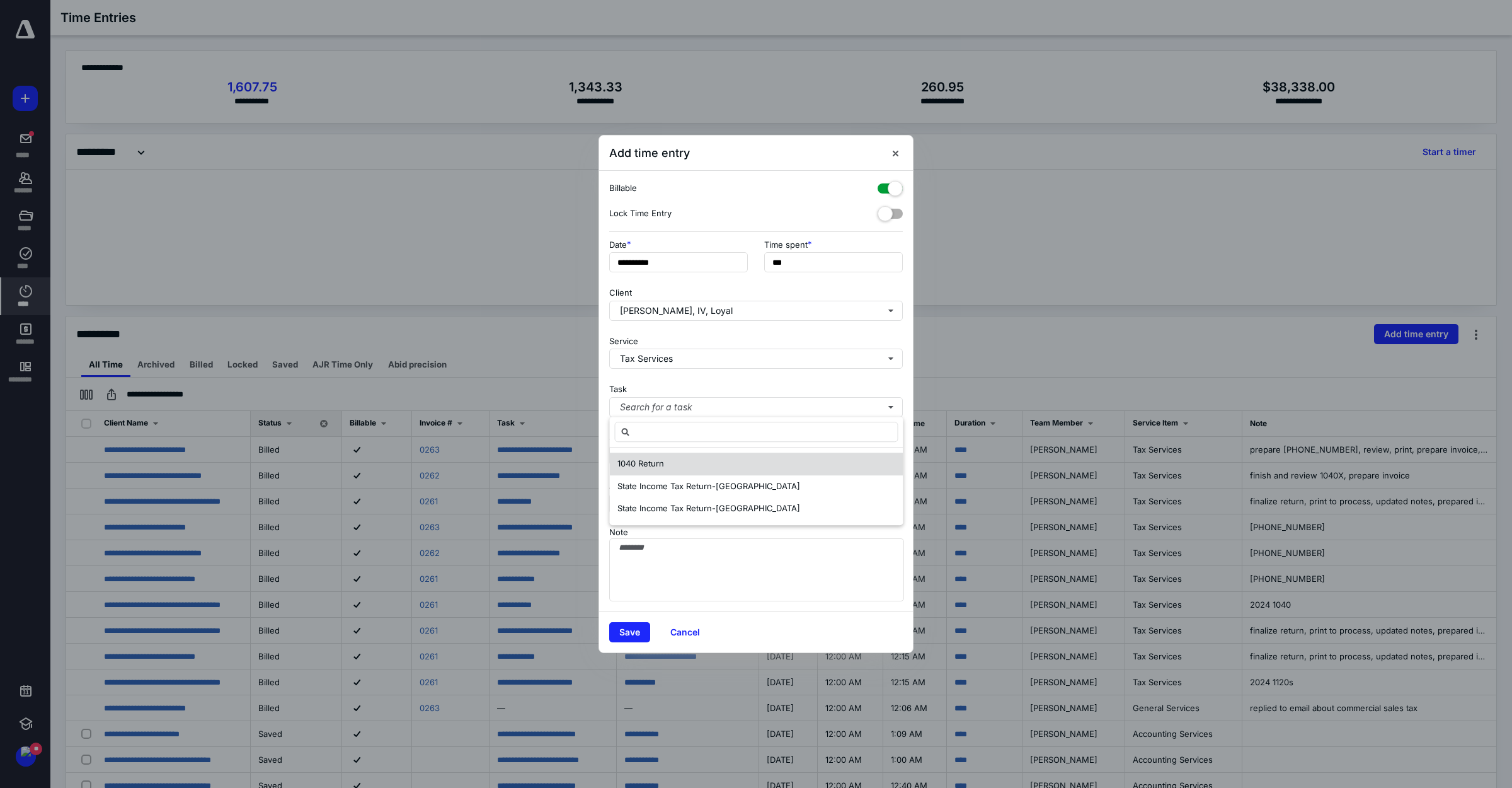 click on "1040 Return" at bounding box center (757, 464) 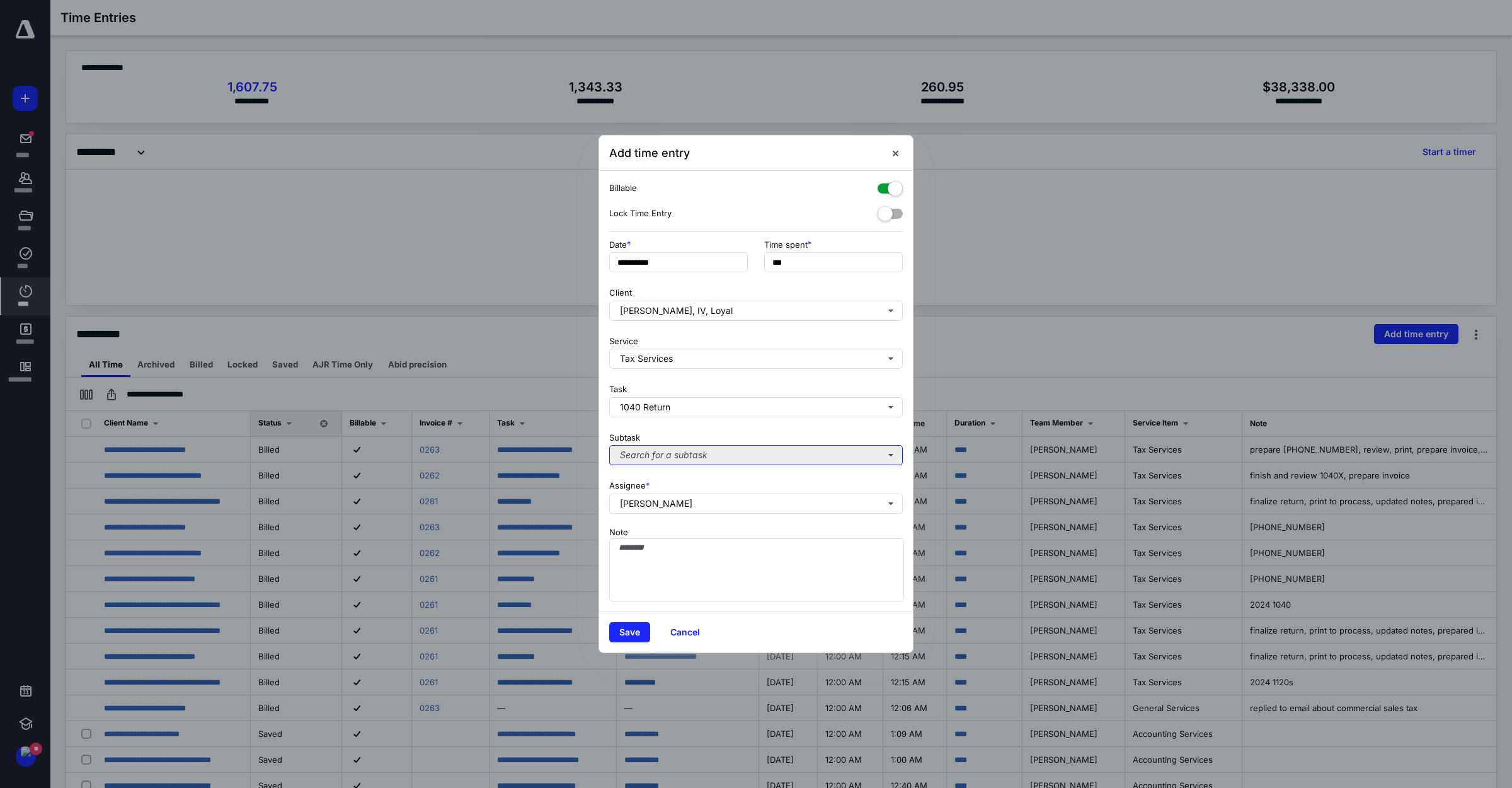 click on "Search for a subtask" at bounding box center [756, 455] 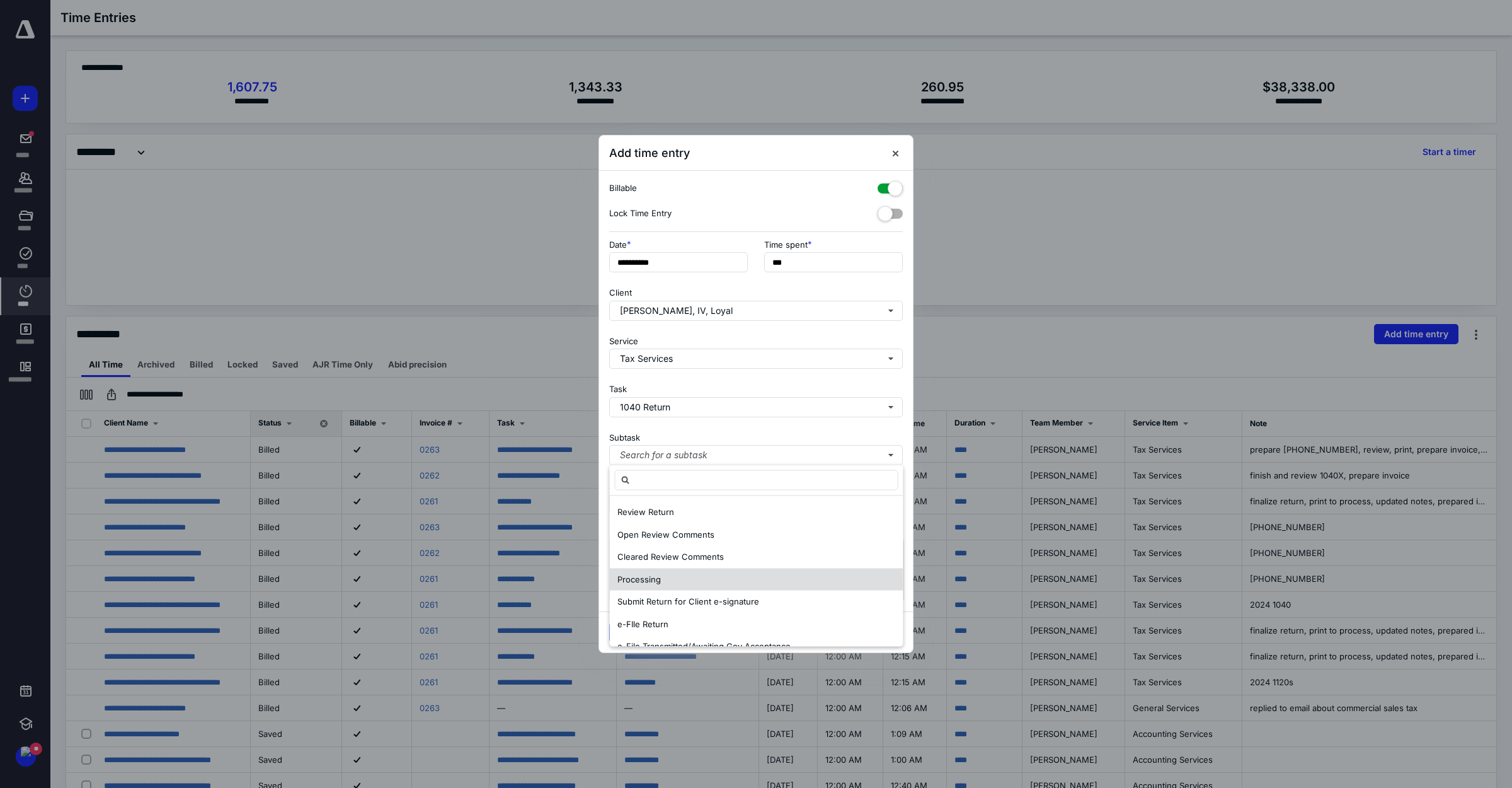 click on "Processing" at bounding box center (757, 579) 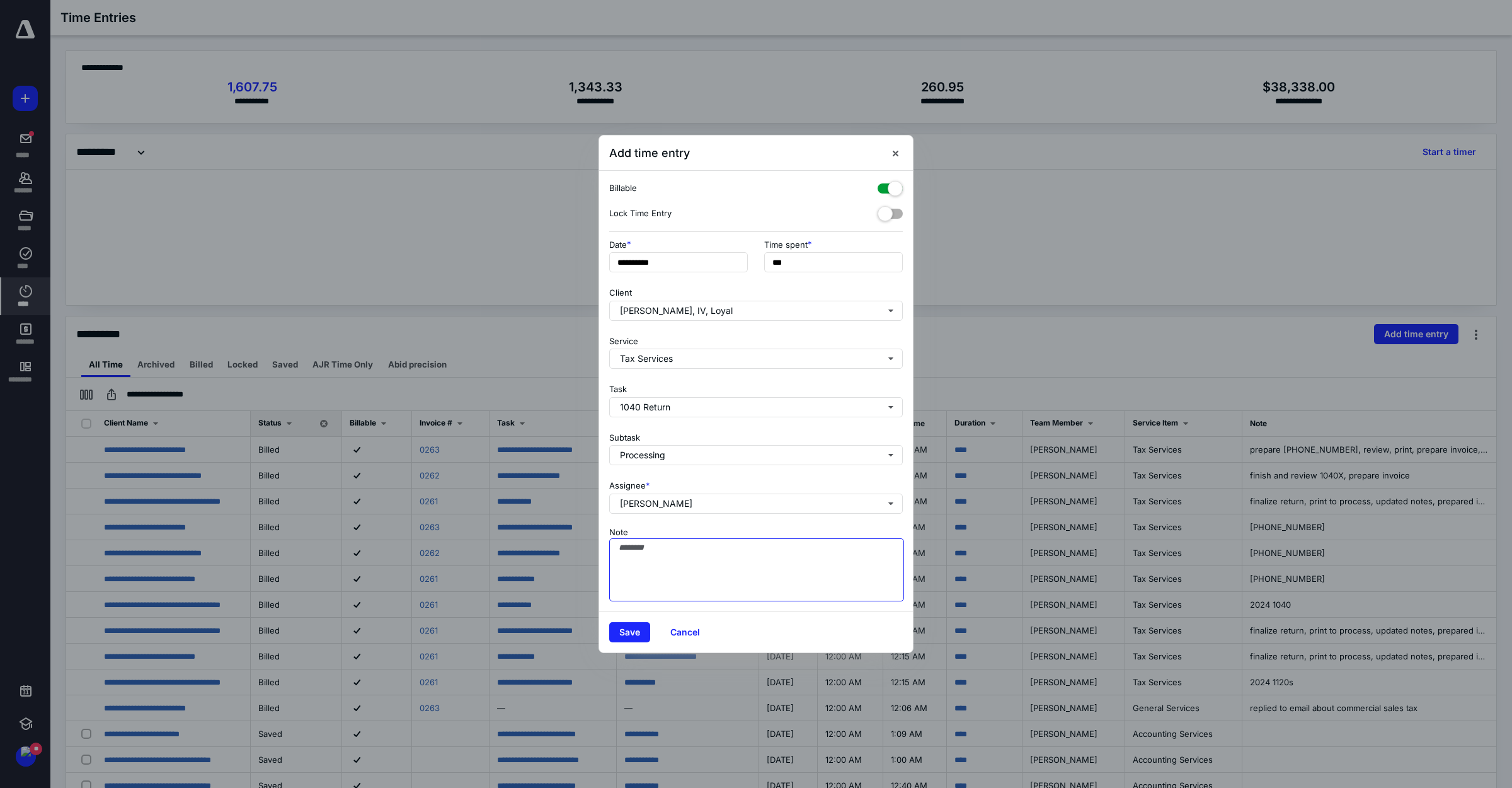 click on "Note" at bounding box center (757, 570) 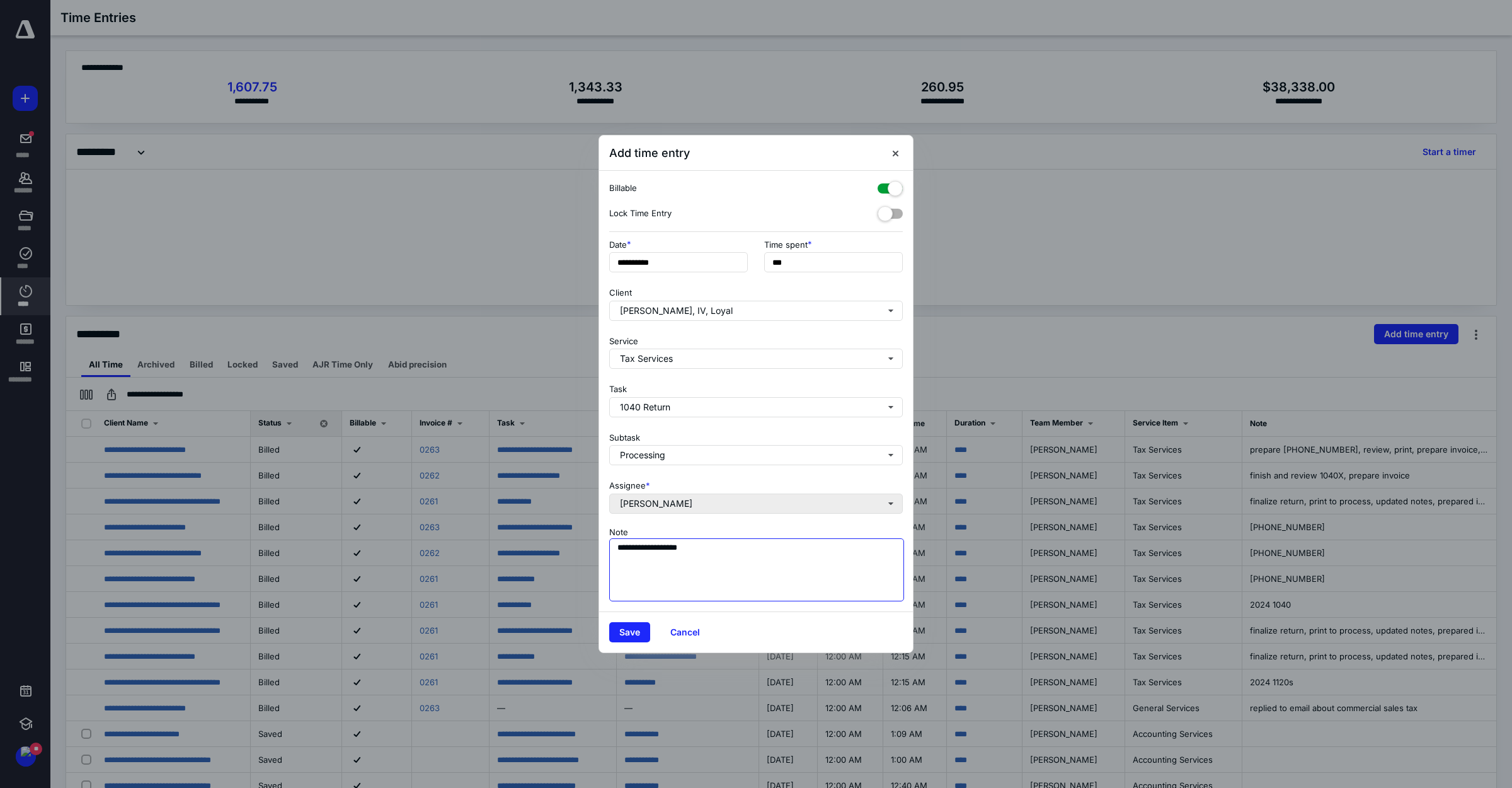 type on "**********" 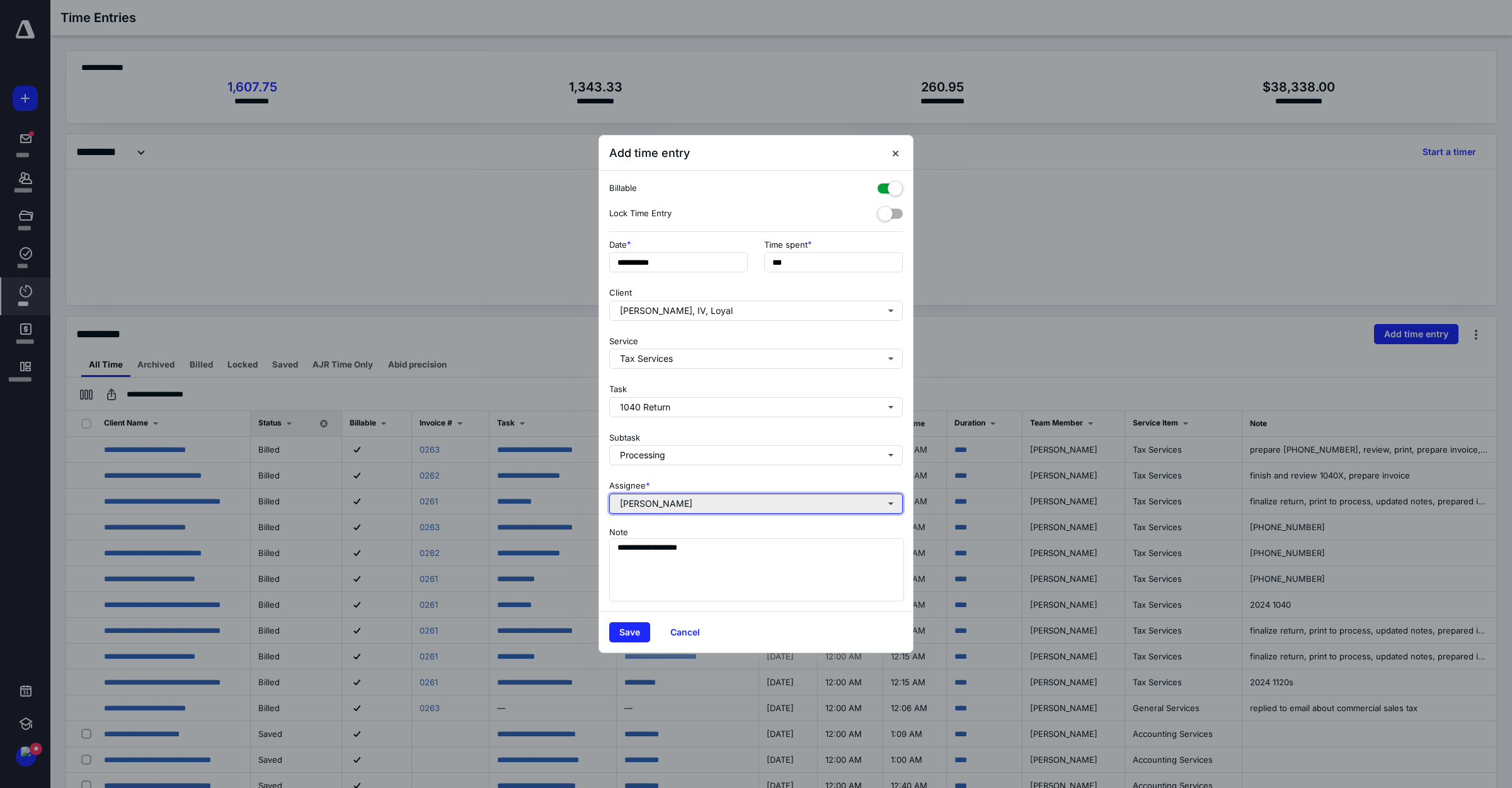 click on "[PERSON_NAME]" at bounding box center [756, 504] 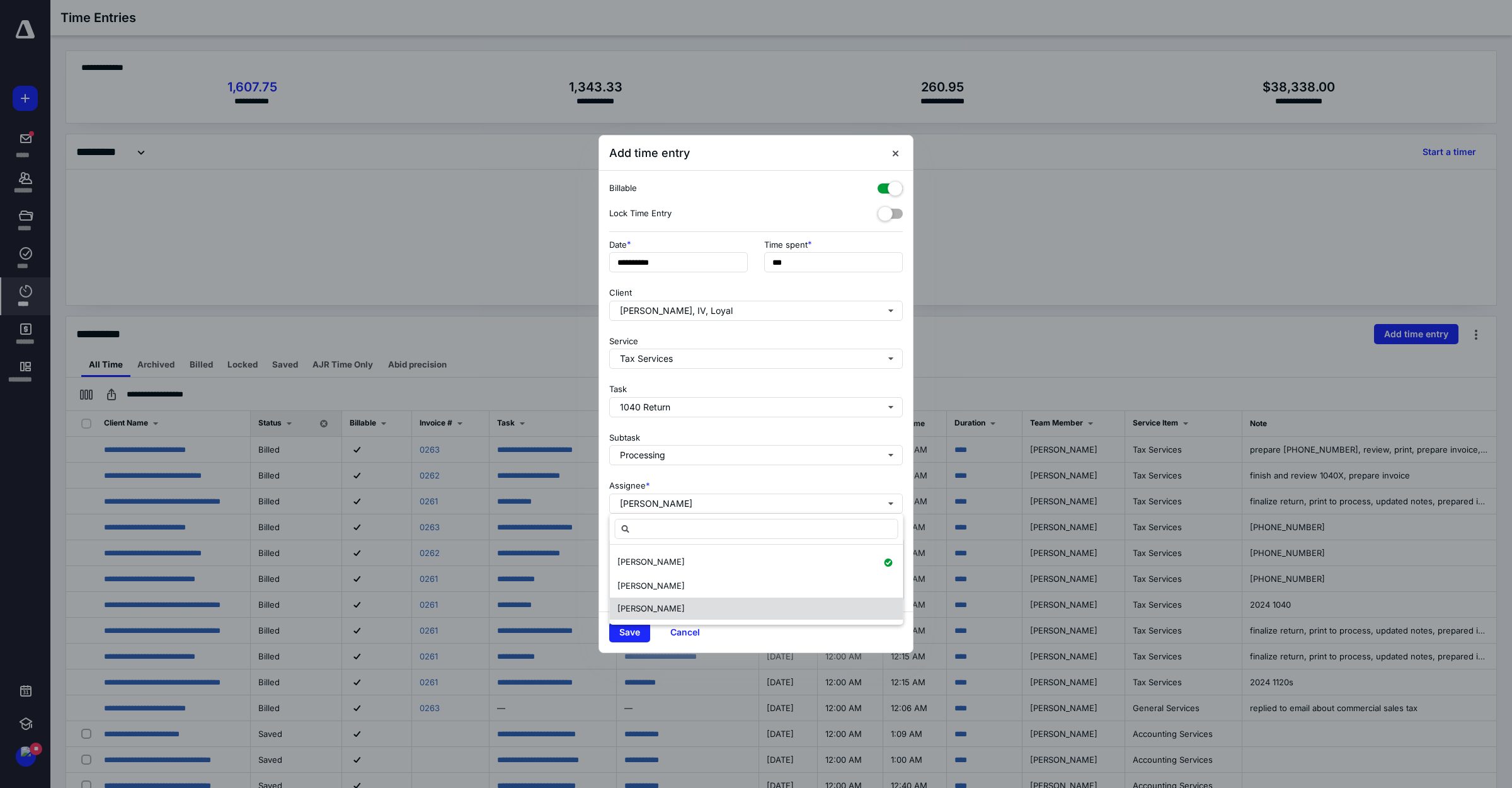click on "[PERSON_NAME]" at bounding box center (757, 609) 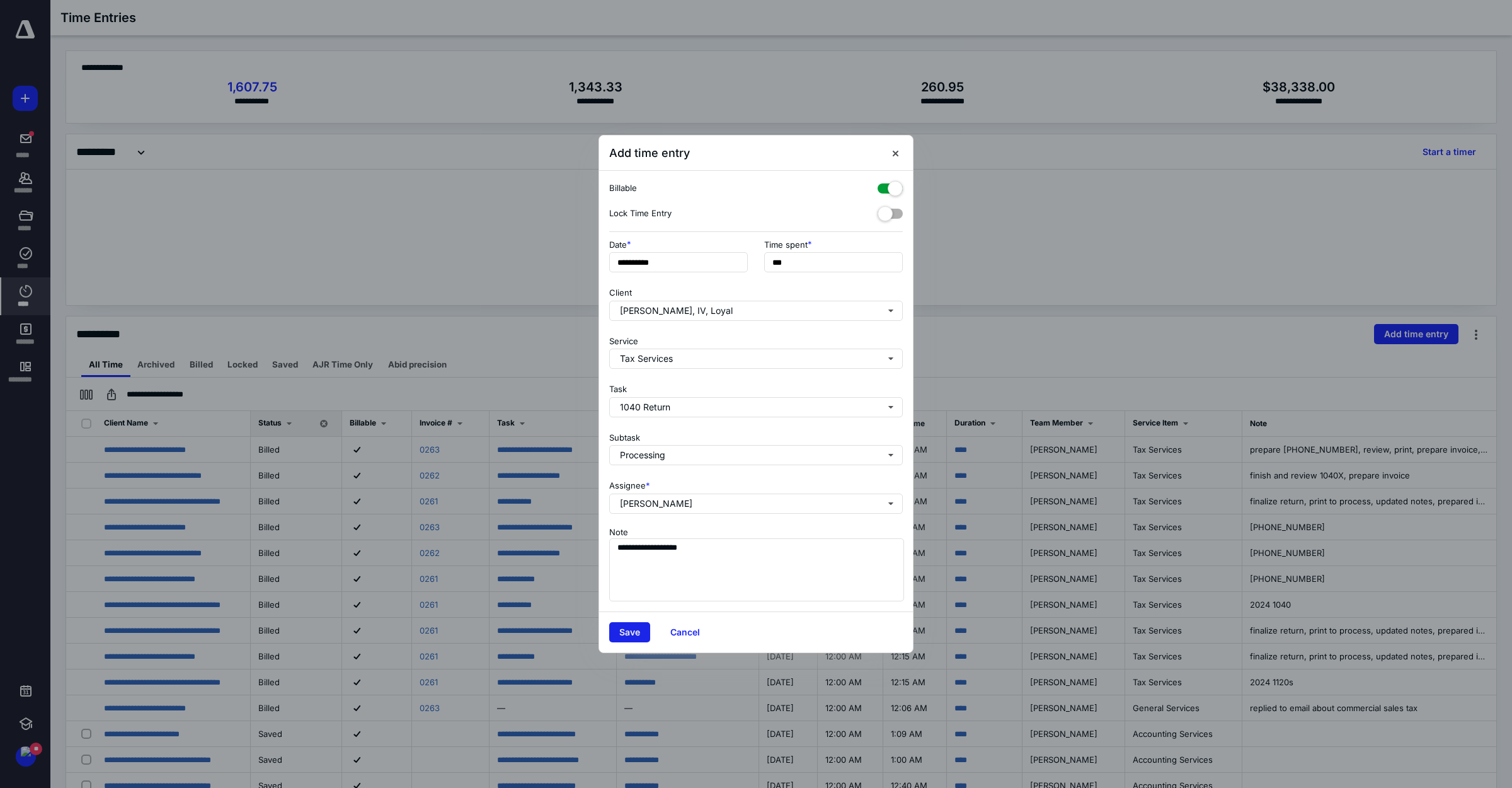 click on "Save" at bounding box center [629, 632] 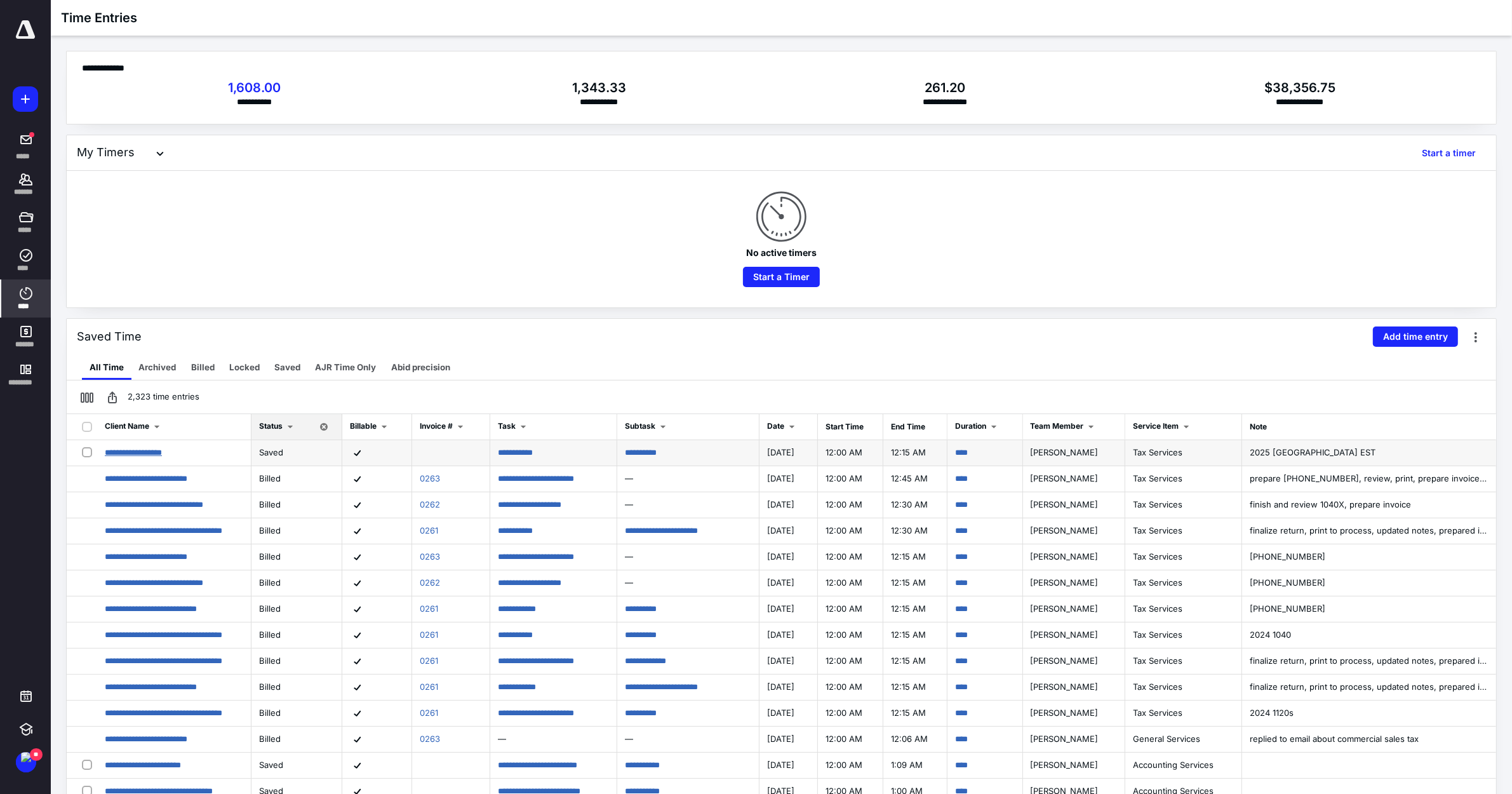 click on "**********" at bounding box center [133, 452] 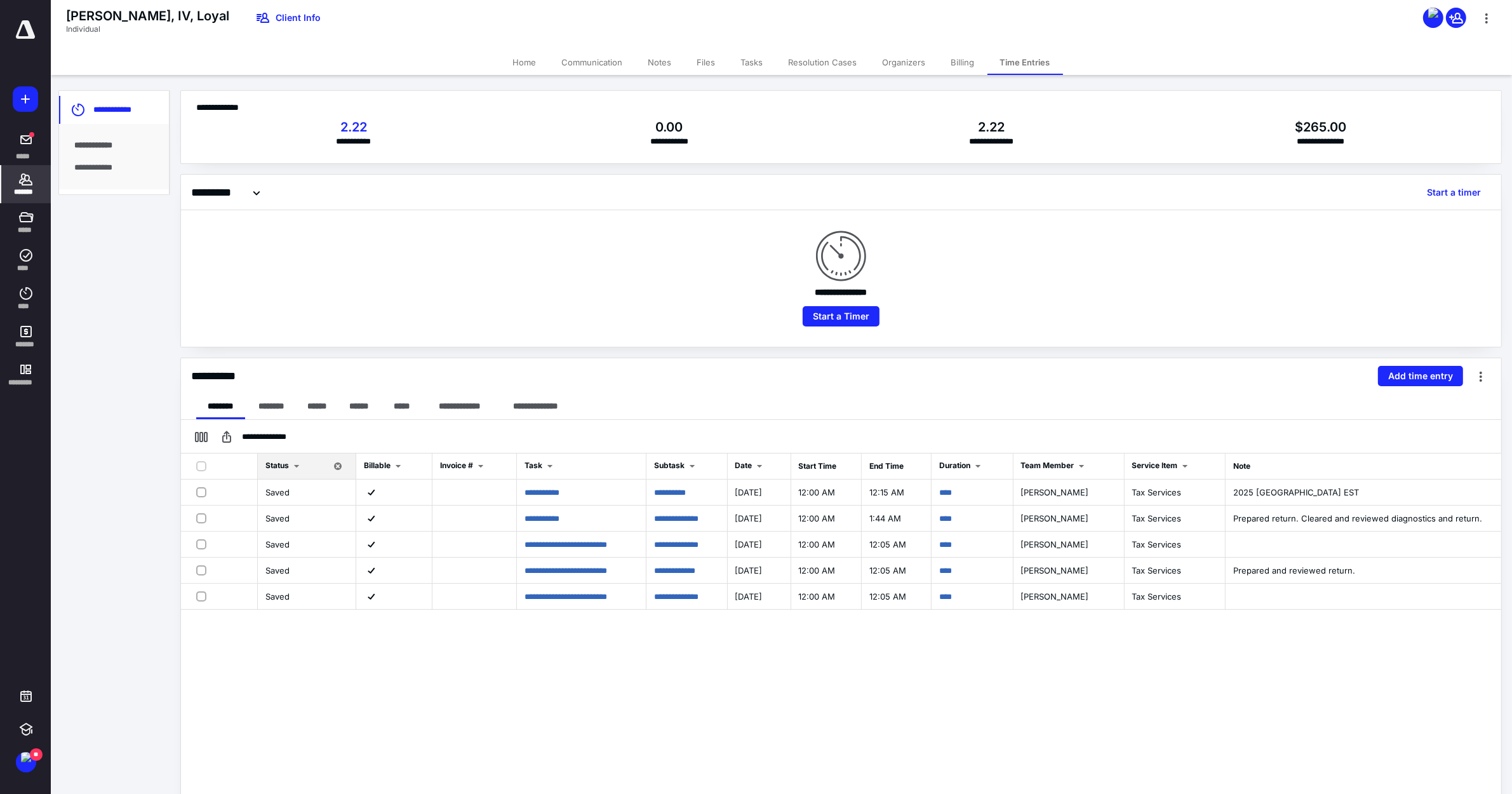 click on "Tasks" at bounding box center (752, 62) 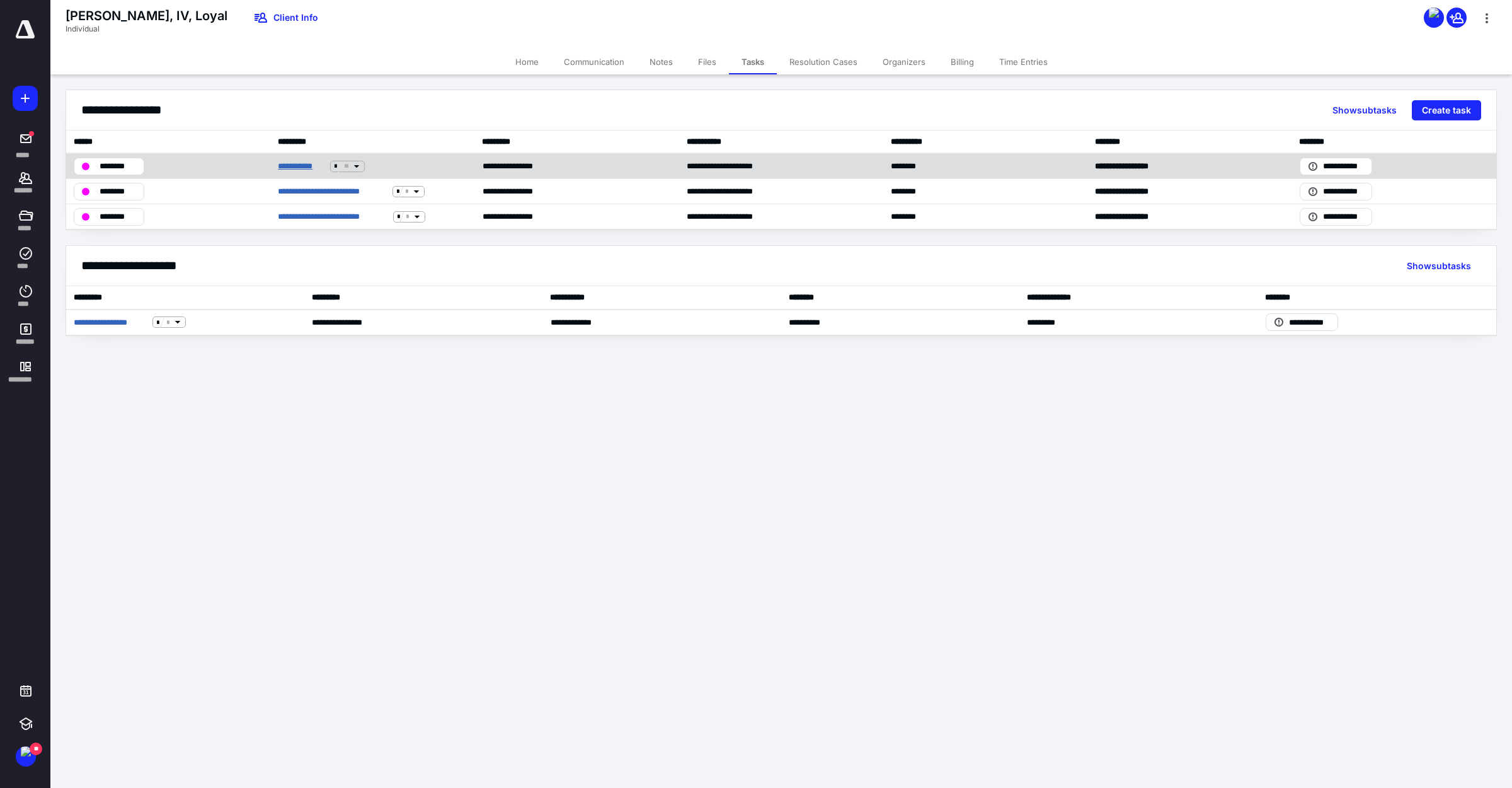 click on "**********" at bounding box center (301, 166) 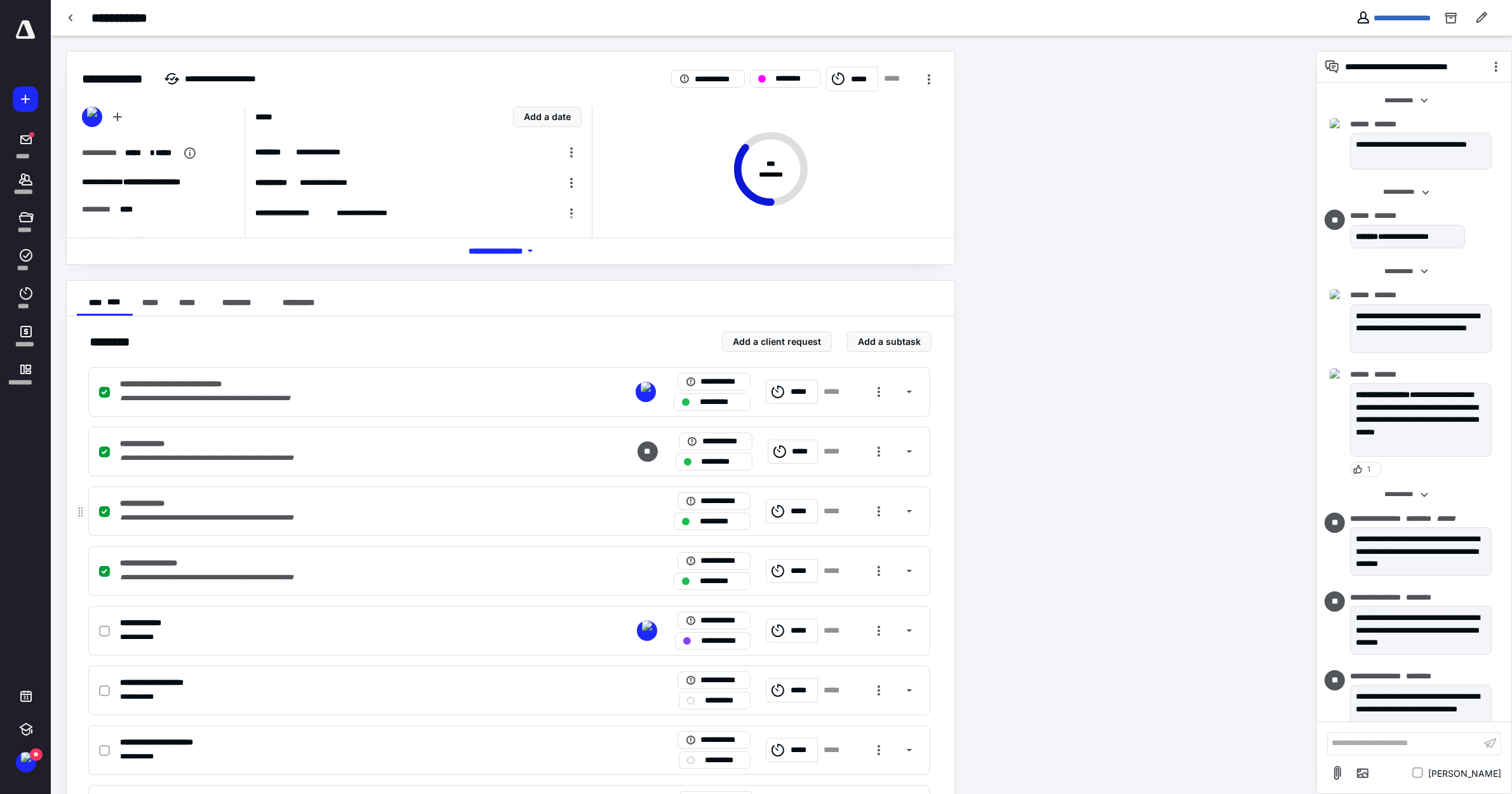 scroll, scrollTop: 290, scrollLeft: 0, axis: vertical 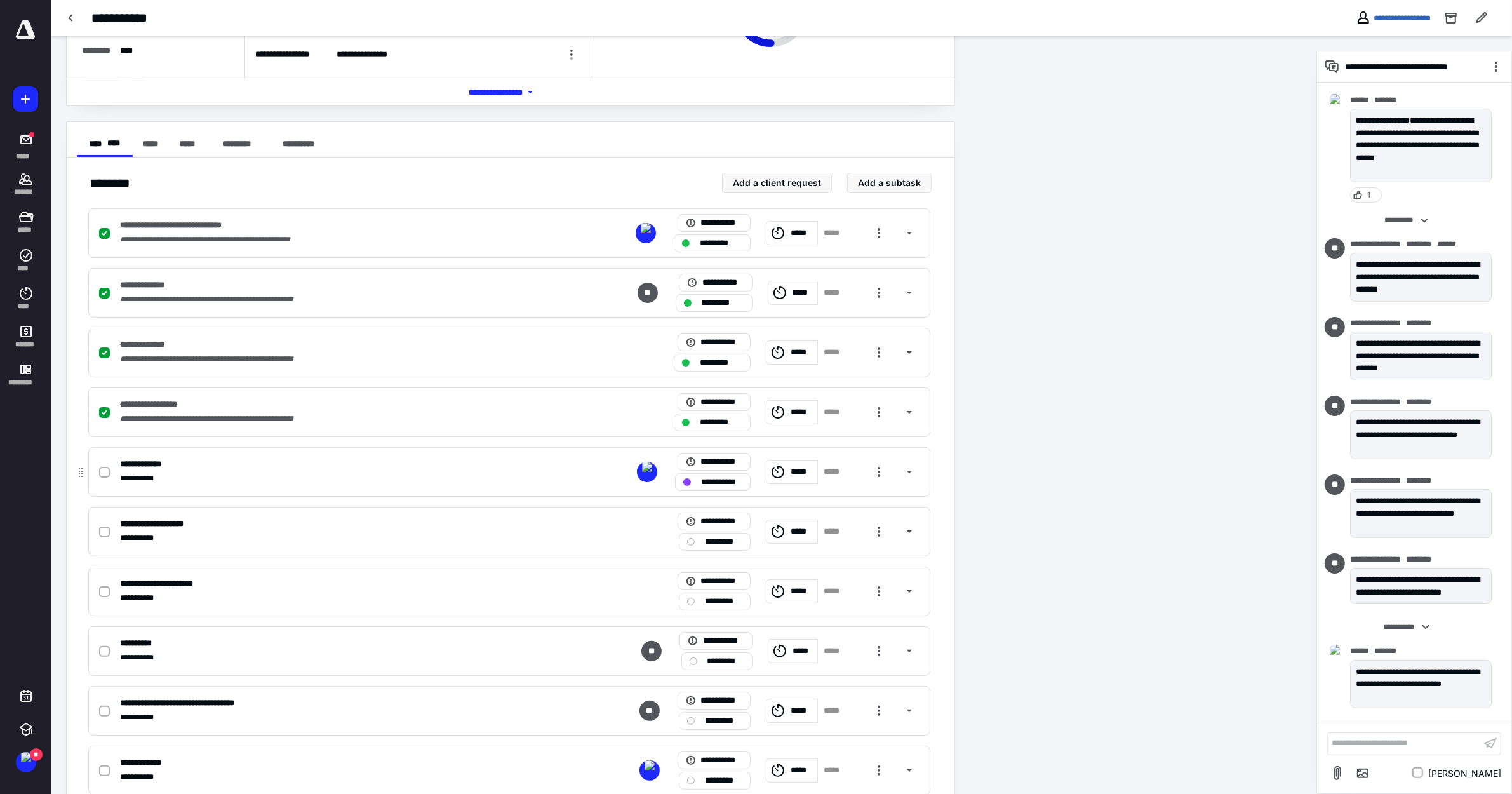 click on "**********" at bounding box center [721, 482] 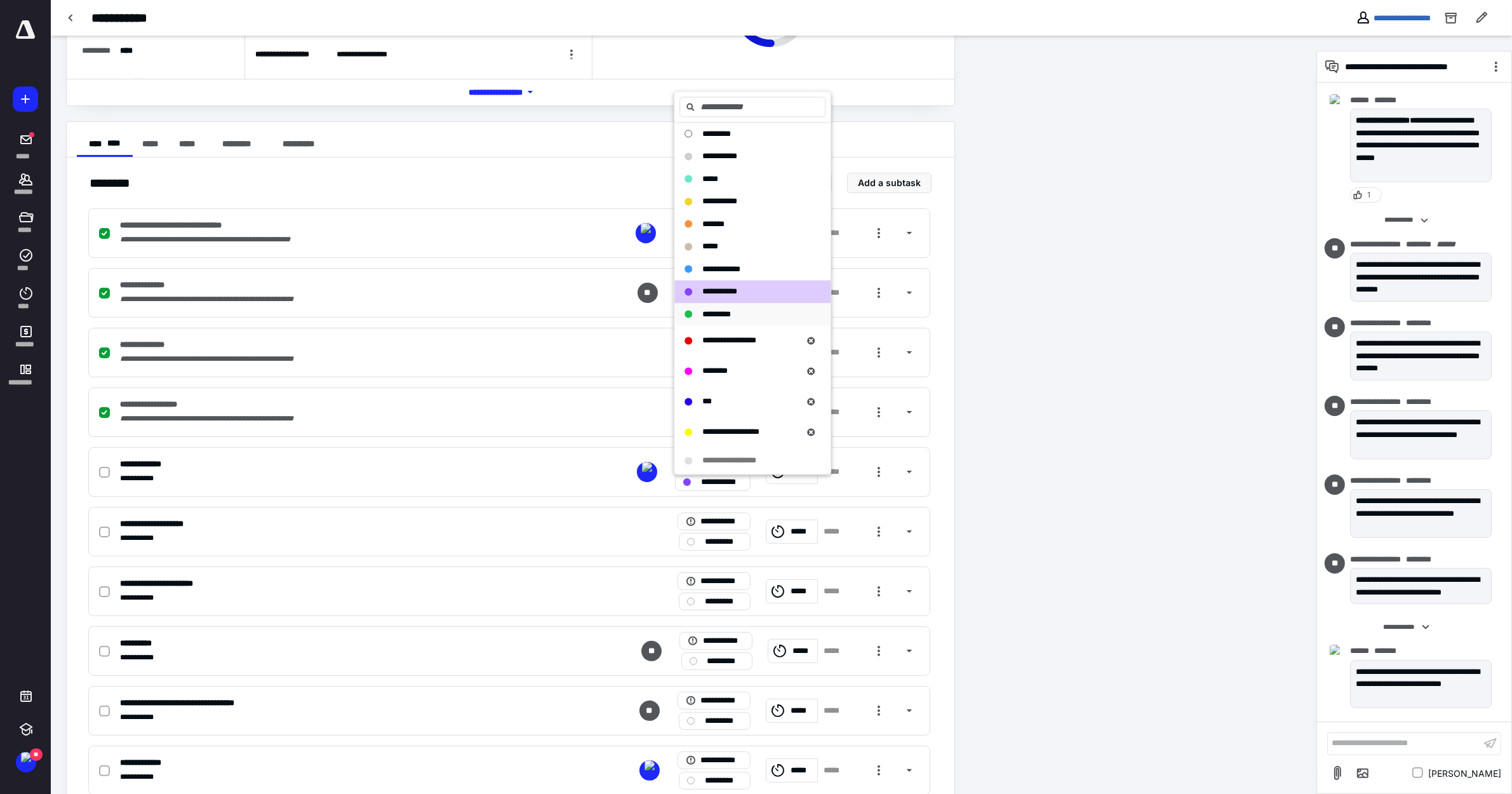 click on "*********" at bounding box center (745, 314) 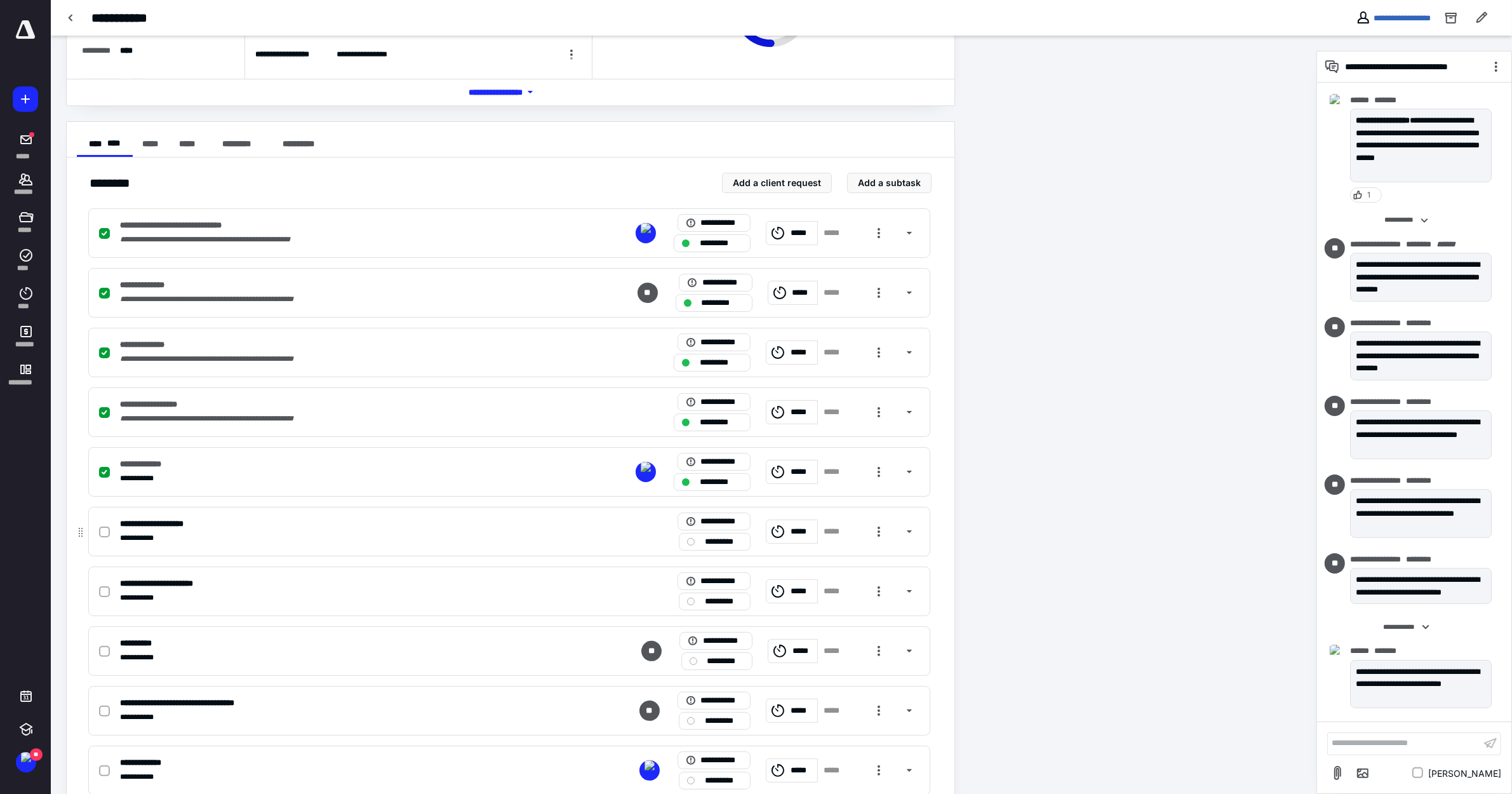 click on "*********" at bounding box center [714, 542] 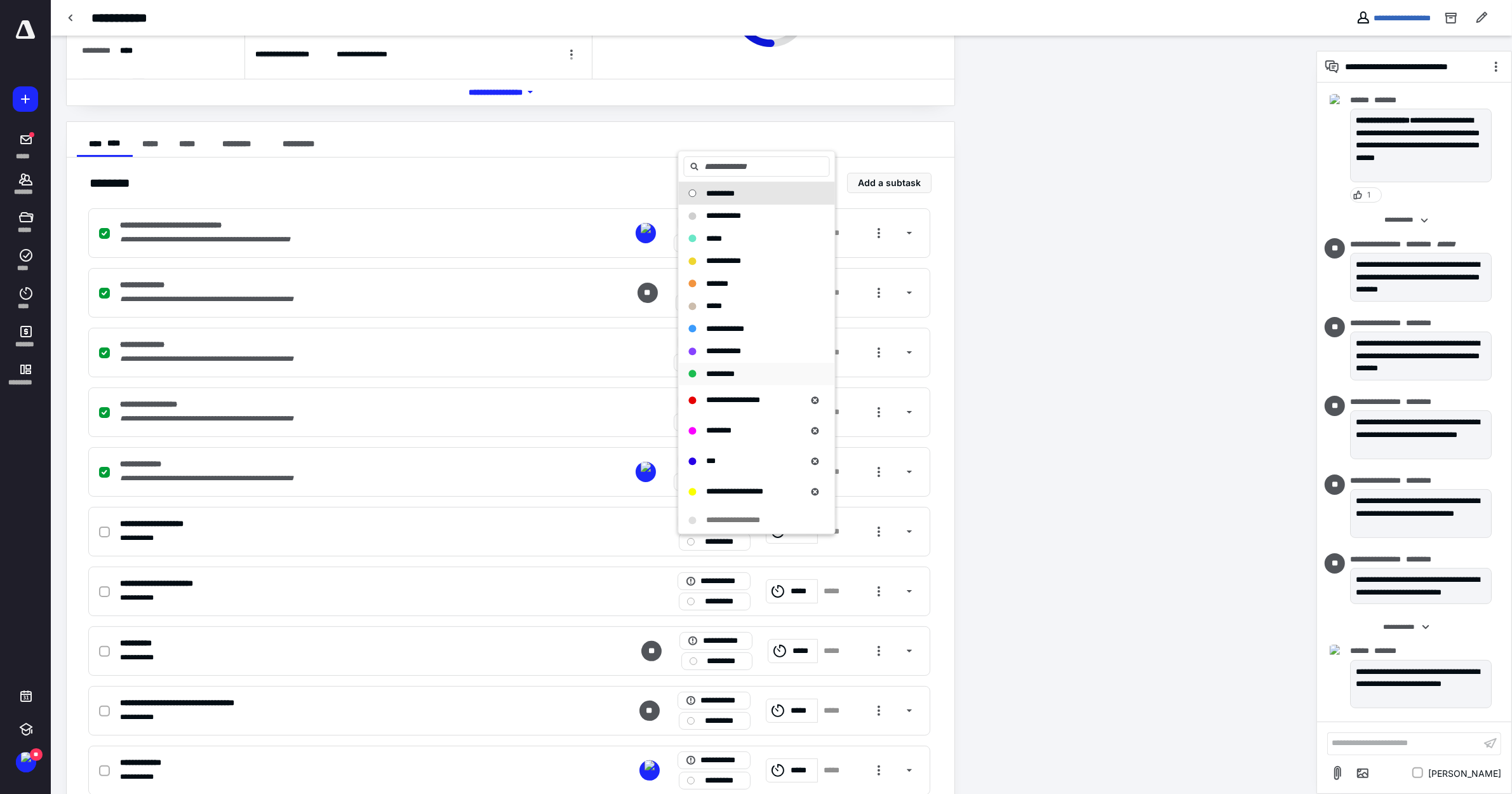 click on "*********" at bounding box center (721, 373) 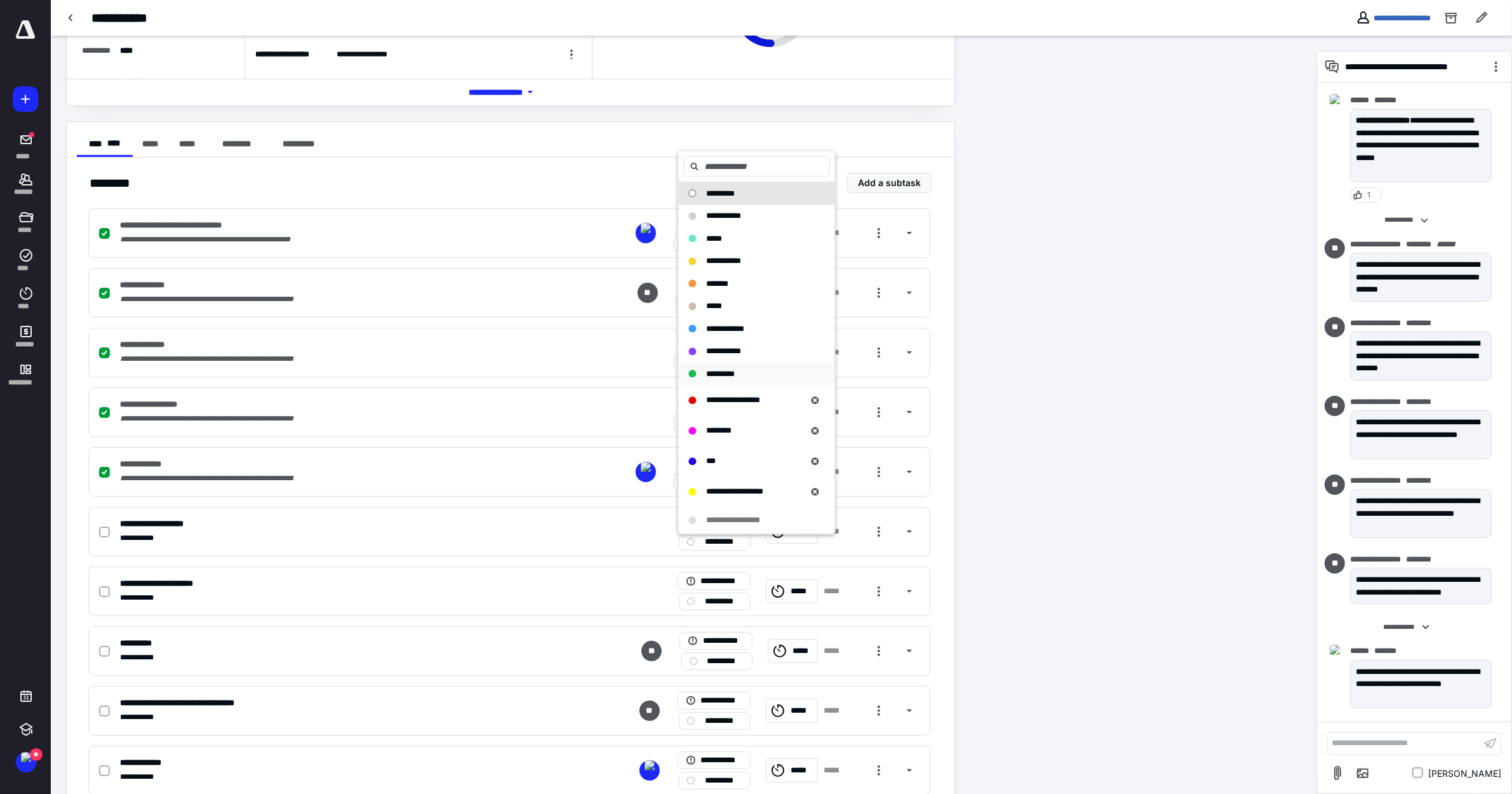 checkbox on "true" 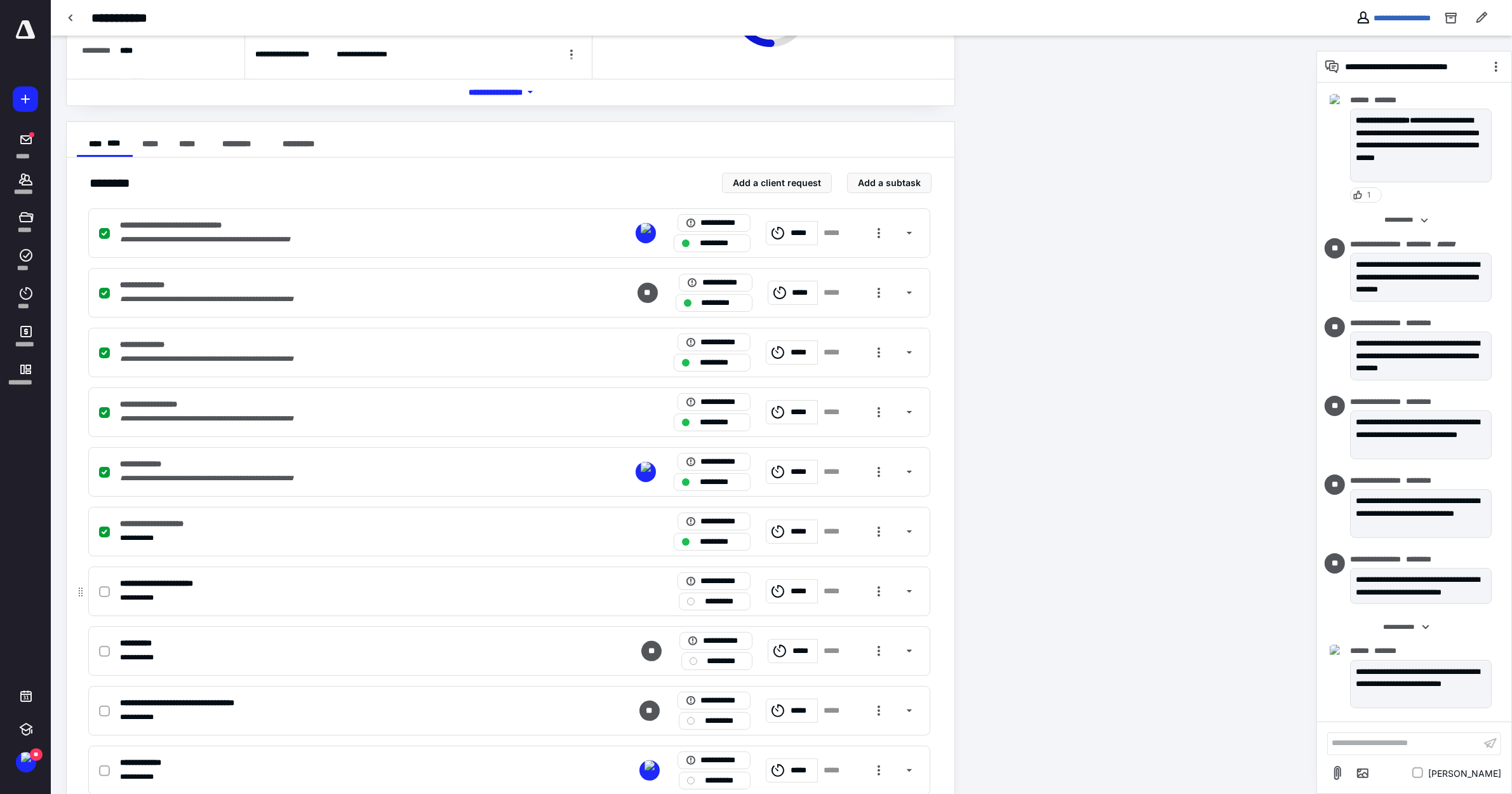 click on "*********" at bounding box center [723, 602] 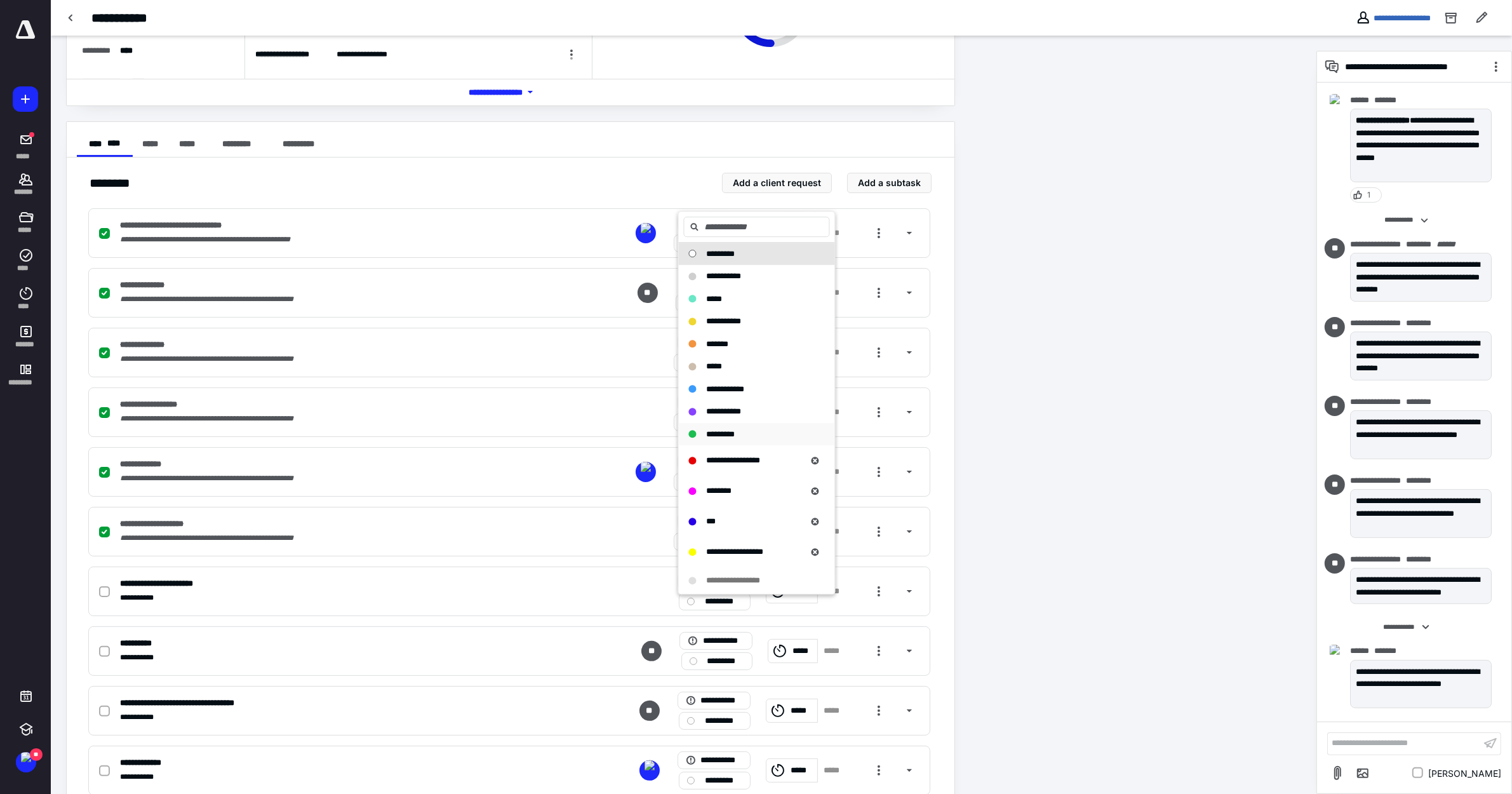 click on "*********" at bounding box center (721, 434) 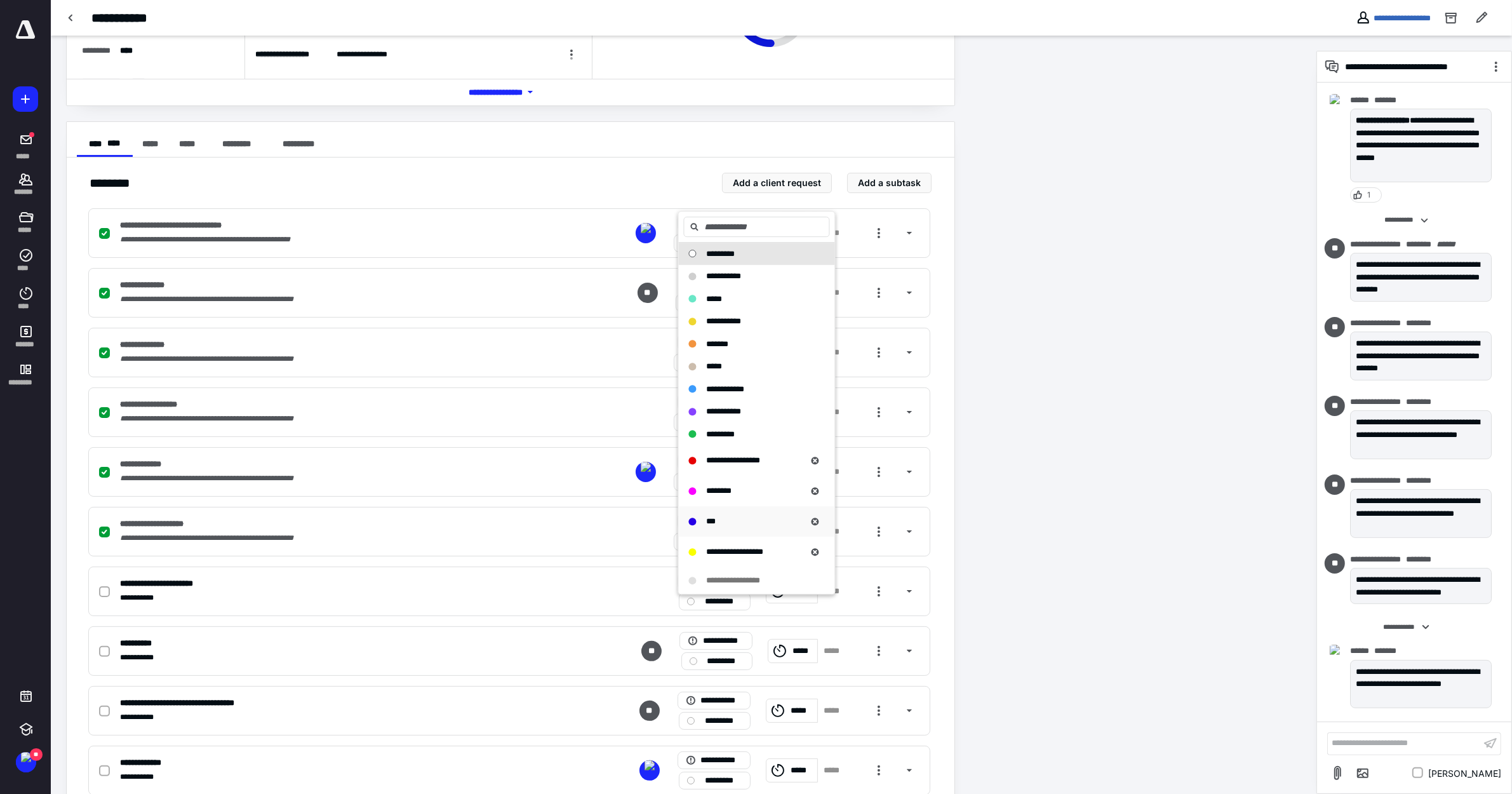 checkbox on "true" 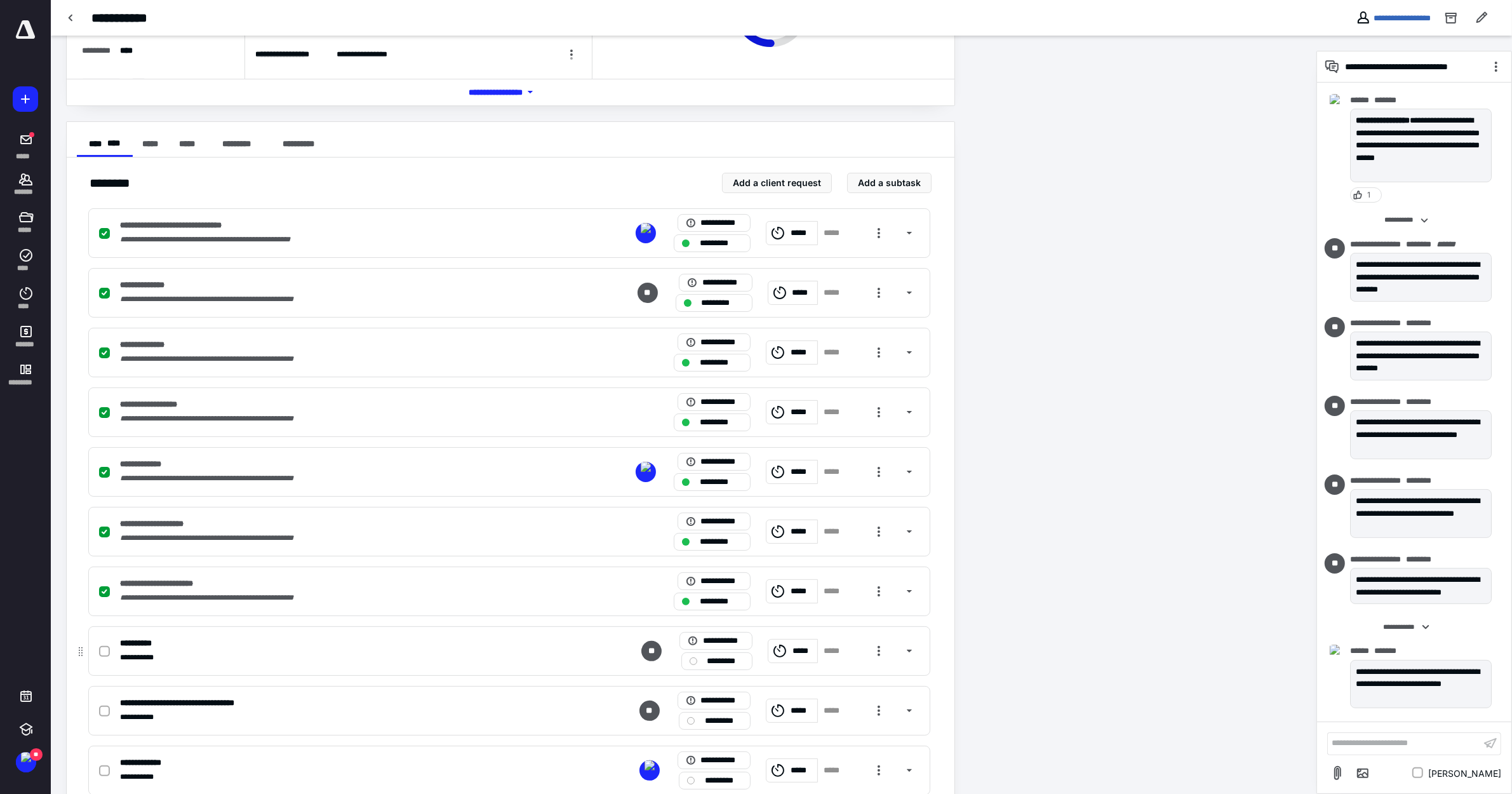 click on "*********" at bounding box center [726, 661] 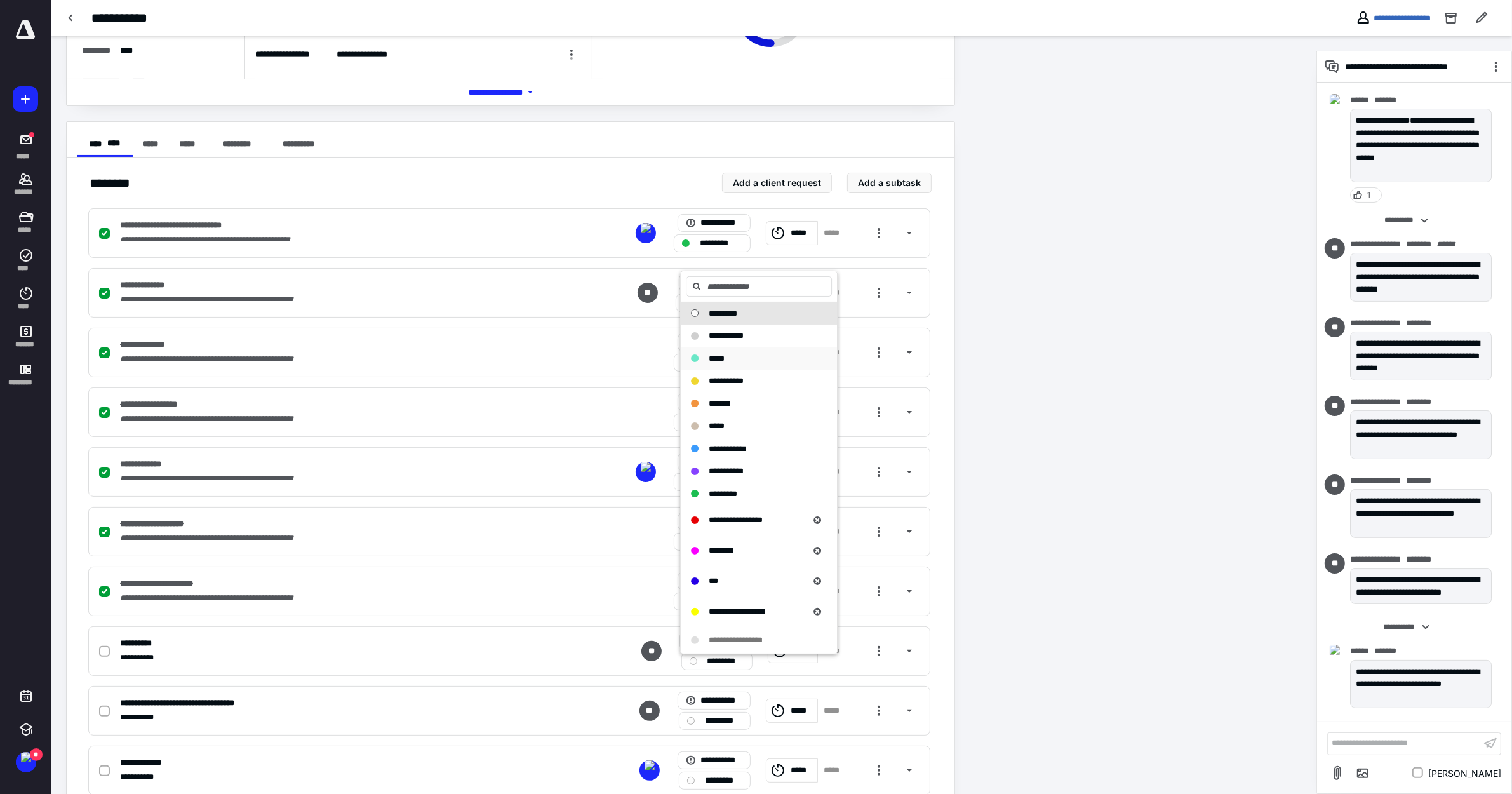 click on "*****" at bounding box center [716, 358] 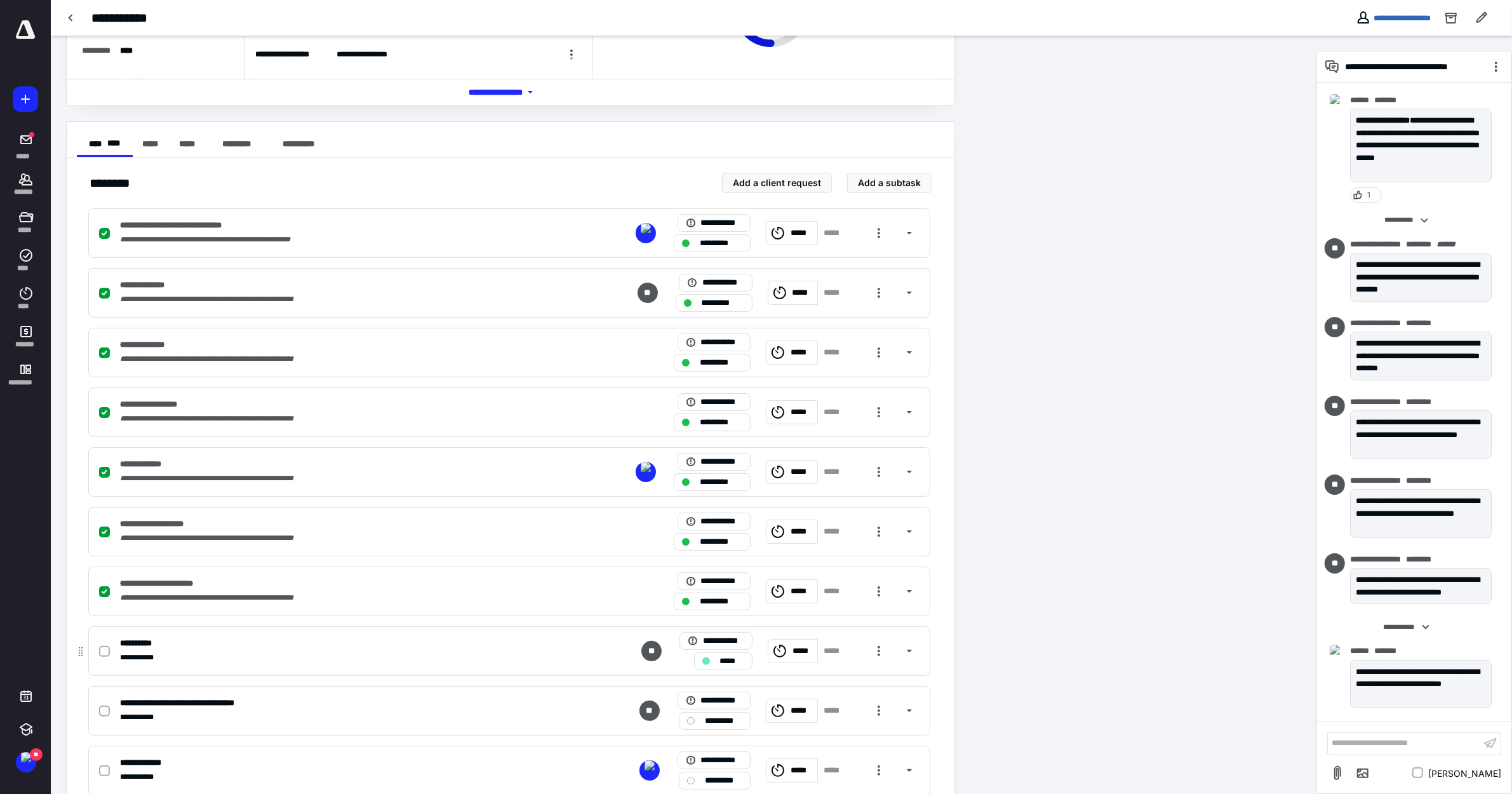 click on "**********" at bounding box center (342, 643) 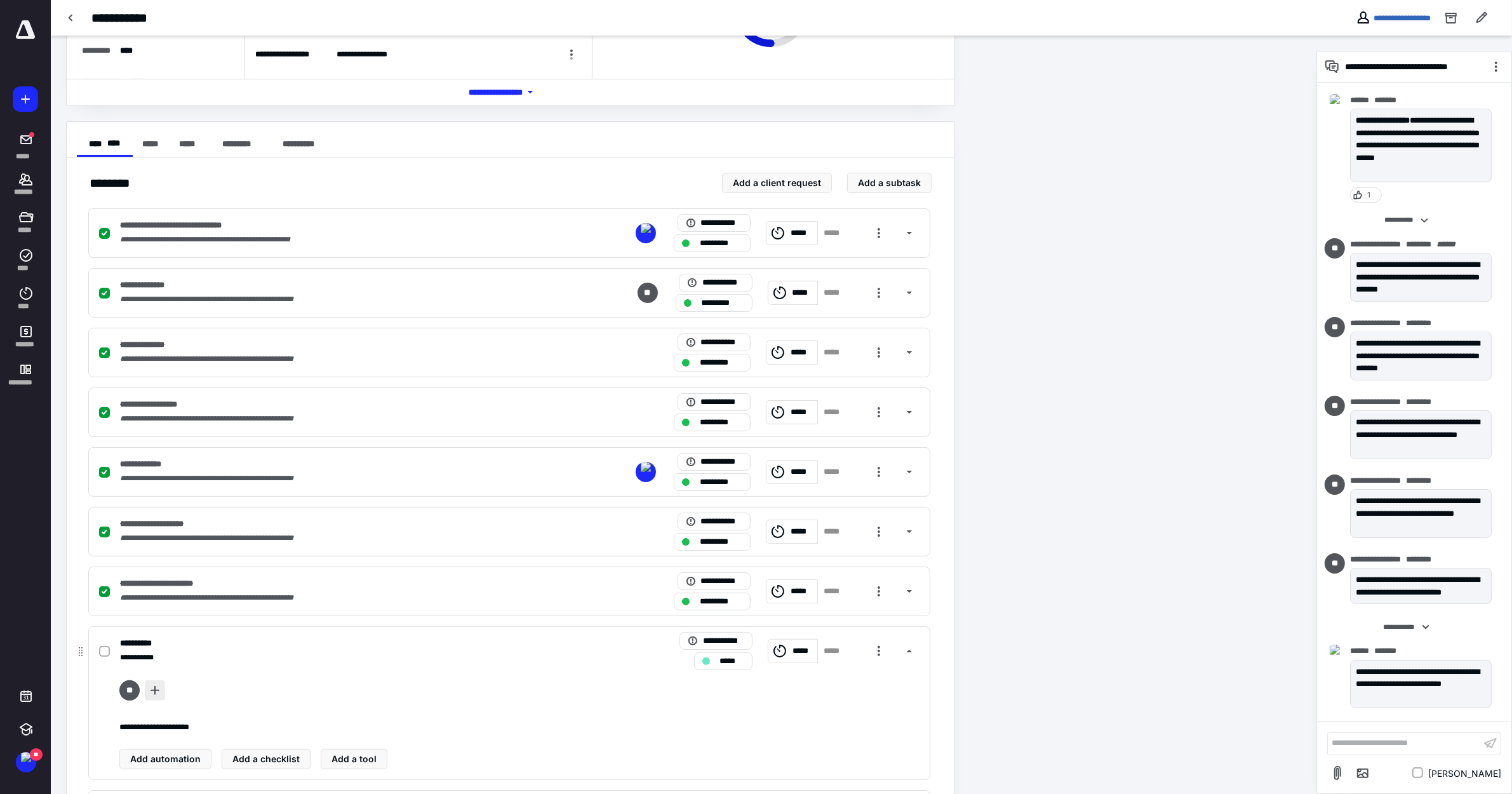 click at bounding box center [155, 690] 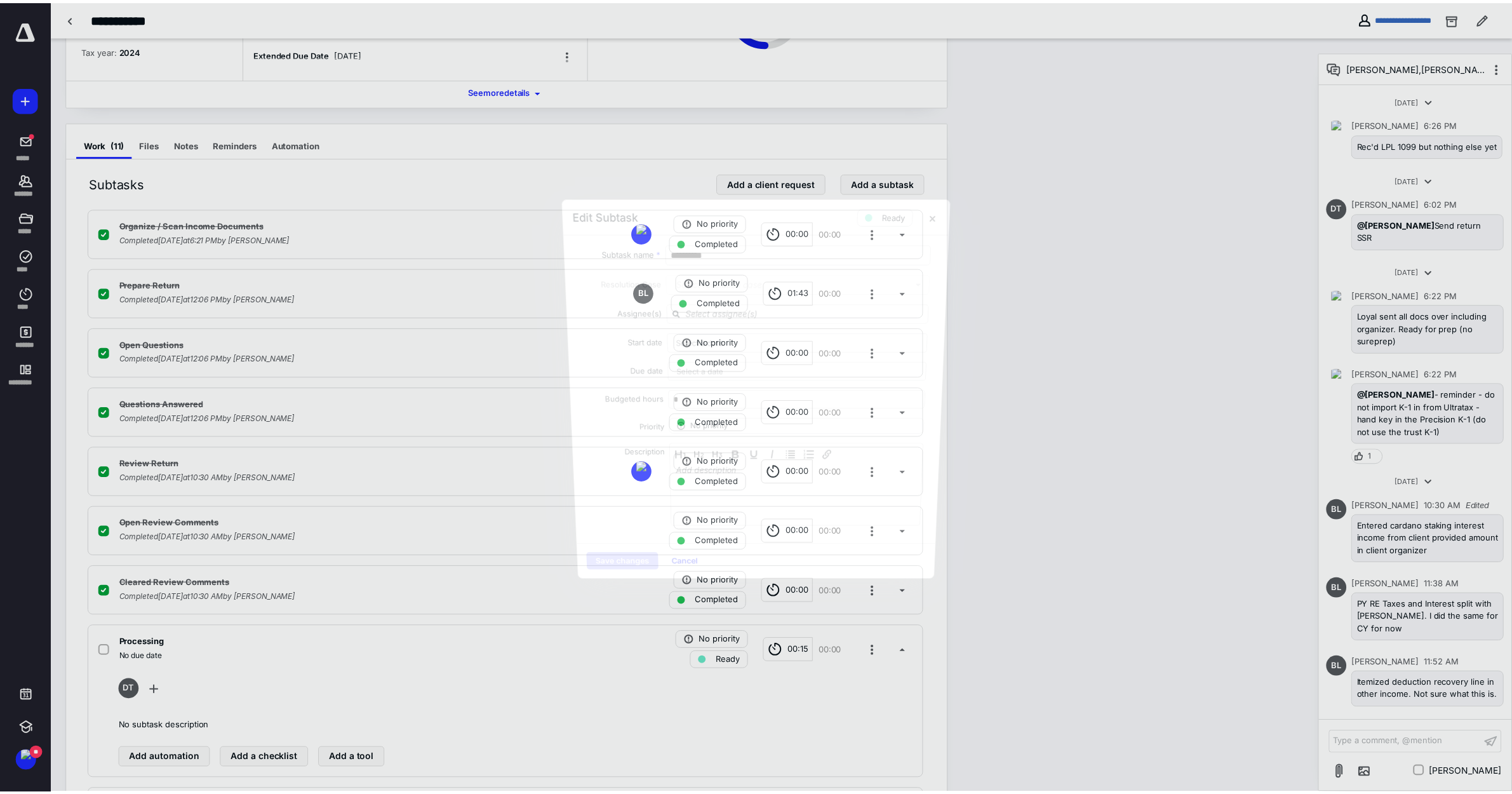 scroll, scrollTop: 290, scrollLeft: 0, axis: vertical 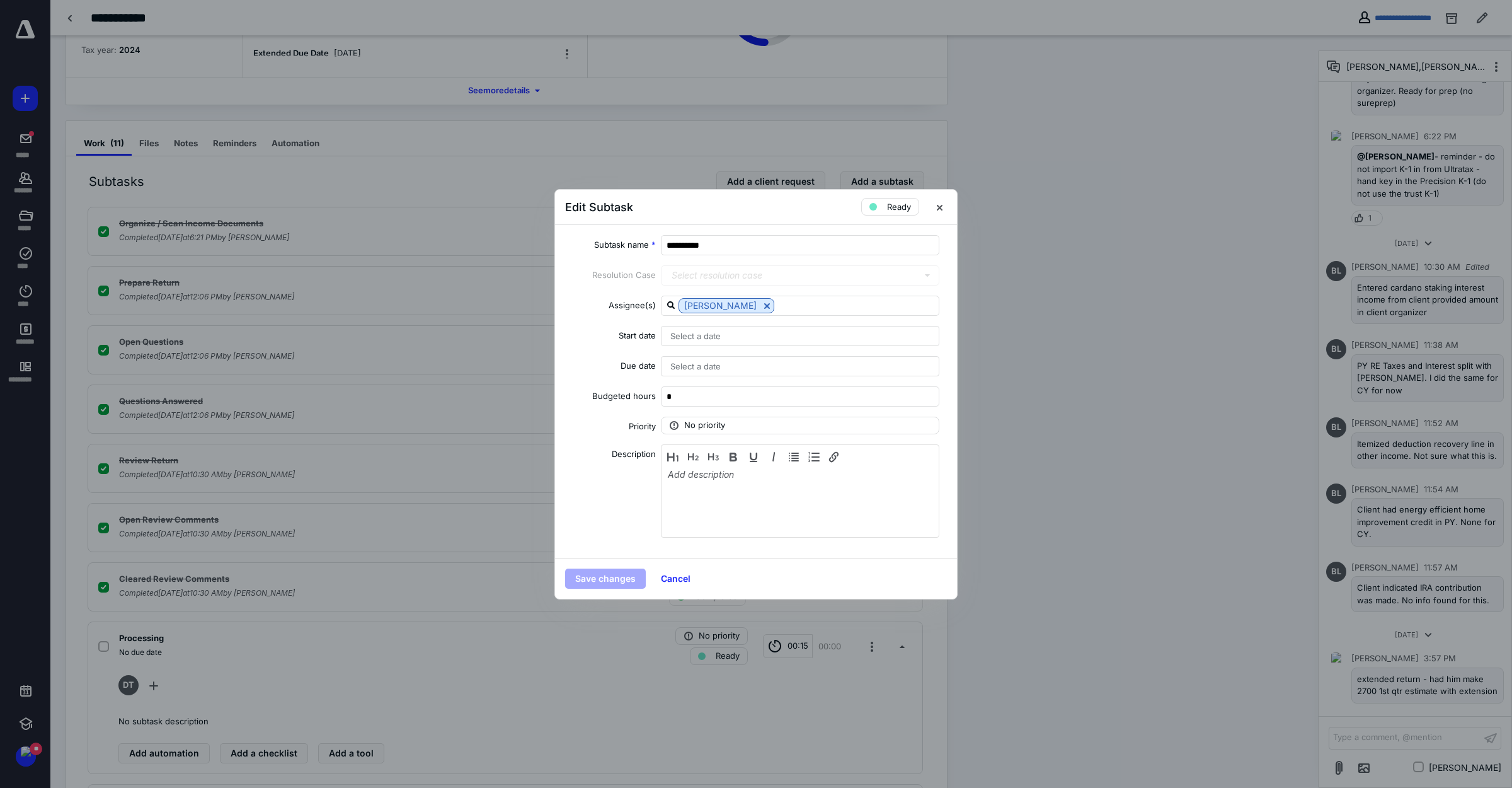 click on "Select a date" at bounding box center [696, 336] 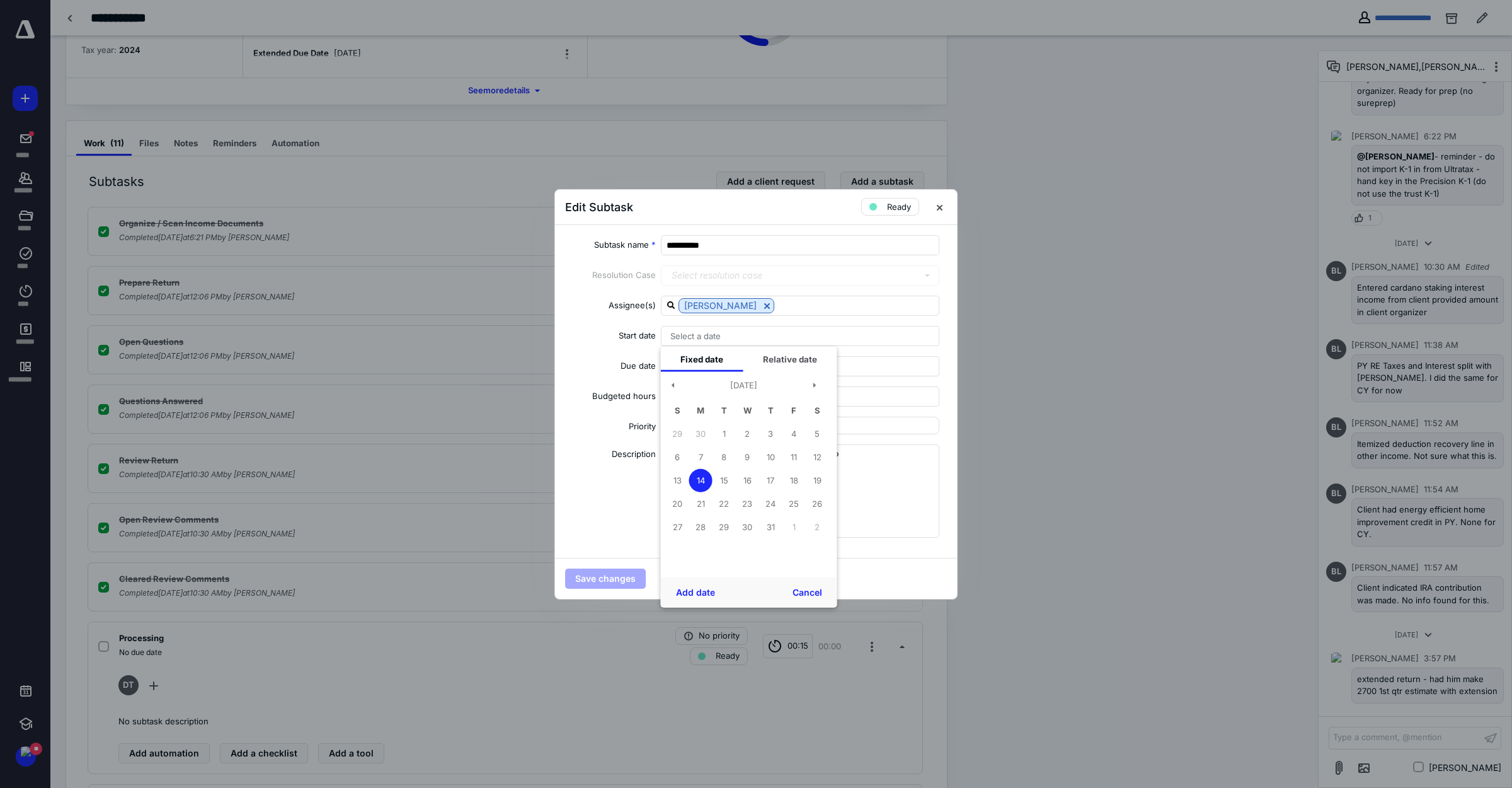 click on "14" at bounding box center [701, 480] 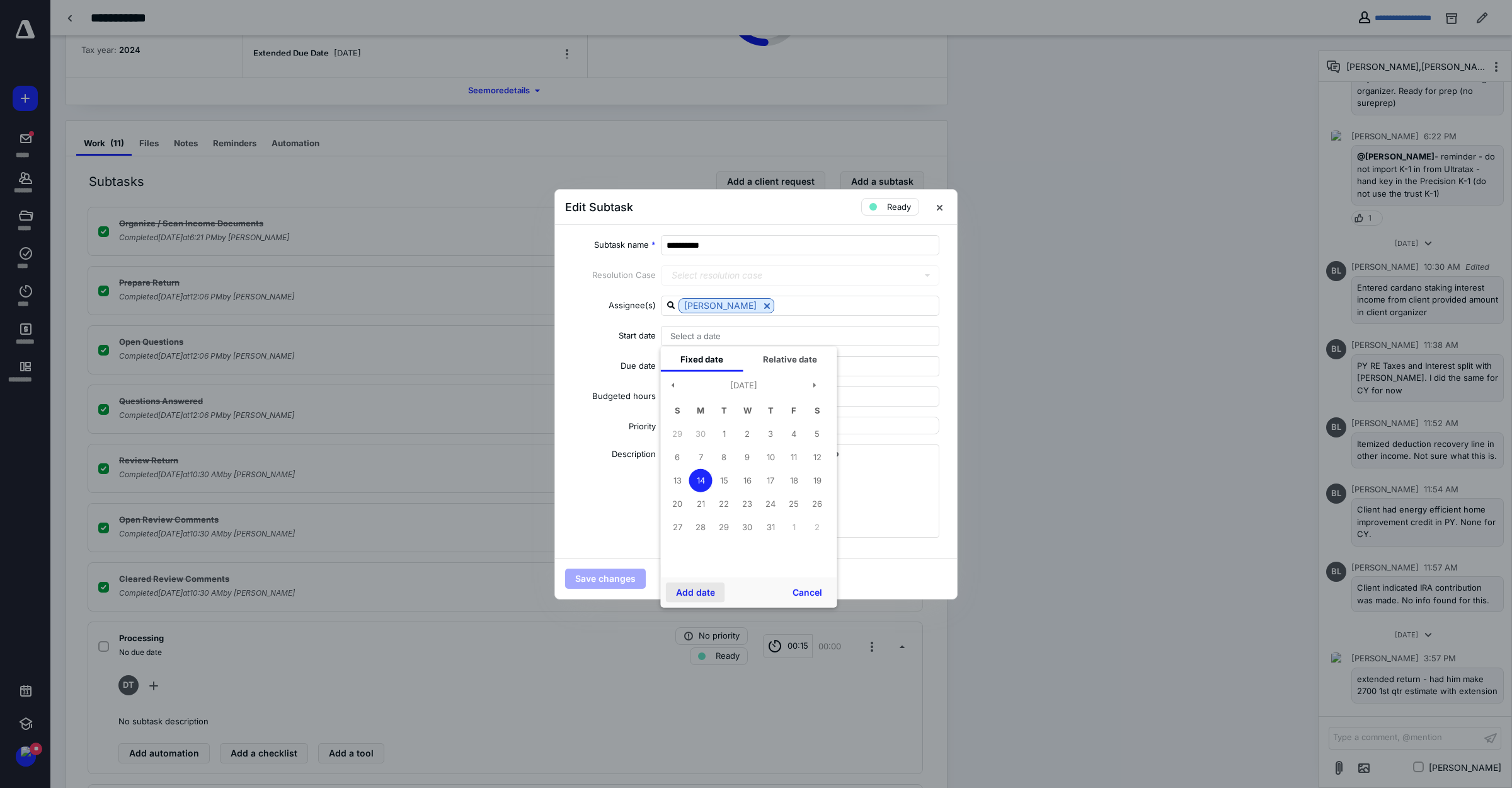 drag, startPoint x: 695, startPoint y: 590, endPoint x: 621, endPoint y: 588, distance: 74.02702 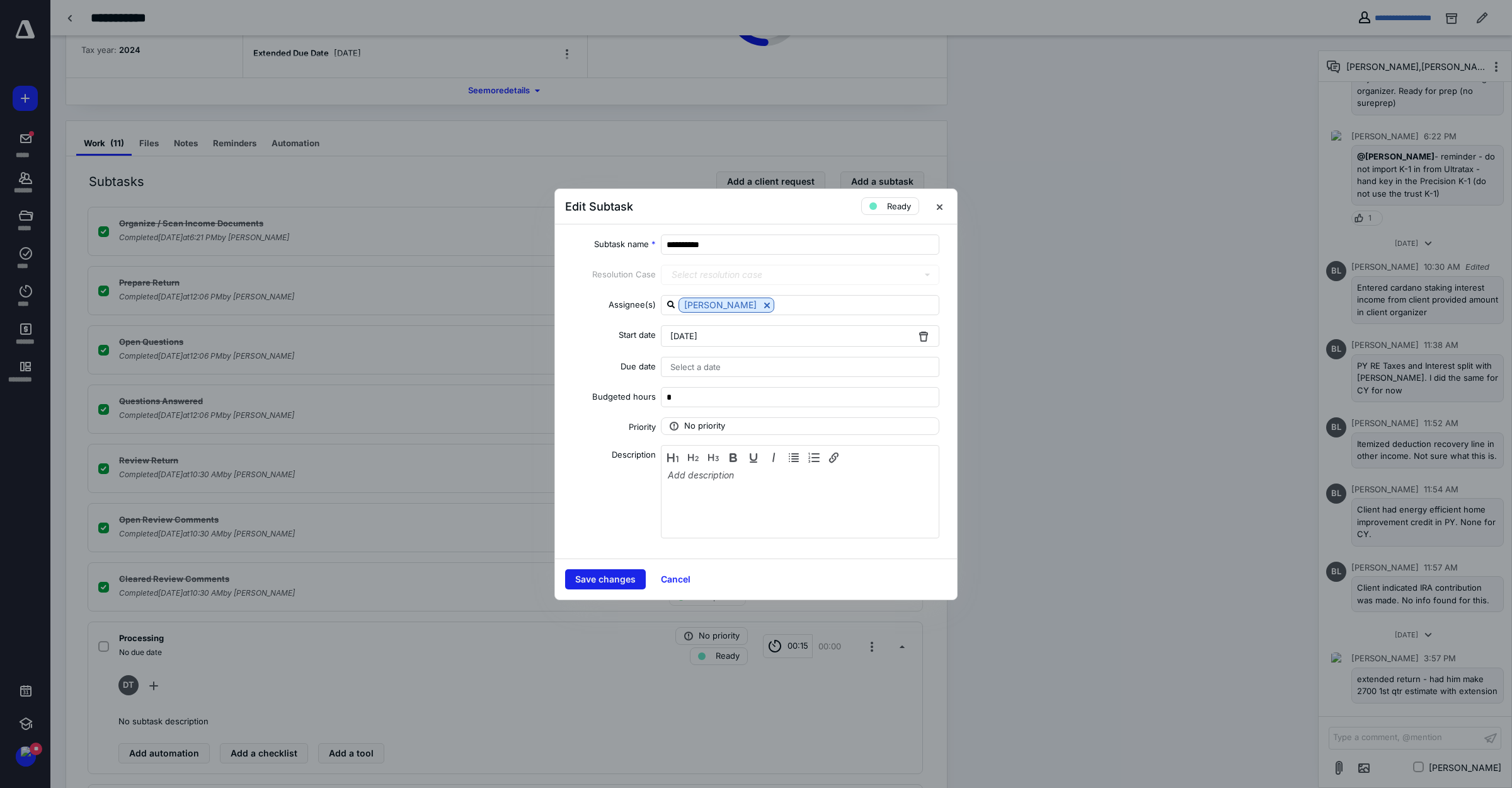 click on "Save changes" at bounding box center (605, 579) 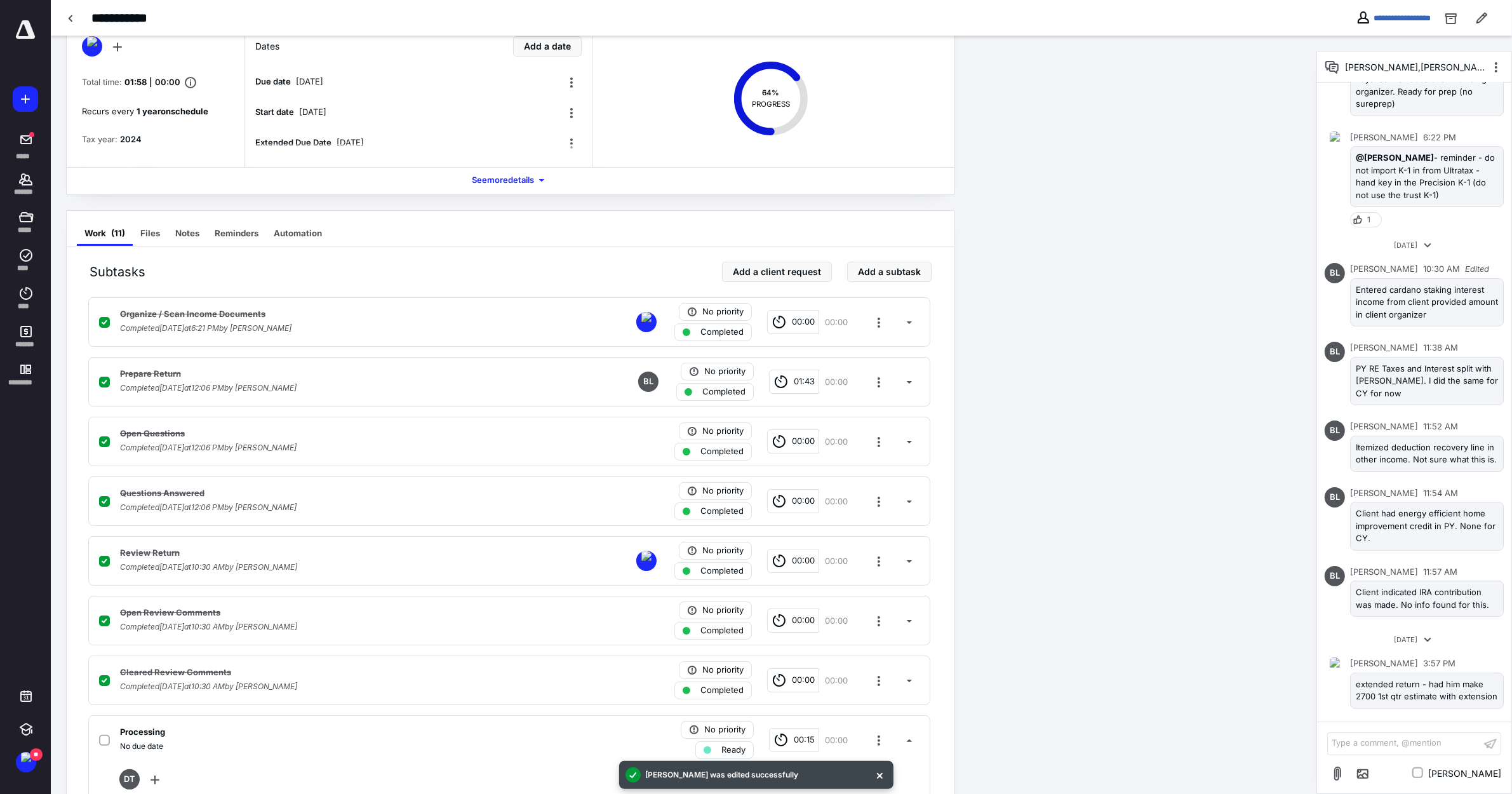 scroll, scrollTop: 0, scrollLeft: 0, axis: both 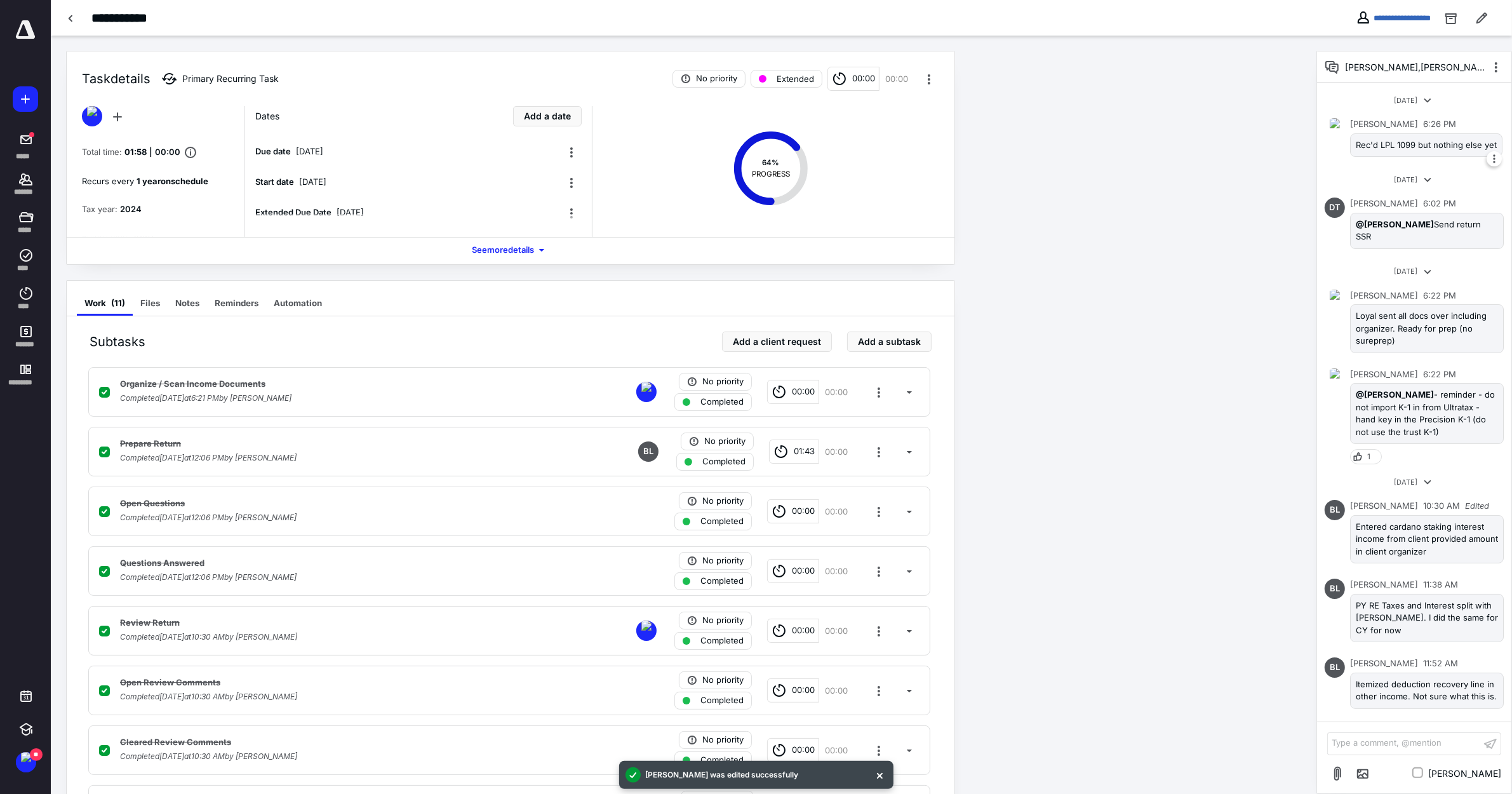 click at bounding box center (1494, 159) 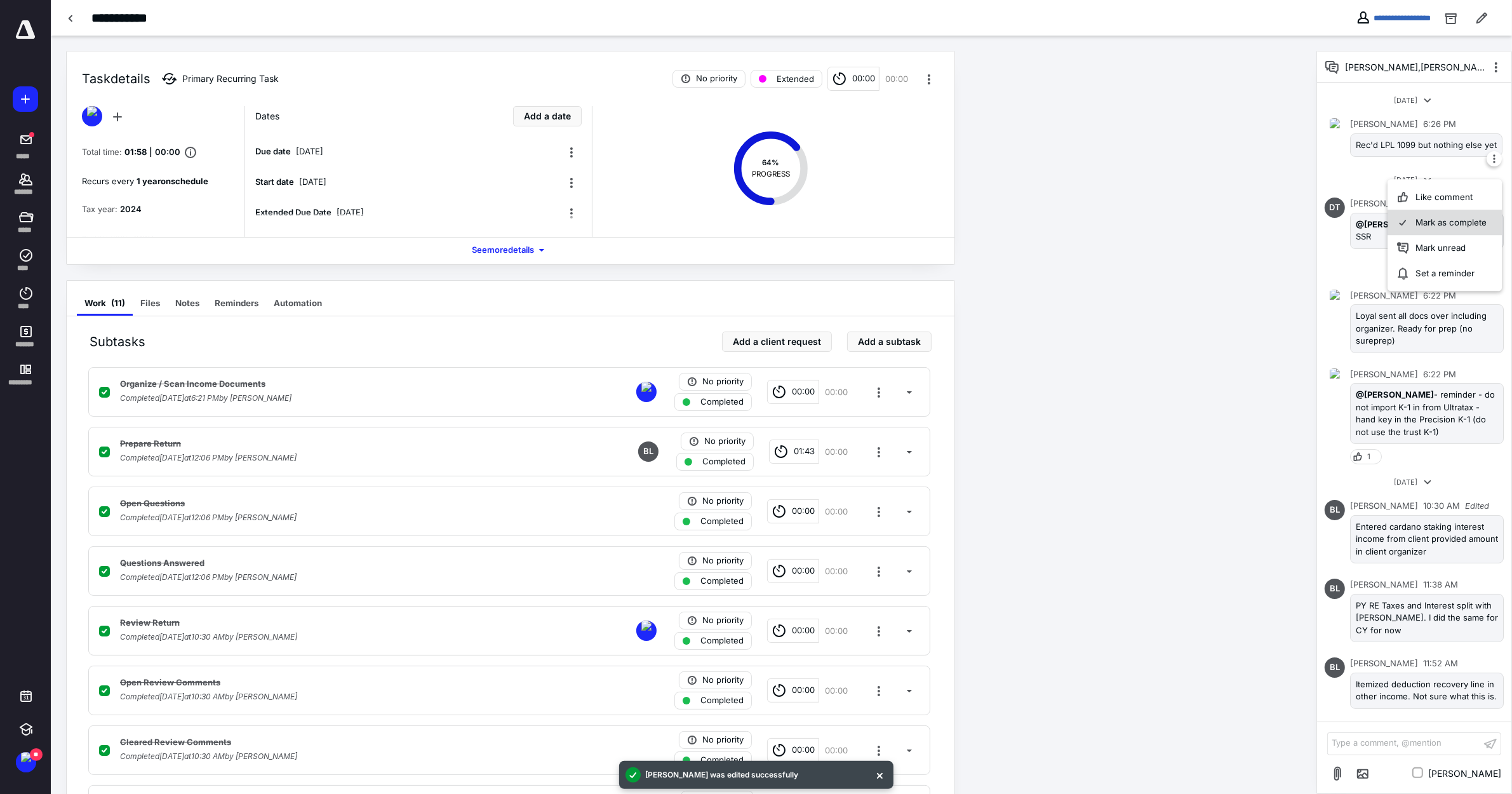 click on "Mark as complete" at bounding box center [1445, 222] 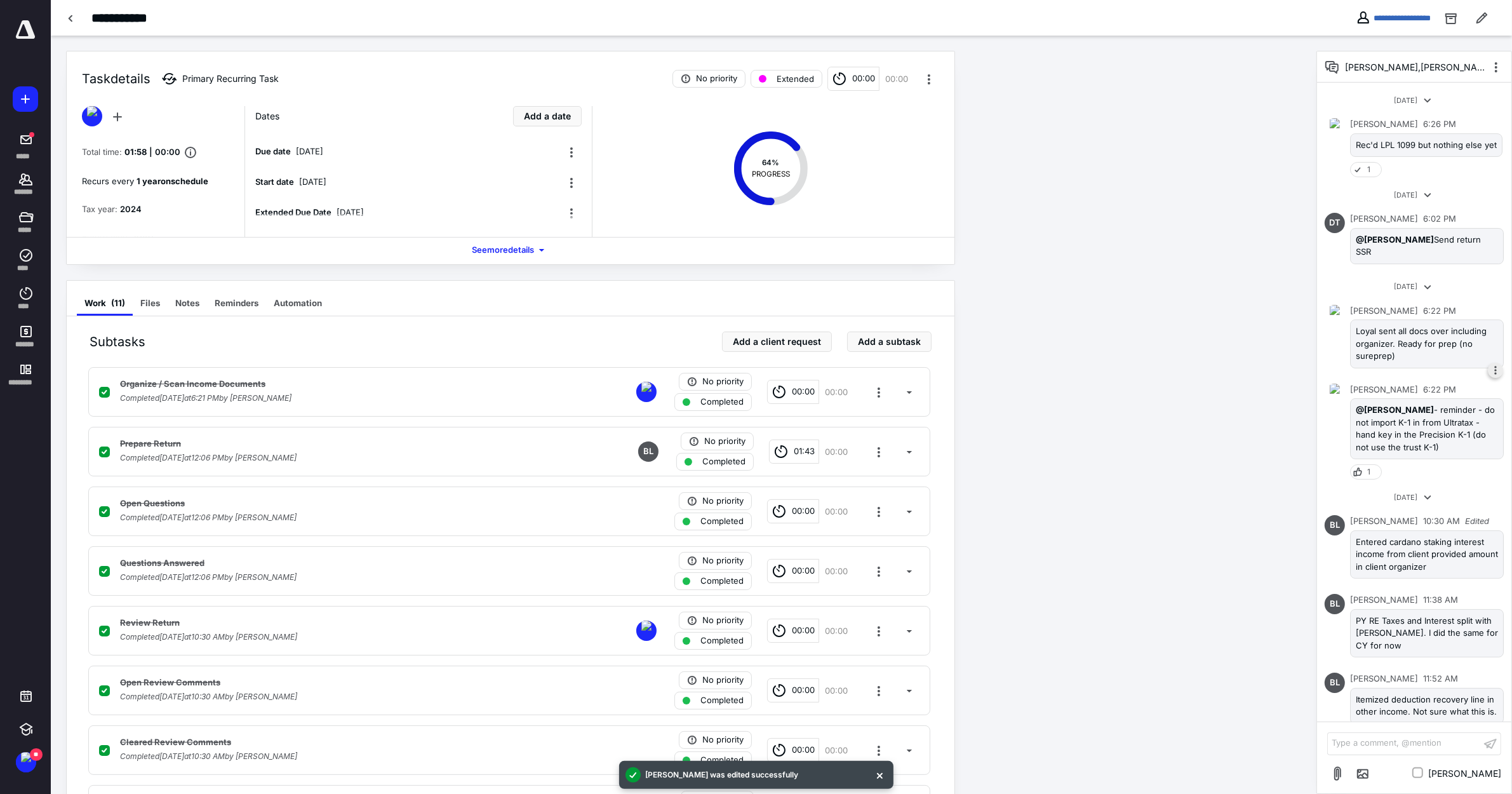 click at bounding box center [1495, 370] 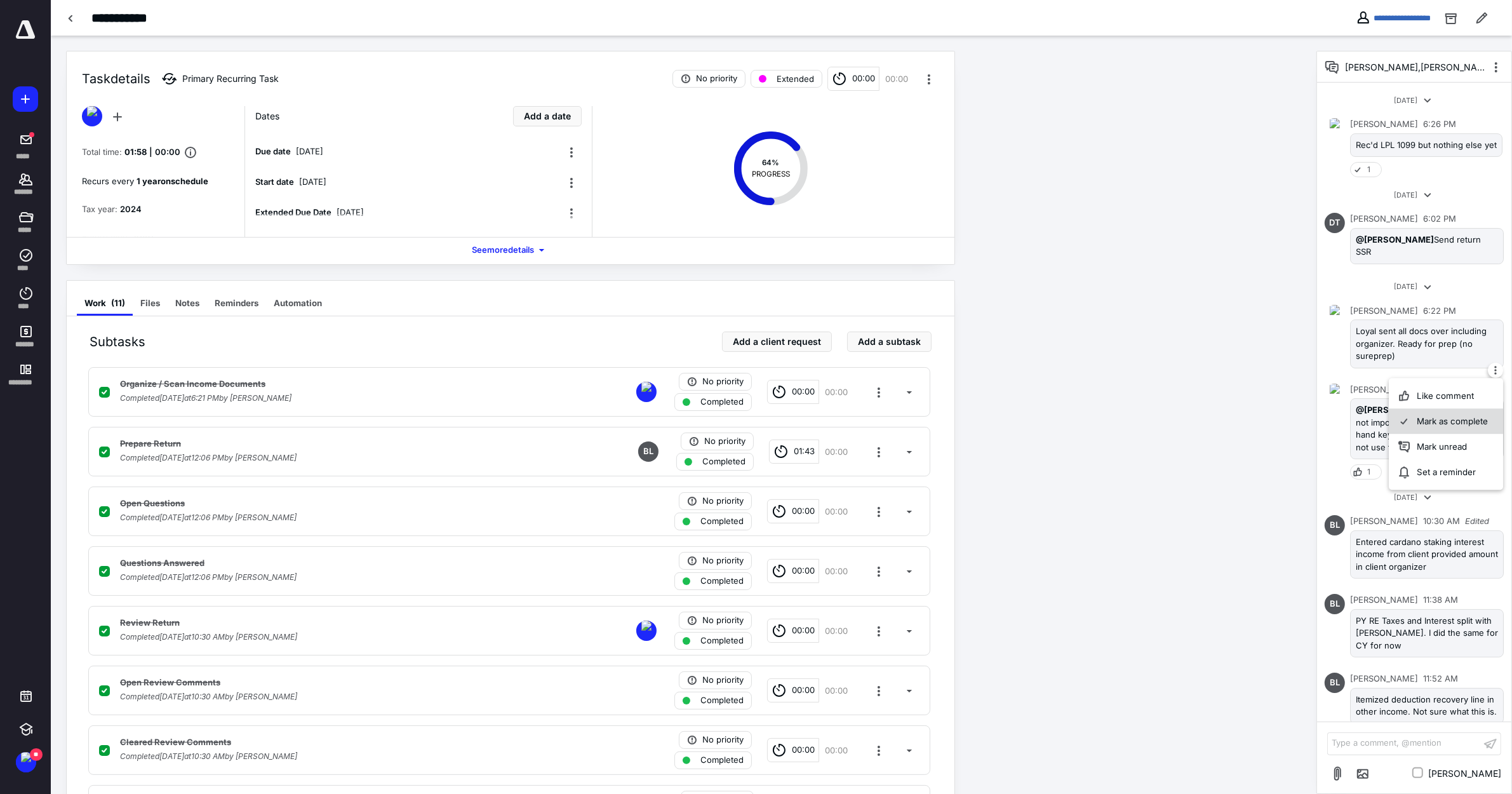 click on "Mark as complete" at bounding box center [1446, 421] 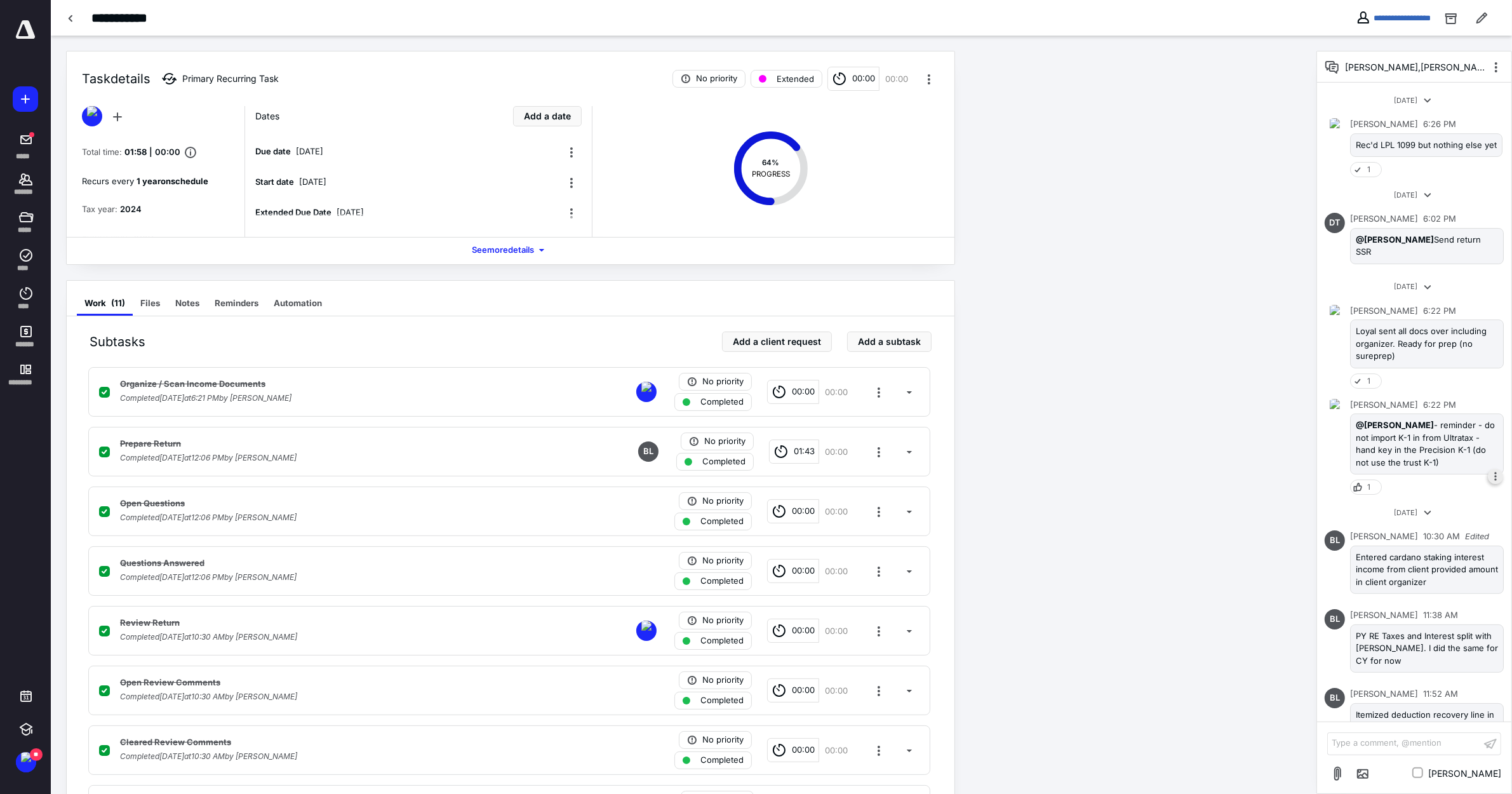 click at bounding box center (1495, 476) 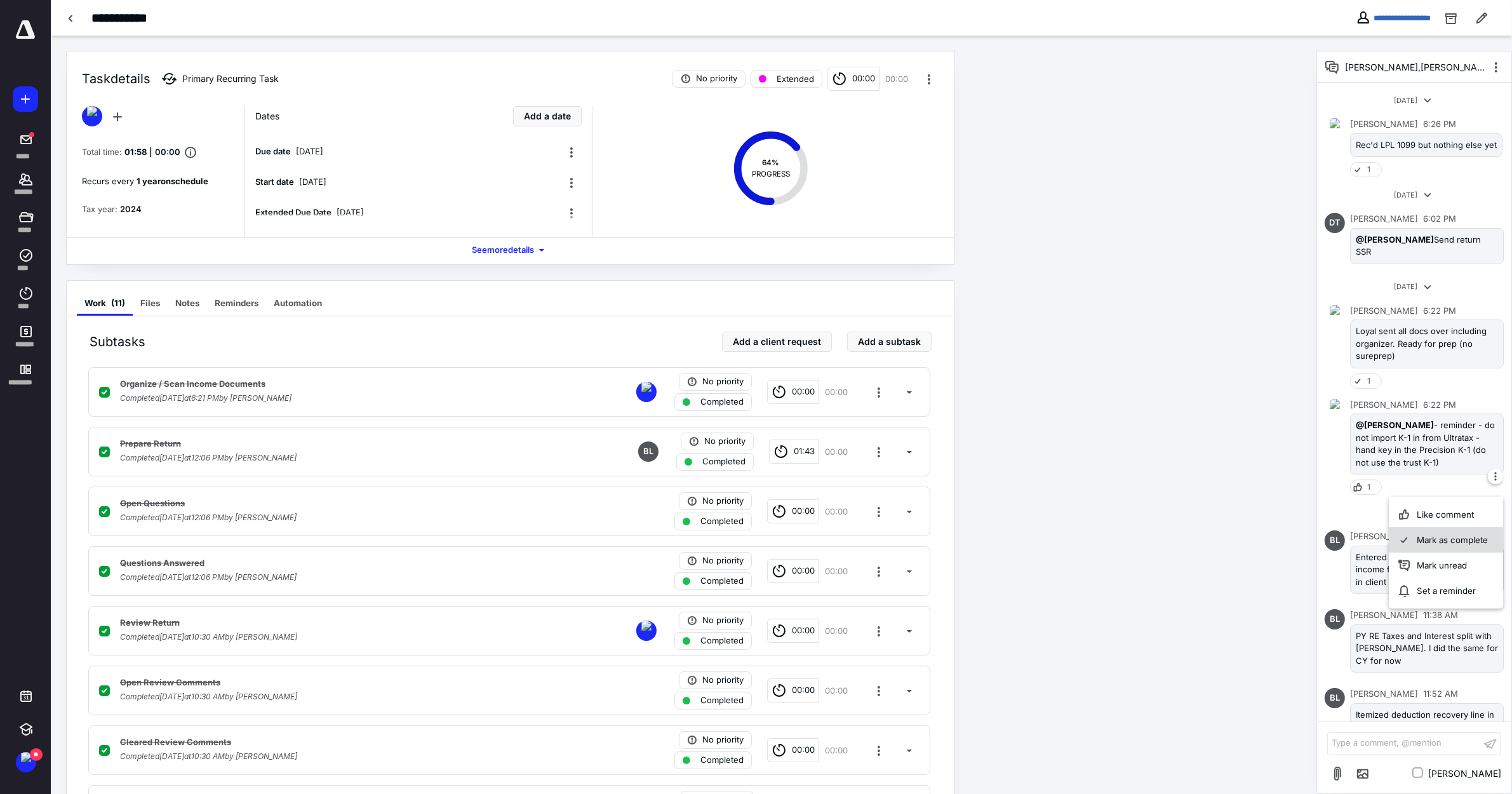 click on "Mark as complete" at bounding box center (1446, 540) 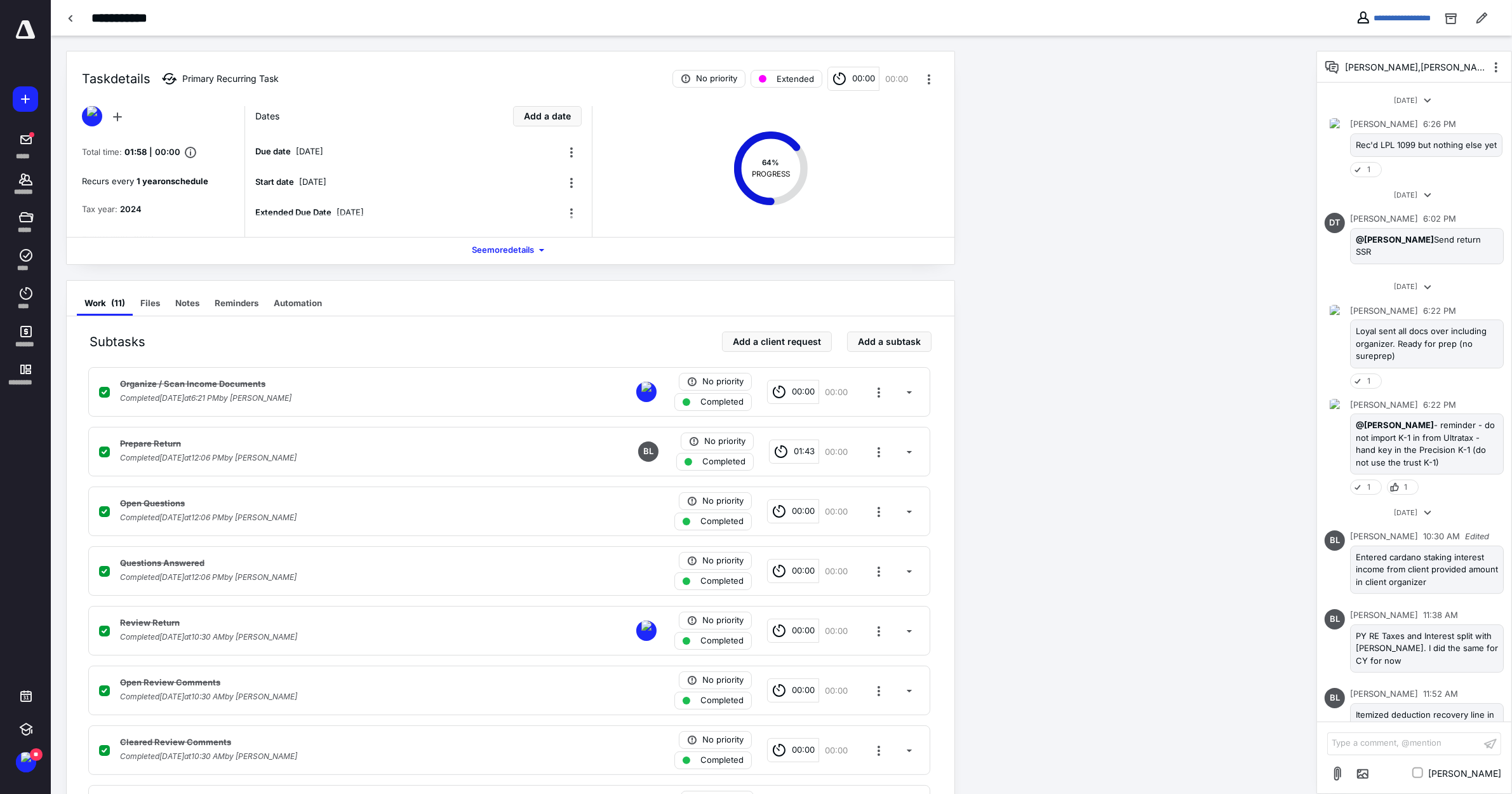 scroll, scrollTop: 159, scrollLeft: 0, axis: vertical 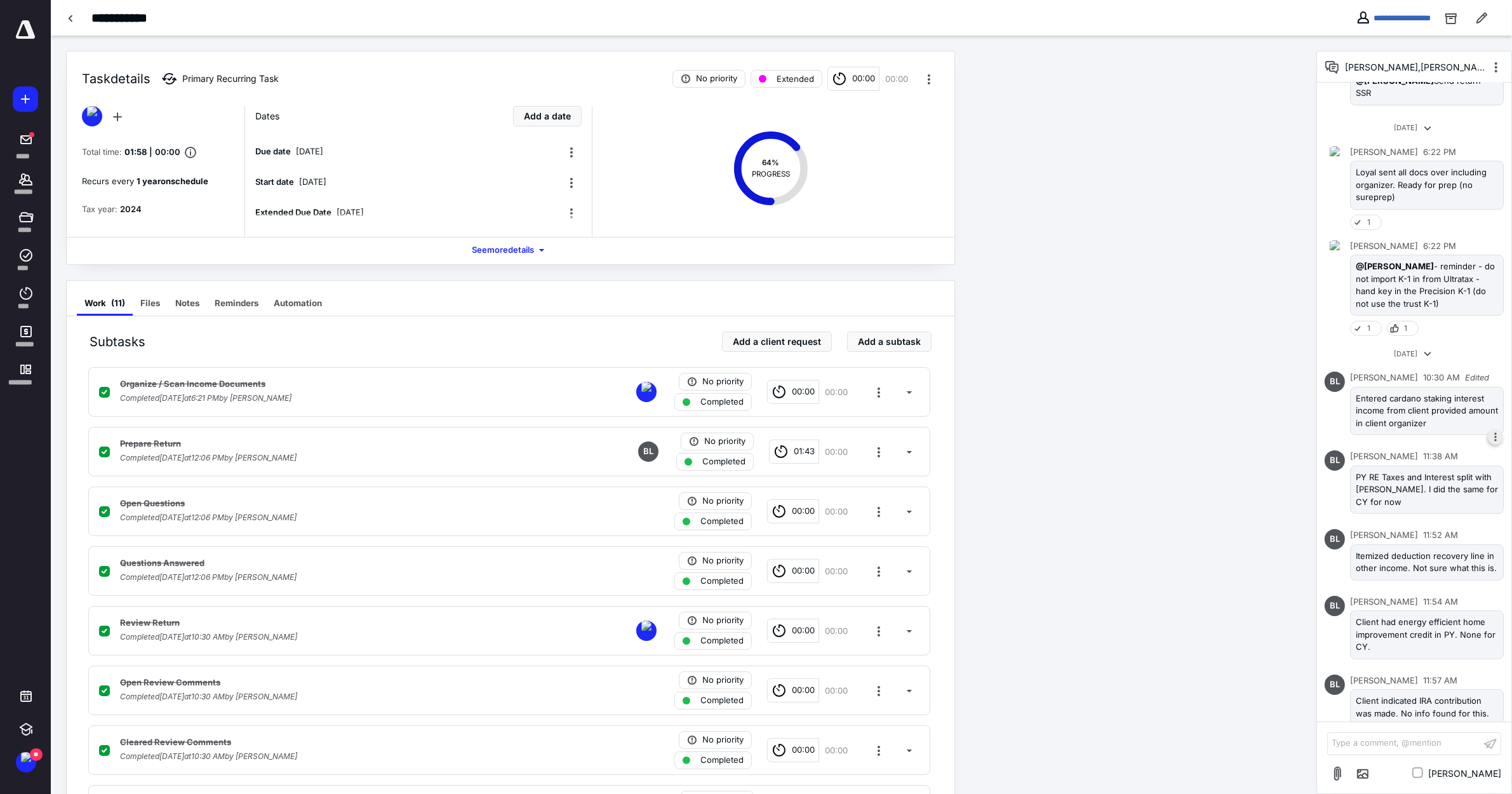 click at bounding box center (1495, 437) 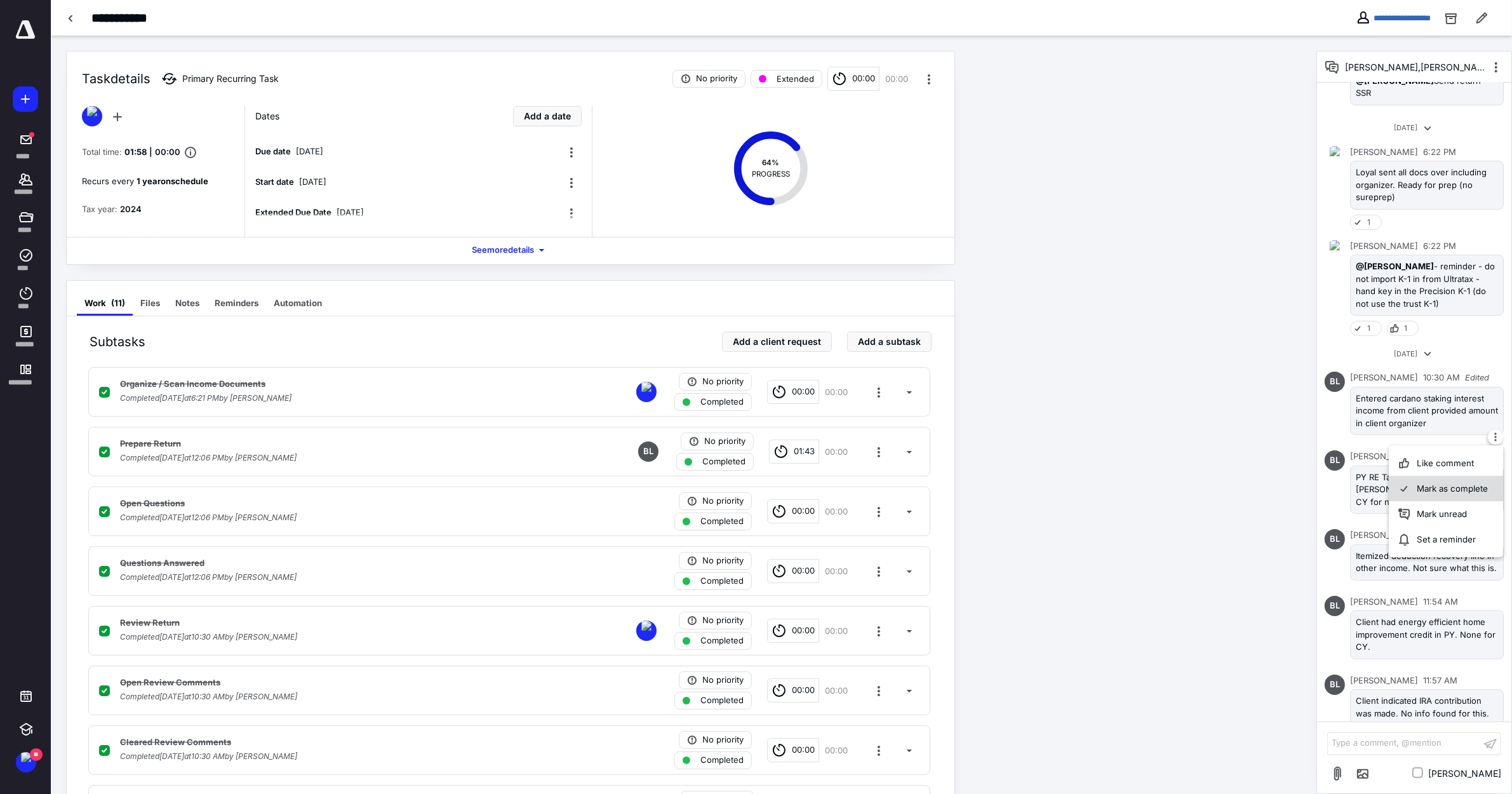 click on "Mark as complete" at bounding box center (1446, 488) 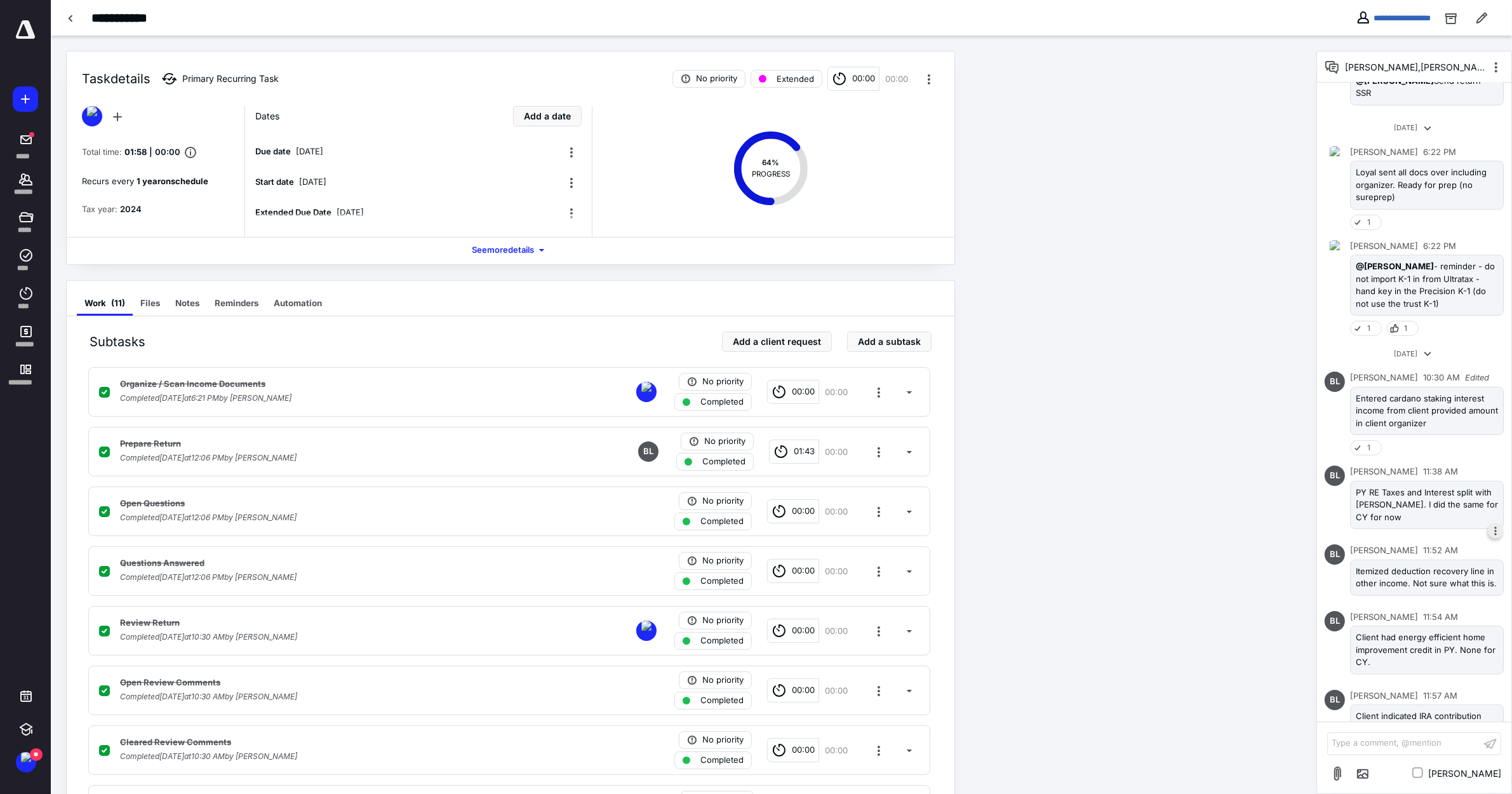 click at bounding box center (1495, 531) 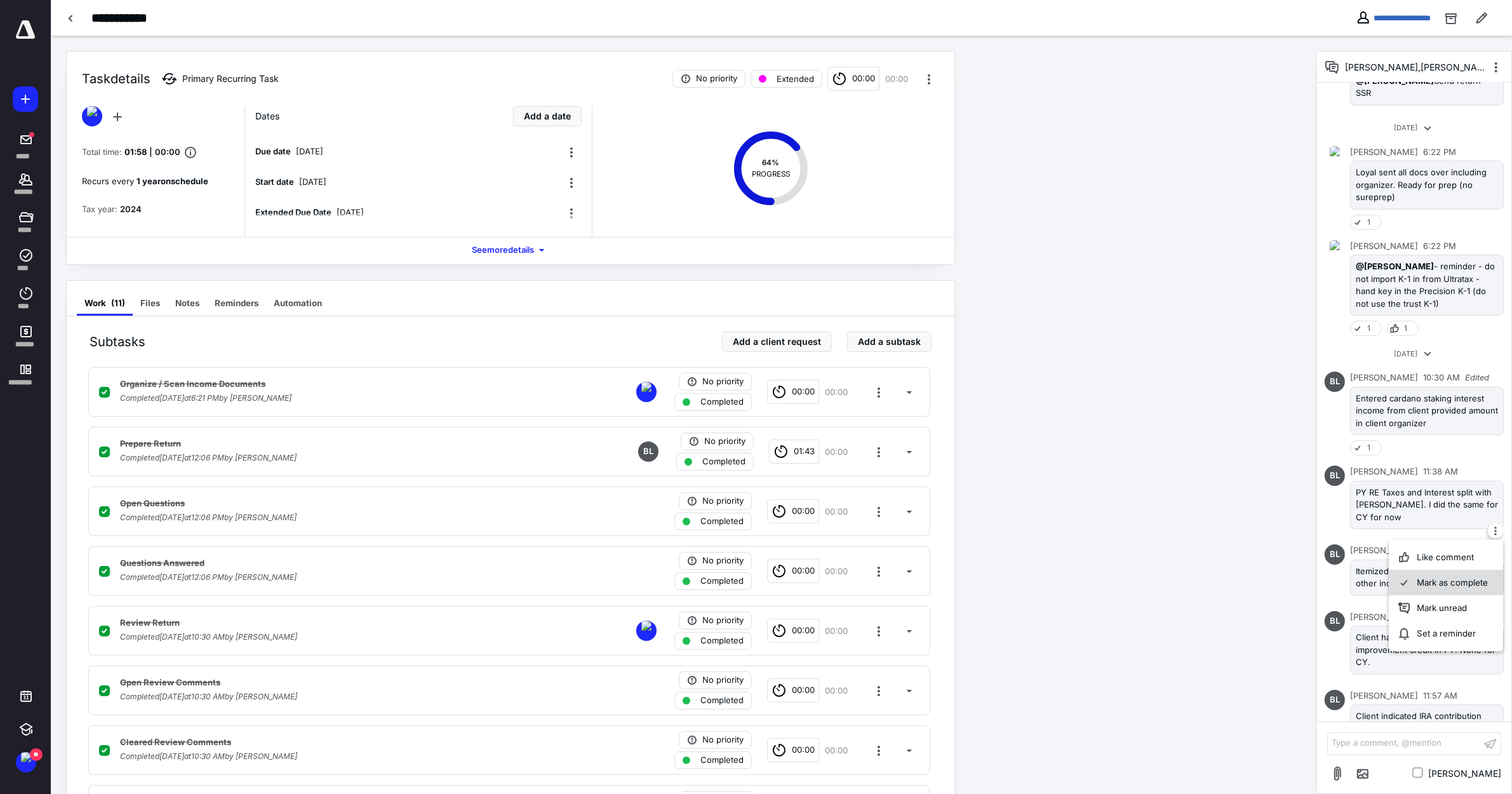 click on "Mark as complete" at bounding box center (1446, 582) 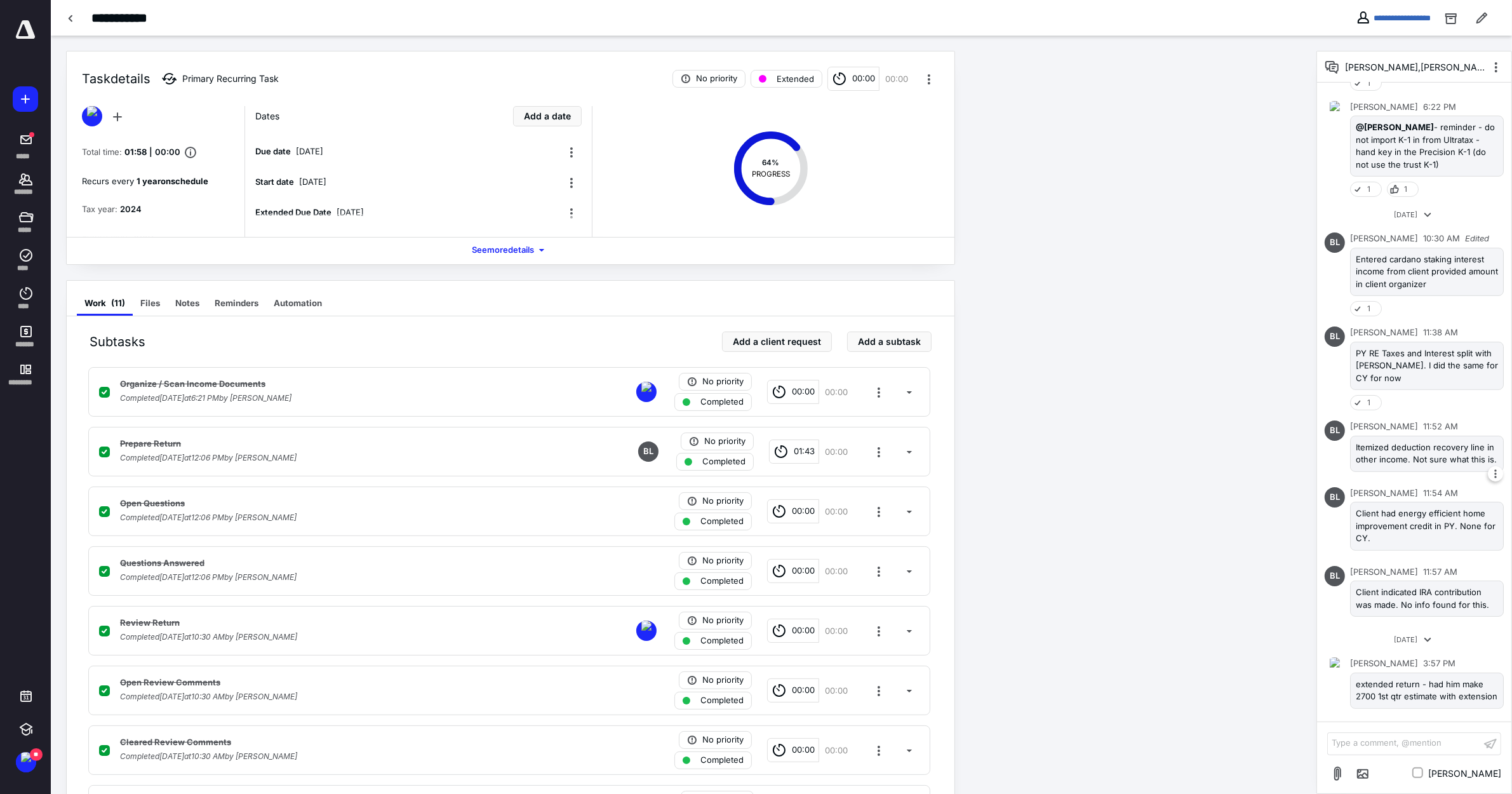 scroll, scrollTop: 318, scrollLeft: 0, axis: vertical 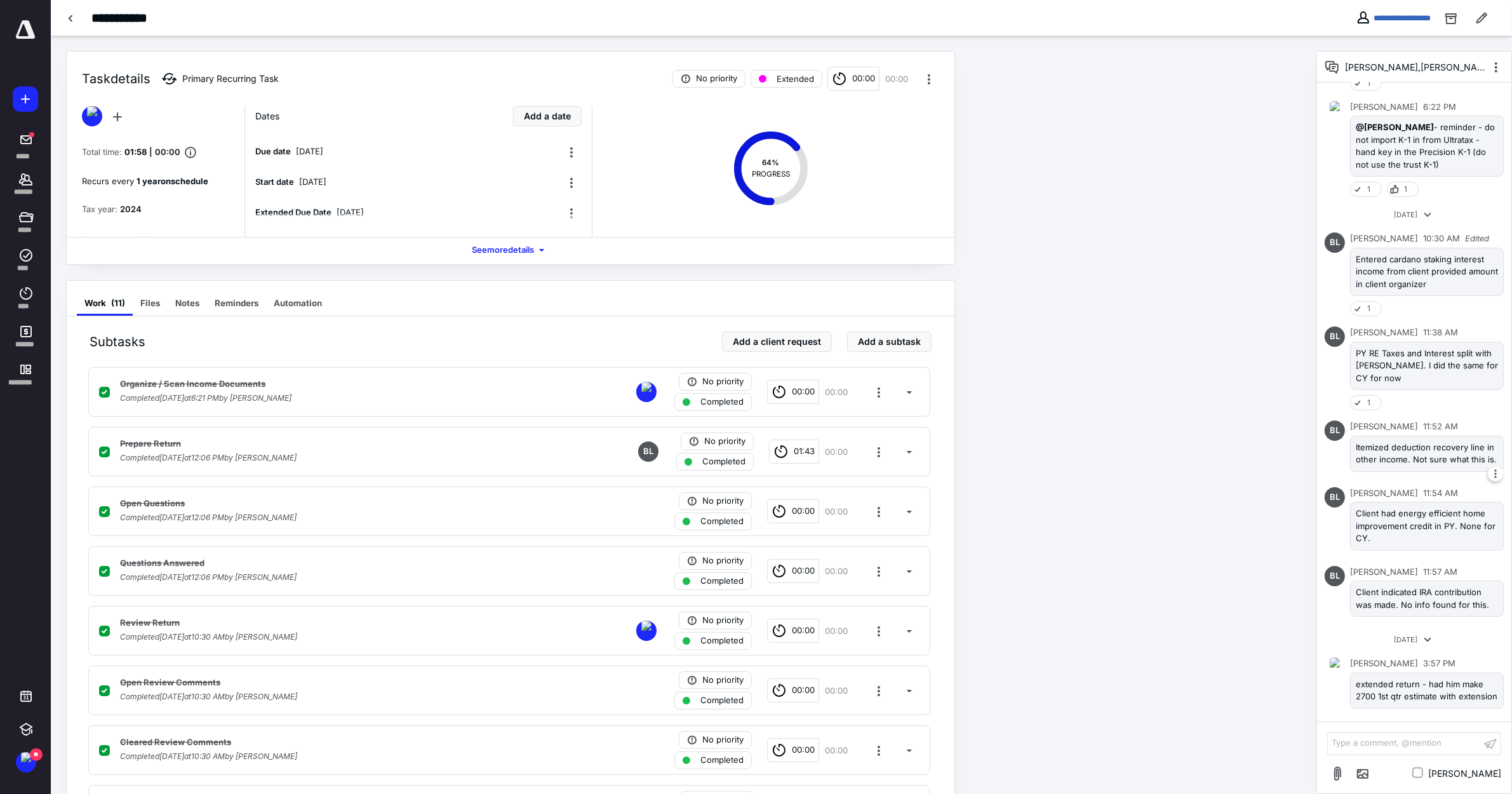 click at bounding box center (1495, 474) 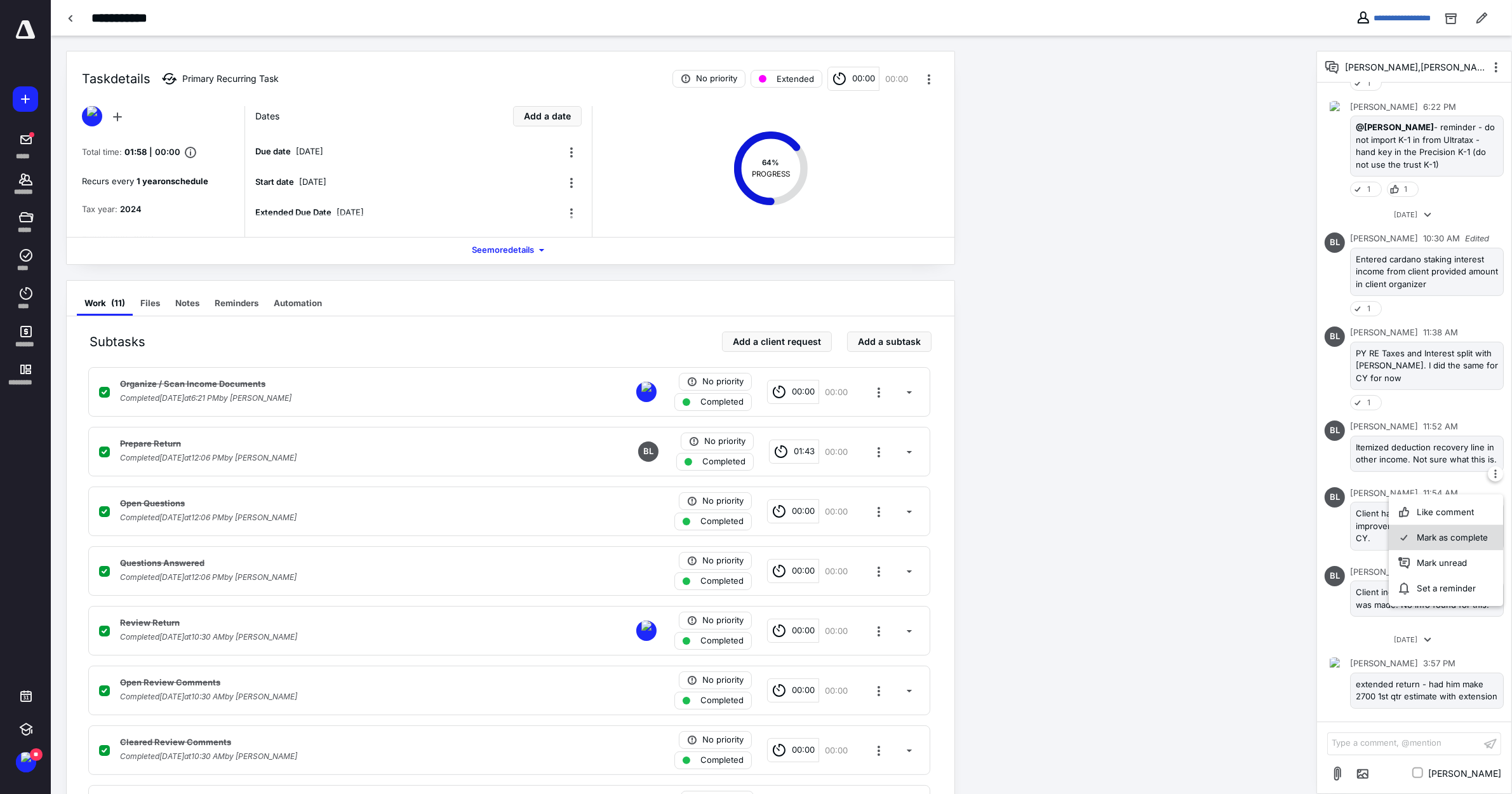 click on "Mark as complete" at bounding box center (1446, 537) 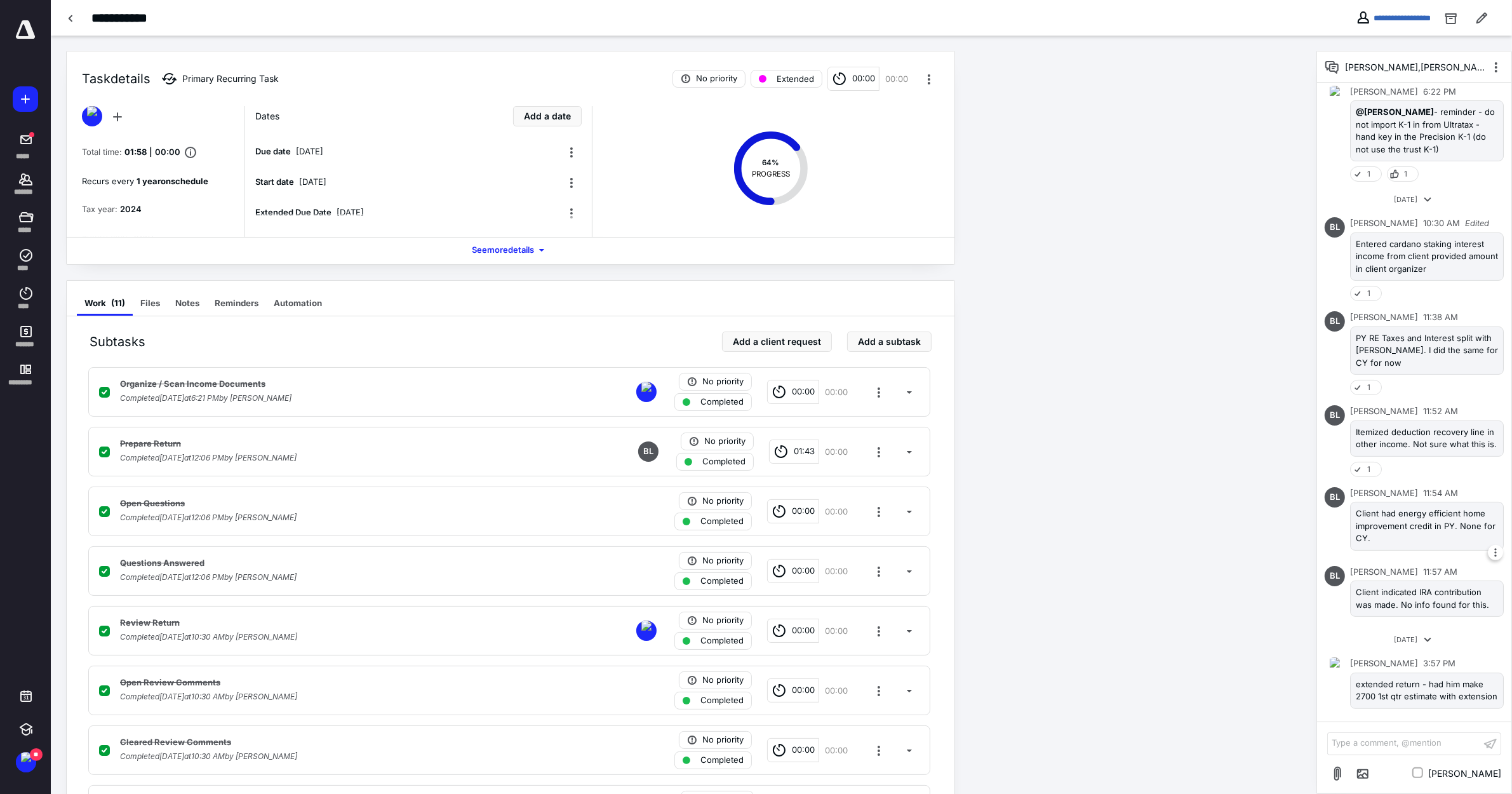click at bounding box center [1495, 553] 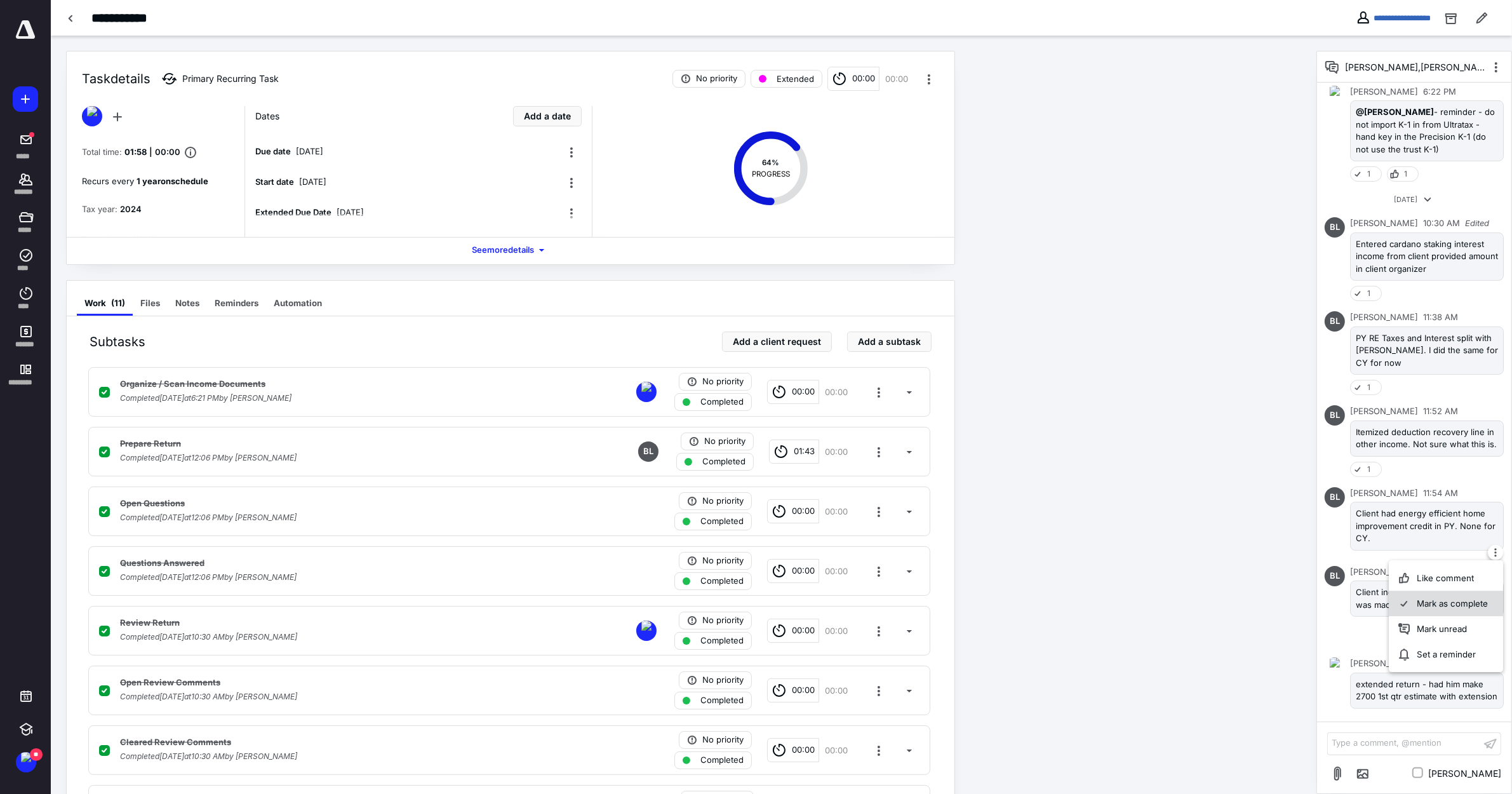 click on "Mark as complete" at bounding box center (1446, 603) 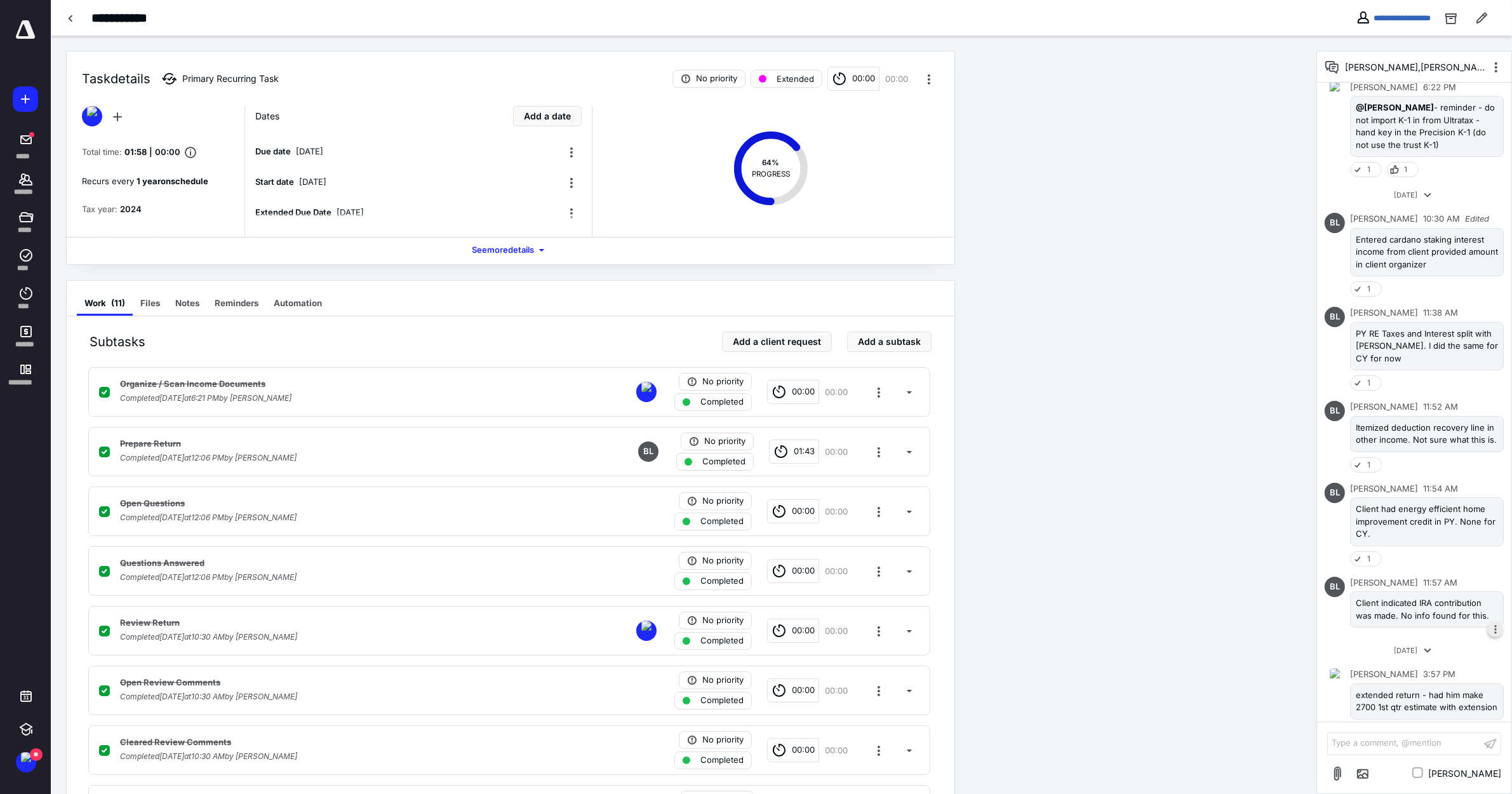 click at bounding box center (1495, 629) 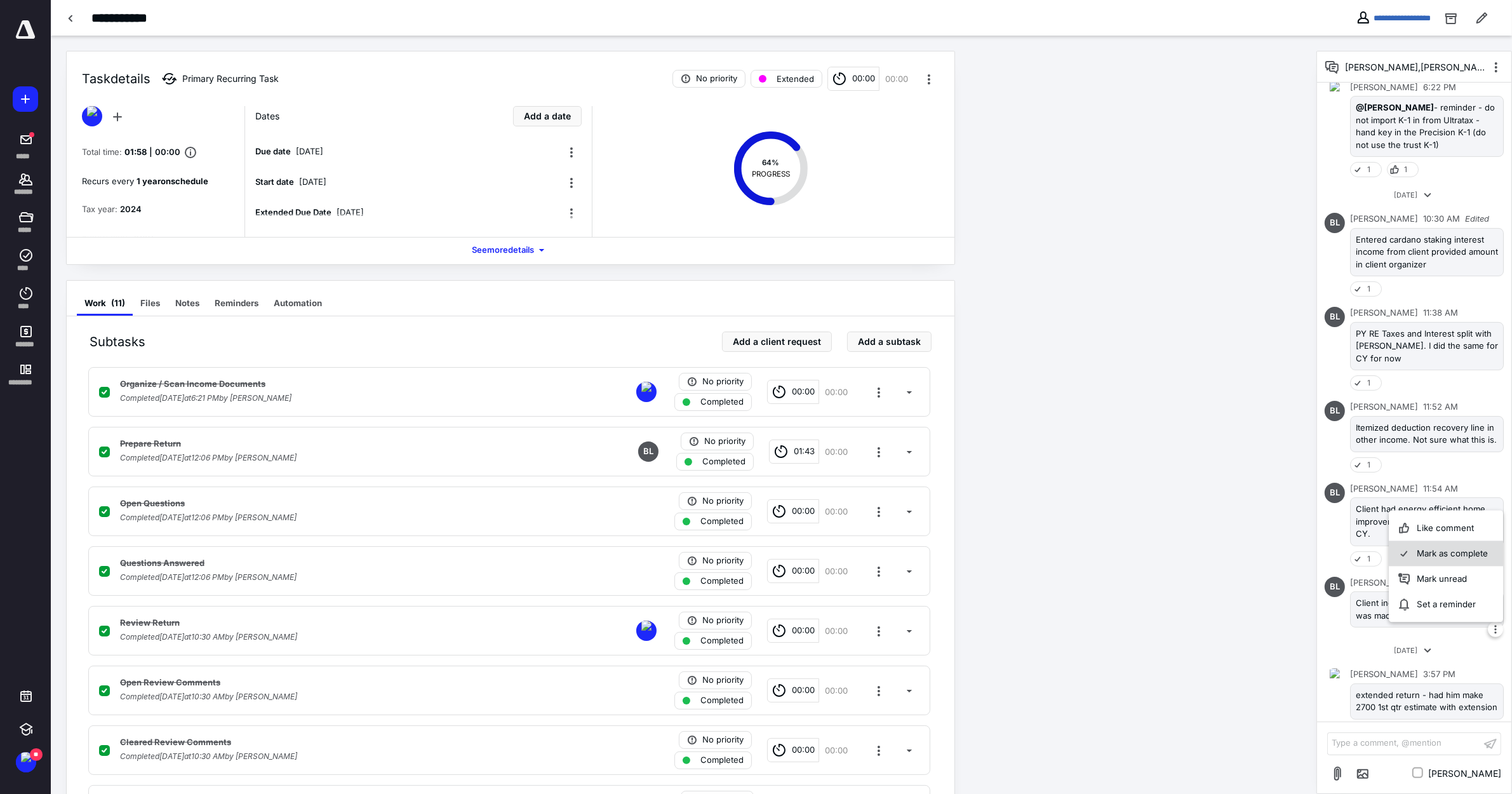 click on "Mark as complete" at bounding box center (1446, 554) 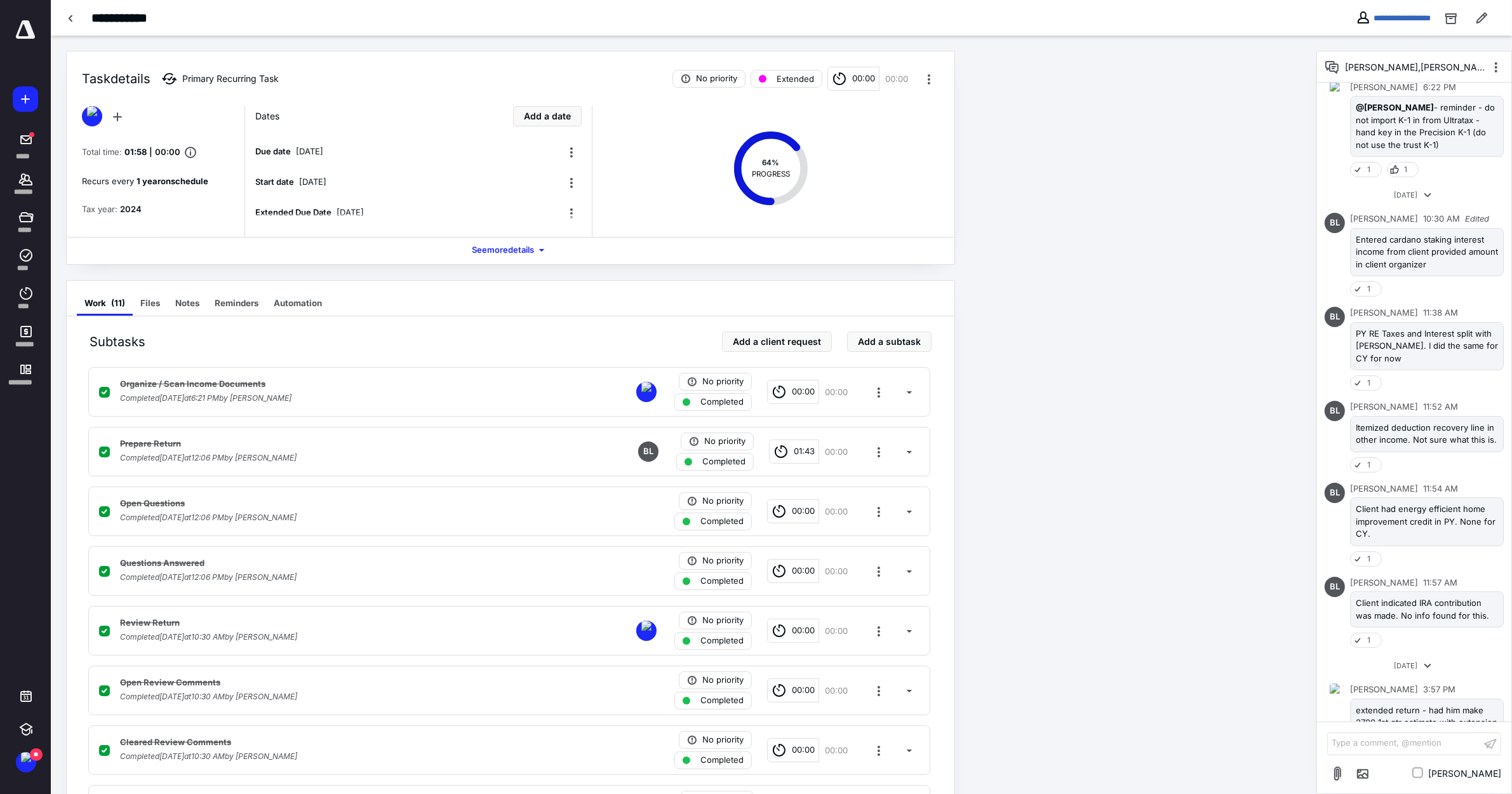scroll, scrollTop: 396, scrollLeft: 0, axis: vertical 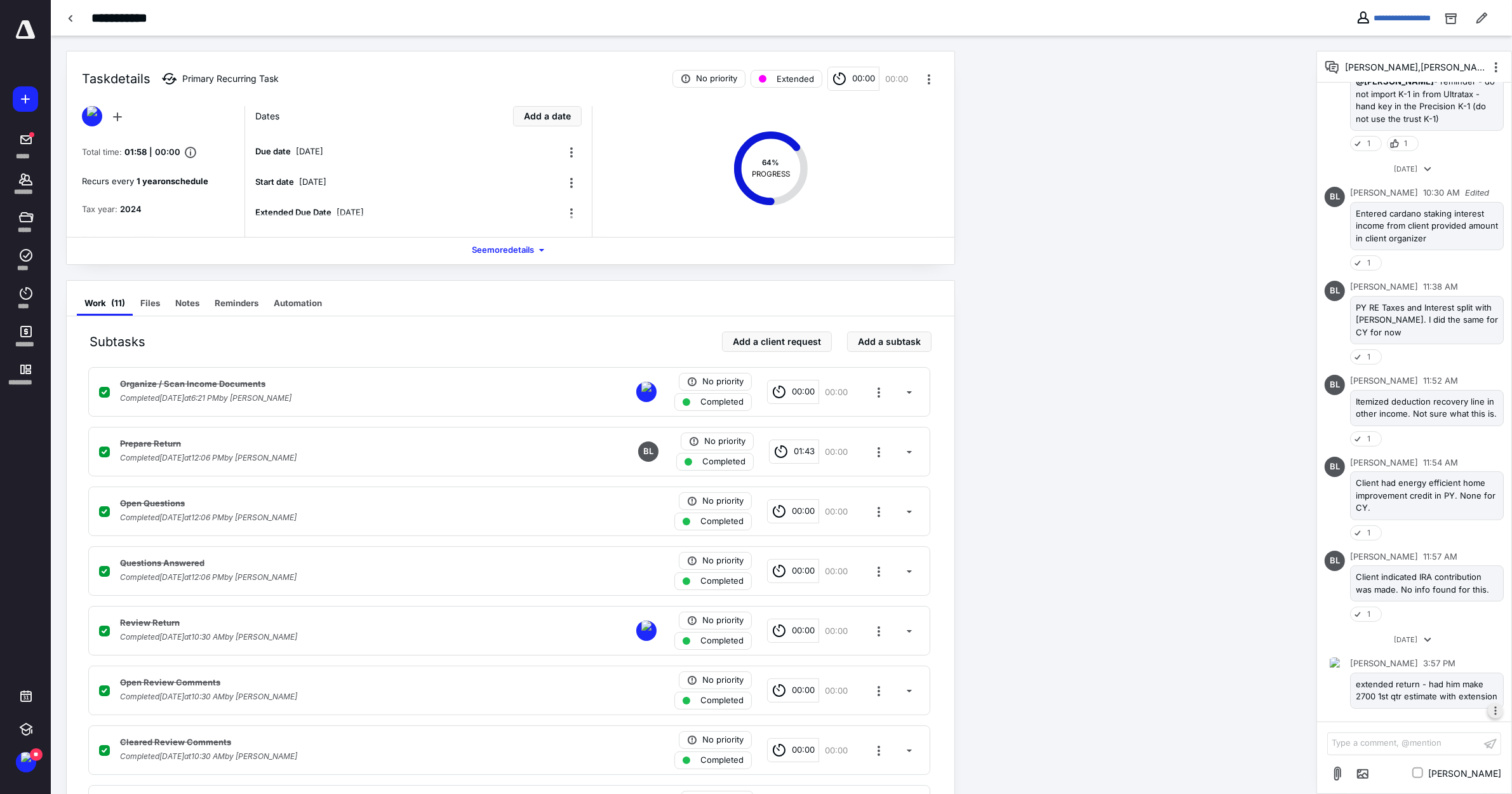 click at bounding box center (1495, 711) 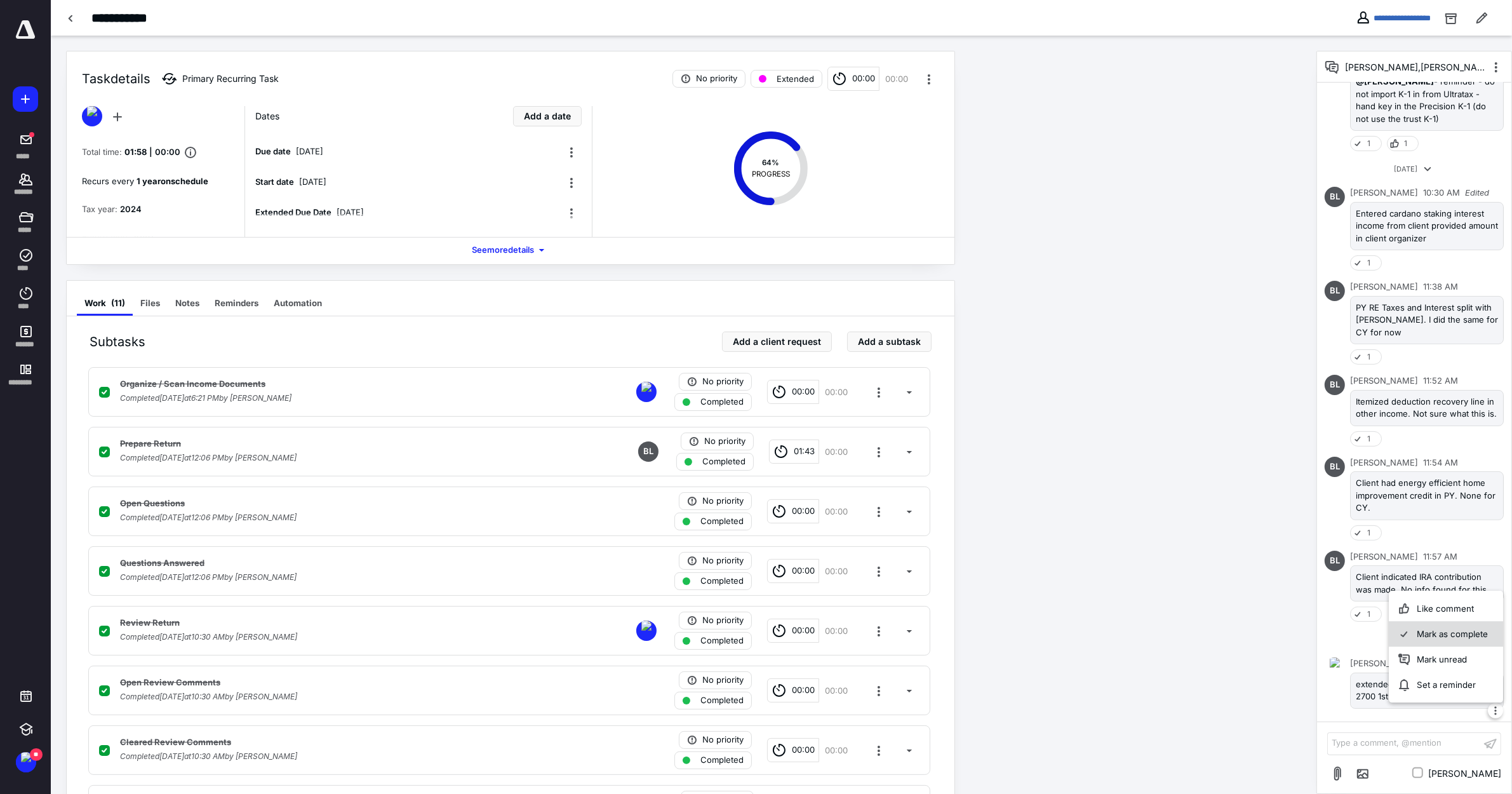 click on "Mark as complete" at bounding box center [1446, 634] 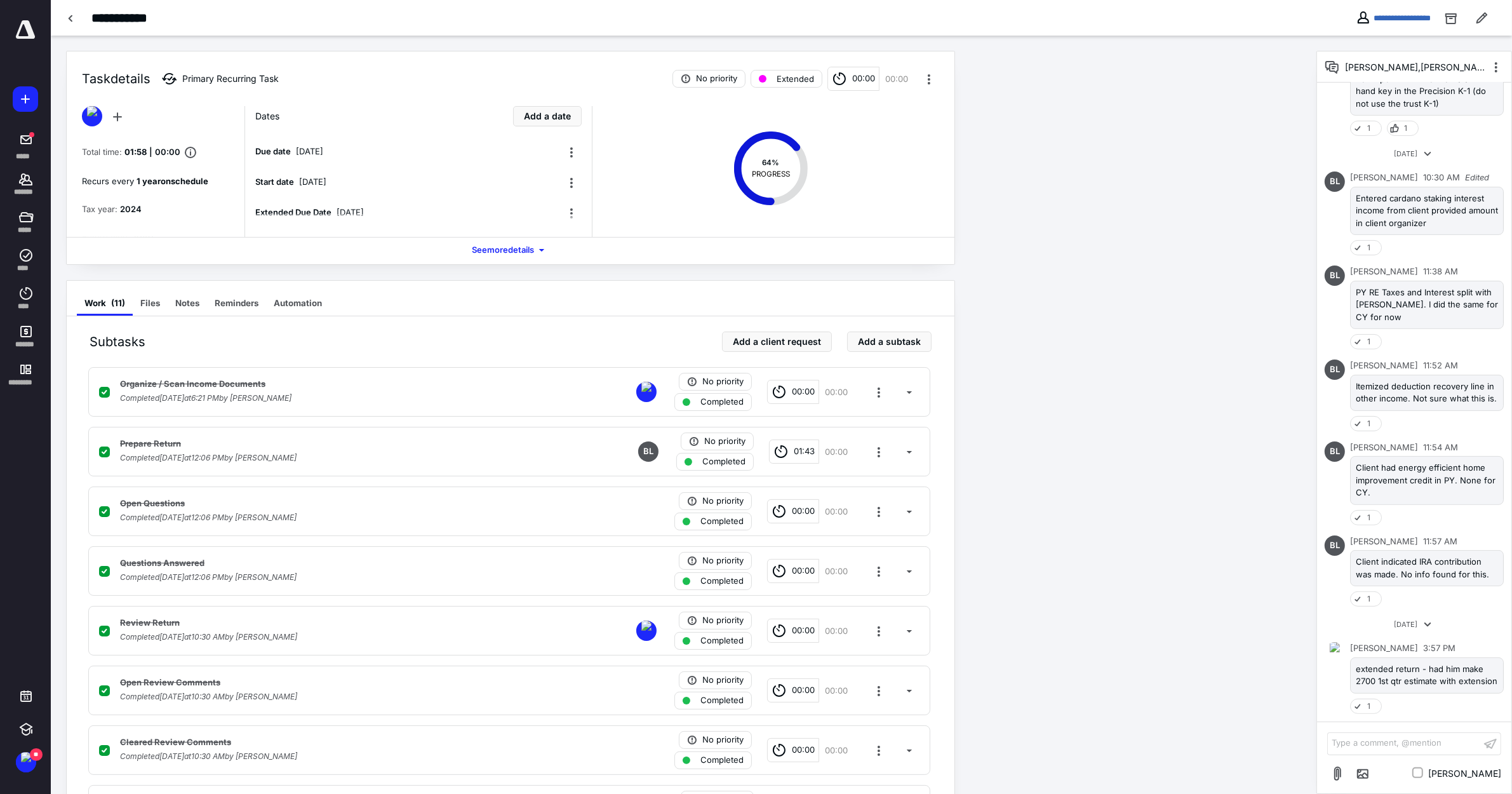 scroll, scrollTop: 412, scrollLeft: 0, axis: vertical 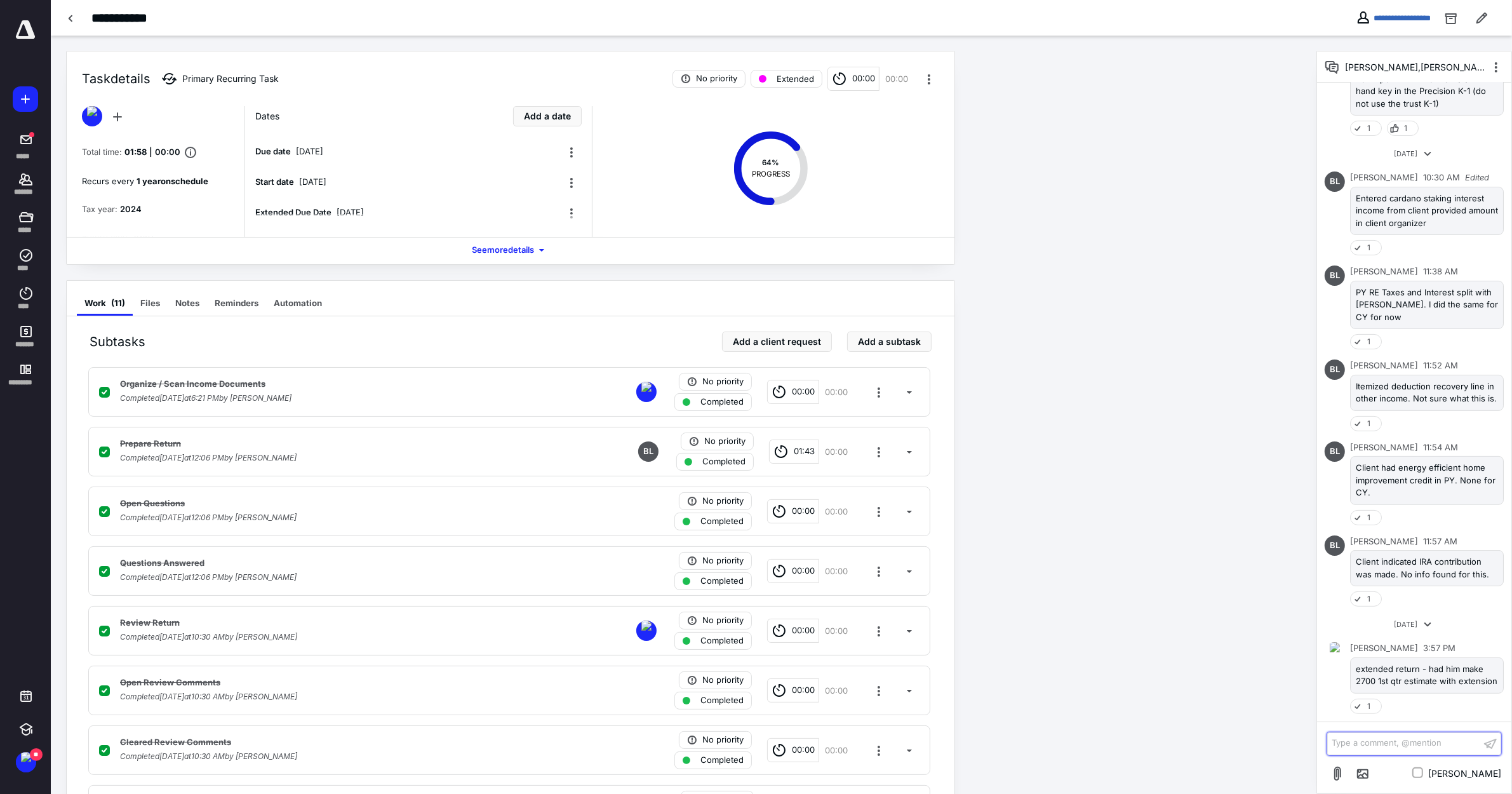 click on "Type a comment, @mention ﻿" at bounding box center [1404, 743] 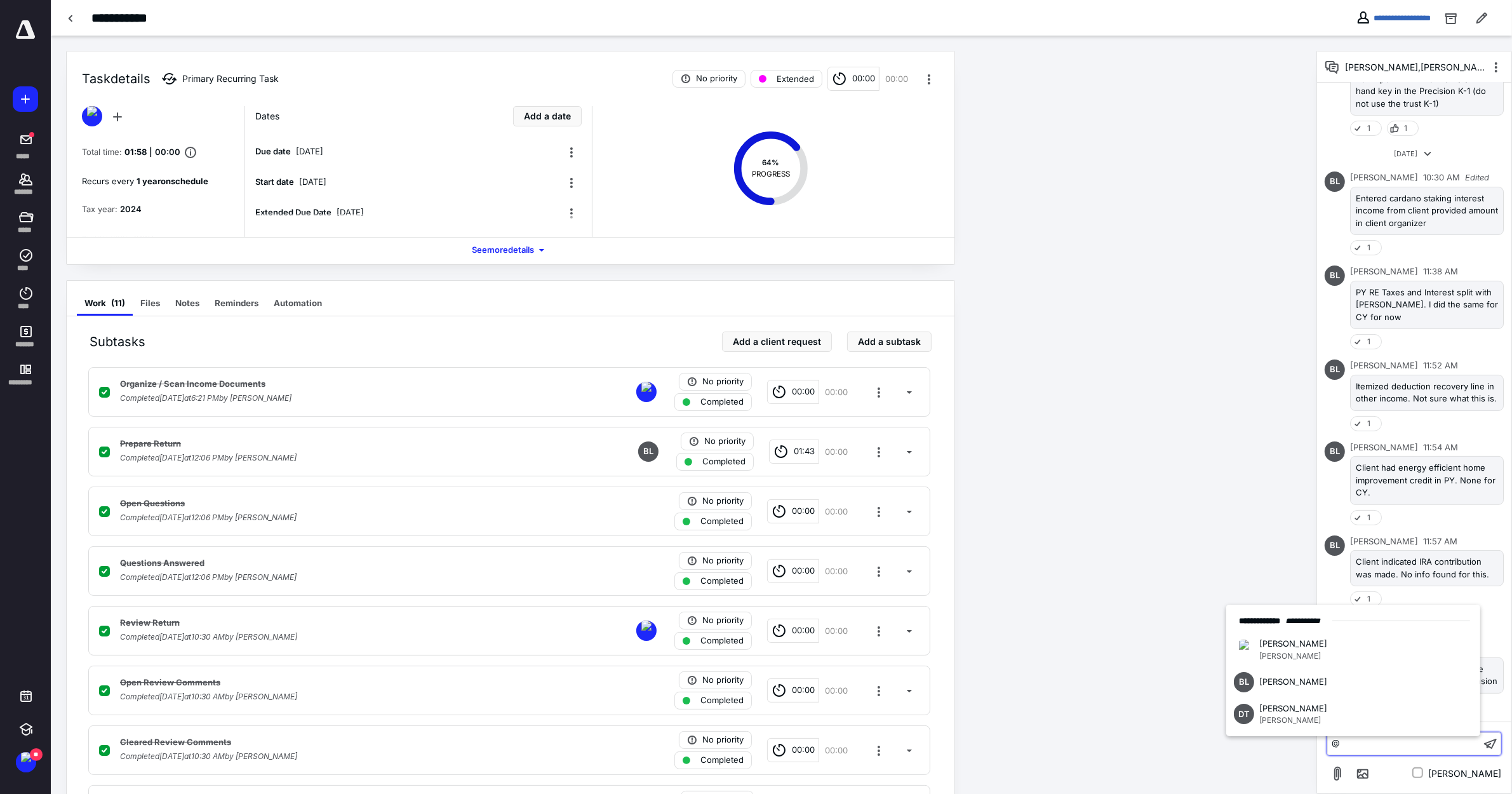 type 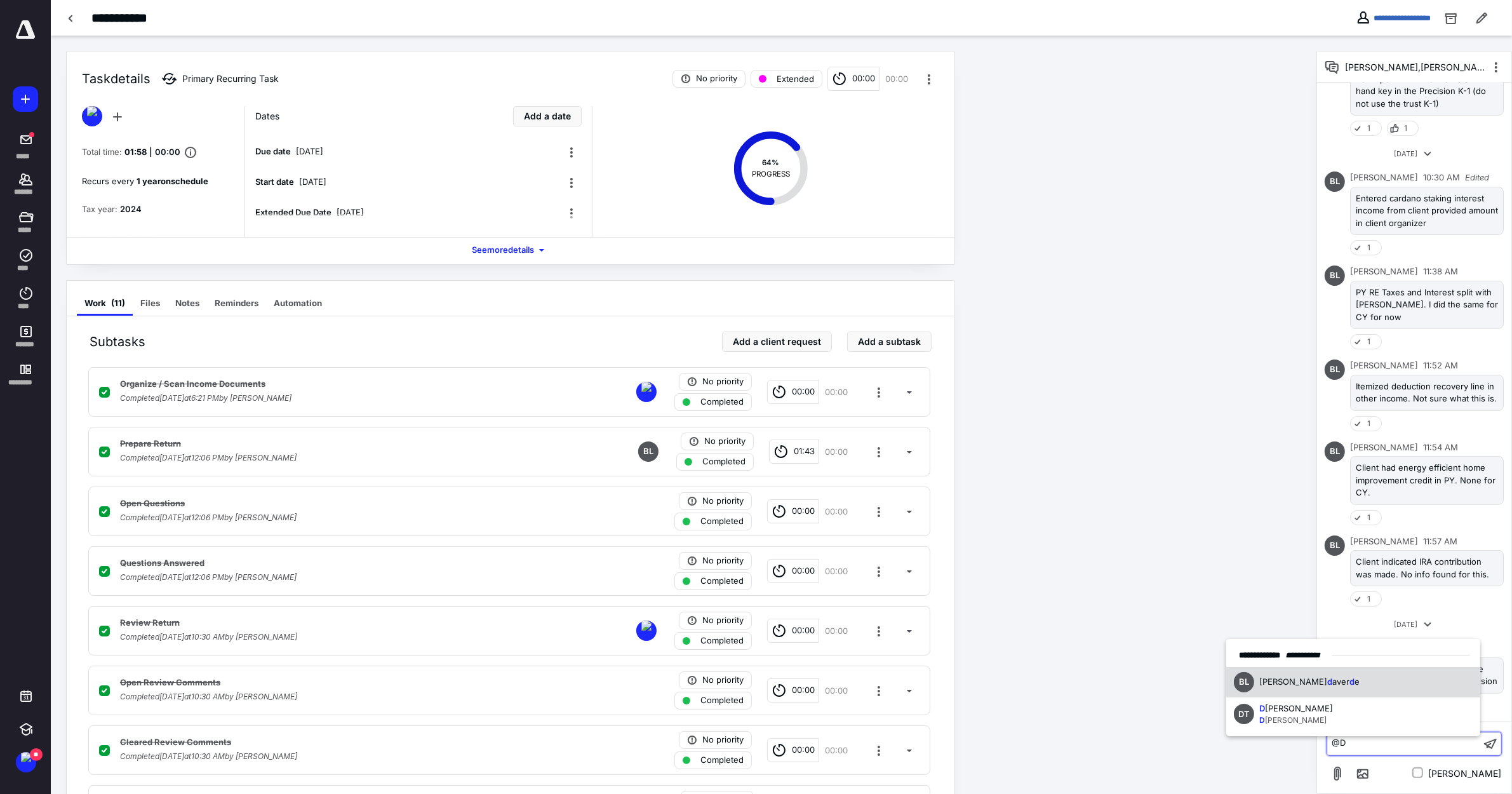 click on "DT D [PERSON_NAME] D [PERSON_NAME]" at bounding box center [1353, 715] 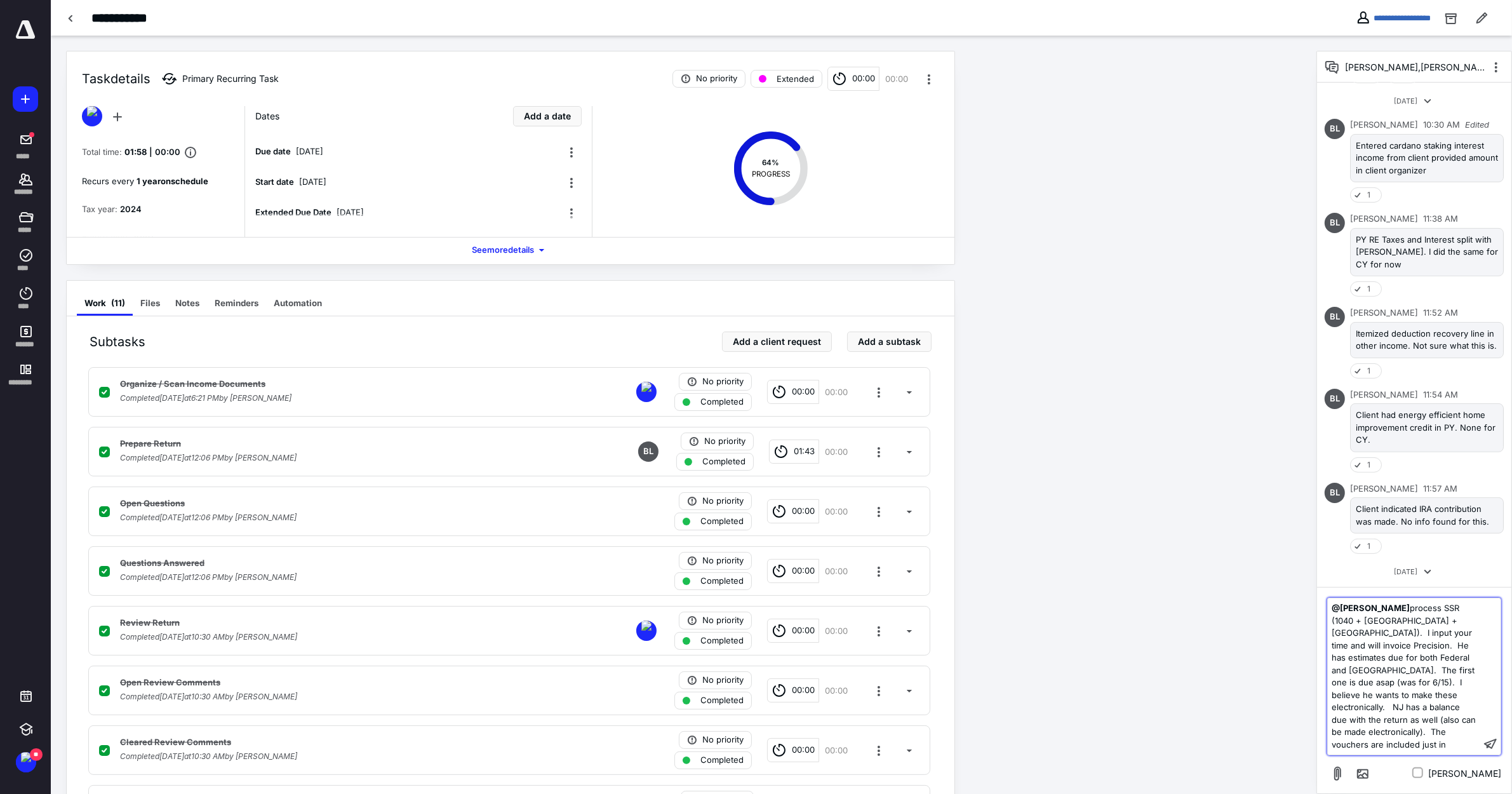 click on "﻿ @ [PERSON_NAME] ﻿  process SSR (1040 + [GEOGRAPHIC_DATA] + [GEOGRAPHIC_DATA]).  I input your time and will invoice Precision.  He has estimates due for both Federal and [GEOGRAPHIC_DATA].  The first one is due asap (was for 6/15).  I believe he wants to make these electronically.   NJ has a balance due with the return as well (also can be made electronically).  The vouchers are included just in" at bounding box center [1404, 676] 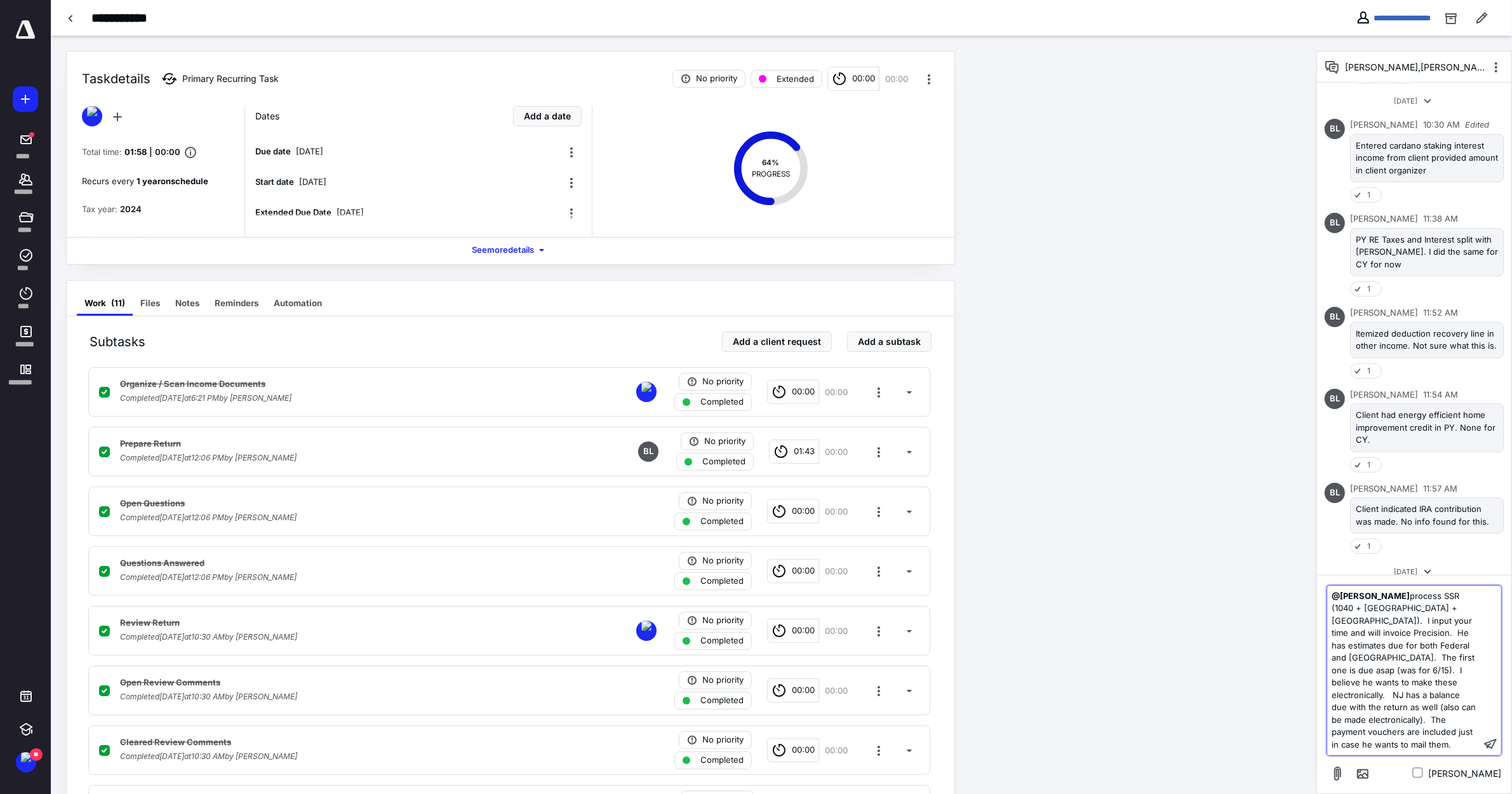 scroll, scrollTop: 627, scrollLeft: 0, axis: vertical 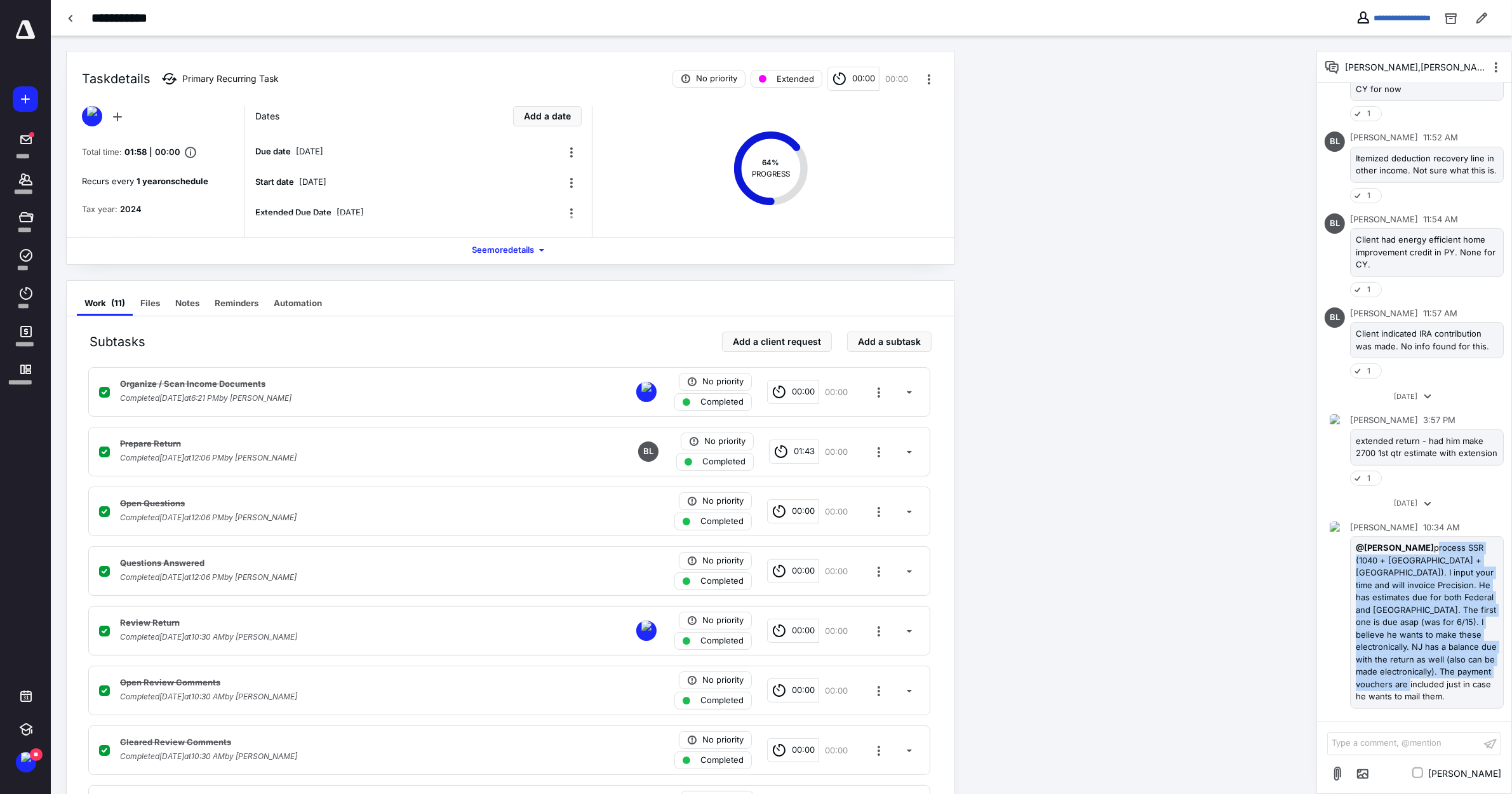 drag, startPoint x: 1396, startPoint y: 560, endPoint x: 1491, endPoint y: 699, distance: 168.3627 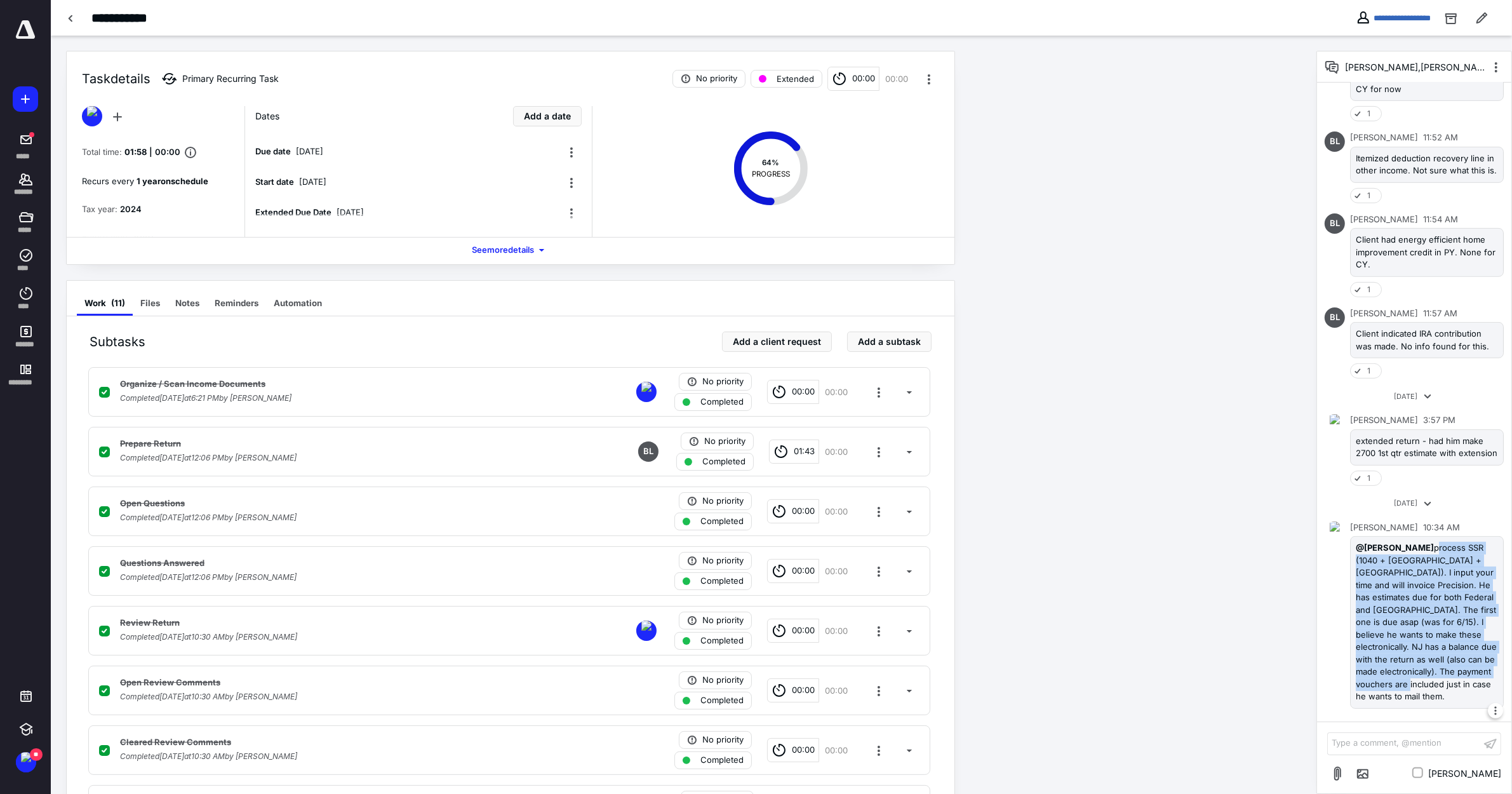 copy on "process SSR (1040 + [GEOGRAPHIC_DATA] + [GEOGRAPHIC_DATA]).  I input your time and will invoice Precision.  He has estimates due for both Federal and [GEOGRAPHIC_DATA].  The first one is due asap (was for 6/15).  I believe he wants to make these electronically.   NJ has a balance due with the return as well (also can be made electronically).  The payment vouchers are included just in case he wants to mail them." 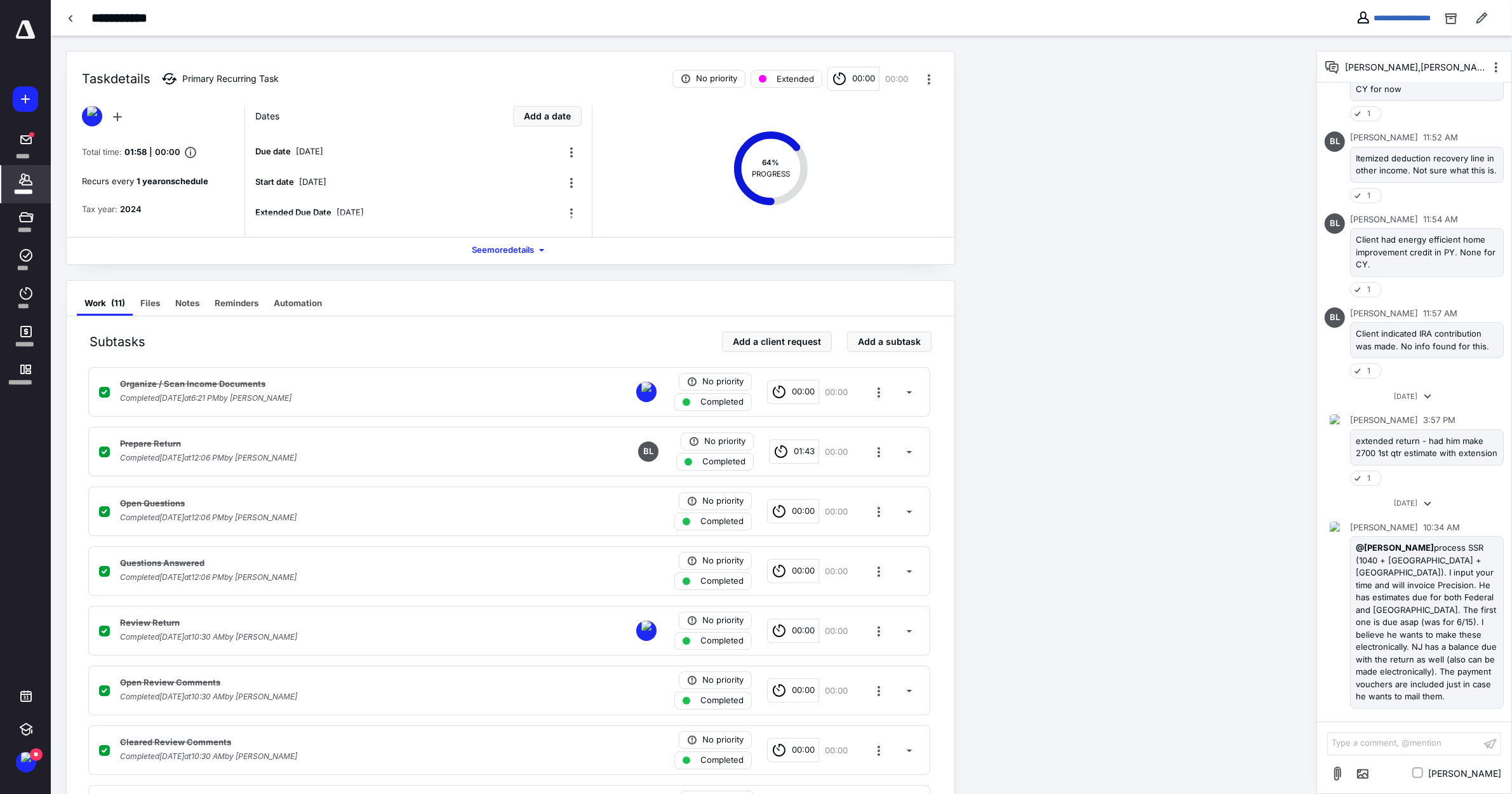 click 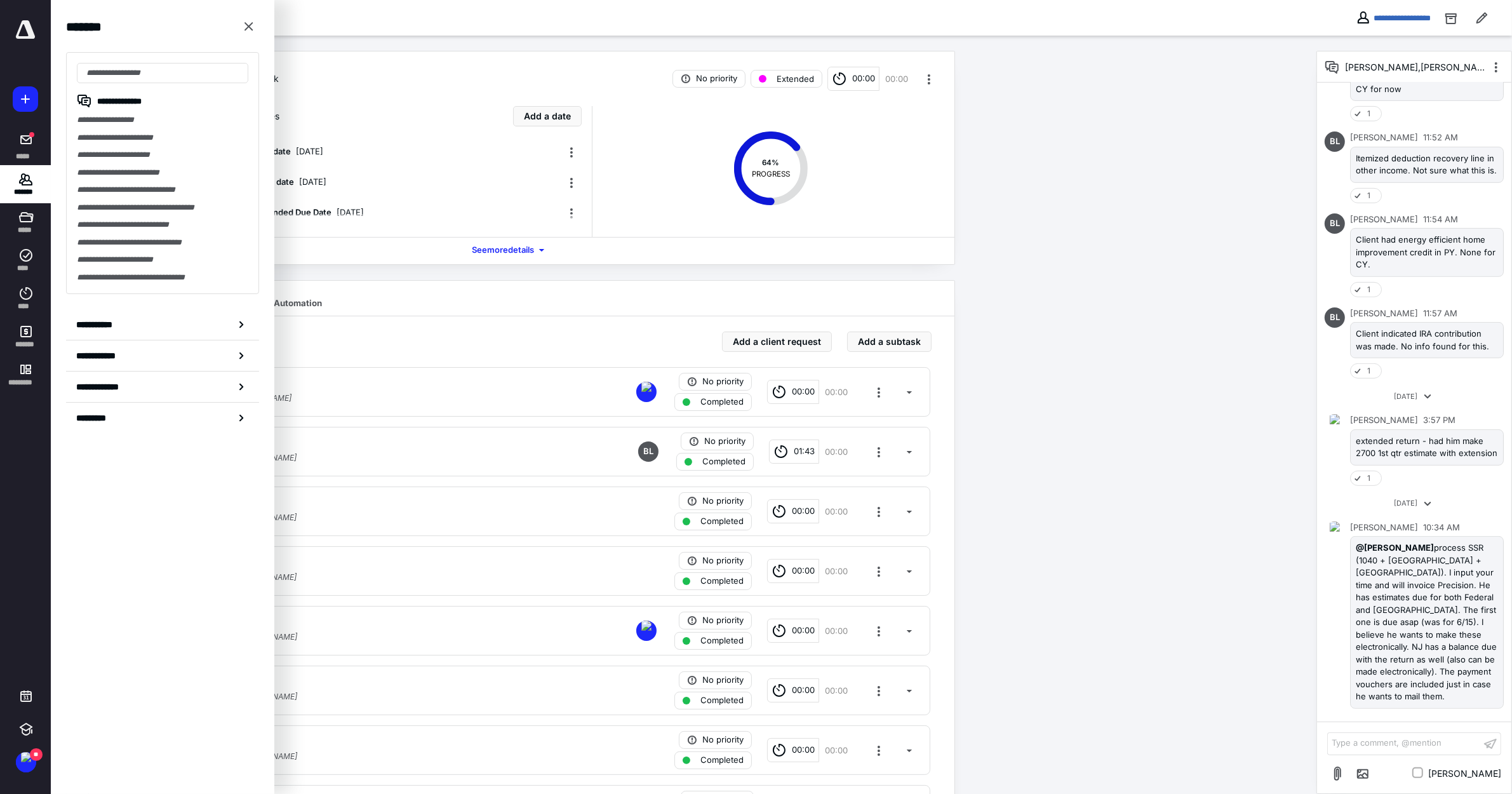 click on "**********" at bounding box center [163, 120] 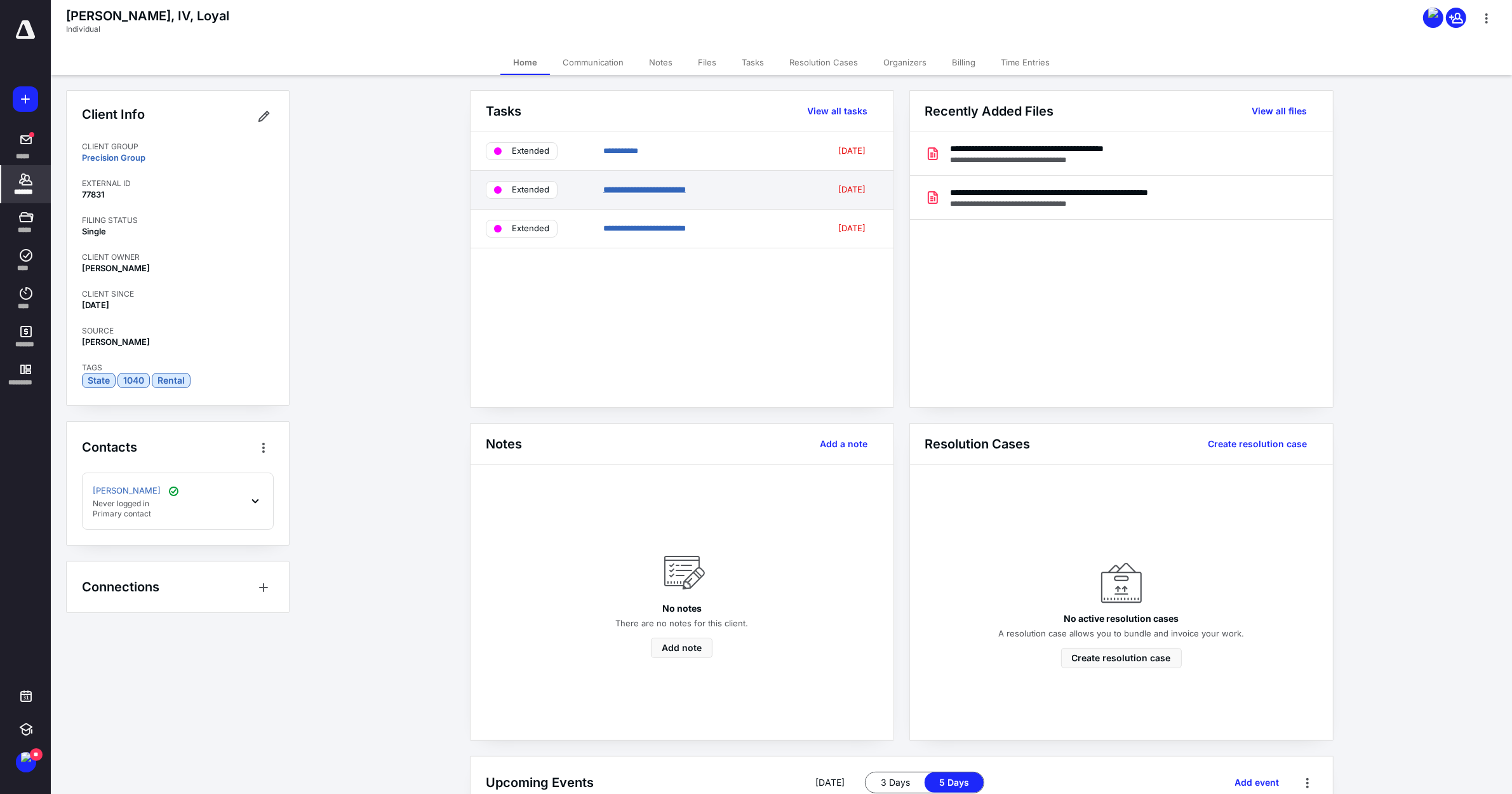 click on "**********" at bounding box center (645, 189) 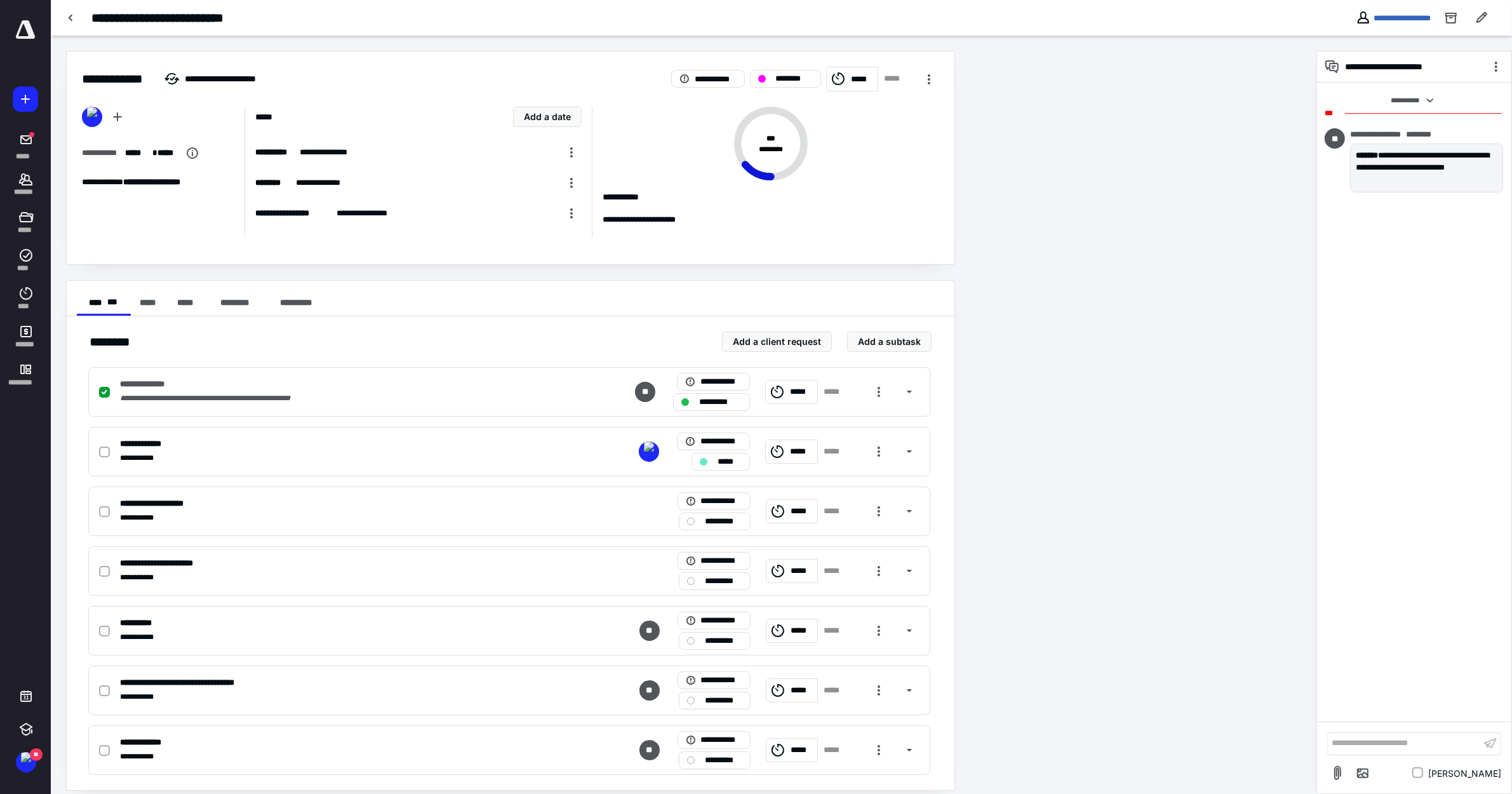 scroll, scrollTop: 14, scrollLeft: 0, axis: vertical 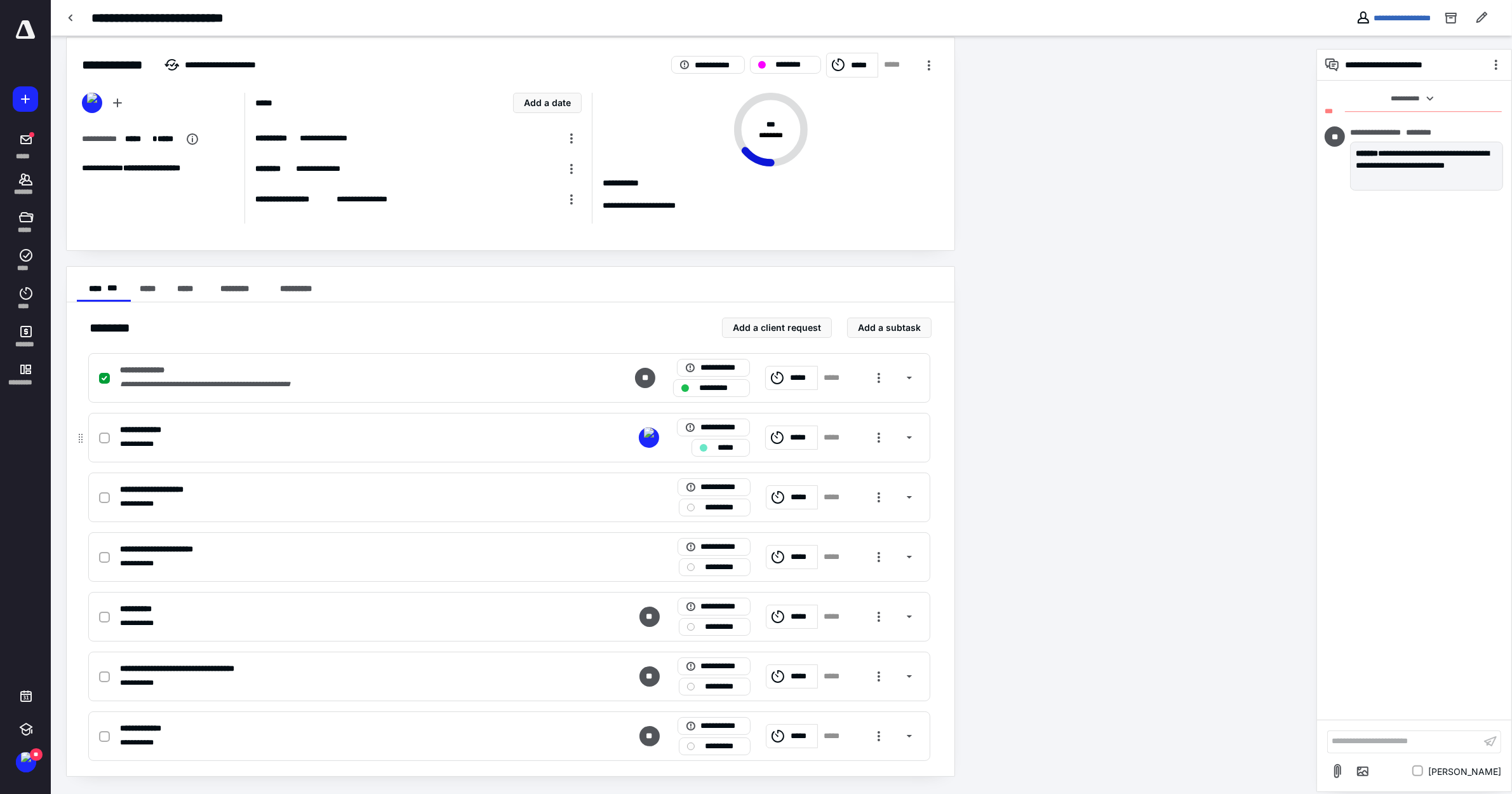 click on "*****" at bounding box center [721, 448] 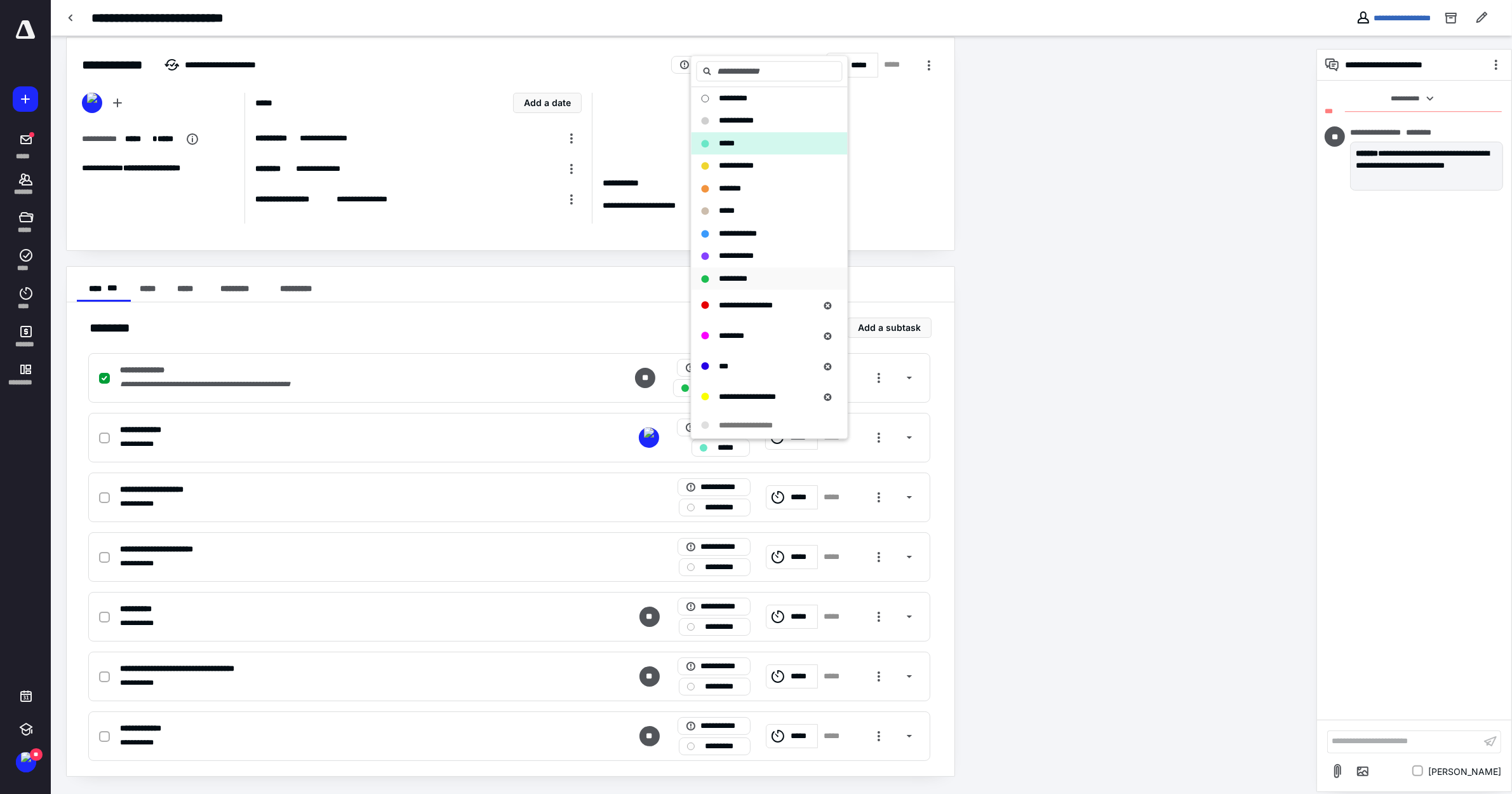 click on "*********" at bounding box center (733, 278) 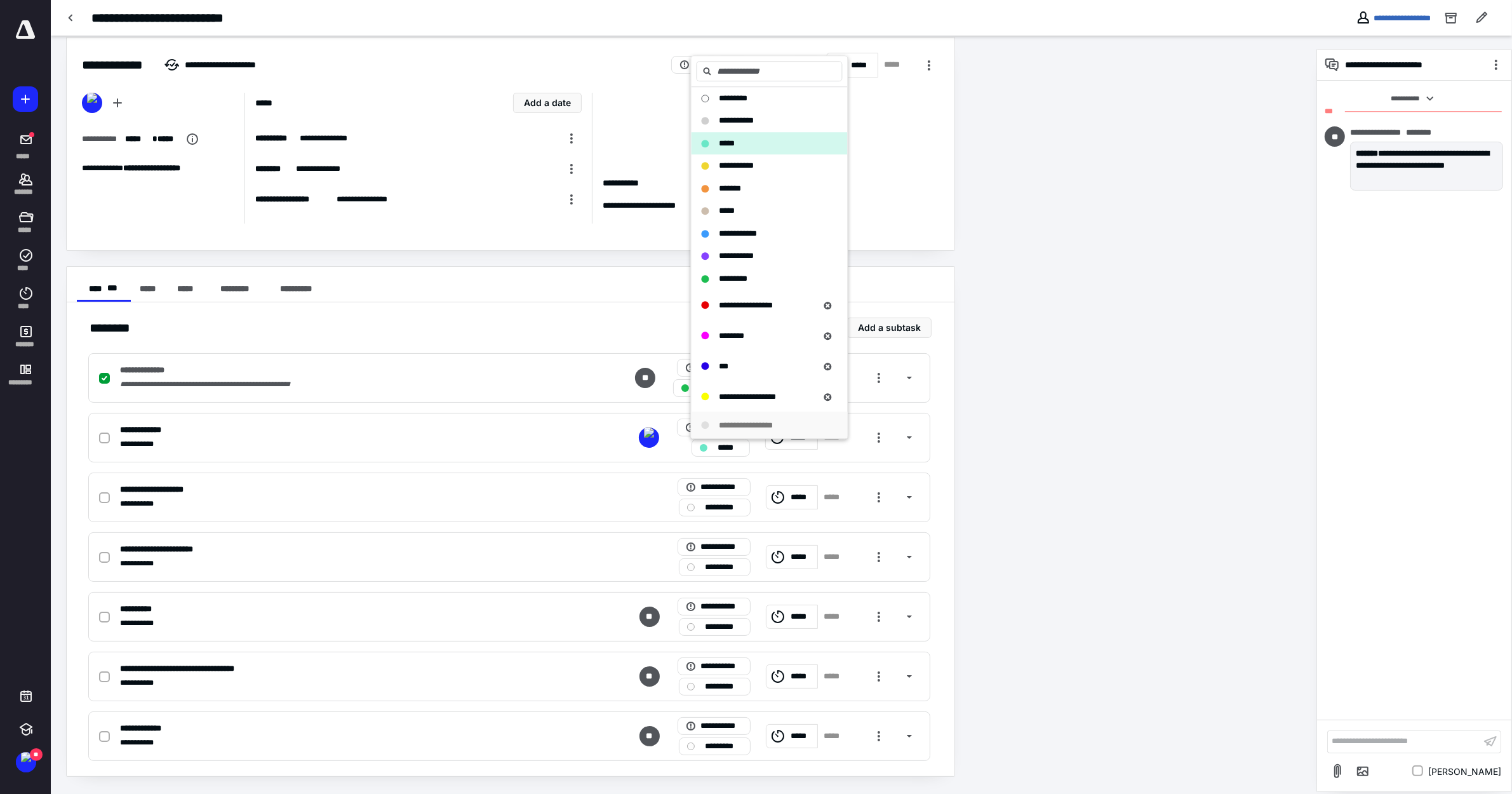 checkbox on "true" 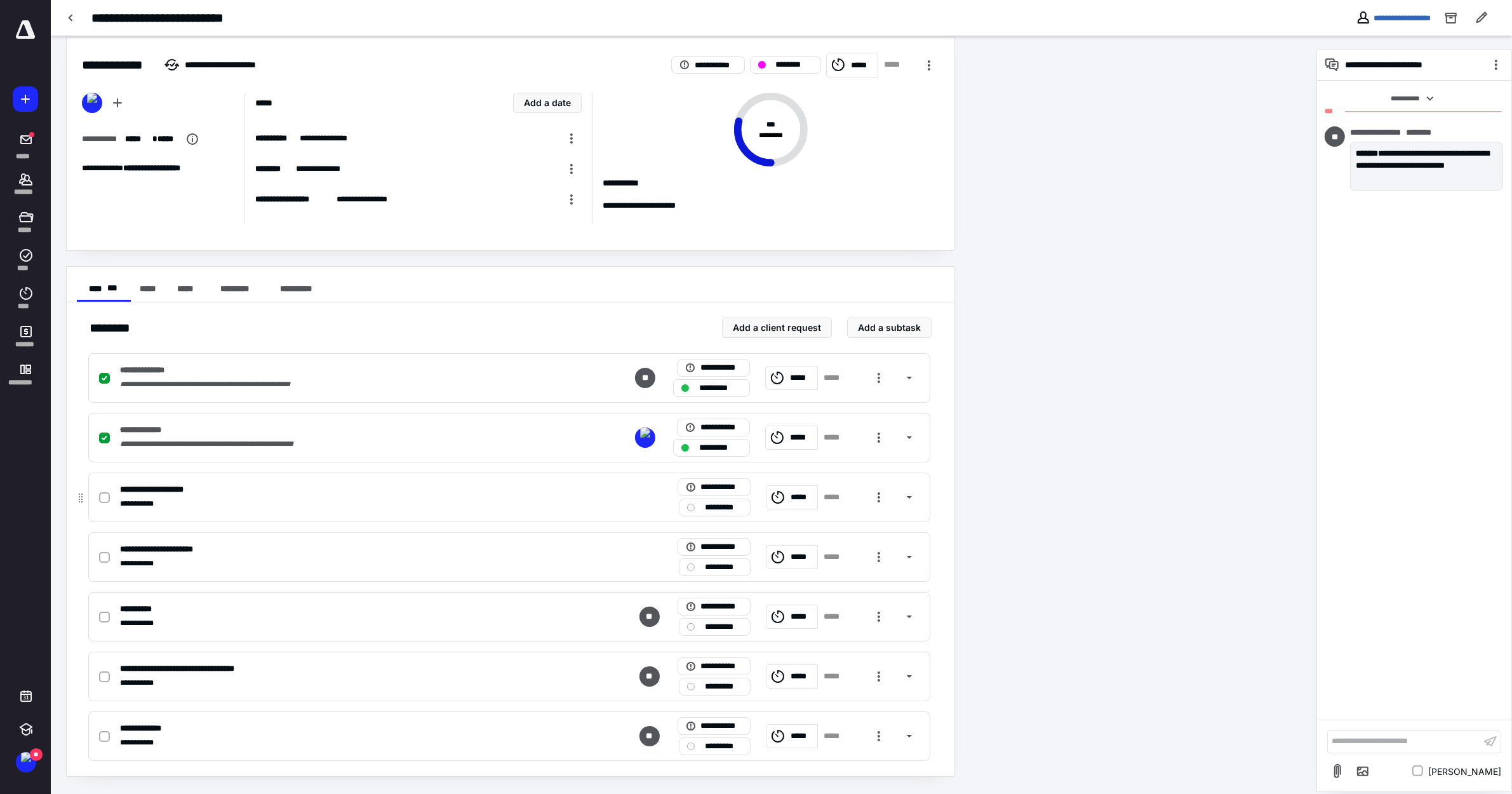 click on "*********" at bounding box center (723, 508) 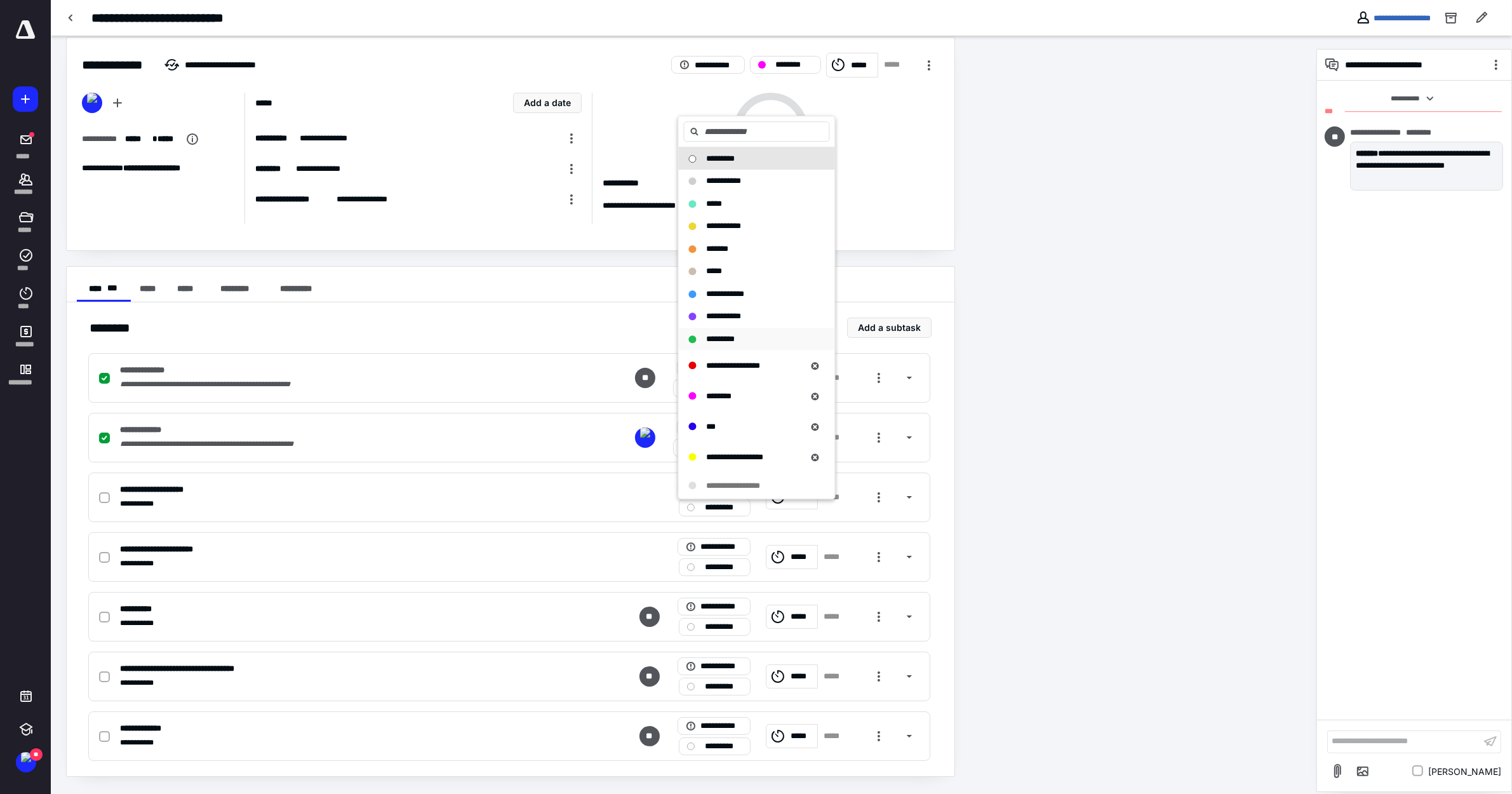 click on "*********" at bounding box center [721, 339] 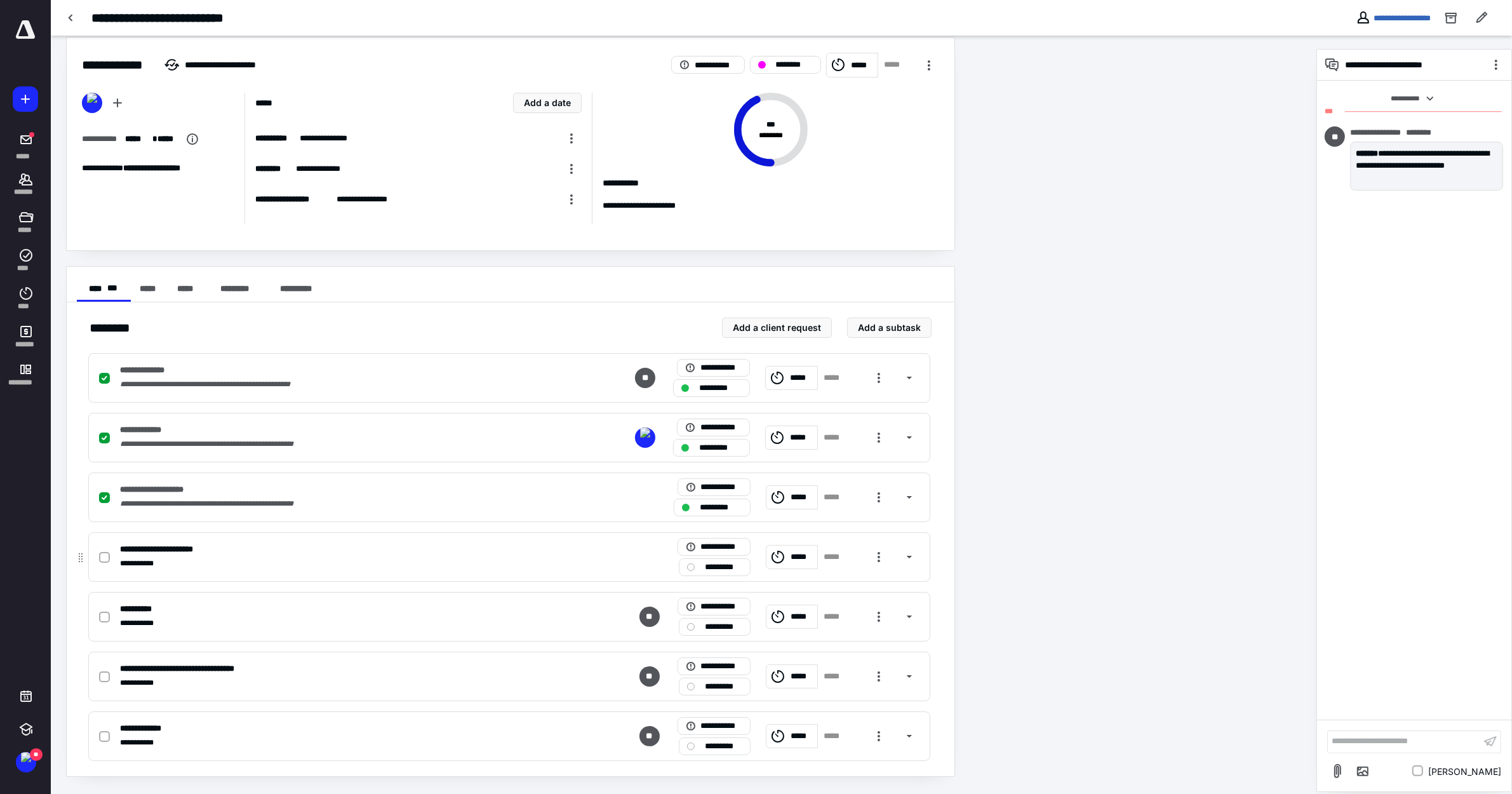 click on "*********" at bounding box center [723, 567] 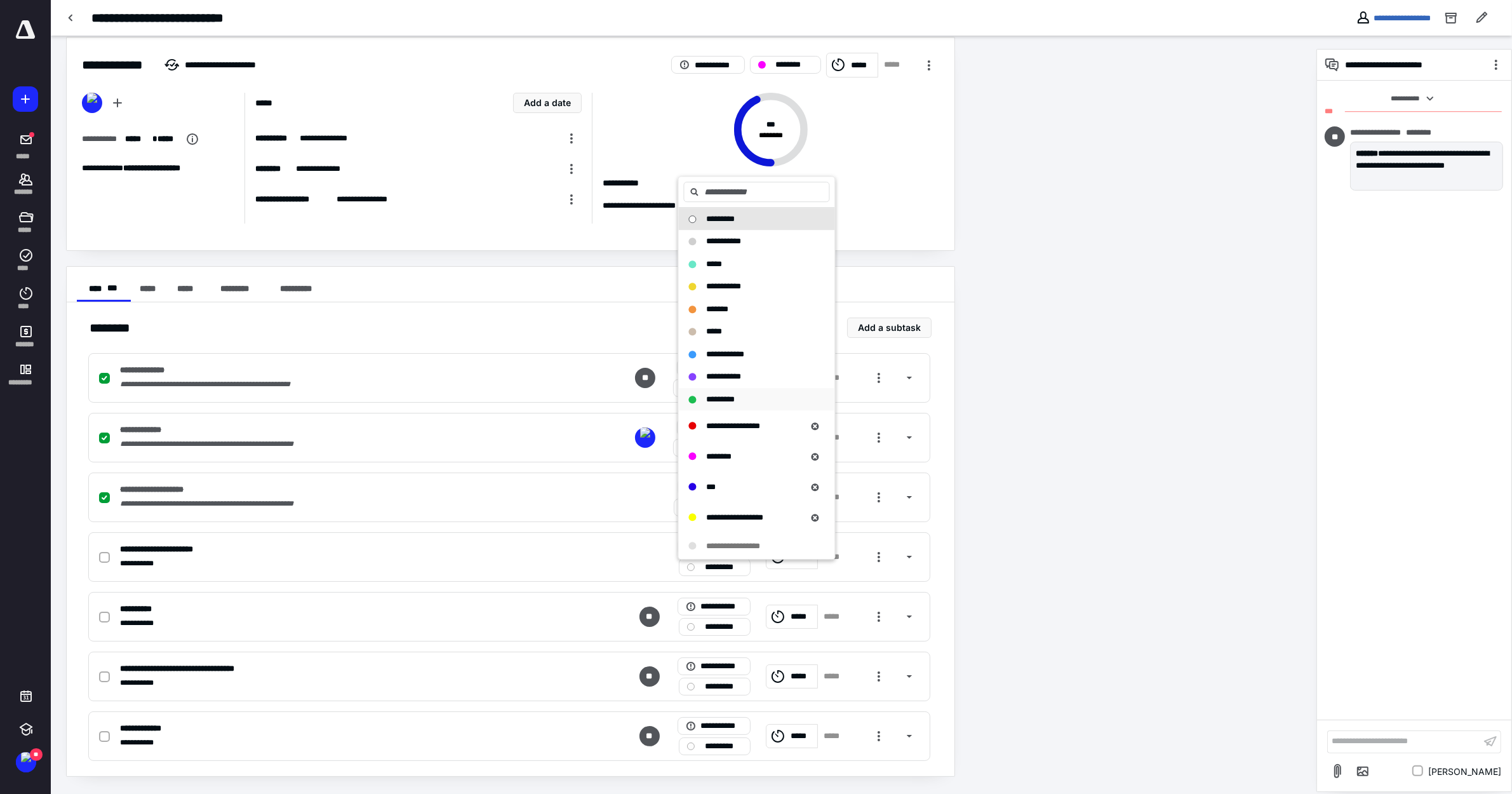 click on "*********" at bounding box center (721, 399) 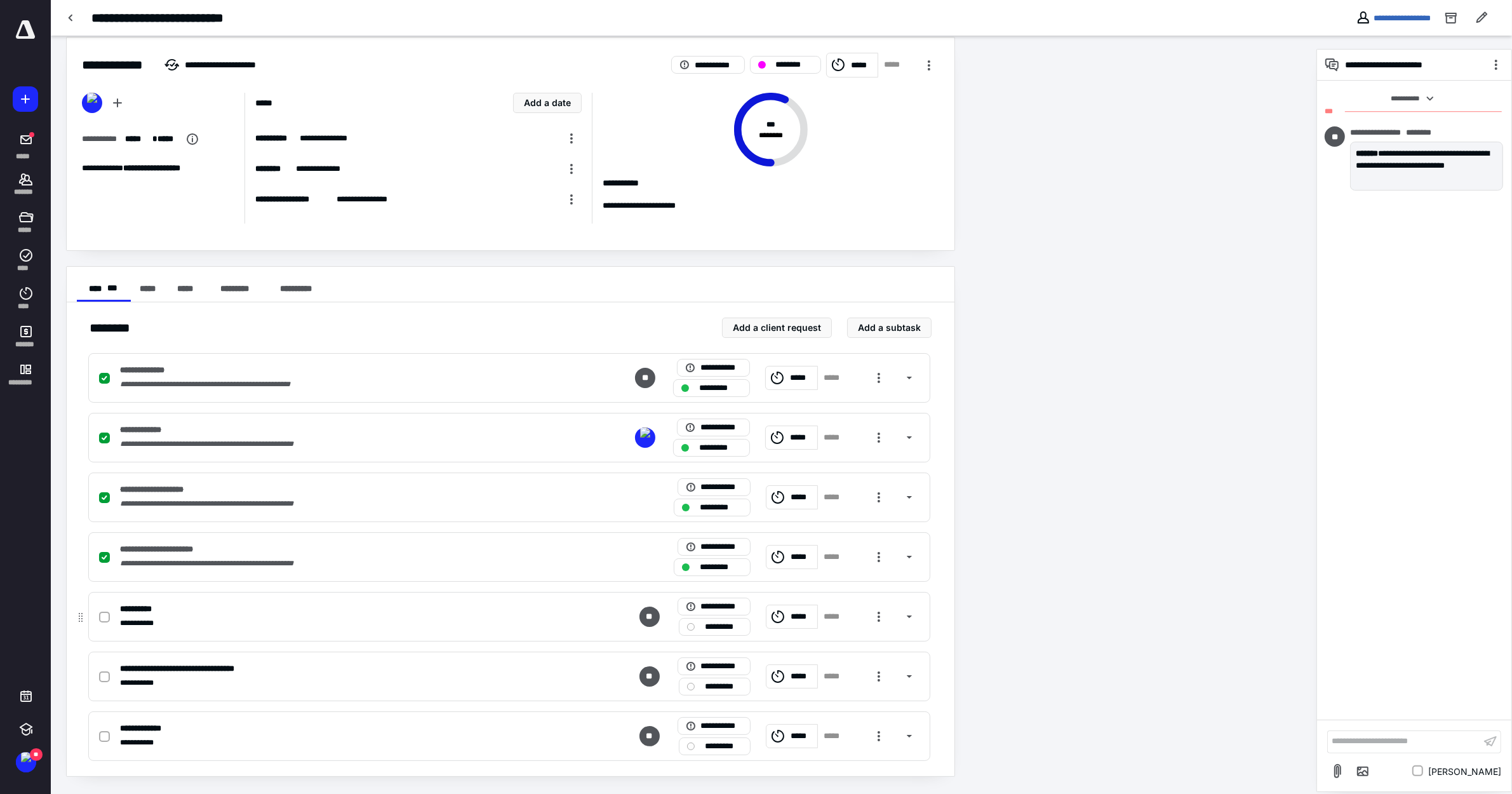 click on "*********" at bounding box center (723, 627) 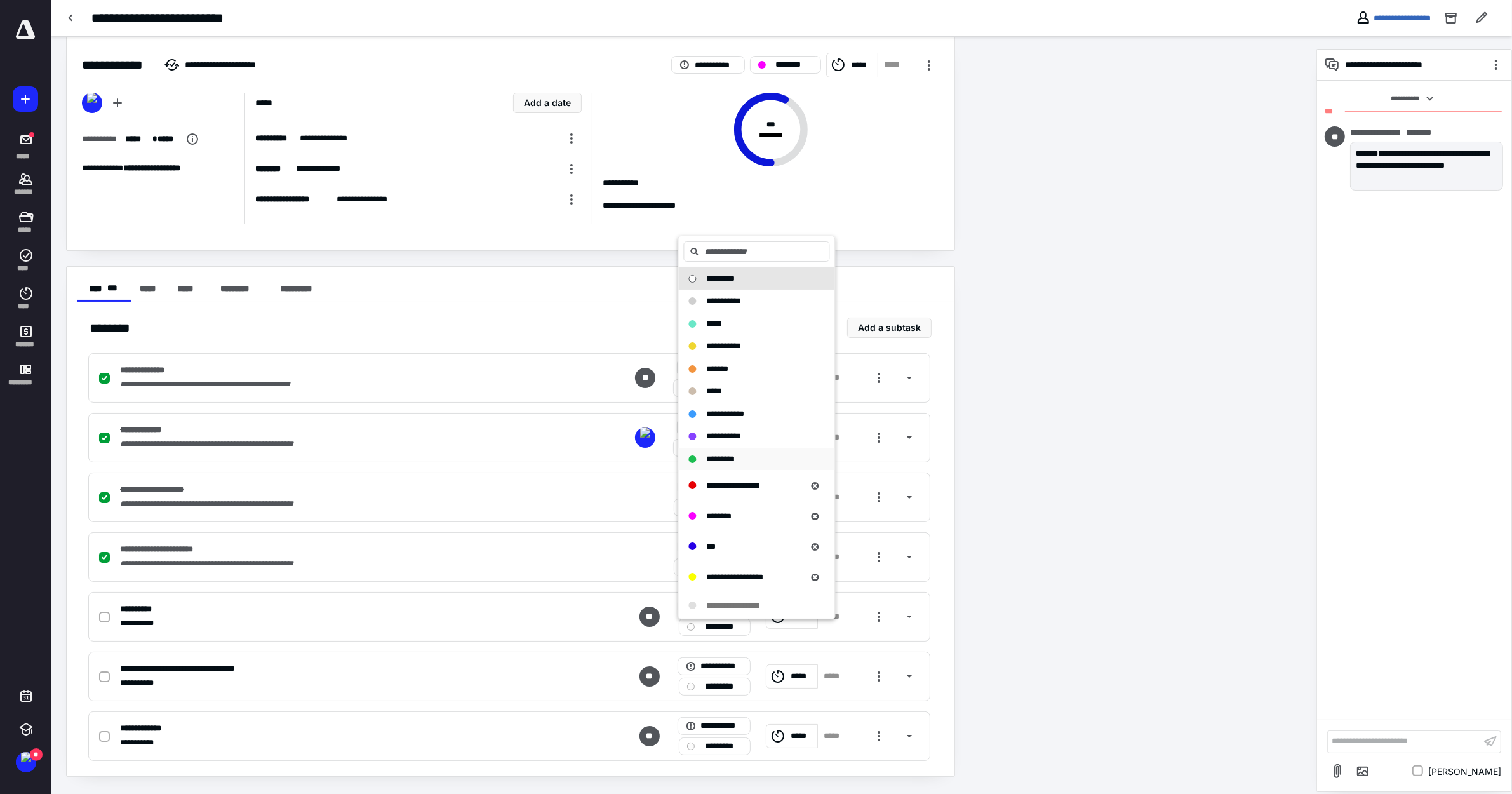 click on "*********" at bounding box center [757, 459] 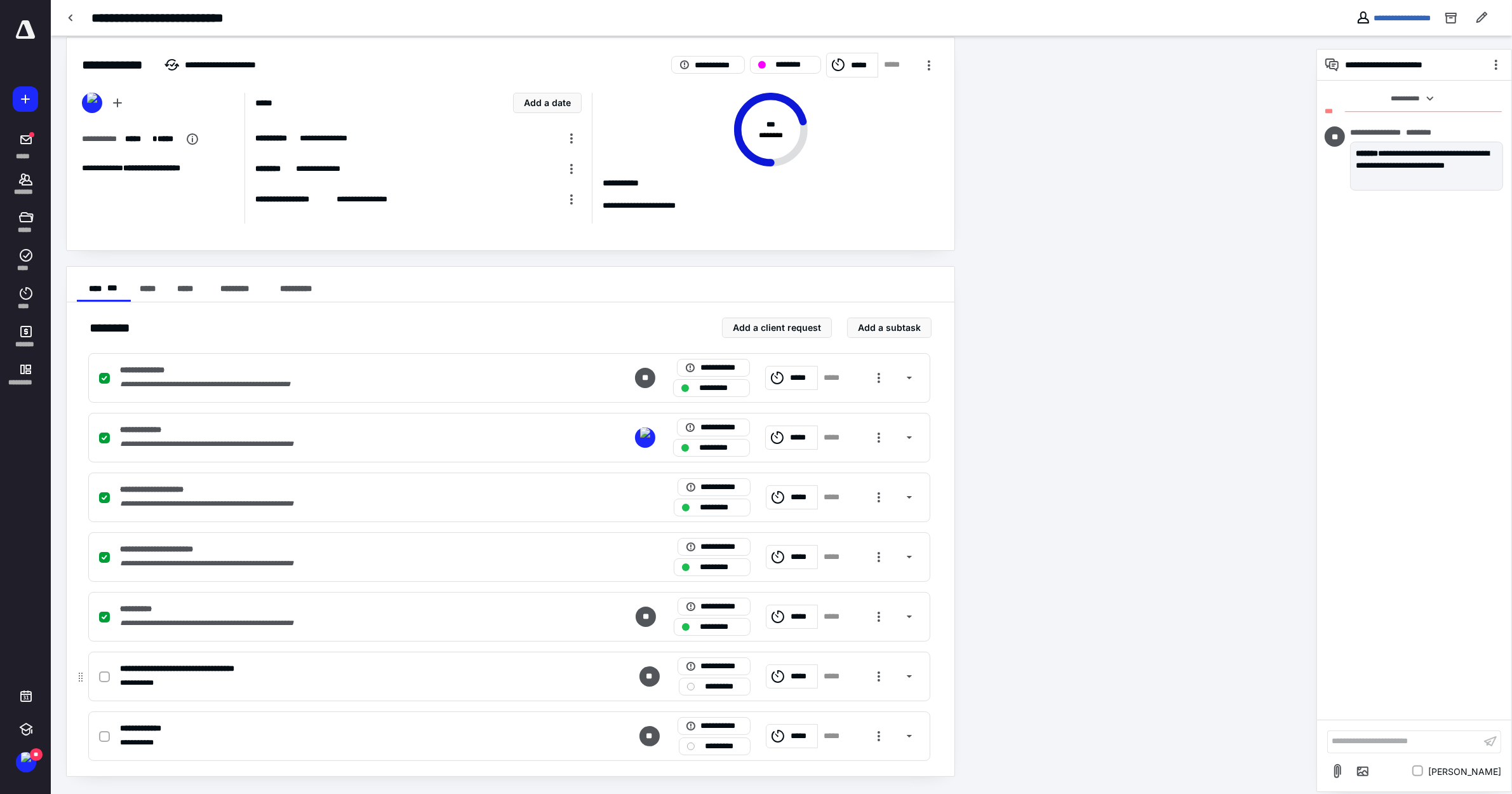 click on "*********" at bounding box center (723, 687) 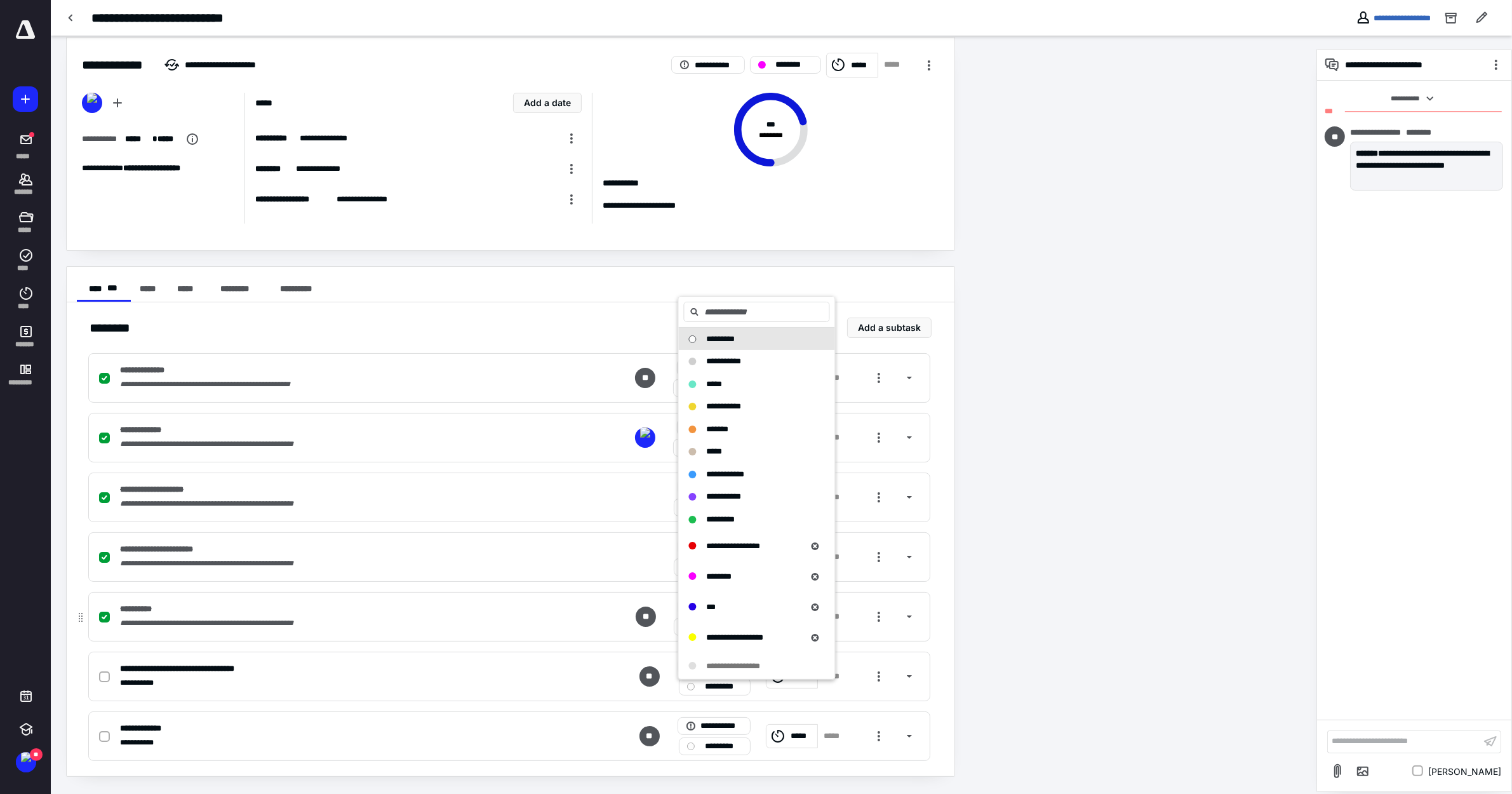 click on "**********" at bounding box center [509, 617] 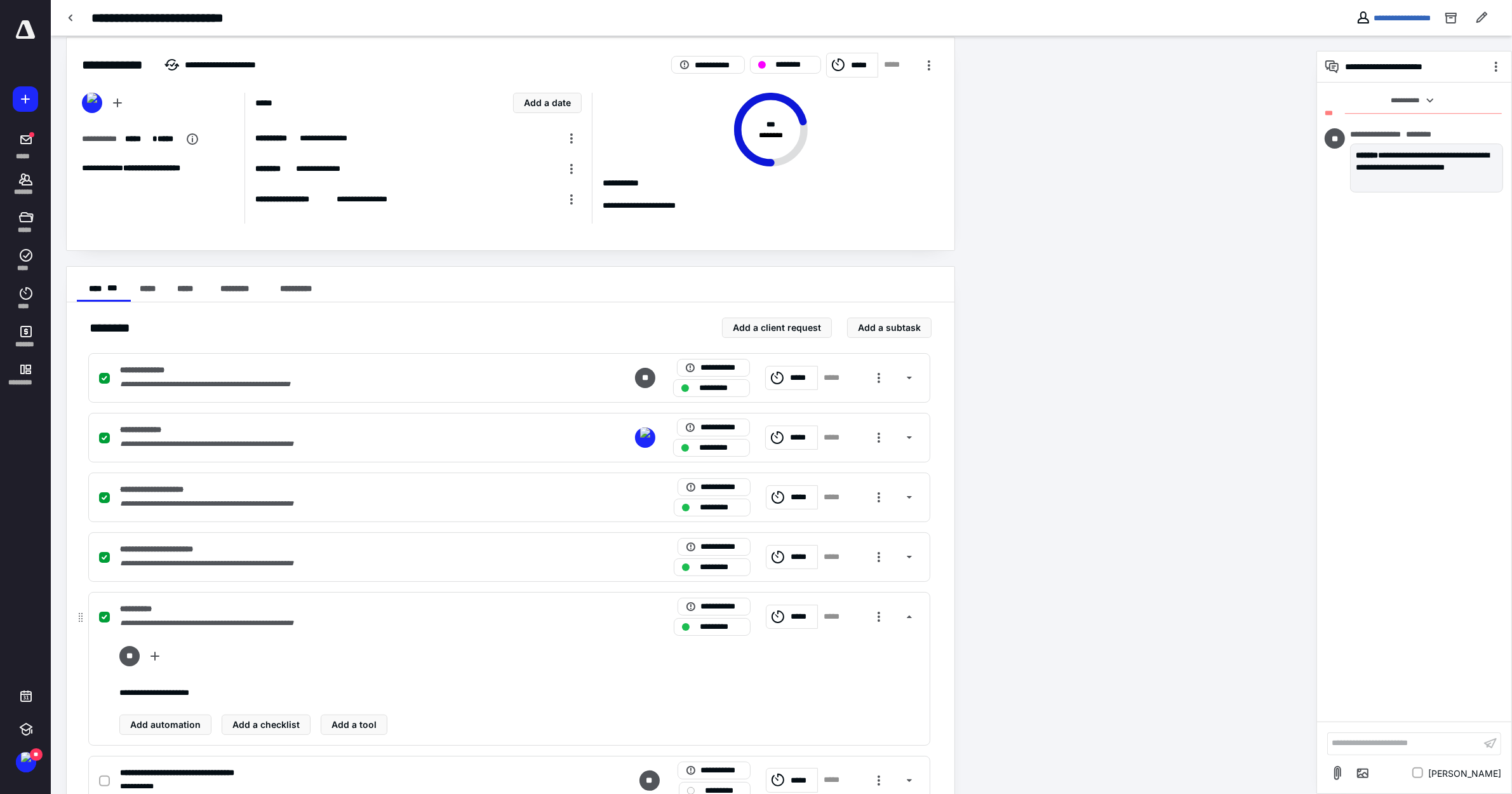 click on "*********" at bounding box center (721, 627) 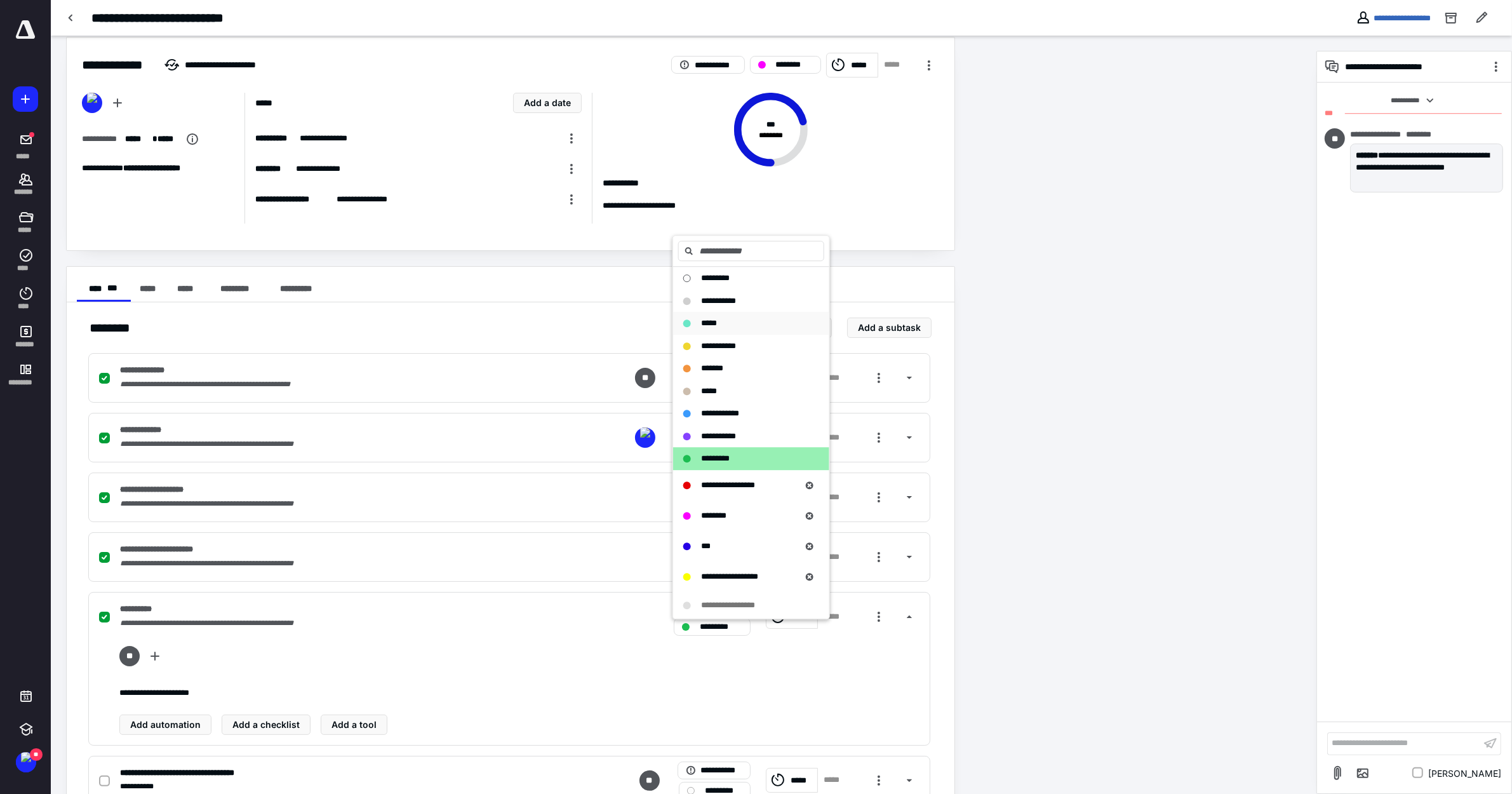 click on "*****" at bounding box center (709, 323) 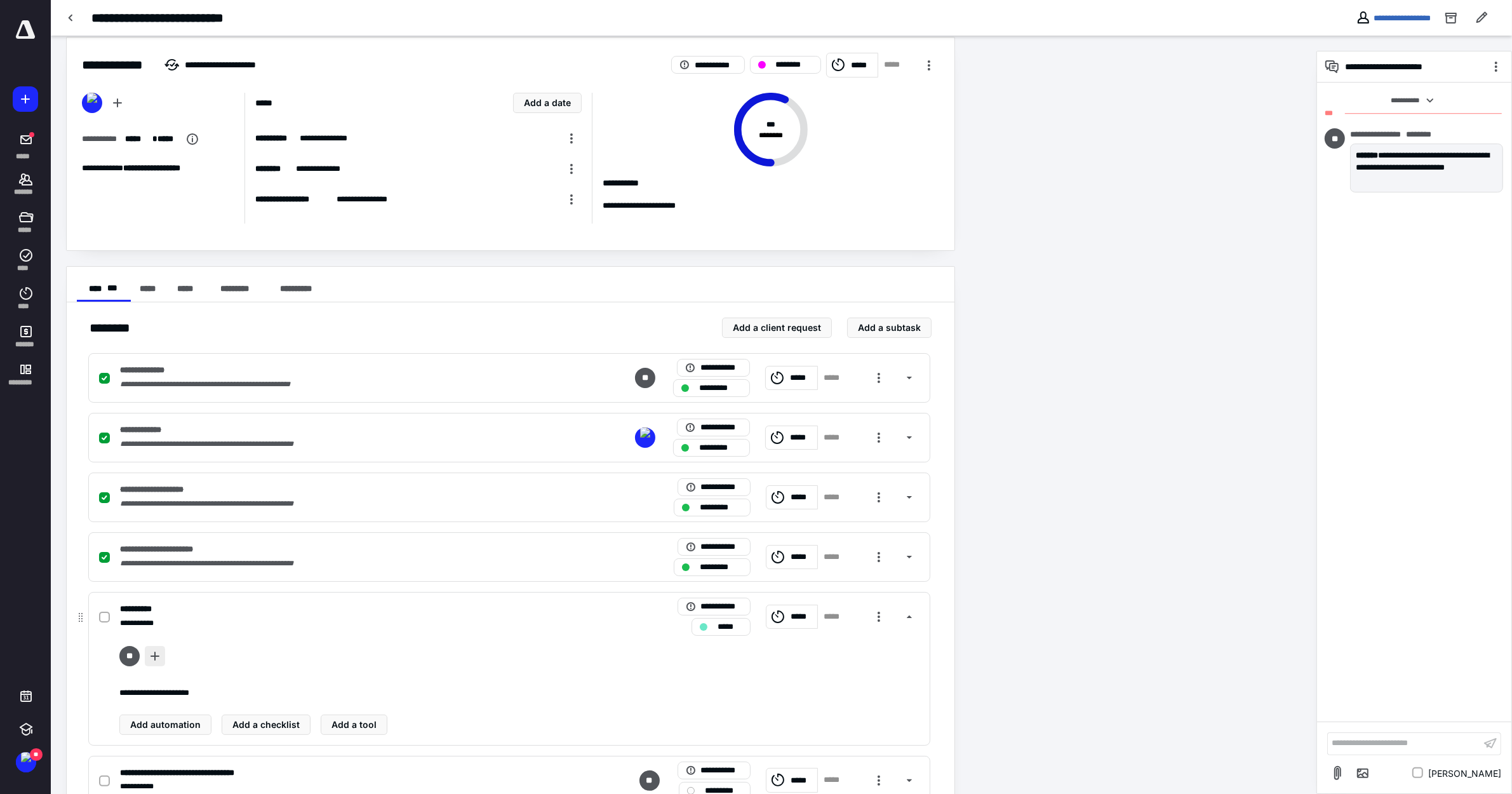 click at bounding box center (155, 656) 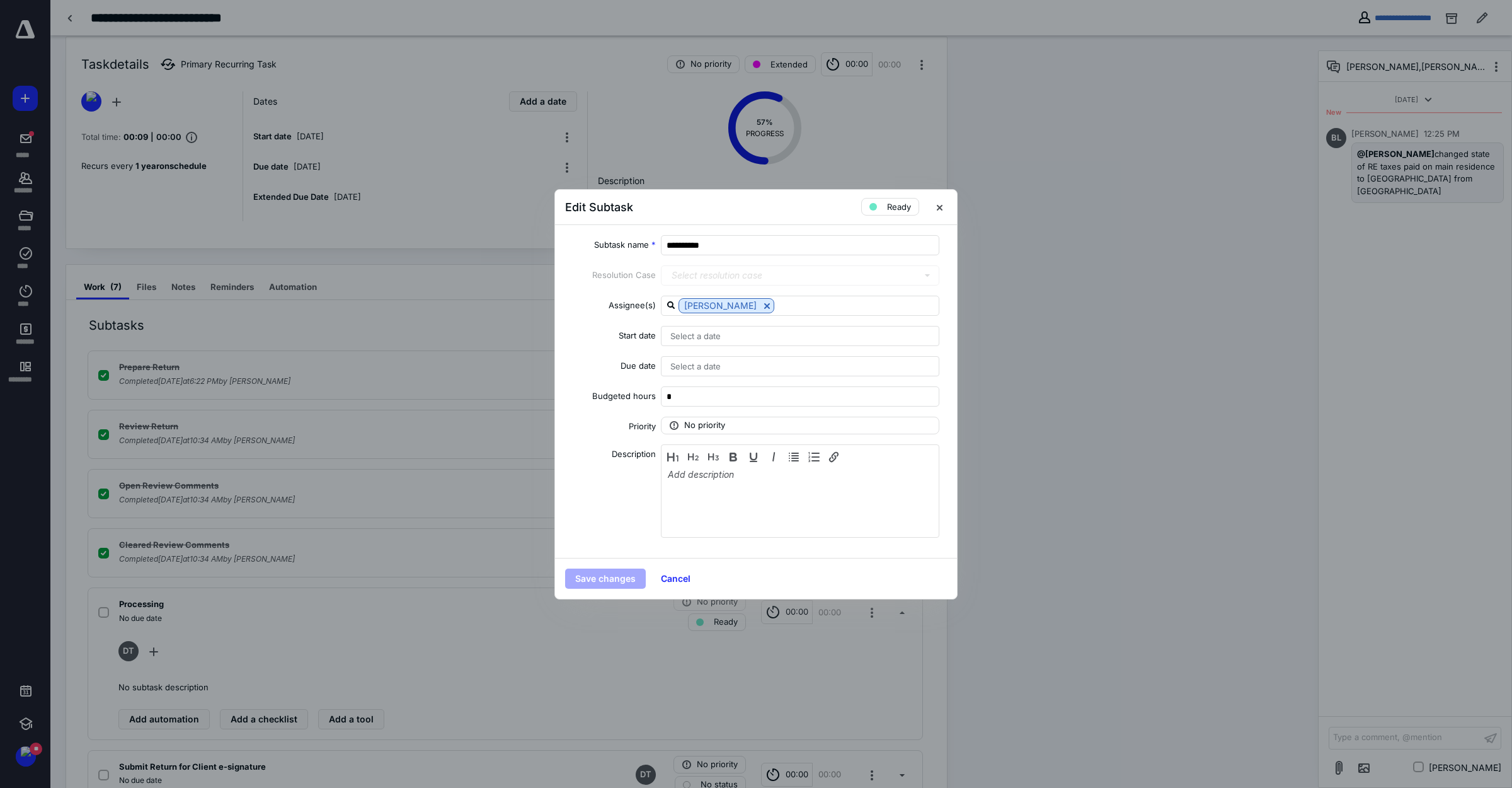 click on "Select a date" at bounding box center (696, 336) 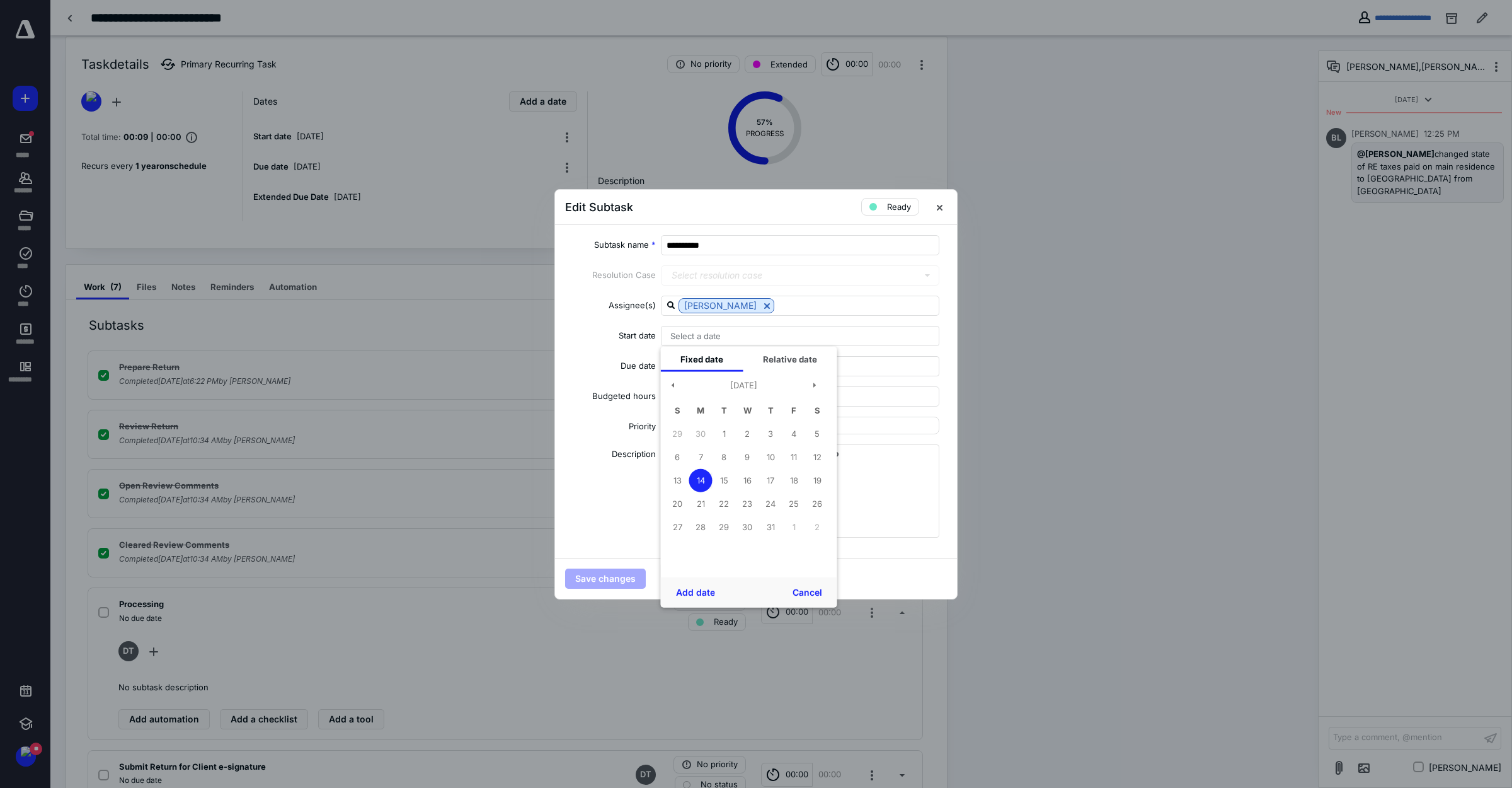 click on "14" at bounding box center [701, 480] 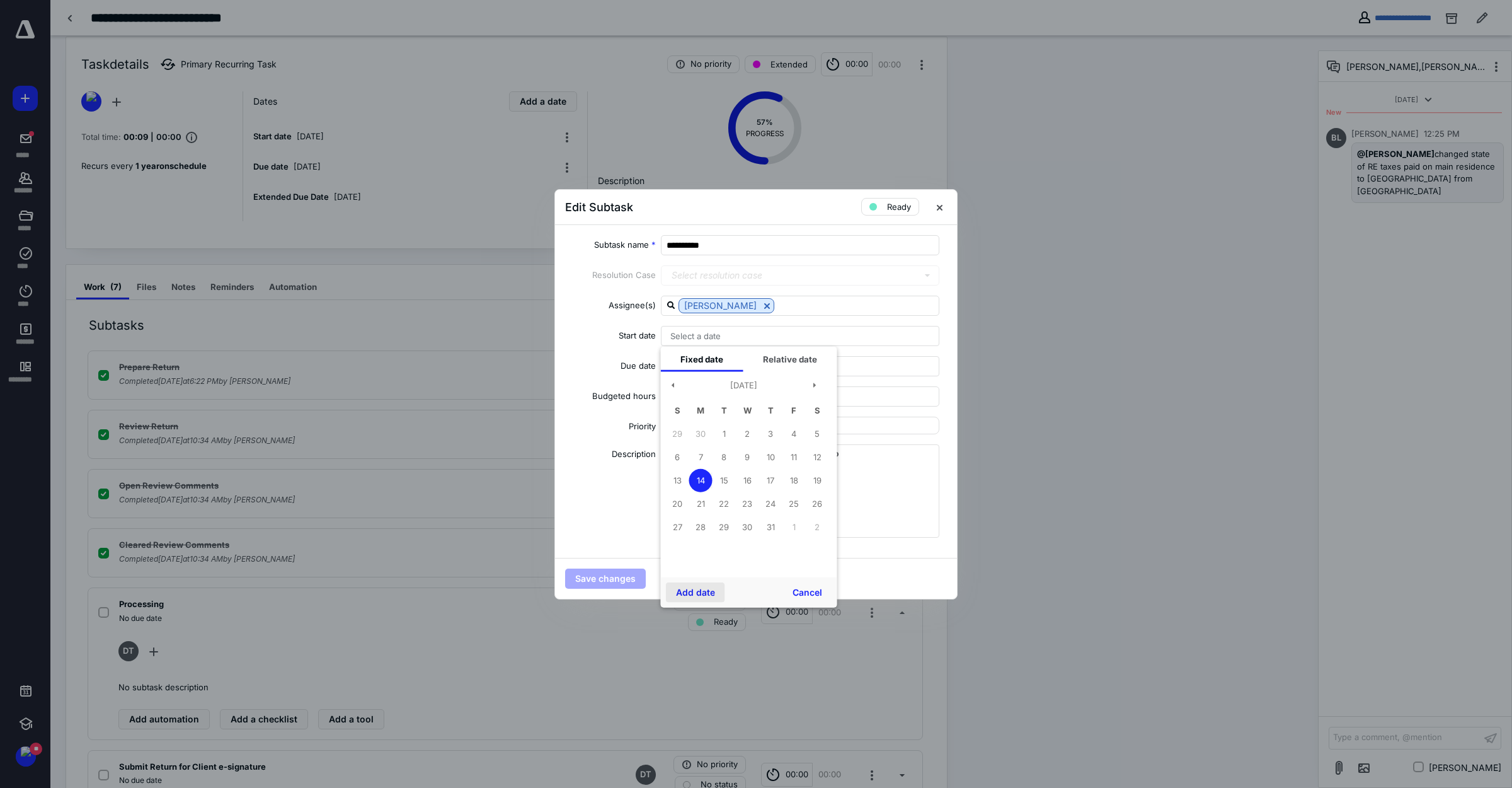 click on "Add date" at bounding box center (696, 592) 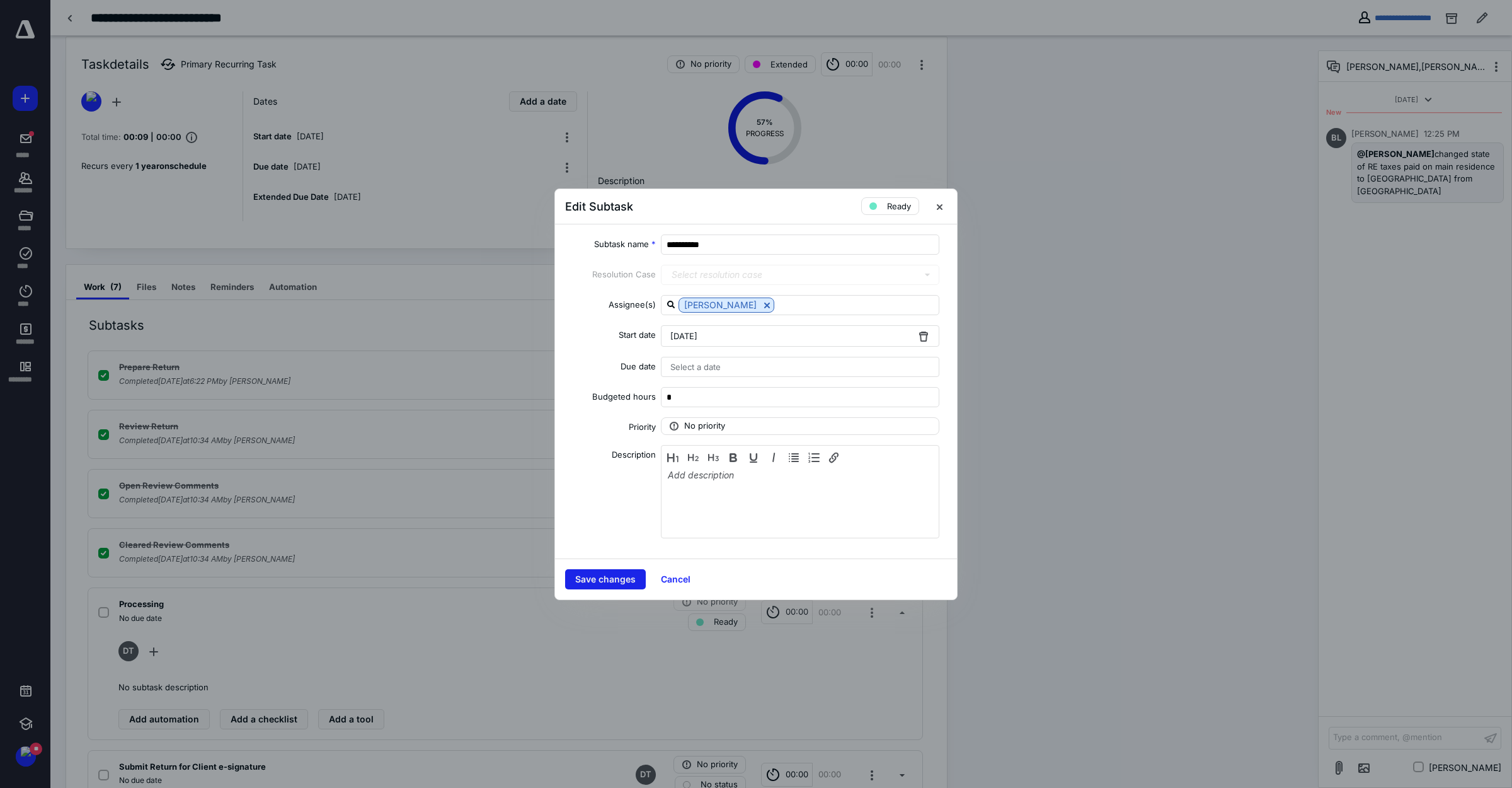 click on "Save changes" at bounding box center (605, 579) 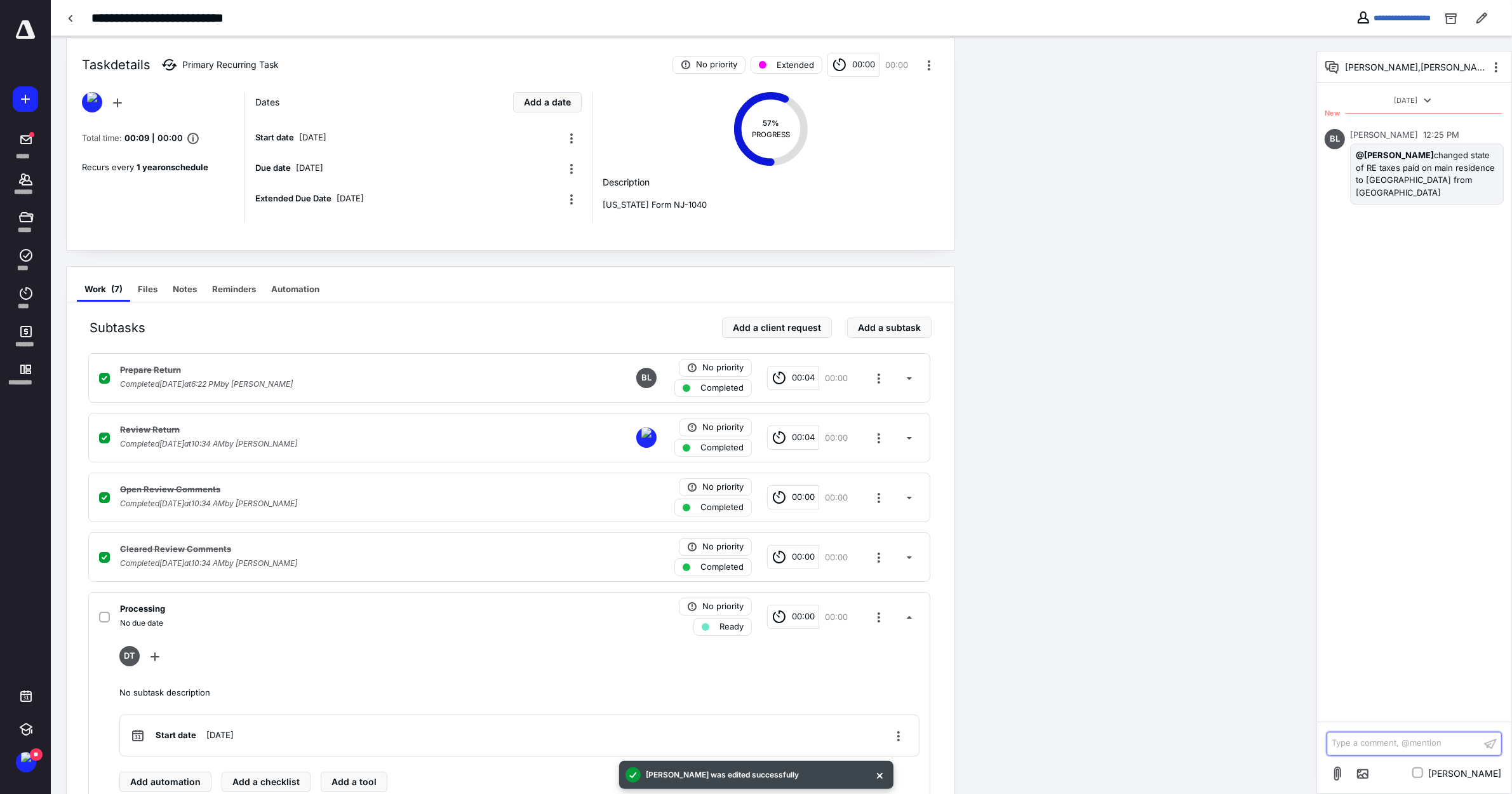 click on "Type a comment, @mention ﻿" at bounding box center [1404, 743] 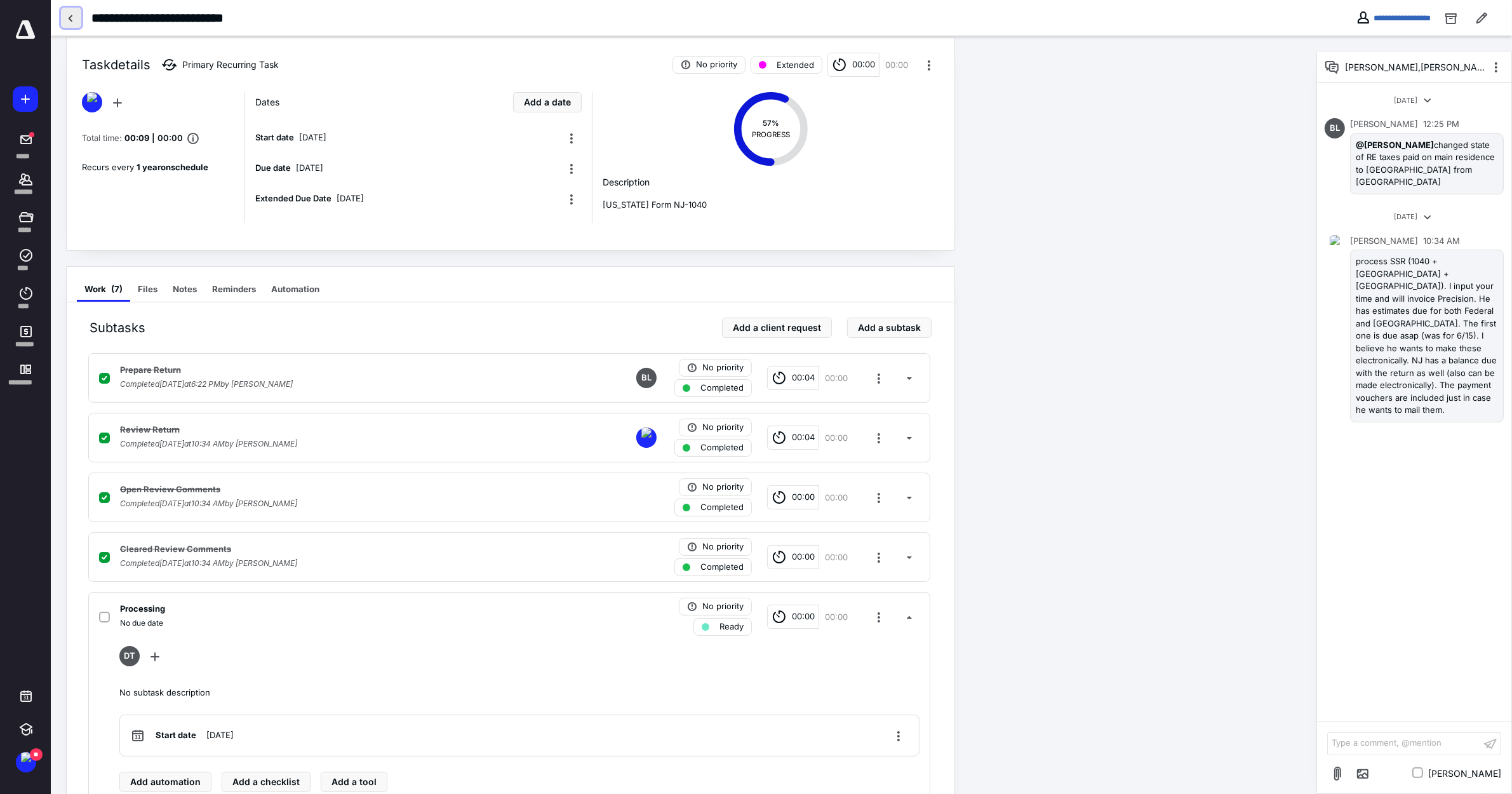 click at bounding box center [71, 18] 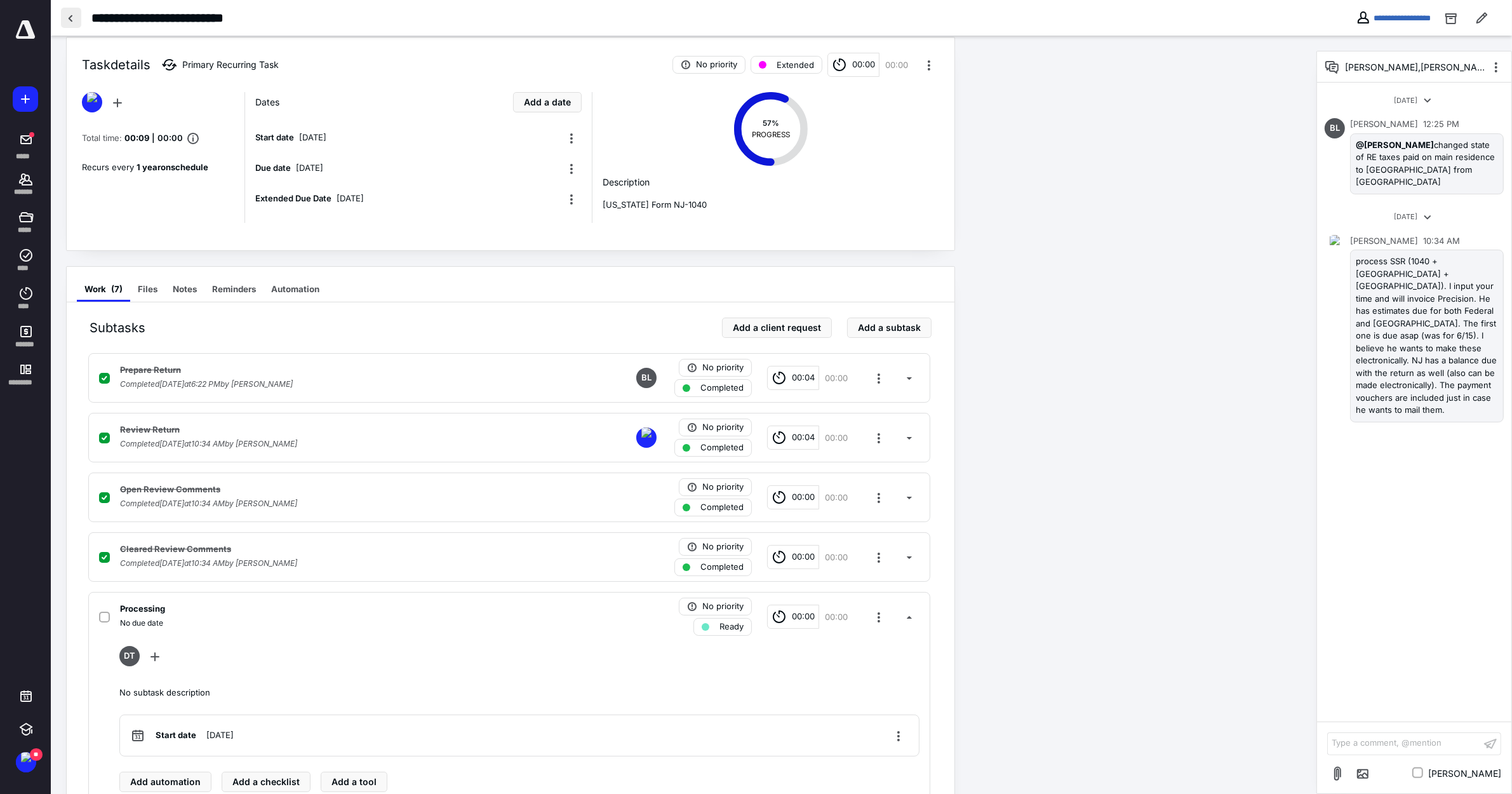 scroll, scrollTop: 0, scrollLeft: 0, axis: both 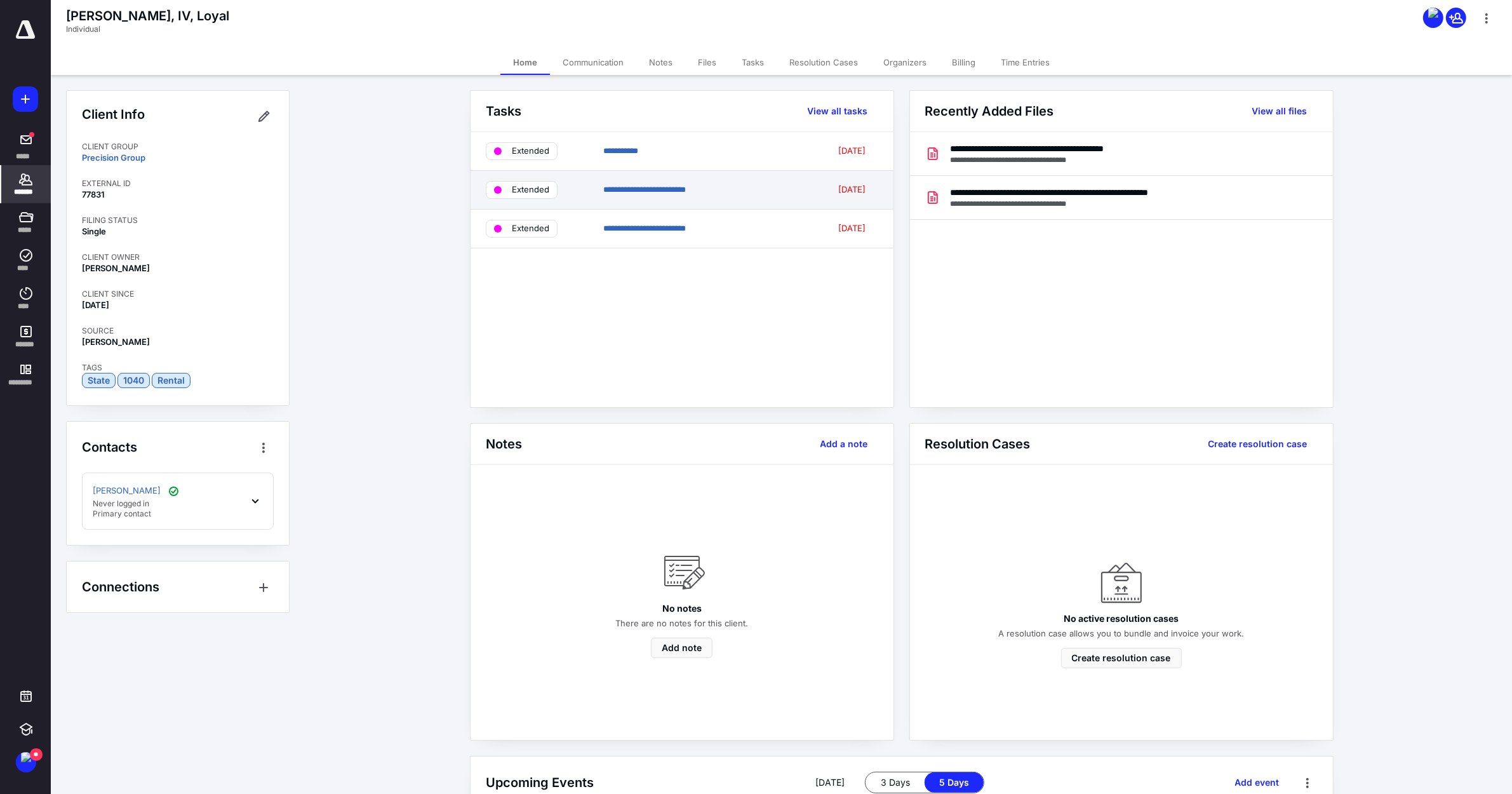 click on "**********" at bounding box center [708, 190] 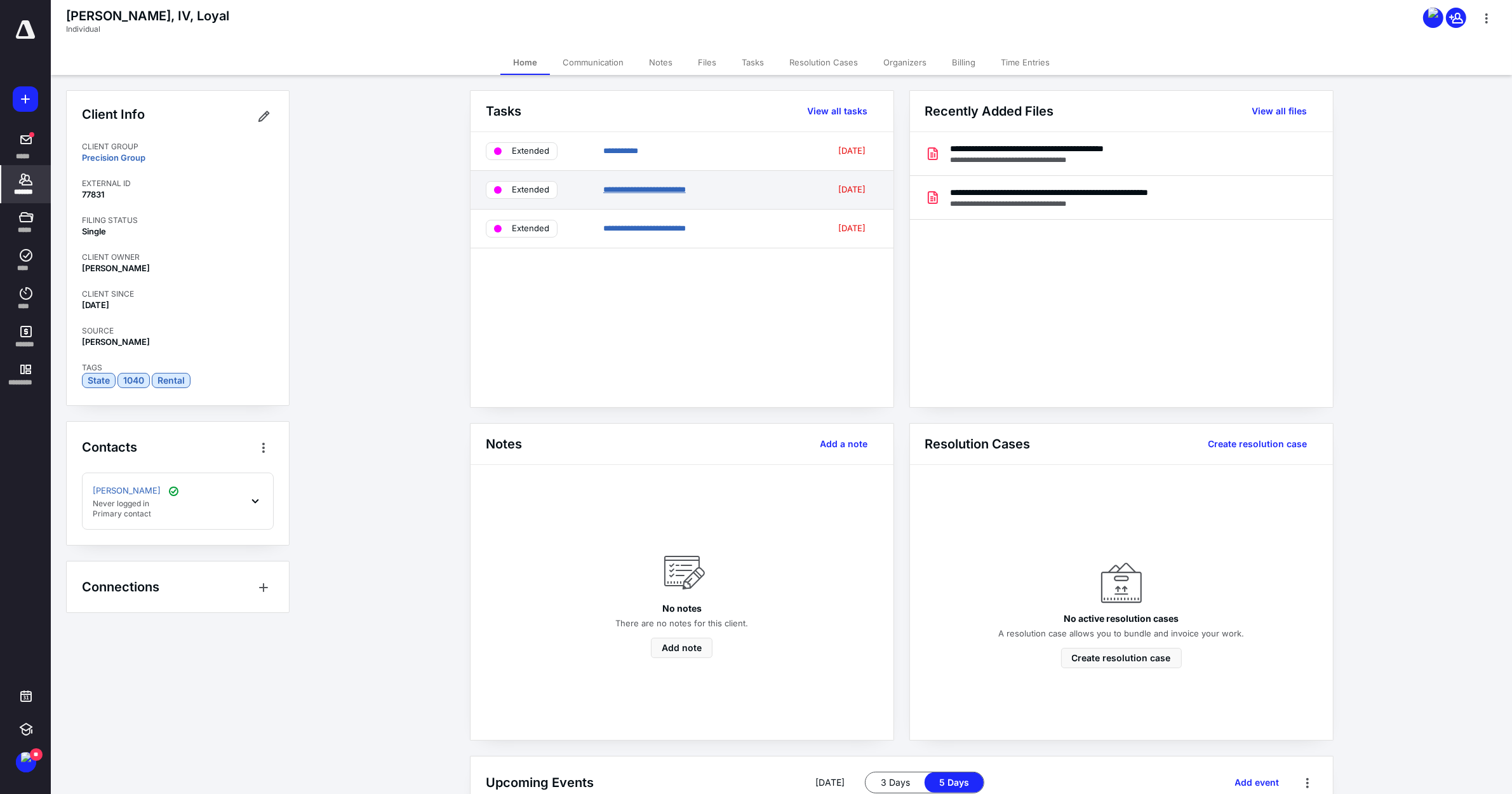 click on "**********" at bounding box center [645, 189] 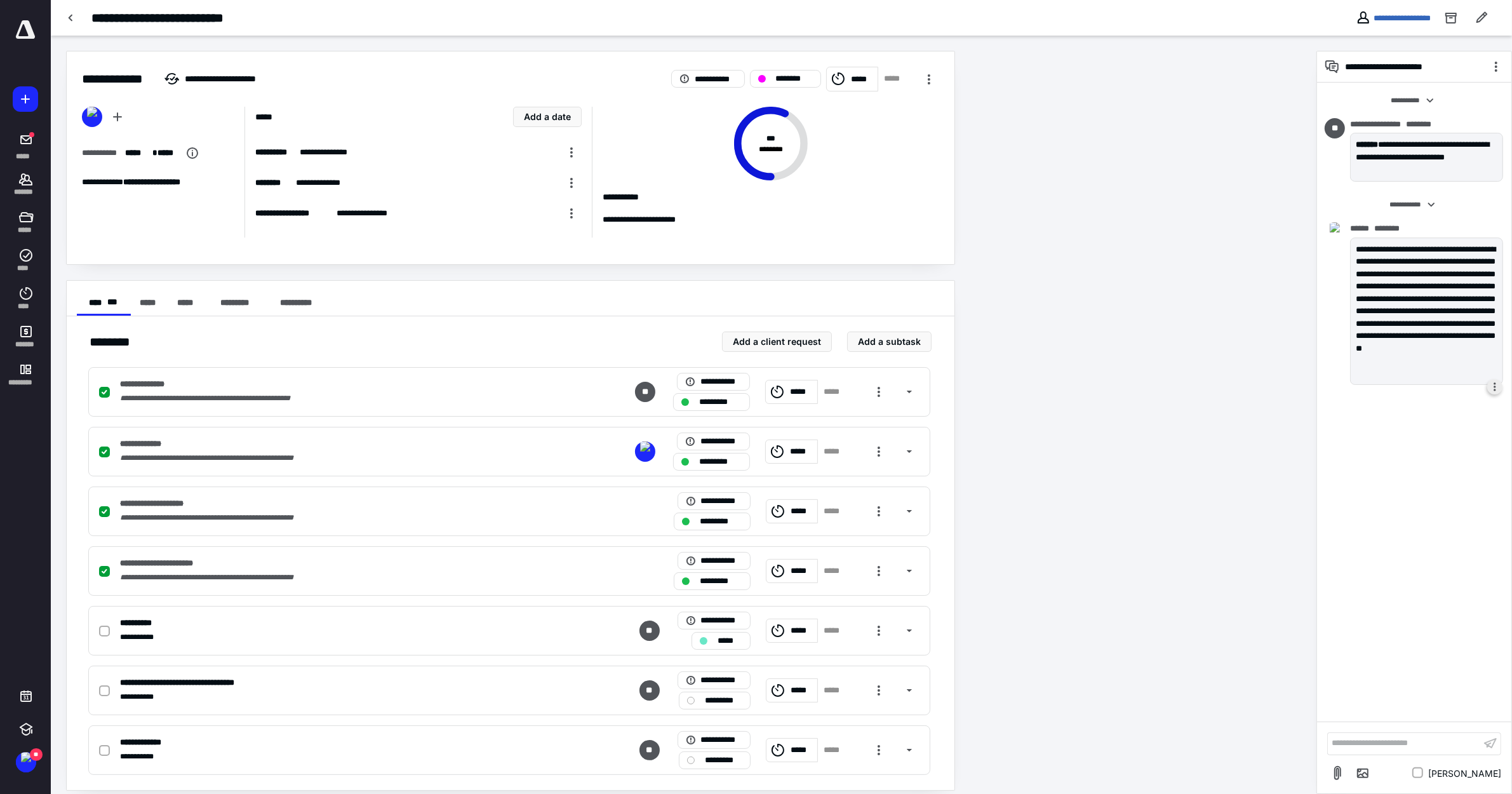 click at bounding box center [1495, 387] 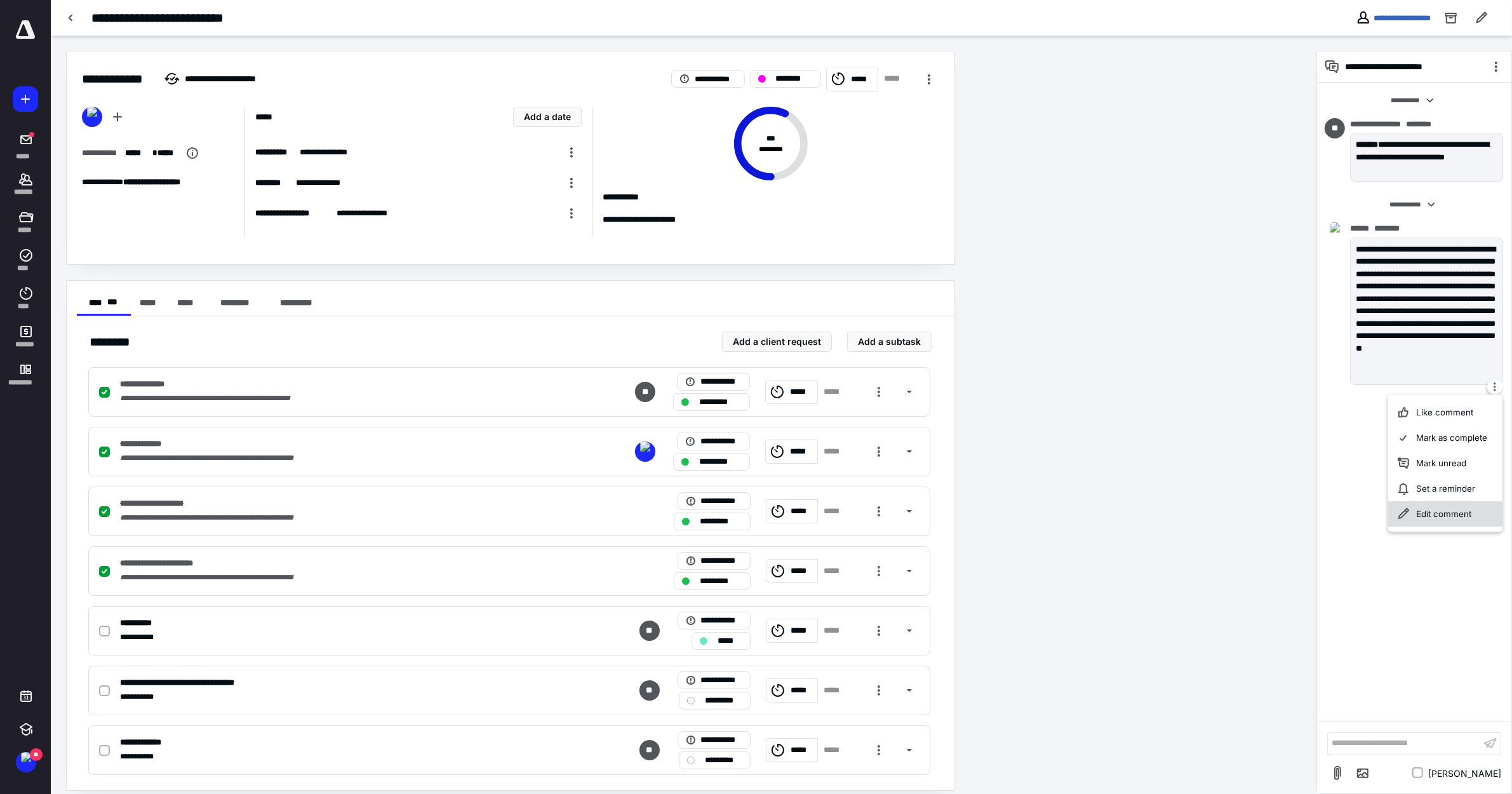 click on "Edit comment" at bounding box center (1445, 514) 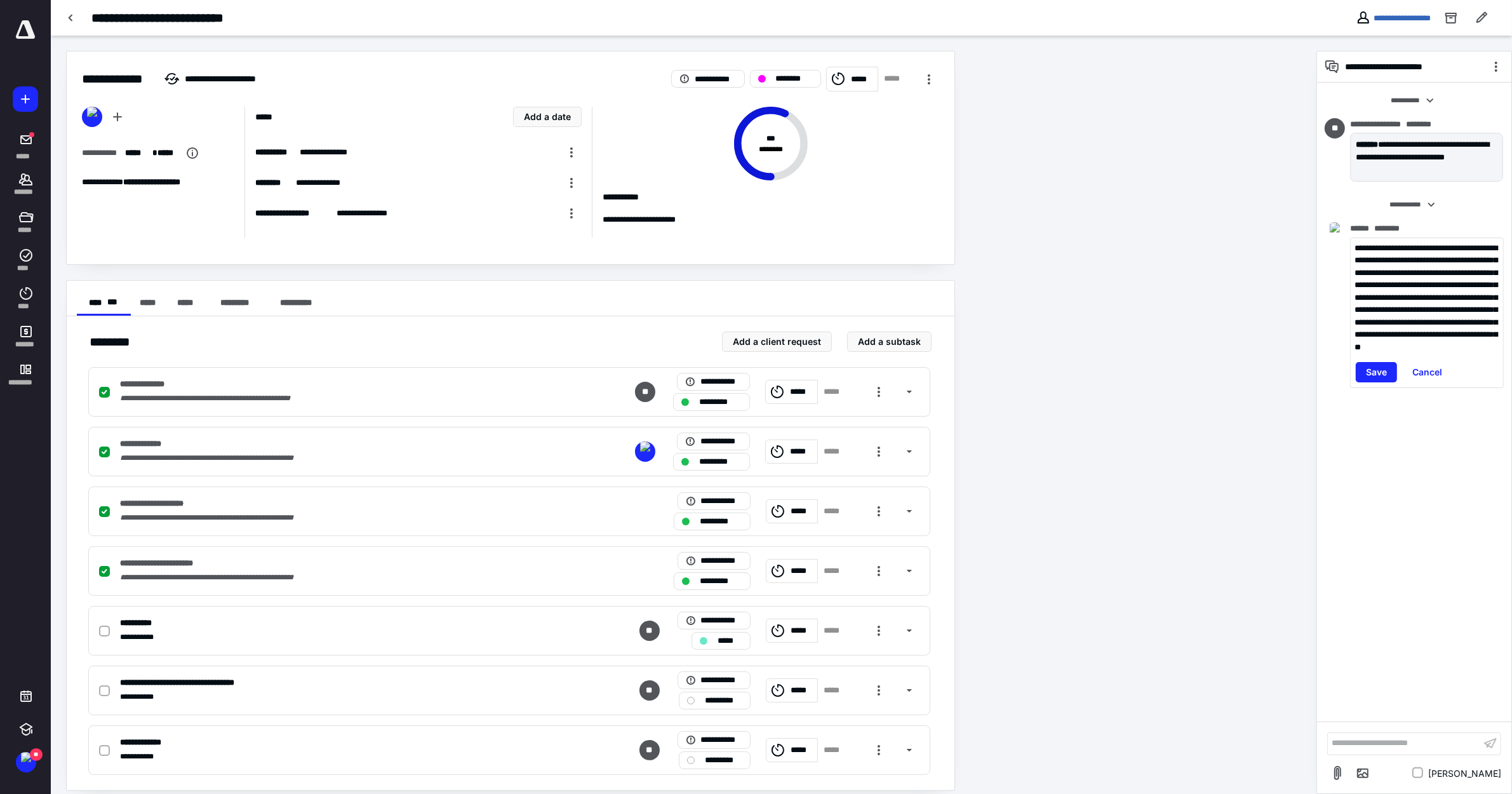 type 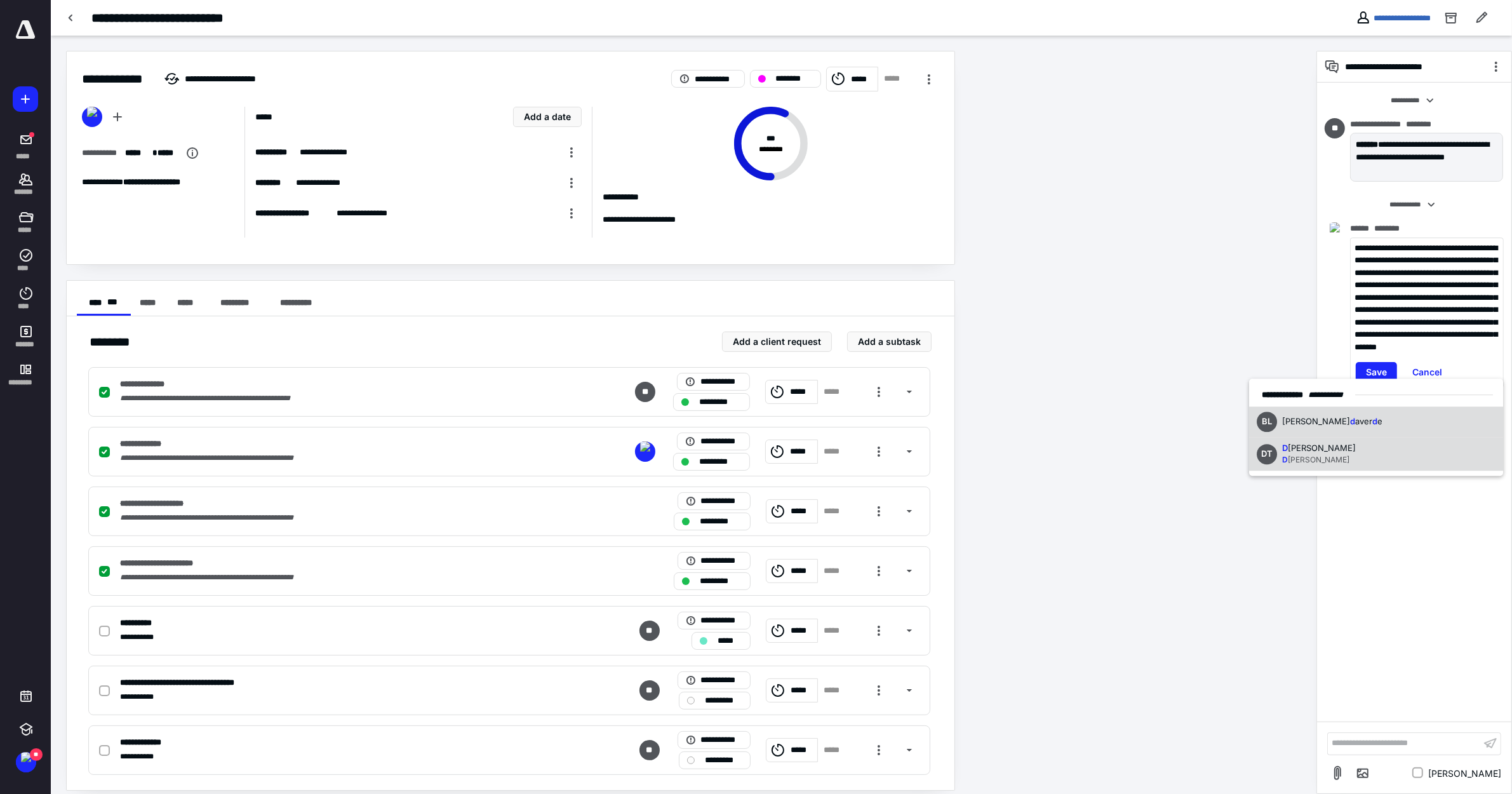 click on "D [PERSON_NAME]" at bounding box center [1320, 448] 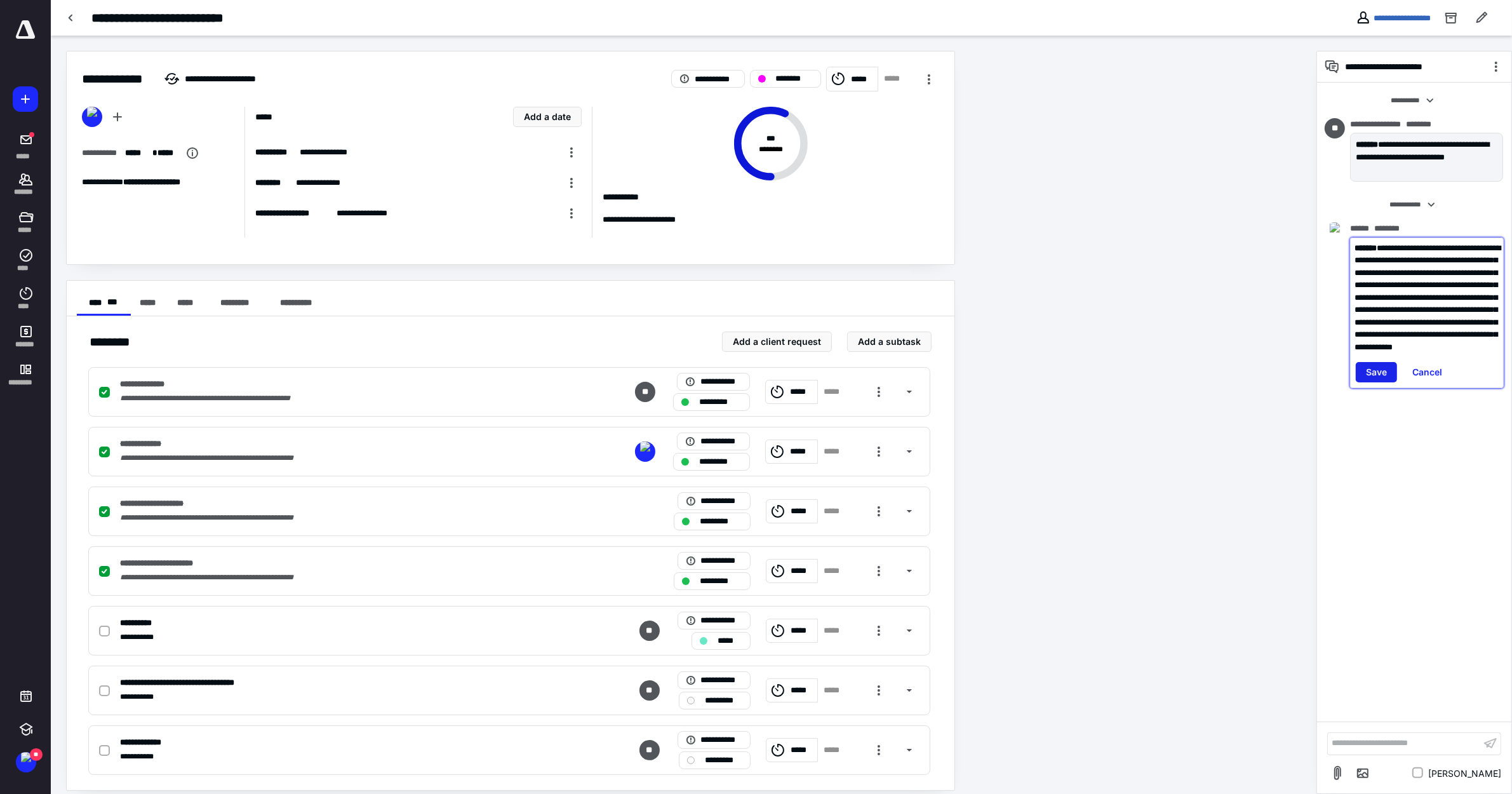 click on "Save" at bounding box center [1376, 372] 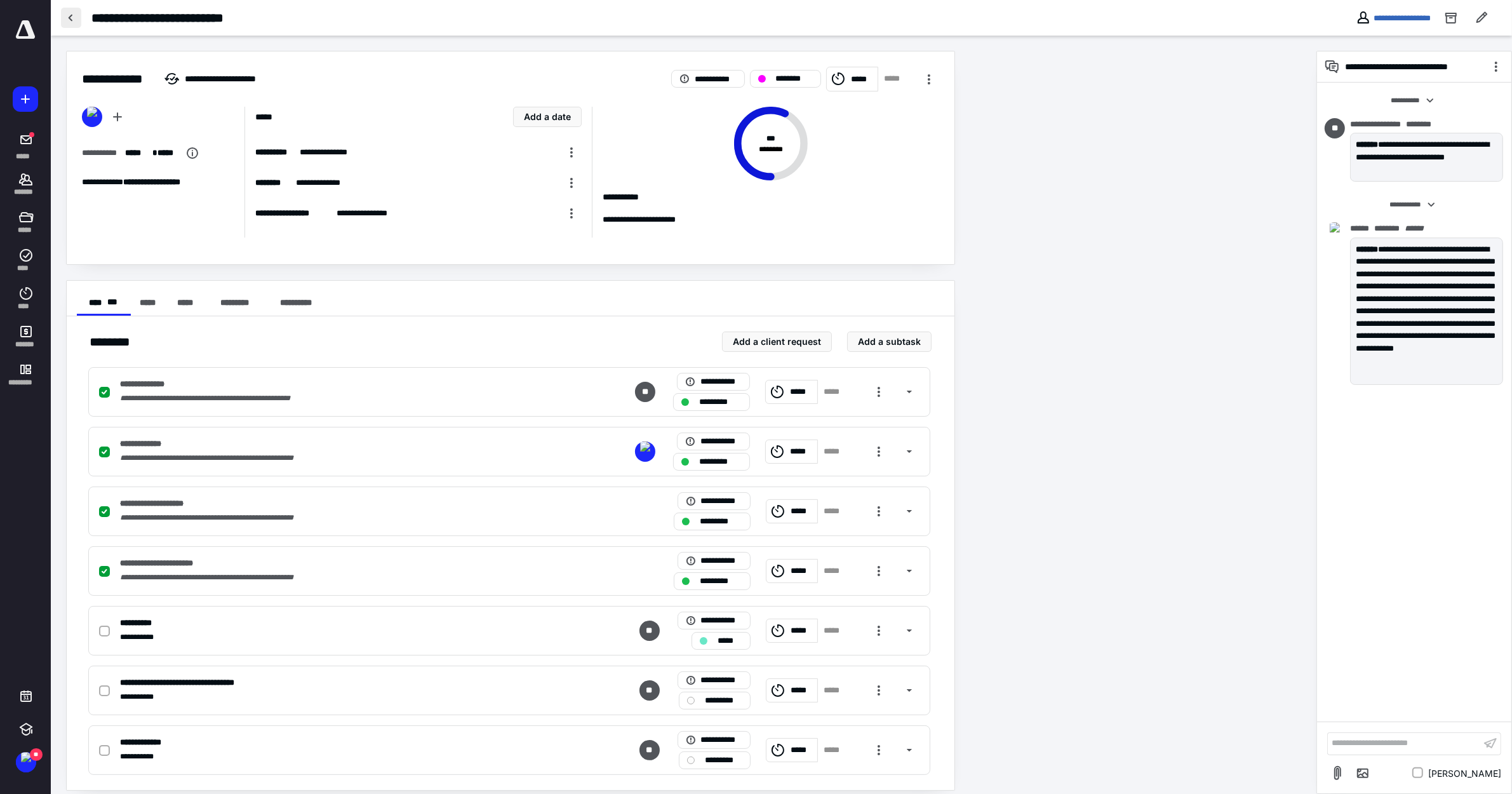 click at bounding box center (71, 18) 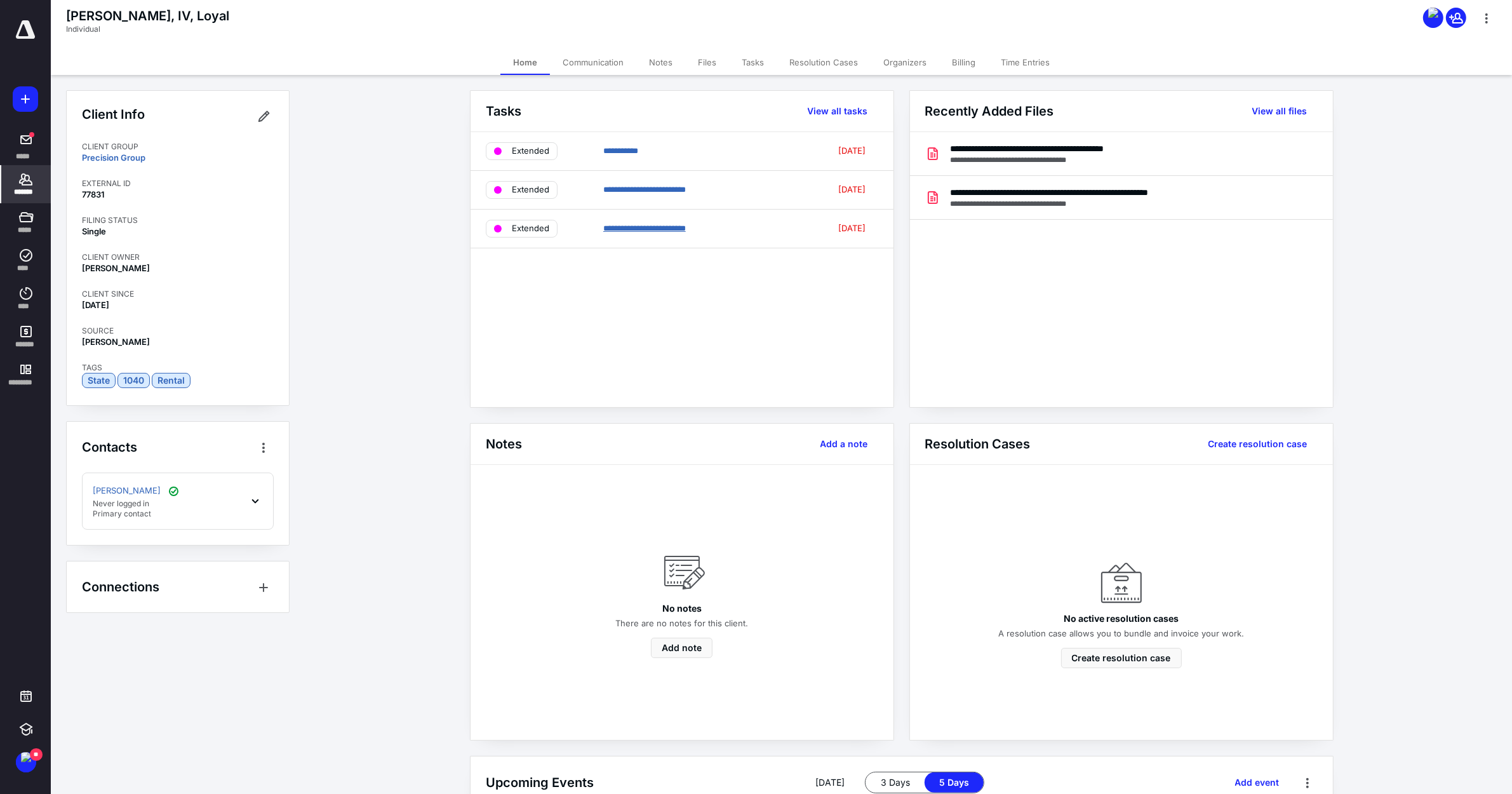click on "**********" at bounding box center [645, 228] 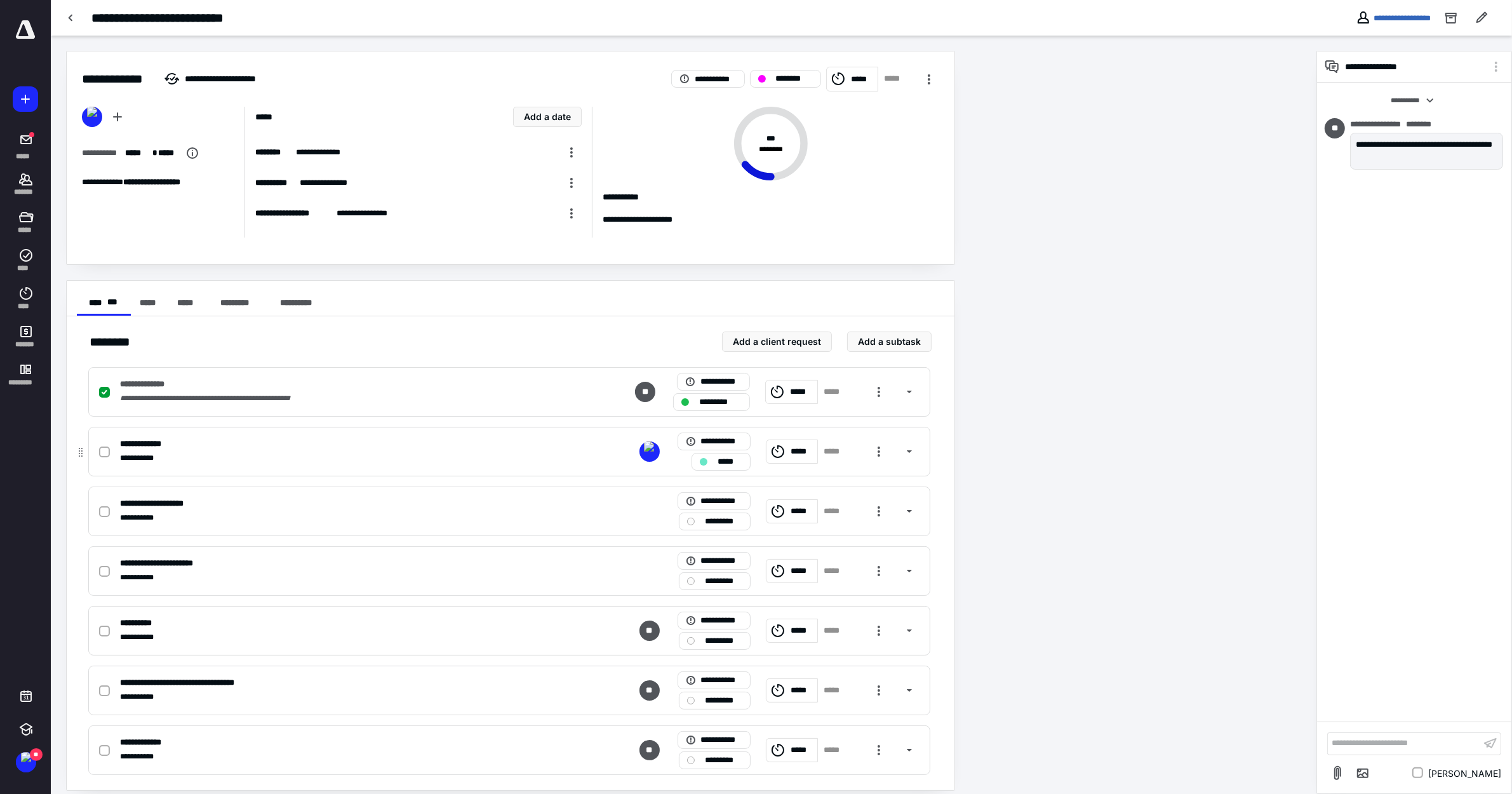 click on "*****" at bounding box center [730, 462] 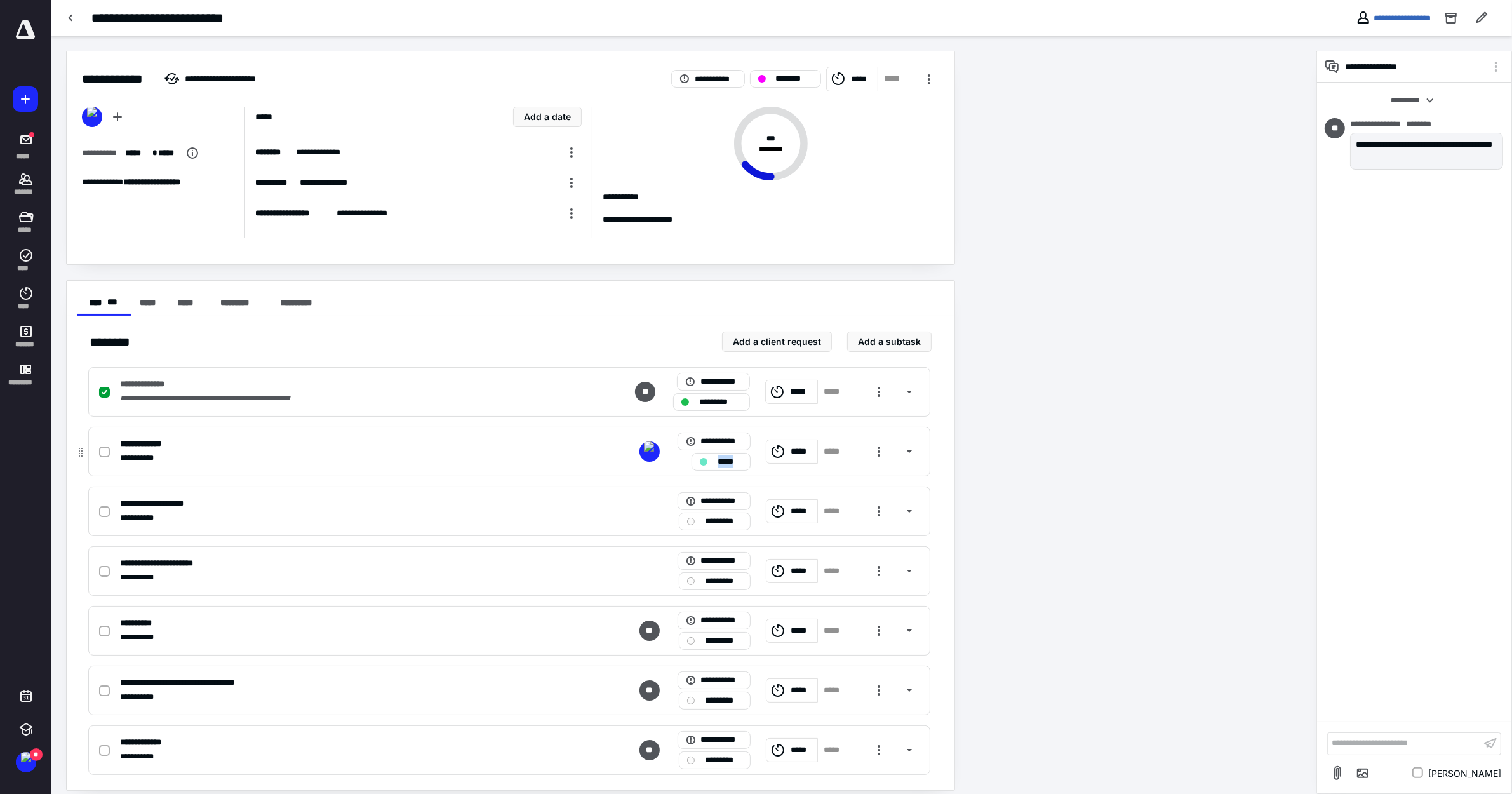 click on "*****" at bounding box center [730, 462] 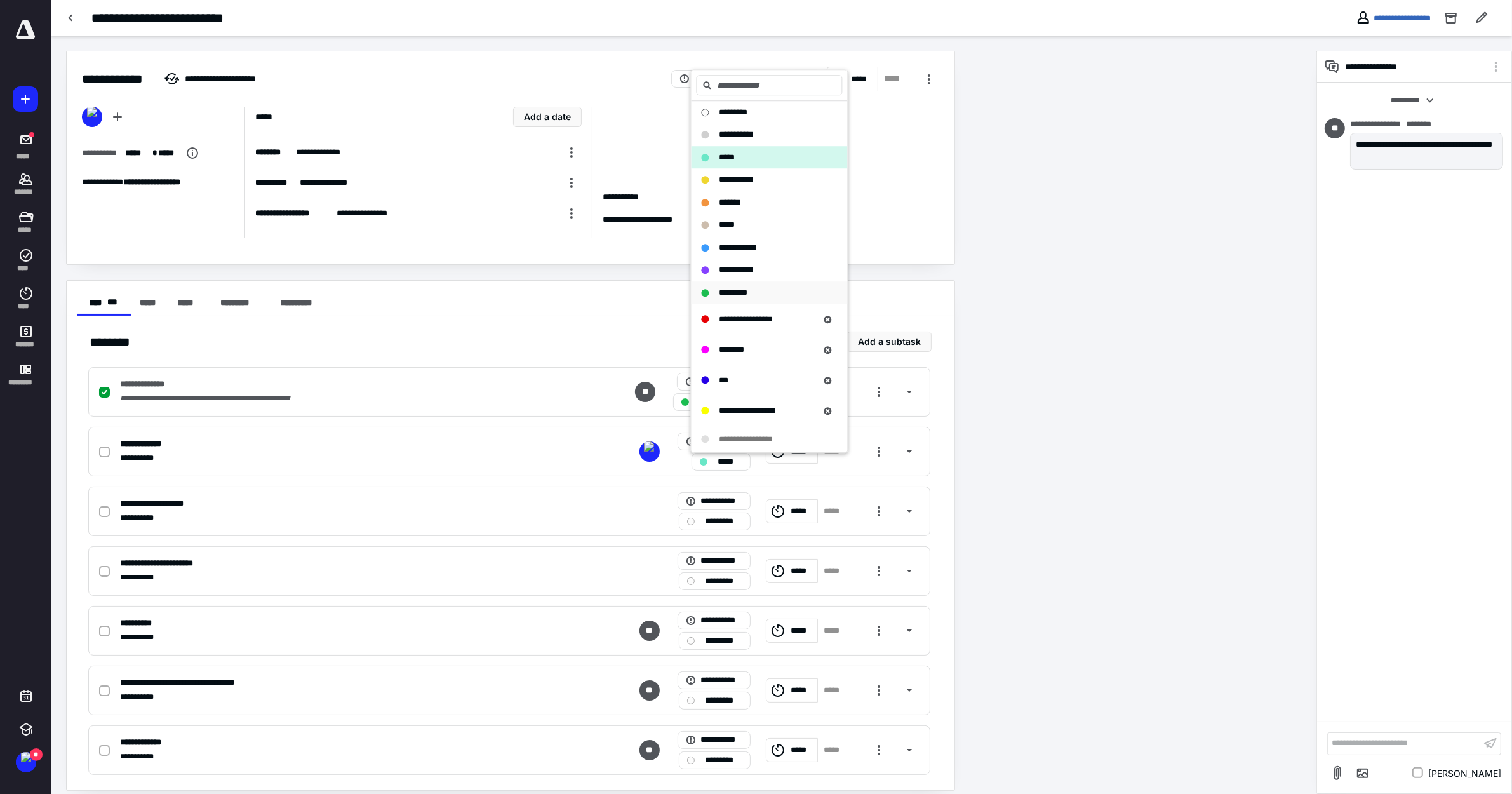 click on "*********" at bounding box center [733, 292] 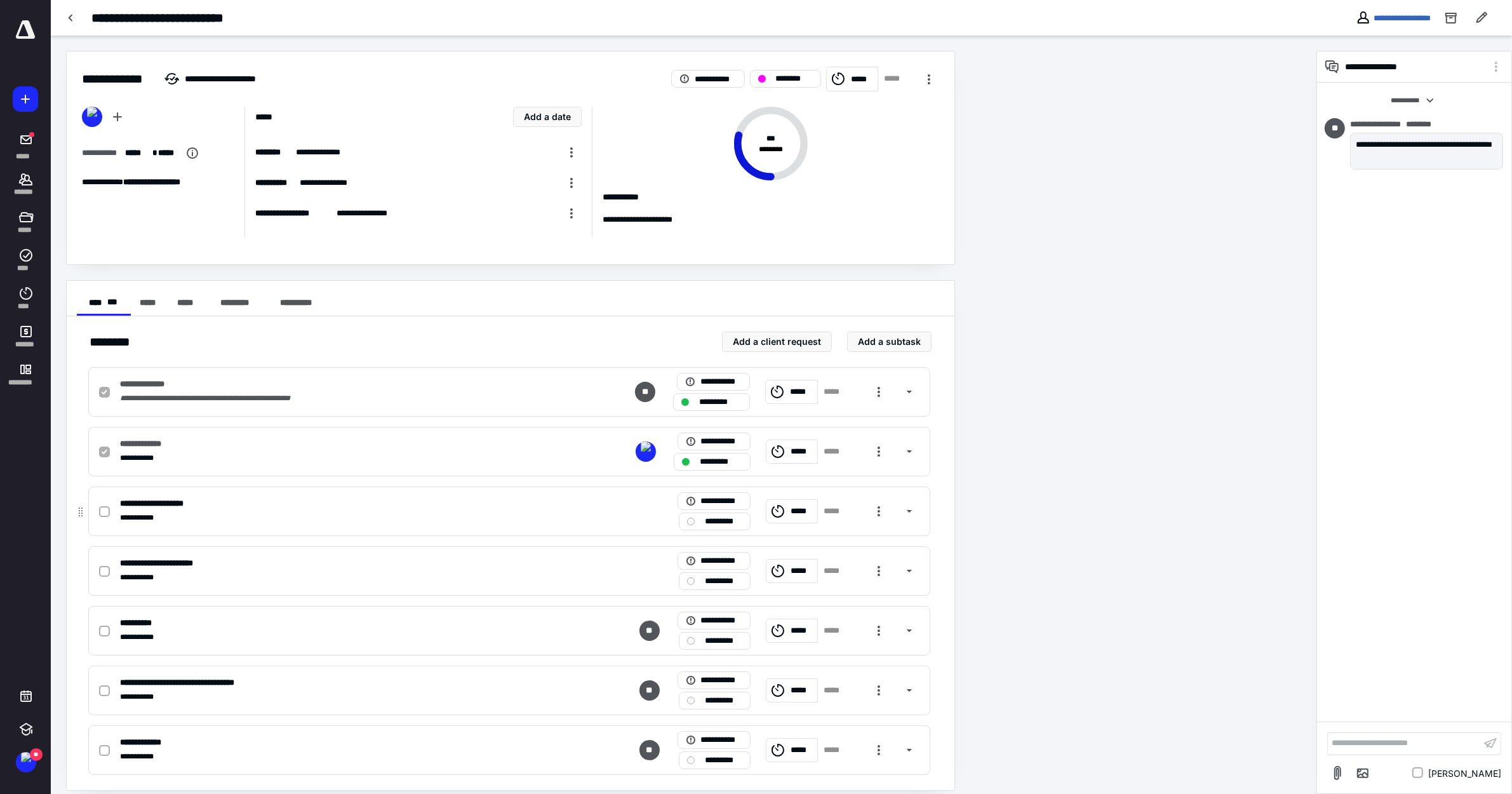 click on "*********" at bounding box center [723, 521] 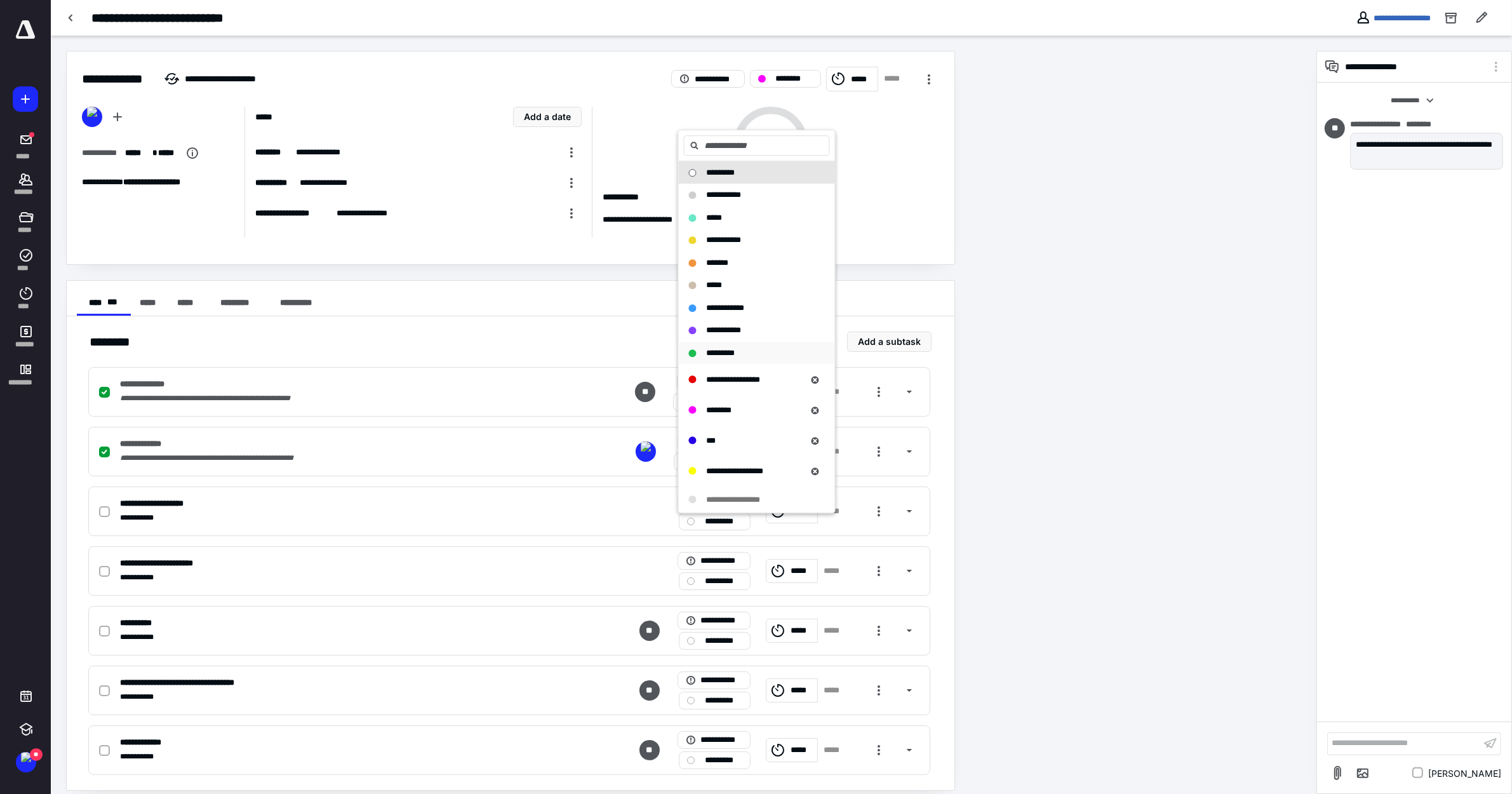 click on "*********" at bounding box center (721, 353) 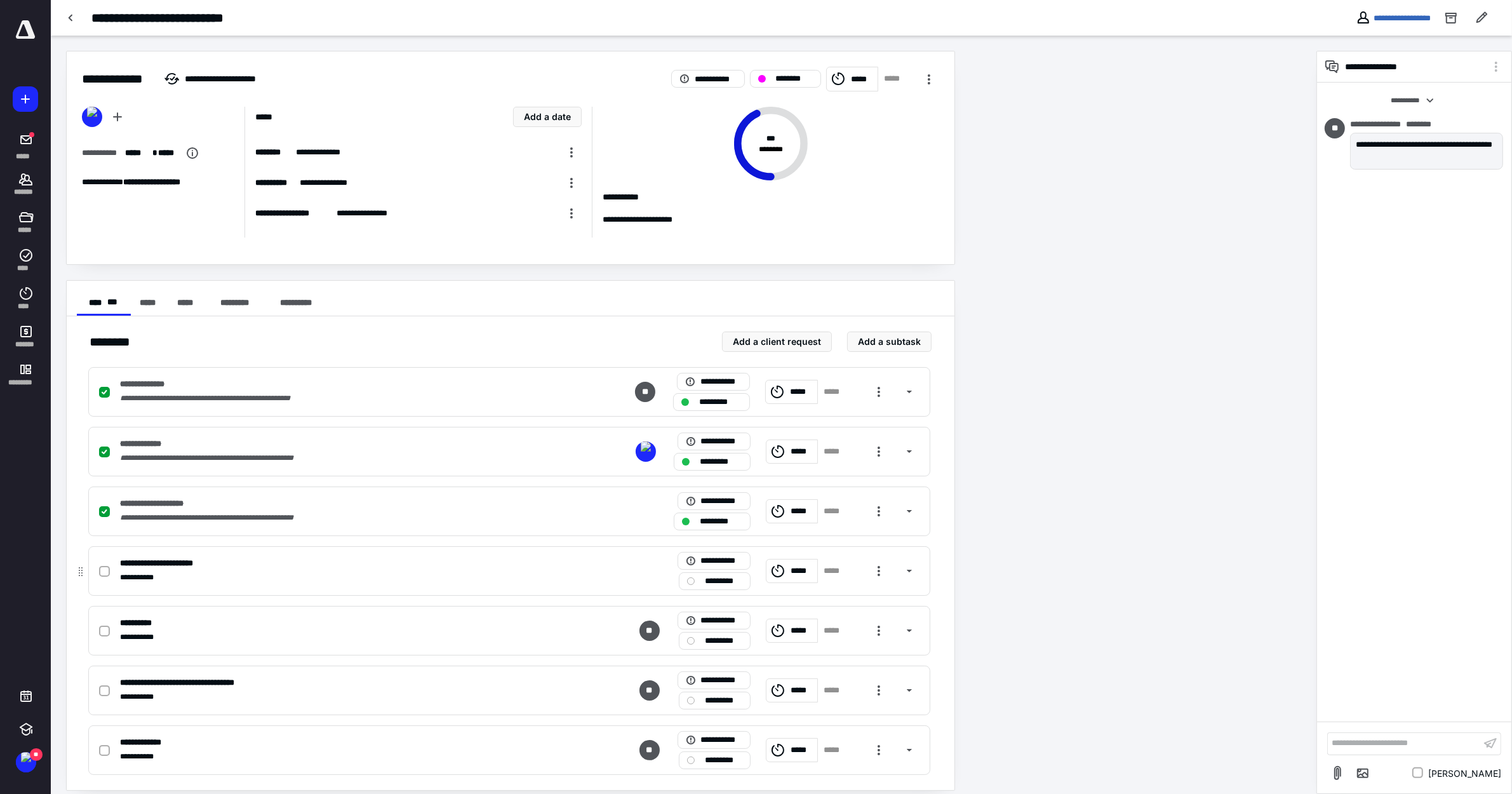 click on "*********" at bounding box center [723, 581] 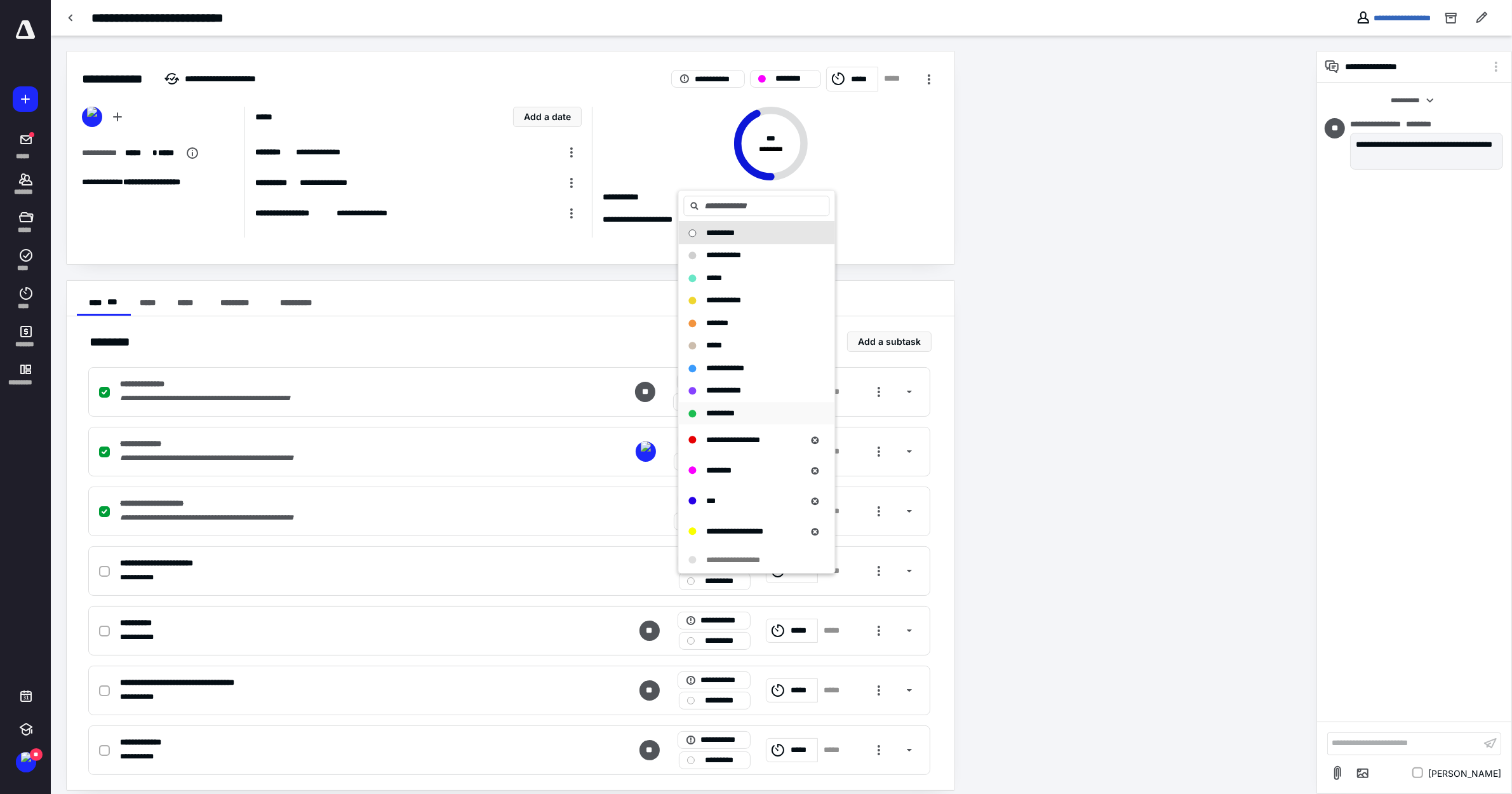 click on "*********" at bounding box center (721, 413) 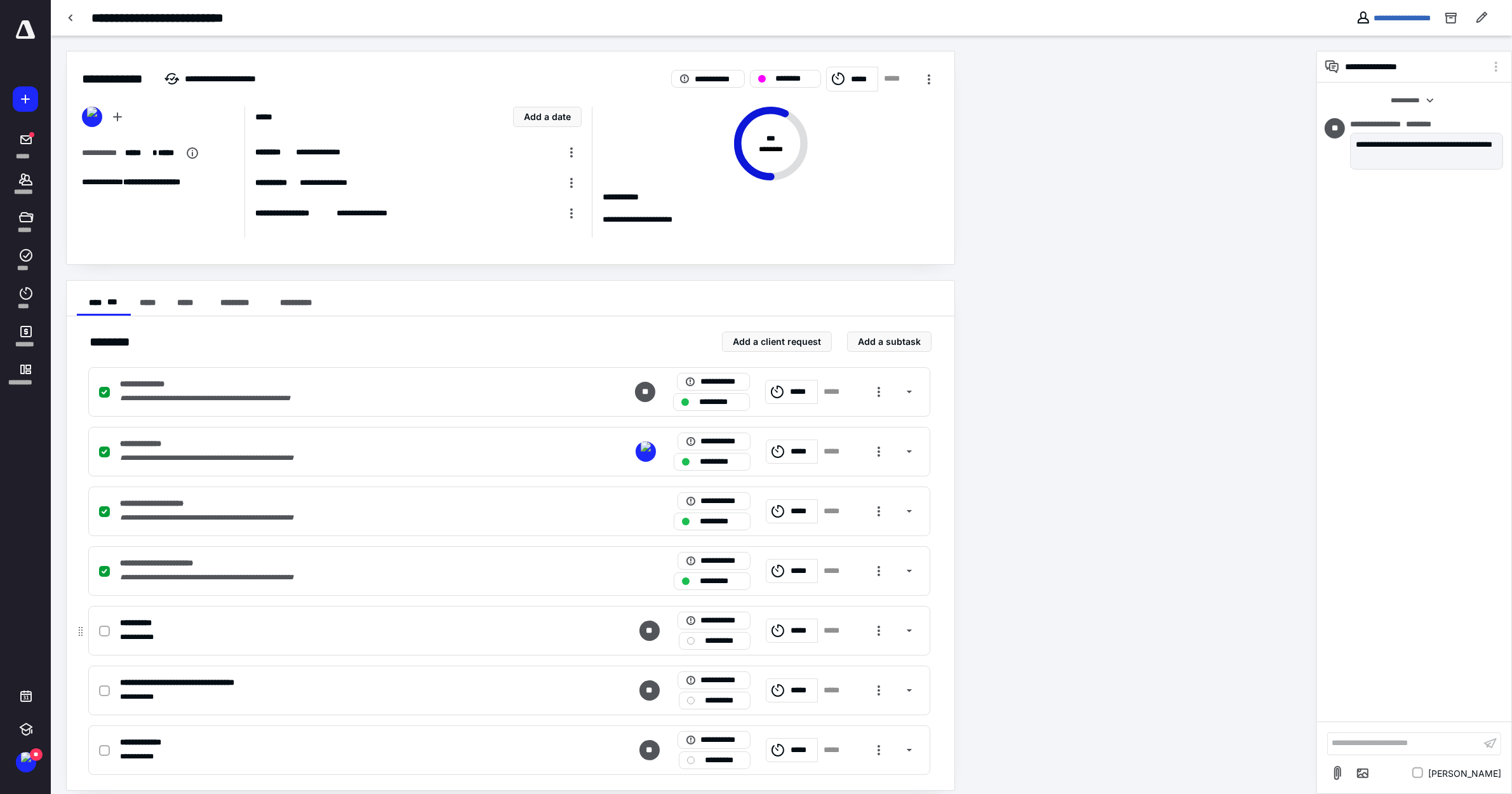 click on "*********" at bounding box center (723, 641) 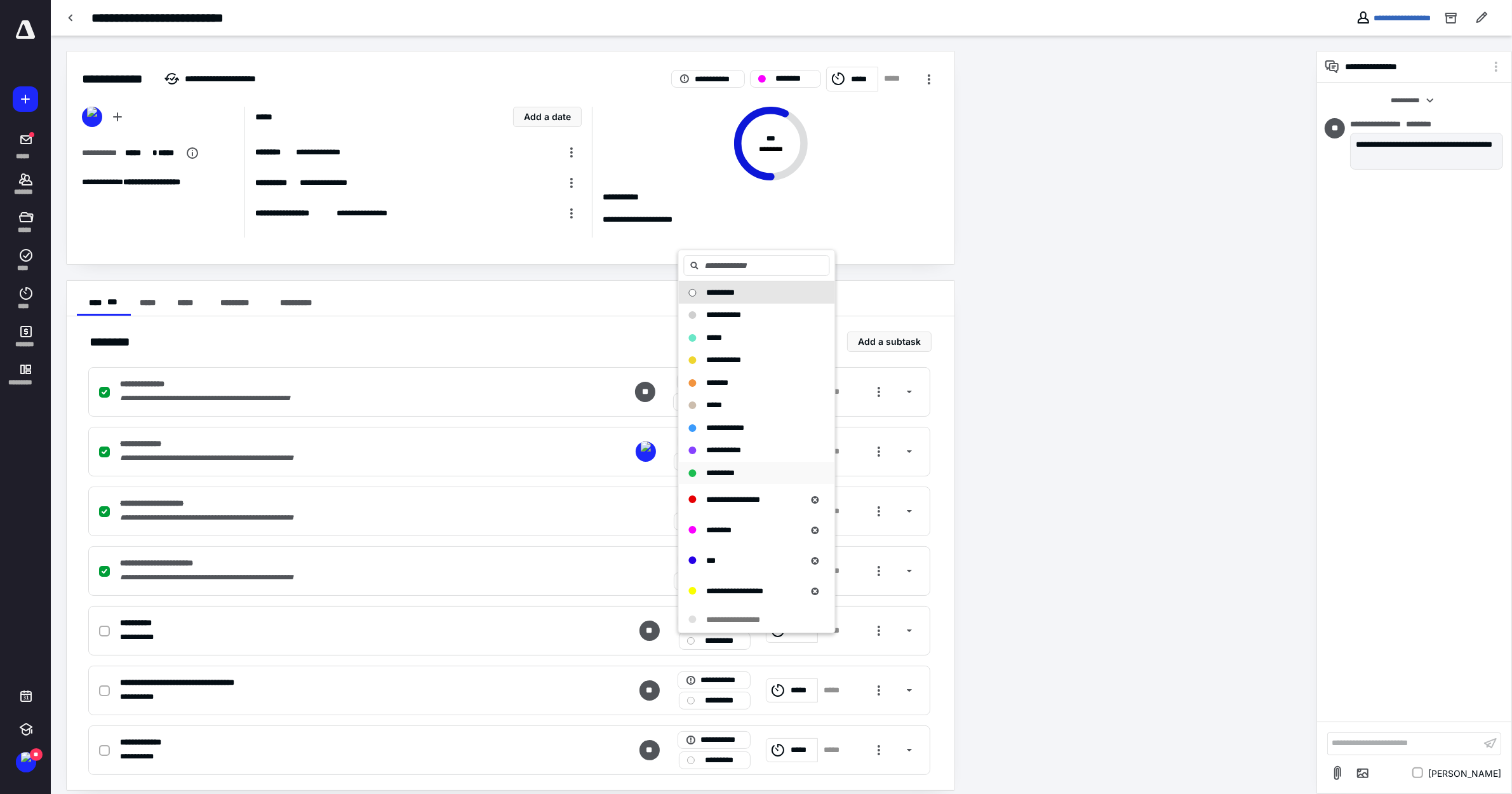 click on "*********" at bounding box center [721, 473] 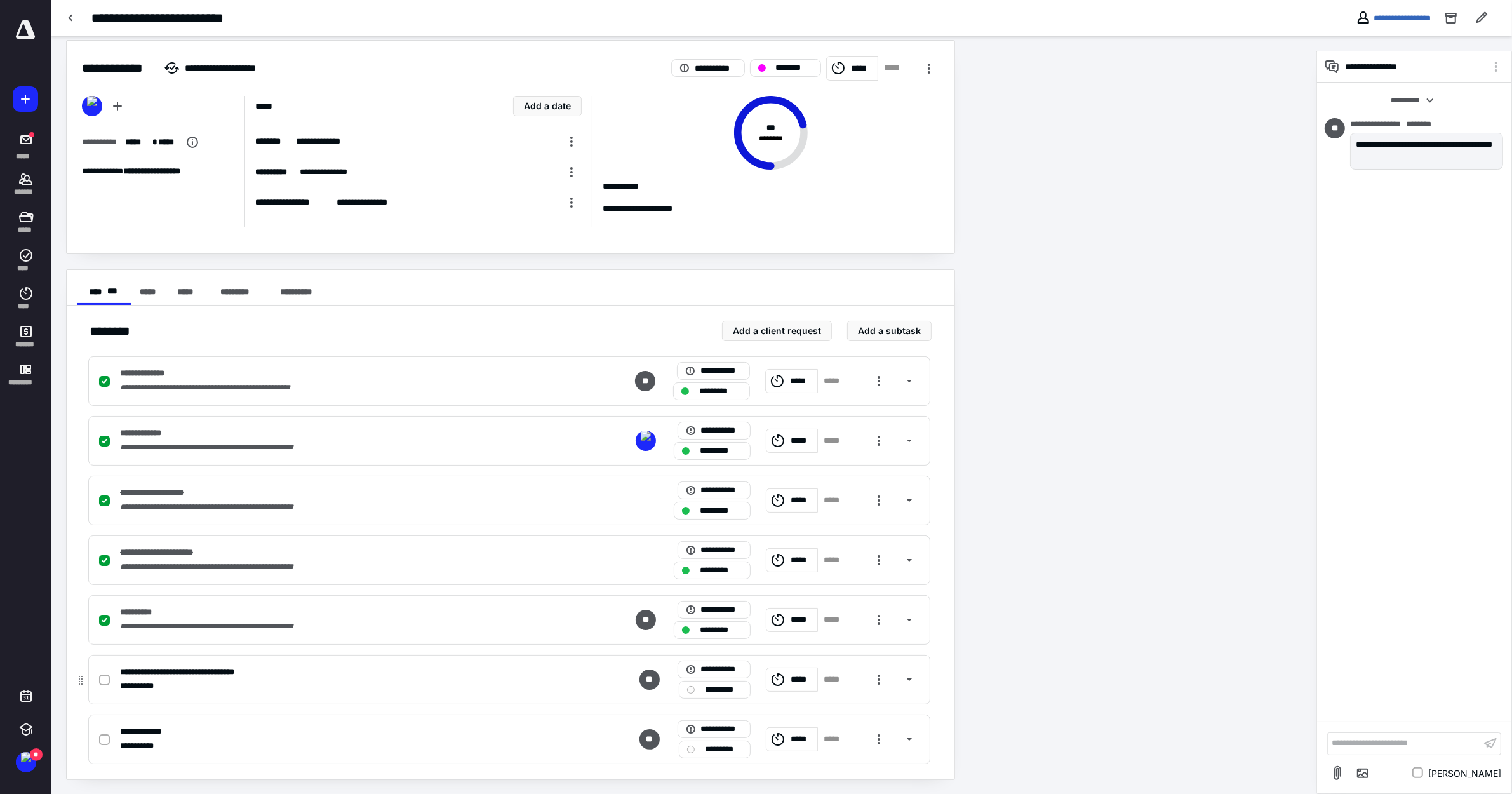 scroll, scrollTop: 14, scrollLeft: 0, axis: vertical 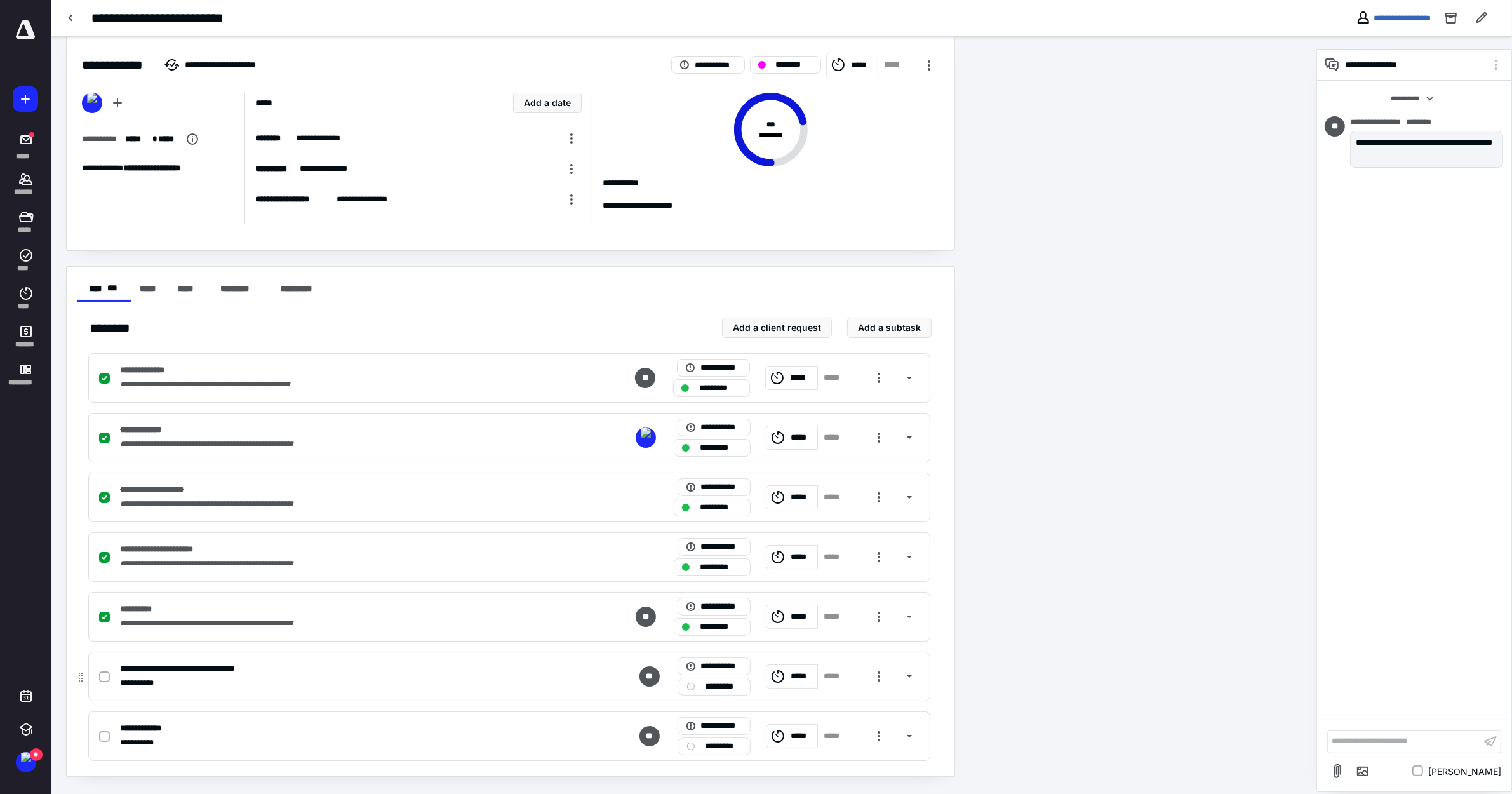 click on "*********" at bounding box center [723, 687] 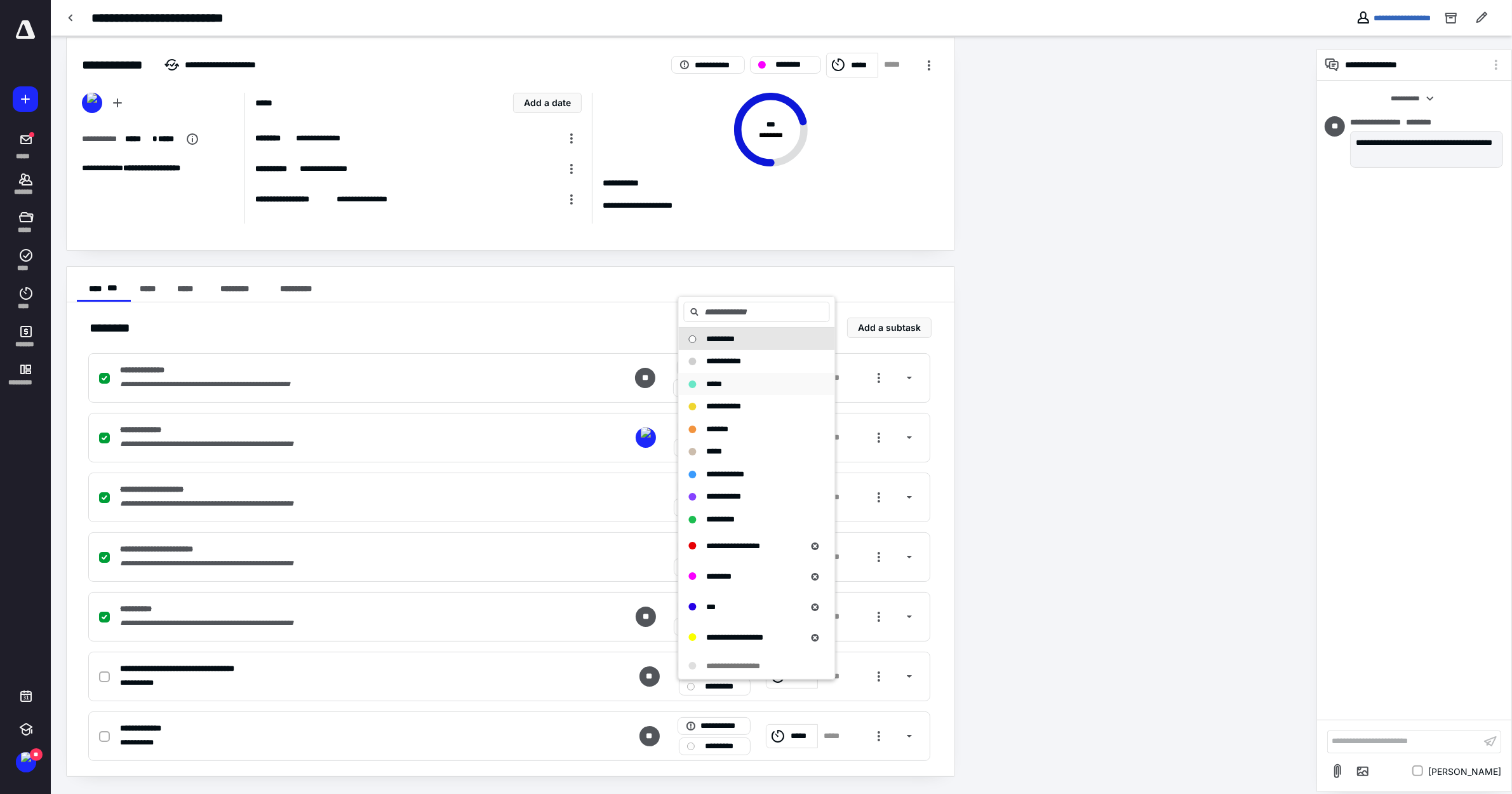 click on "*****" at bounding box center [749, 384] 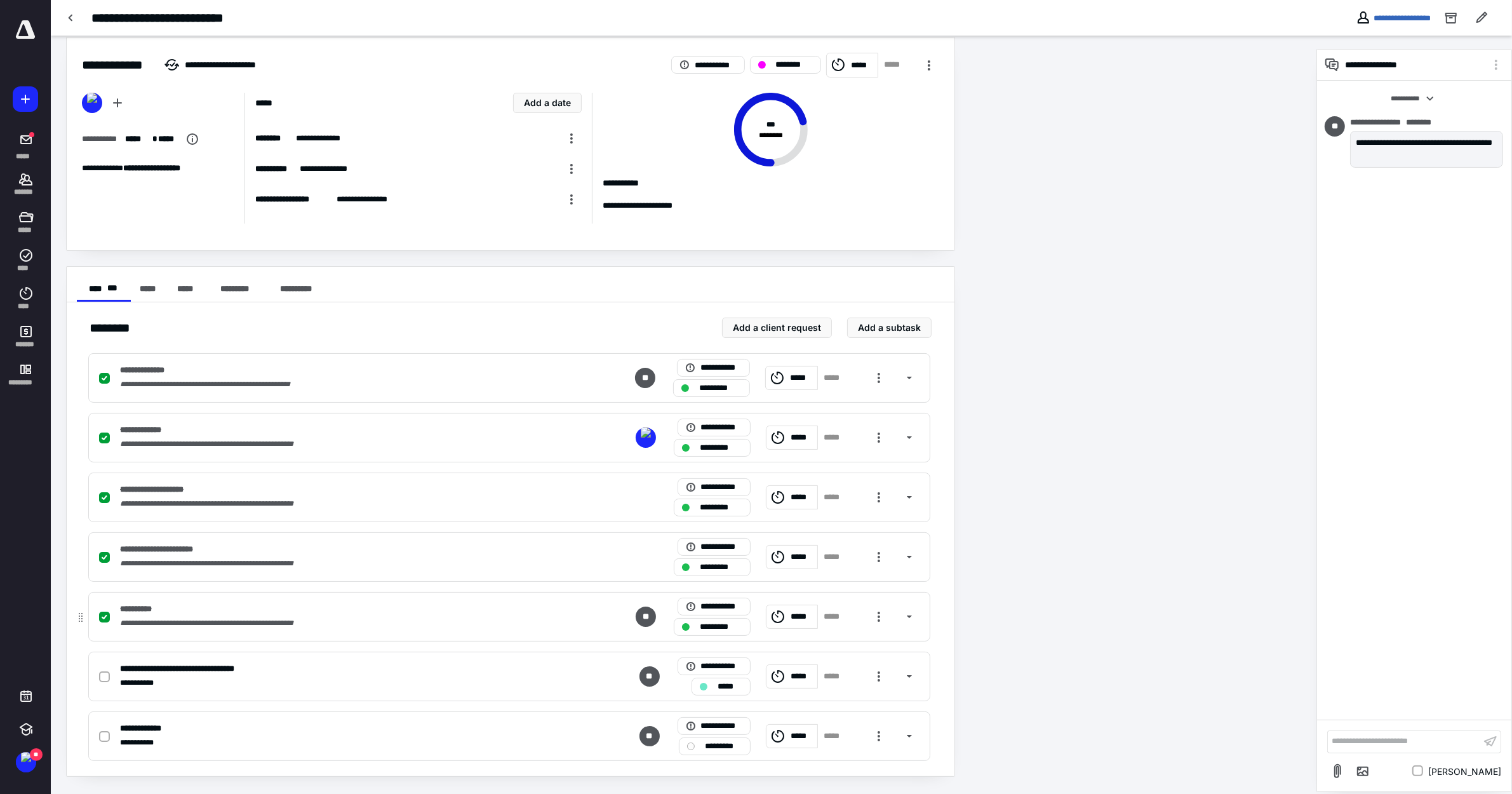 click on "*********" at bounding box center (712, 627) 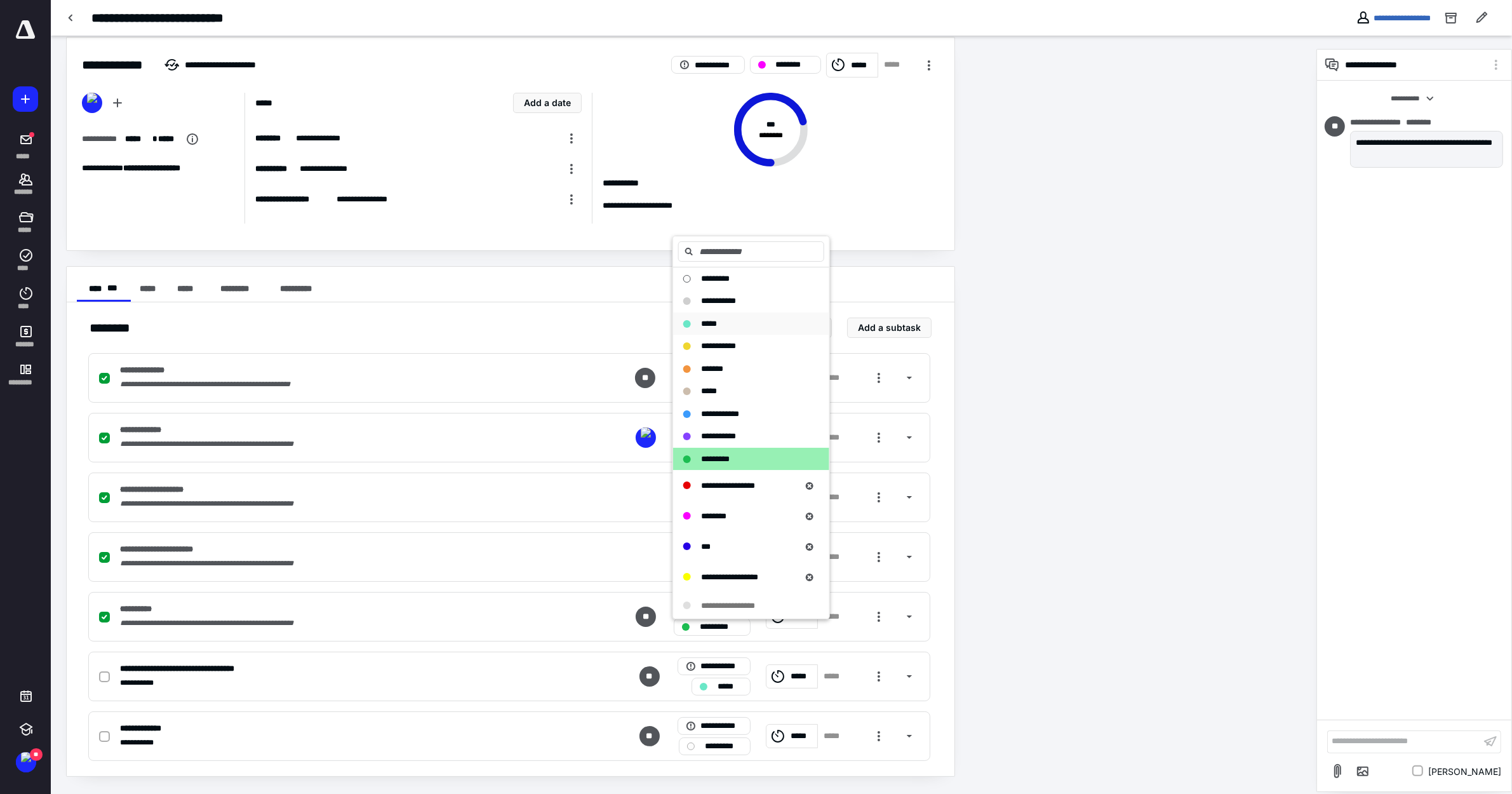 click on "*****" at bounding box center [709, 323] 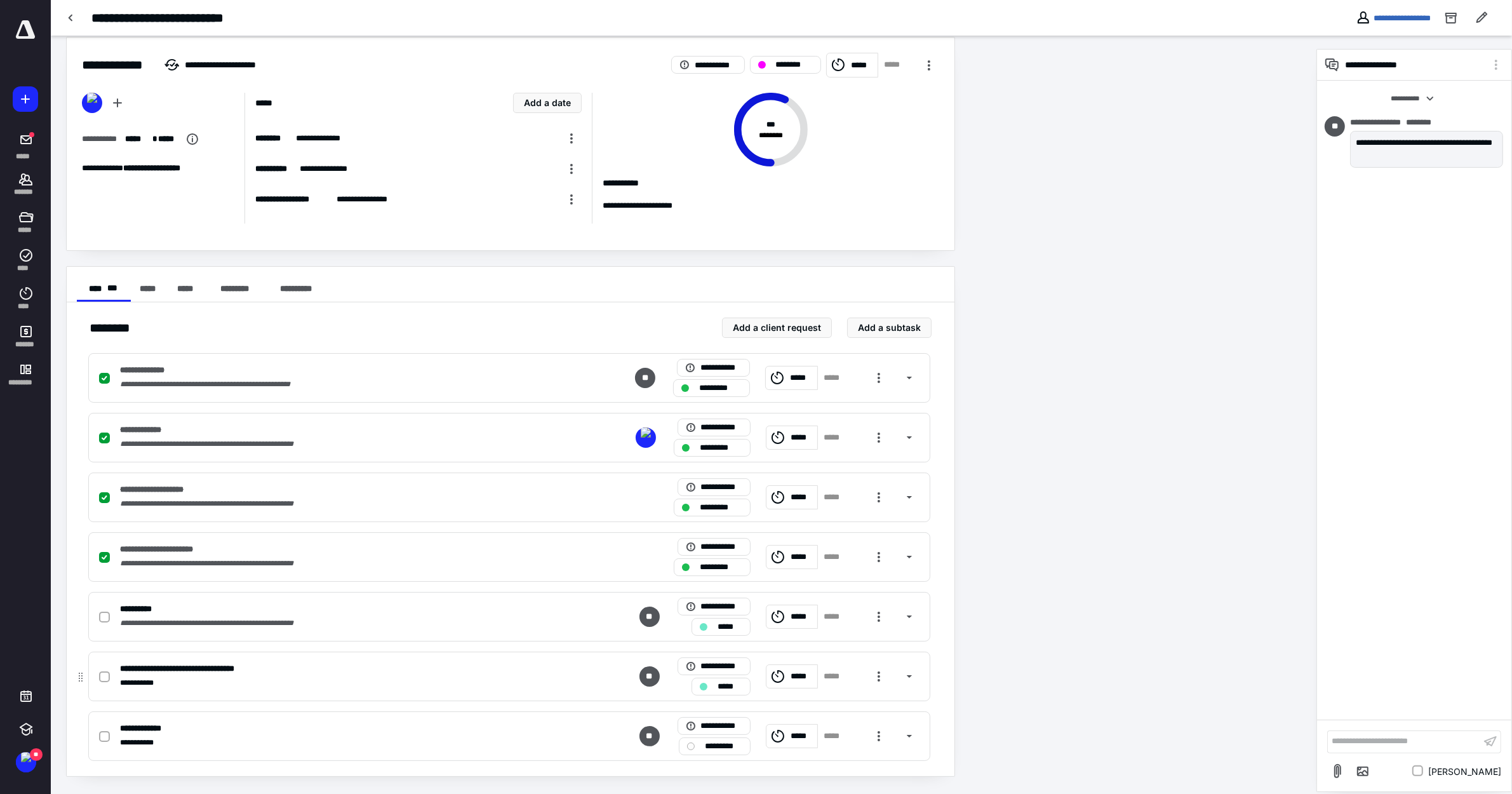 click on "*****" at bounding box center (721, 687) 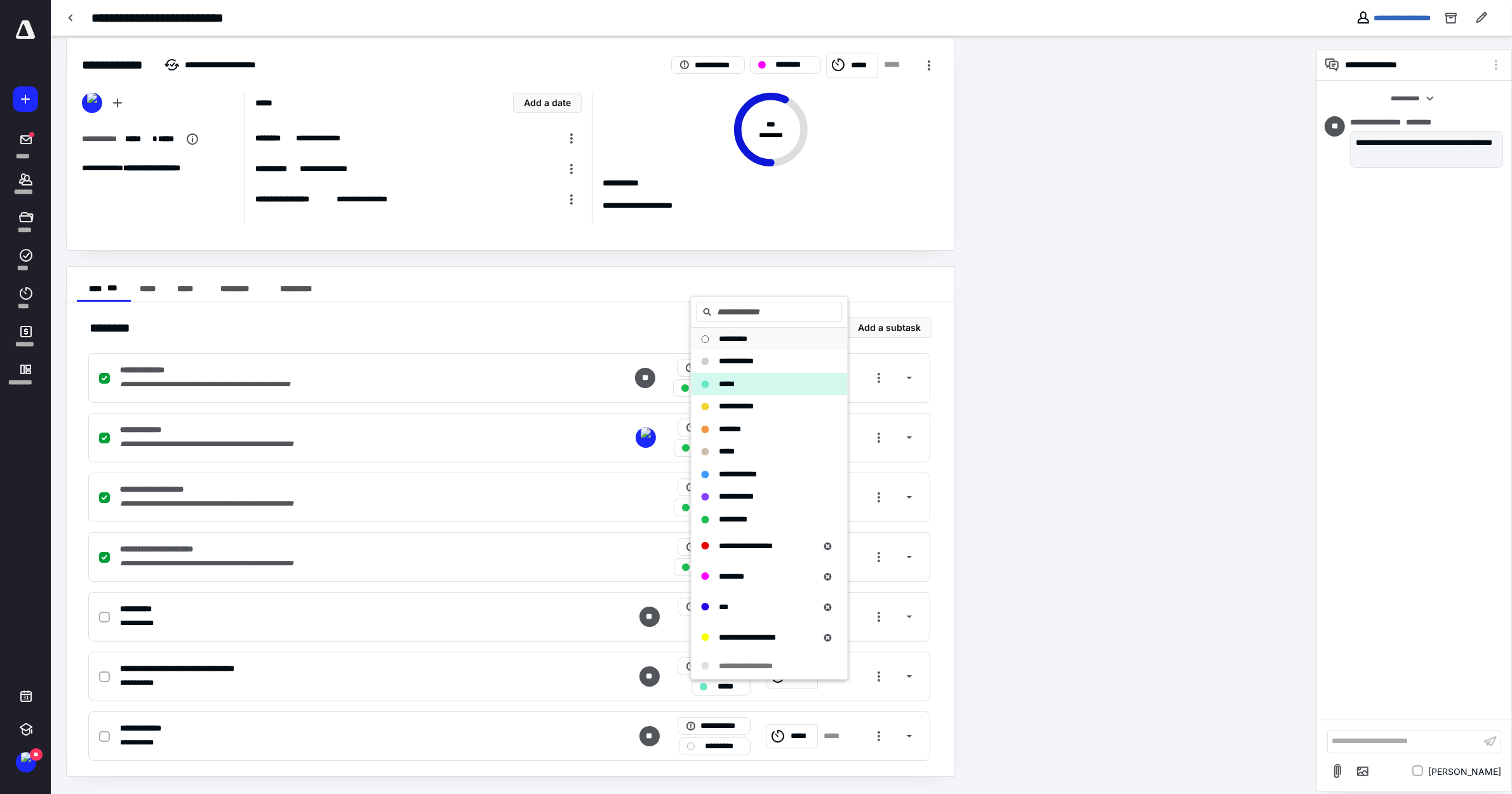 drag, startPoint x: 741, startPoint y: 340, endPoint x: 797, endPoint y: 367, distance: 62.16912 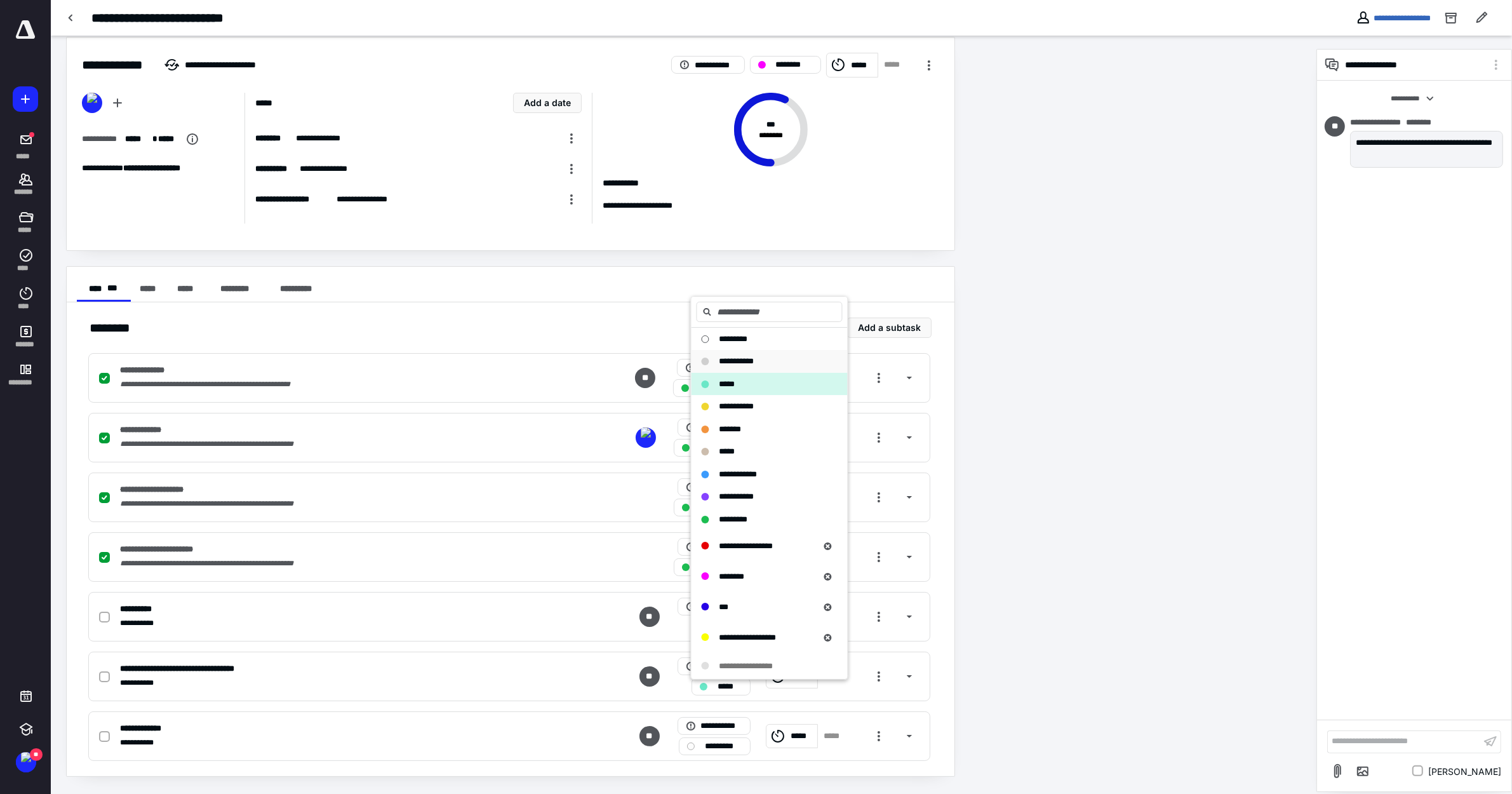 click on "*********" at bounding box center [733, 339] 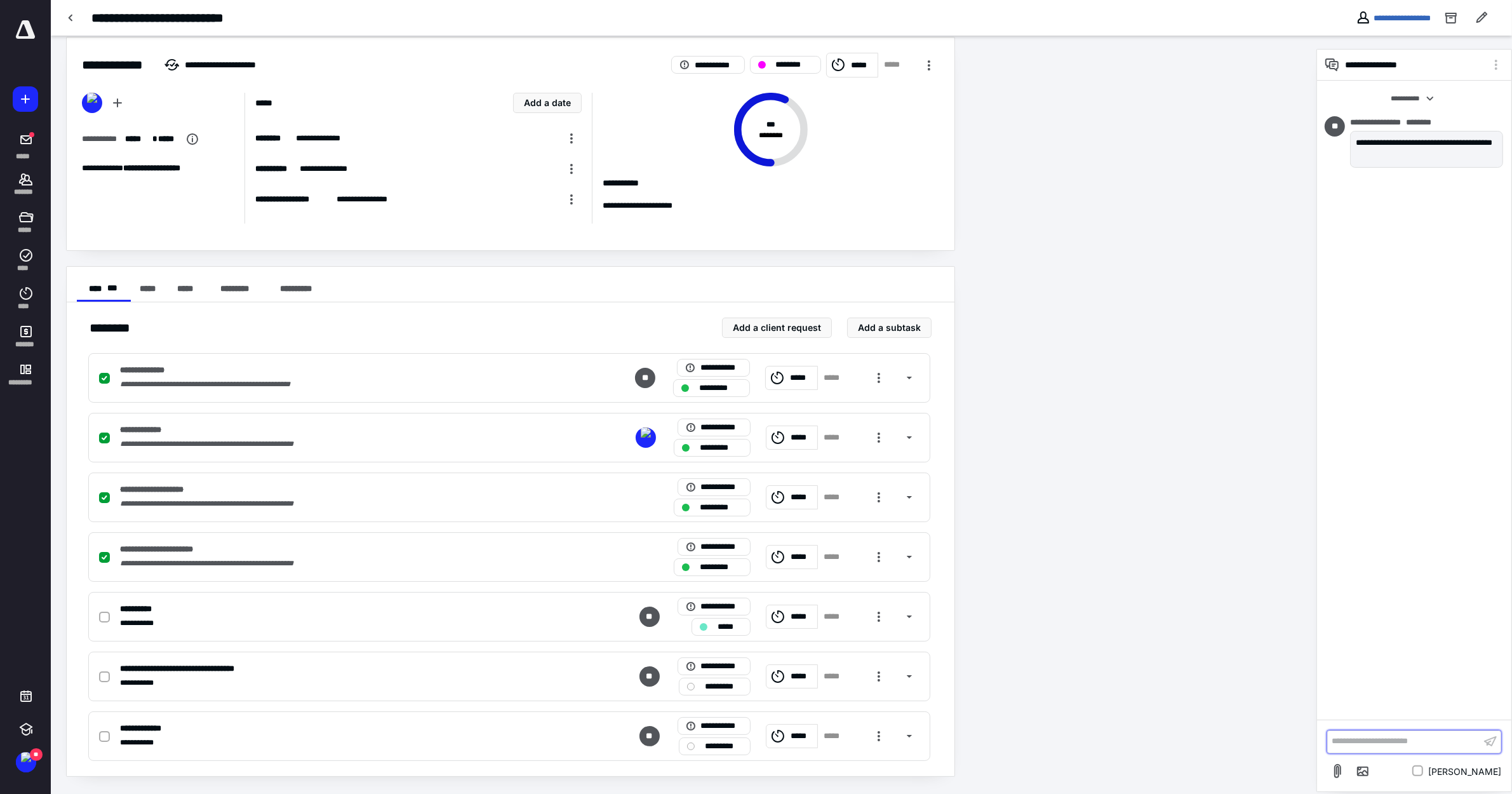 click on "**********" at bounding box center (1404, 741) 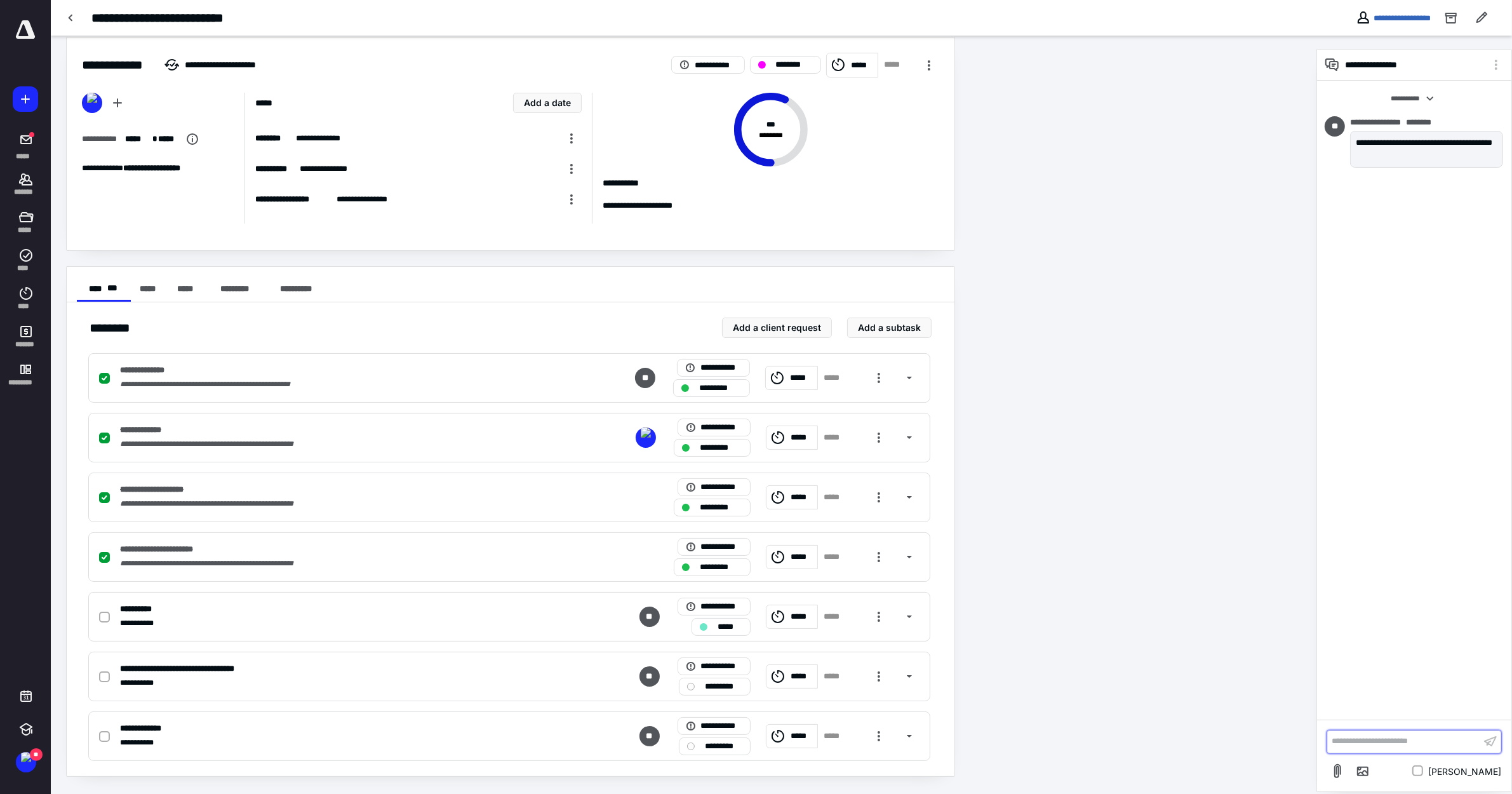 paste 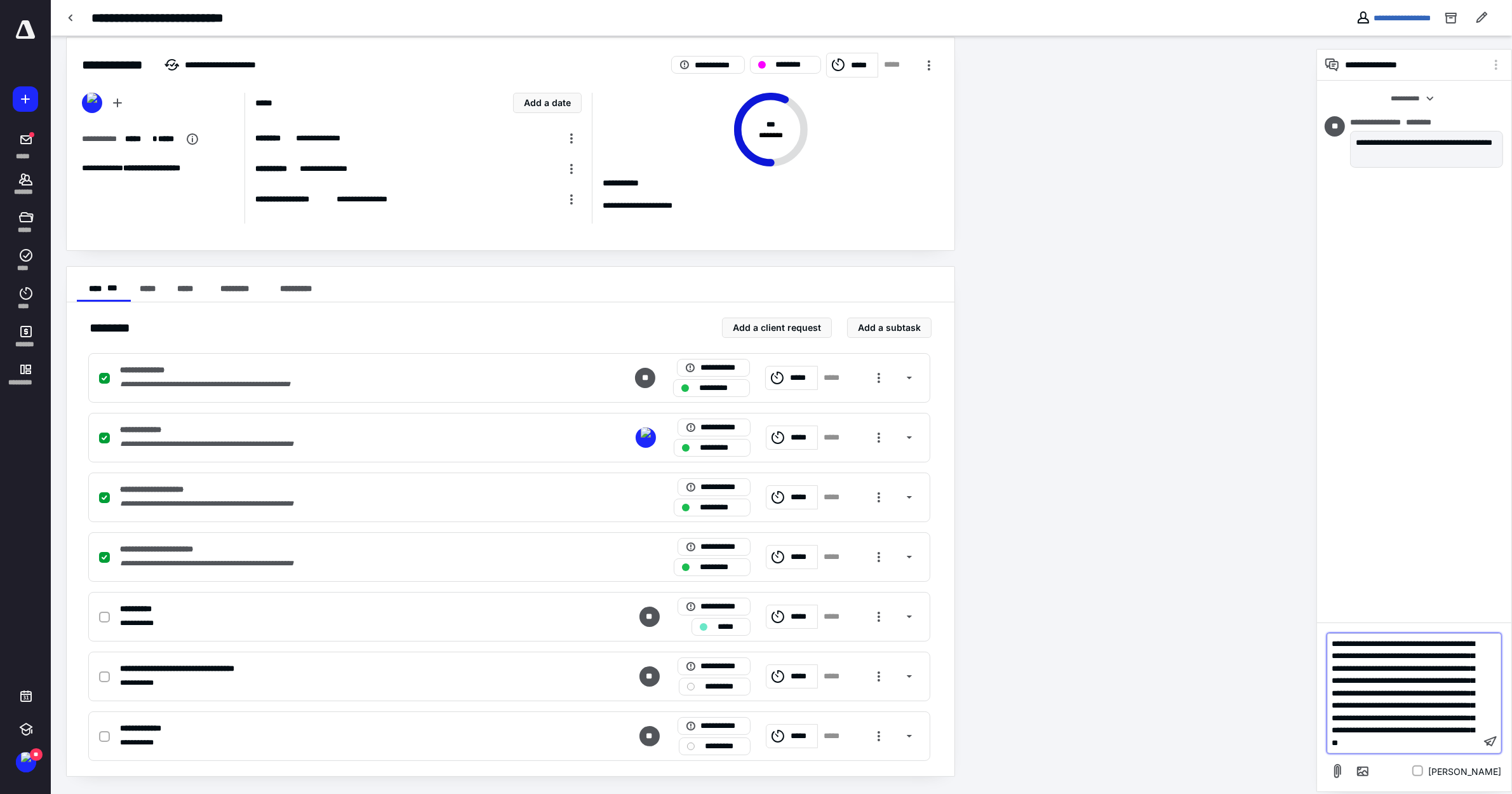click on "**********" at bounding box center (1403, 693) 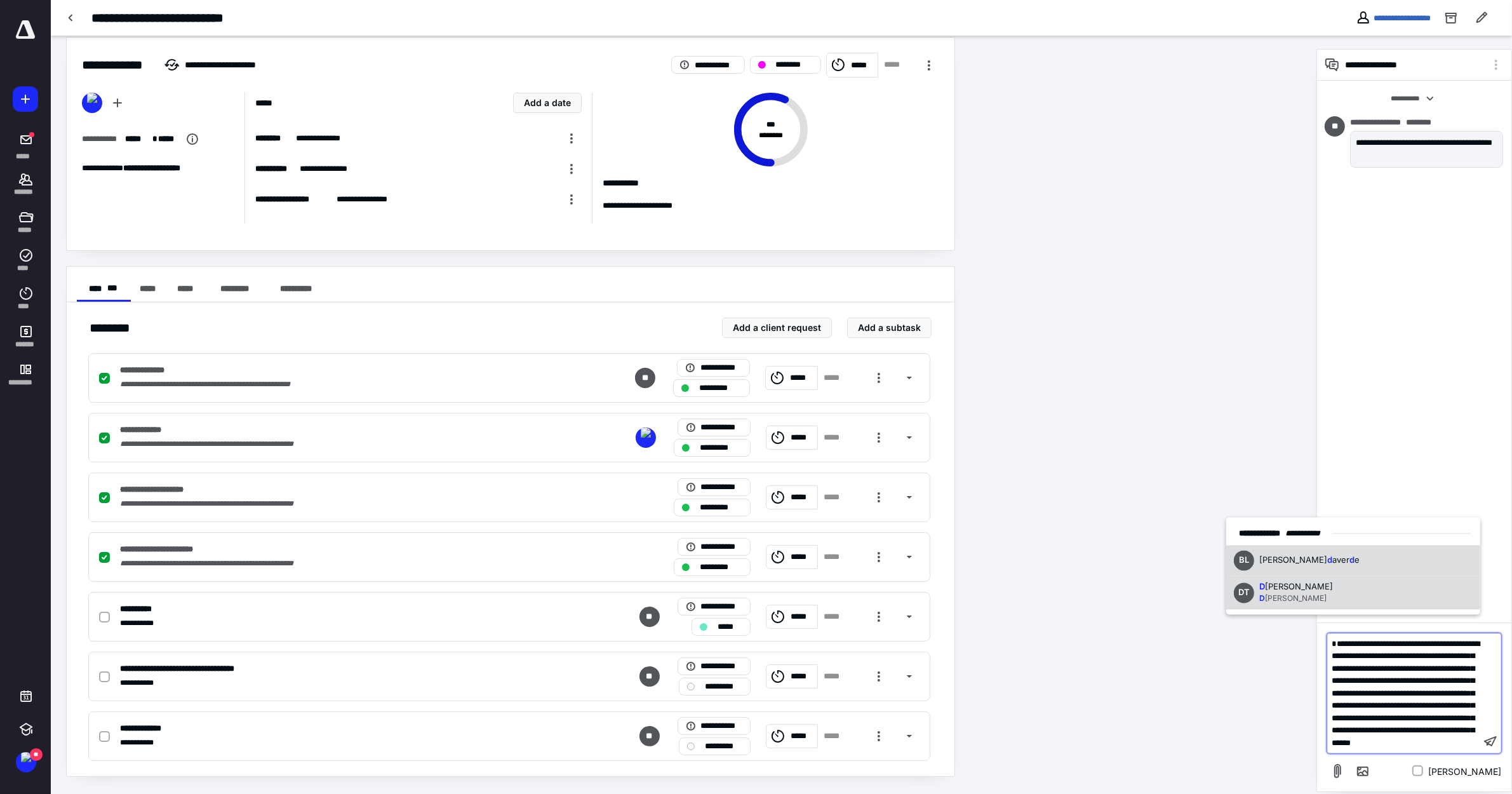 click on "[PERSON_NAME]" at bounding box center [1295, 598] 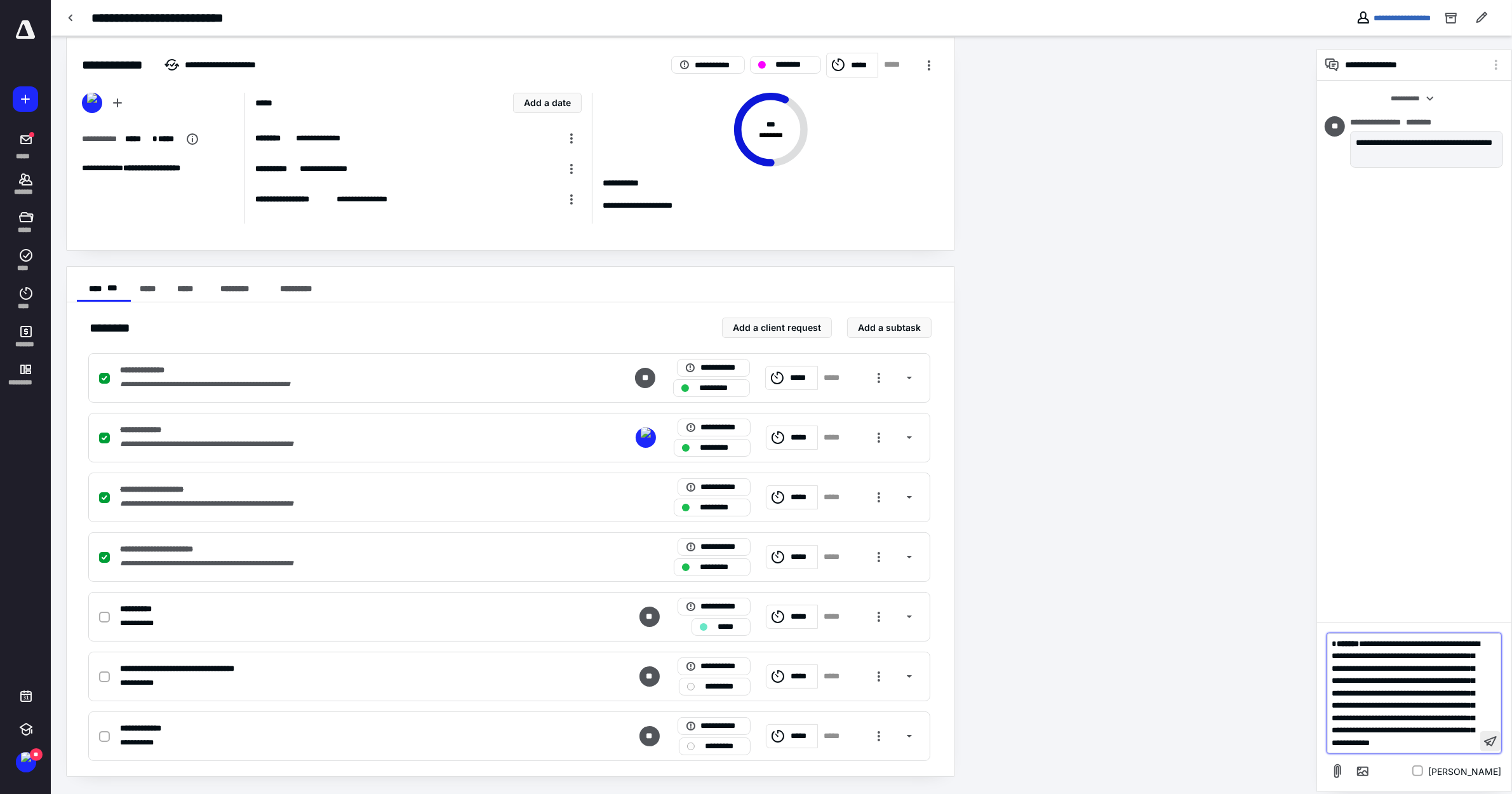 click at bounding box center (1490, 741) 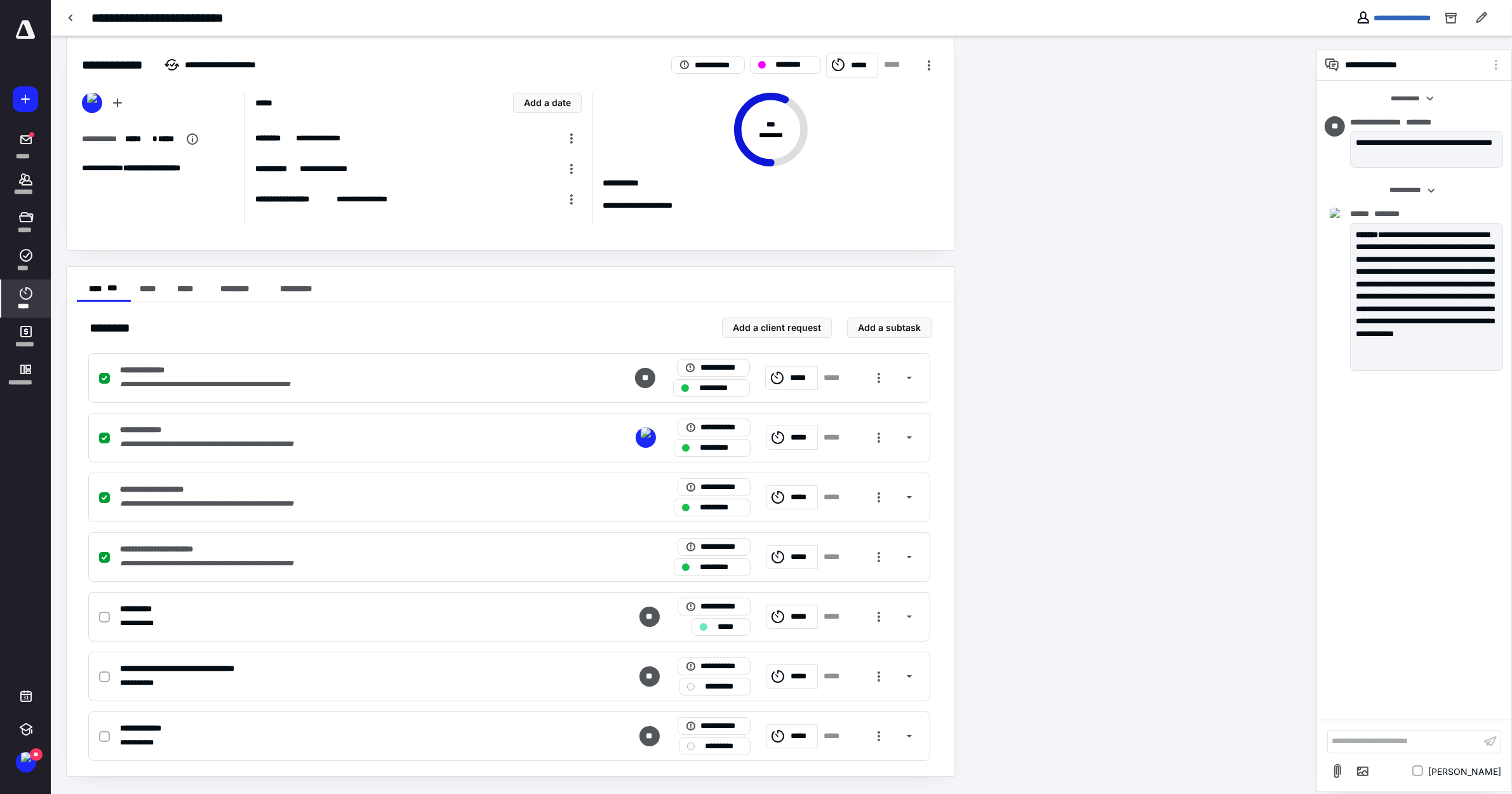click on "****" at bounding box center (26, 306) 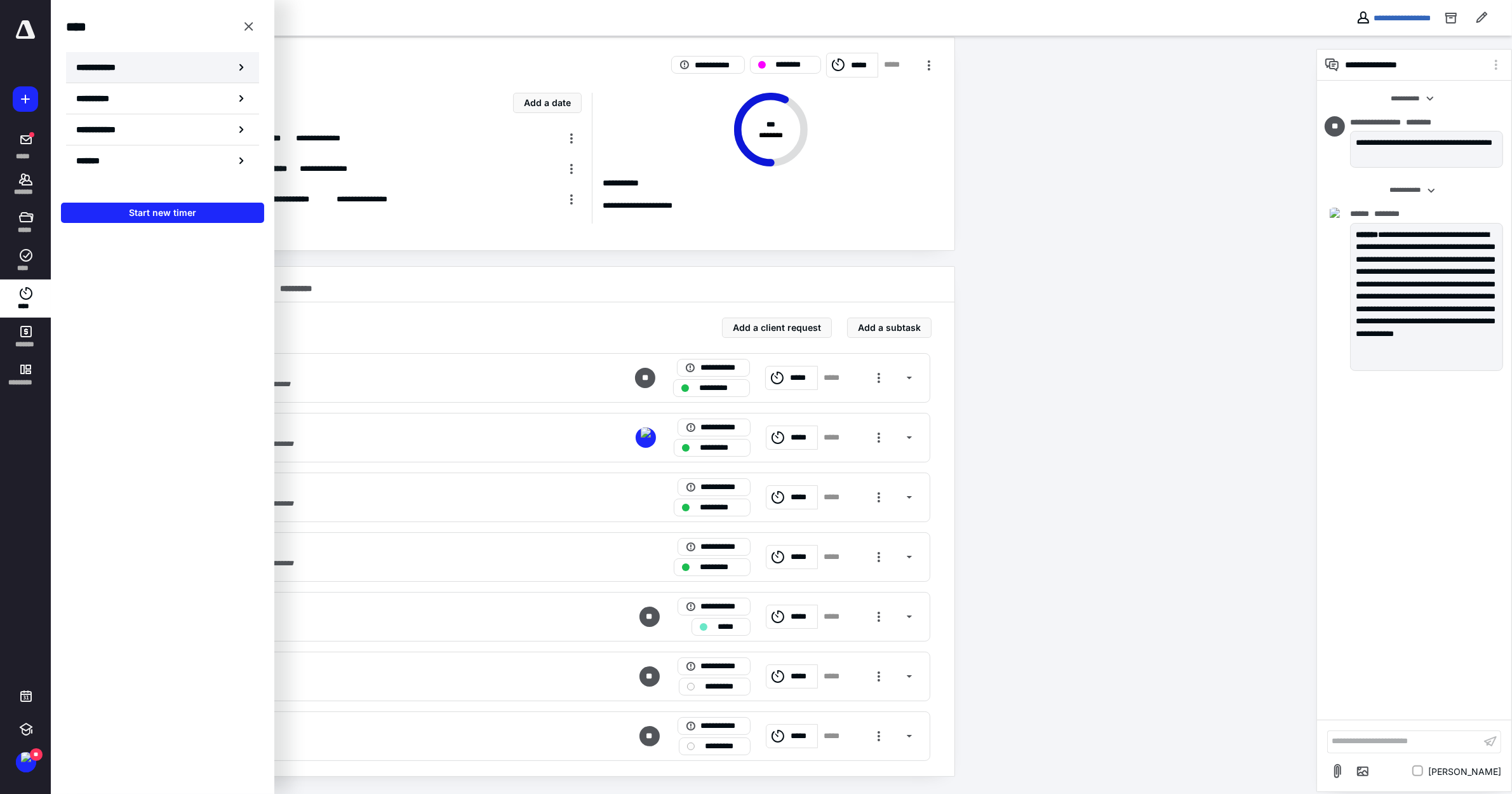 click on "**********" at bounding box center (103, 67) 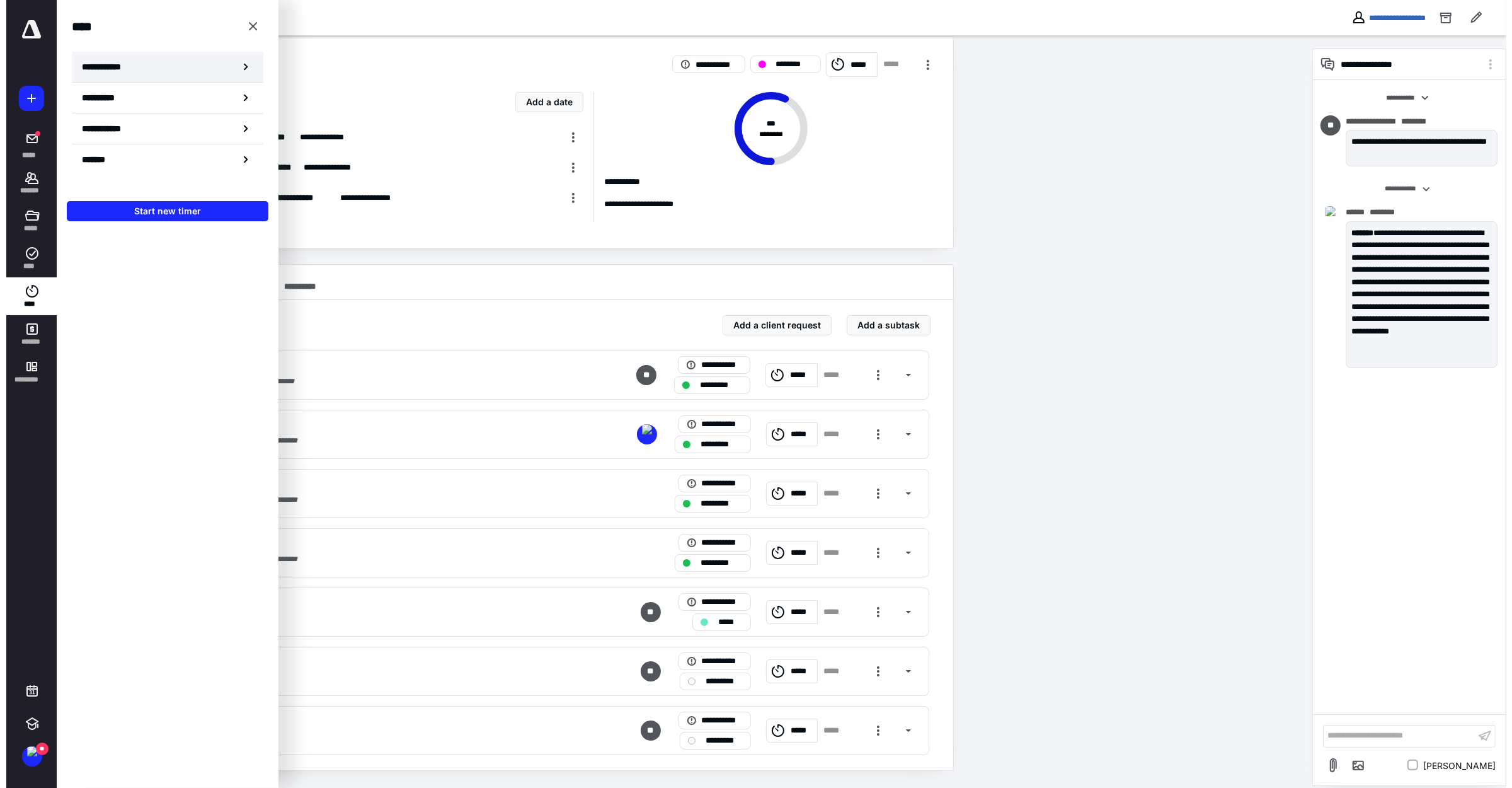 scroll, scrollTop: 0, scrollLeft: 0, axis: both 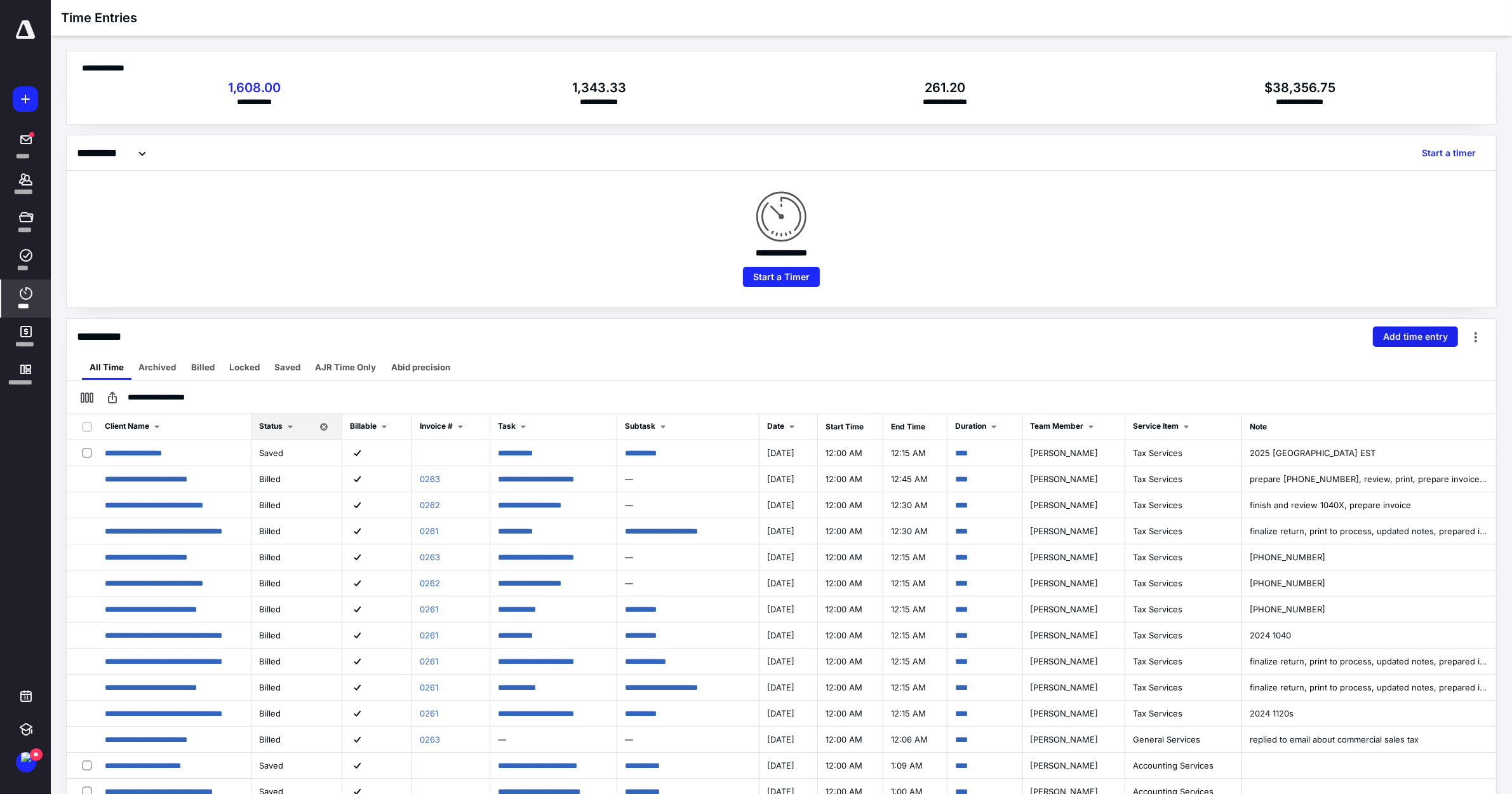 click on "Add time entry" at bounding box center [1415, 337] 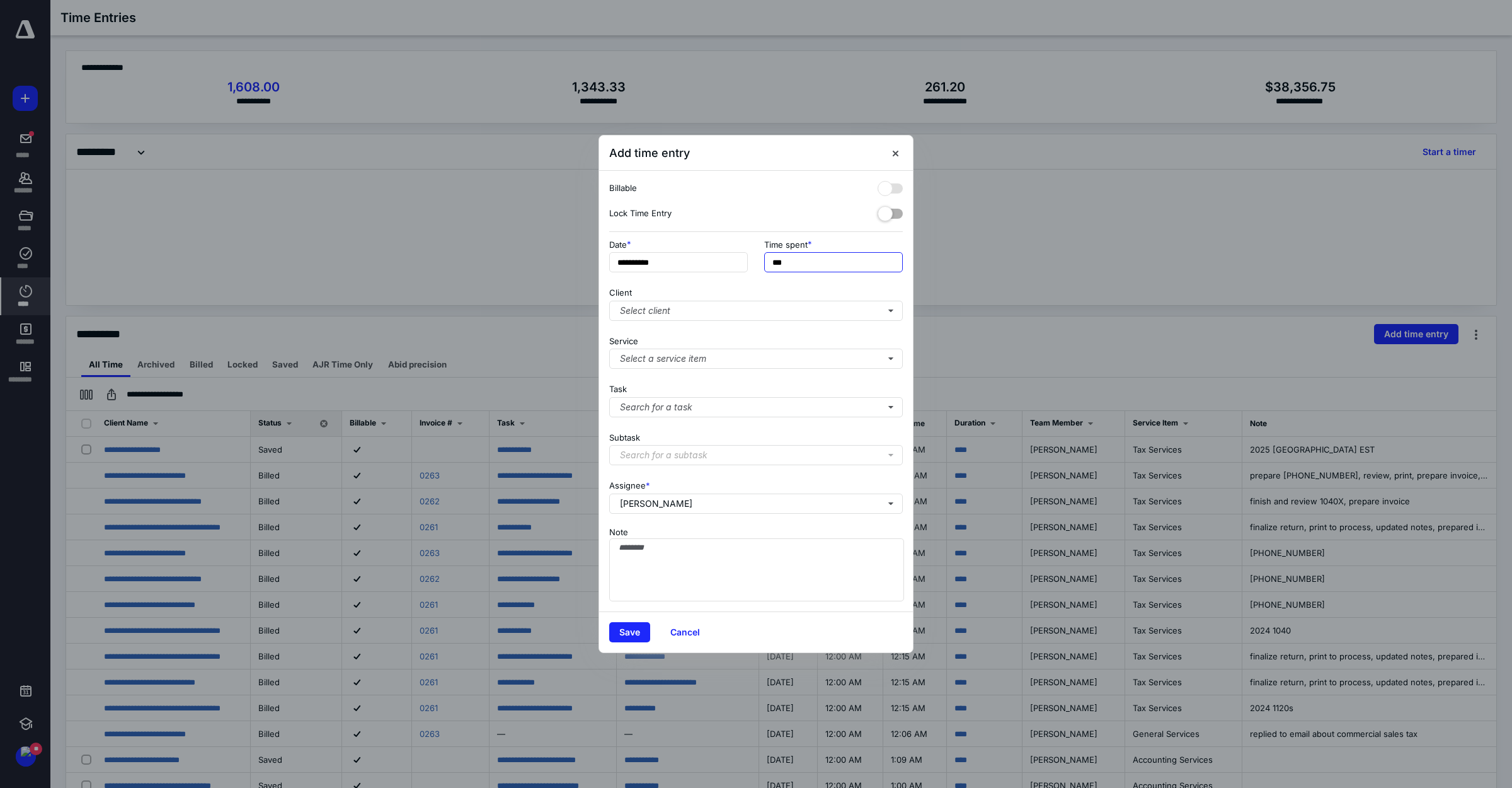 drag, startPoint x: 810, startPoint y: 269, endPoint x: 622, endPoint y: 240, distance: 190.22355 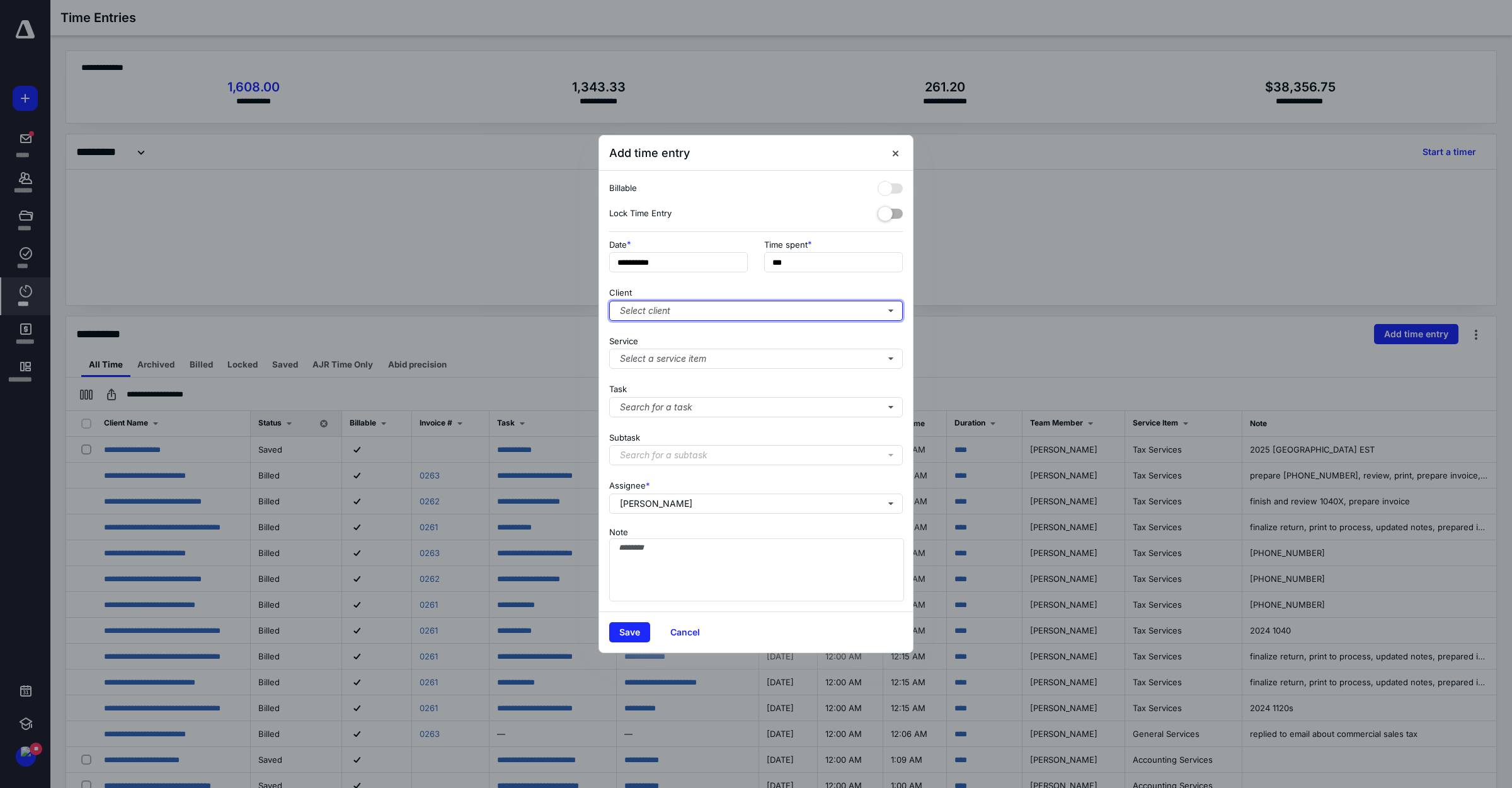 type on "***" 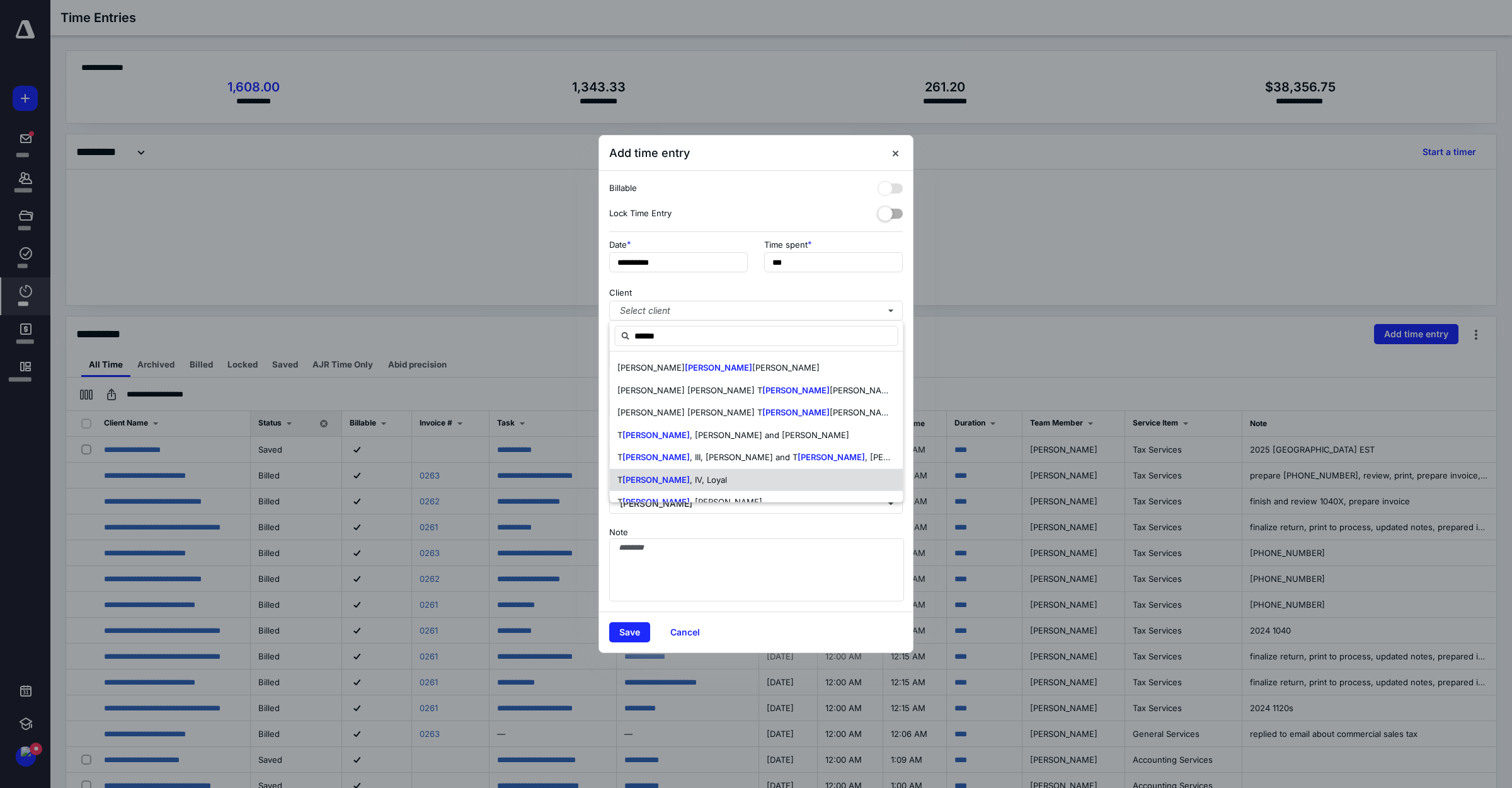 click on ", IV, Loyal" at bounding box center [708, 479] 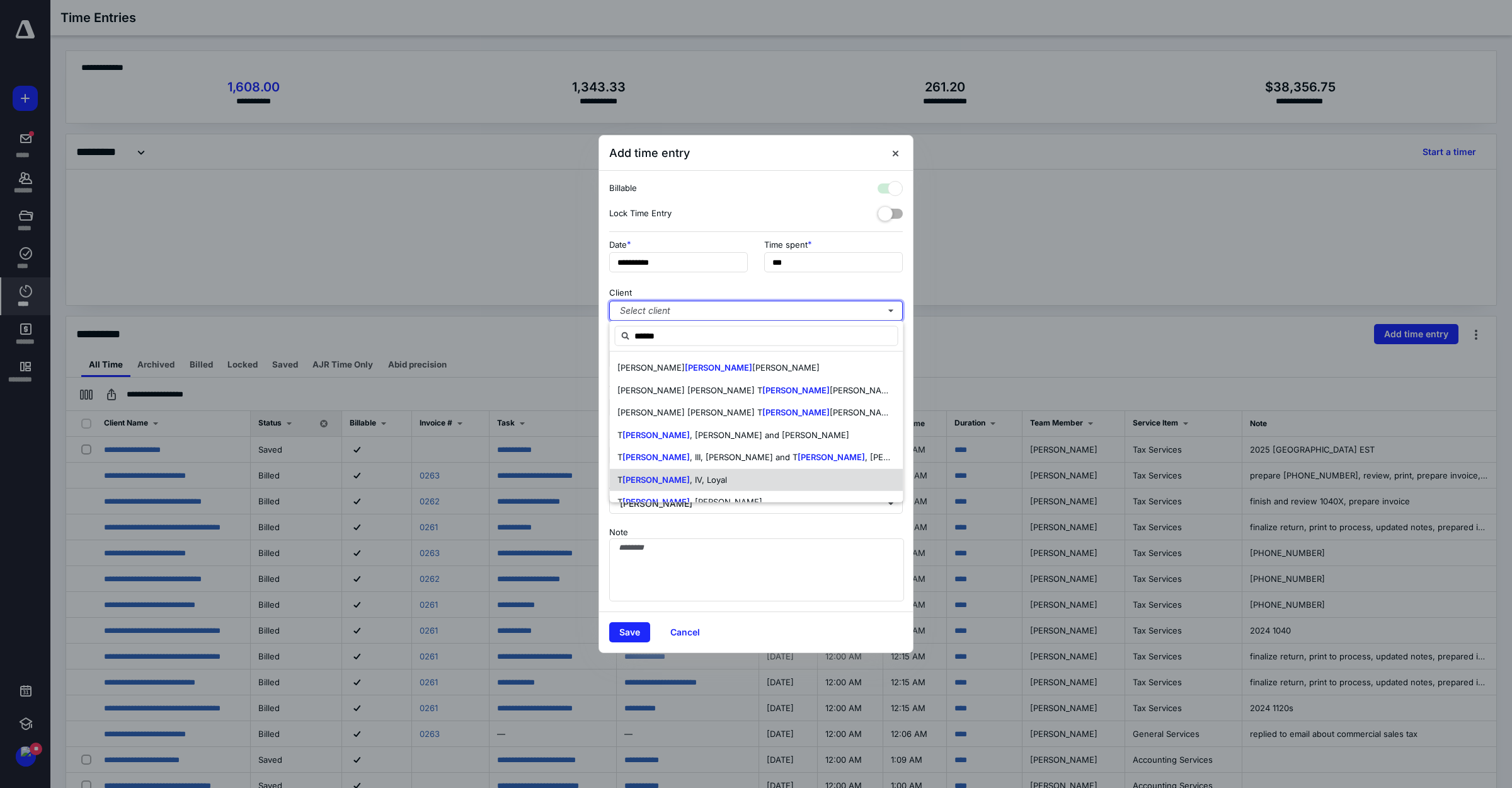 checkbox on "true" 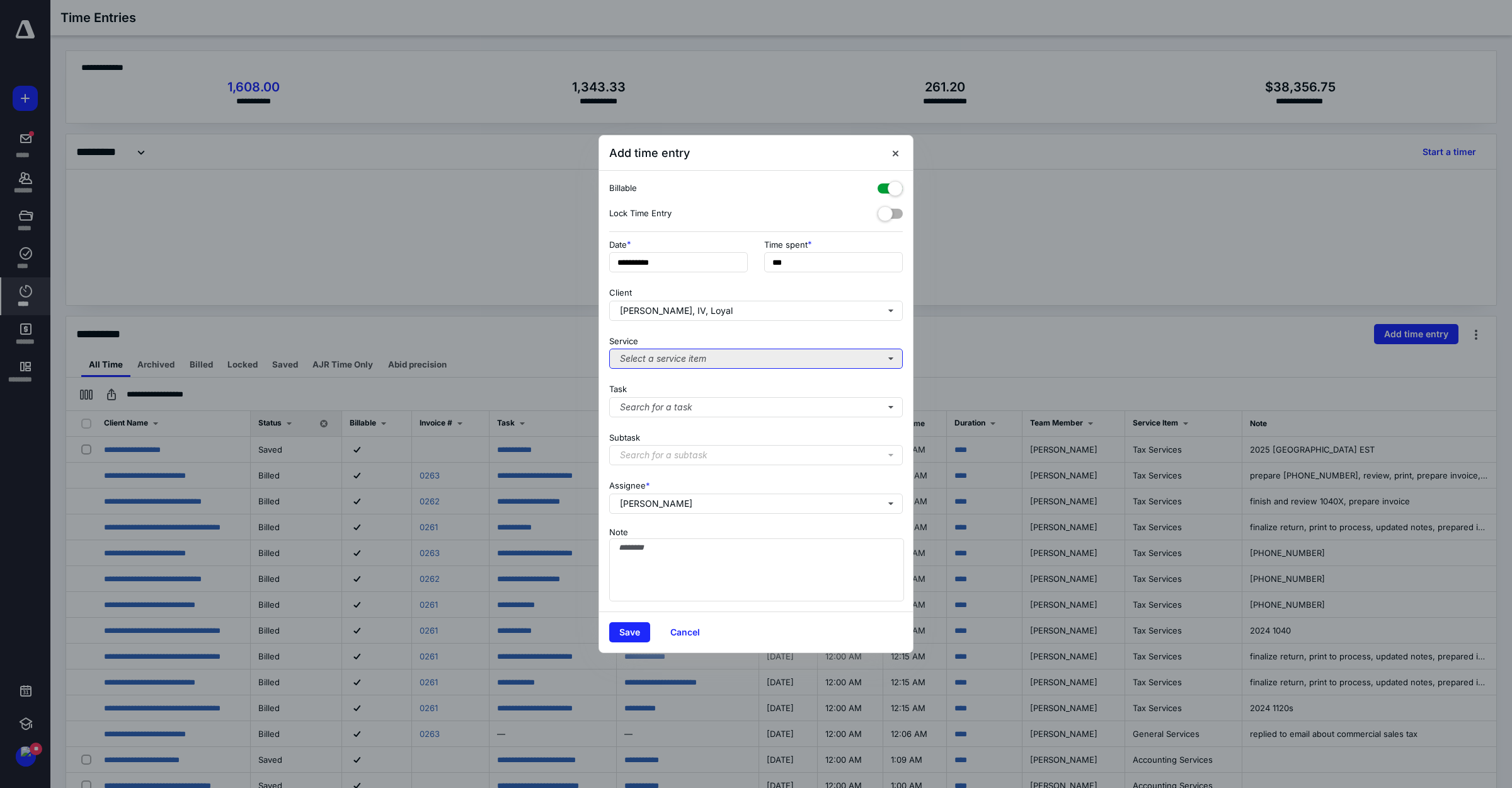 click on "Select a service item" at bounding box center [756, 359] 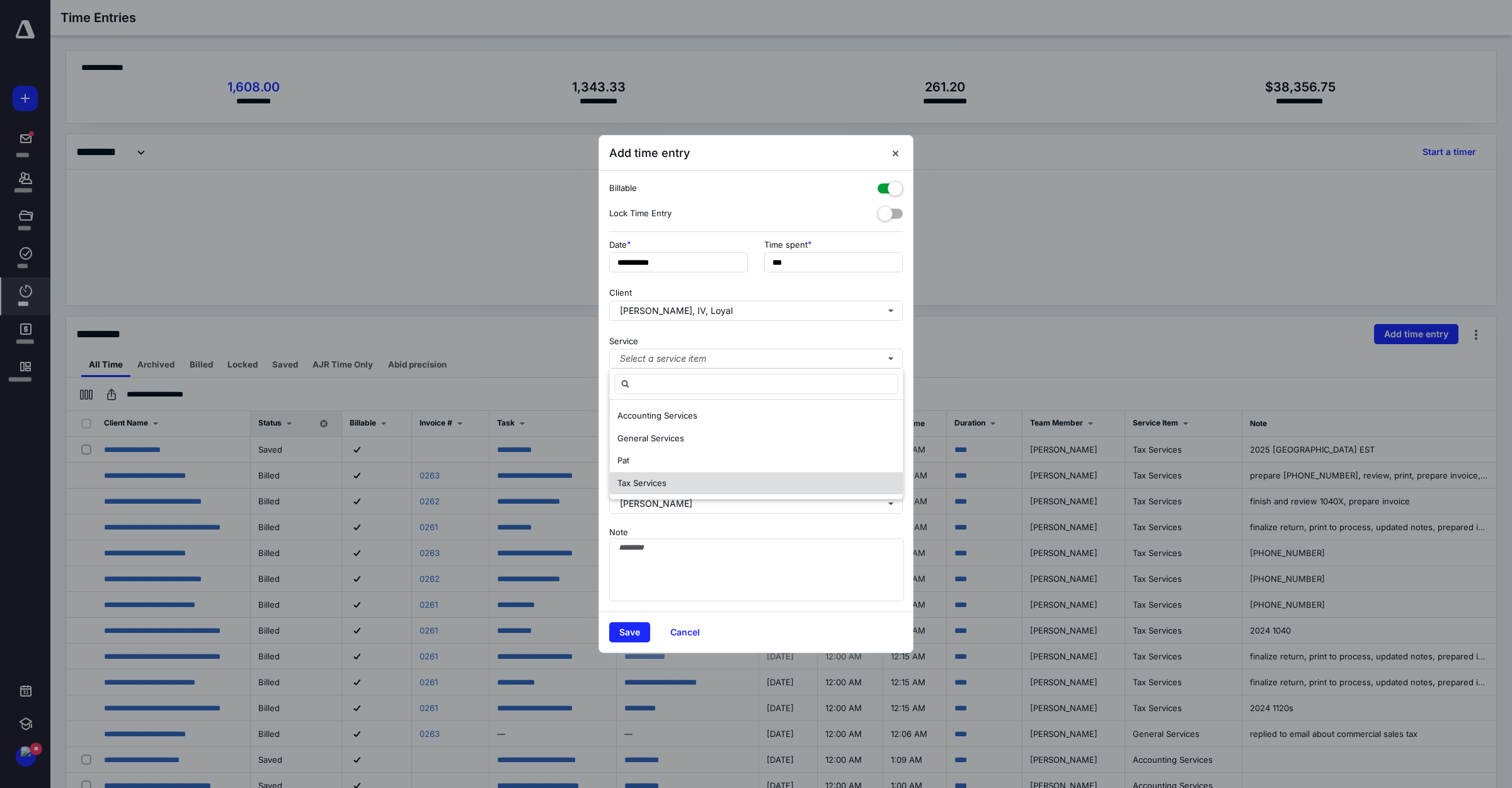 click on "Tax Services" at bounding box center (757, 484) 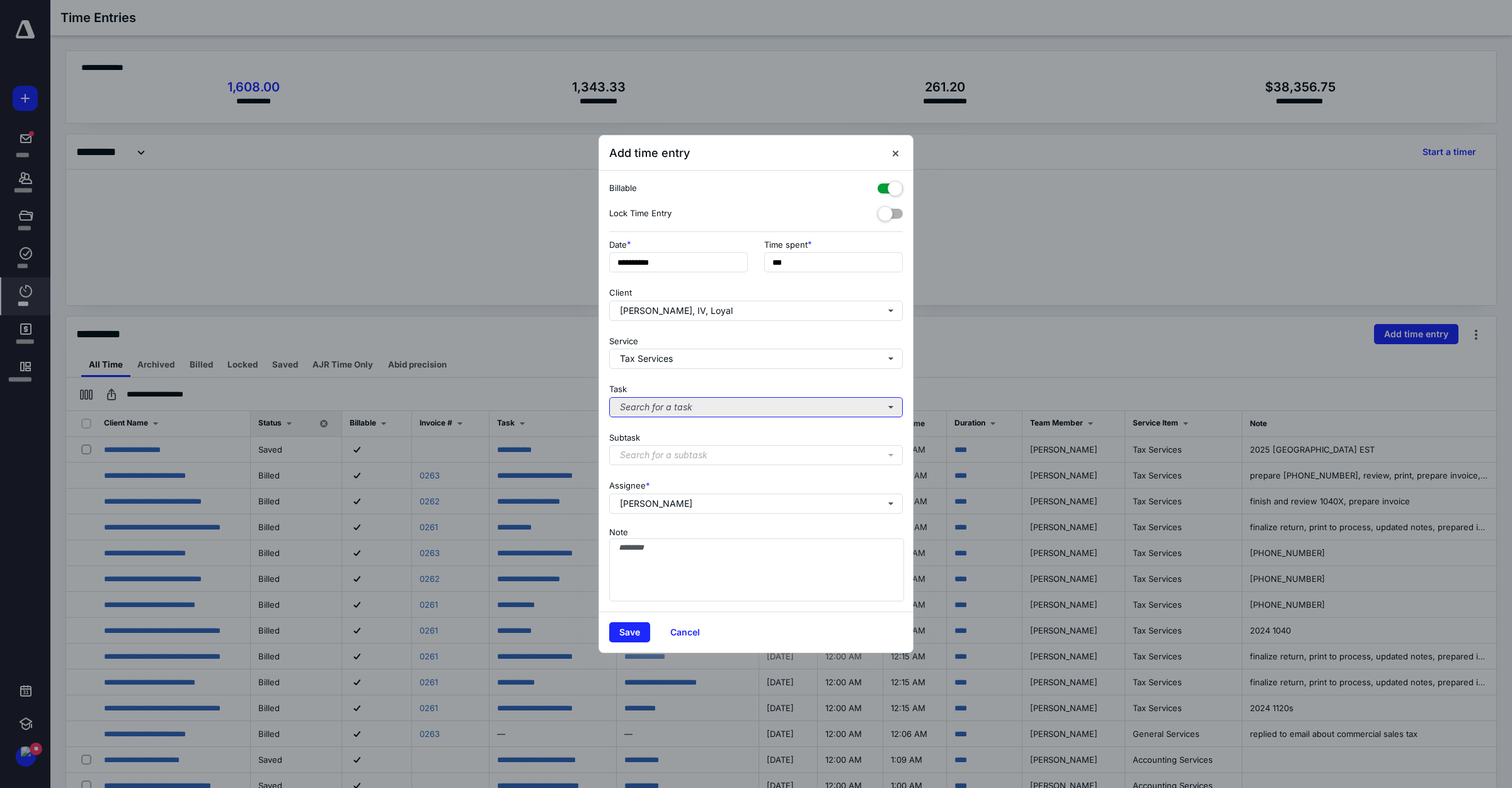 click on "Search for a task" at bounding box center [756, 407] 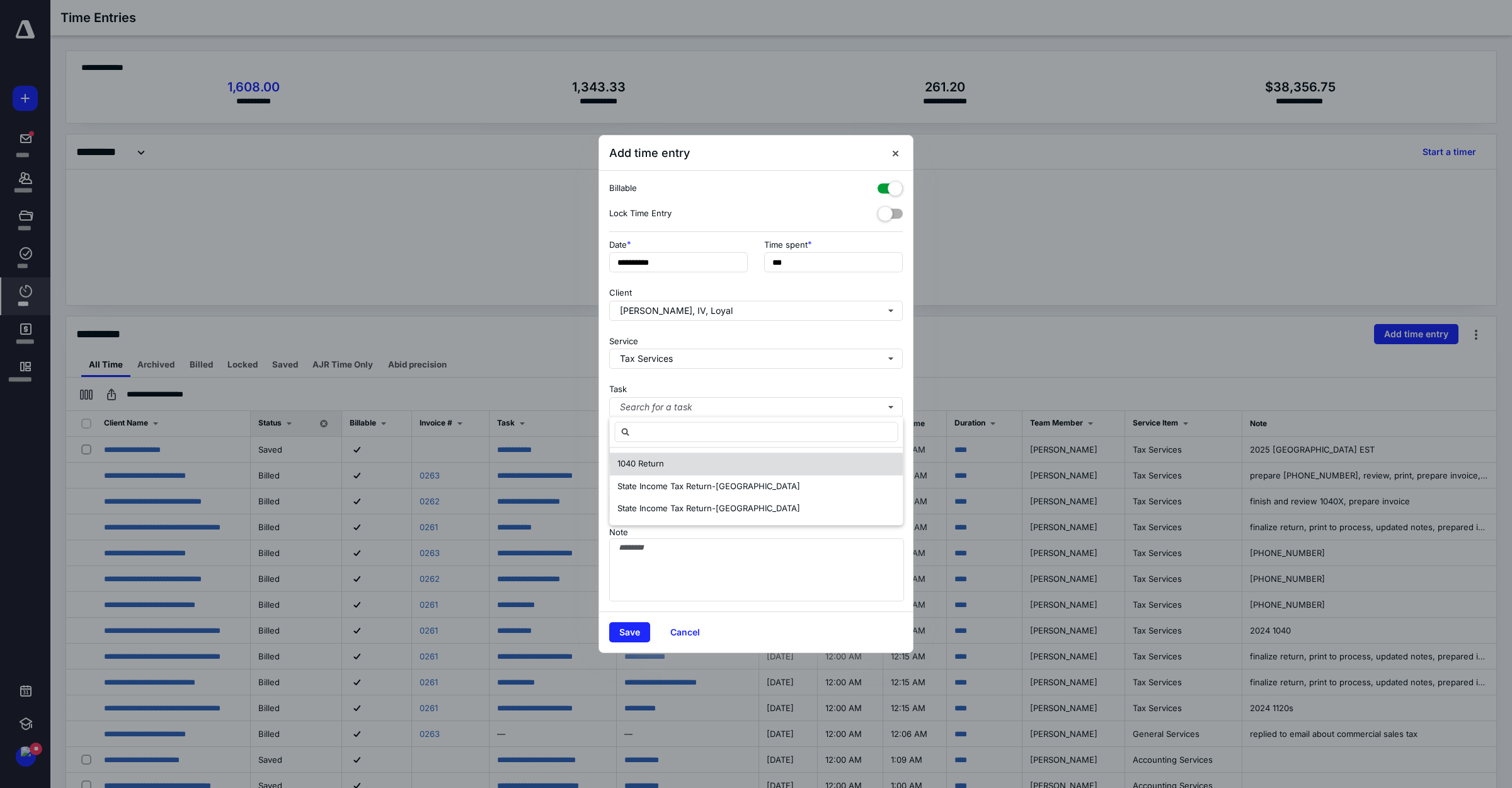 click on "1040 Return" at bounding box center (757, 464) 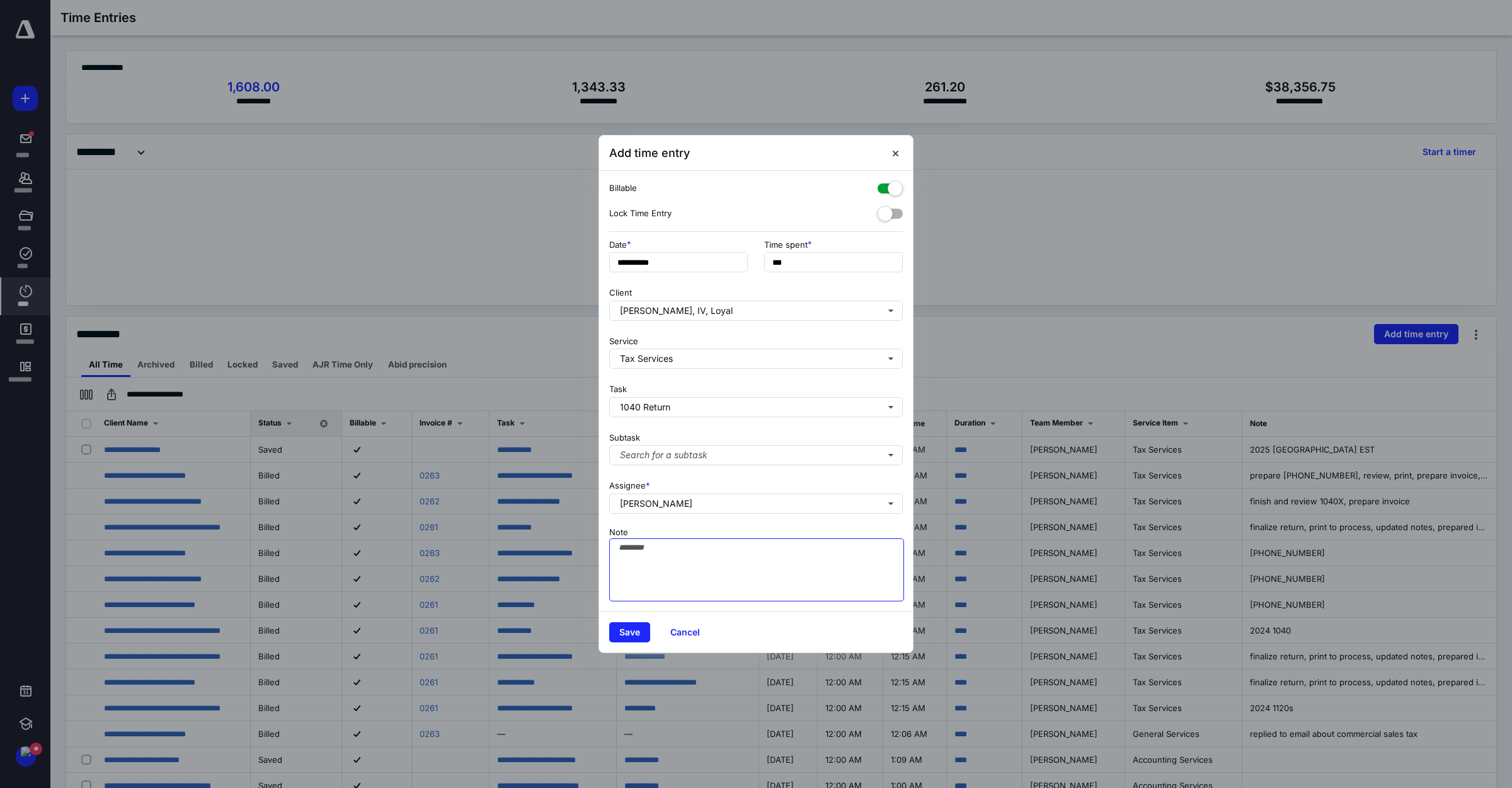 click on "Note" at bounding box center [757, 570] 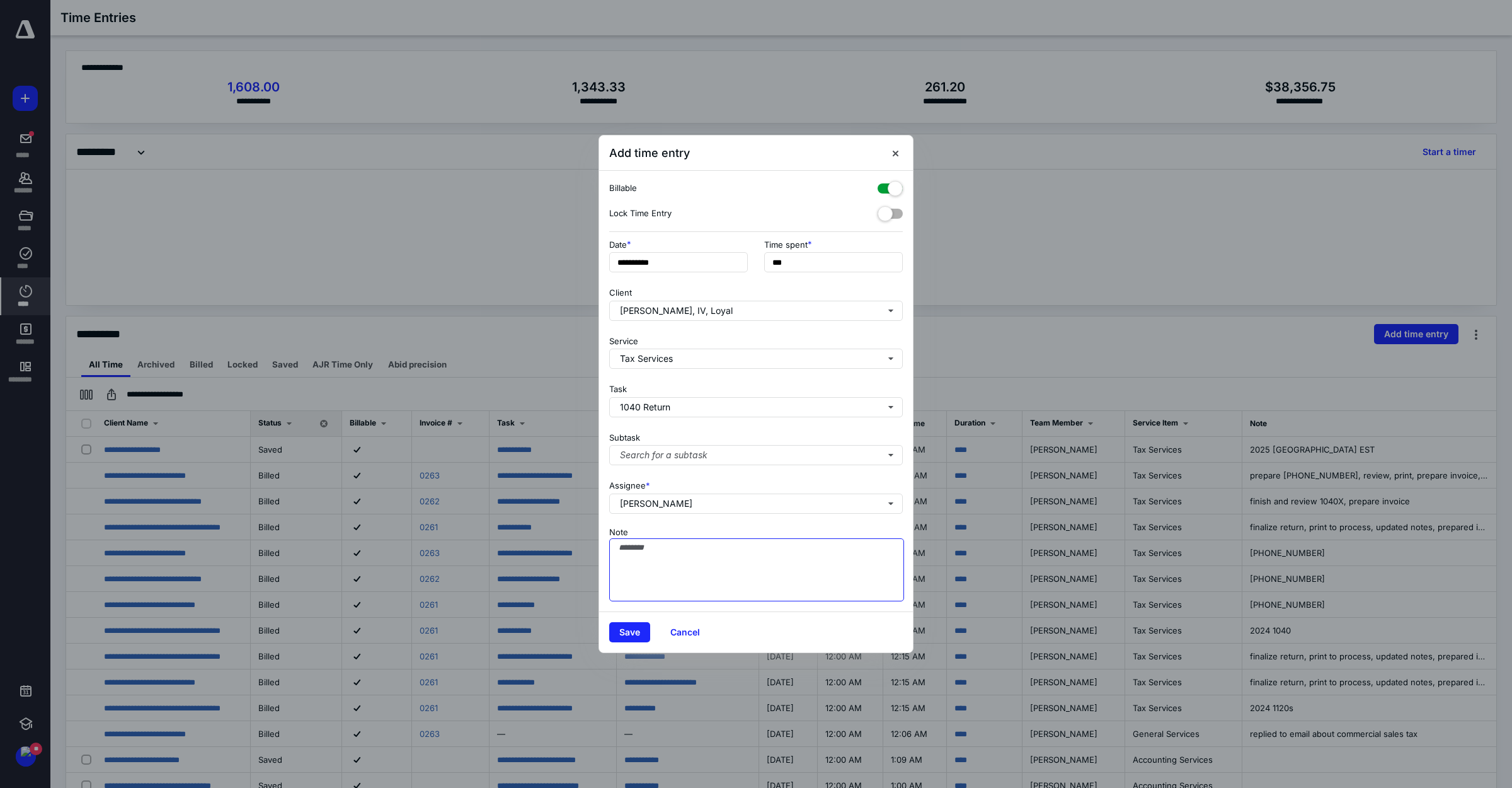 click on "Note" at bounding box center [757, 570] 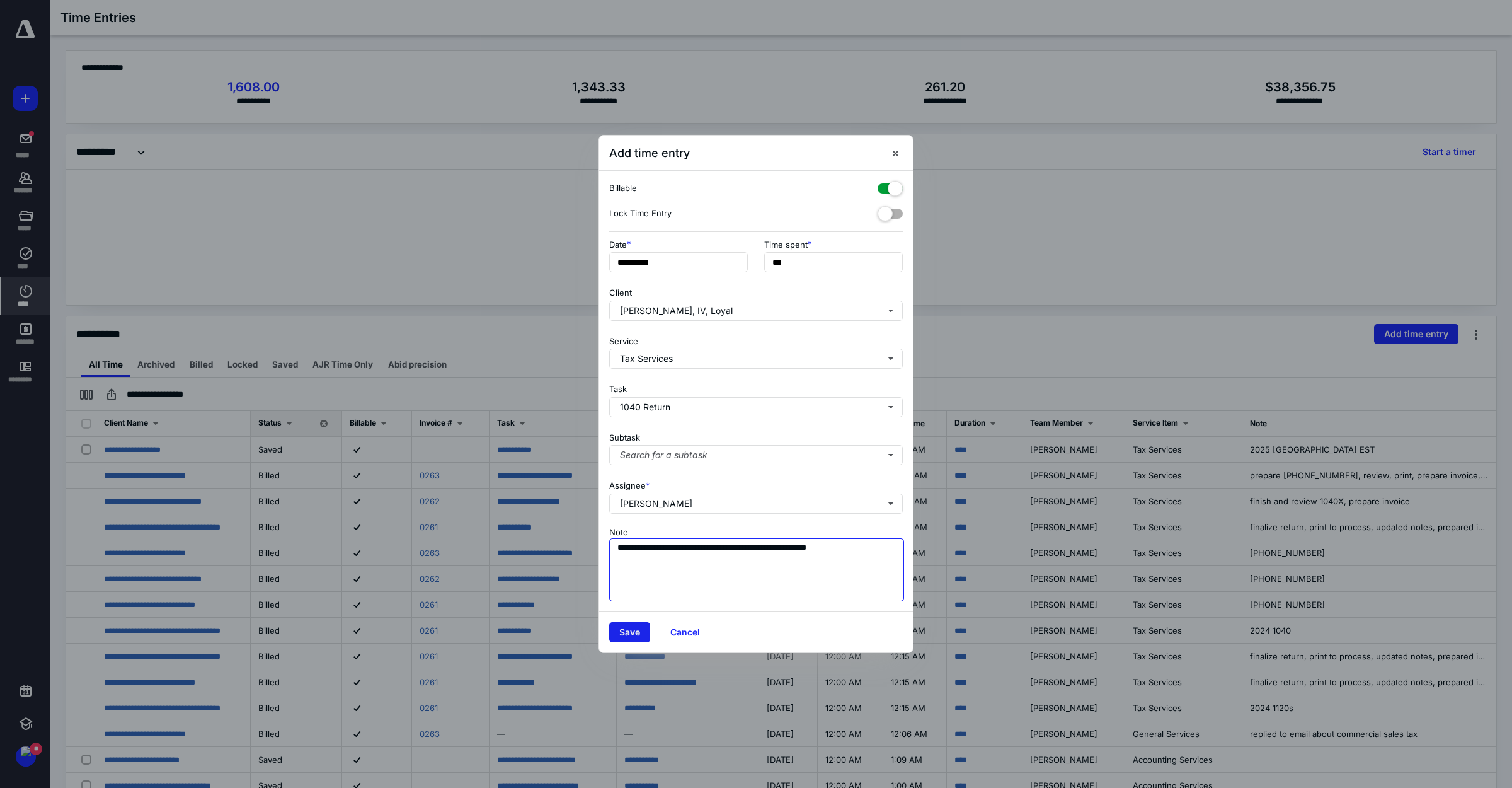 type on "**********" 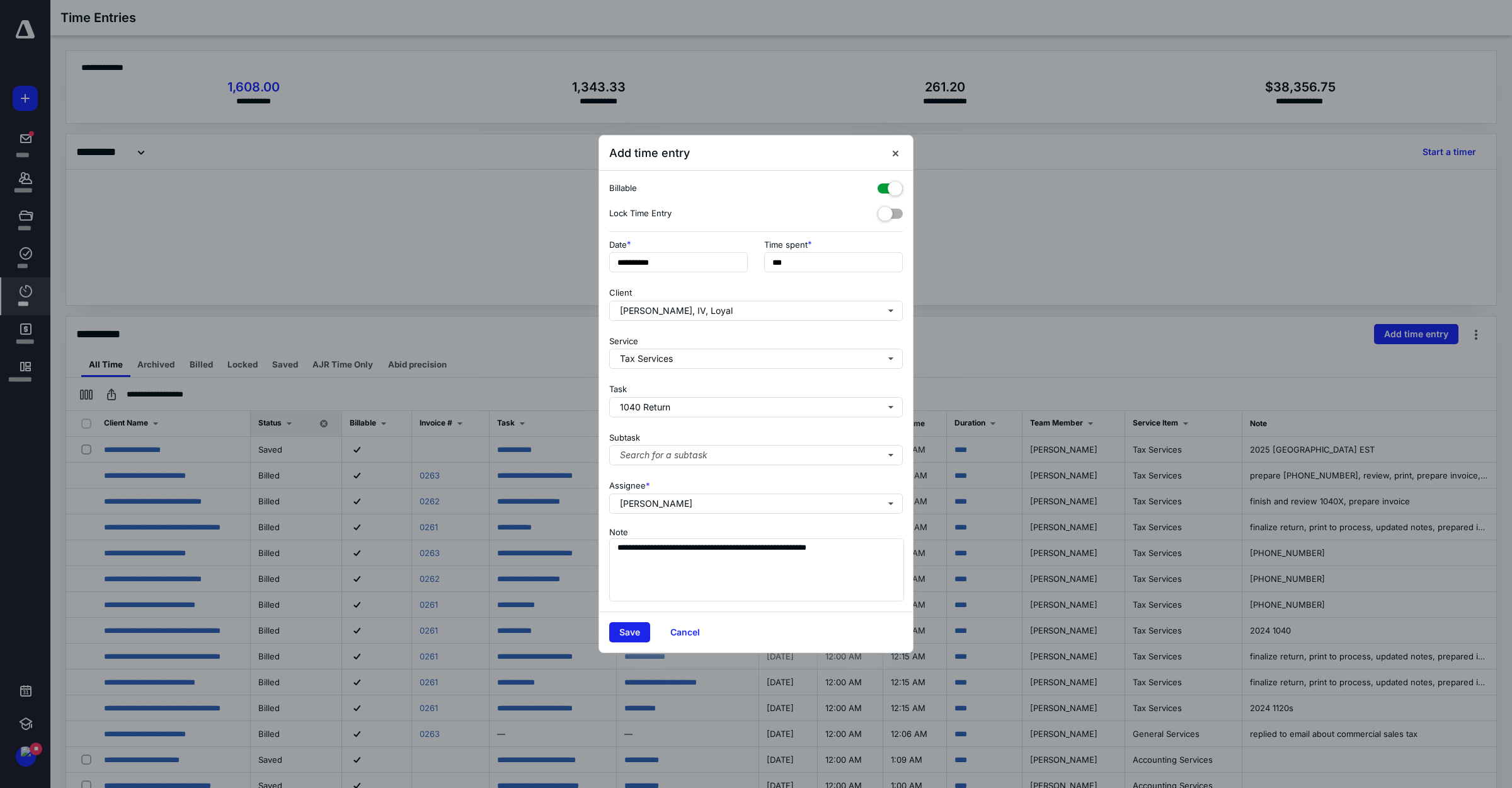 drag, startPoint x: 624, startPoint y: 627, endPoint x: 445, endPoint y: 576, distance: 186.12361 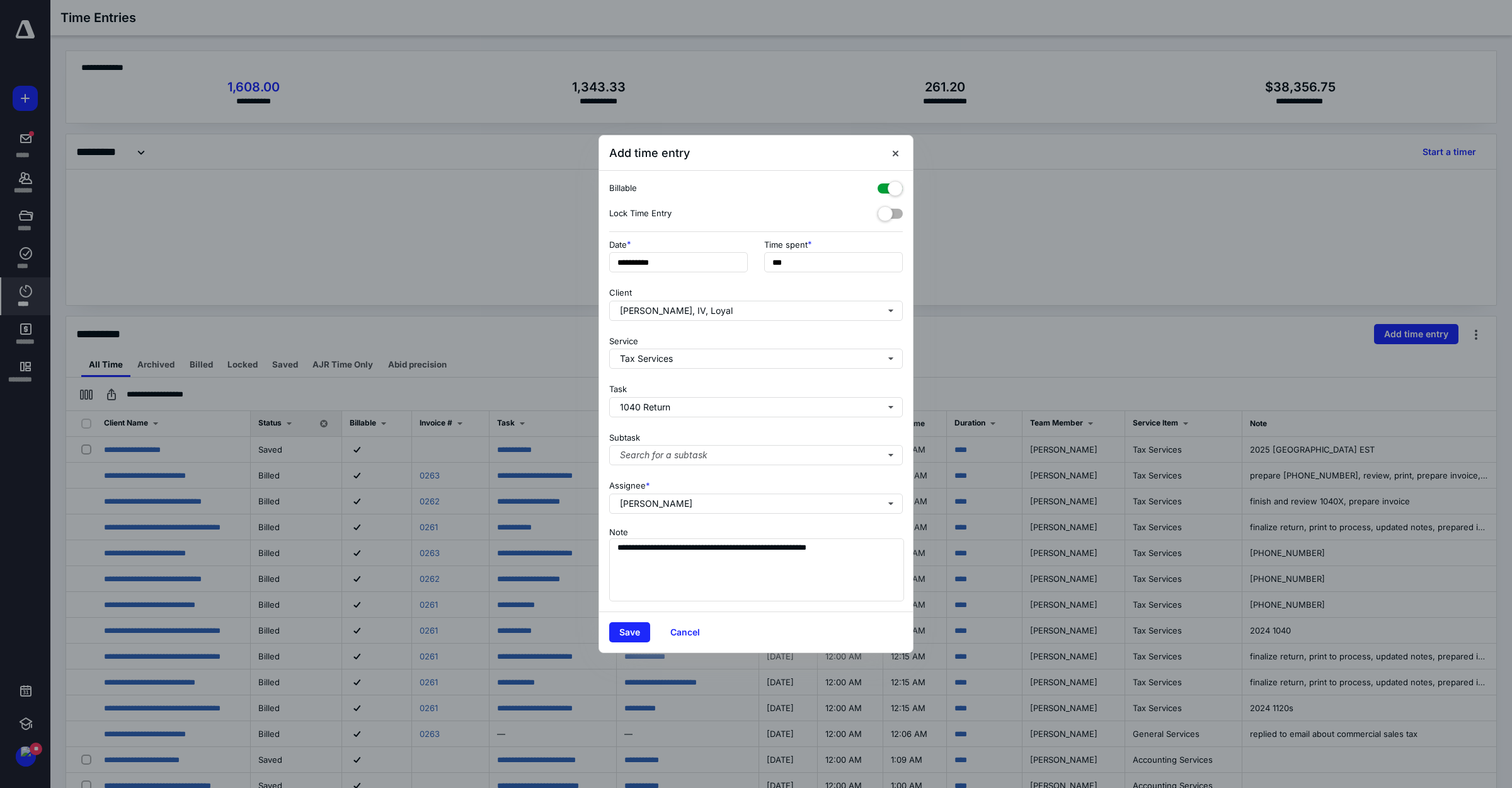 click on "Save" at bounding box center [629, 632] 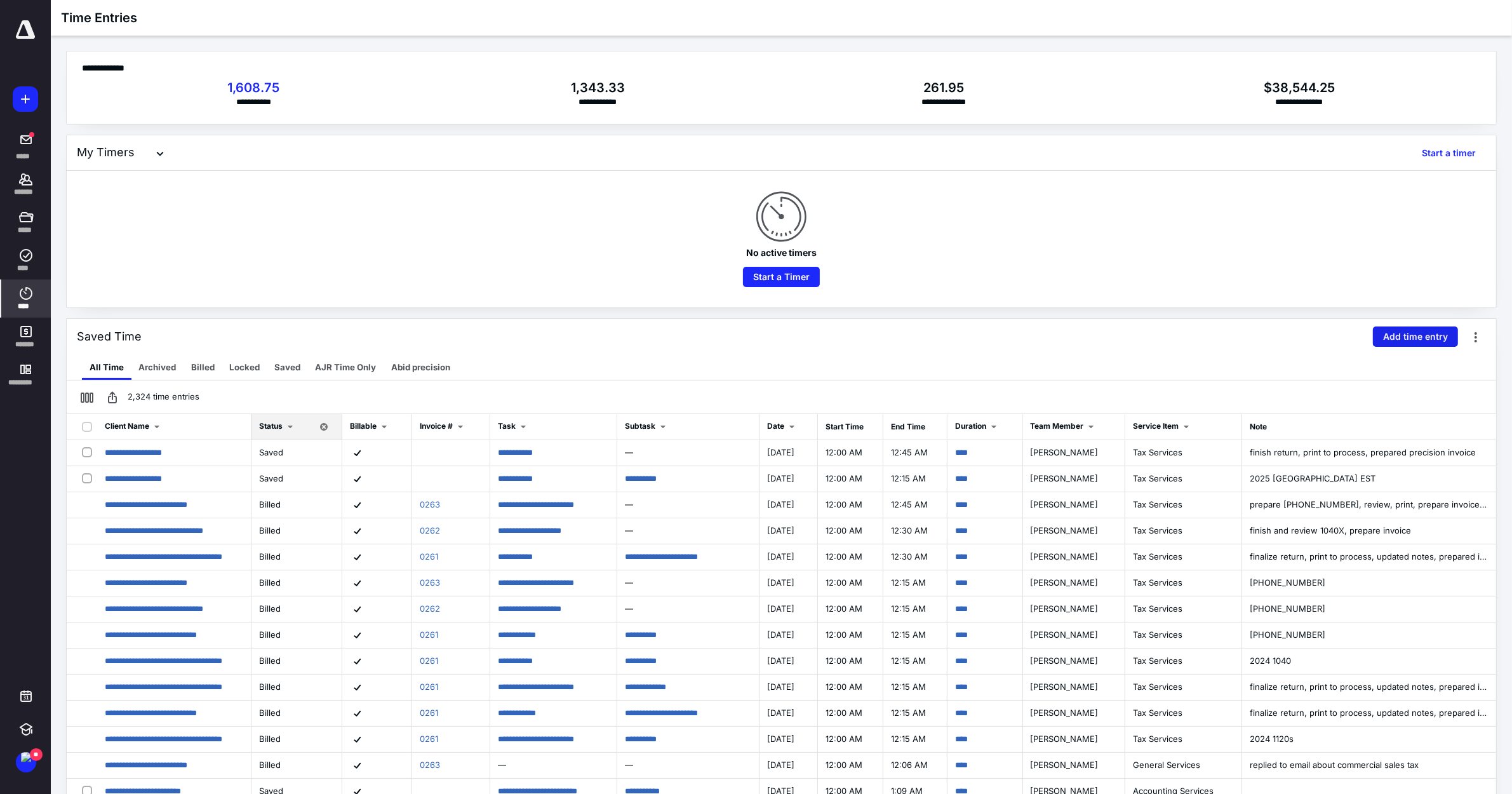 click on "Add time entry" at bounding box center (1415, 337) 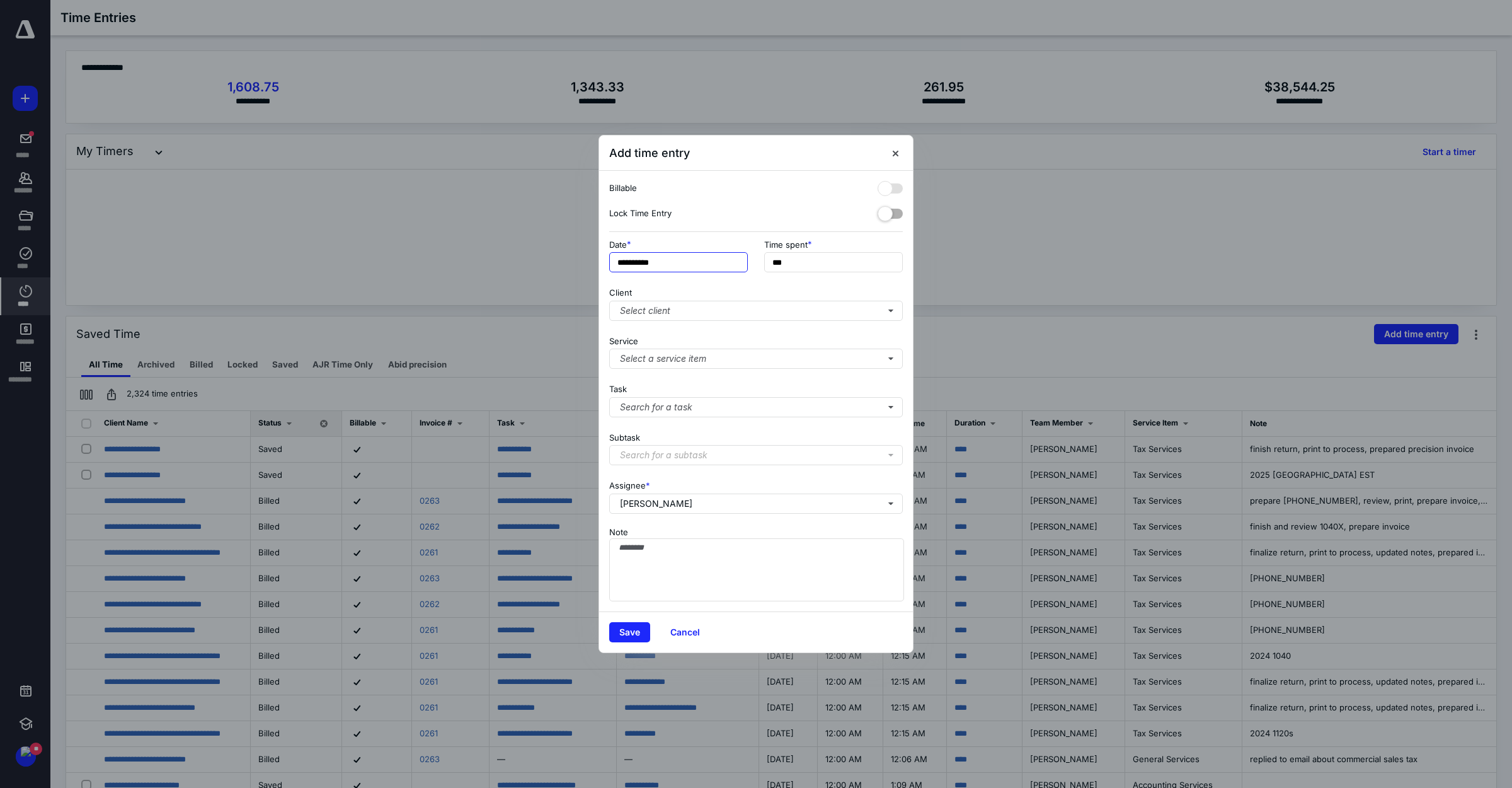 click on "**********" at bounding box center [679, 262] 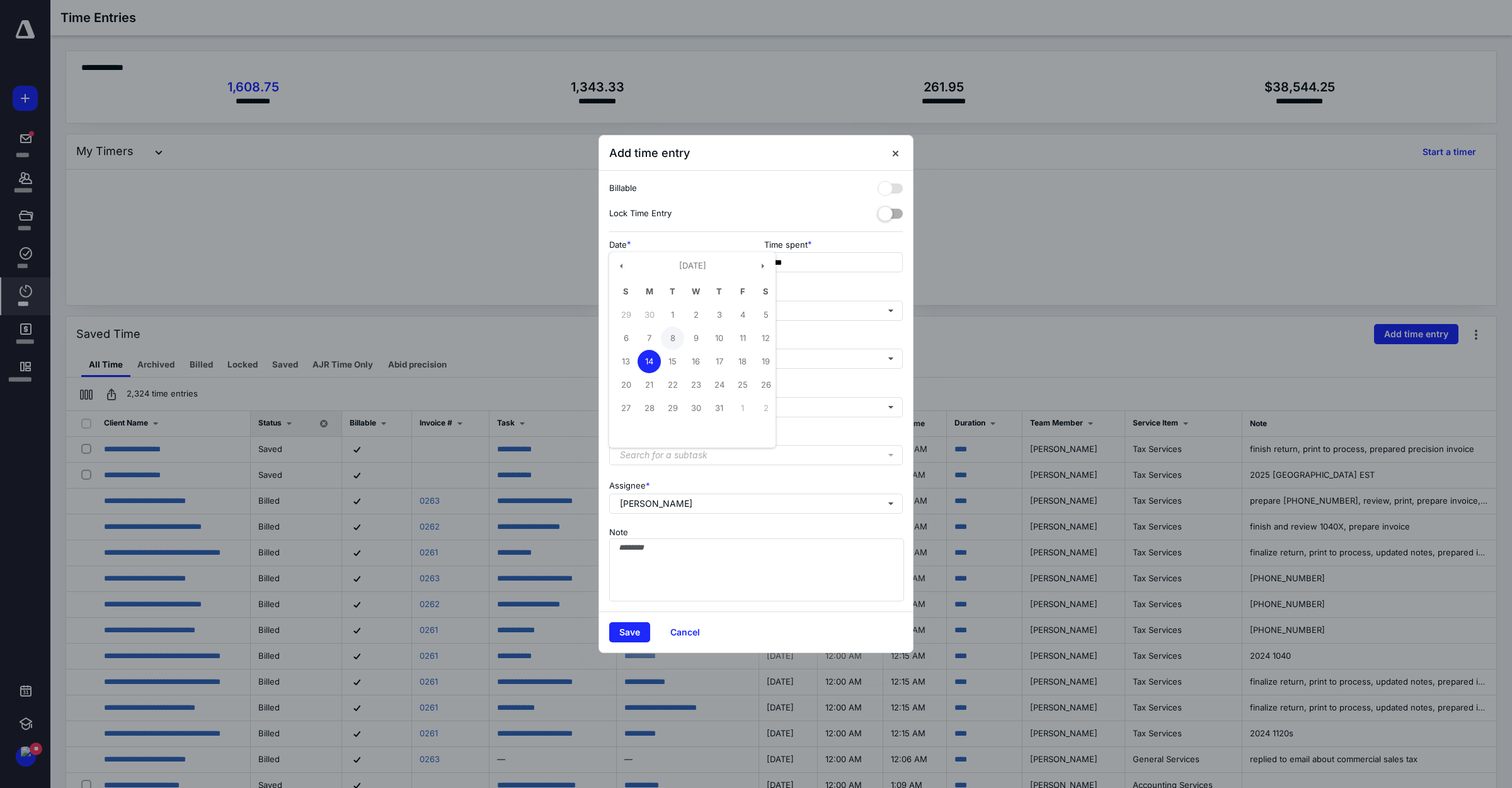 click on "8" at bounding box center [672, 338] 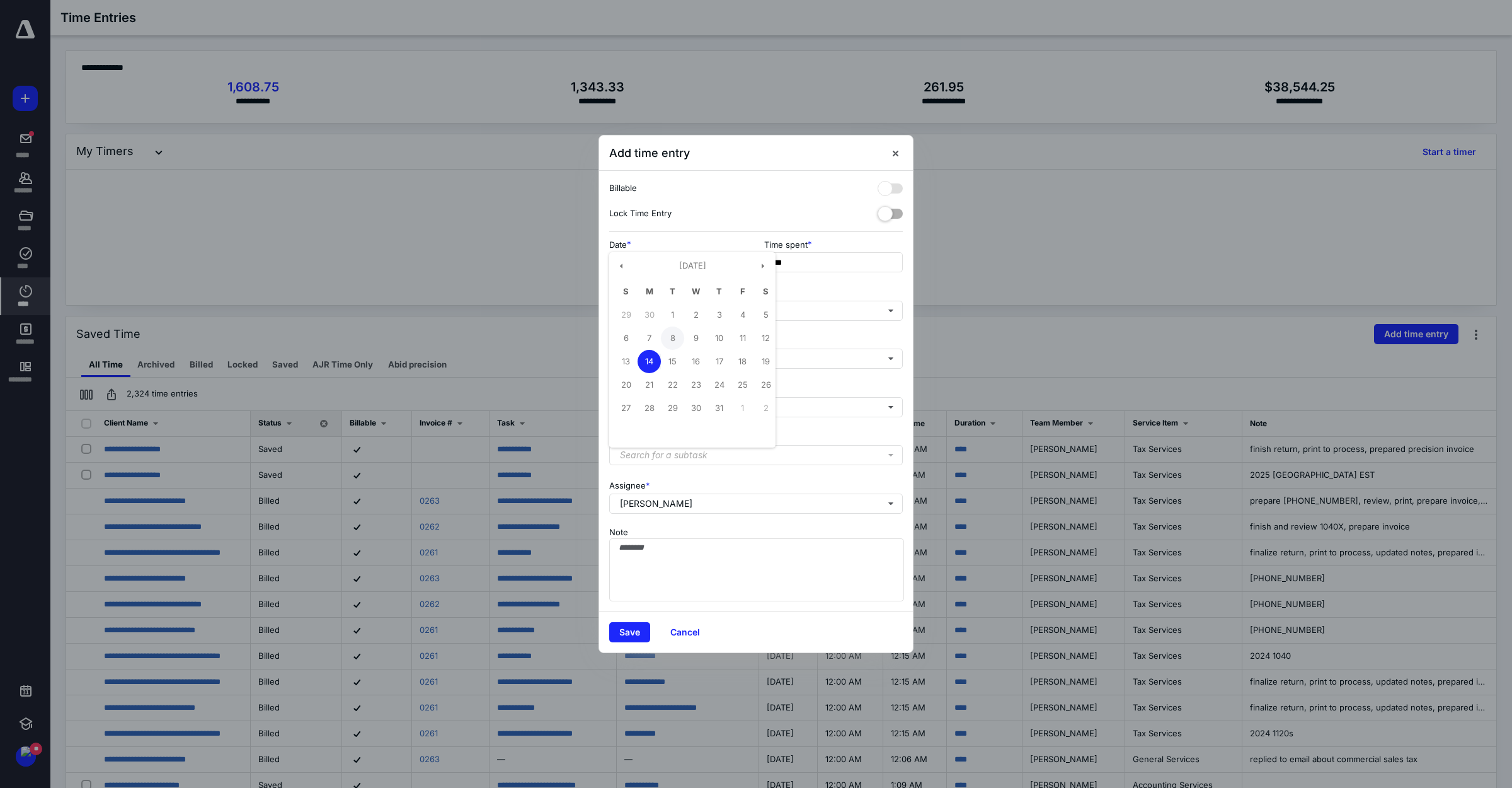 type on "**********" 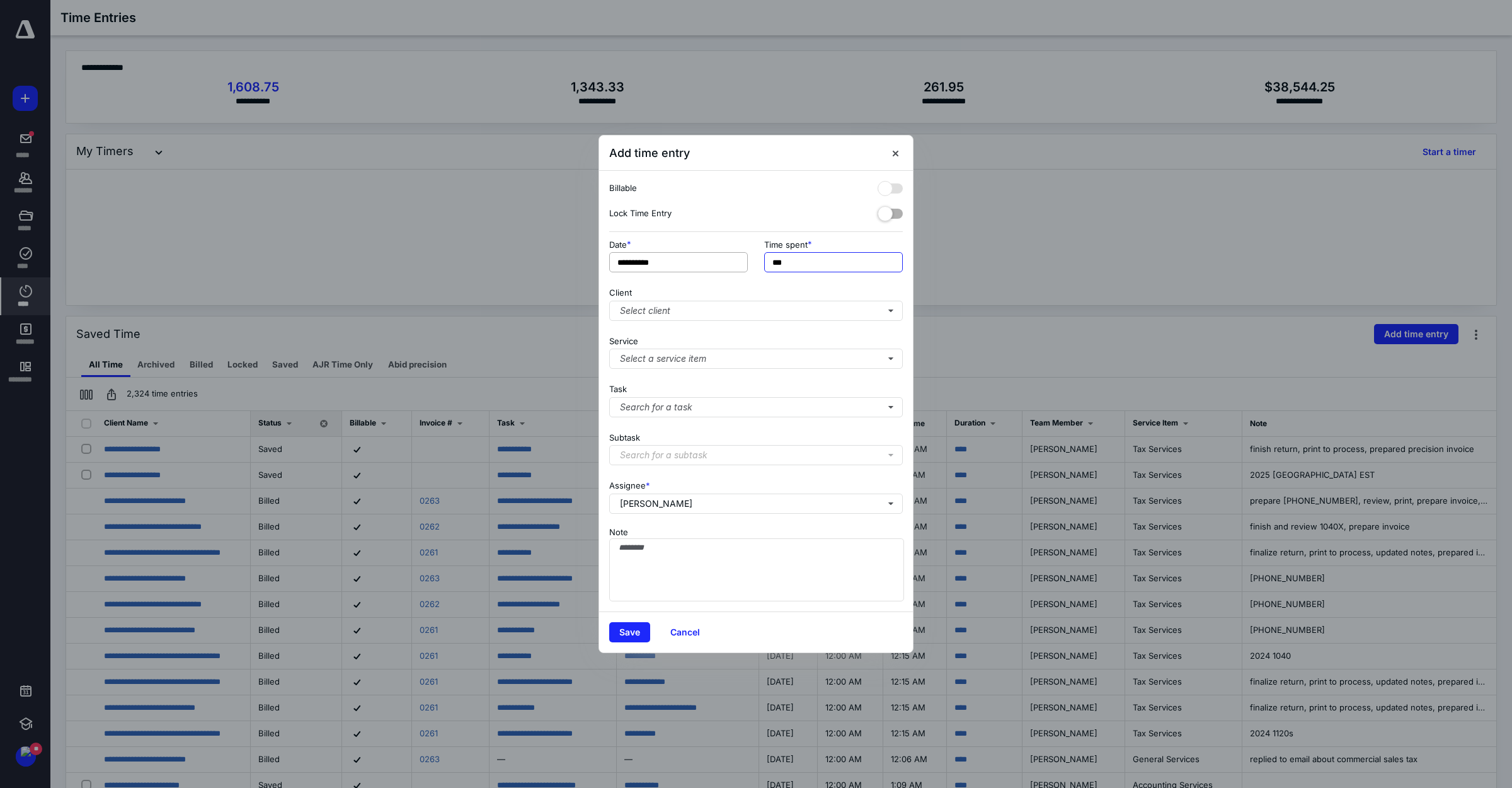 drag, startPoint x: 801, startPoint y: 258, endPoint x: 656, endPoint y: 265, distance: 145.16887 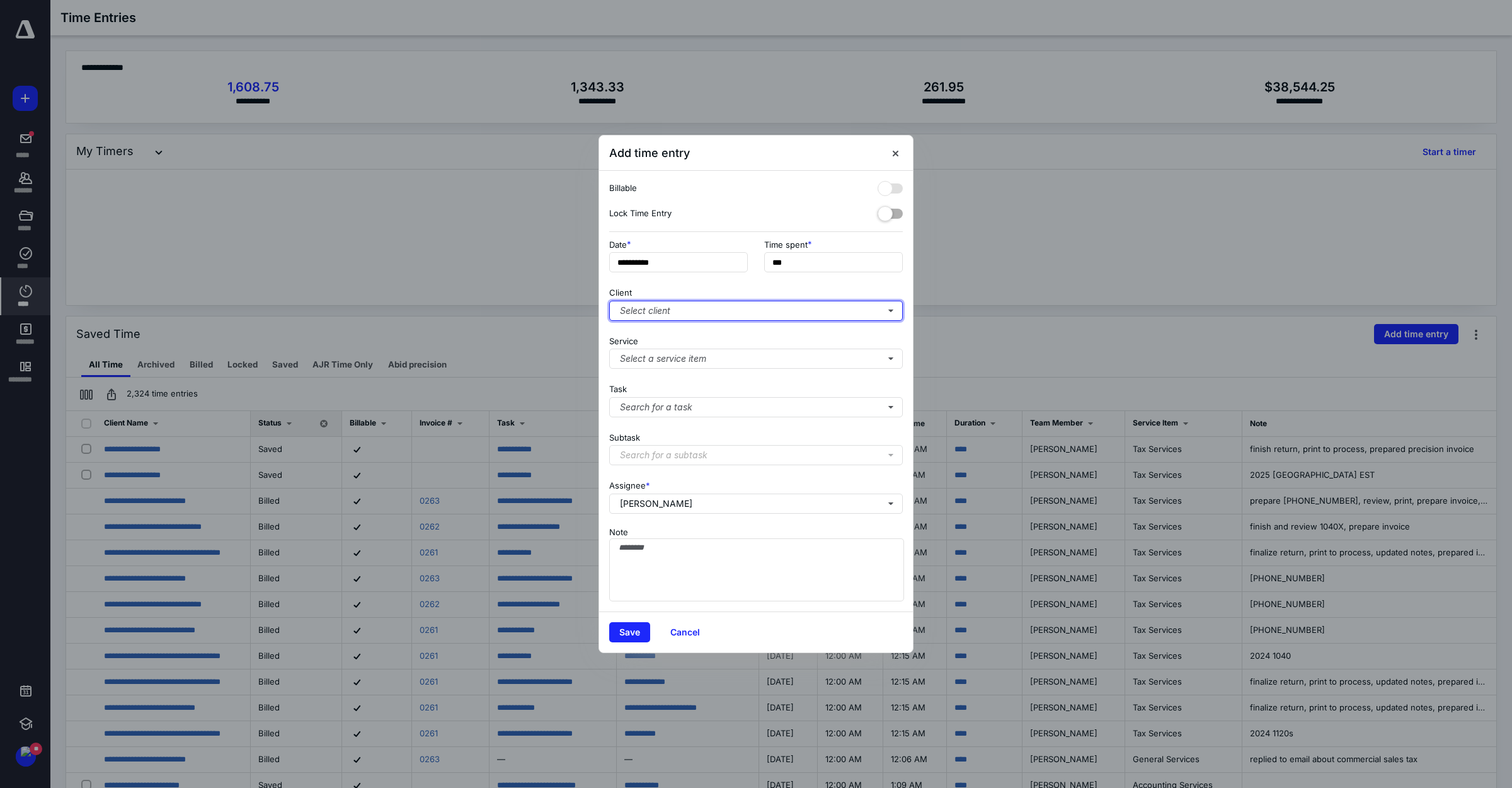type on "******" 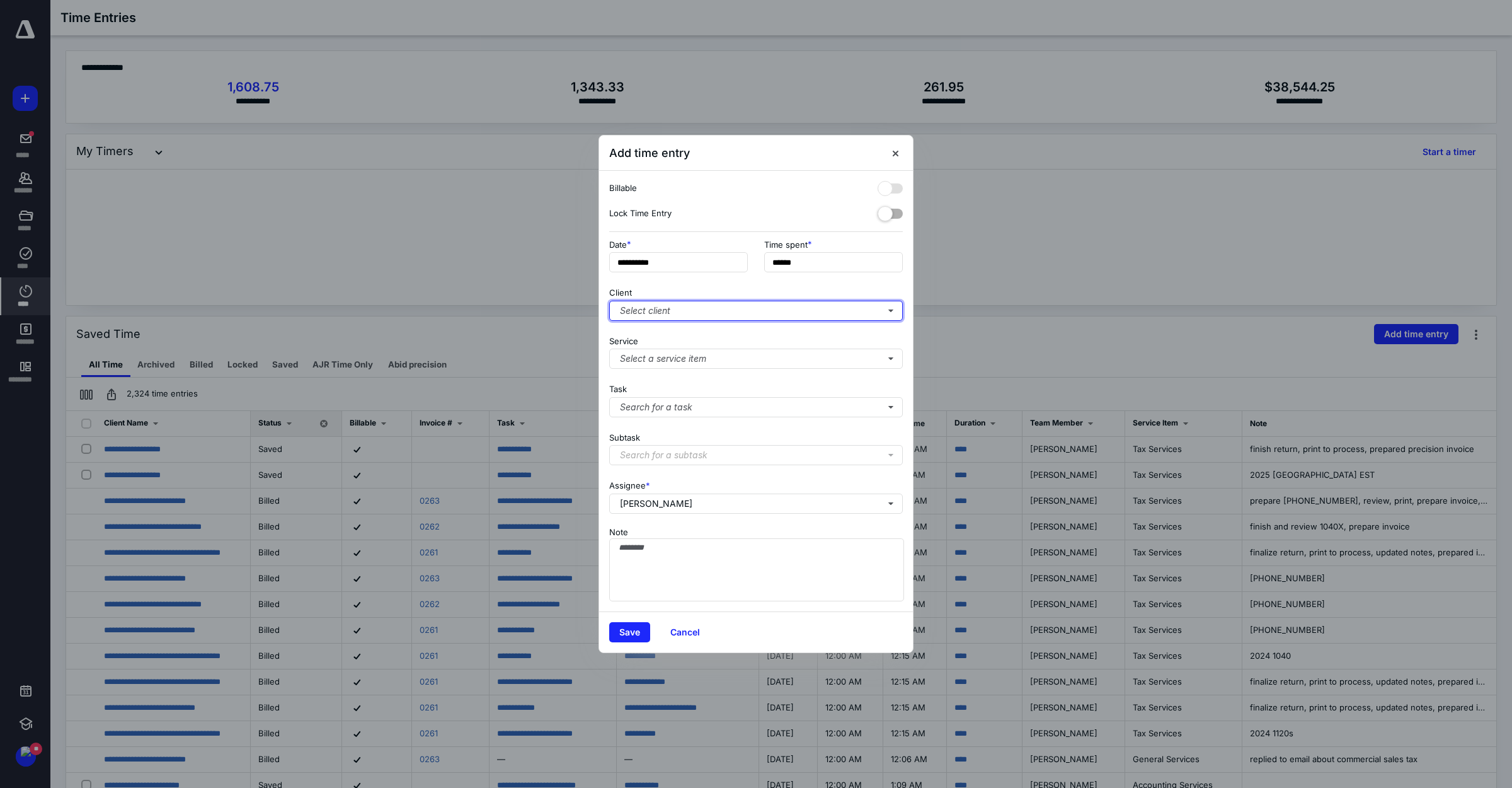 type 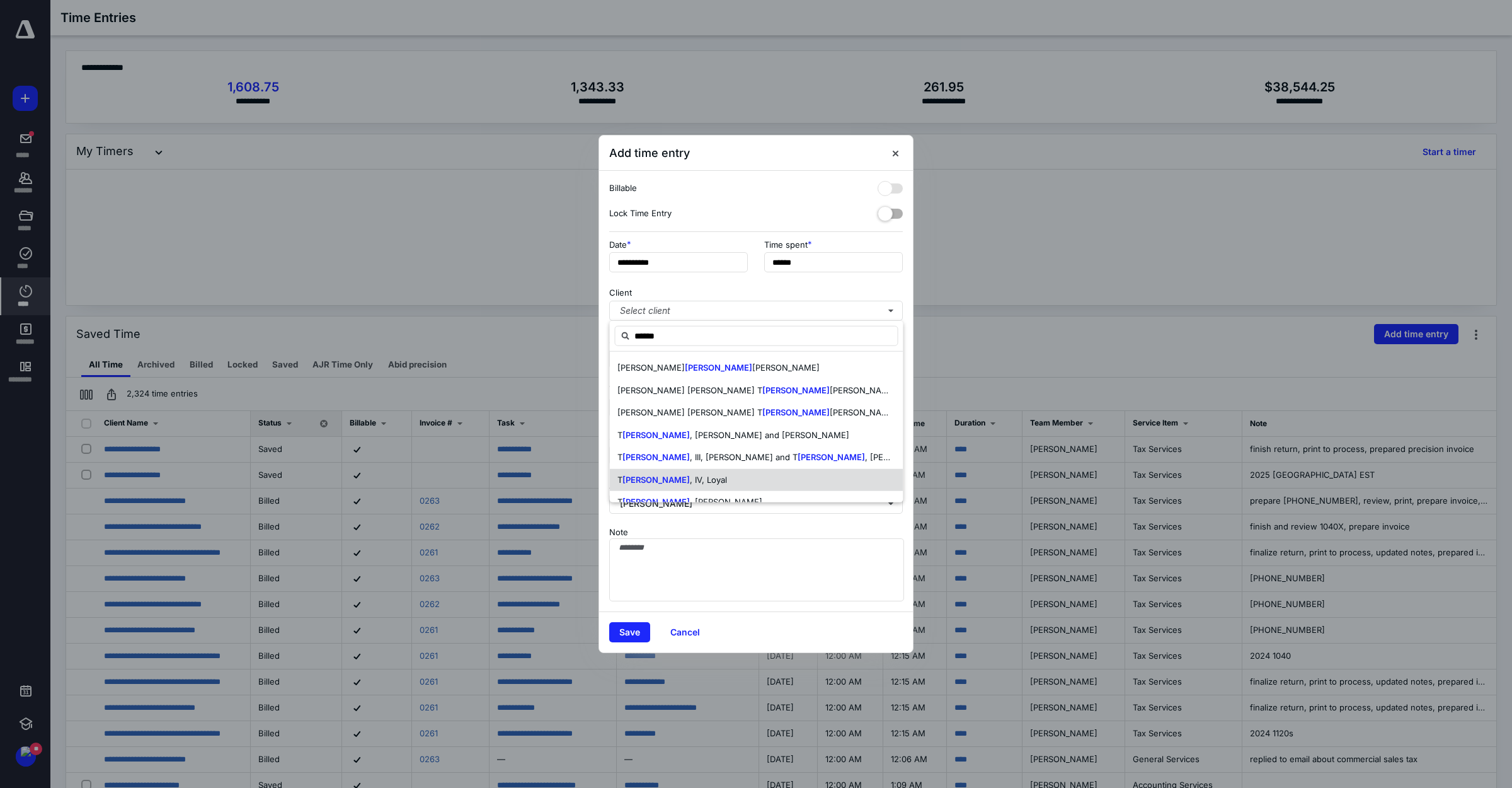 click on "[PERSON_NAME]" at bounding box center (656, 479) 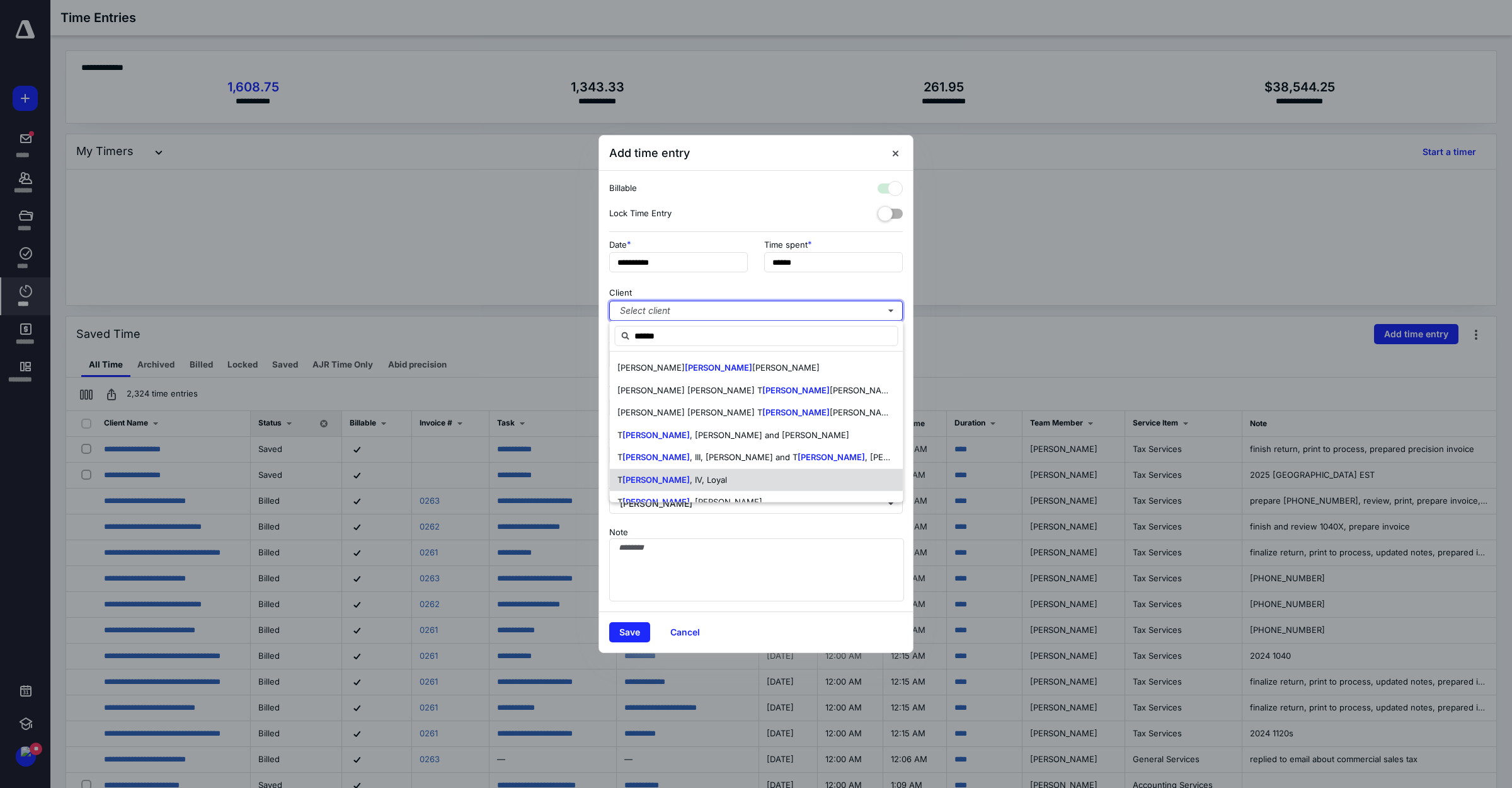 checkbox on "true" 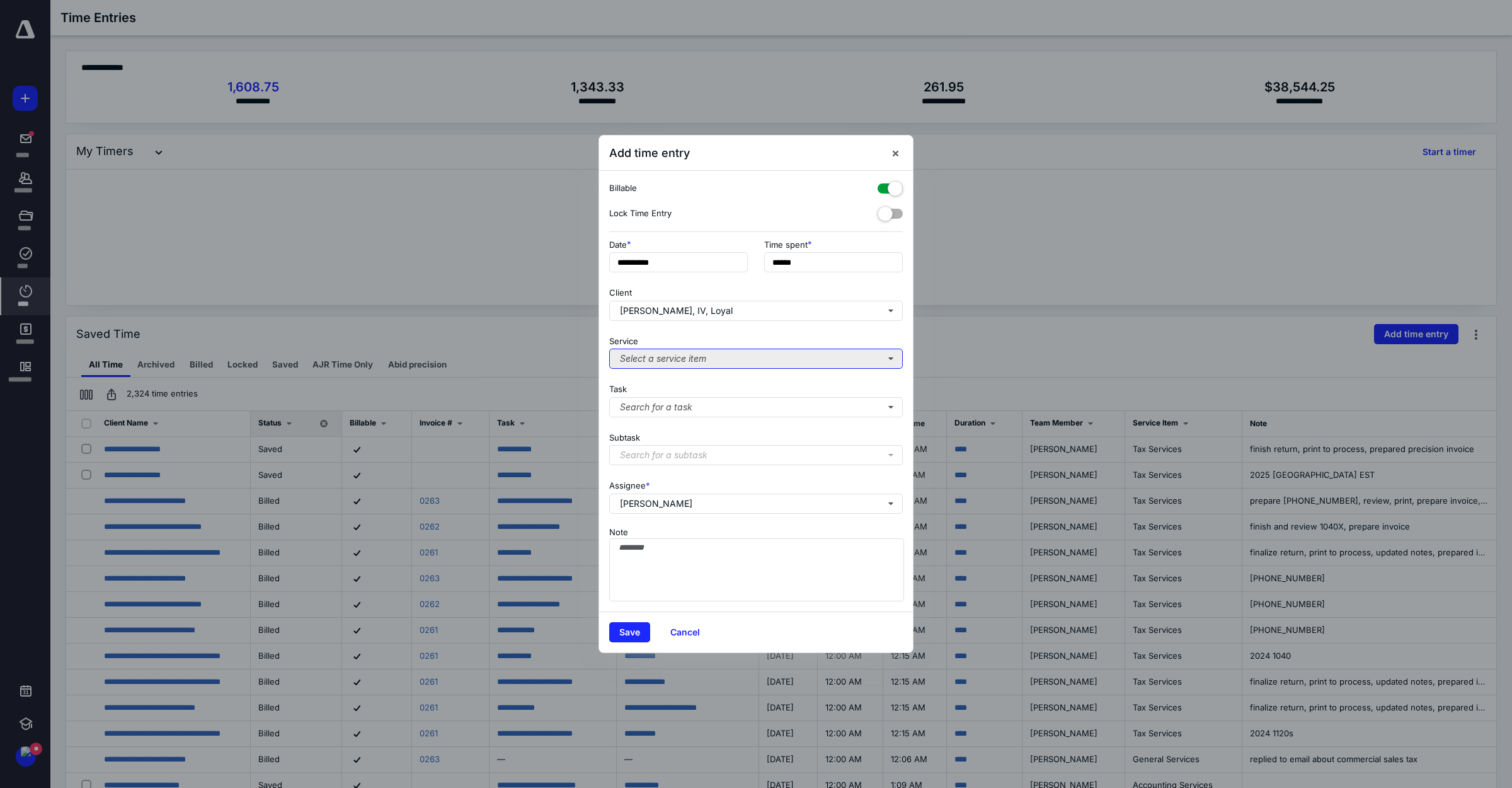click on "Select a service item" at bounding box center (756, 359) 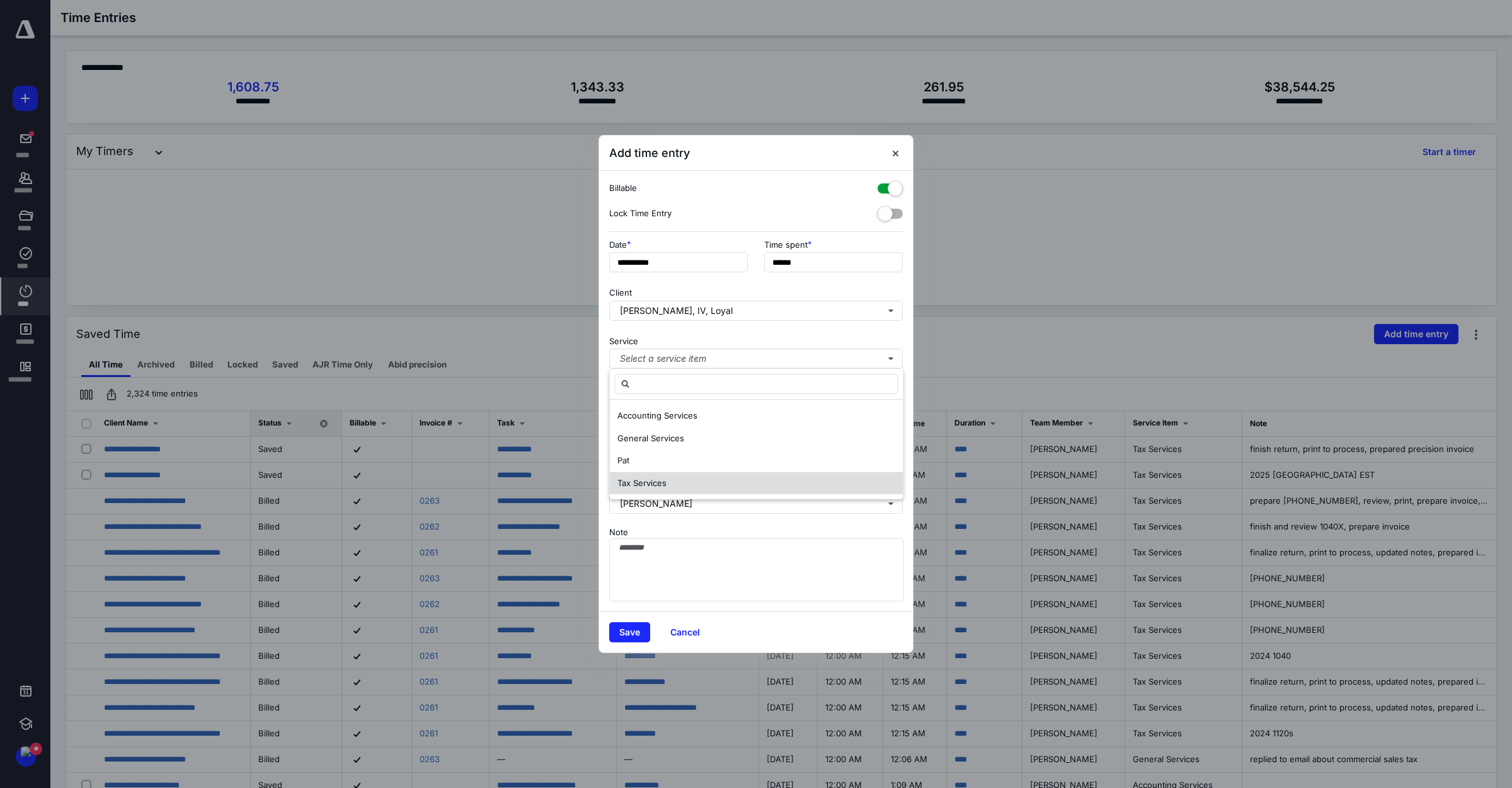 click on "Tax Services" at bounding box center [757, 484] 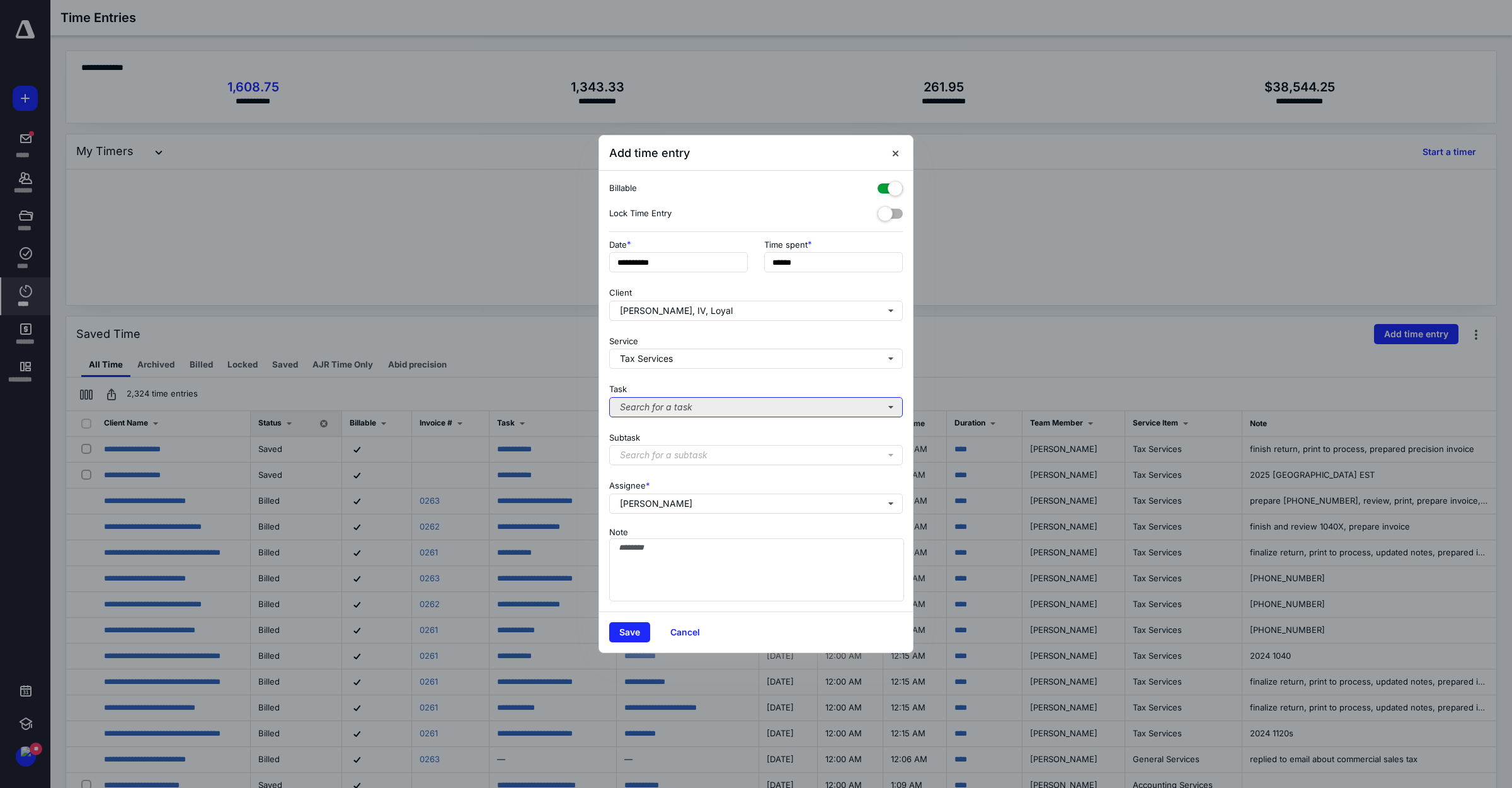 click on "Search for a task" at bounding box center [756, 407] 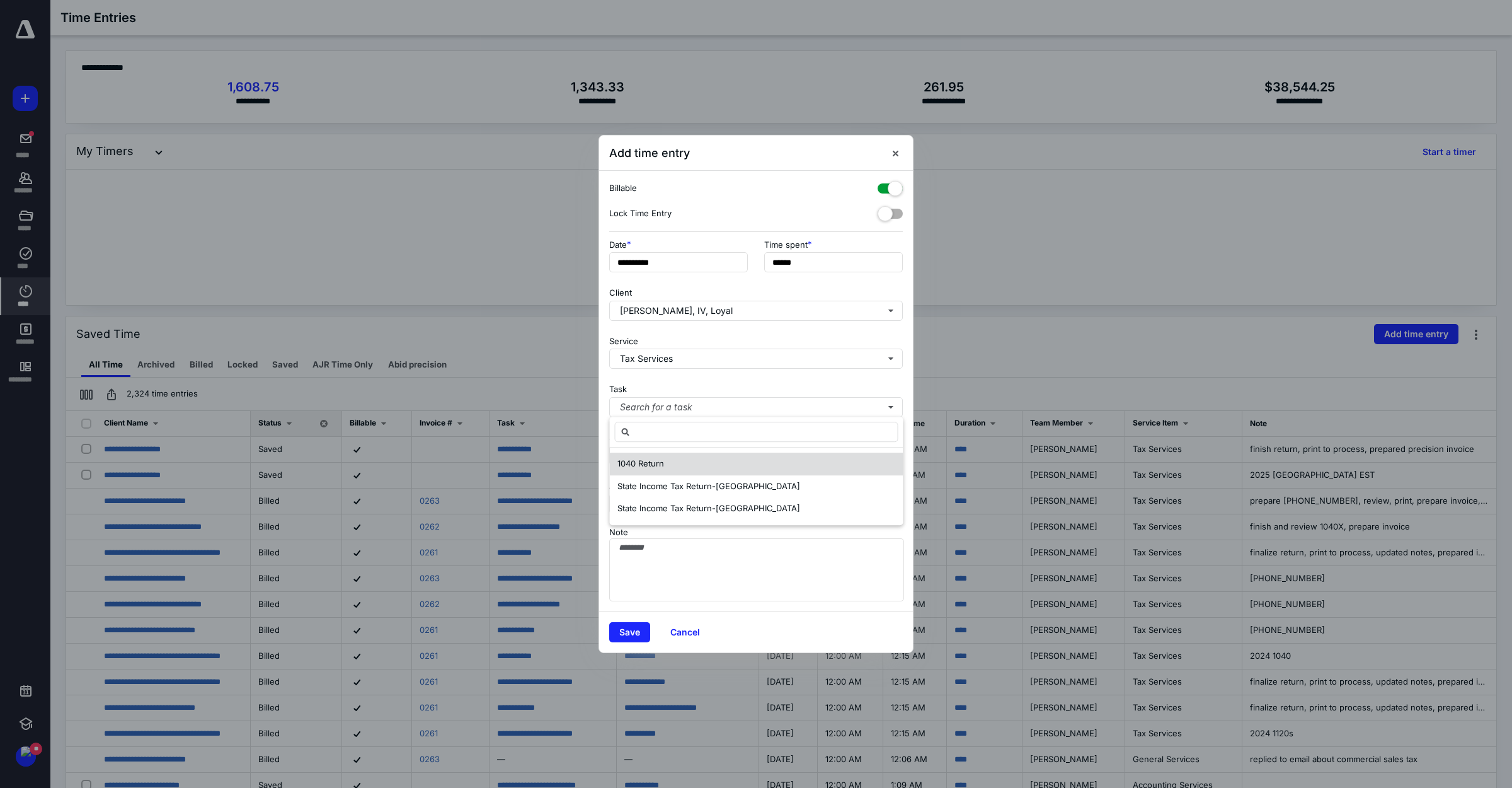 click on "1040 Return" at bounding box center (641, 463) 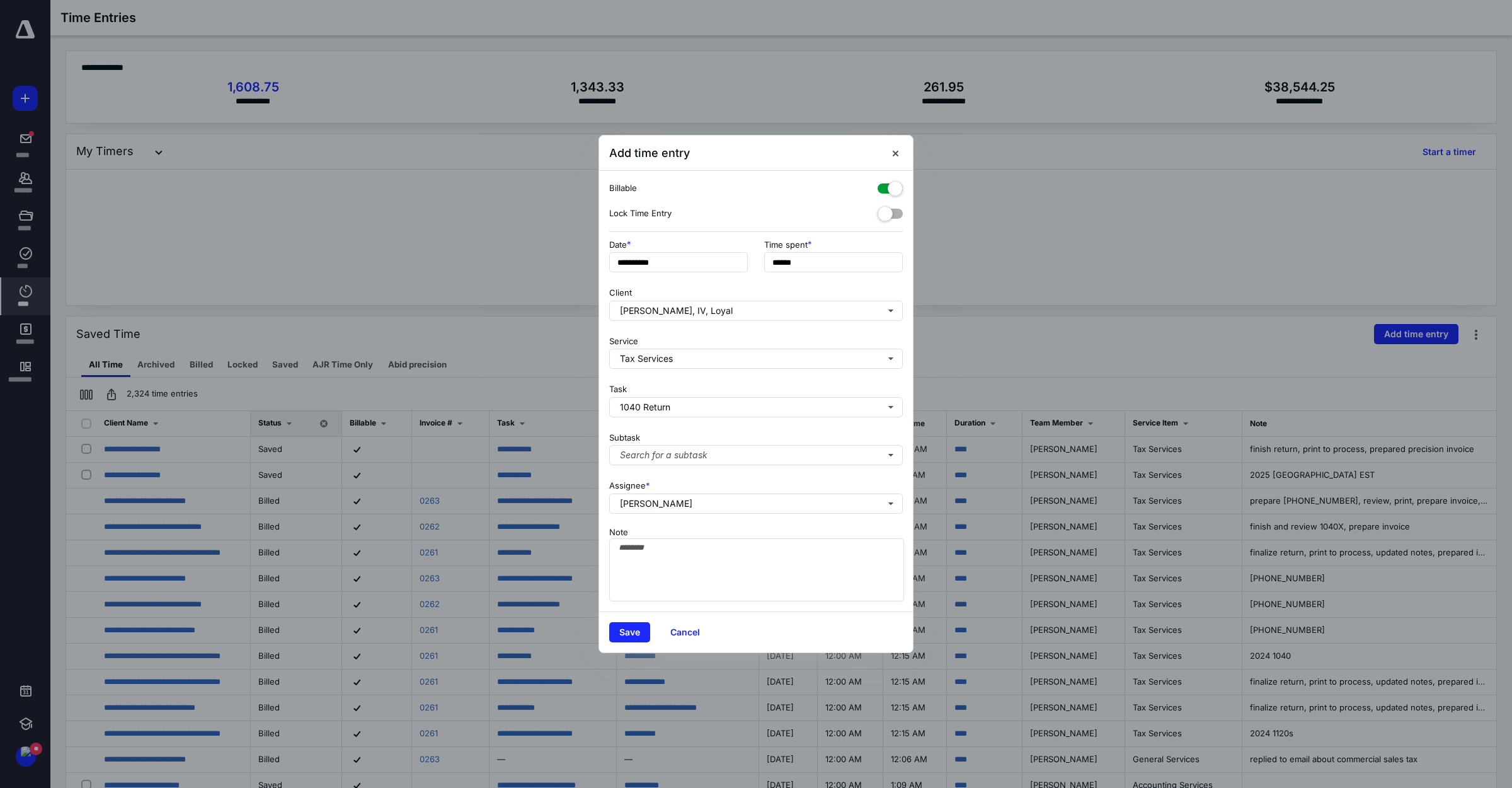 click on "Note" at bounding box center [756, 563] 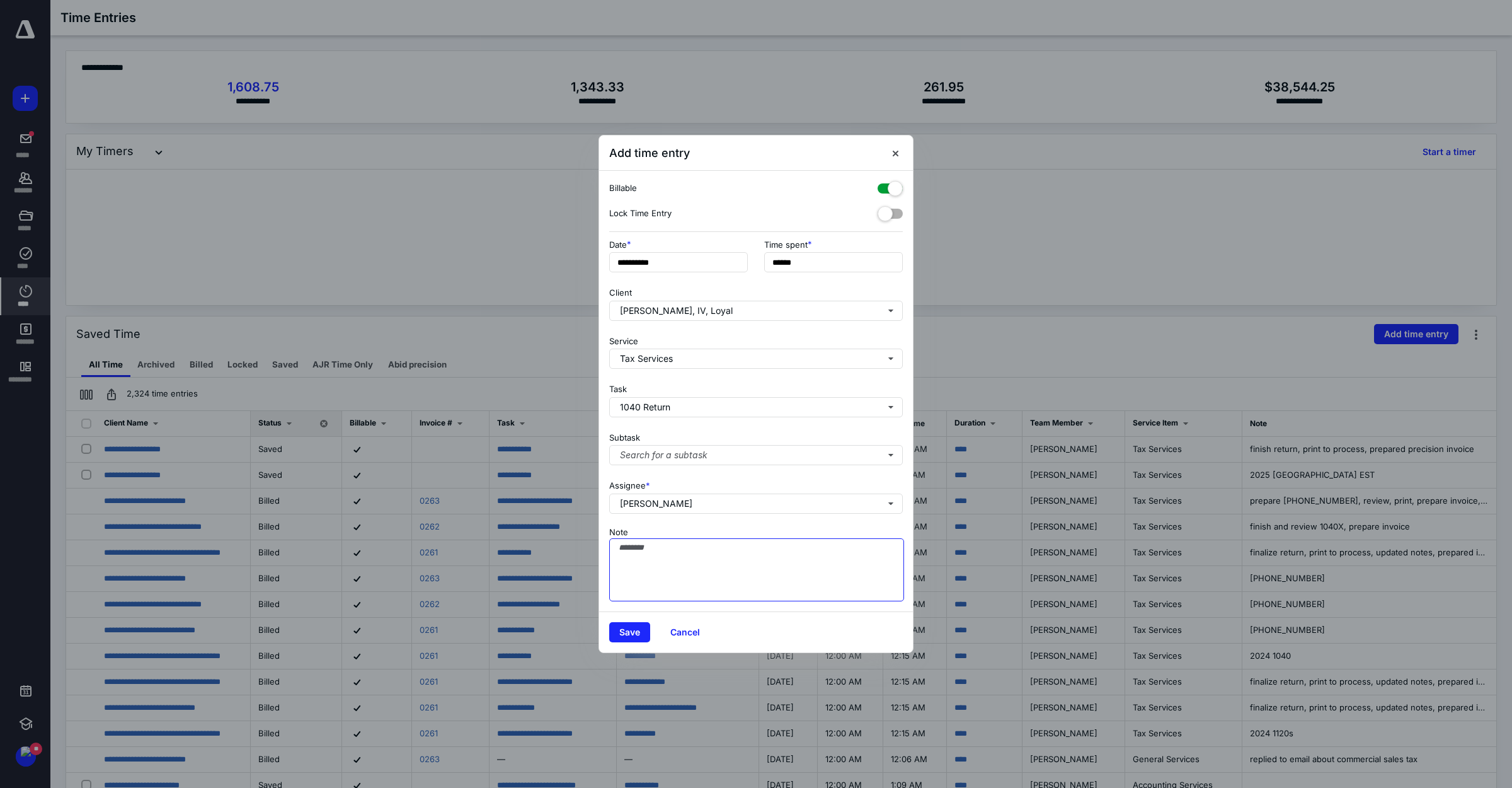 click on "Note" at bounding box center [757, 570] 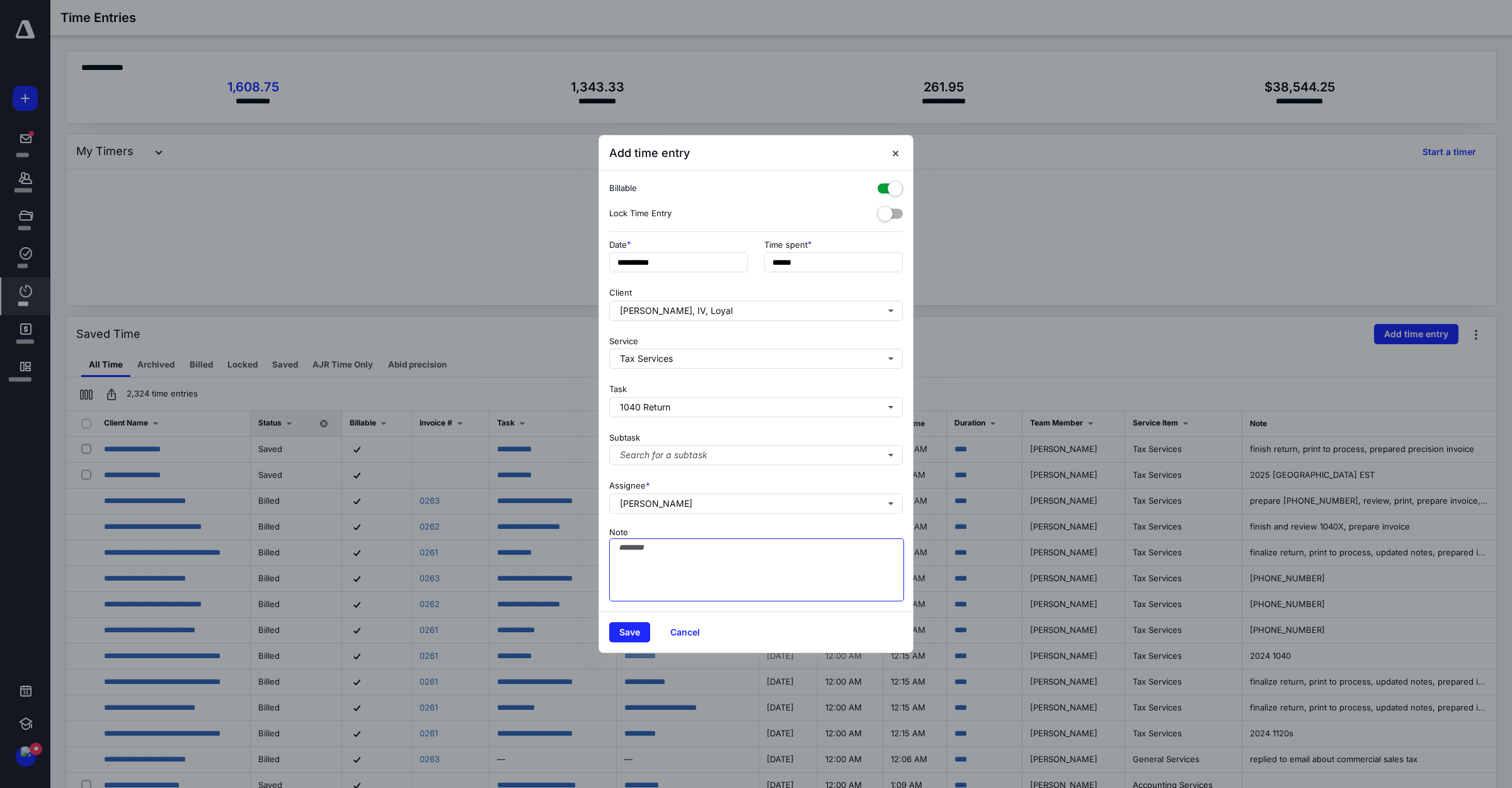 paste on "**********" 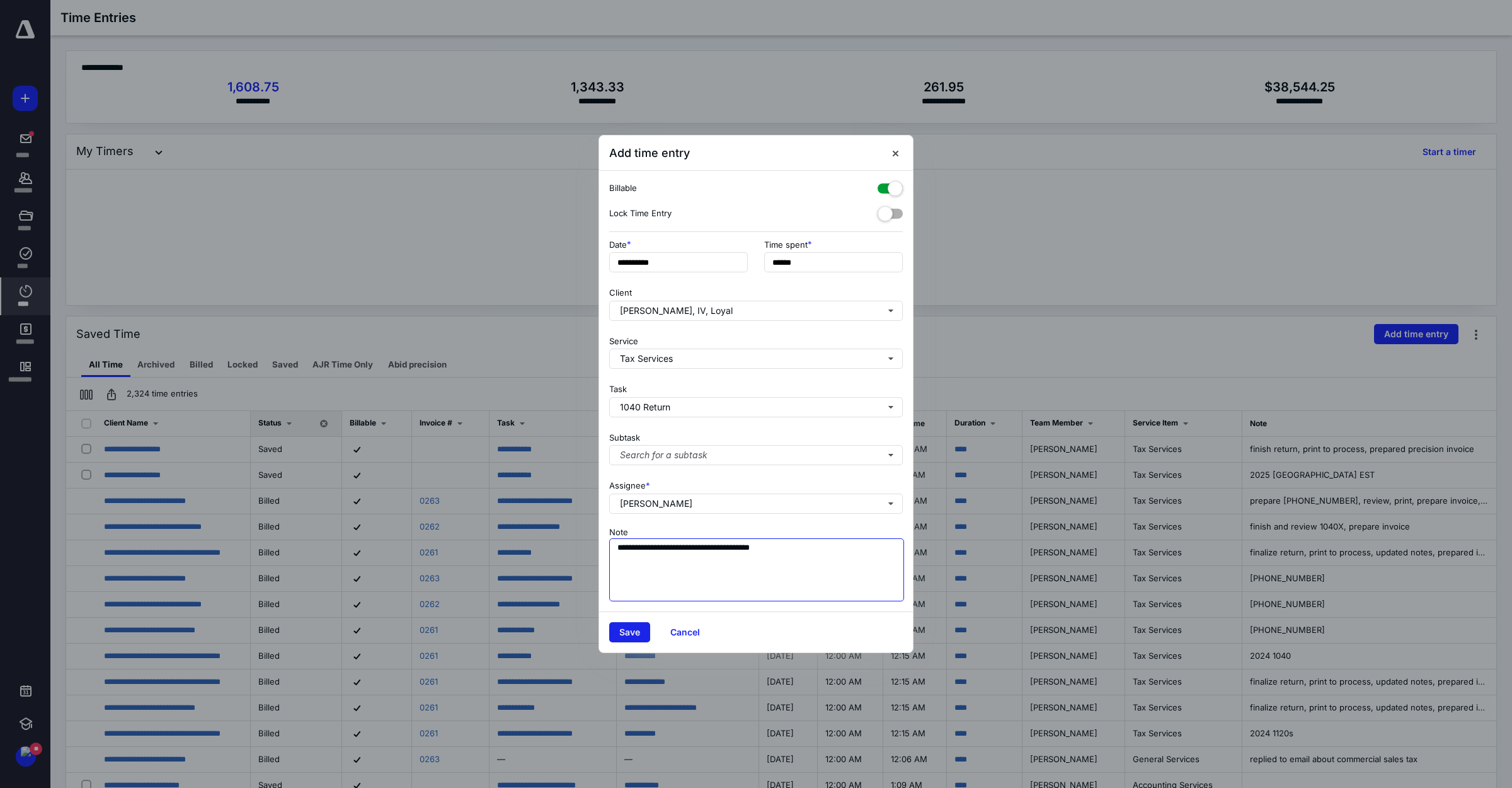type on "**********" 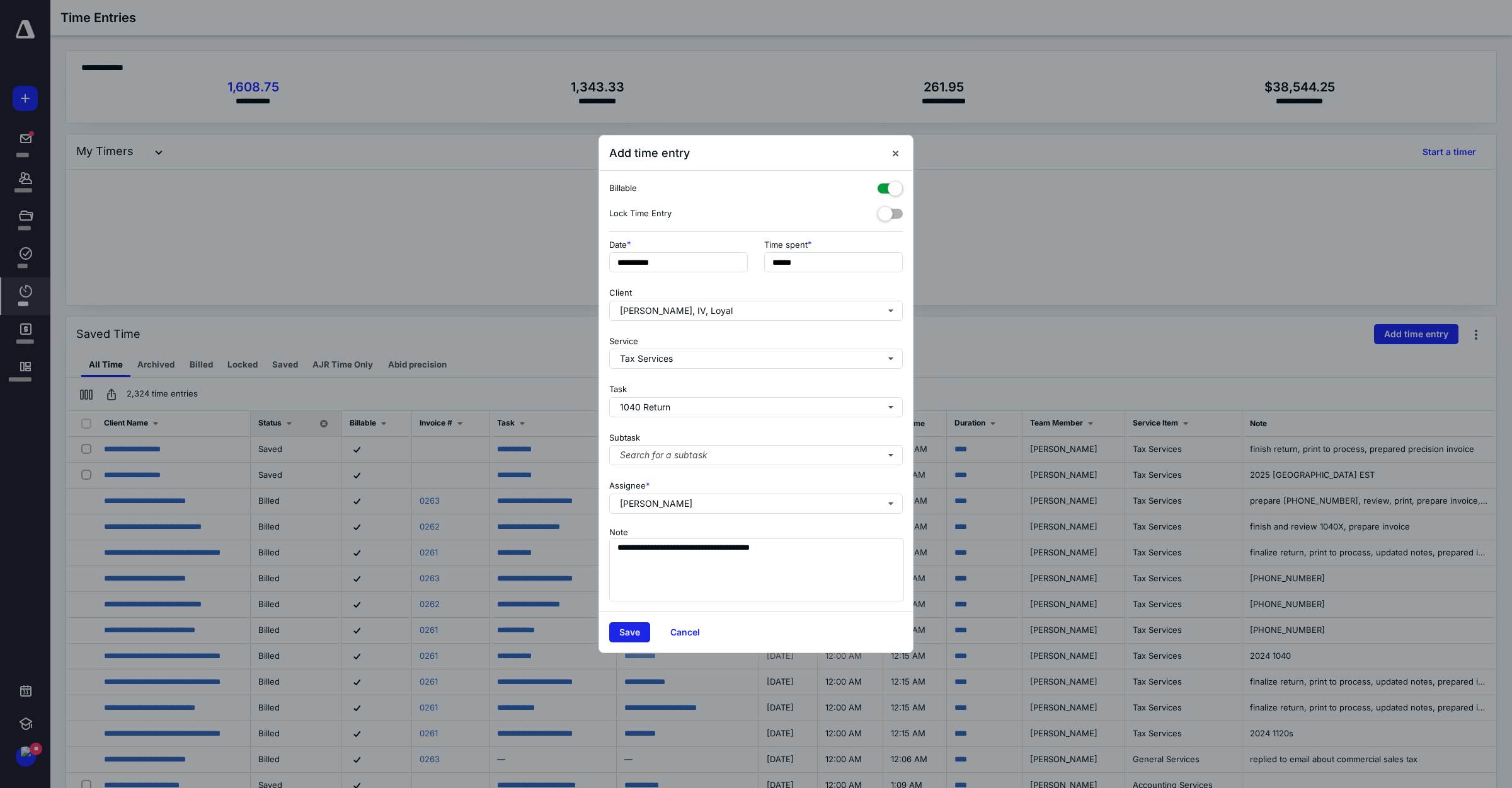 click on "Save" at bounding box center (629, 632) 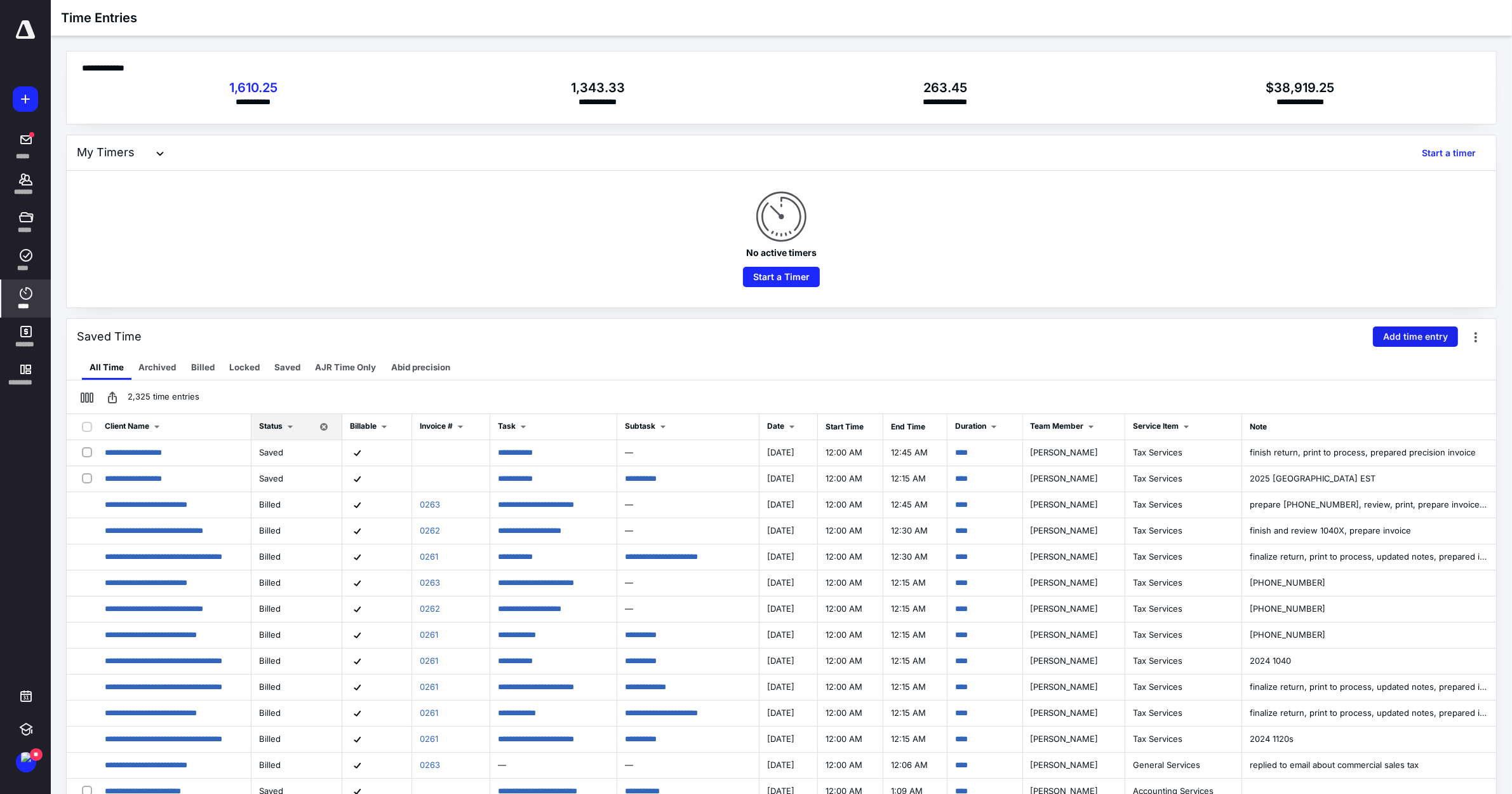 click on "Add time entry" at bounding box center (1415, 337) 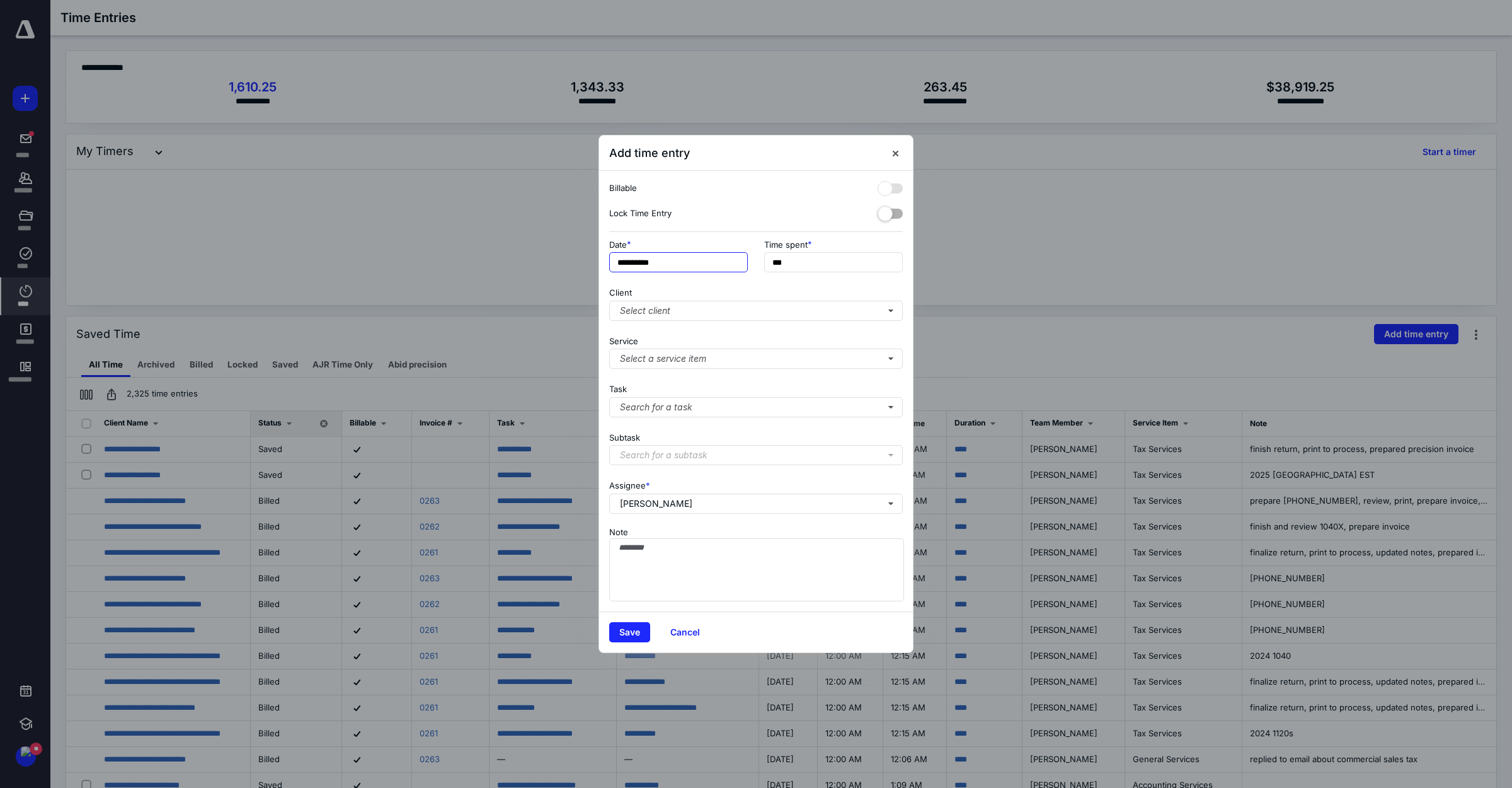click on "**********" at bounding box center [679, 262] 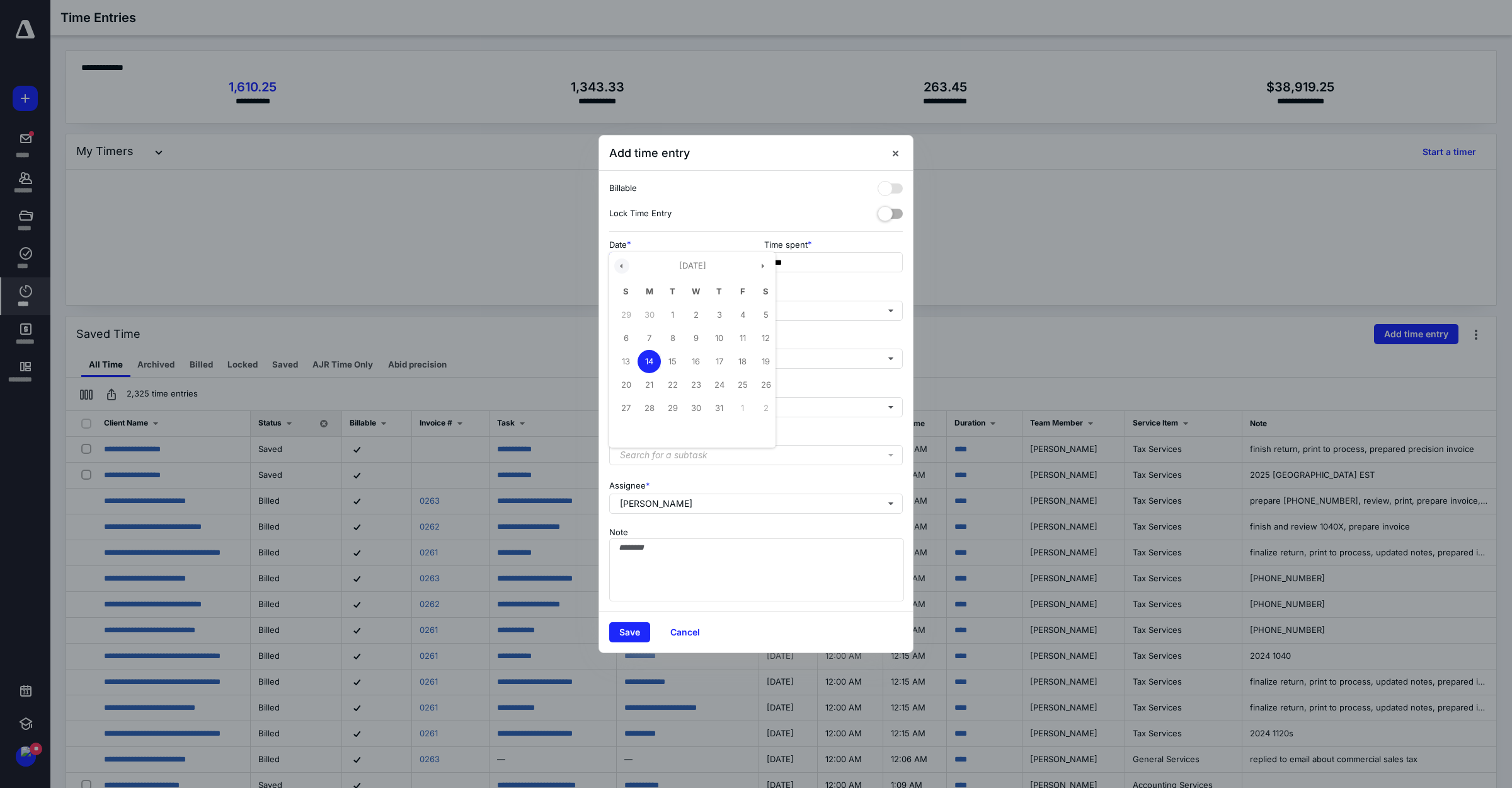click at bounding box center (622, 266) 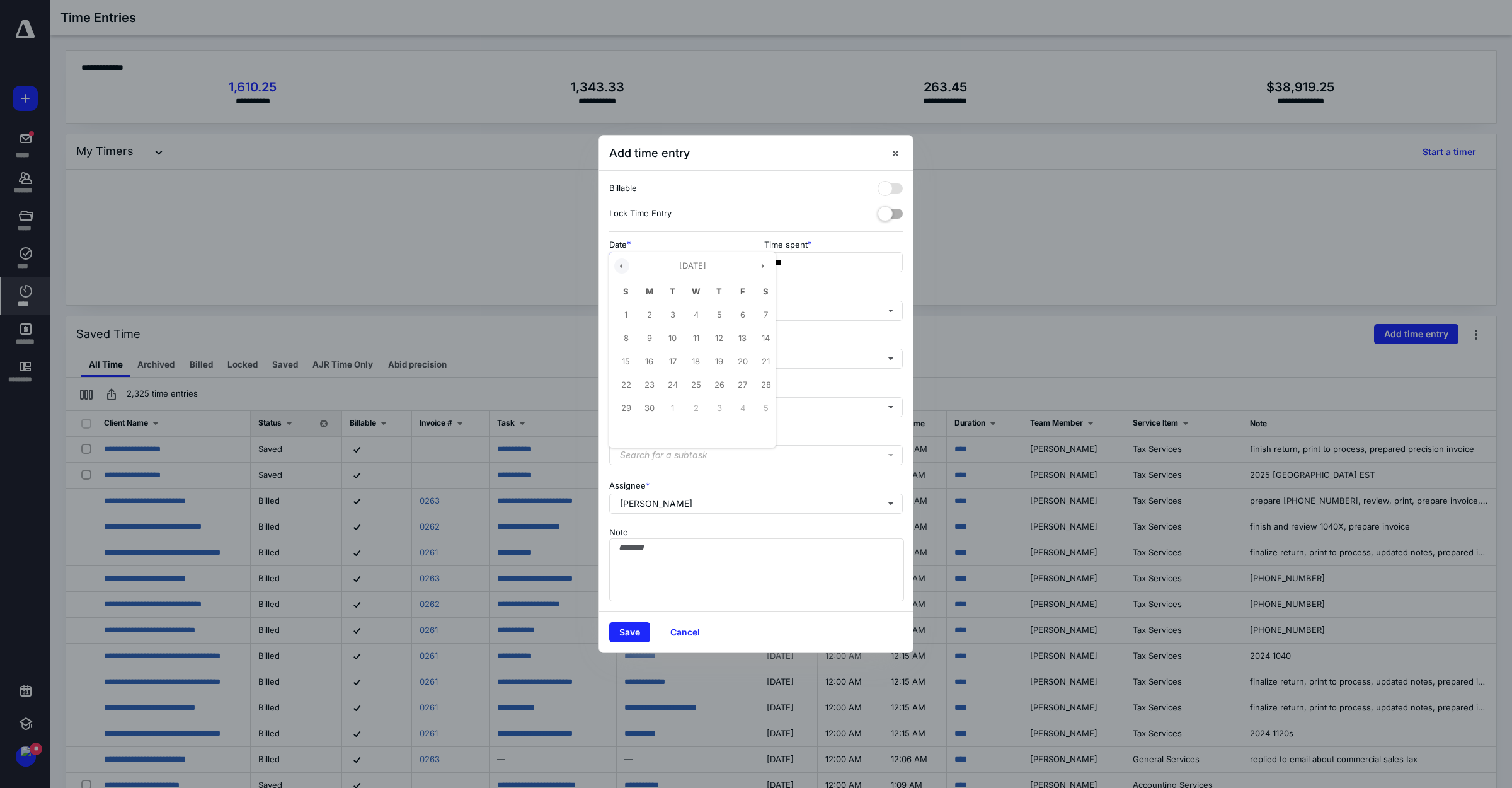 click at bounding box center [622, 266] 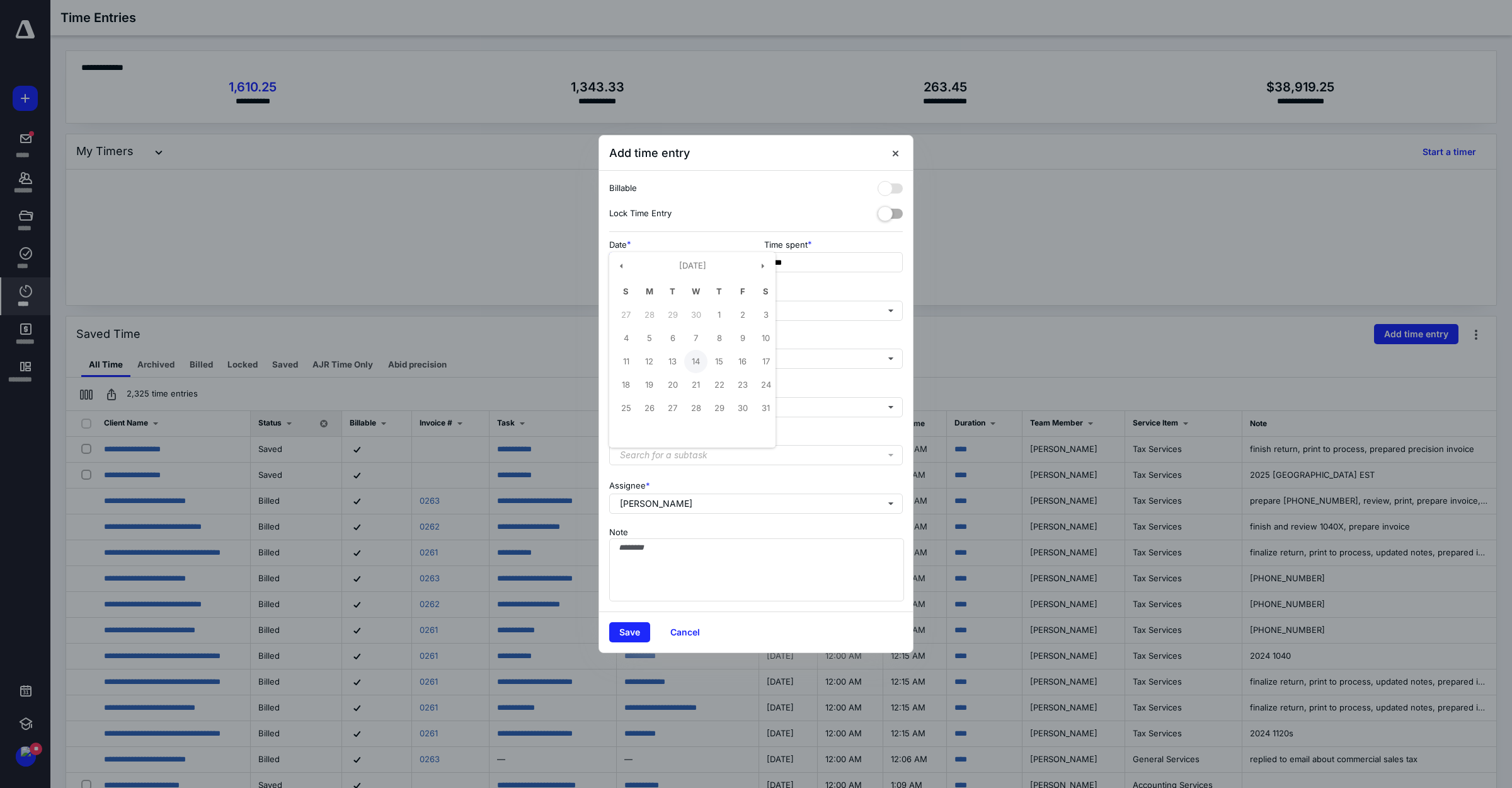 click on "14" at bounding box center [696, 361] 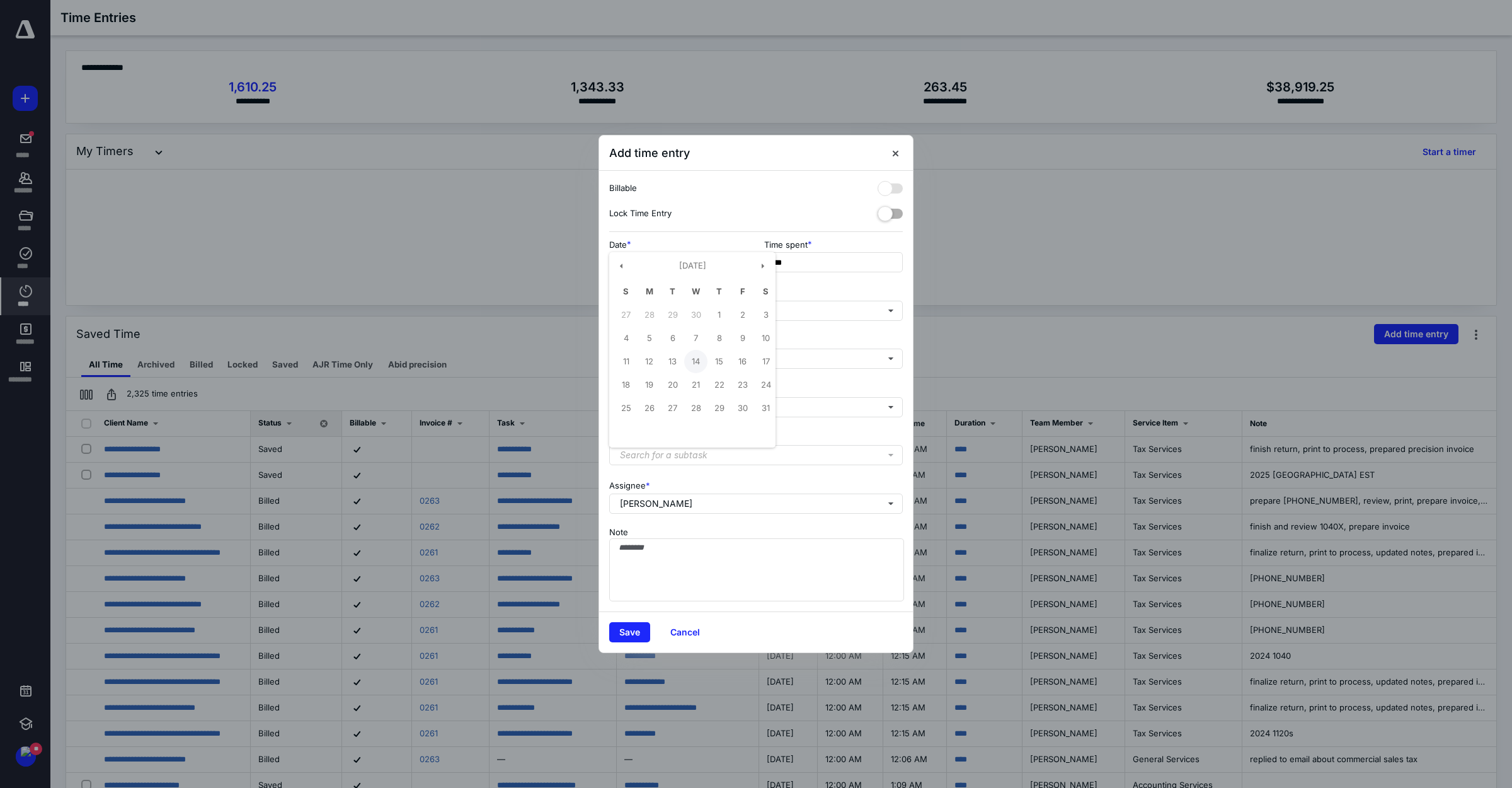 type on "**********" 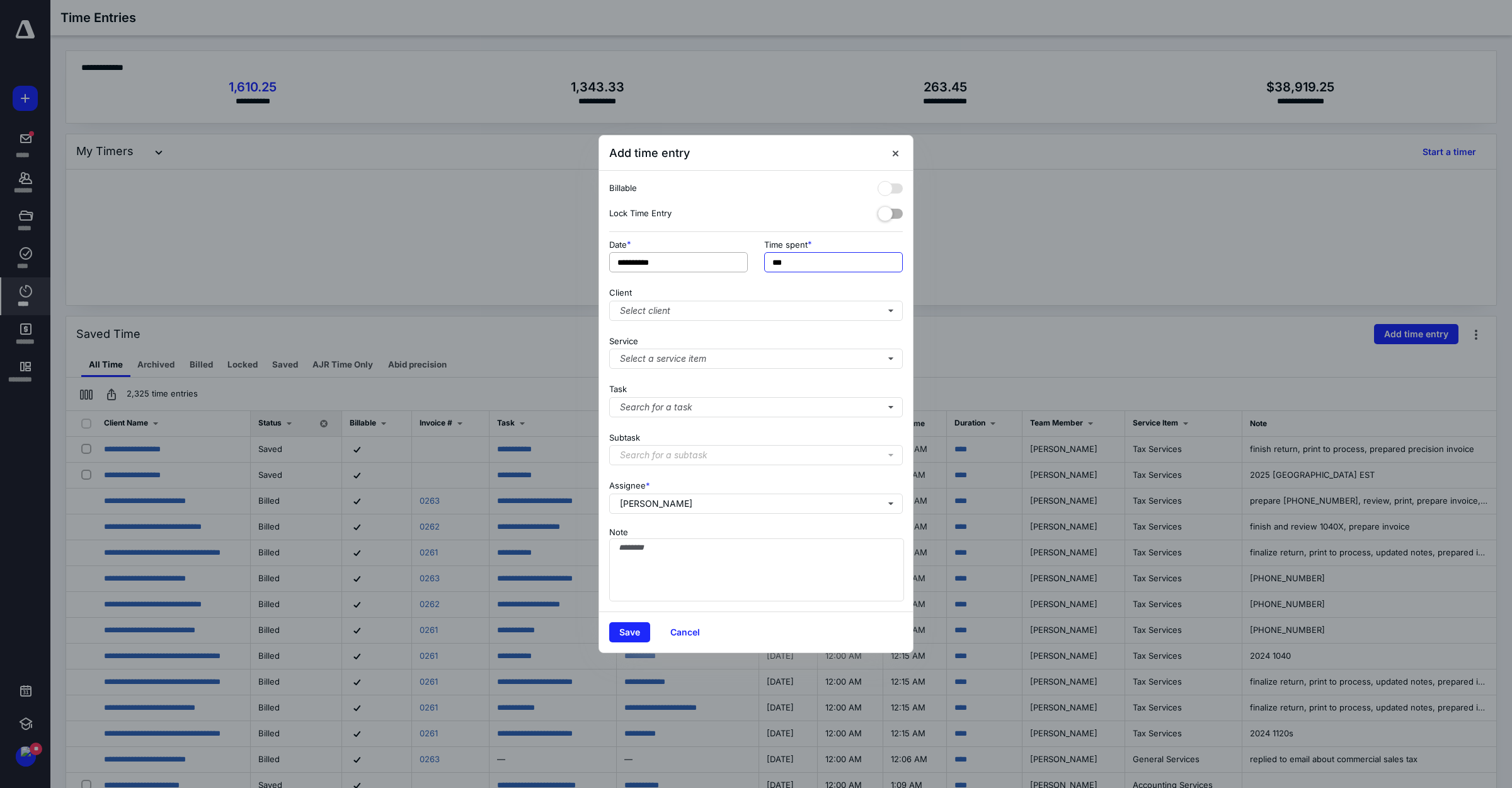 drag, startPoint x: 802, startPoint y: 269, endPoint x: 710, endPoint y: 255, distance: 93.05912 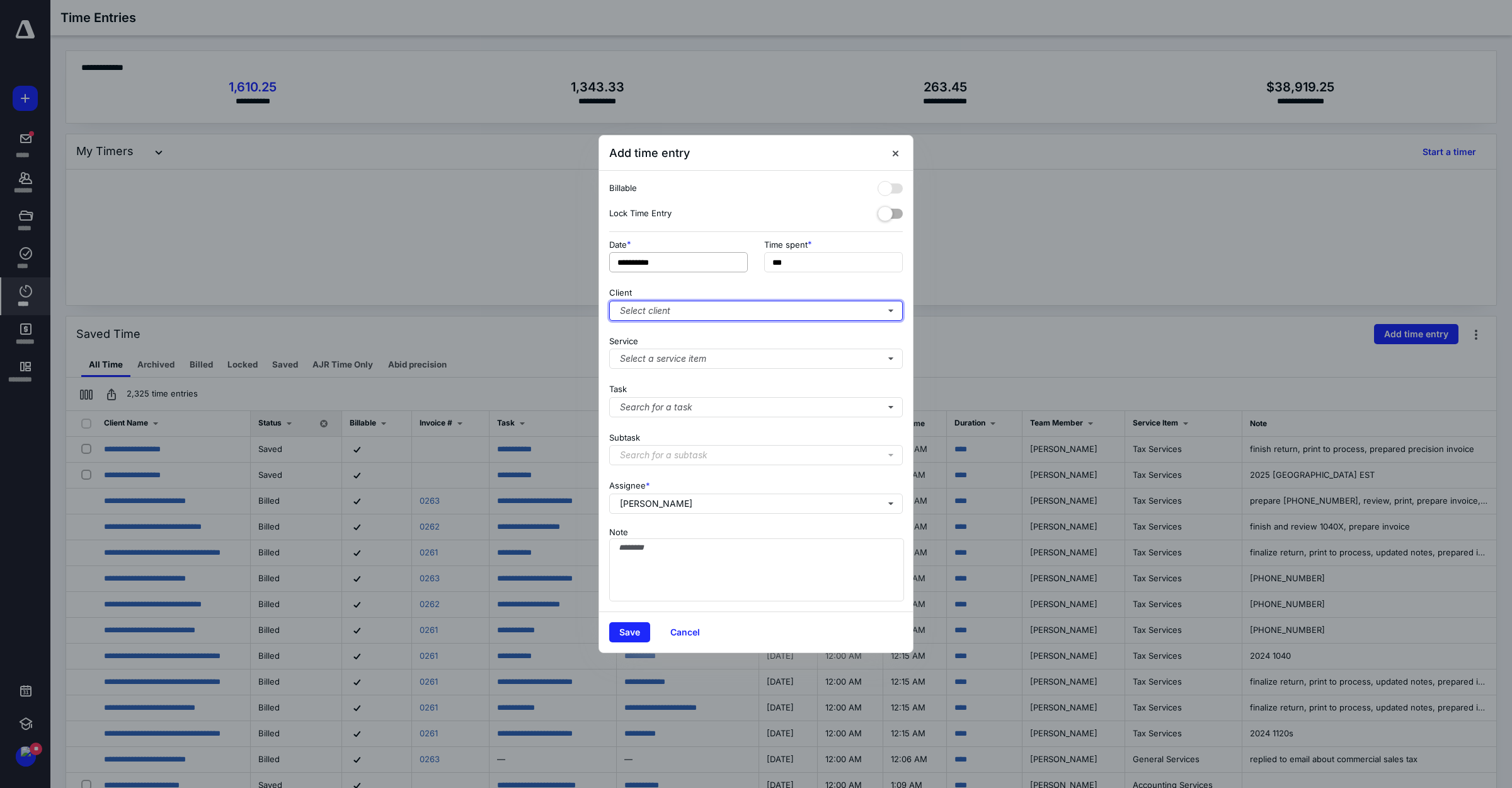 type on "***" 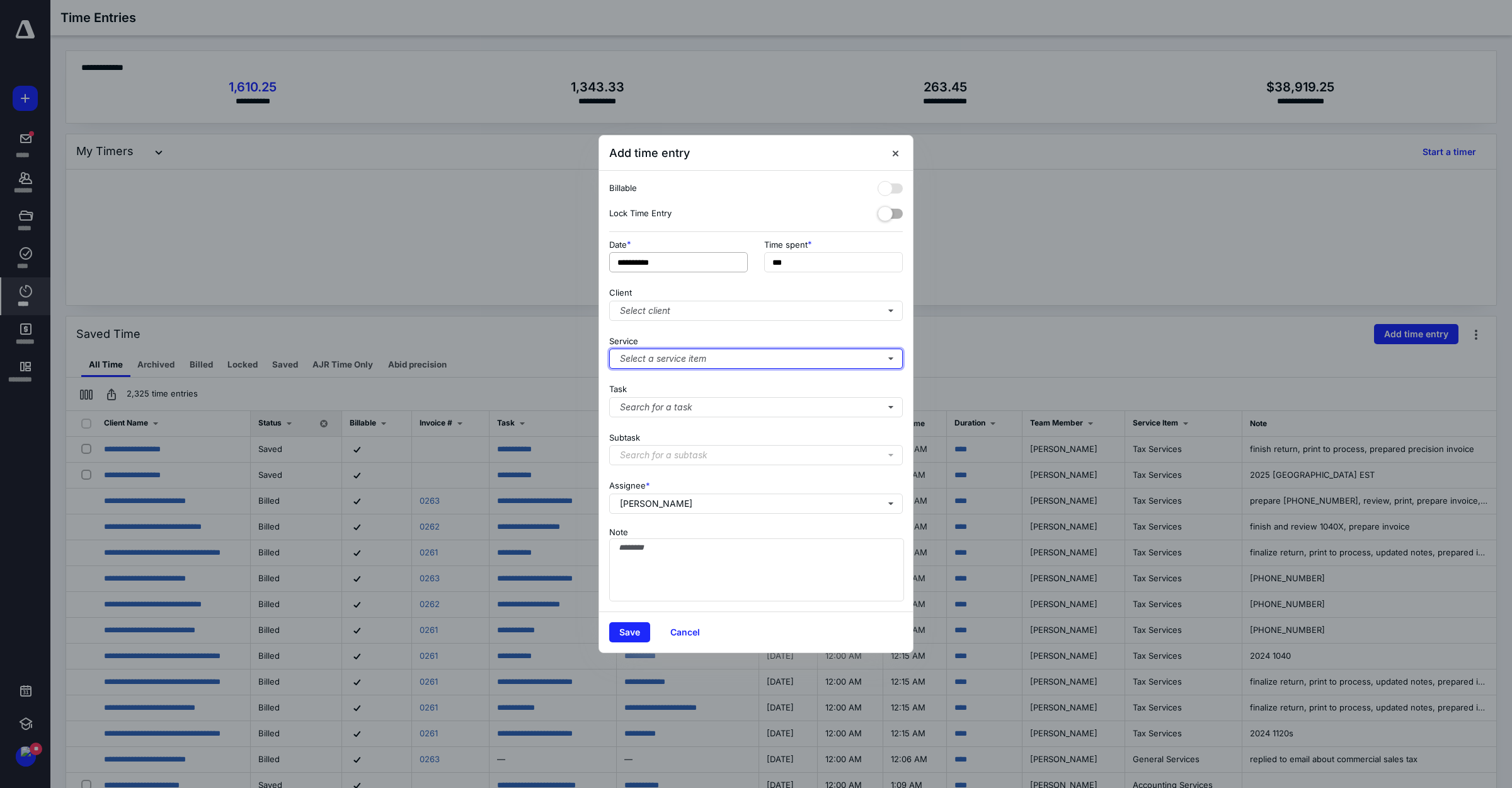 type 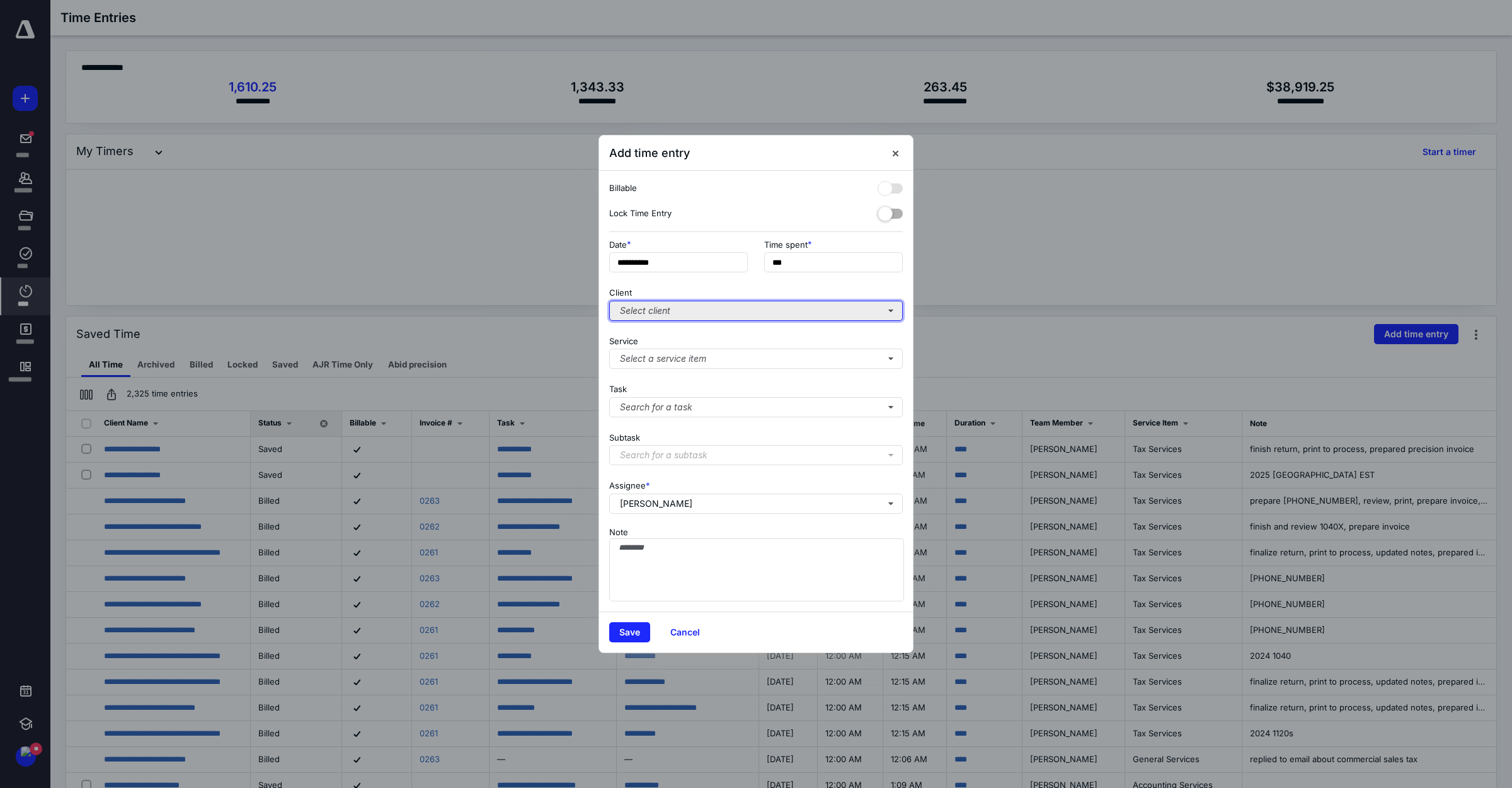 click on "Select client" at bounding box center (756, 311) 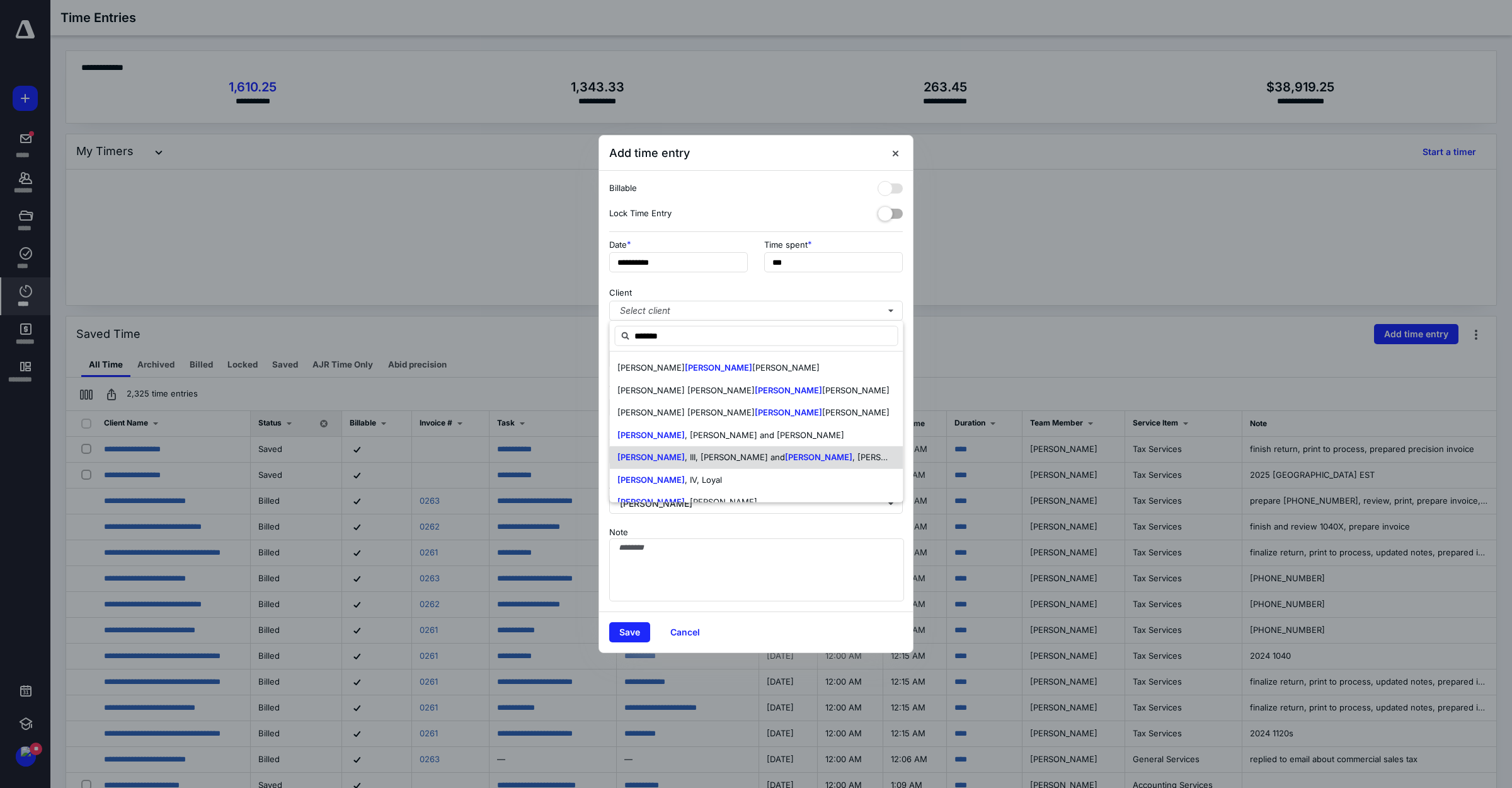 scroll, scrollTop: 16, scrollLeft: 0, axis: vertical 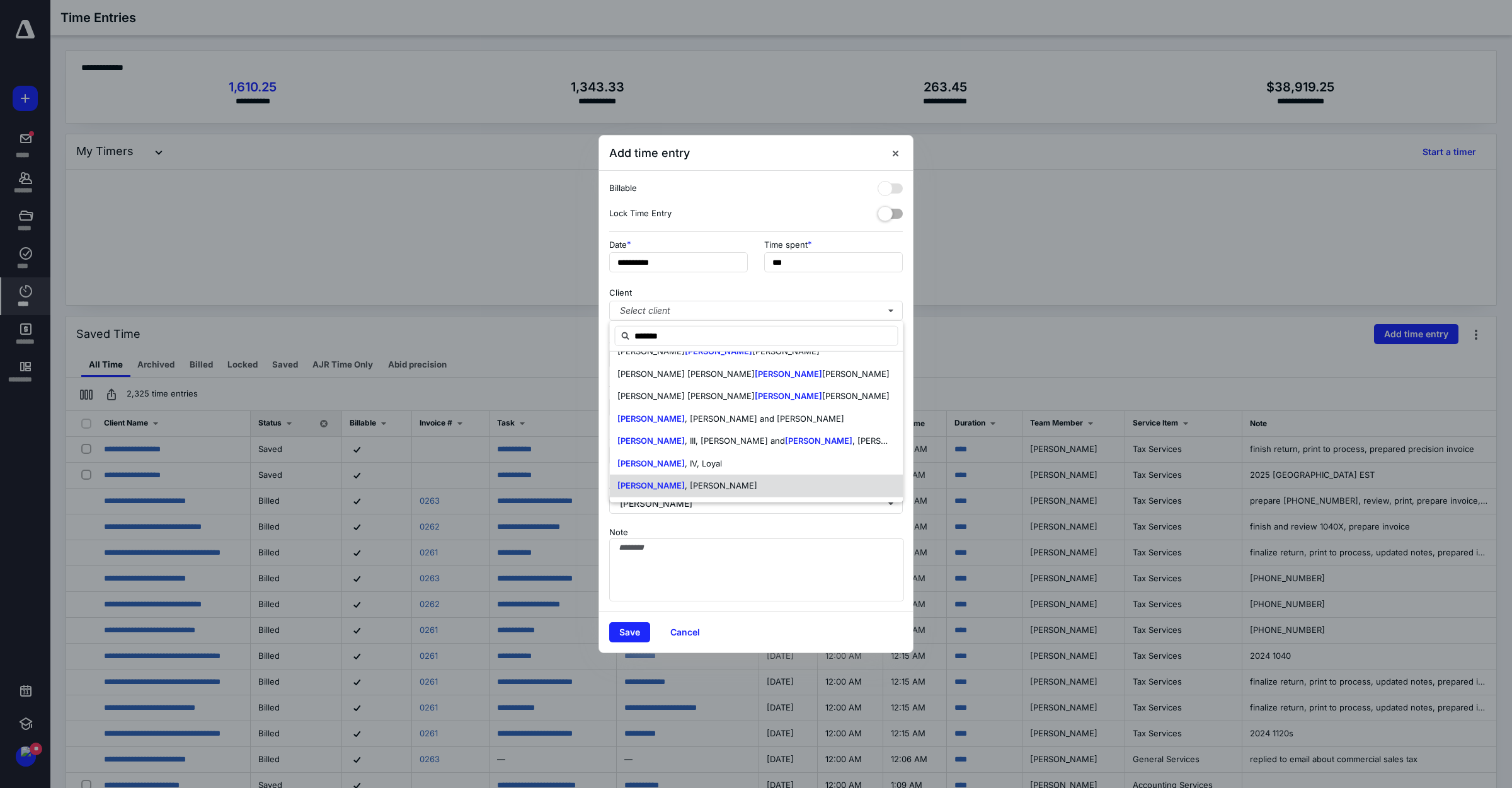 click on "[PERSON_NAME]" at bounding box center (757, 486) 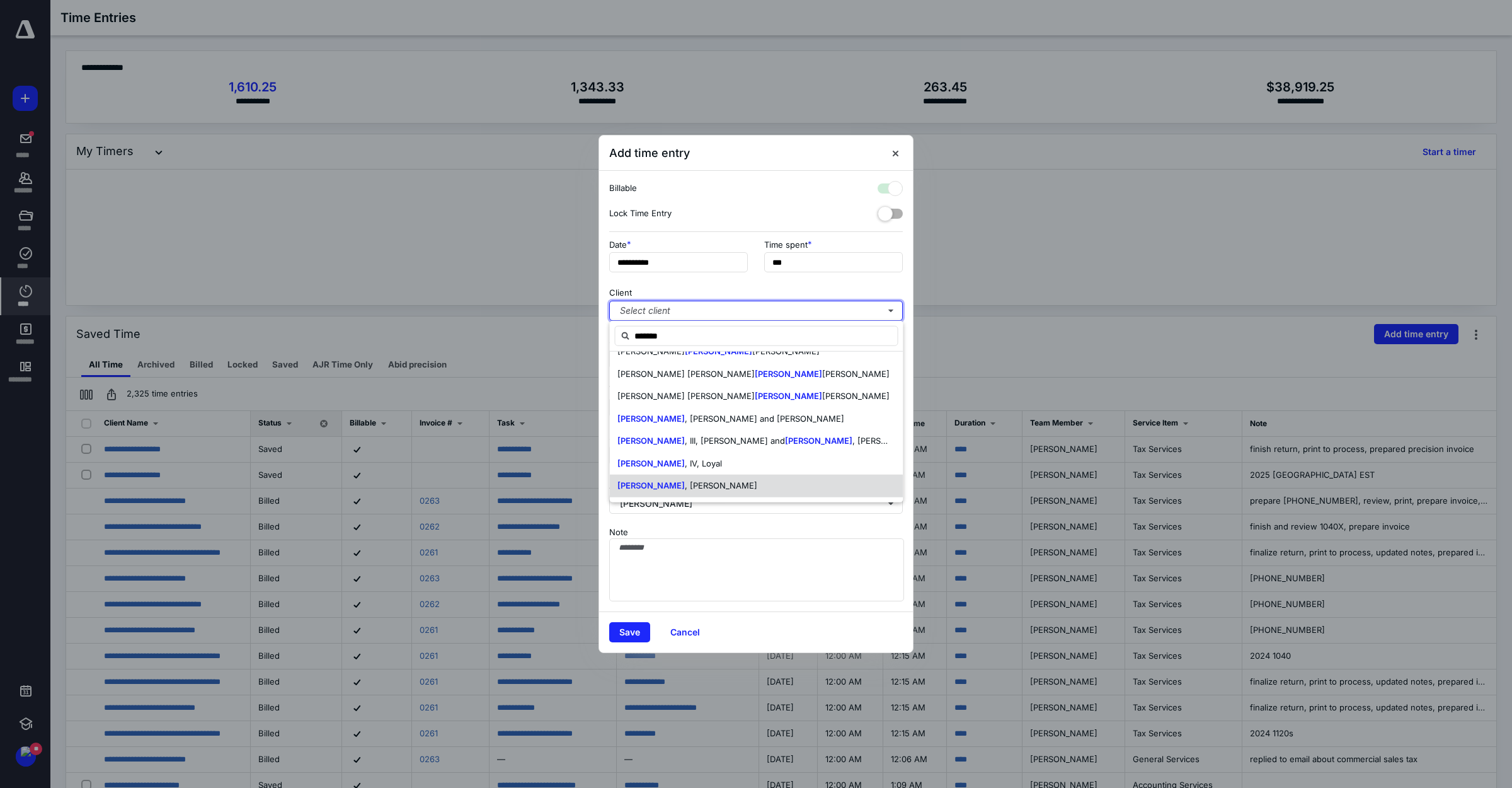 checkbox on "true" 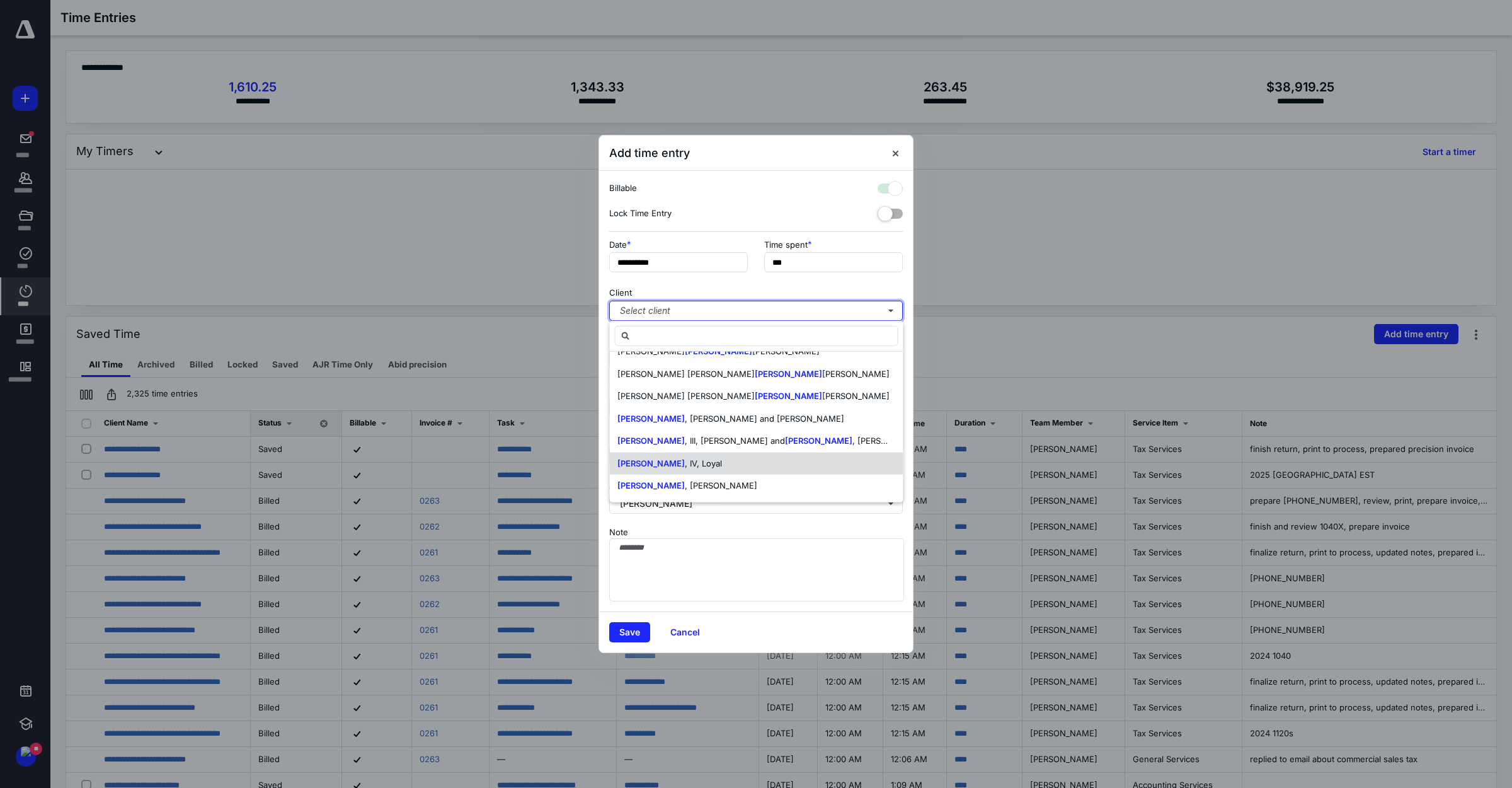 scroll, scrollTop: 0, scrollLeft: 0, axis: both 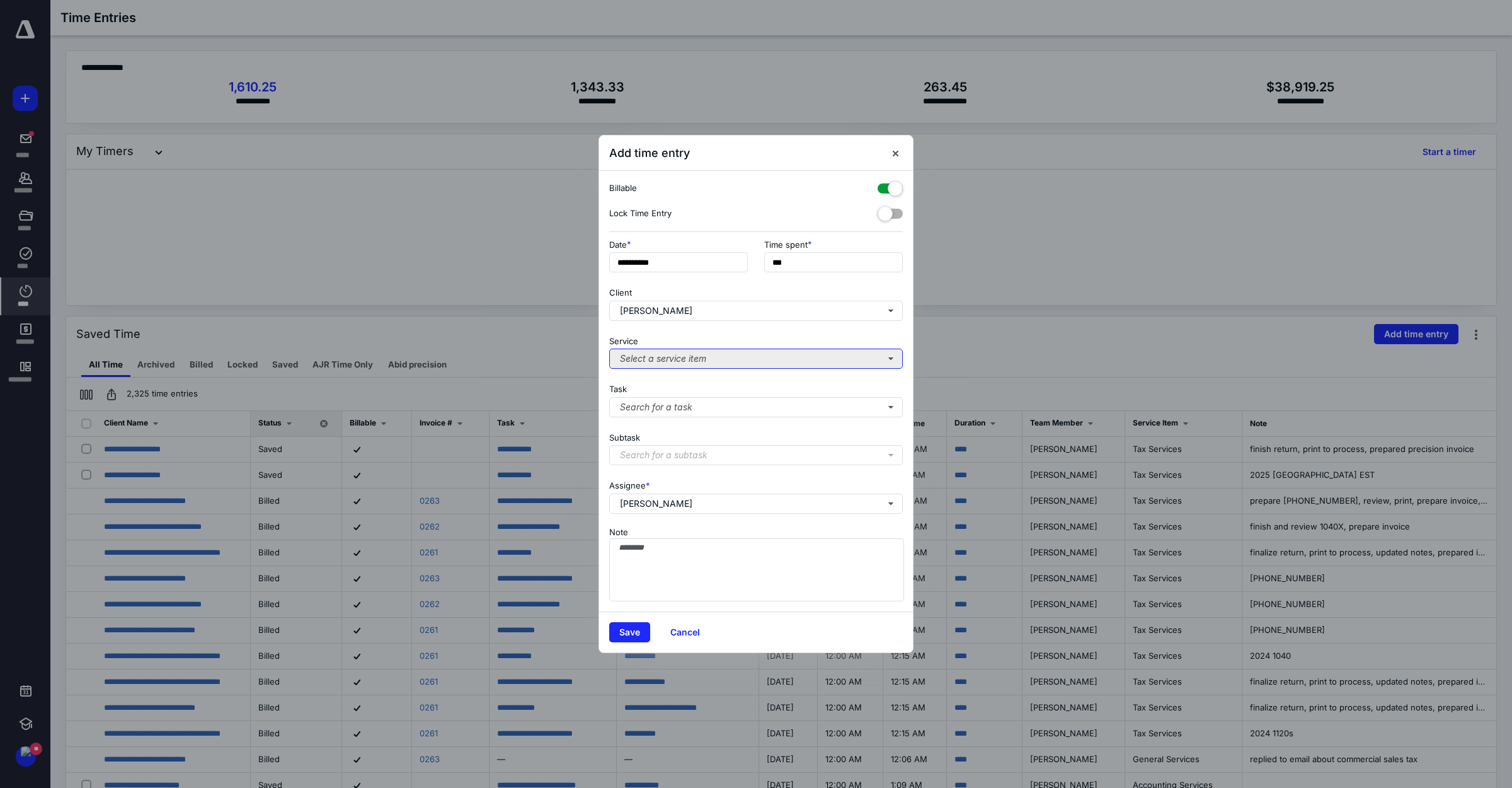 click on "Select a service item" at bounding box center (756, 359) 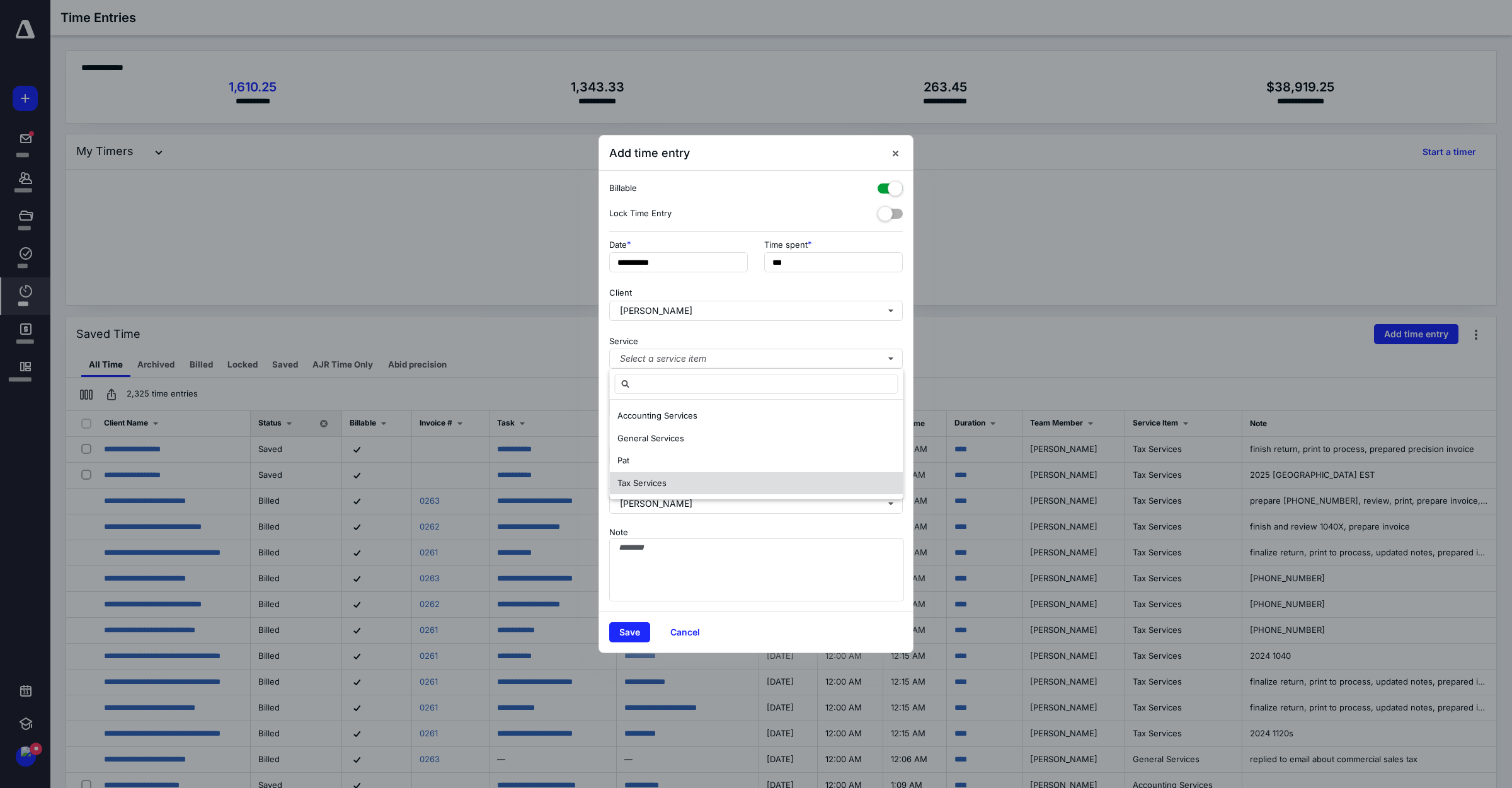 click on "Tax Services" at bounding box center (757, 484) 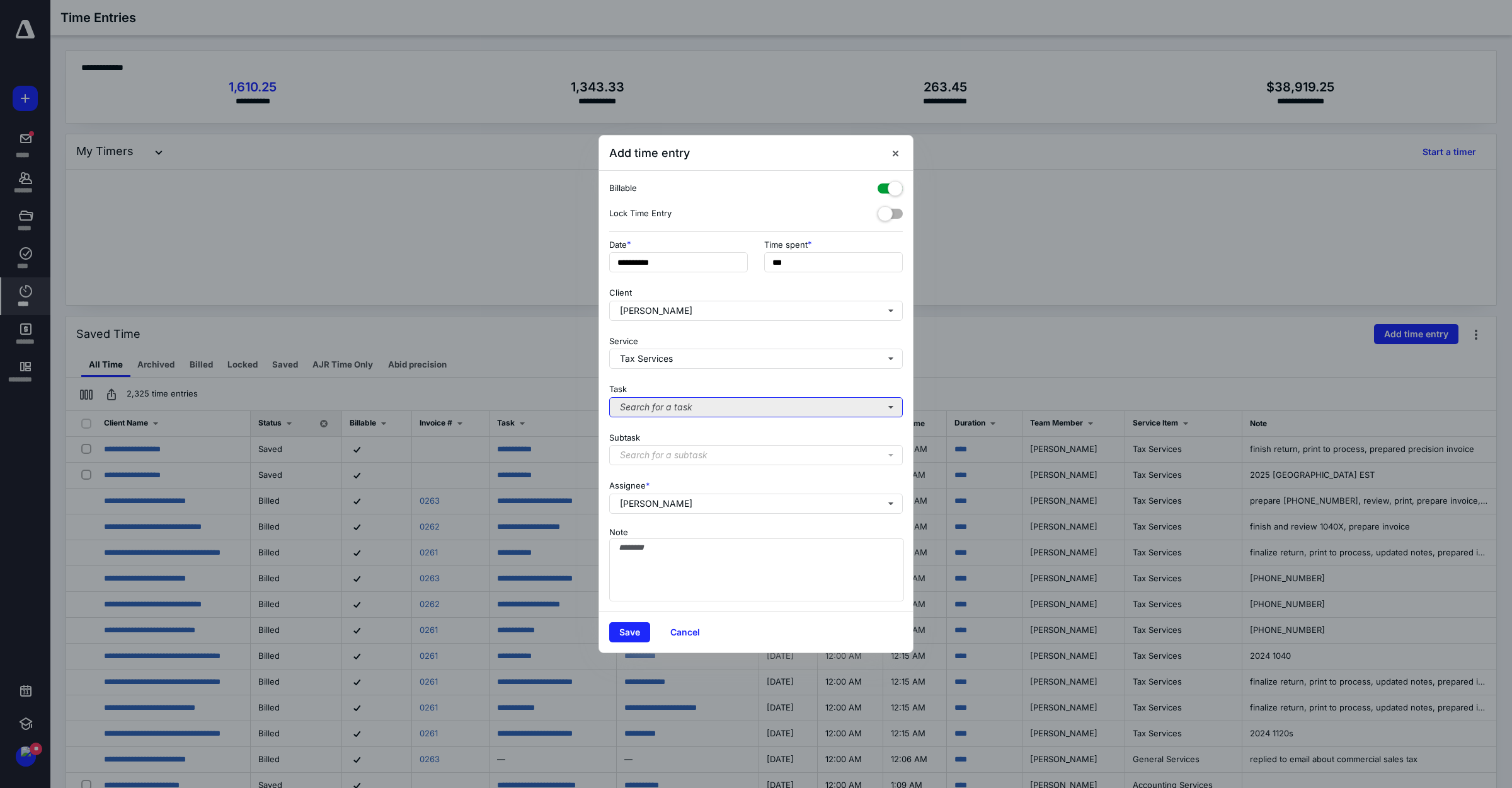 click on "Search for a task" at bounding box center (756, 407) 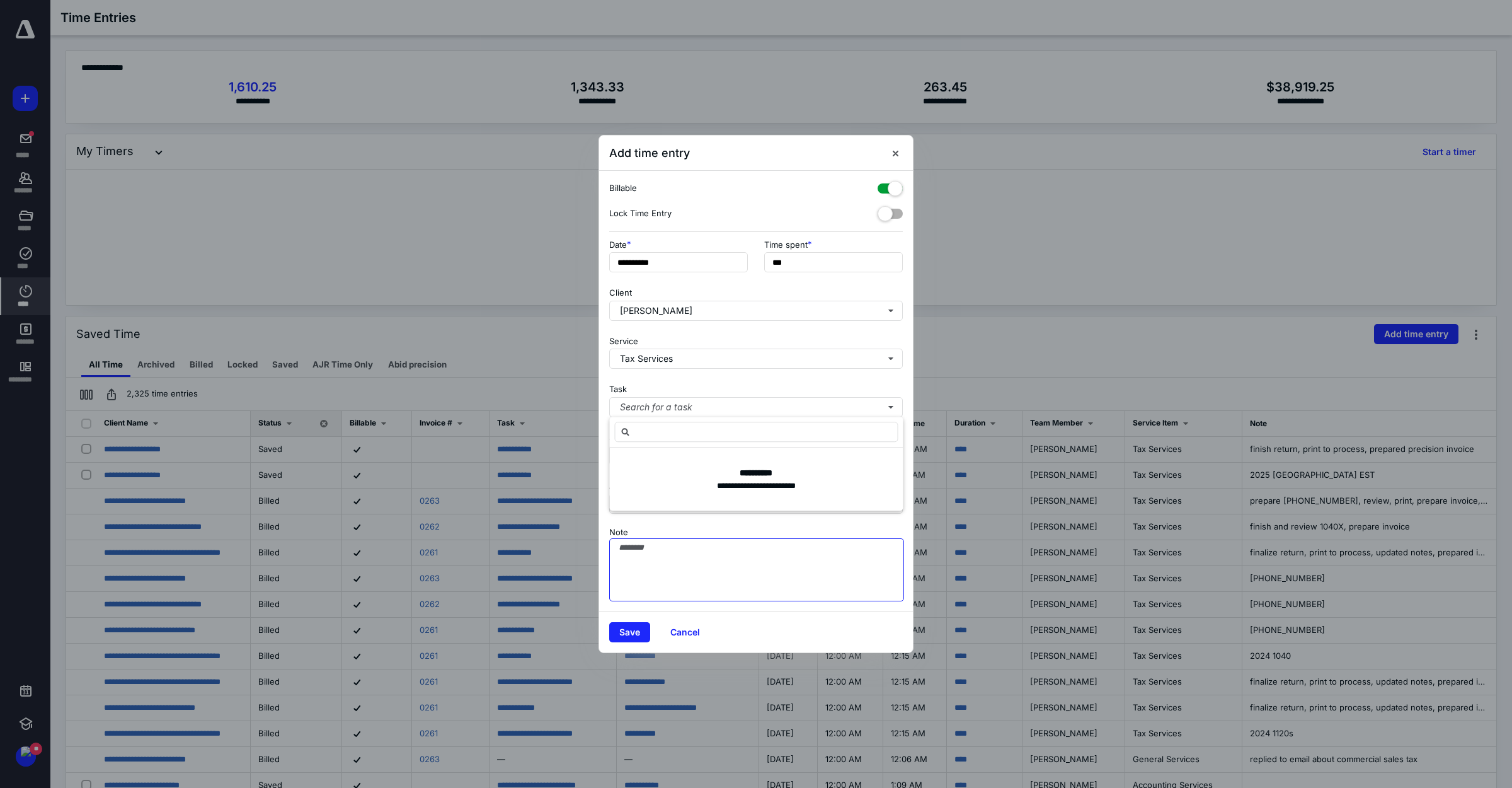 click on "Note" at bounding box center (757, 570) 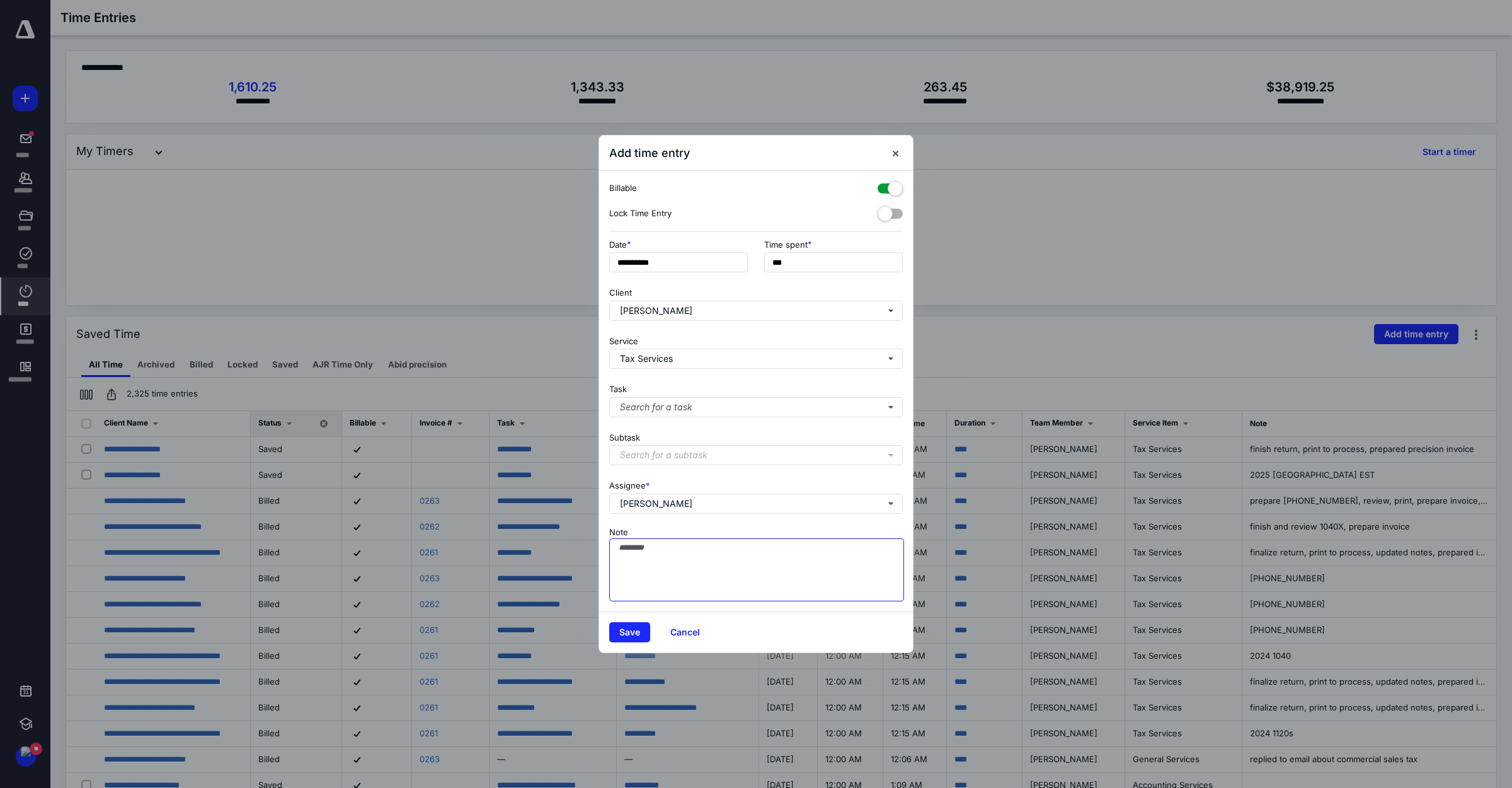 click on "Note" at bounding box center (757, 570) 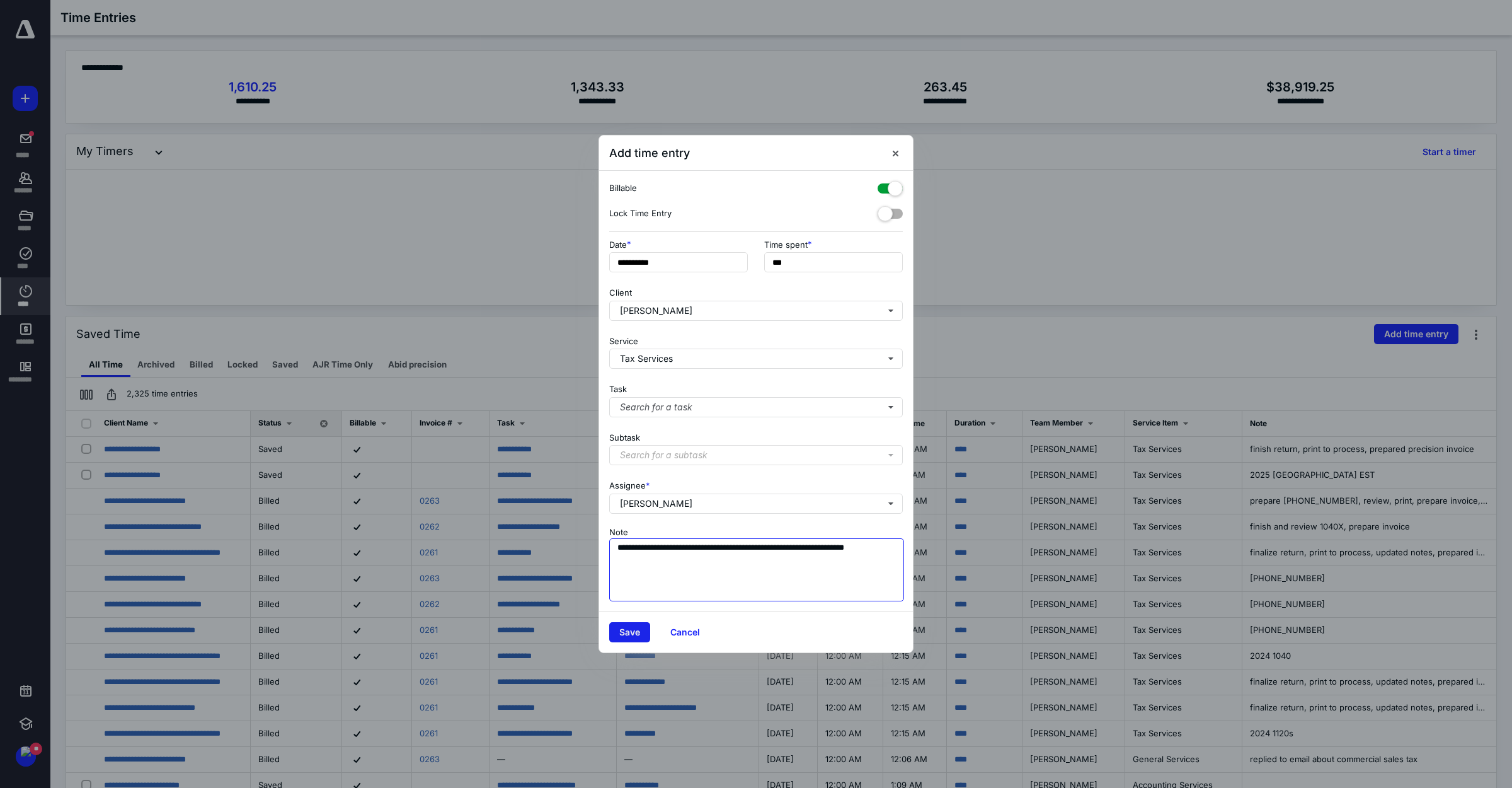 type on "**********" 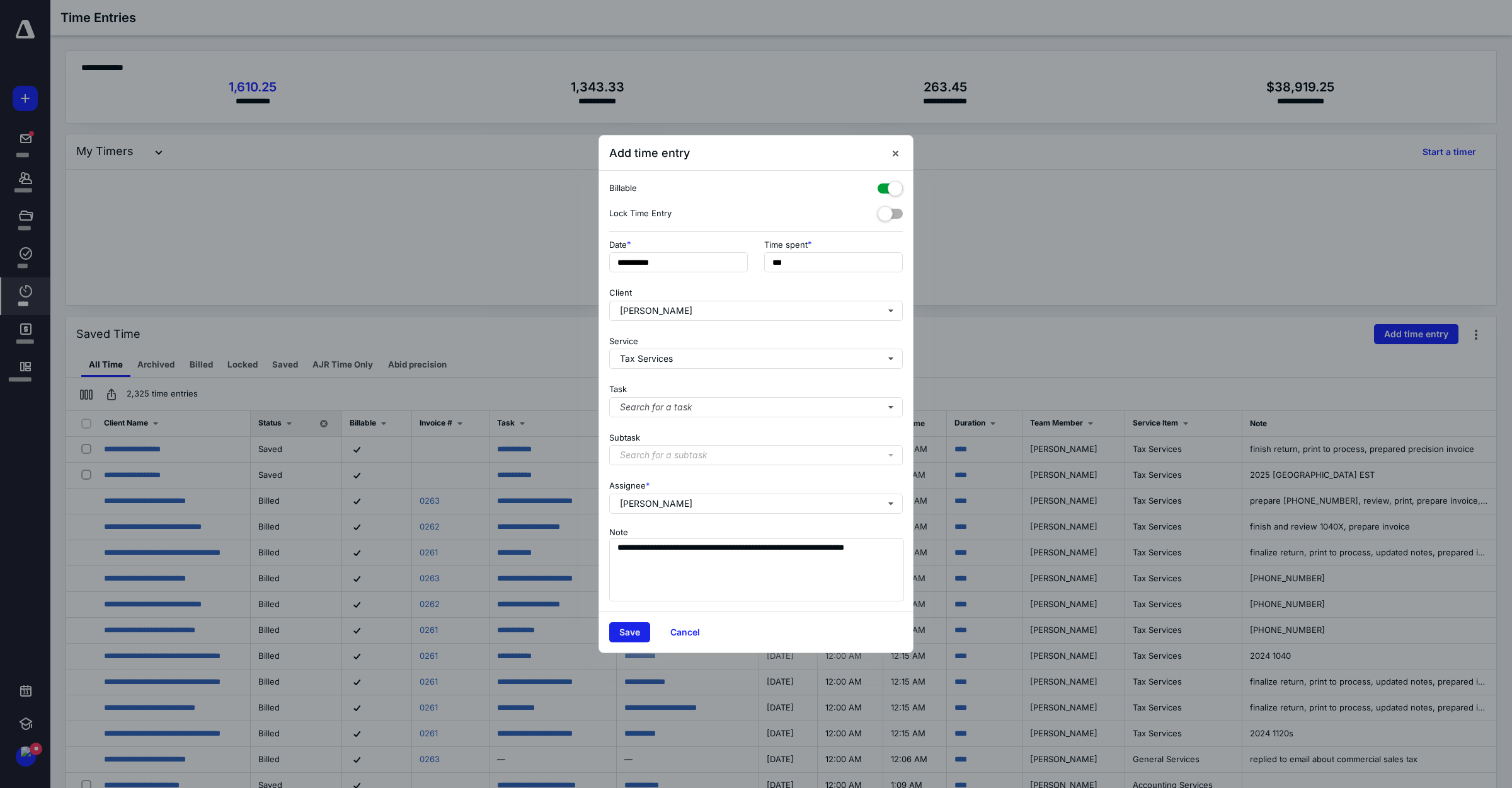 click on "Save" at bounding box center (629, 632) 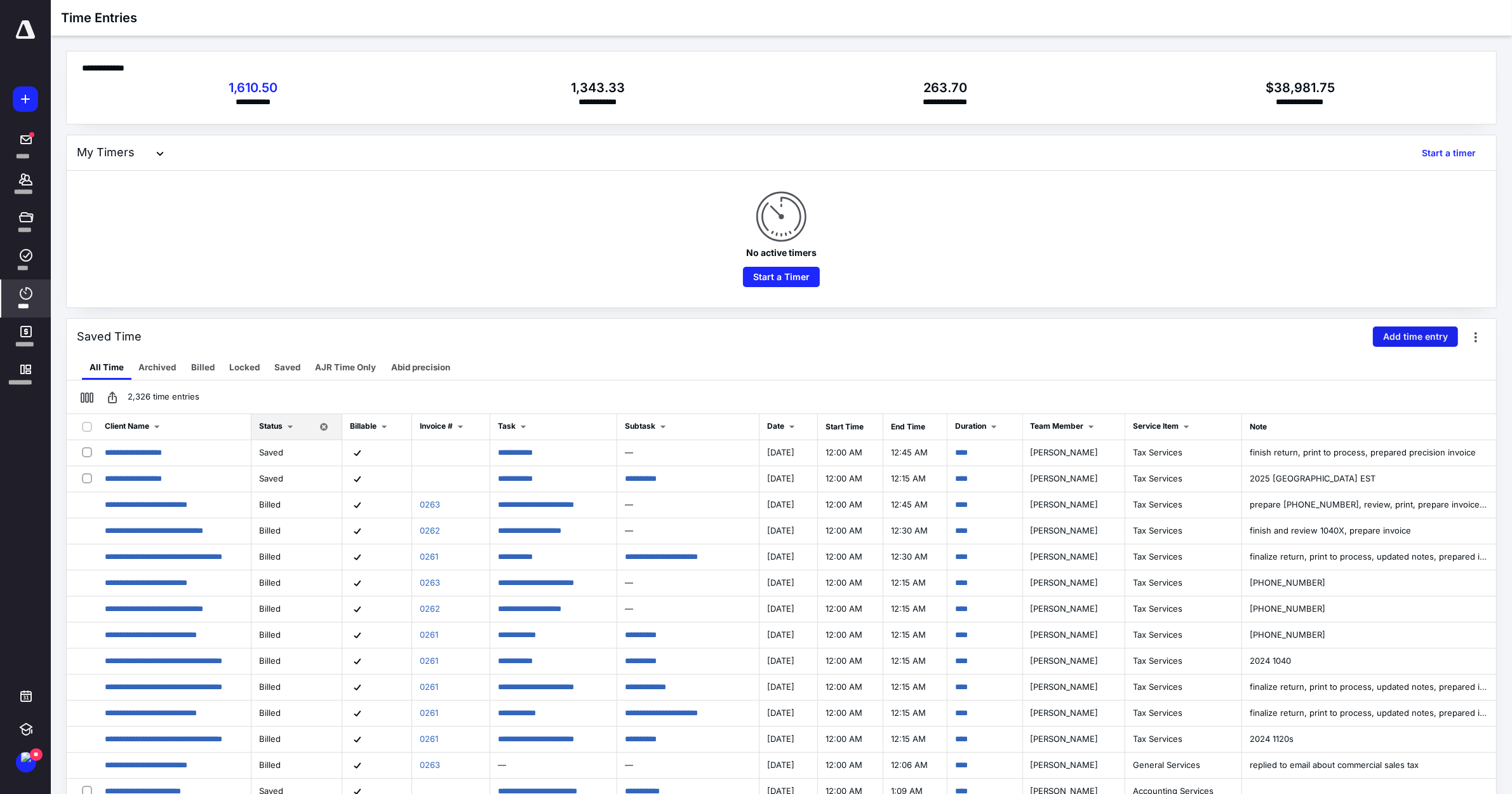 click on "Add time entry" at bounding box center [1415, 337] 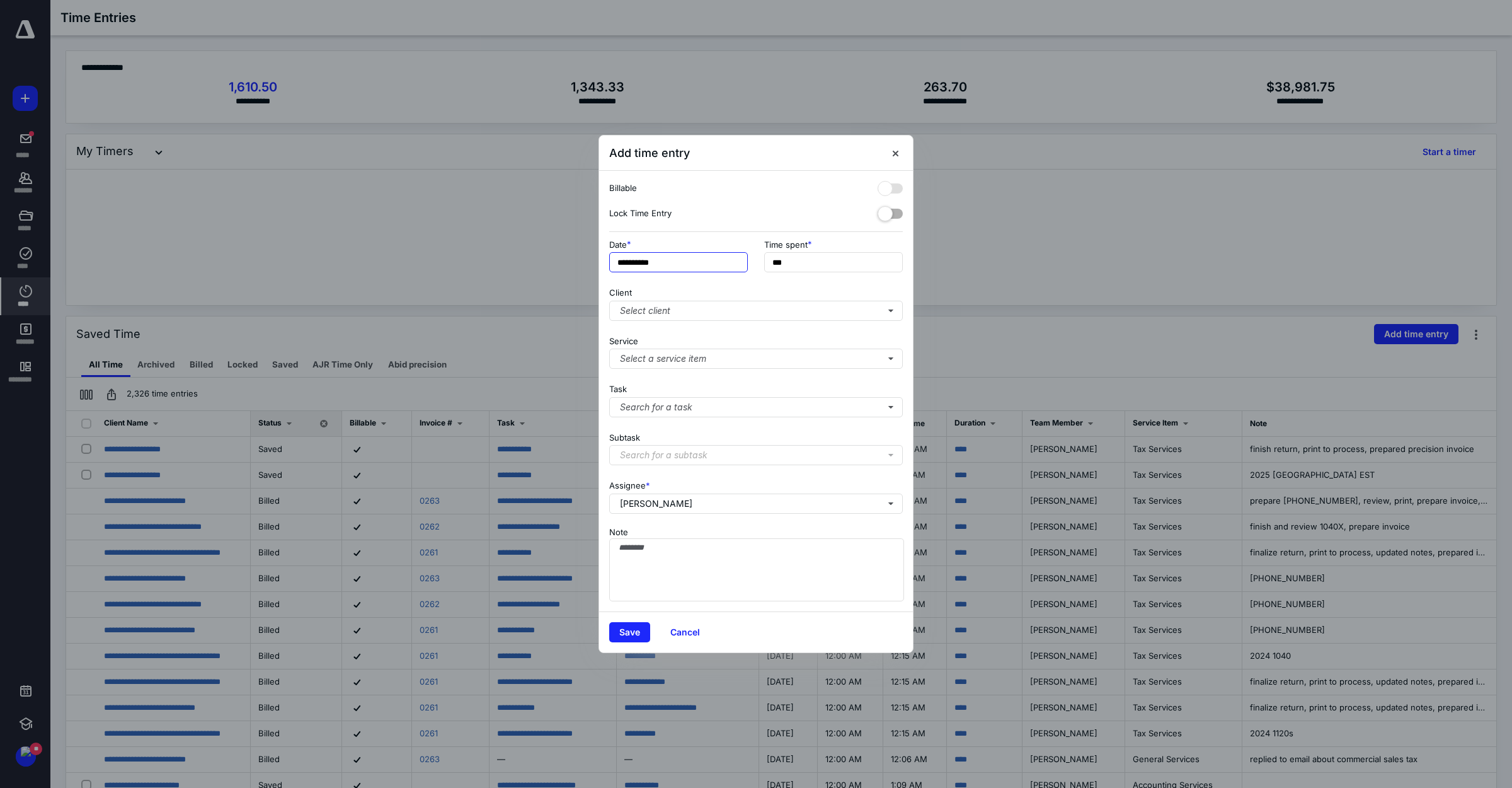click on "**********" at bounding box center [679, 262] 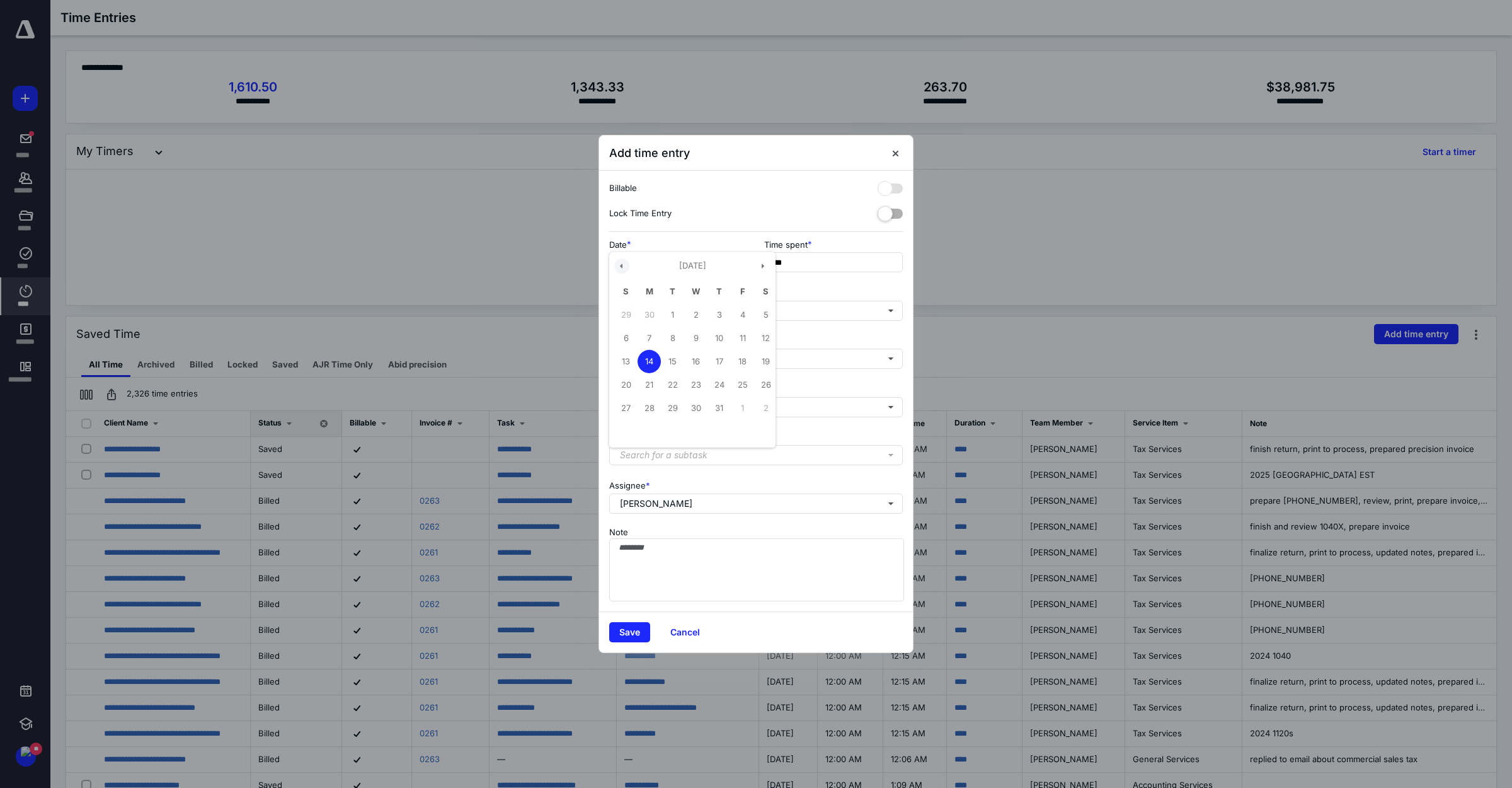 click at bounding box center (622, 266) 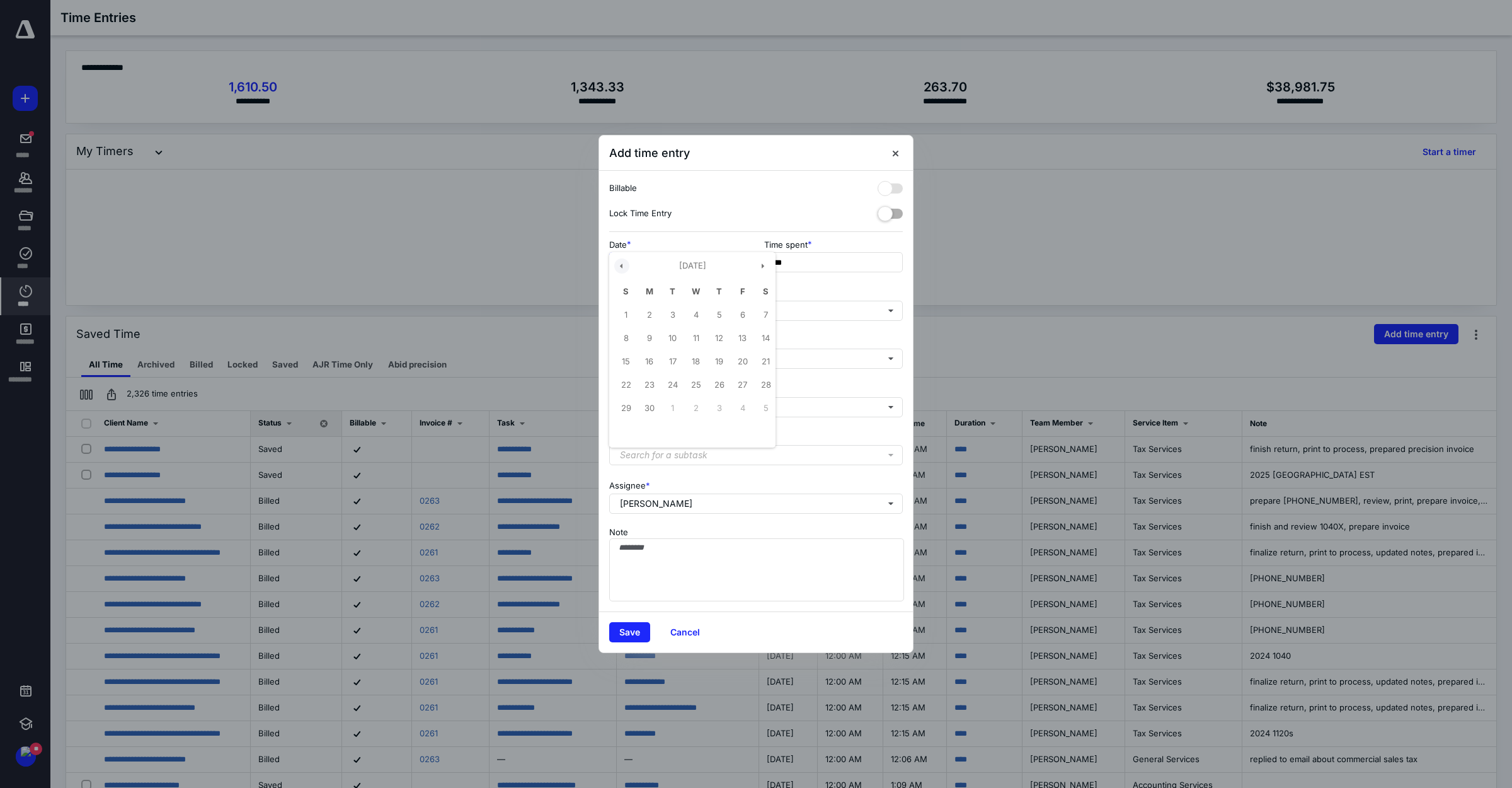 click at bounding box center [622, 266] 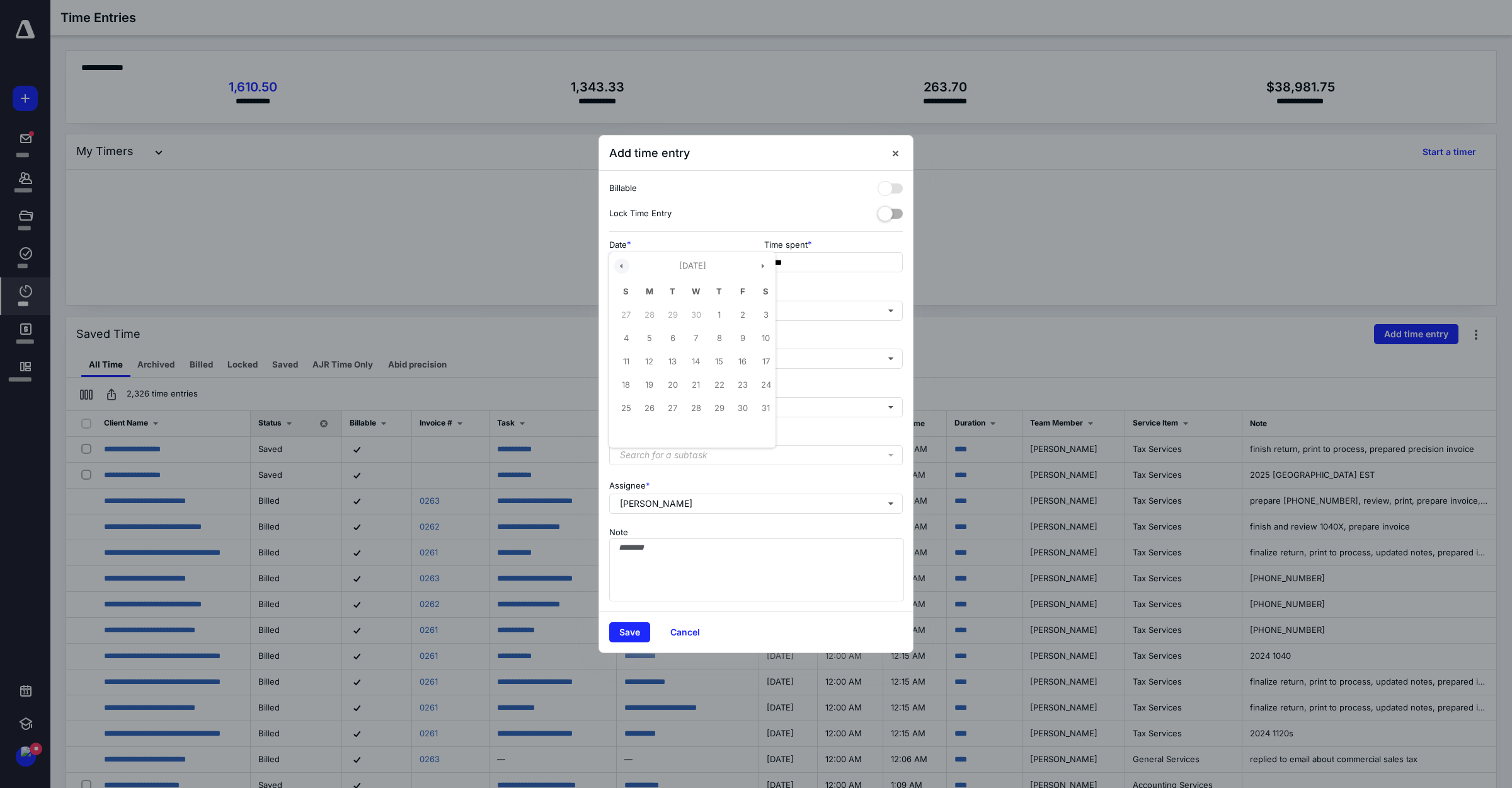 click at bounding box center [622, 266] 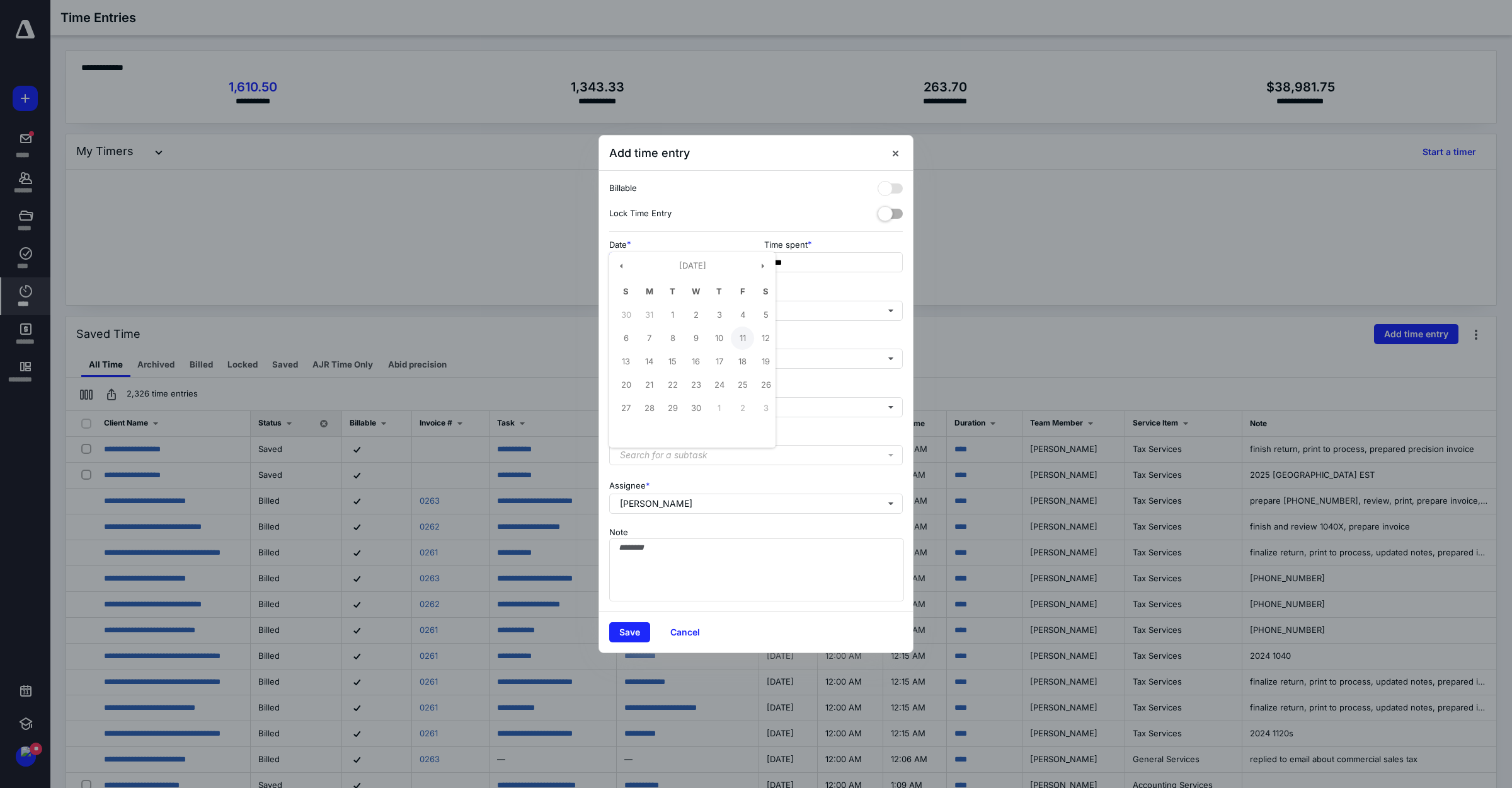 click on "11" at bounding box center [742, 338] 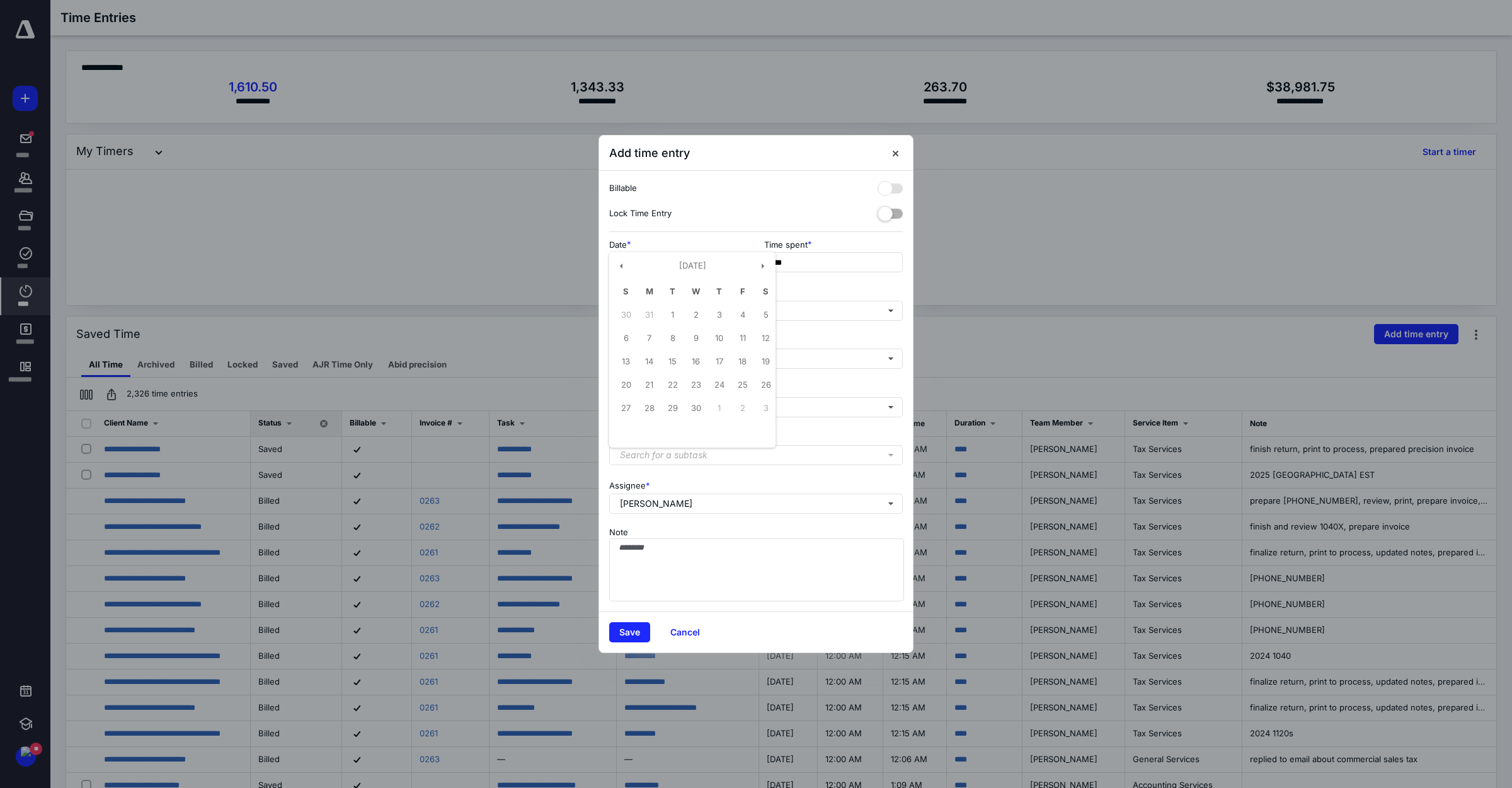 type on "**********" 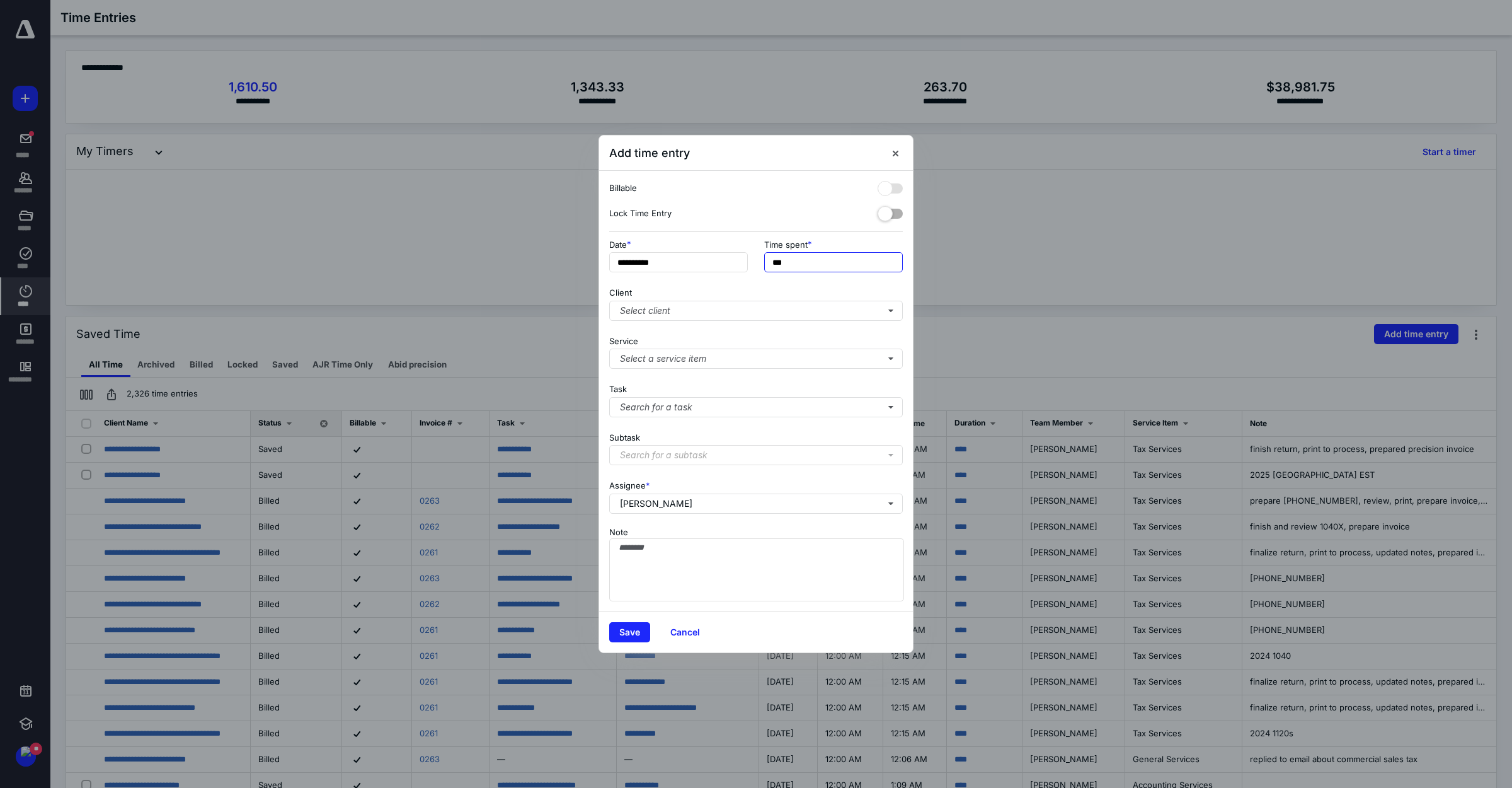 drag, startPoint x: 807, startPoint y: 264, endPoint x: 730, endPoint y: 250, distance: 78.26238 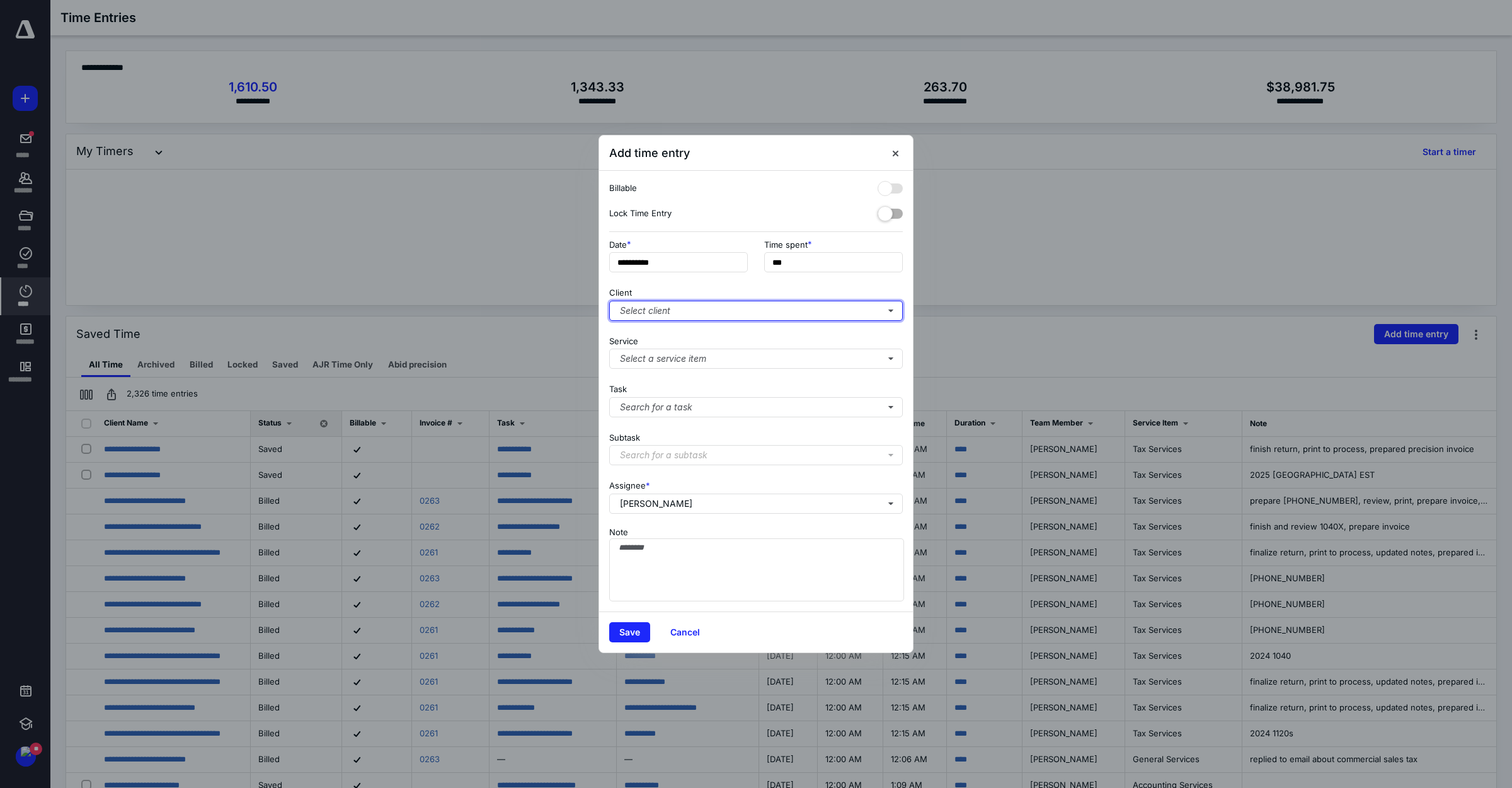 type on "***" 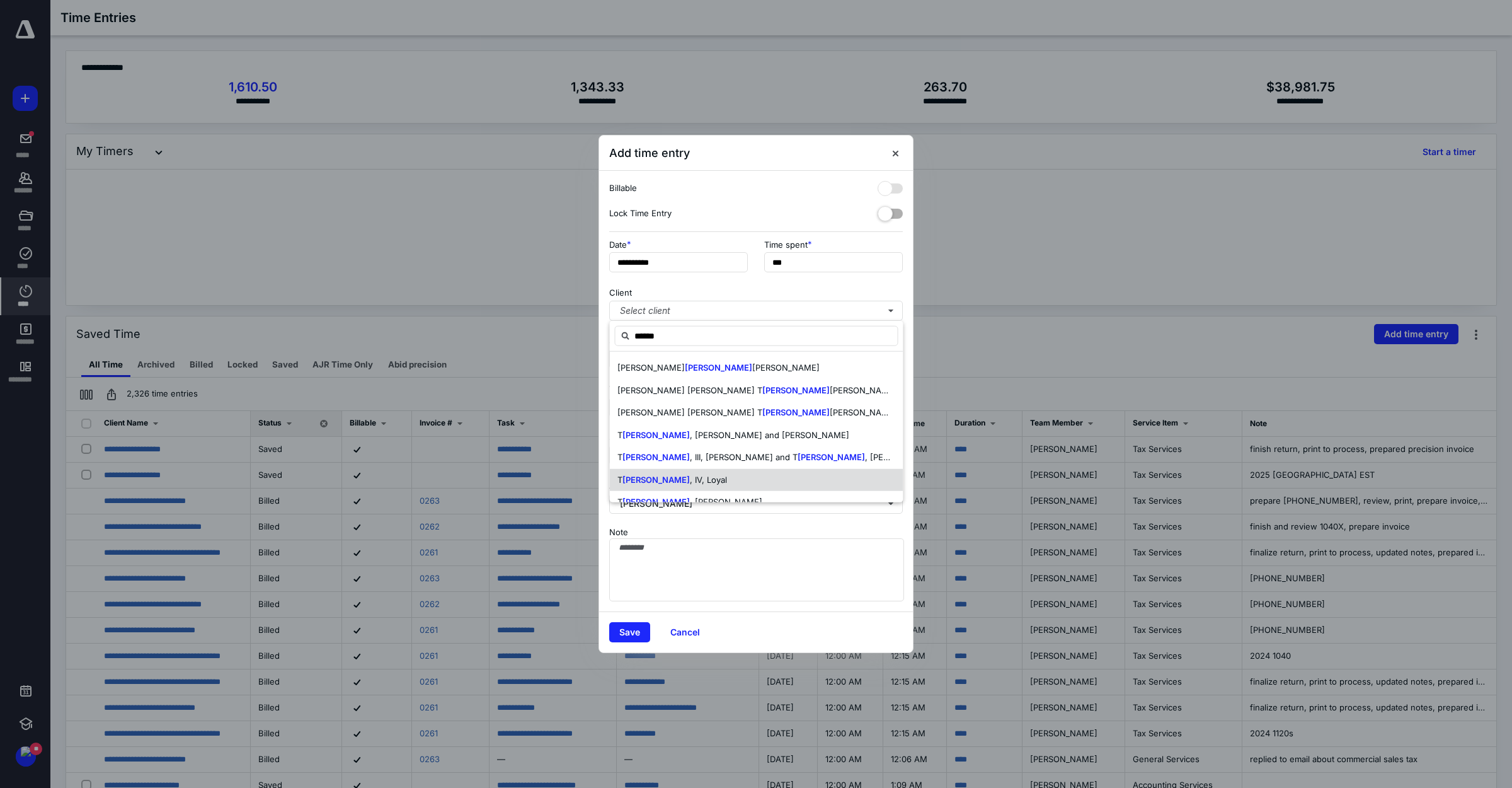 drag, startPoint x: 770, startPoint y: 476, endPoint x: 750, endPoint y: 439, distance: 42.05948 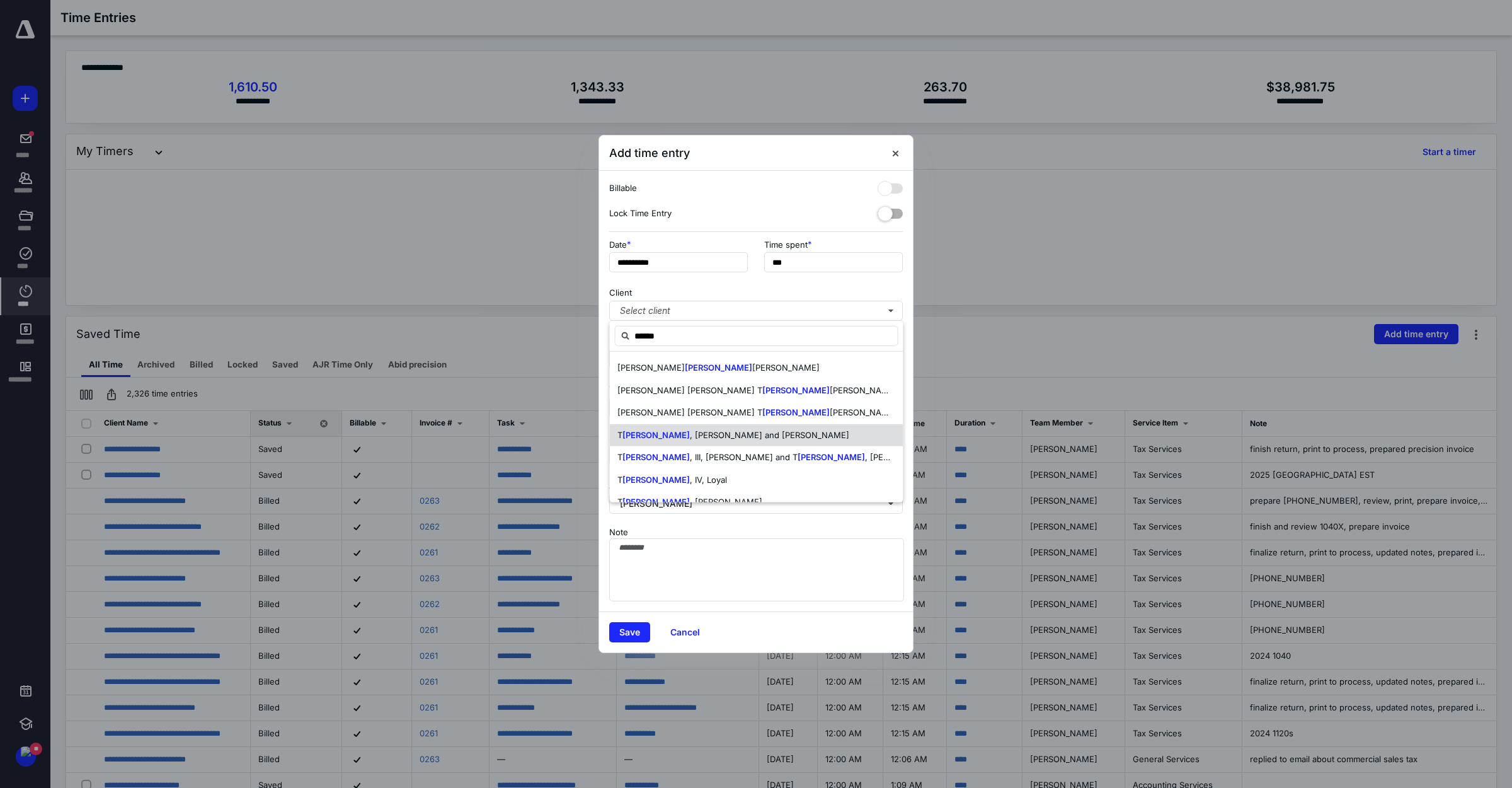 click on "[PERSON_NAME] , IV, Loyal" at bounding box center (757, 480) 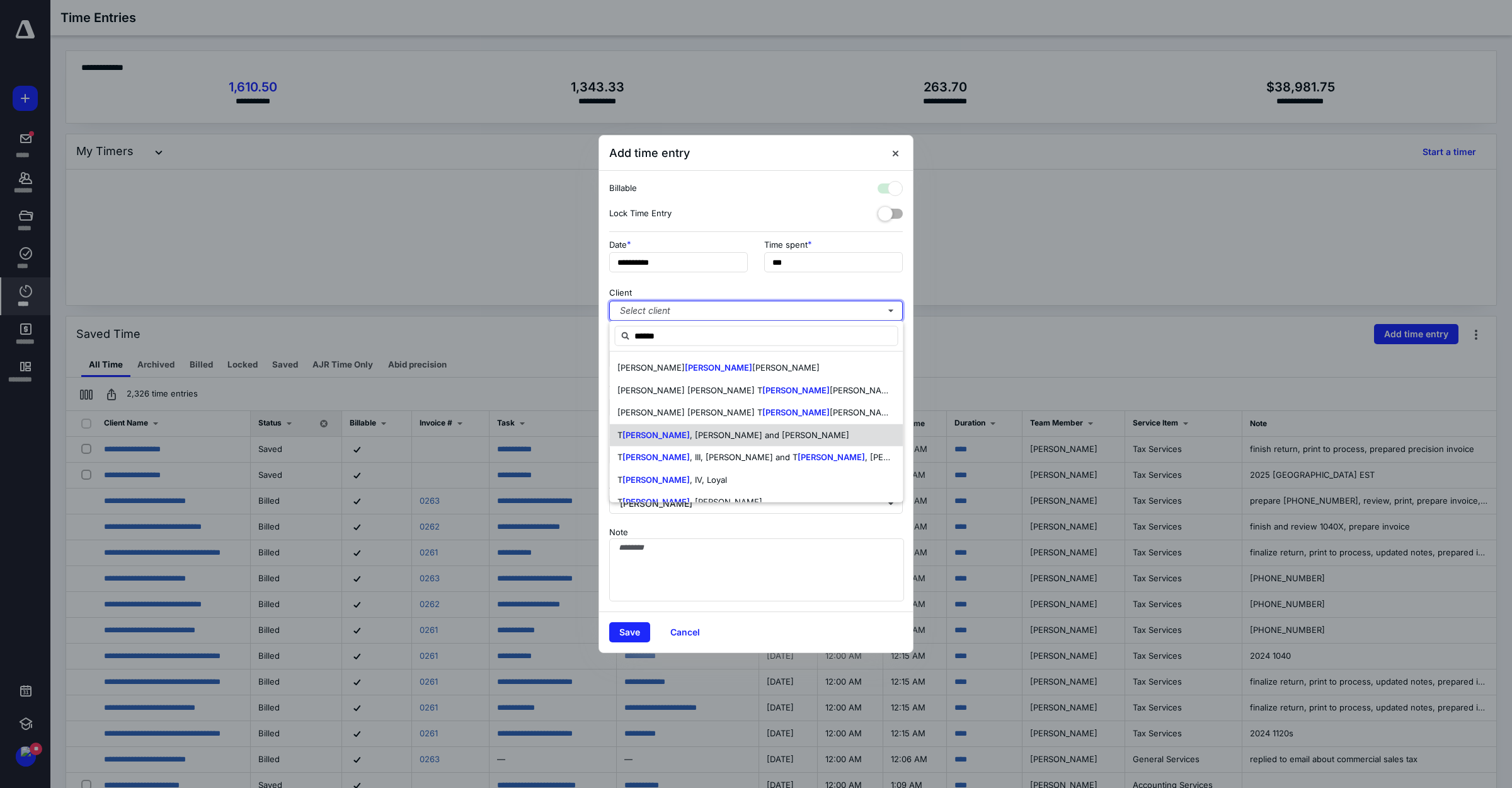checkbox on "true" 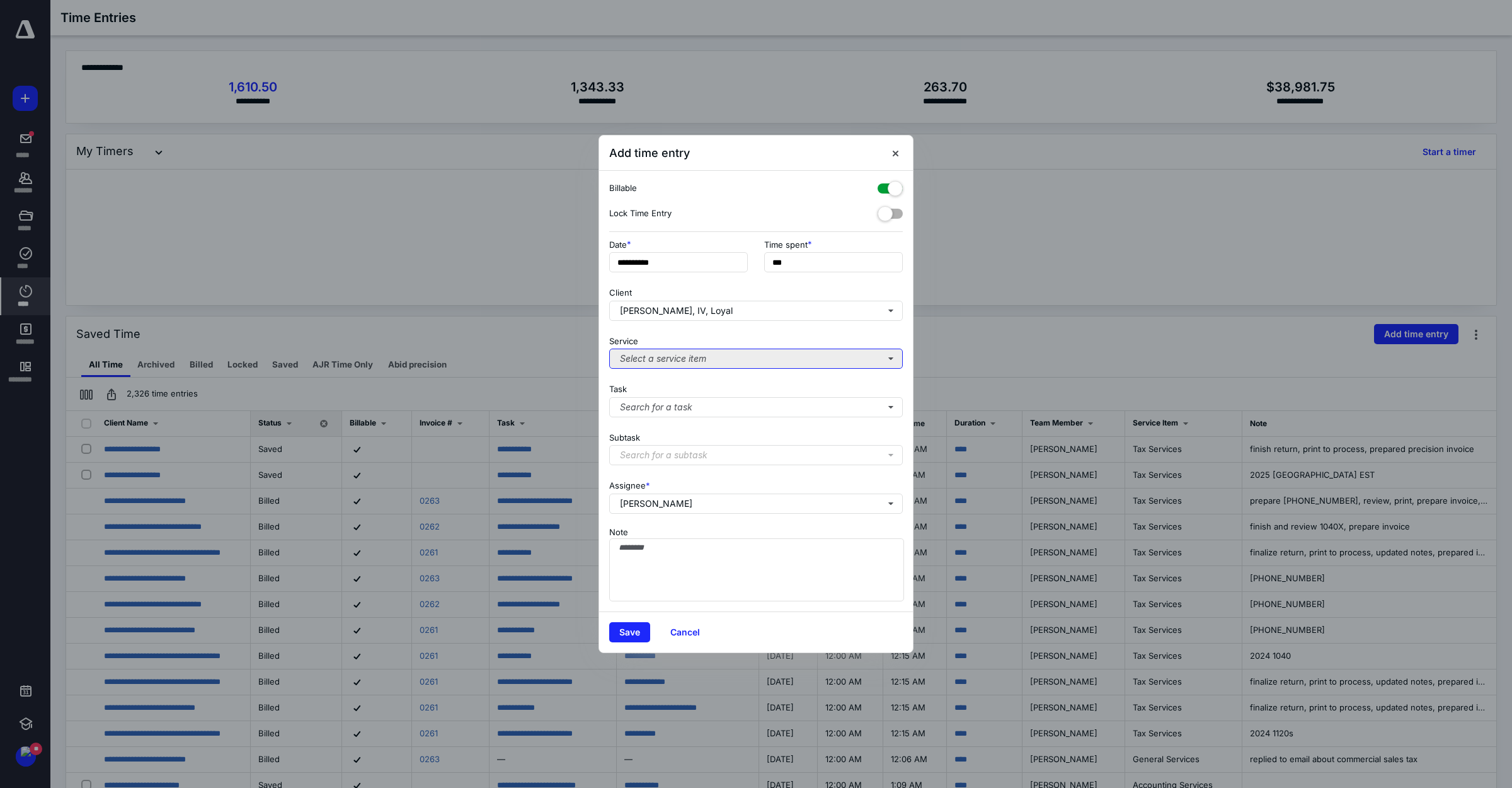 click on "Select a service item" at bounding box center [756, 359] 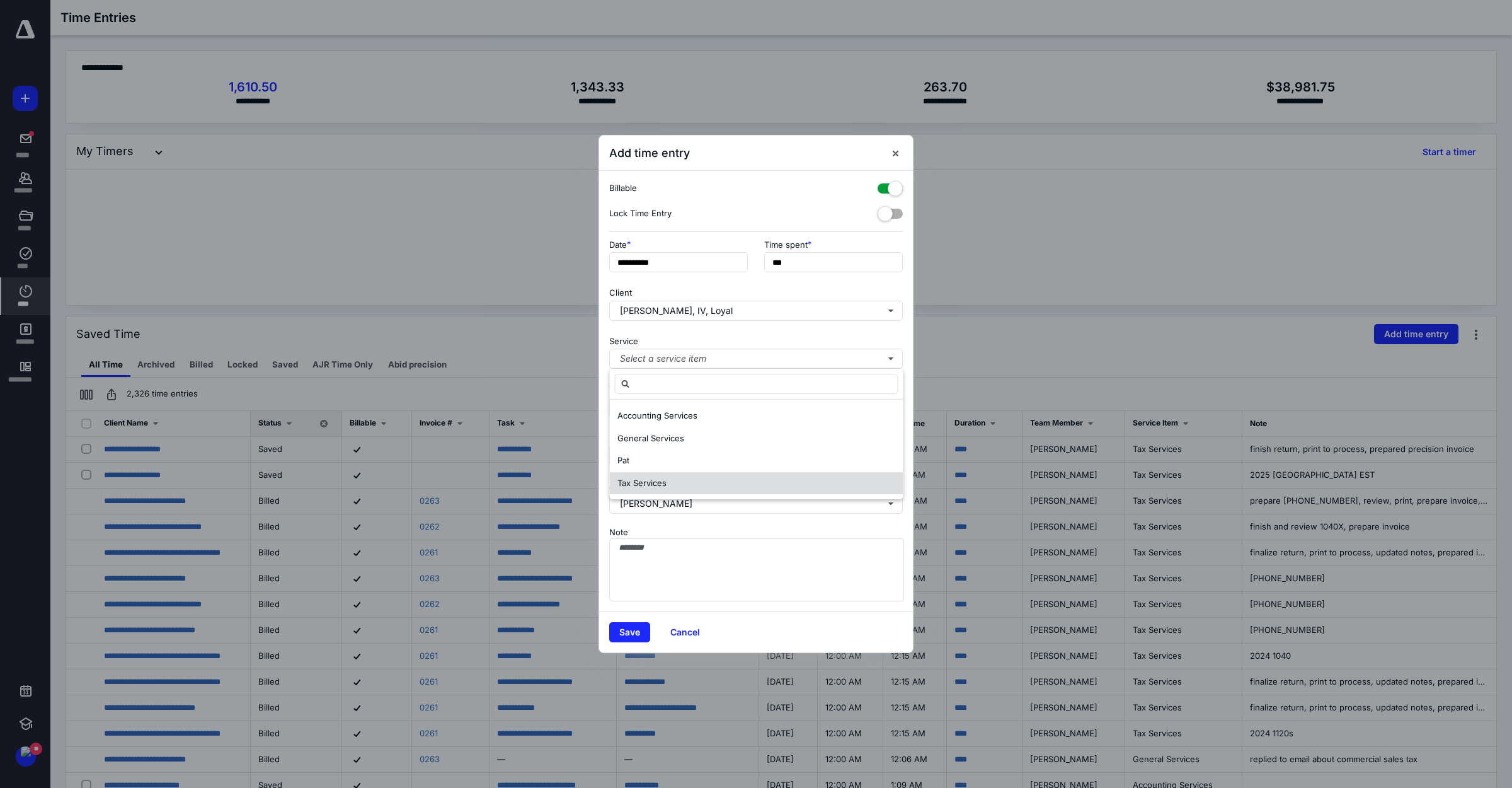 click on "Tax Services" at bounding box center [757, 484] 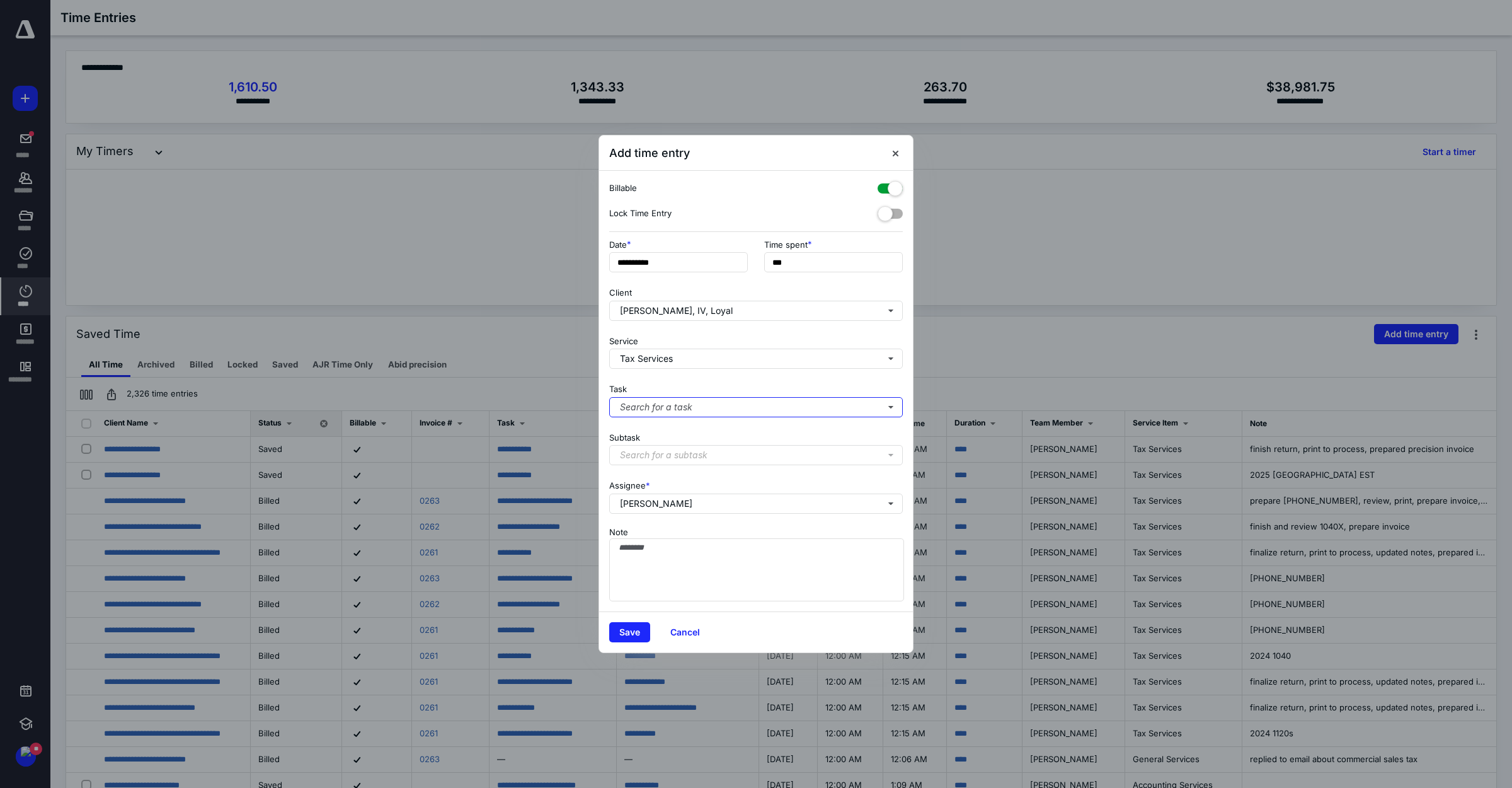 click on "Search for a task" at bounding box center (756, 407) 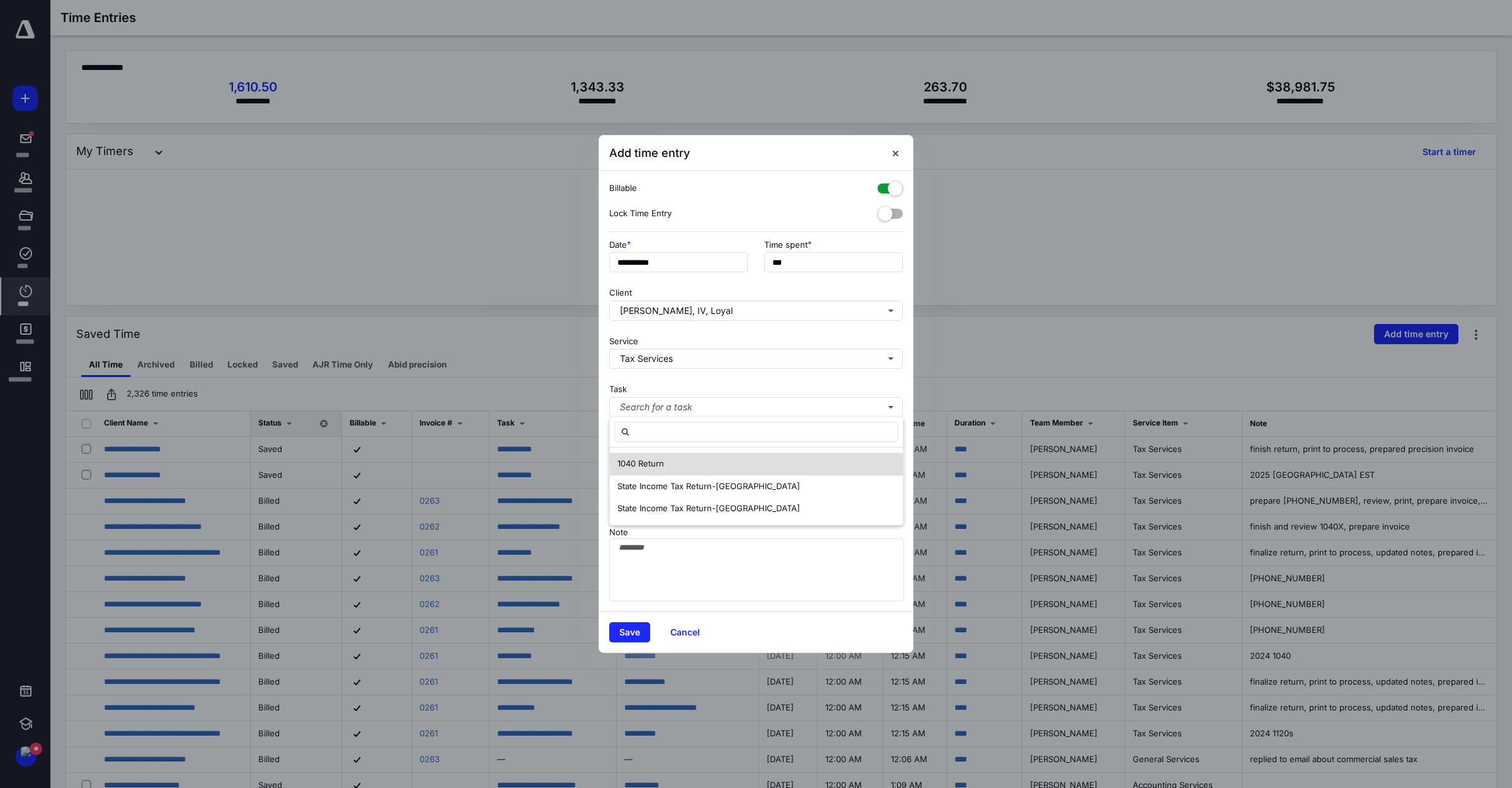 click on "1040 Return" at bounding box center [757, 464] 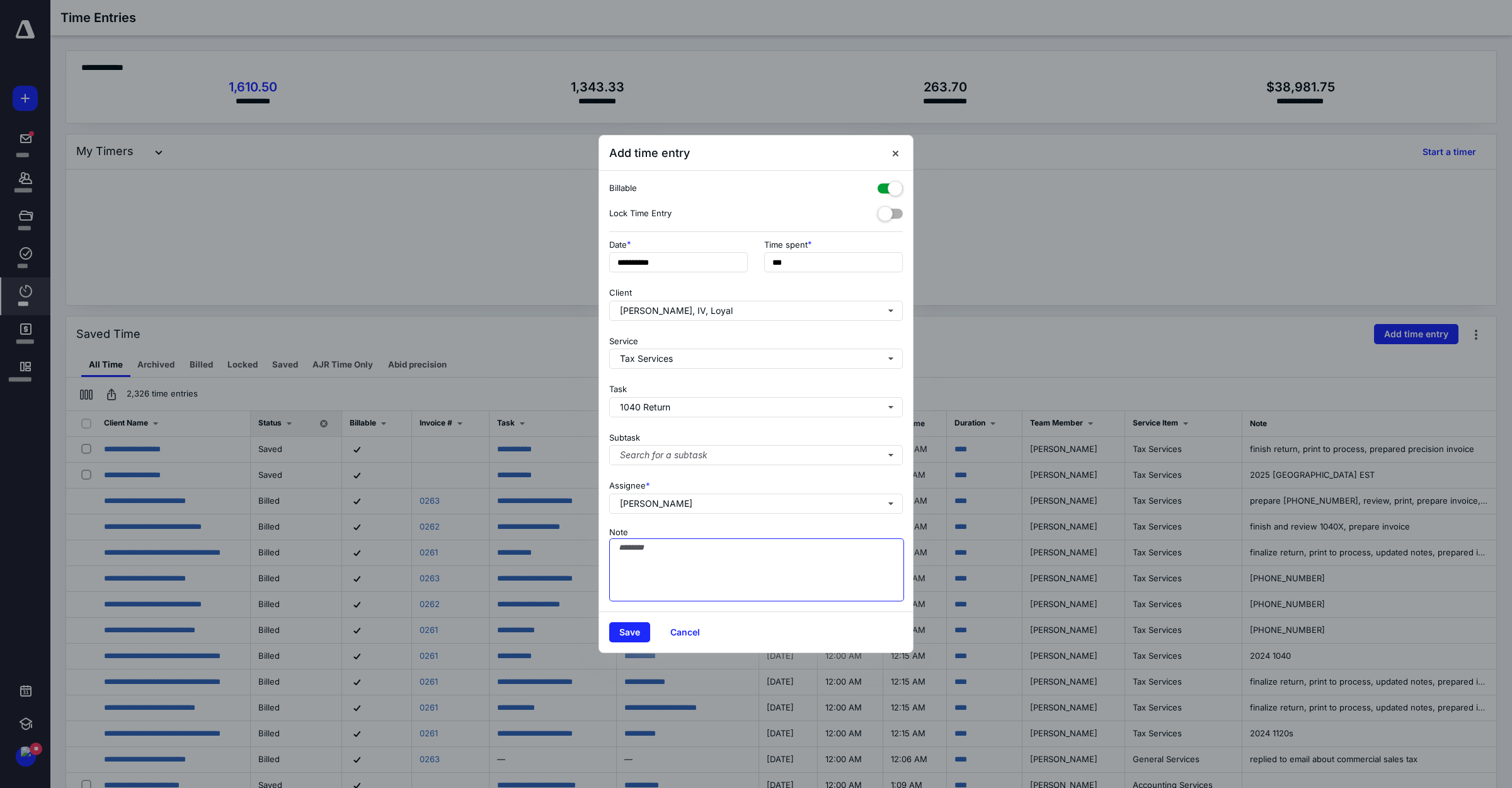 click on "Note" at bounding box center [757, 570] 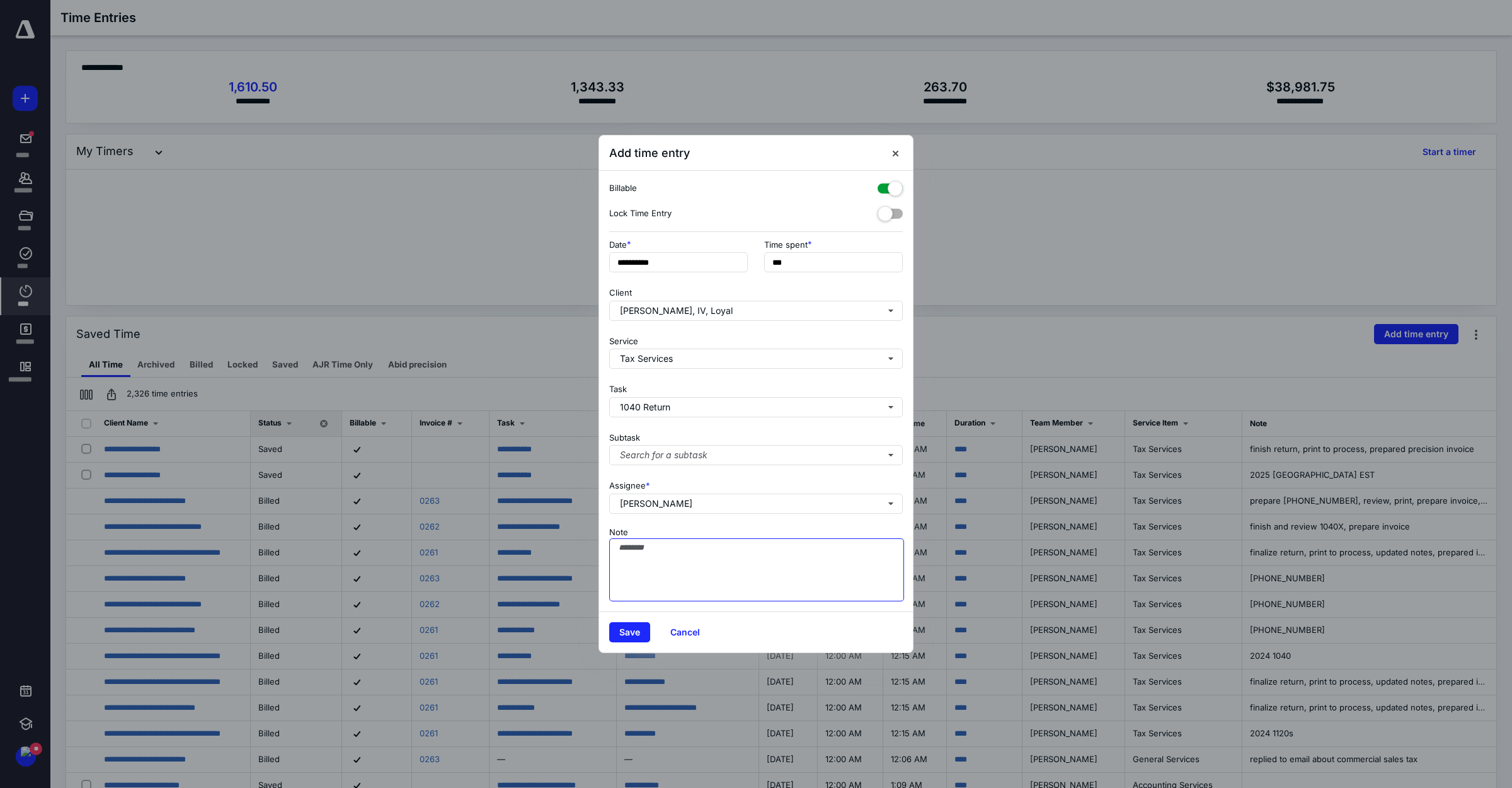 paste on "**********" 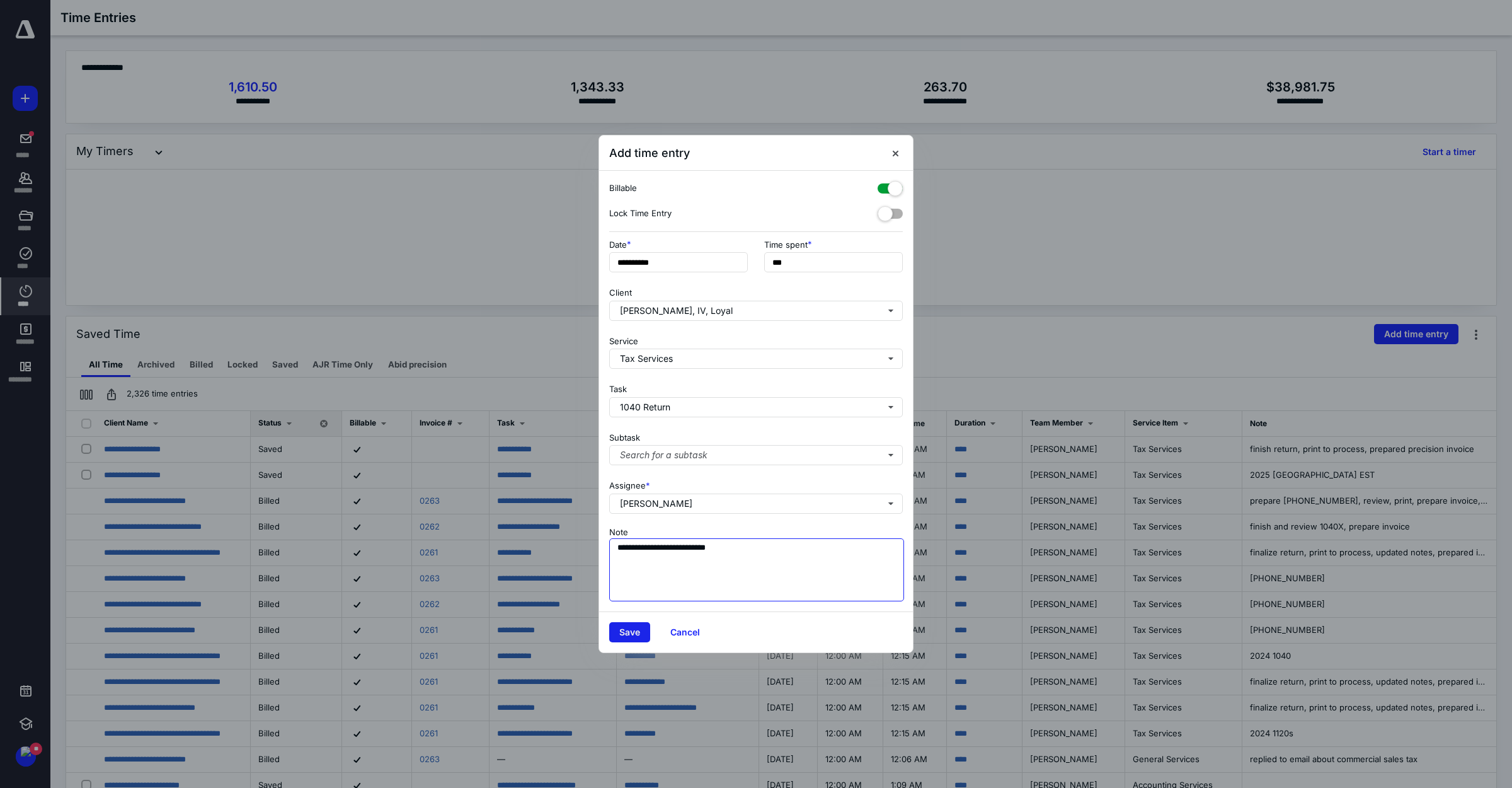 type on "**********" 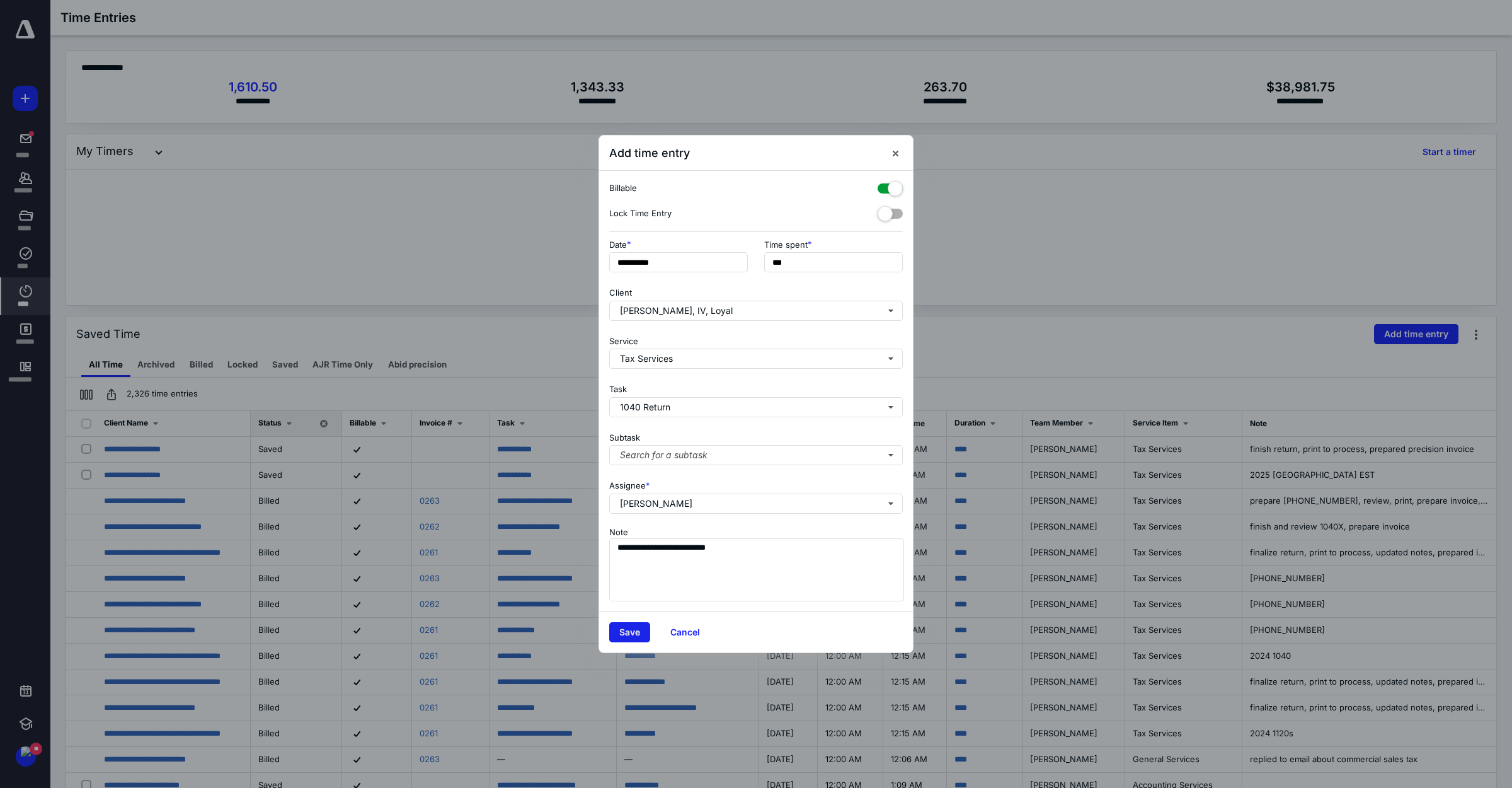 click on "Save" at bounding box center [629, 632] 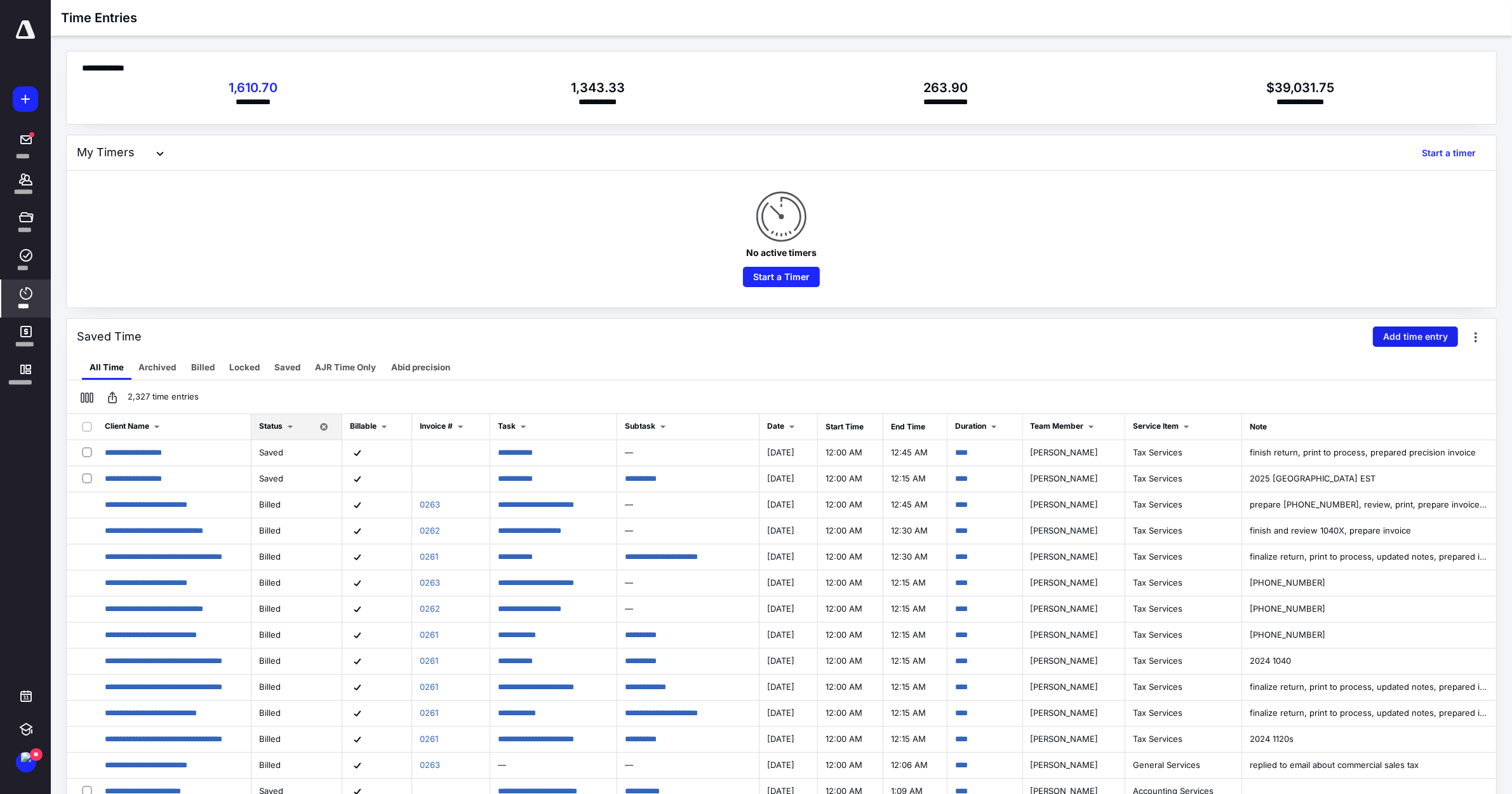 click on "Add time entry" at bounding box center [1415, 337] 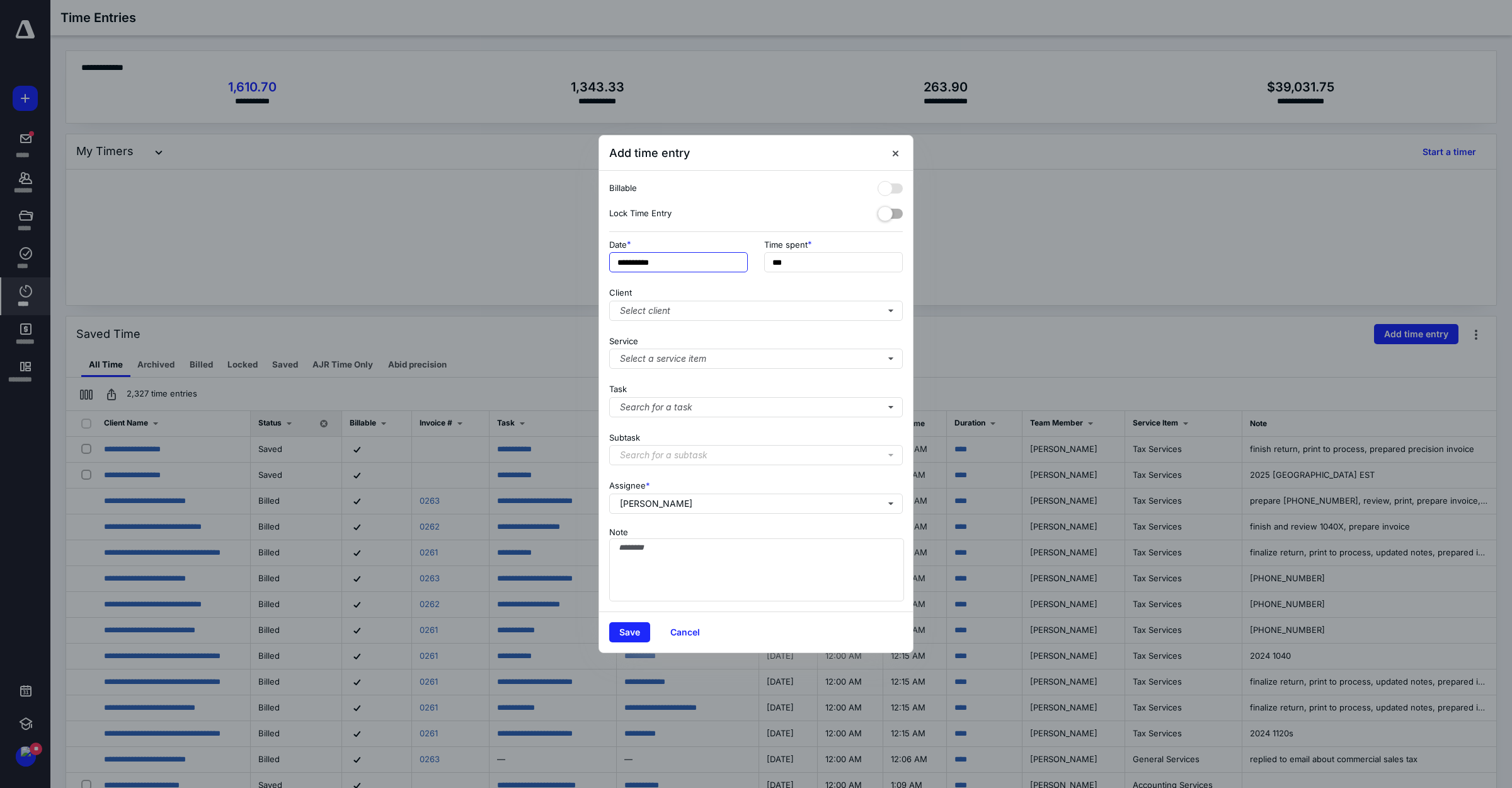 click on "**********" at bounding box center [679, 262] 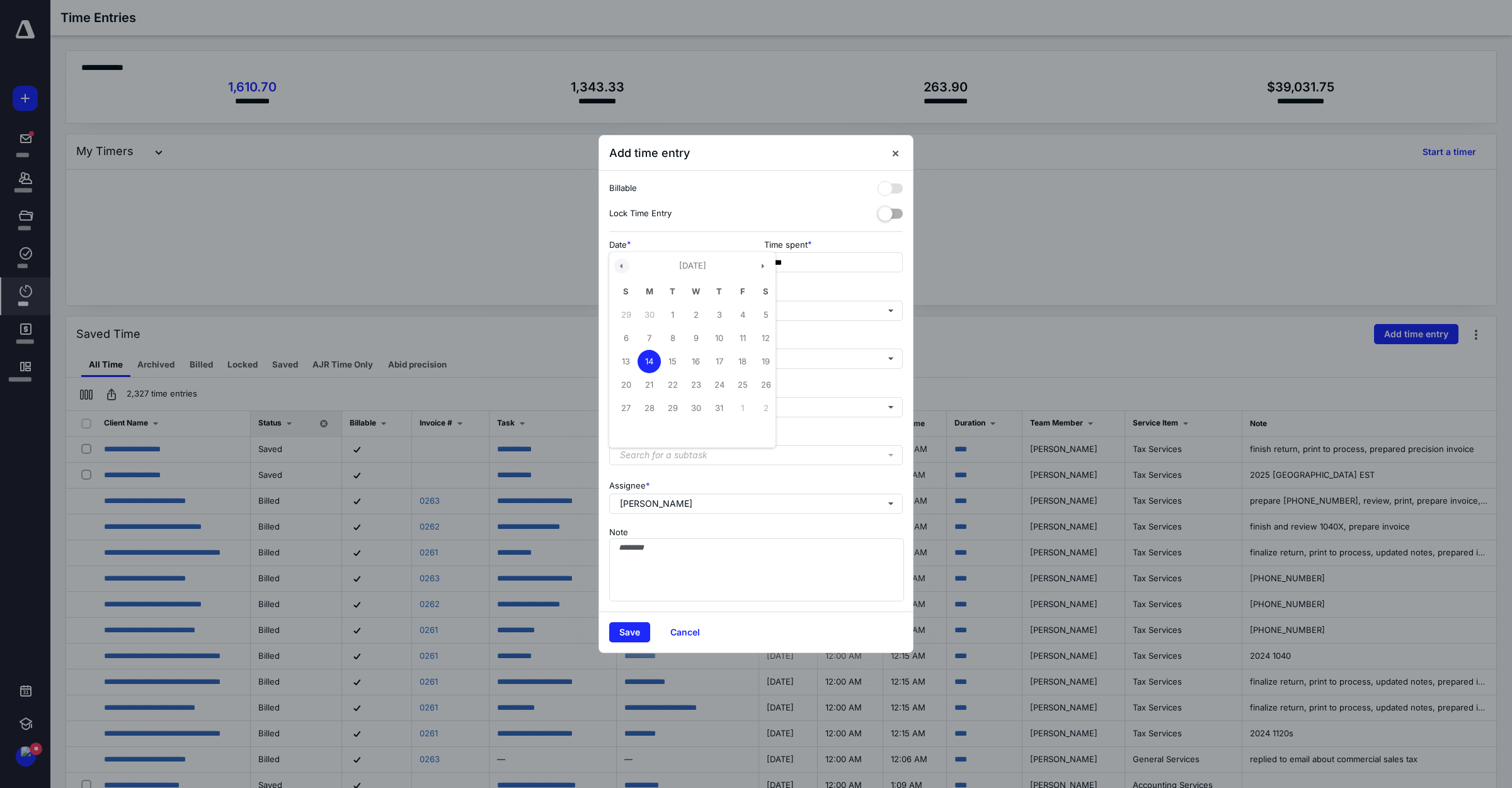 click at bounding box center [622, 266] 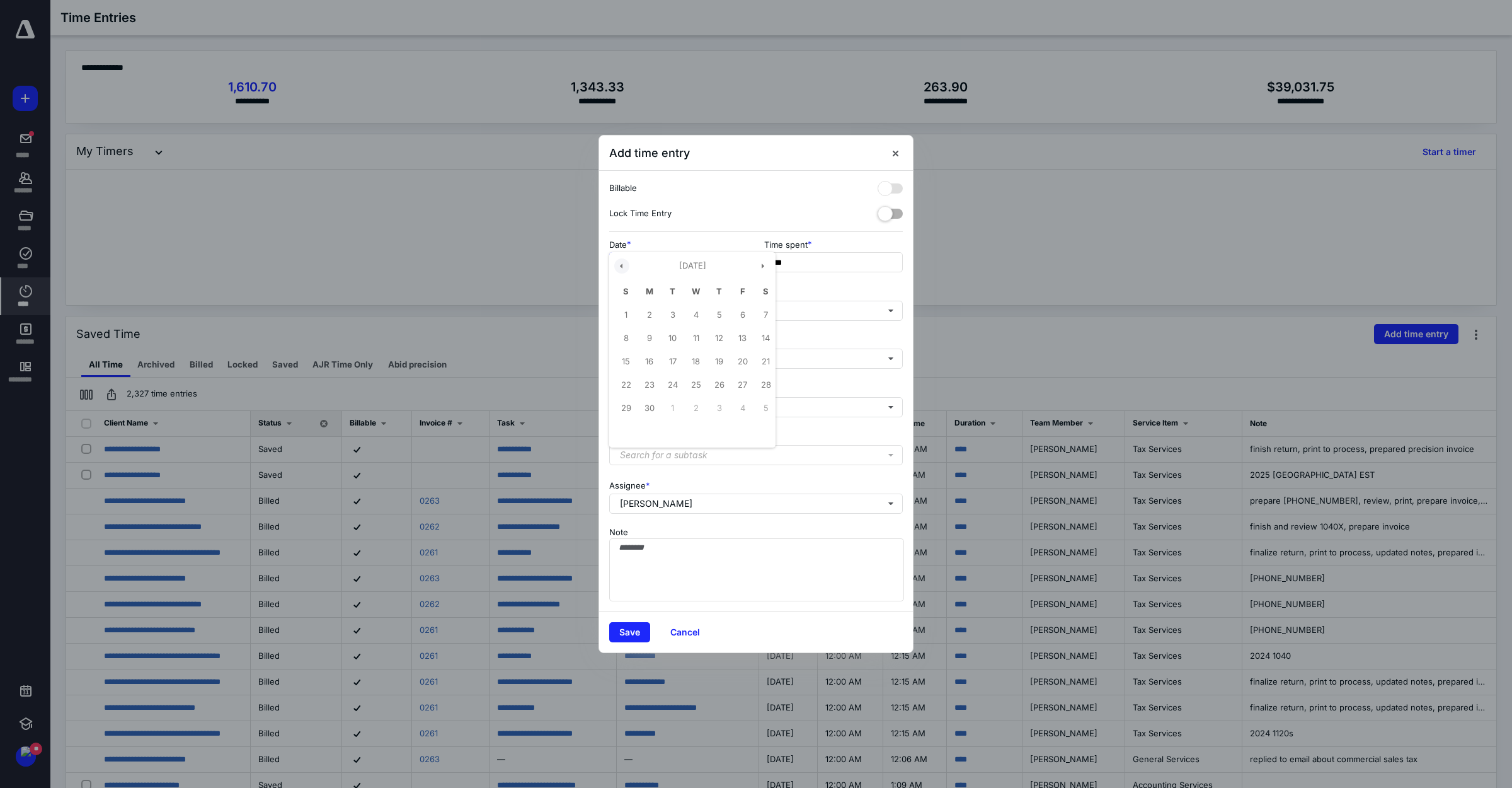 click at bounding box center [622, 266] 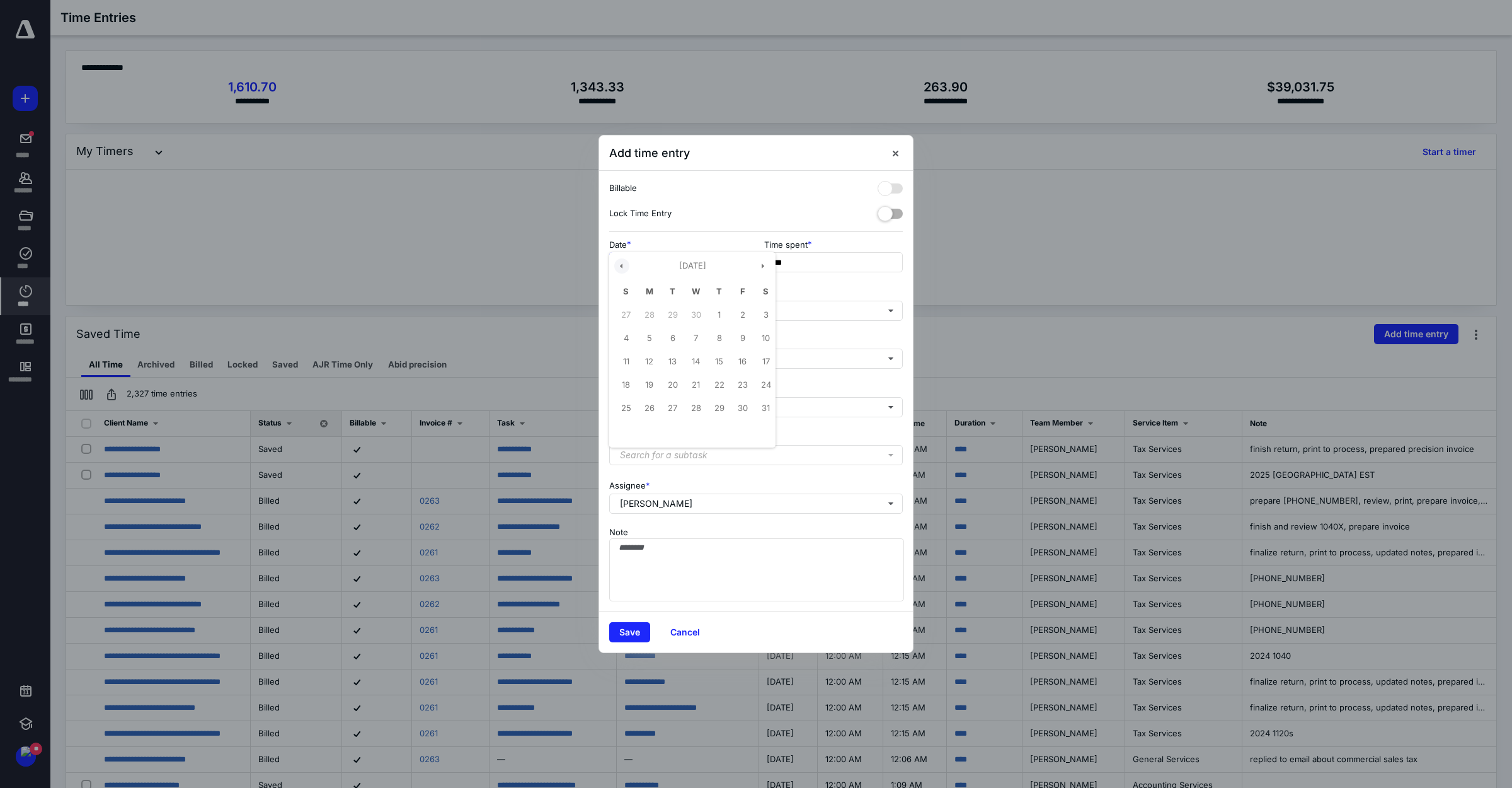 click at bounding box center (622, 266) 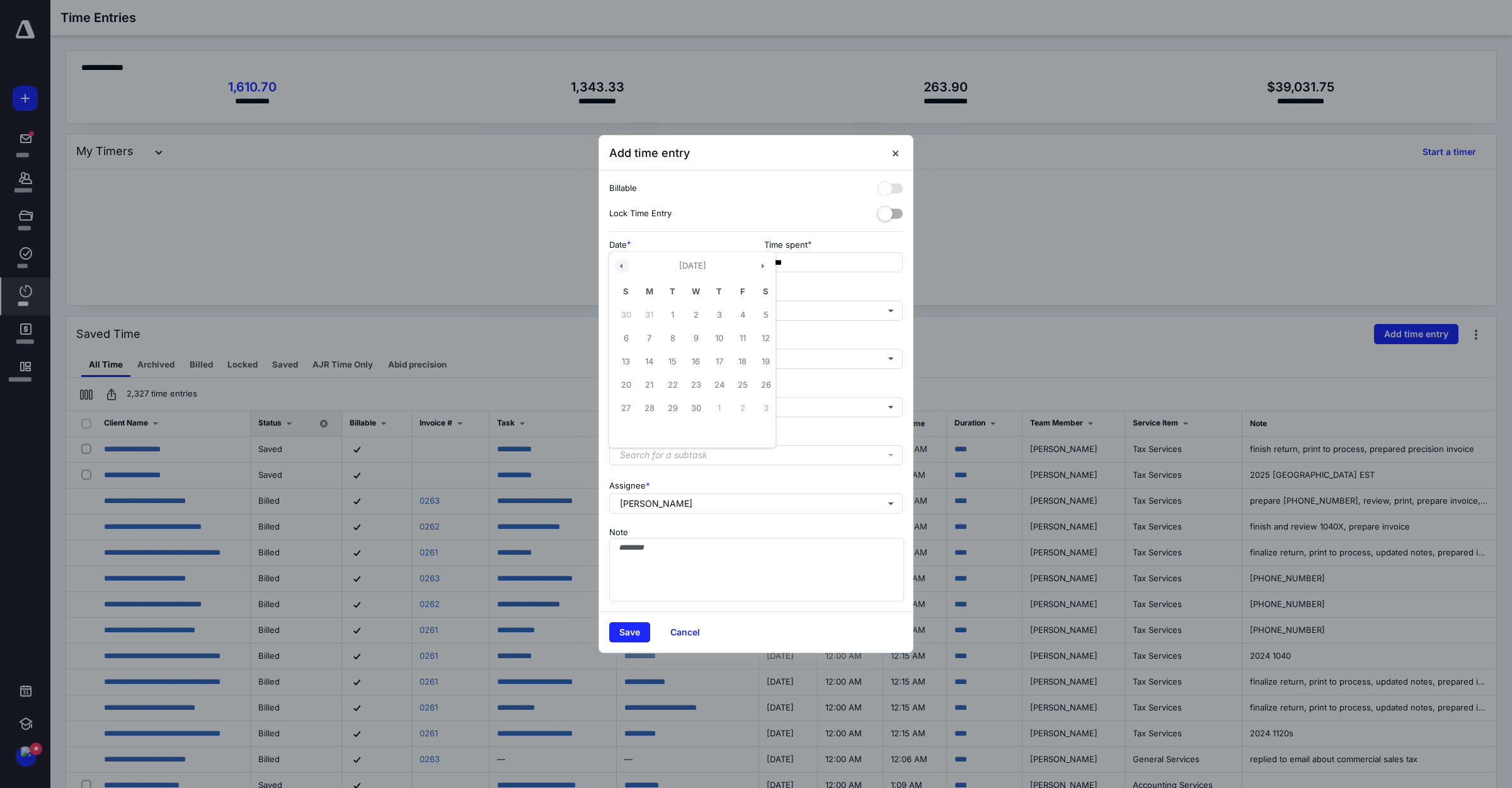 click at bounding box center [622, 266] 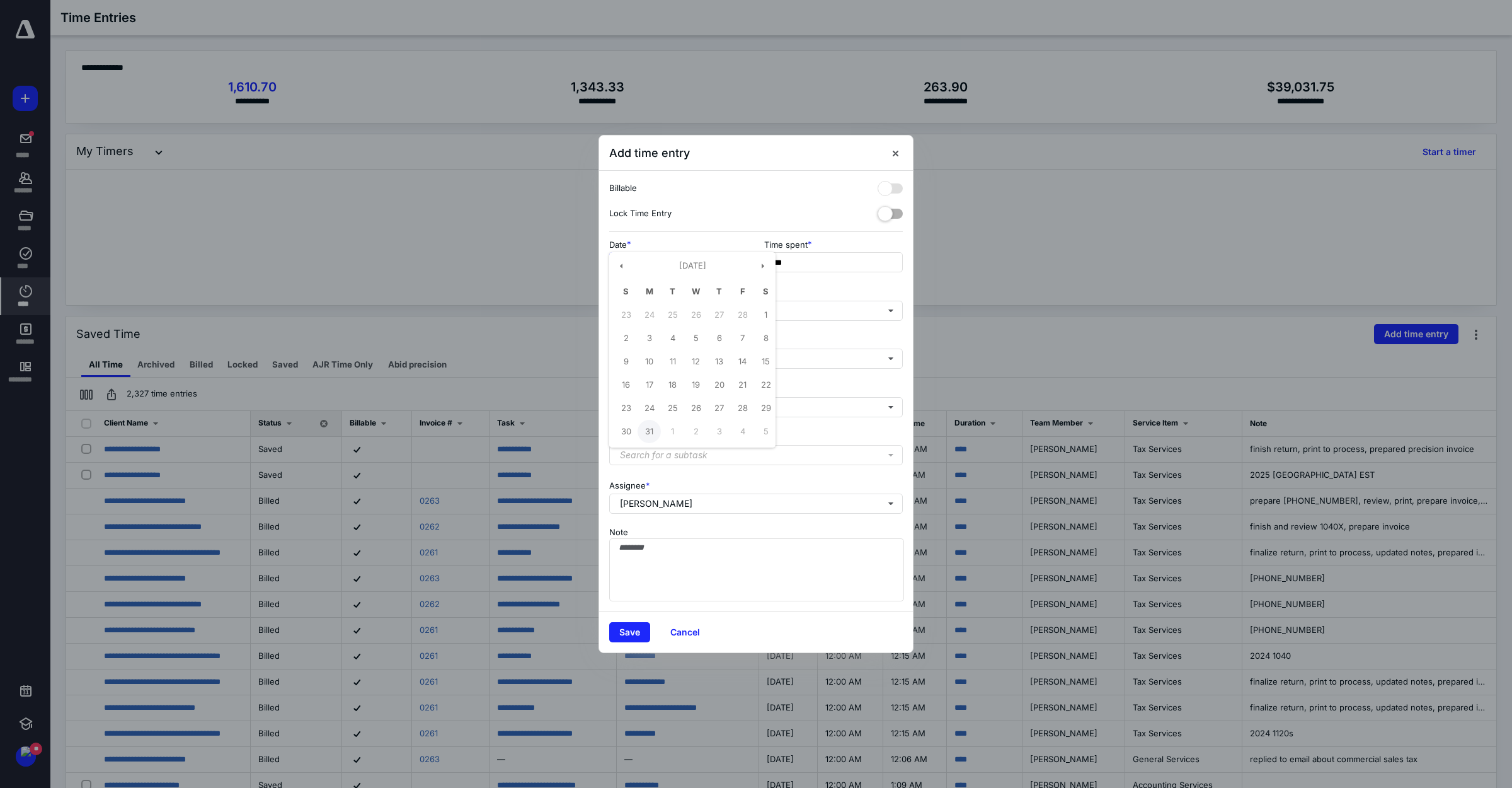 click on "31" at bounding box center [649, 431] 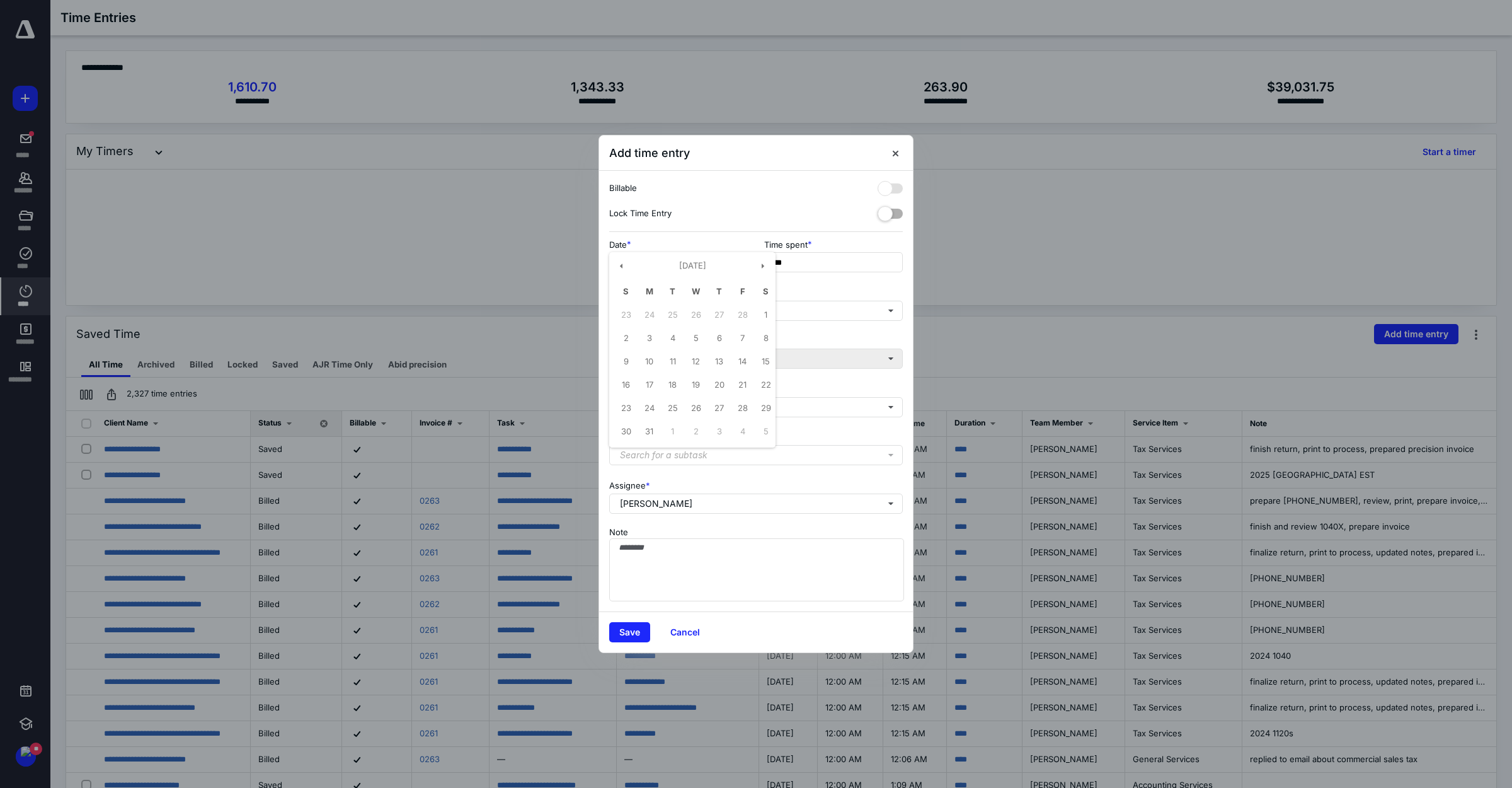 type on "**********" 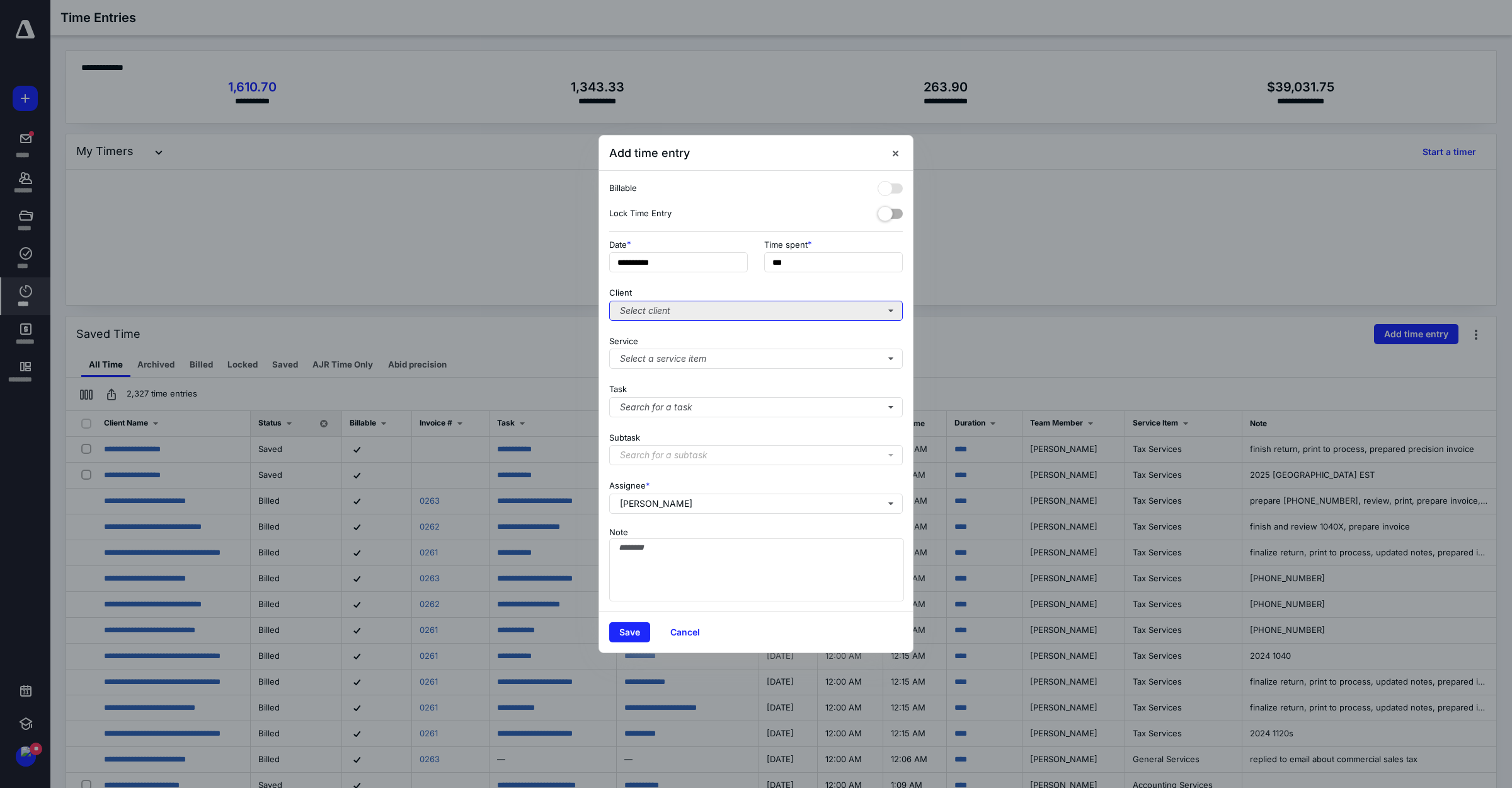 click on "Select client" at bounding box center [756, 311] 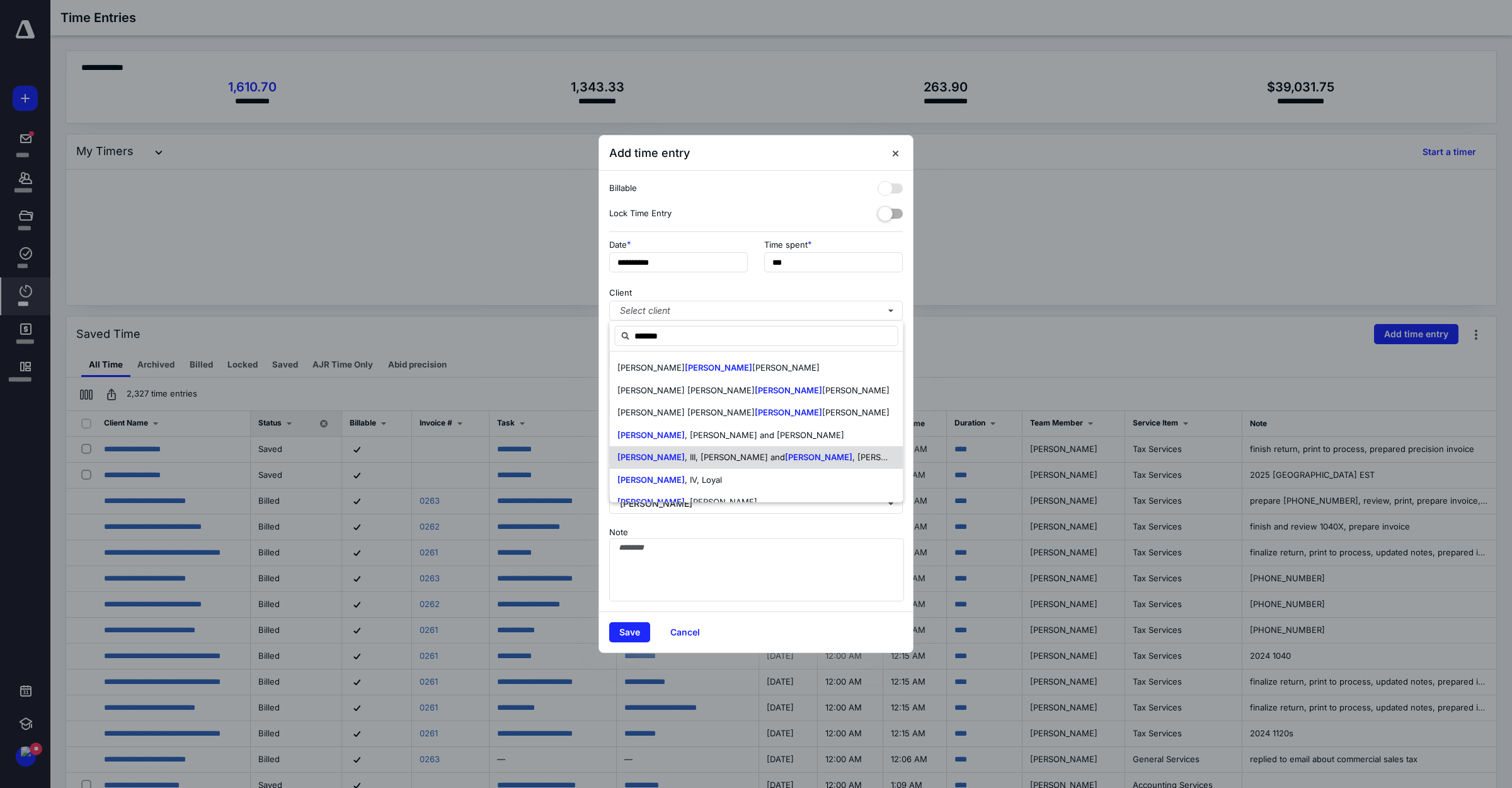 scroll, scrollTop: 16, scrollLeft: 0, axis: vertical 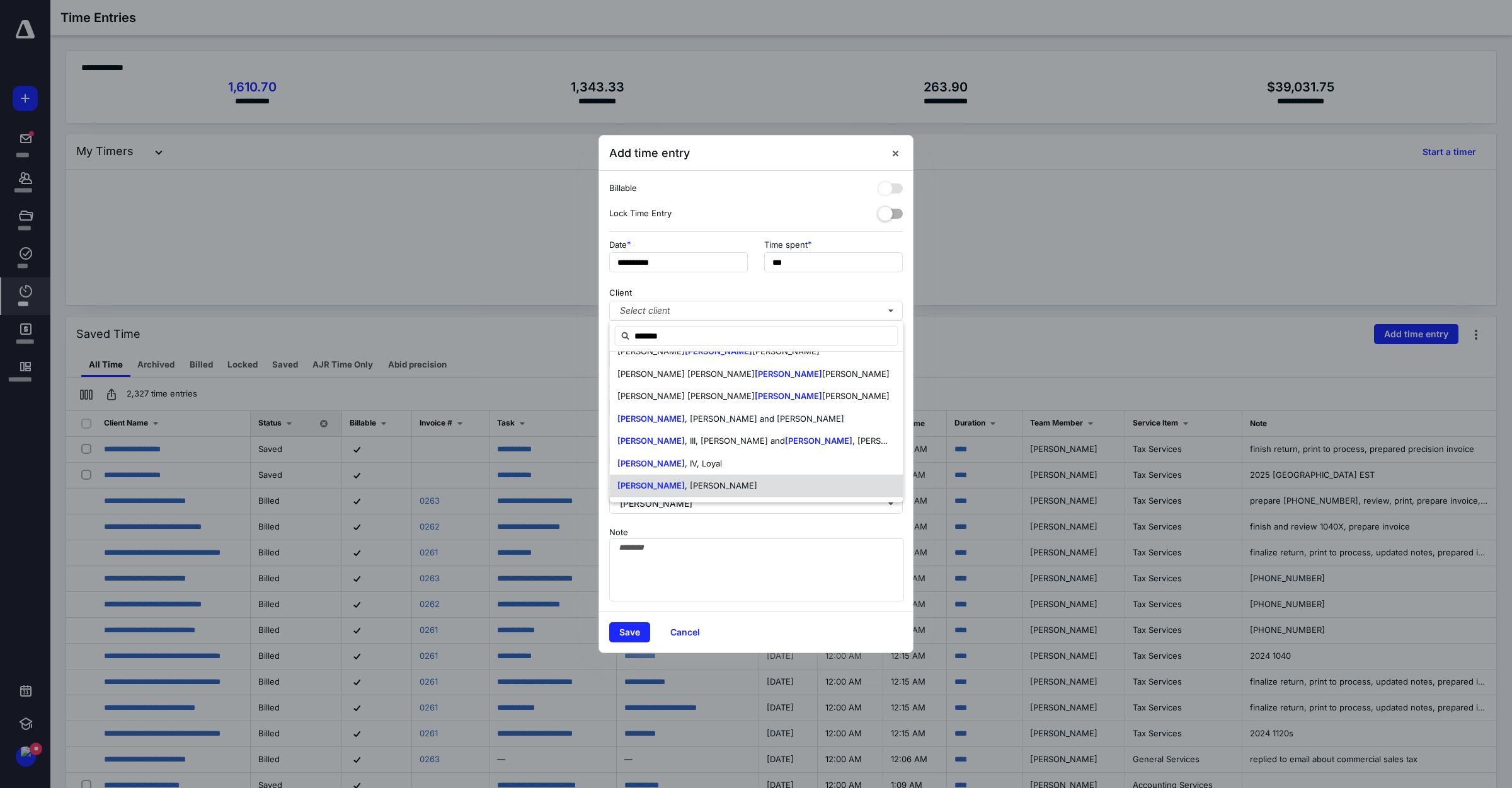 click on "[PERSON_NAME]" at bounding box center (757, 486) 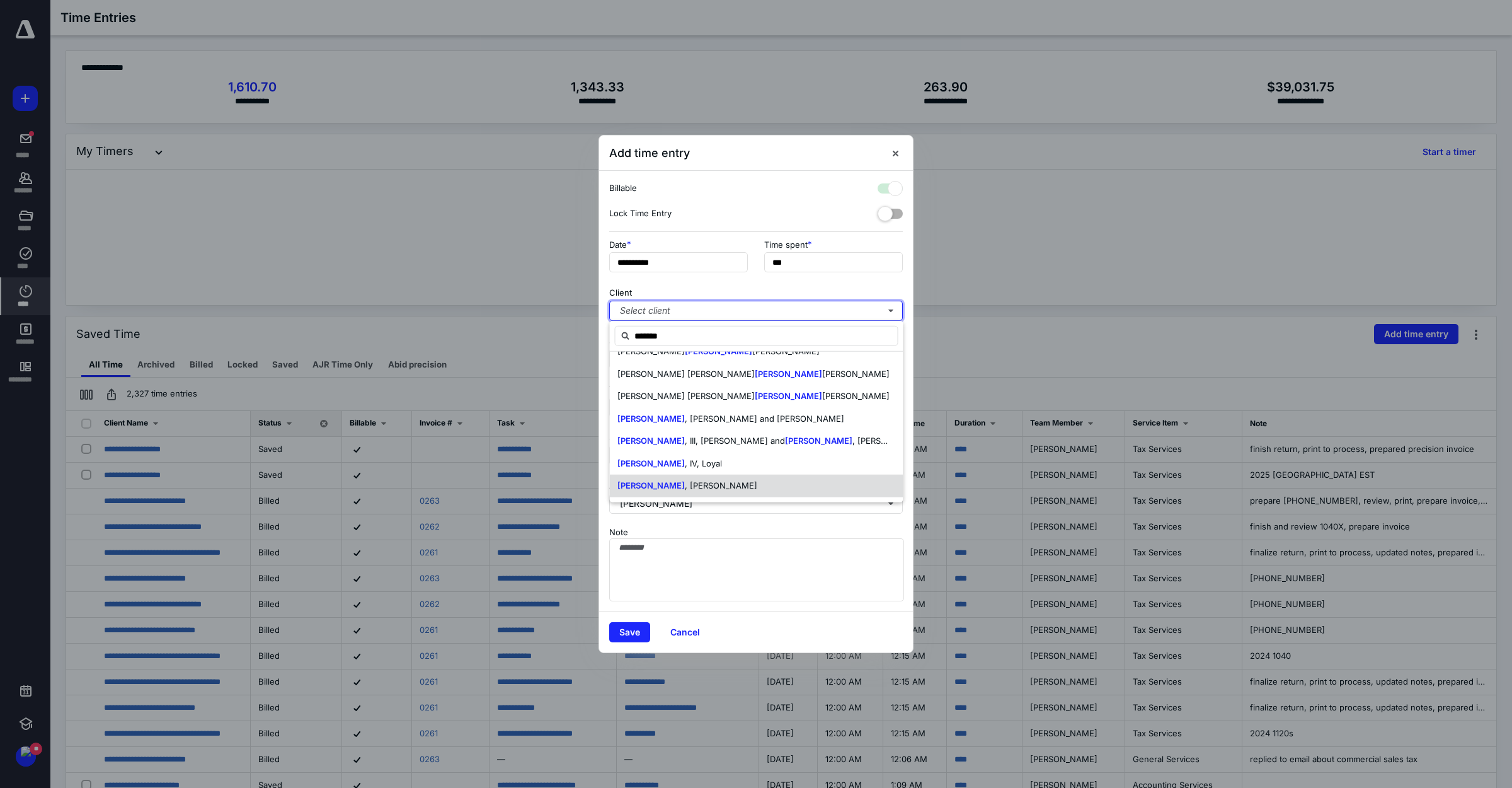 checkbox on "true" 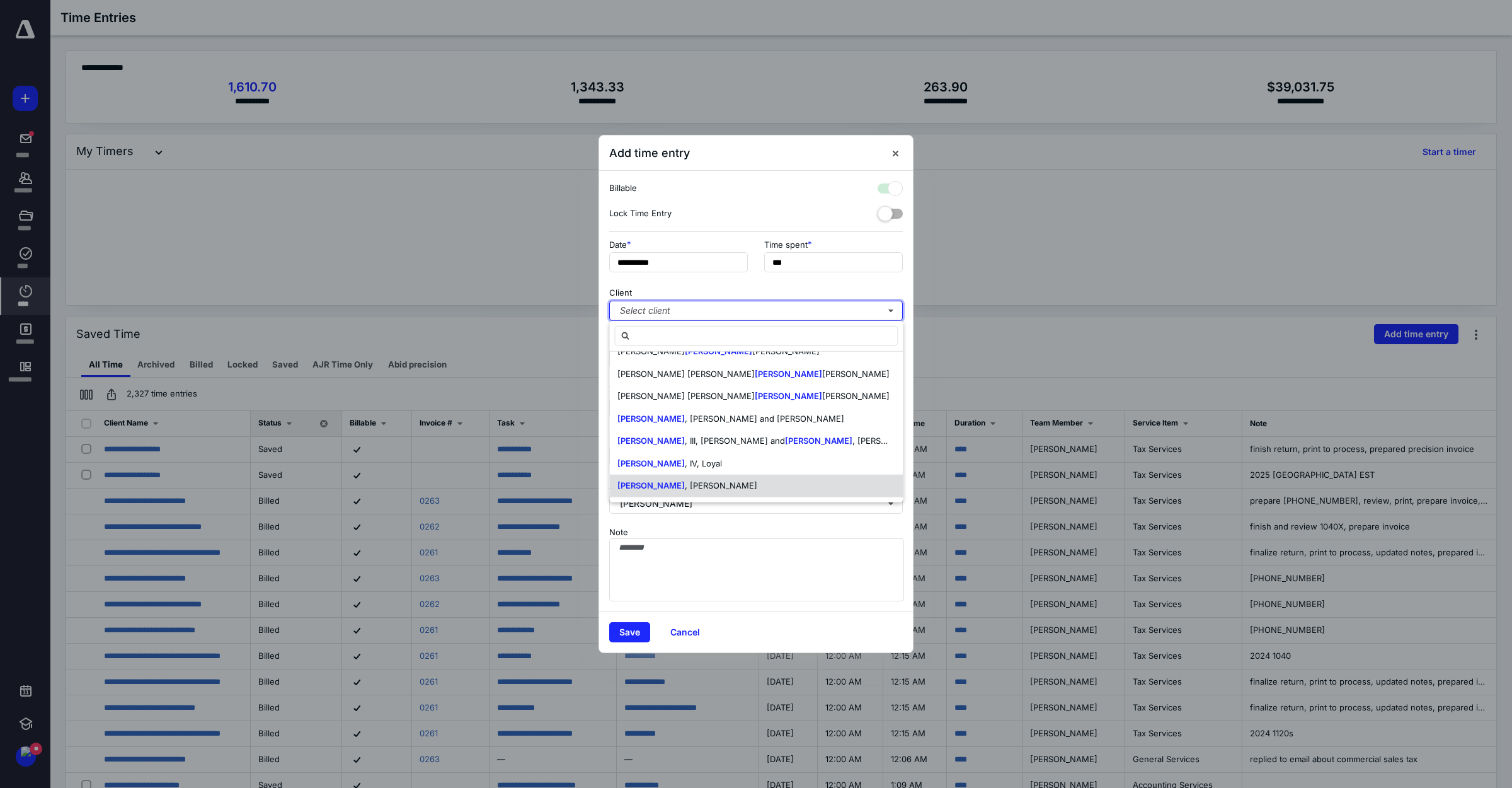 scroll, scrollTop: 0, scrollLeft: 0, axis: both 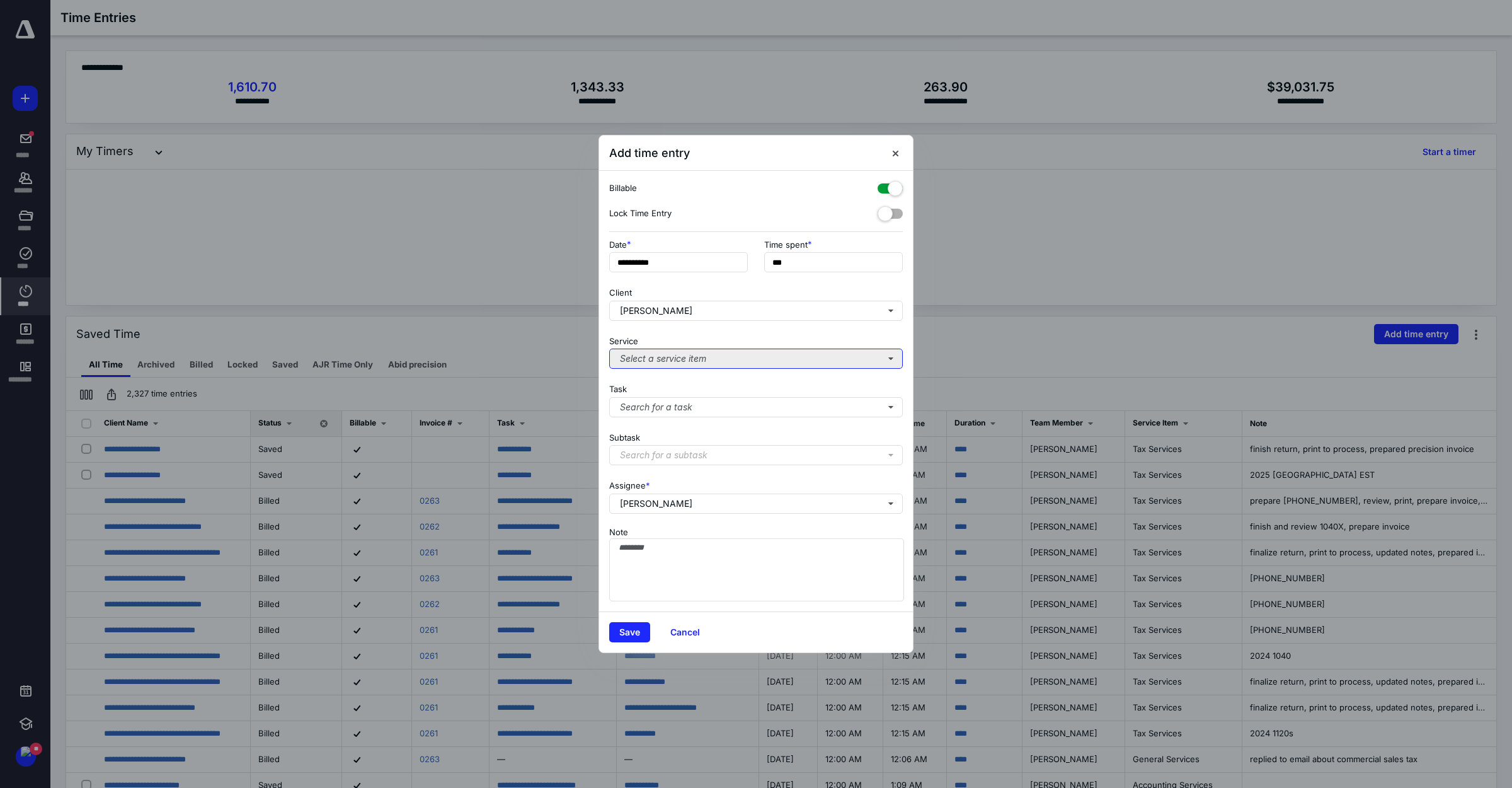click on "Select a service item" at bounding box center (756, 359) 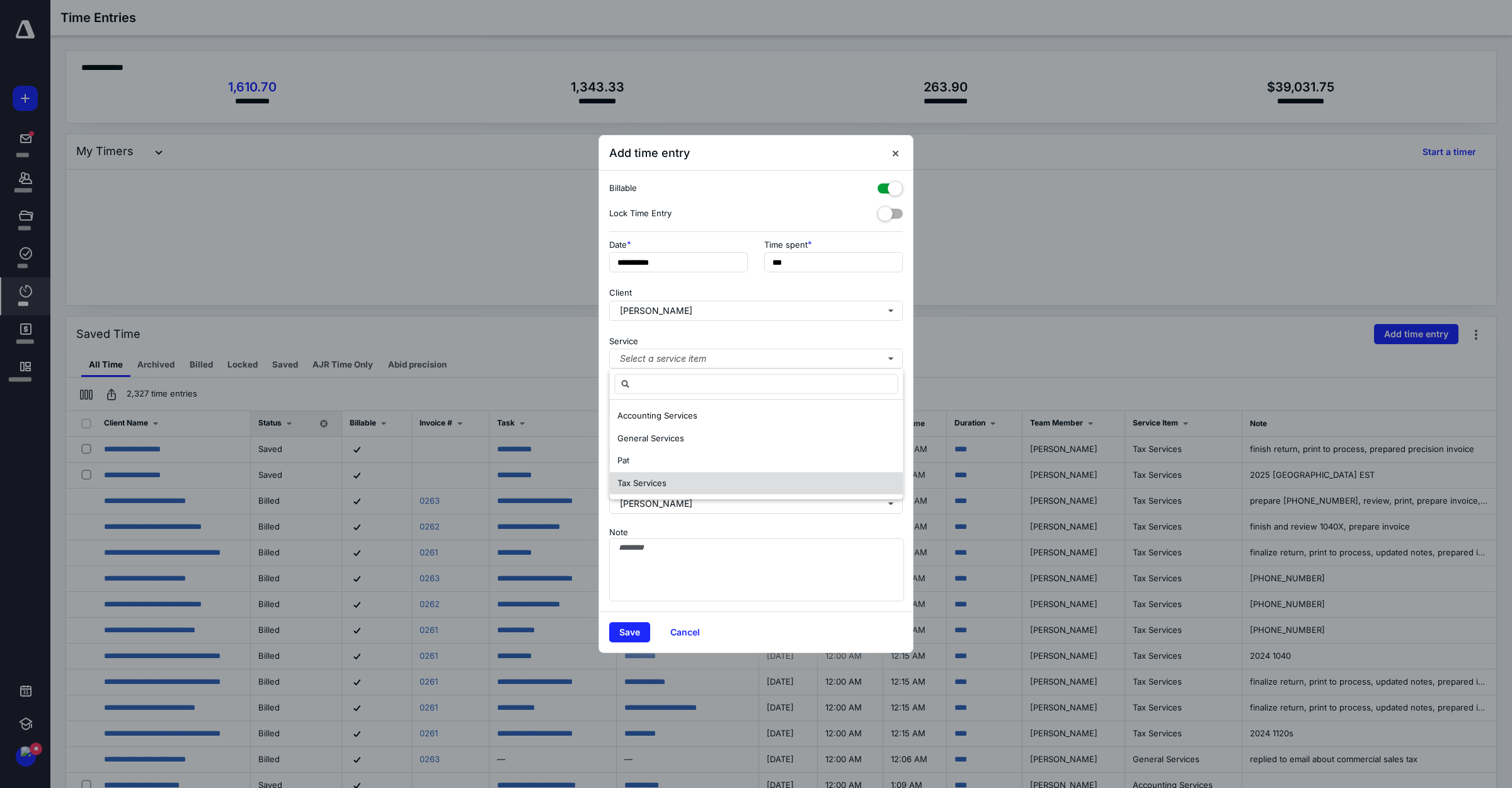 click on "Tax Services" at bounding box center (642, 484) 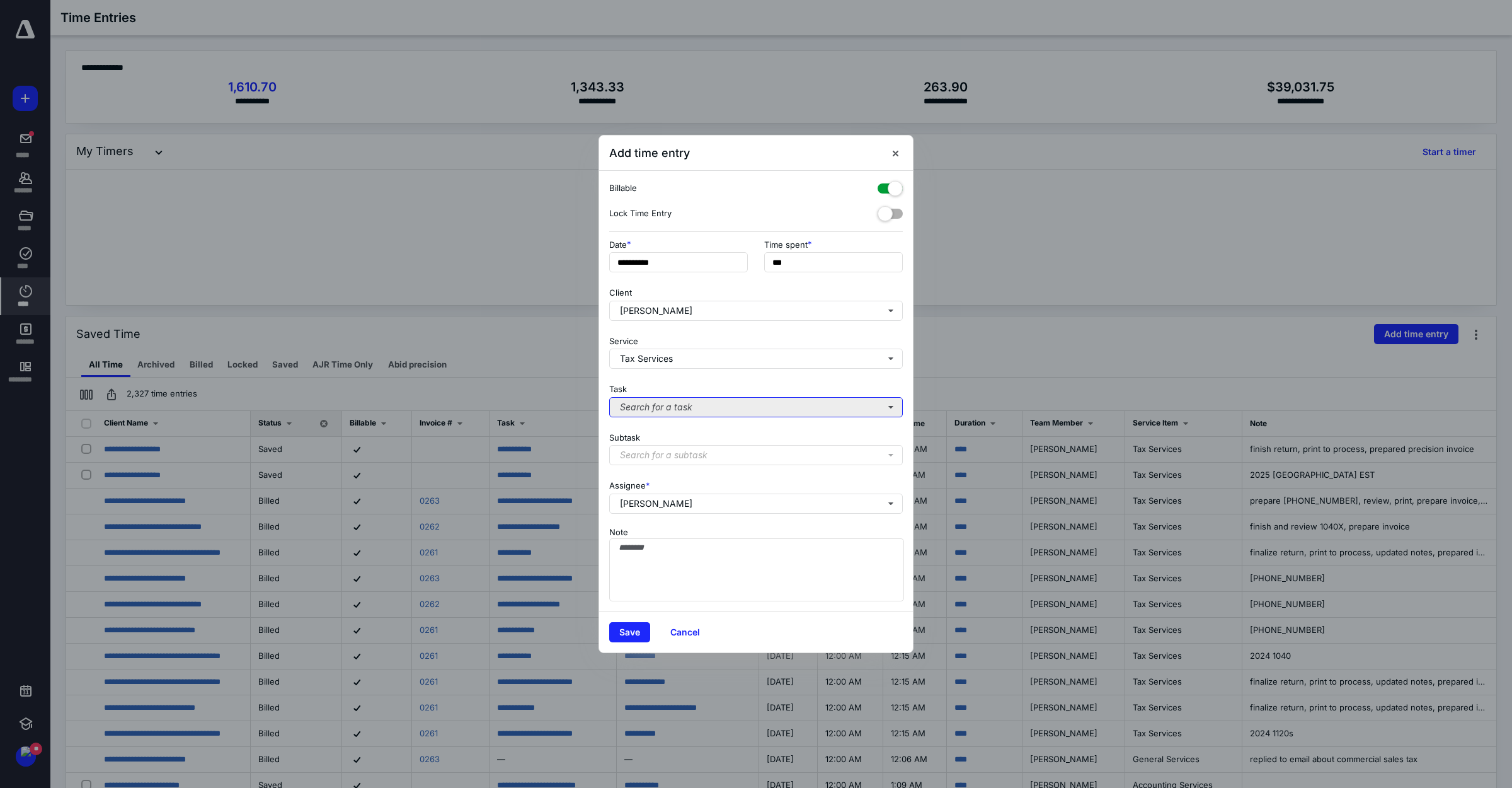 click on "Search for a task" at bounding box center [756, 407] 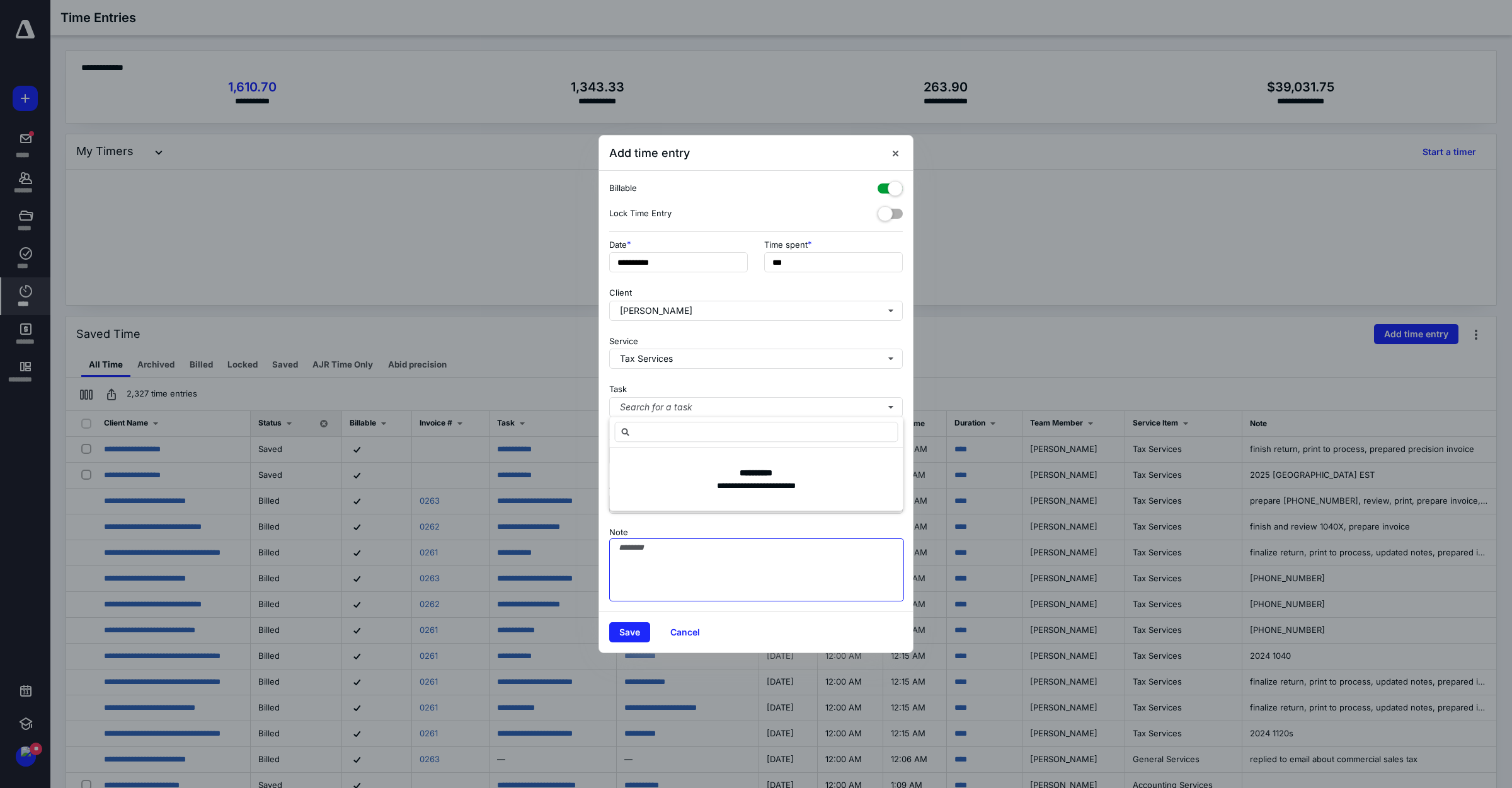 click on "Note" at bounding box center (757, 570) 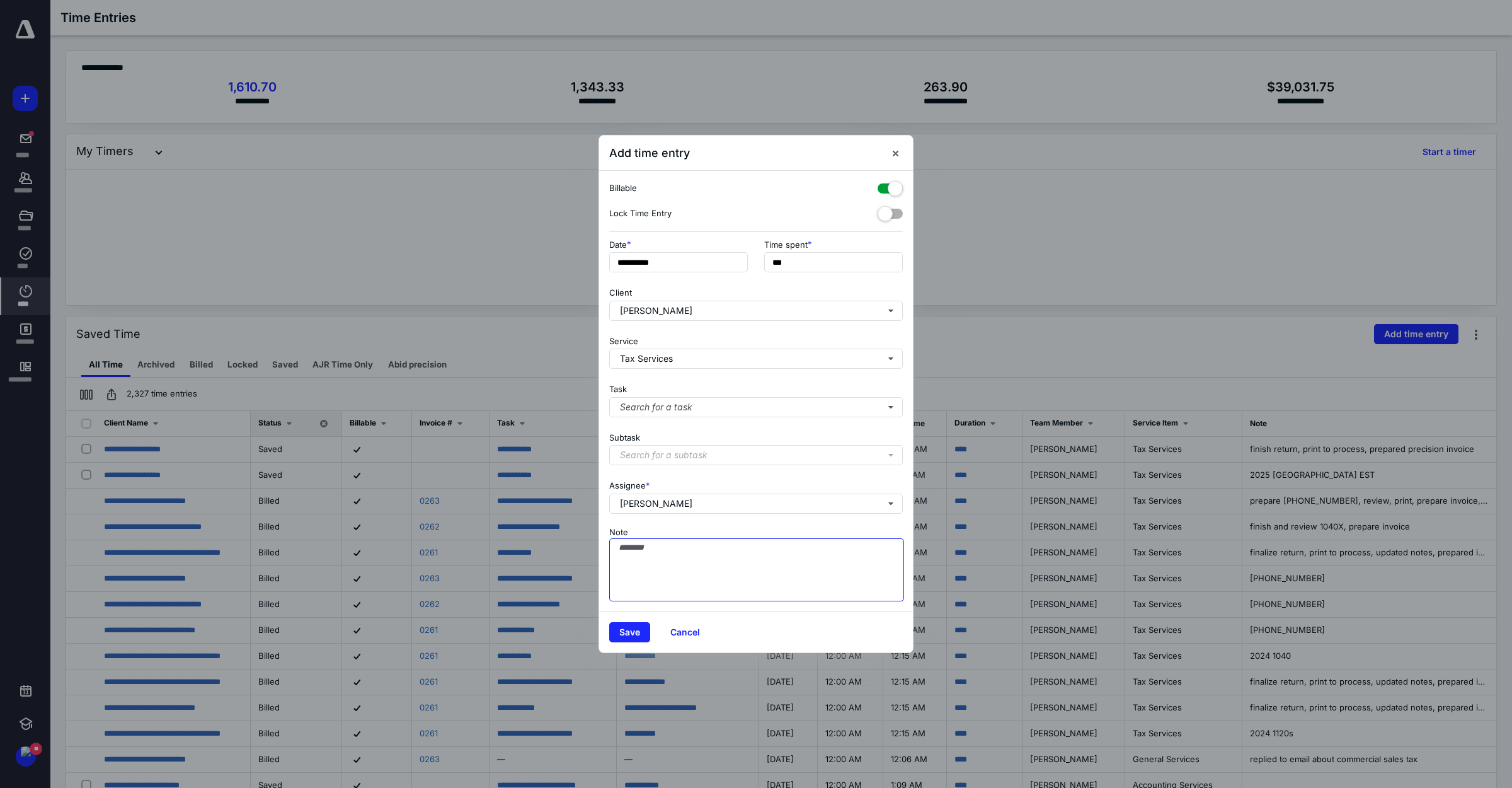 paste on "**********" 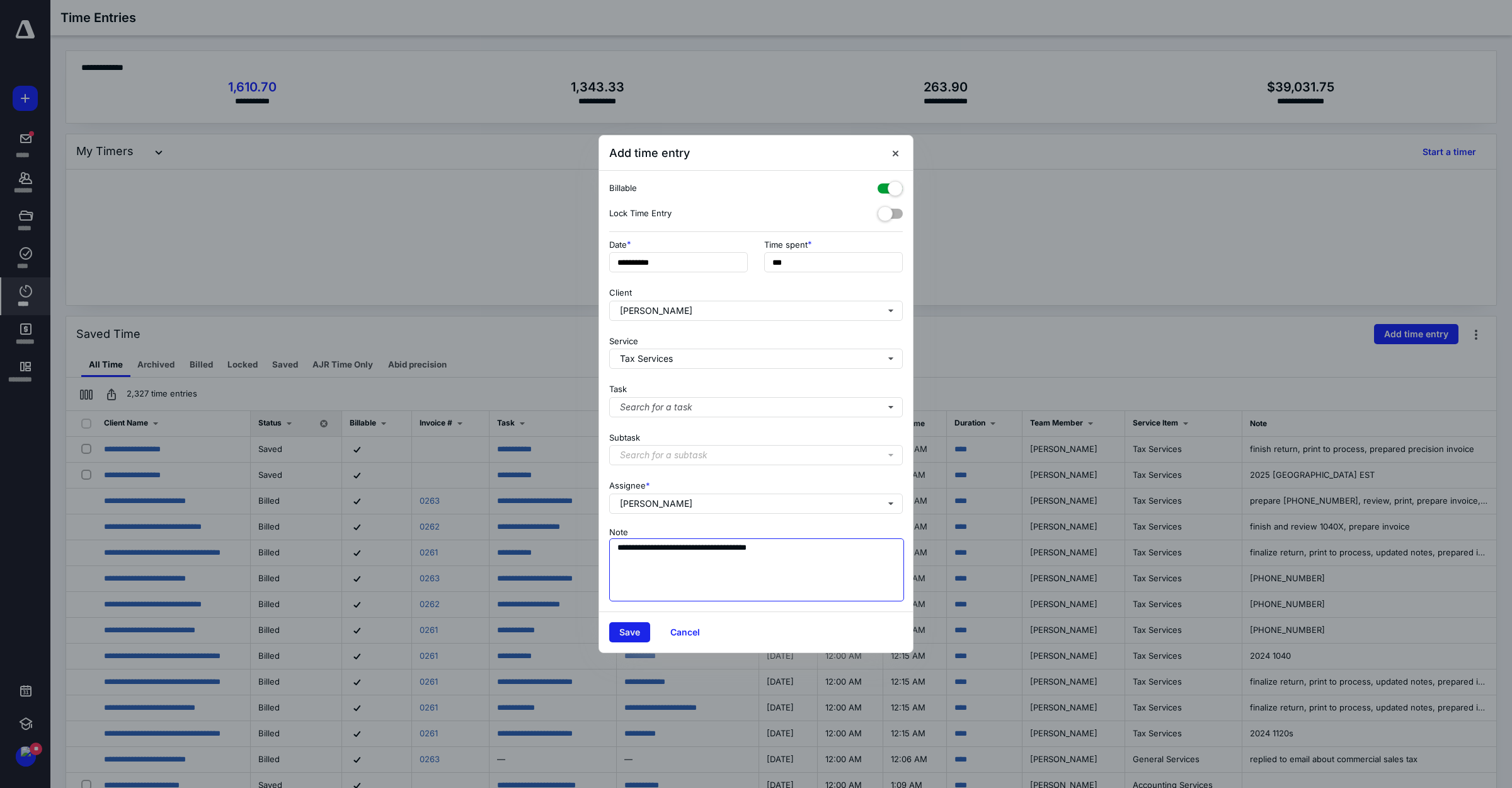 type on "**********" 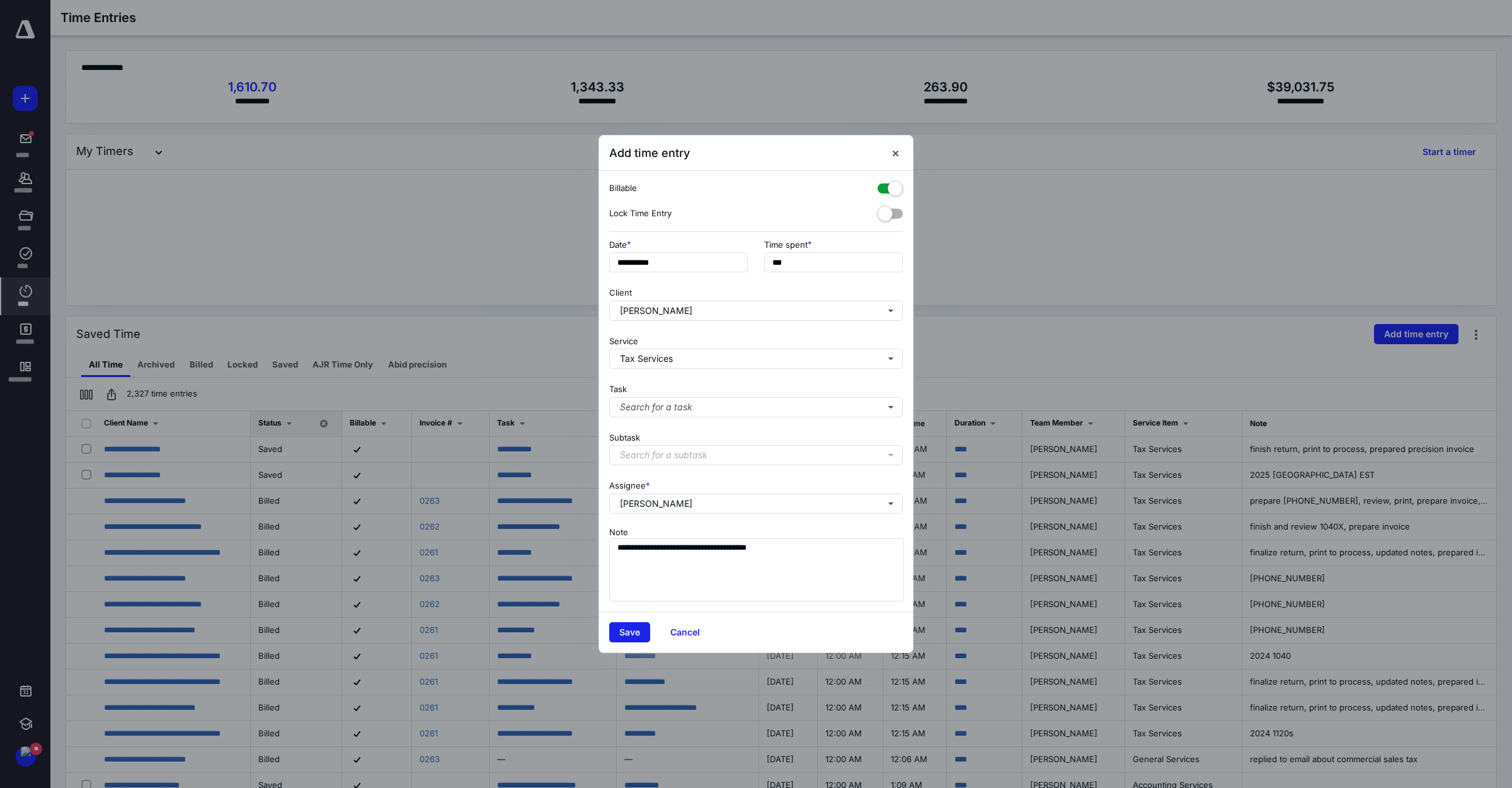 click on "Save" at bounding box center (629, 632) 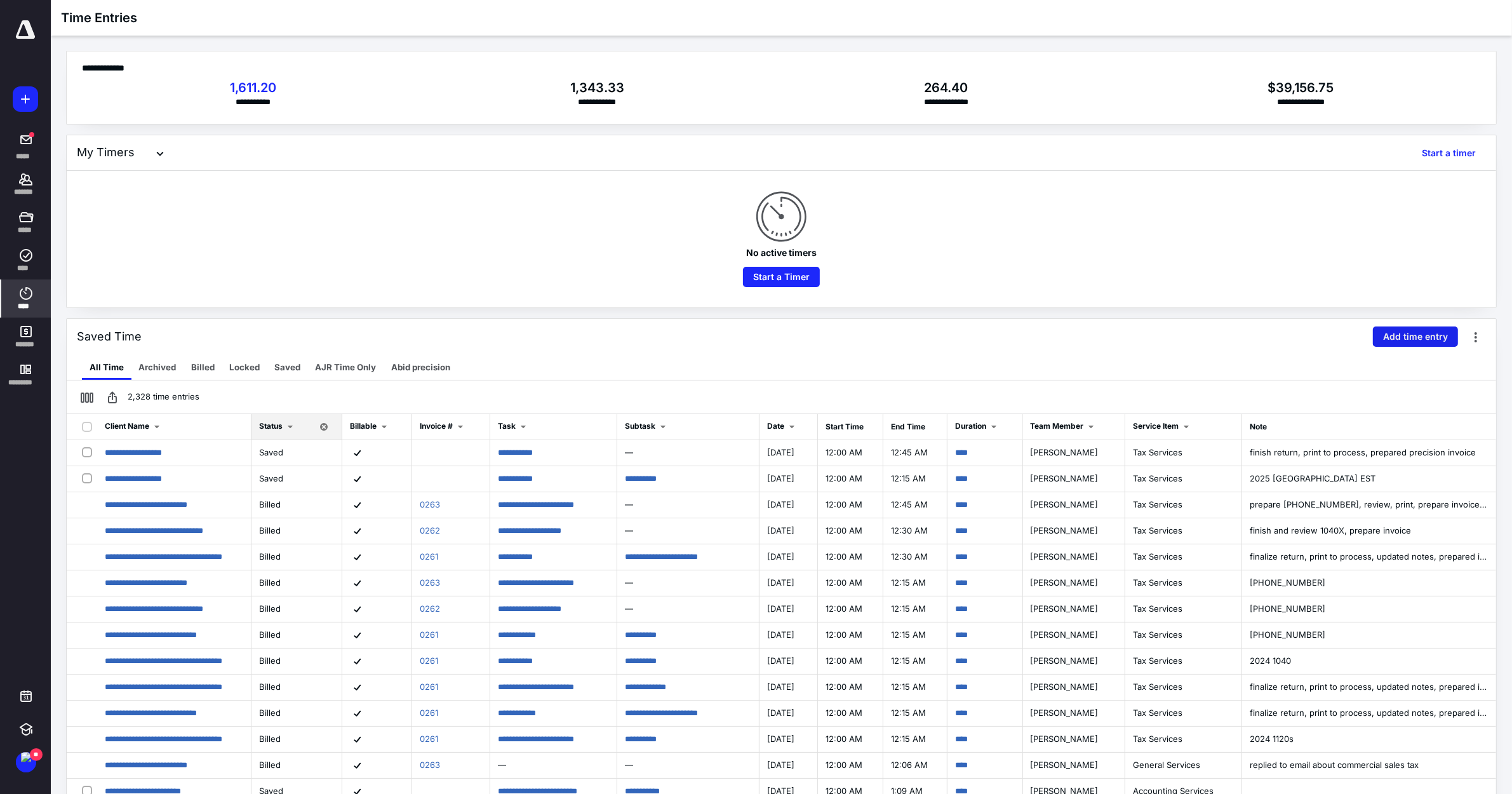 click on "Add time entry" at bounding box center (1415, 337) 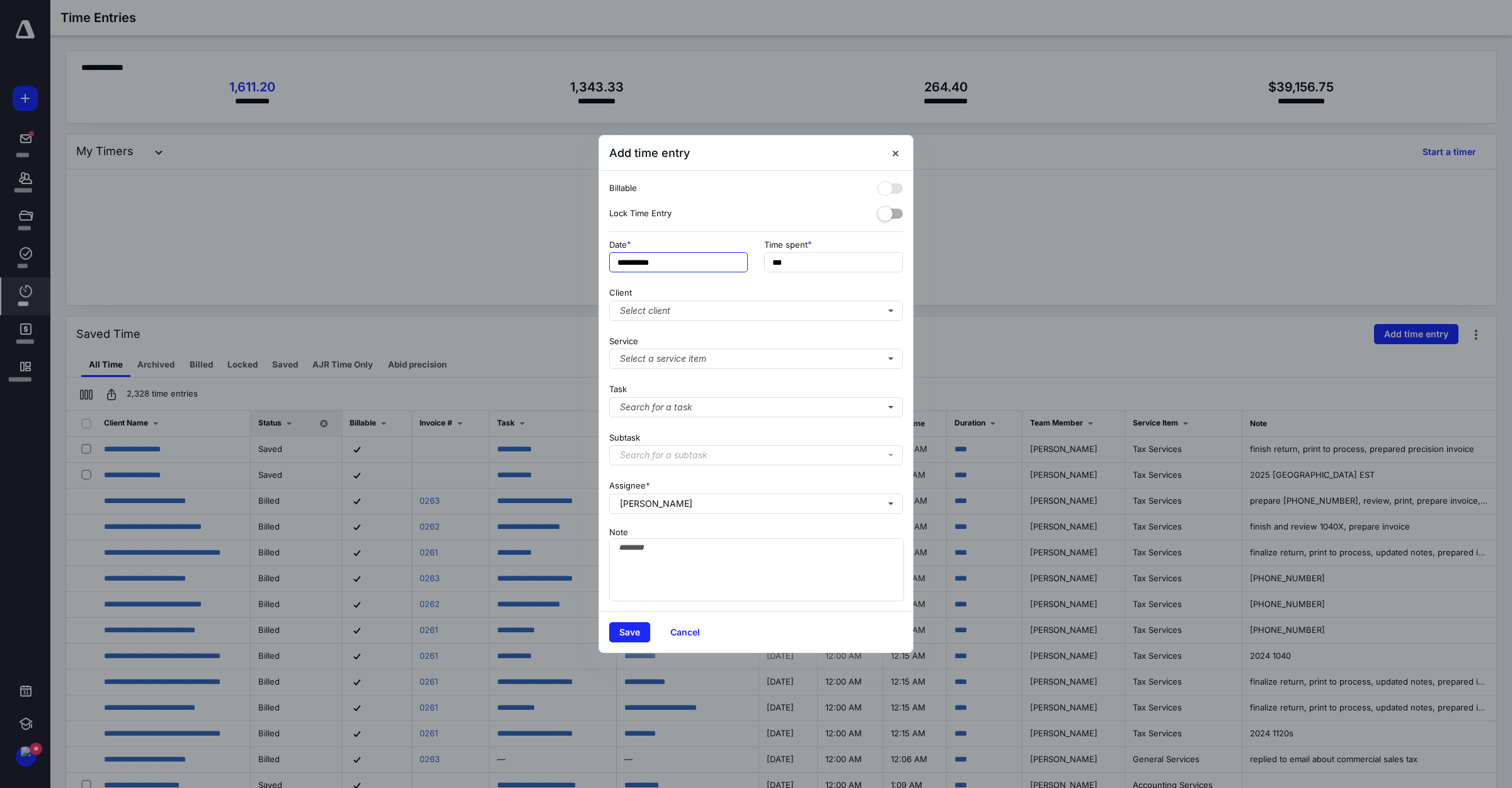 click on "**********" at bounding box center [679, 262] 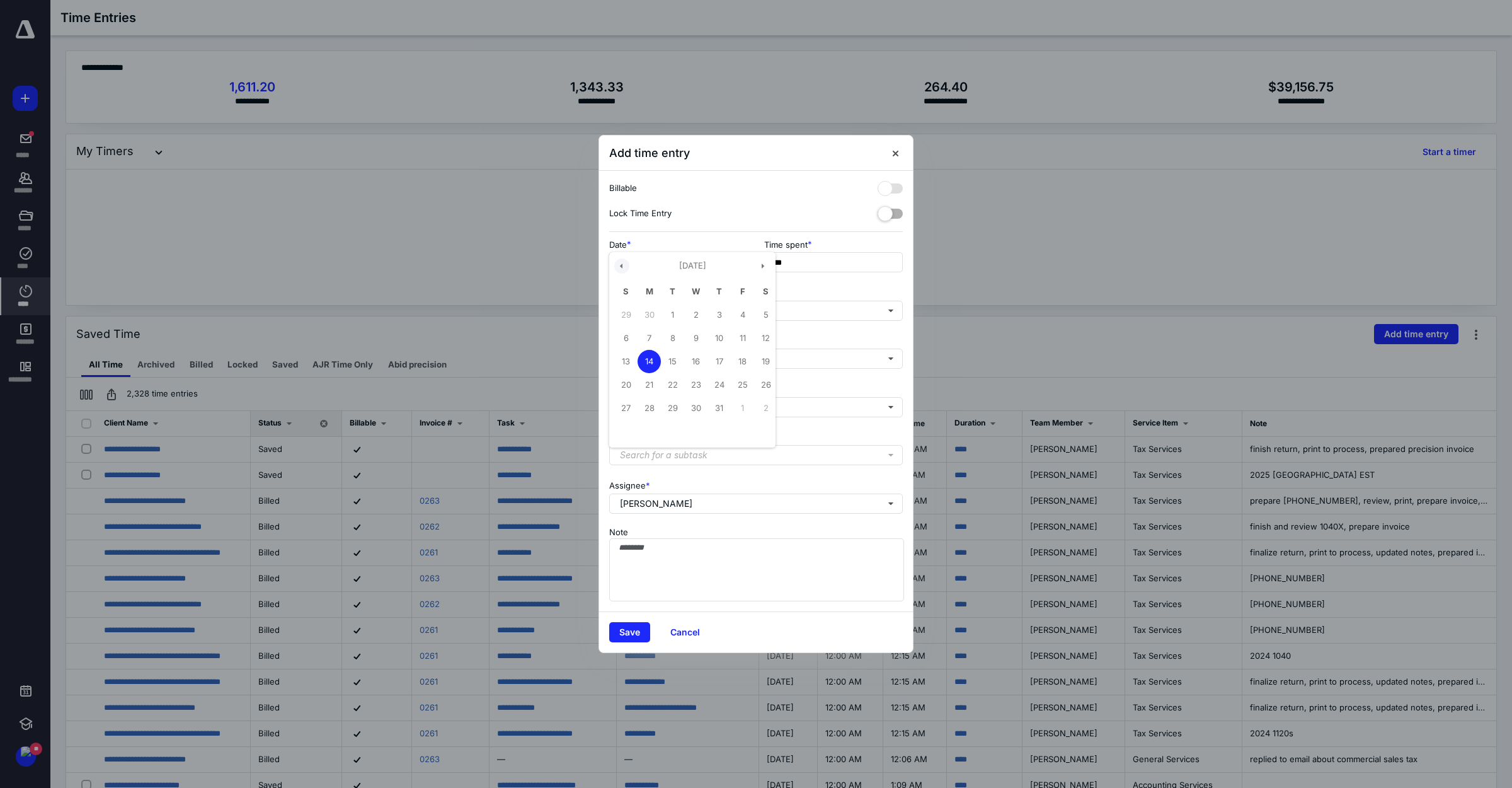 click at bounding box center [622, 266] 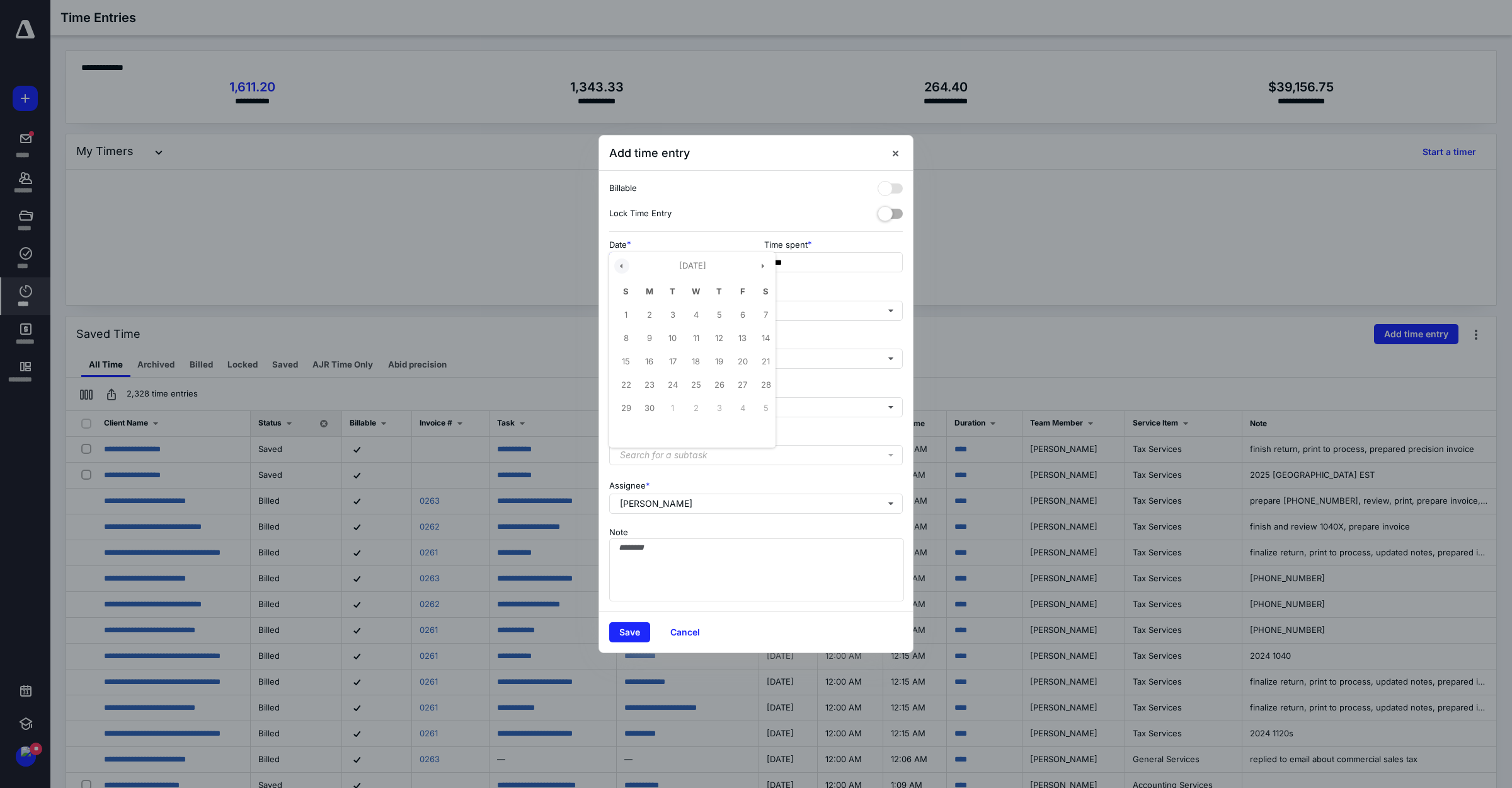 click at bounding box center [622, 266] 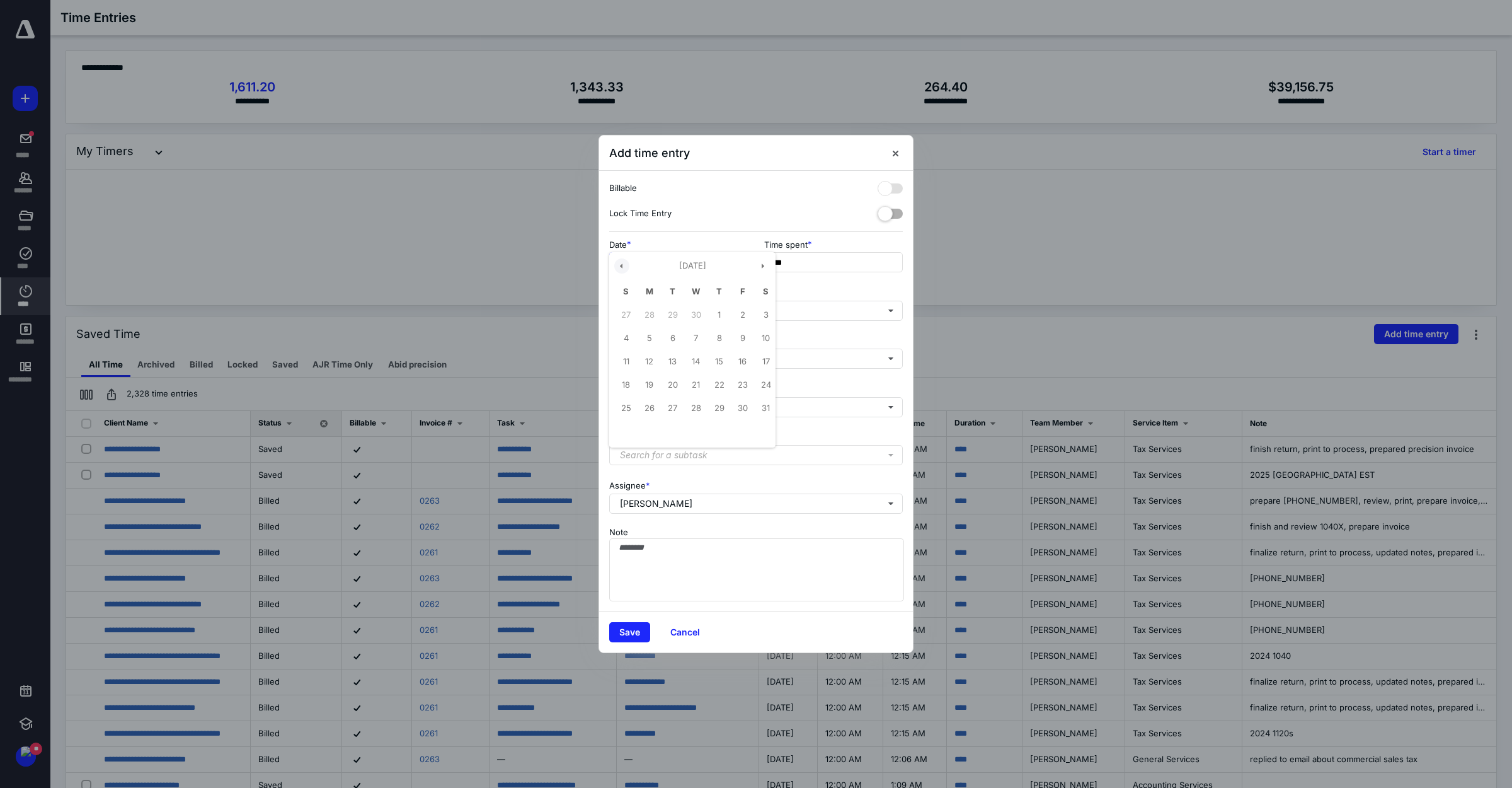 click at bounding box center [622, 266] 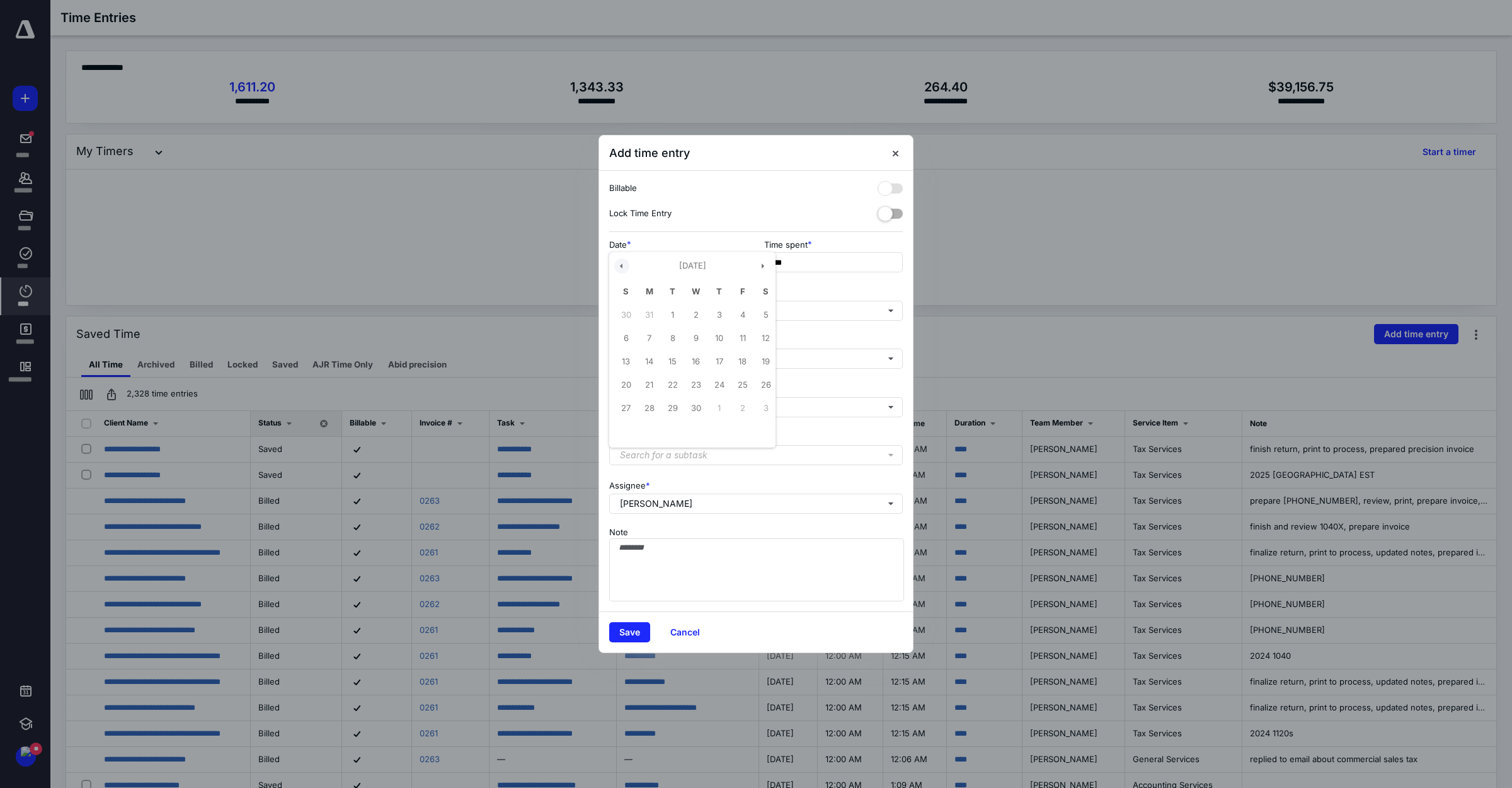 click at bounding box center [622, 266] 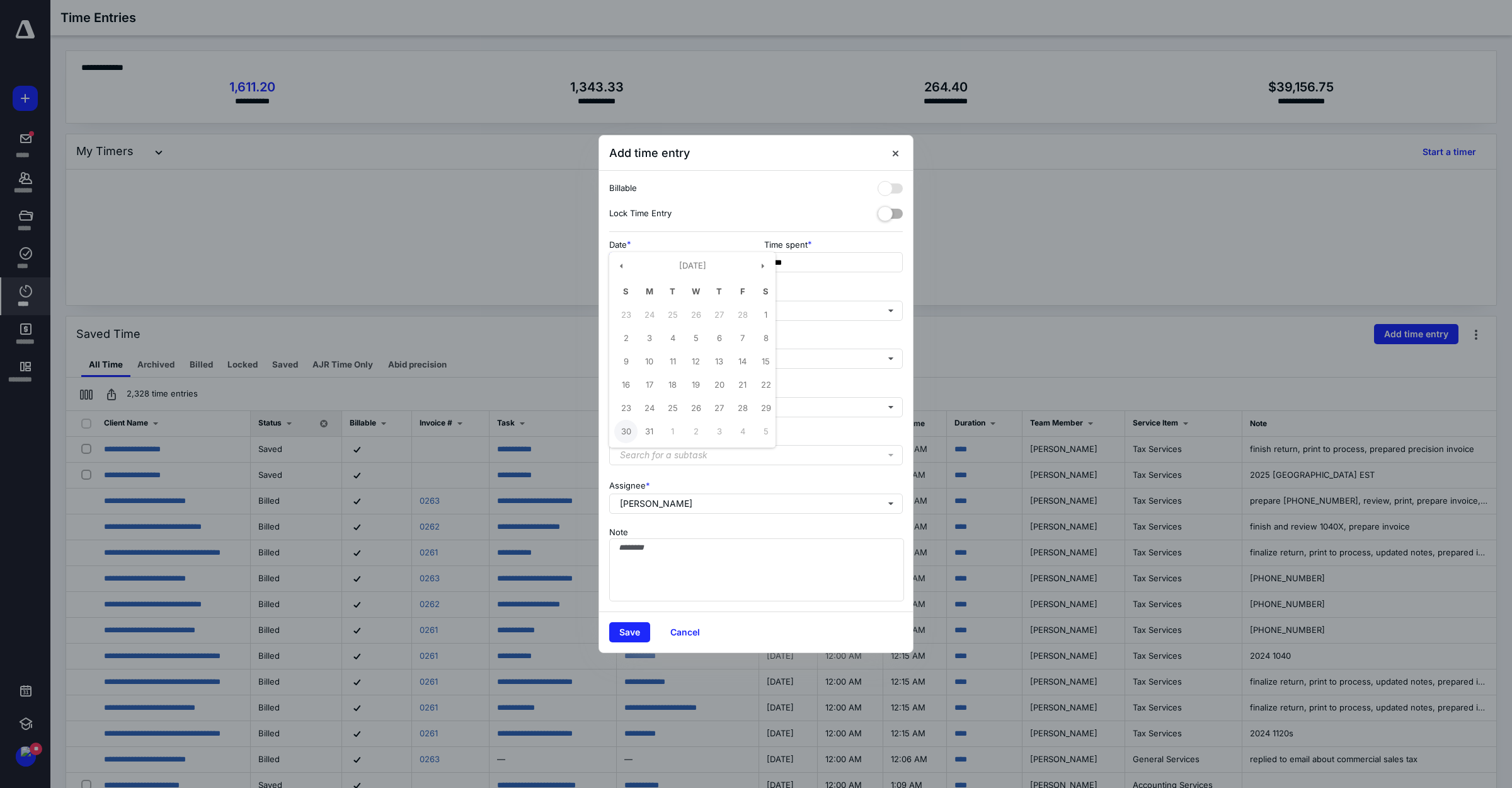 click on "30" at bounding box center [626, 431] 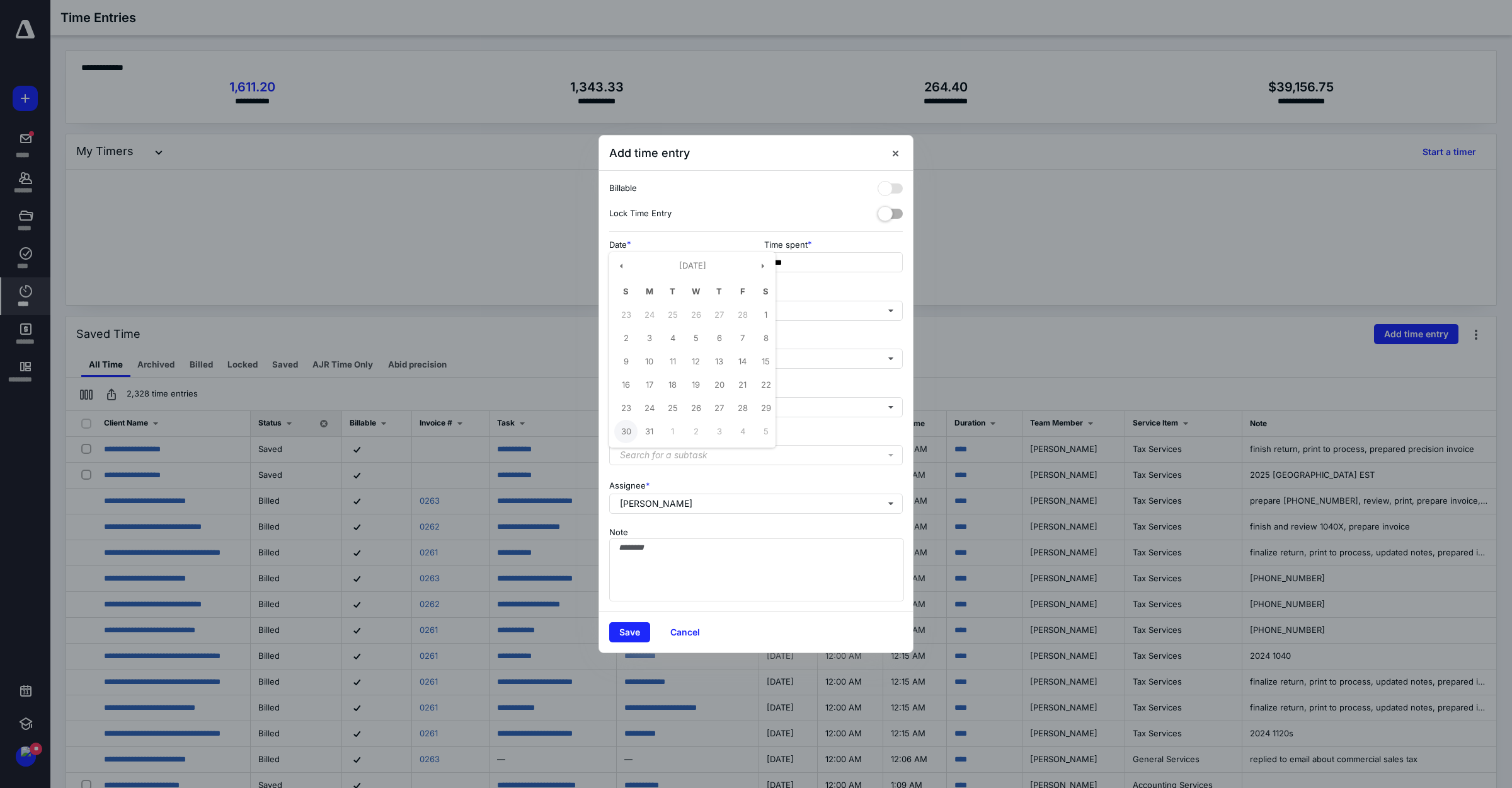 type on "**********" 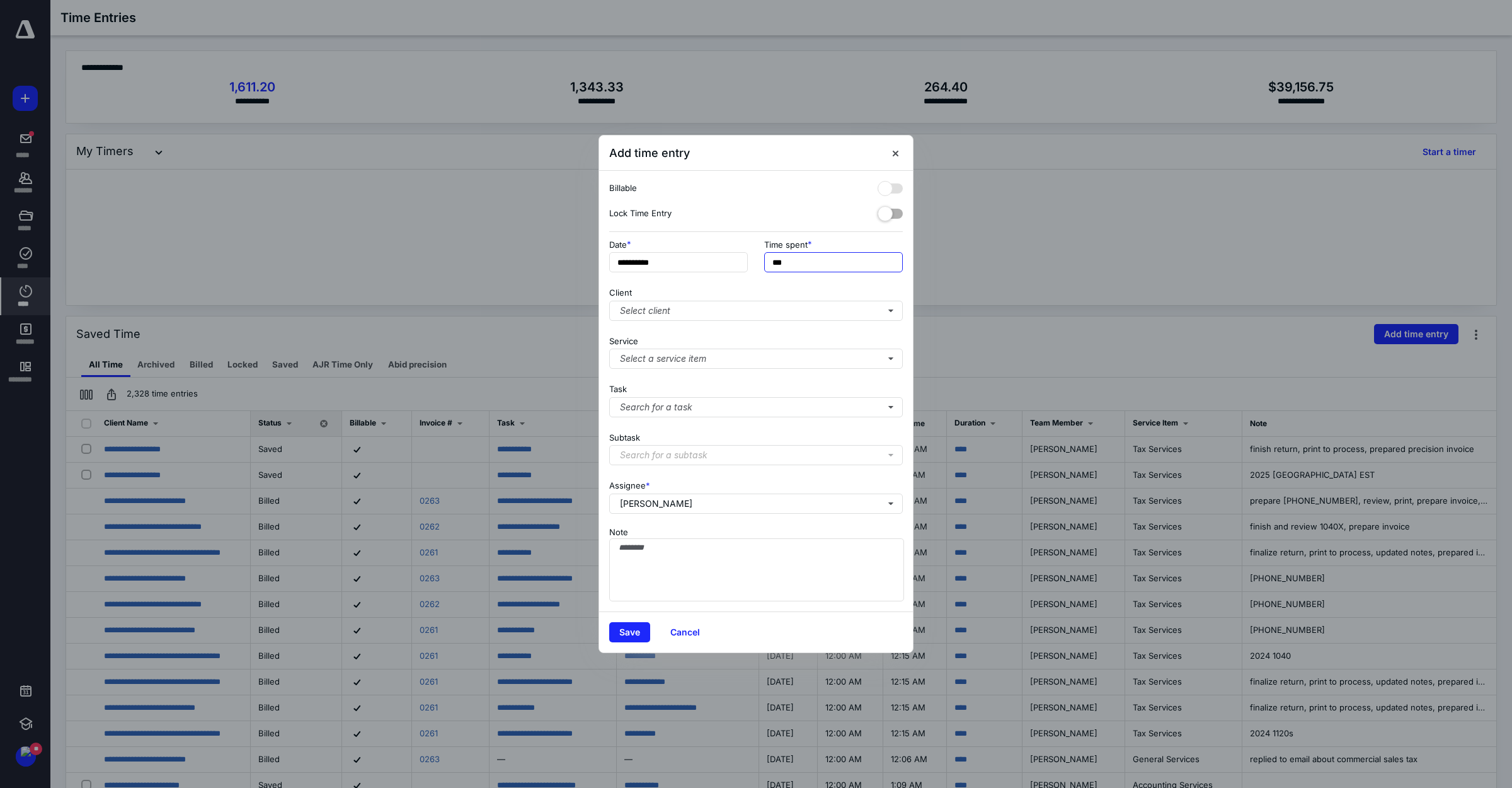 click on "***" at bounding box center (833, 262) 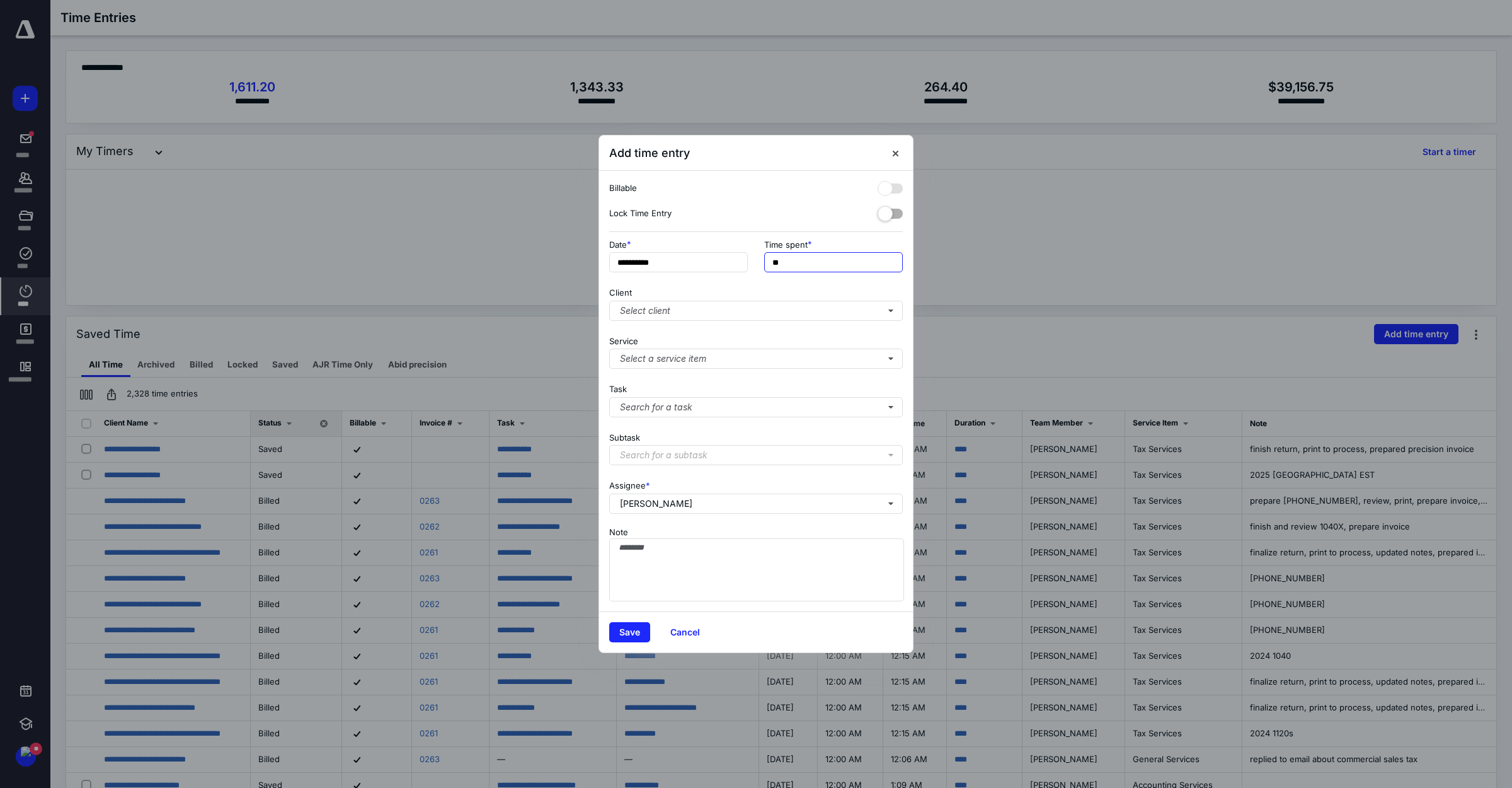 type on "*" 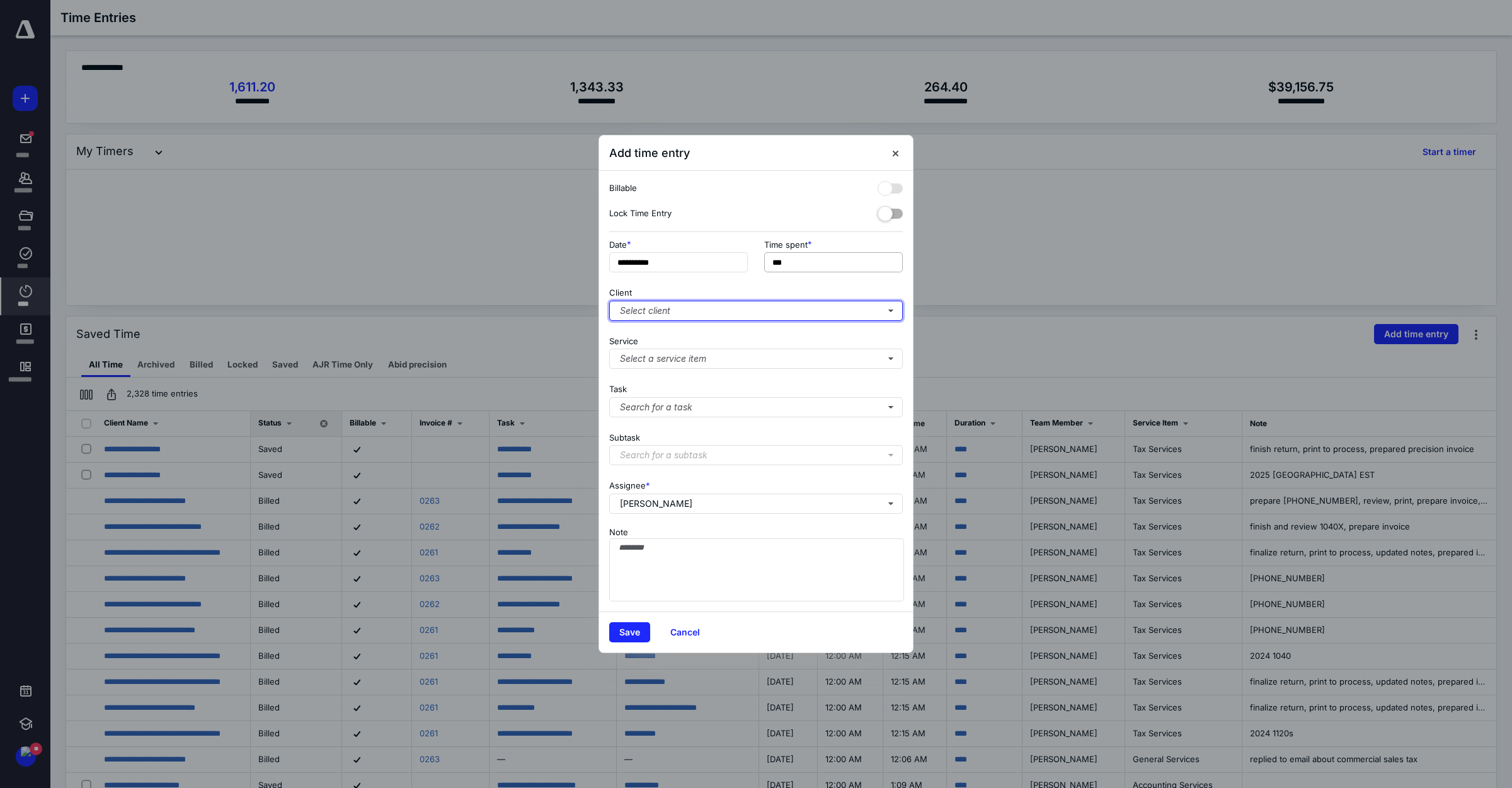 type on "**" 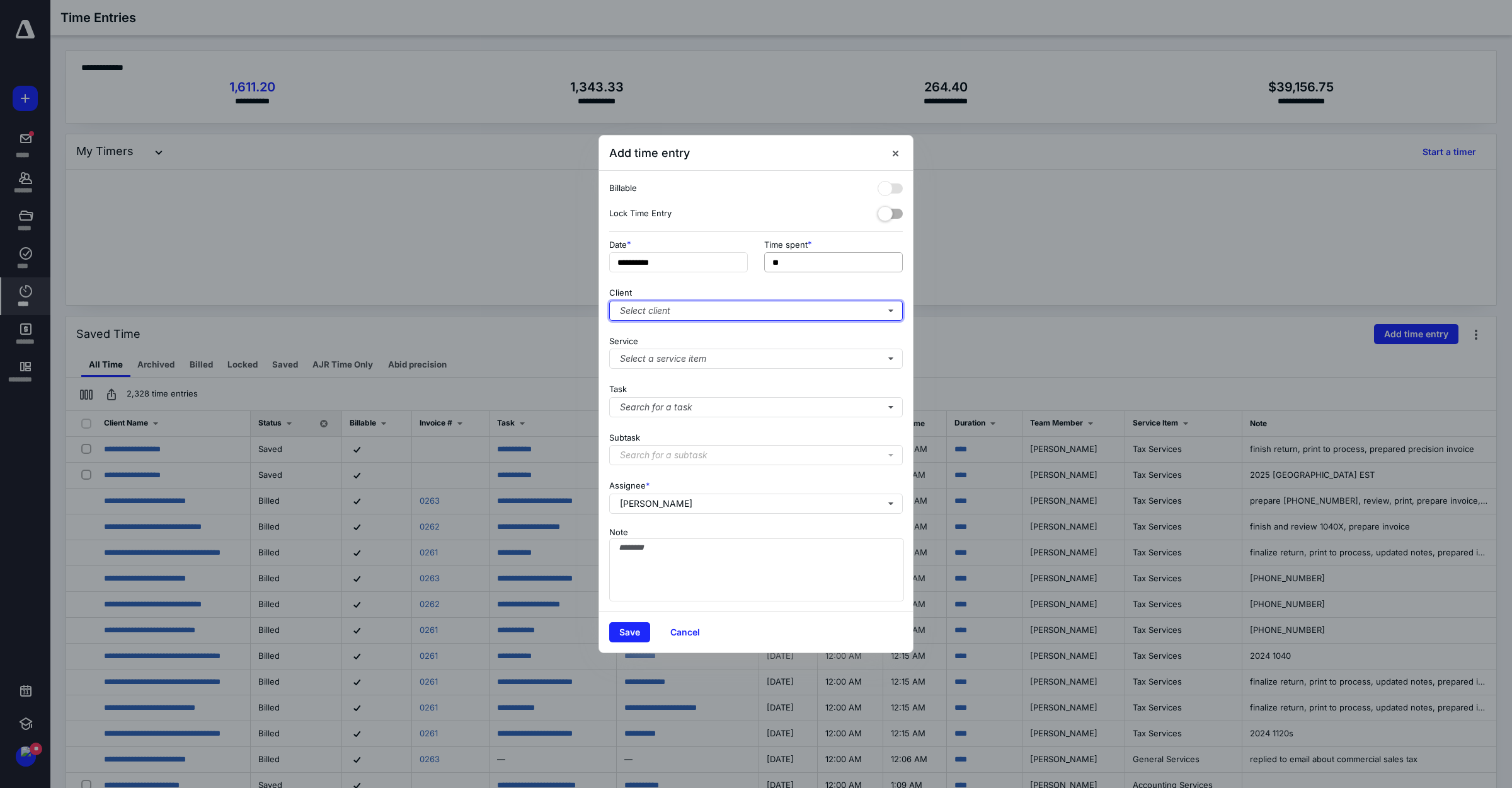 type 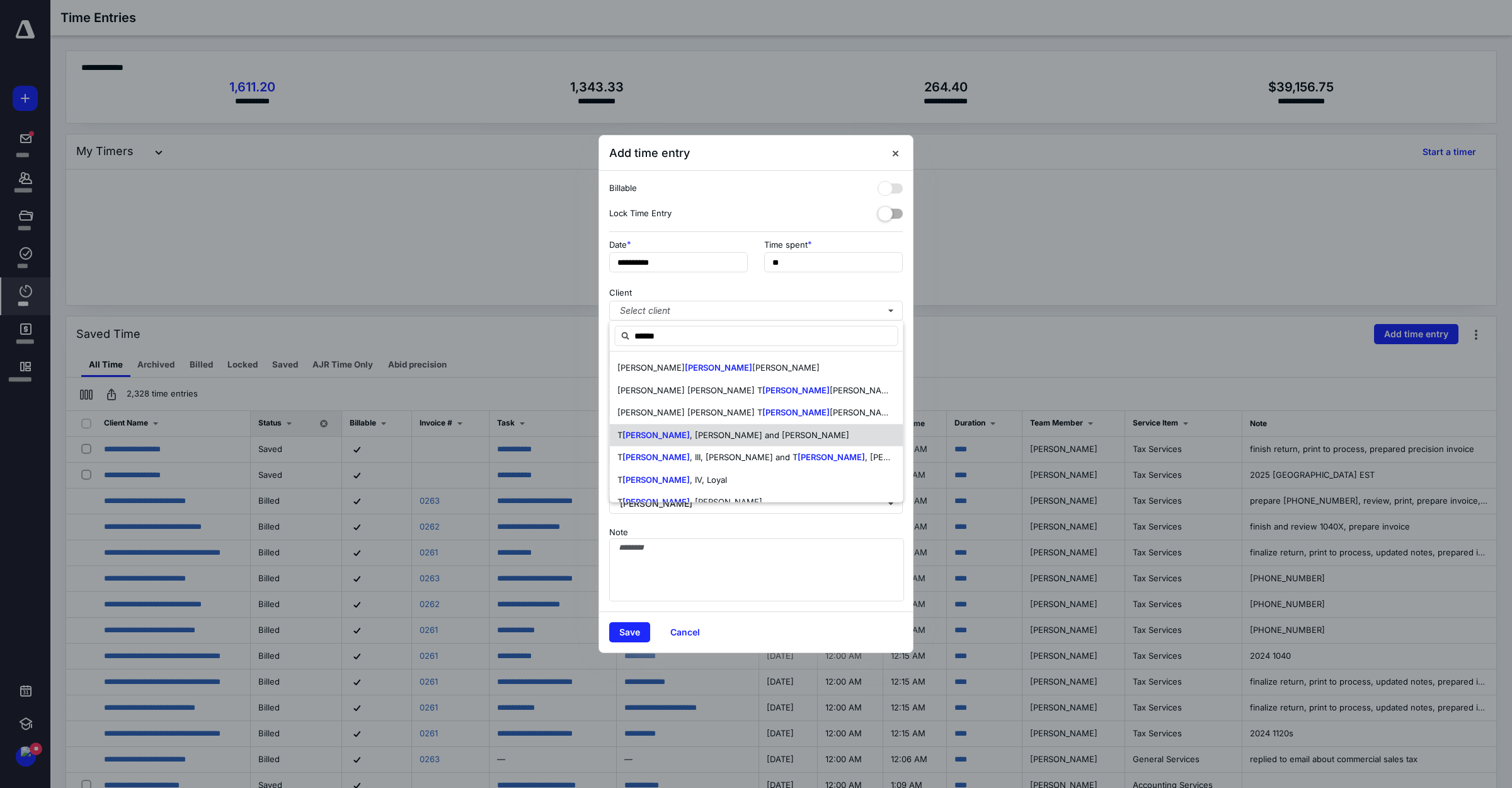 click on ", [PERSON_NAME] and [PERSON_NAME]" at bounding box center [769, 434] 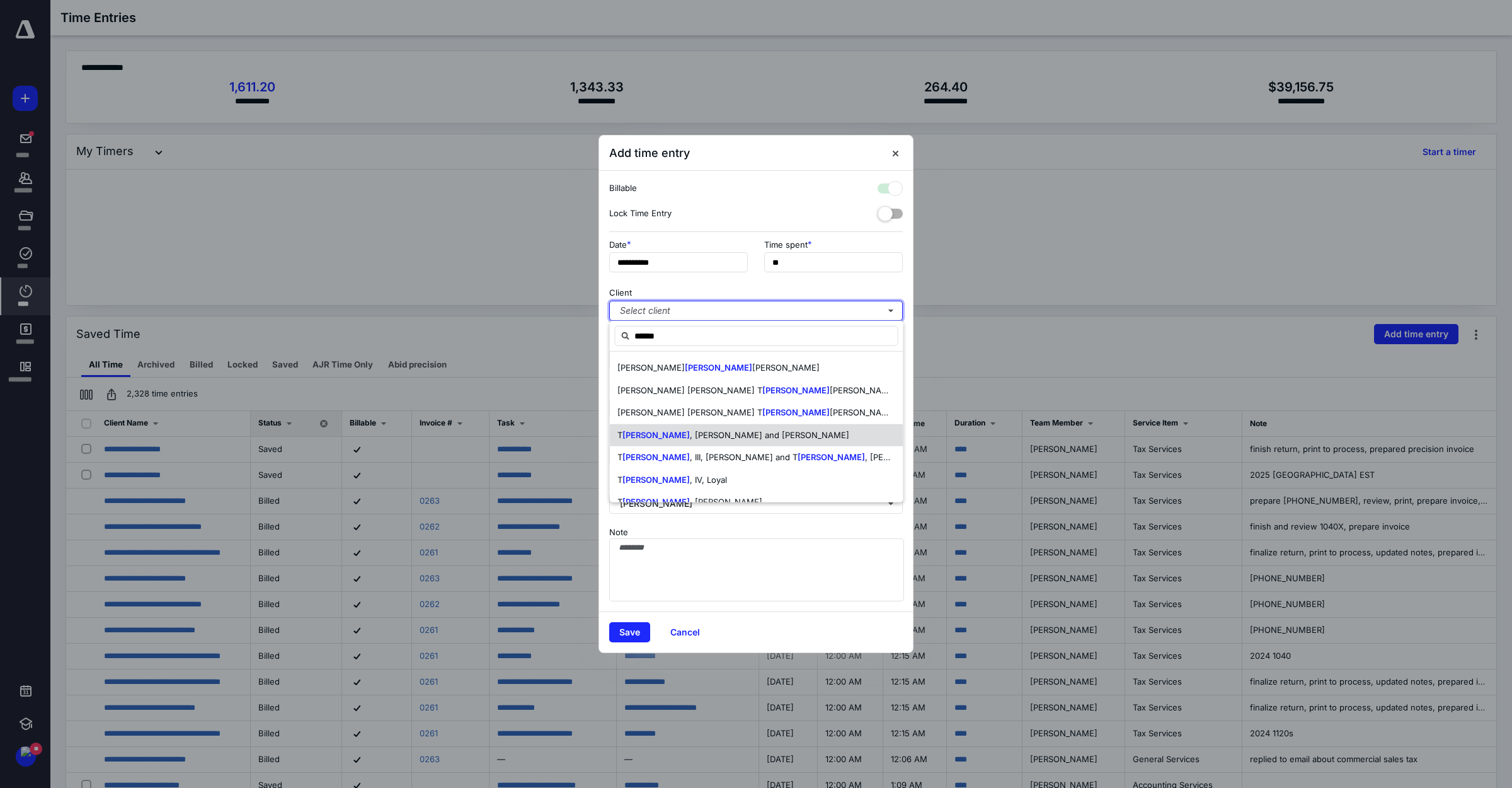 checkbox on "true" 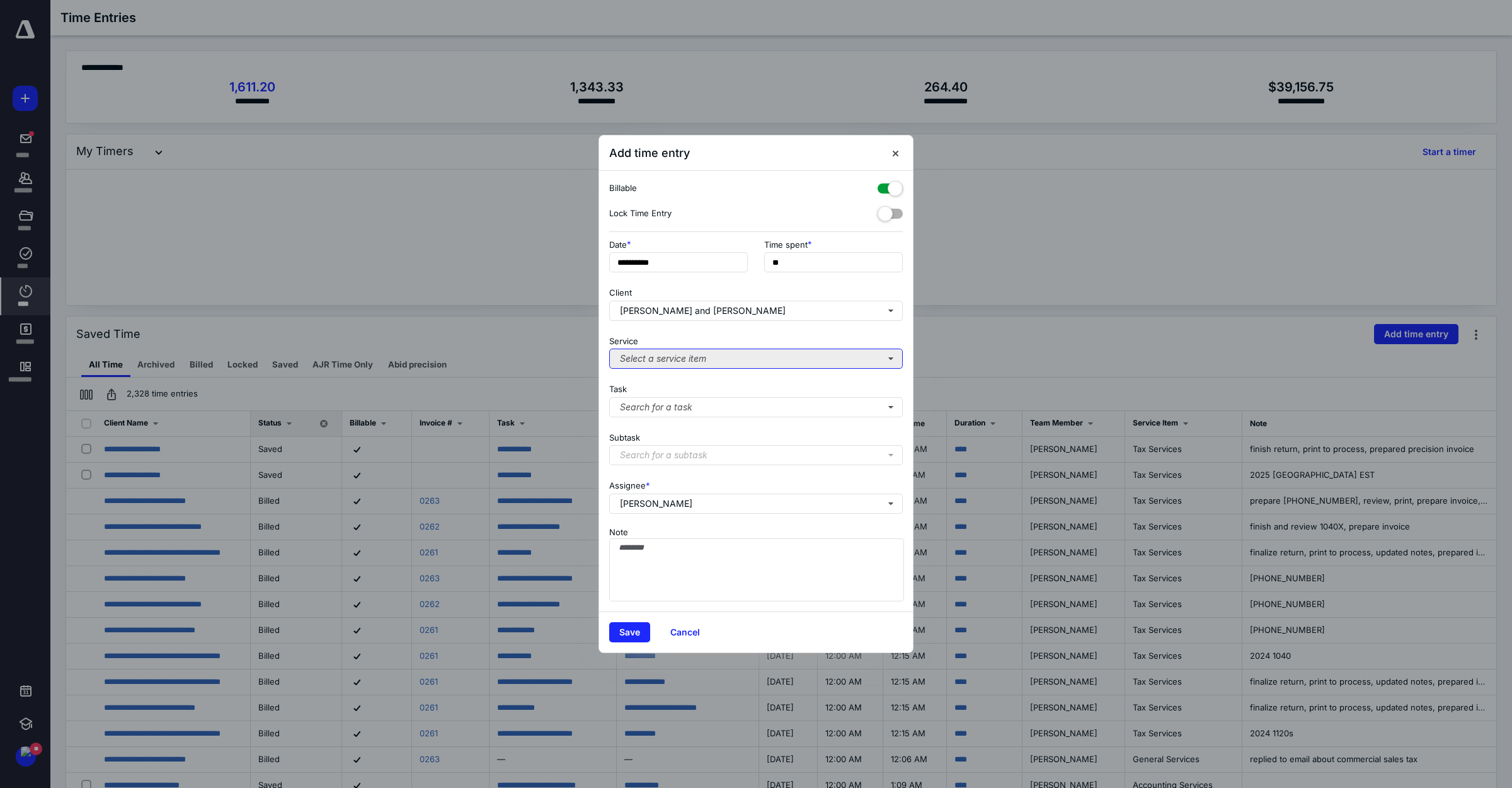 click on "Select a service item" at bounding box center [756, 359] 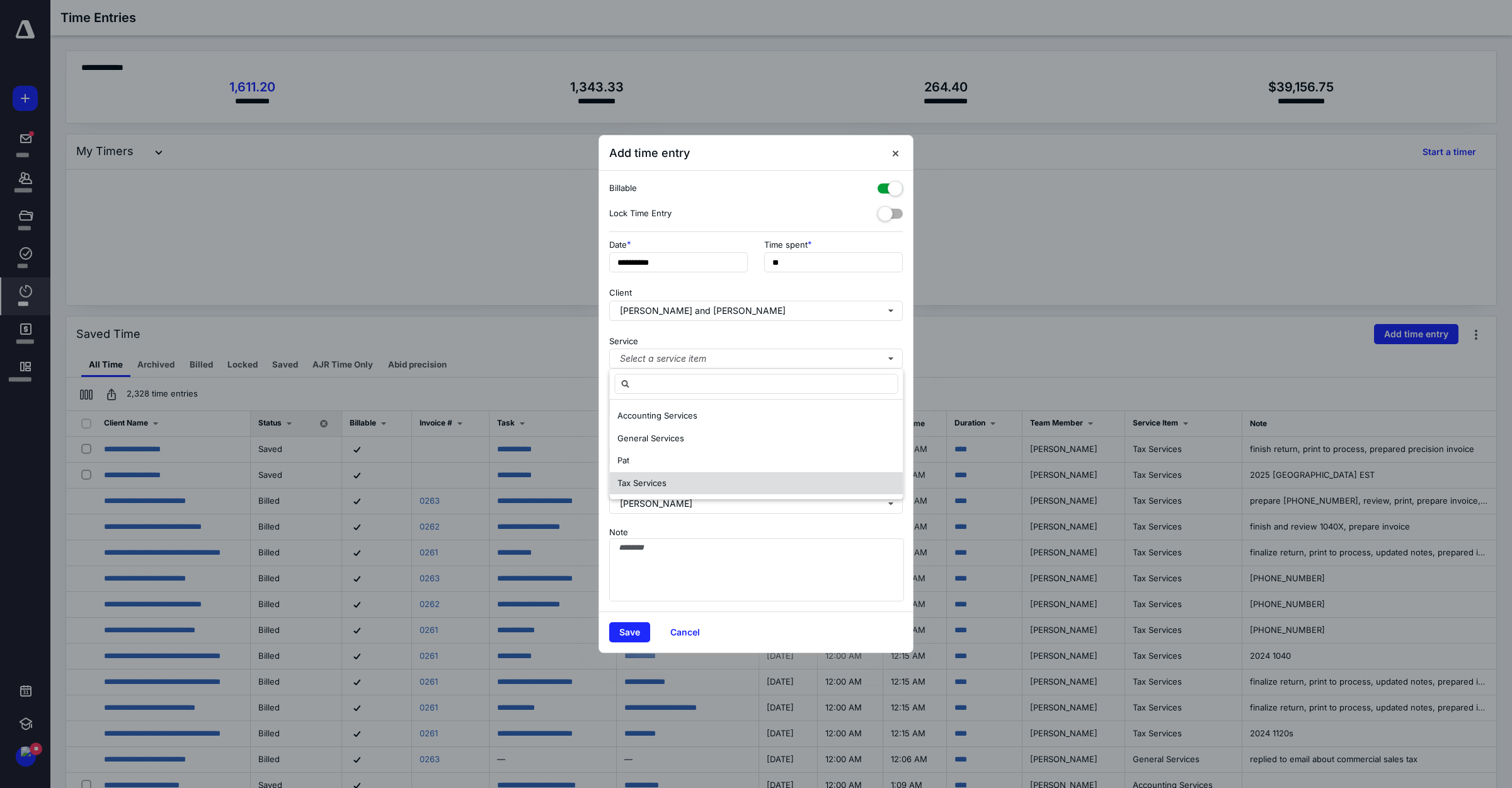 click on "Tax Services" at bounding box center [757, 484] 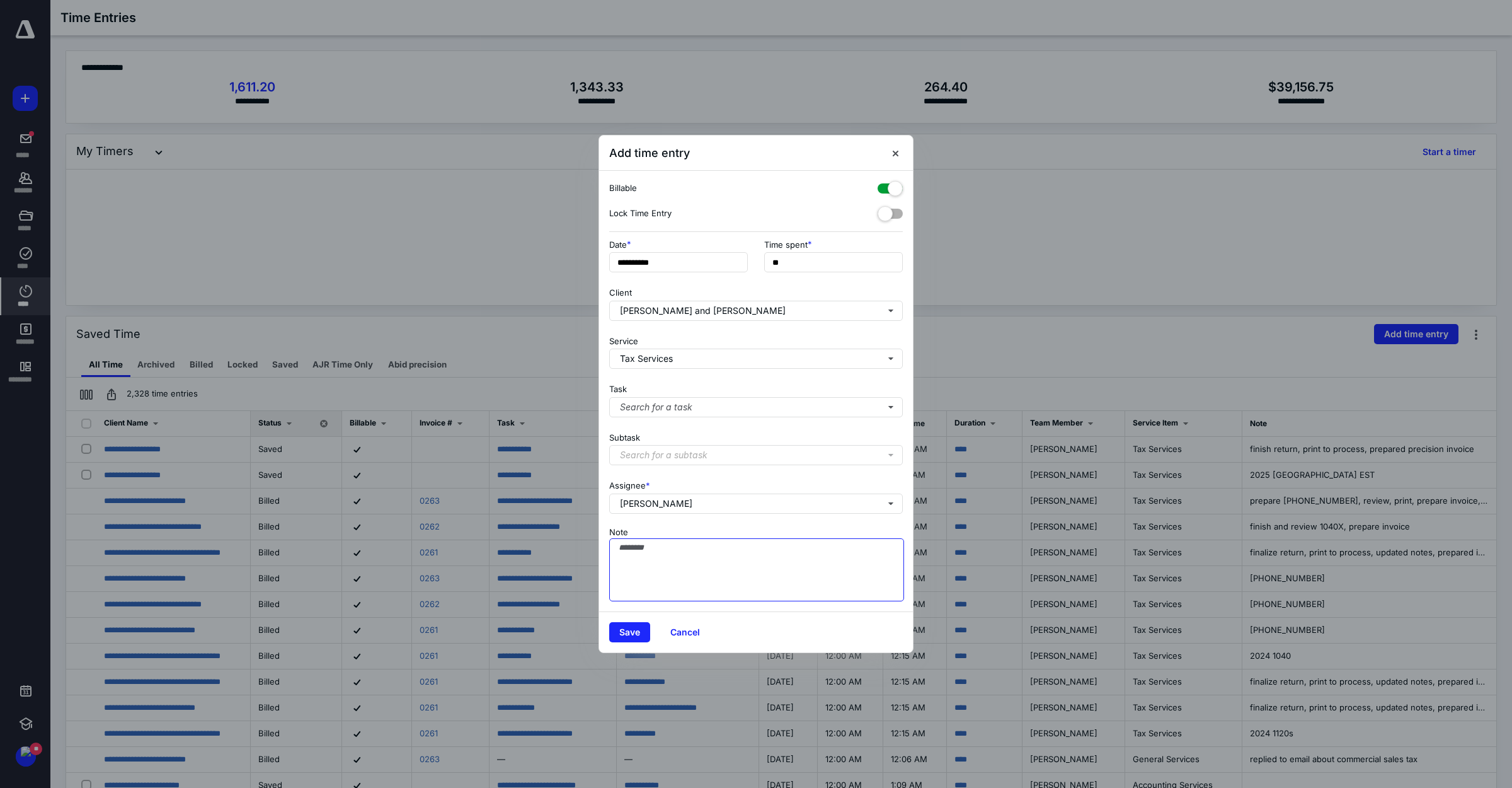 click on "Note" at bounding box center [757, 570] 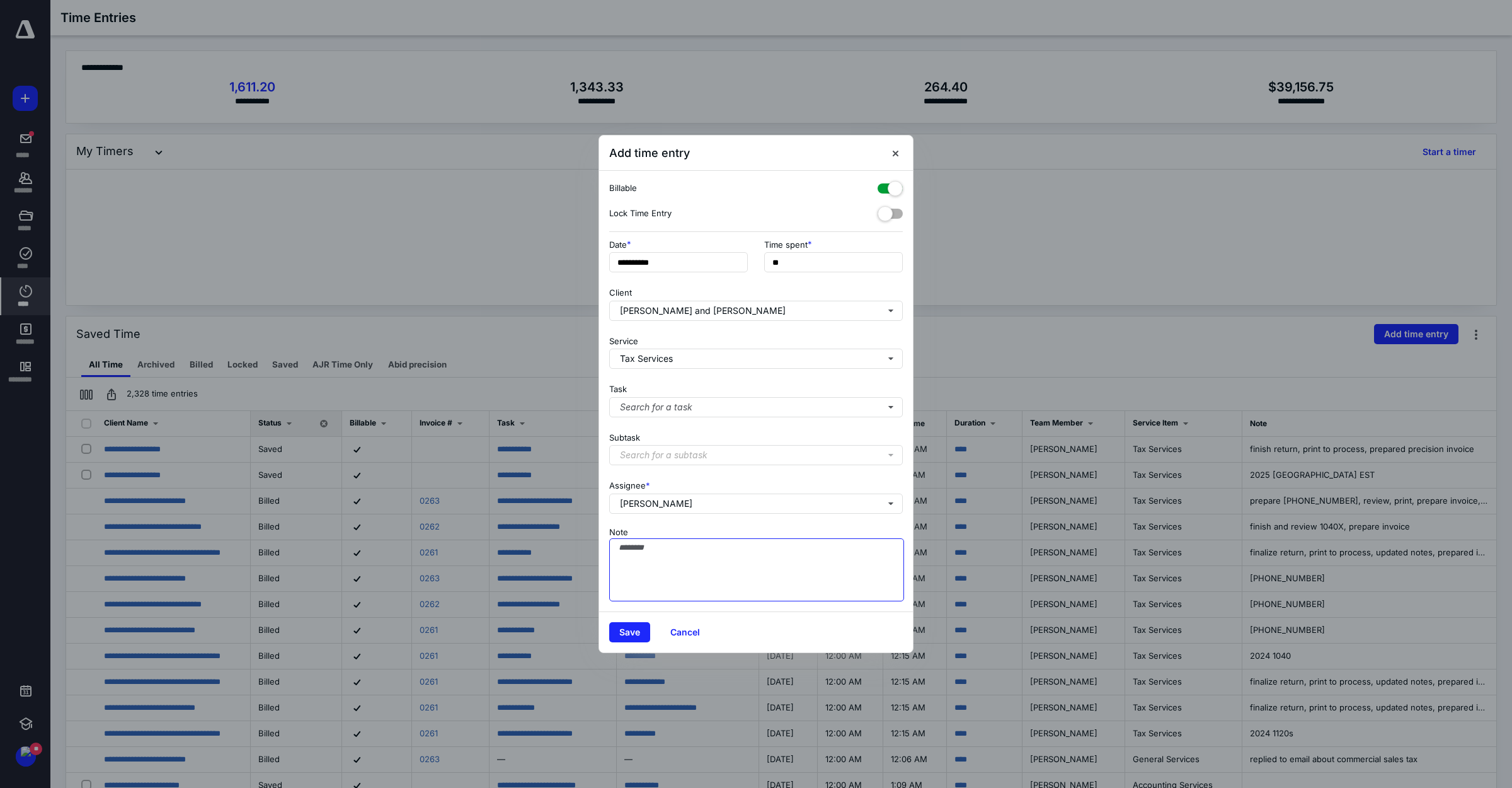 paste on "**********" 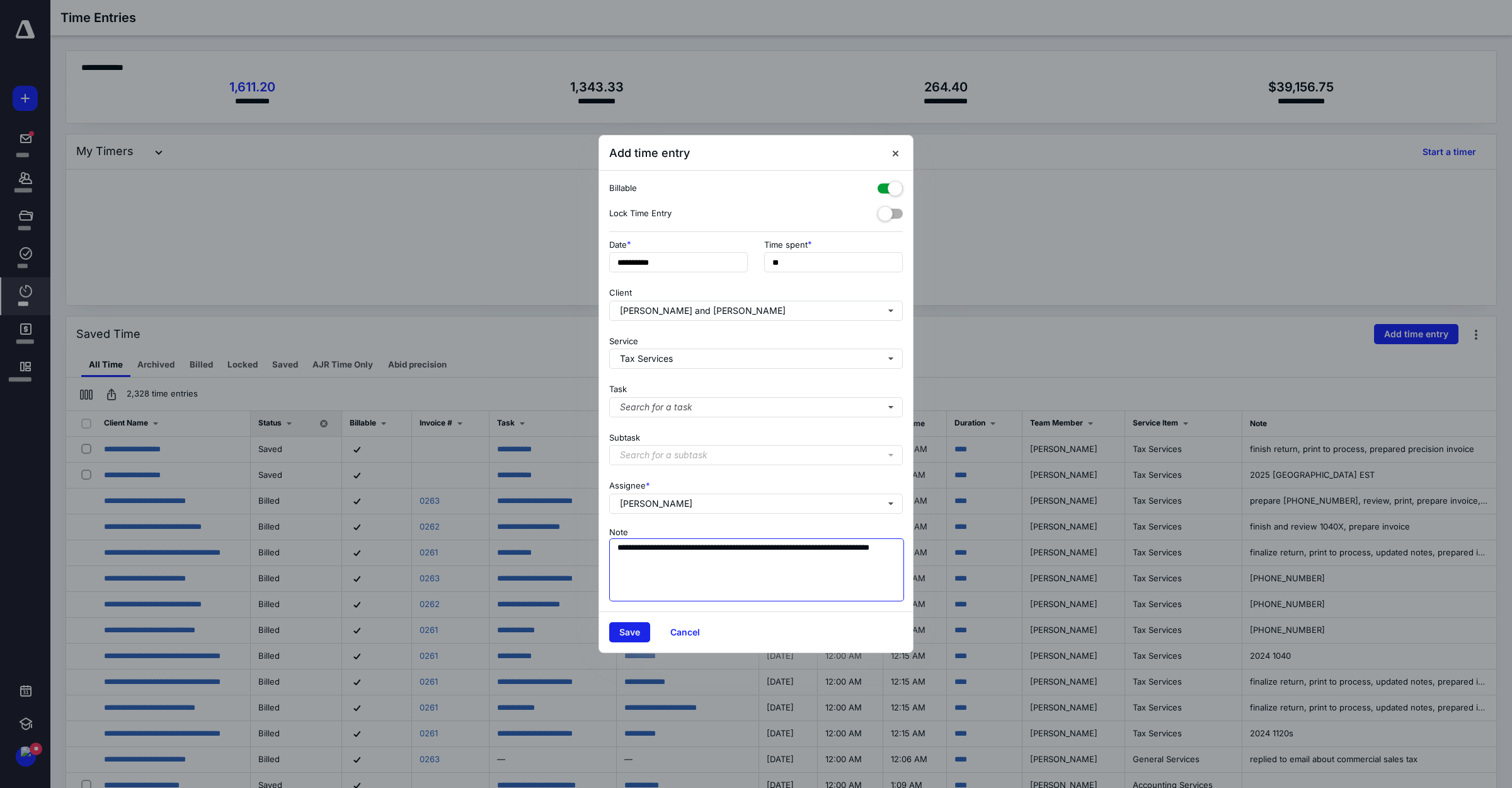 type on "**********" 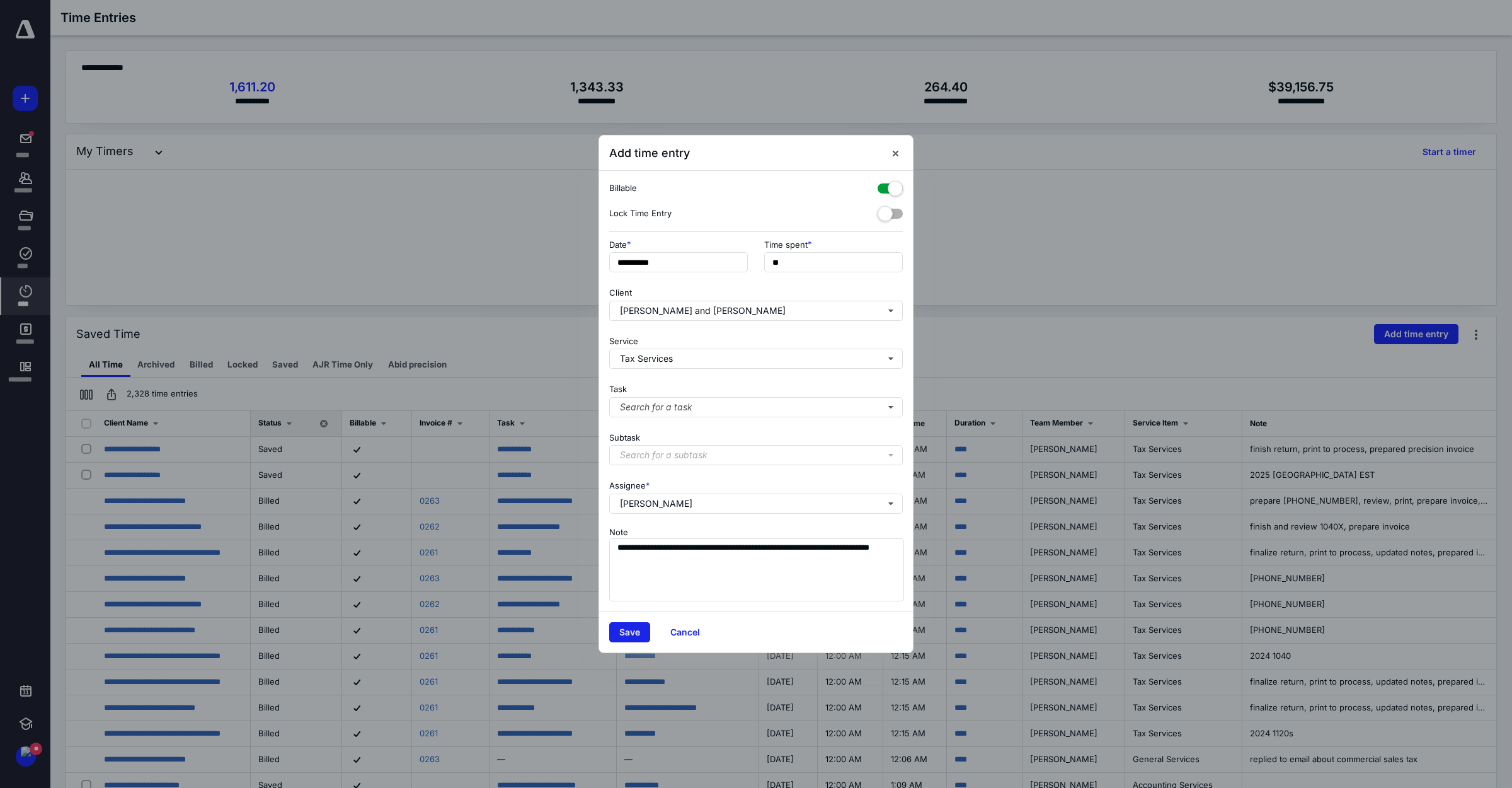 click on "Save" at bounding box center [629, 632] 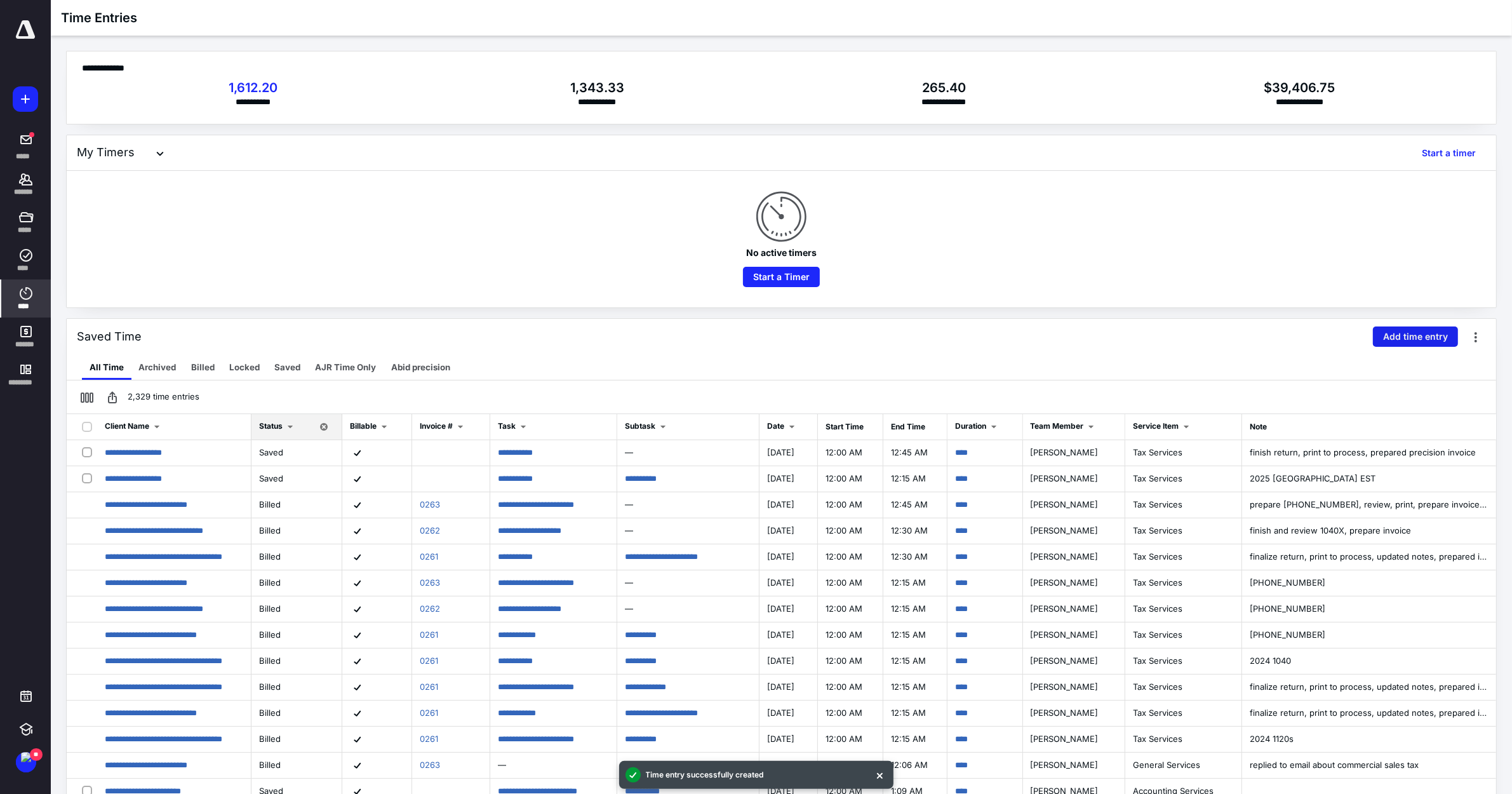 click on "Add time entry" at bounding box center [1415, 337] 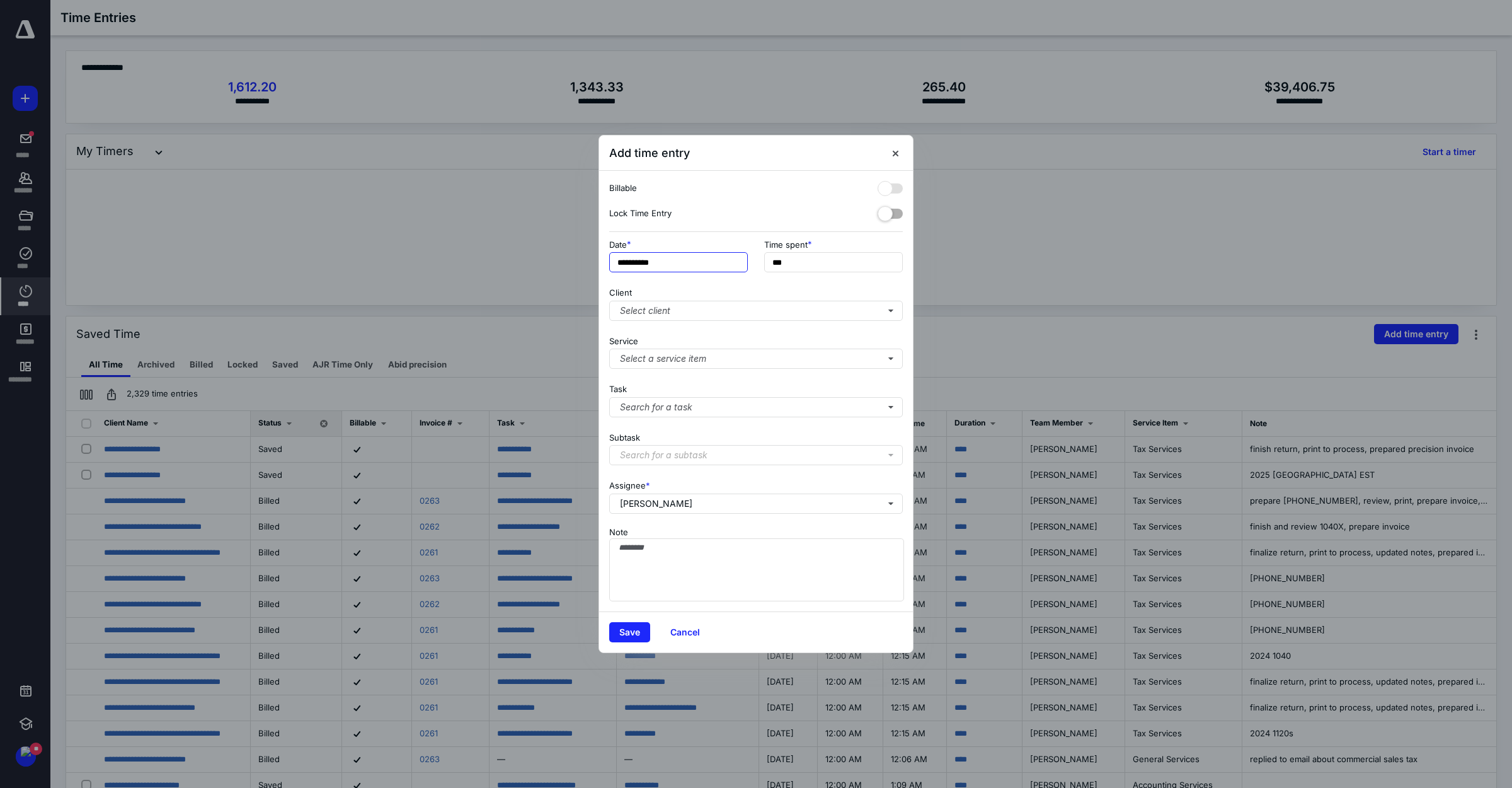 click on "**********" at bounding box center (679, 262) 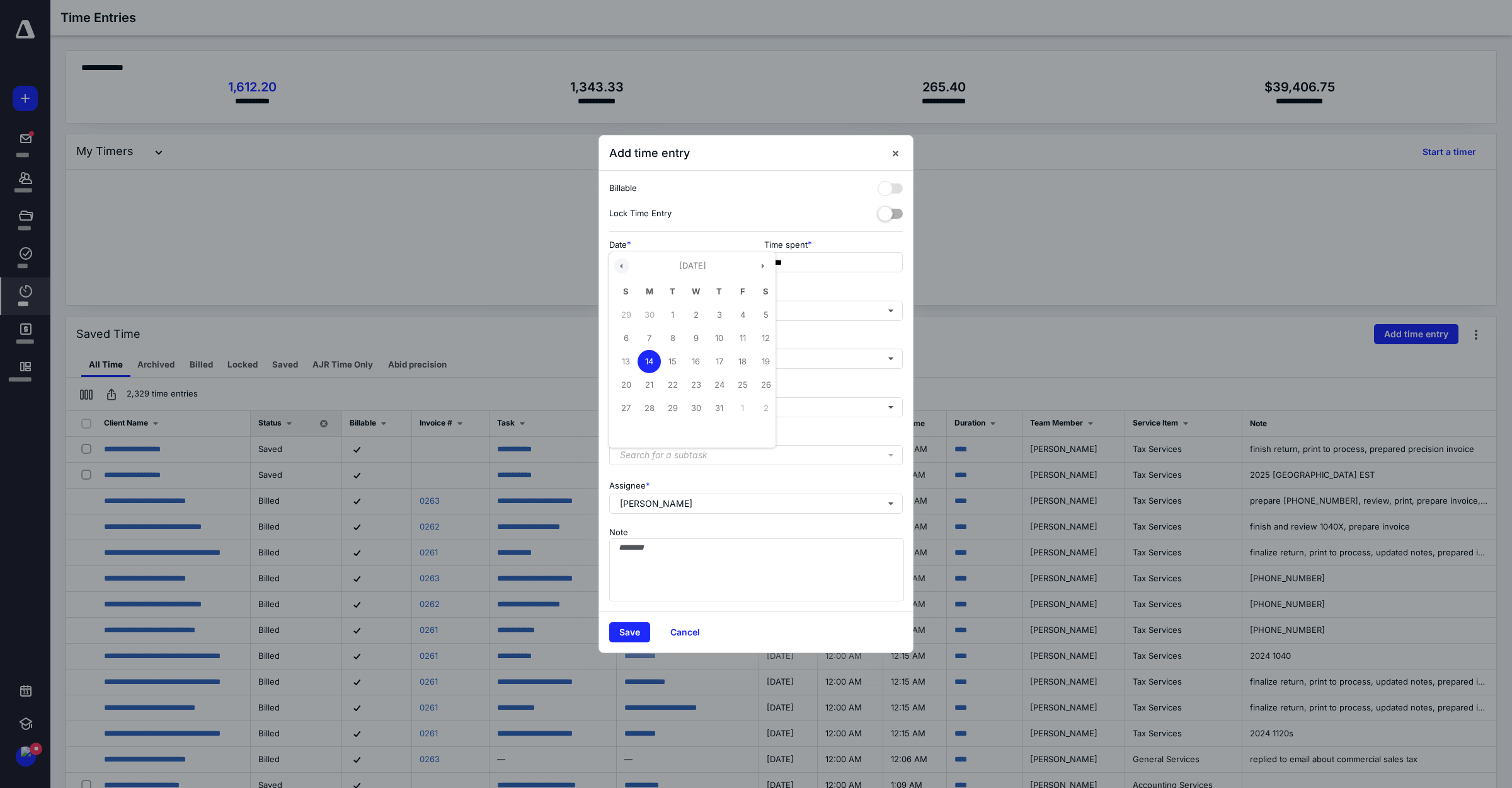 click at bounding box center [622, 266] 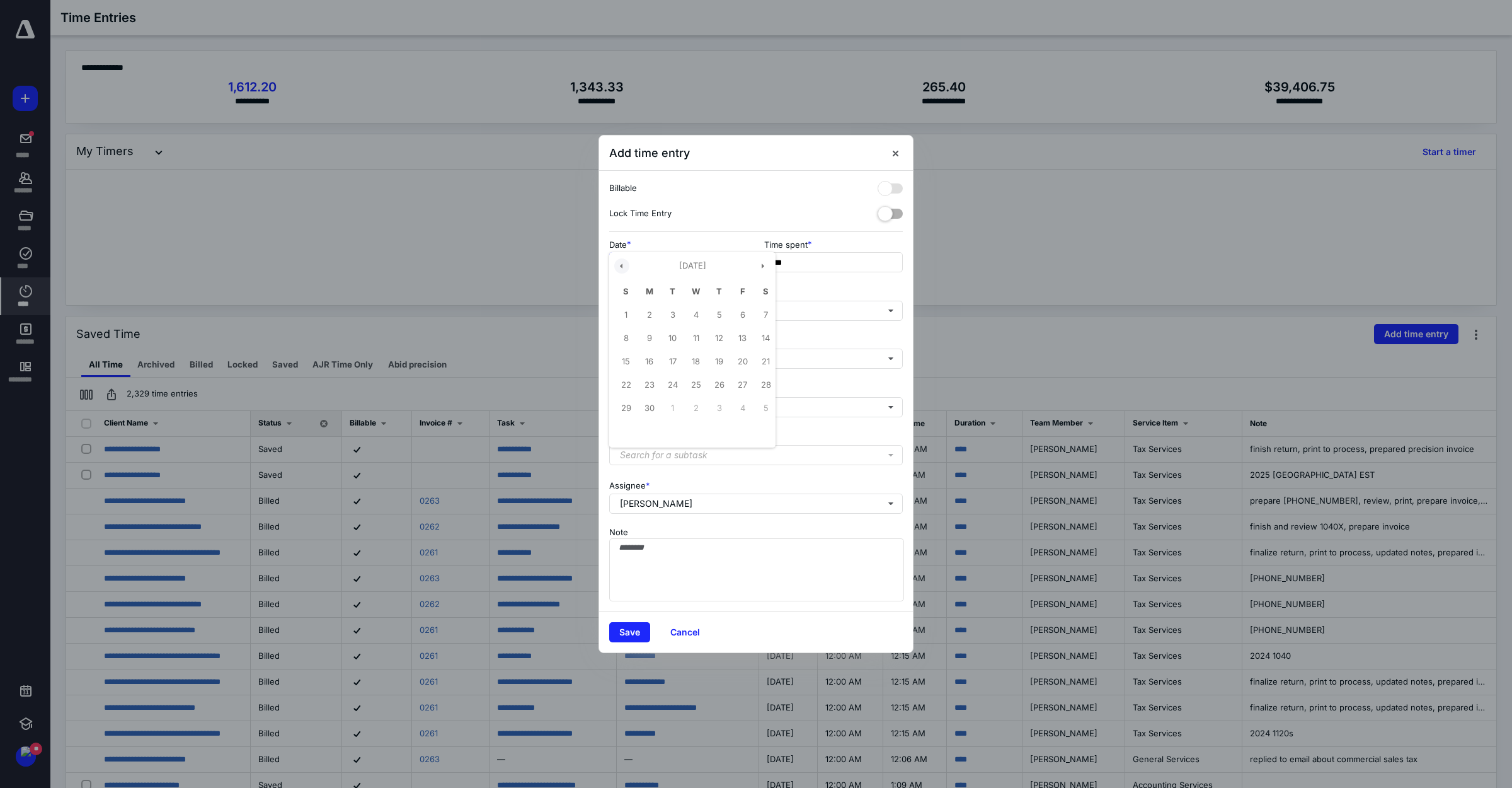 click at bounding box center [622, 266] 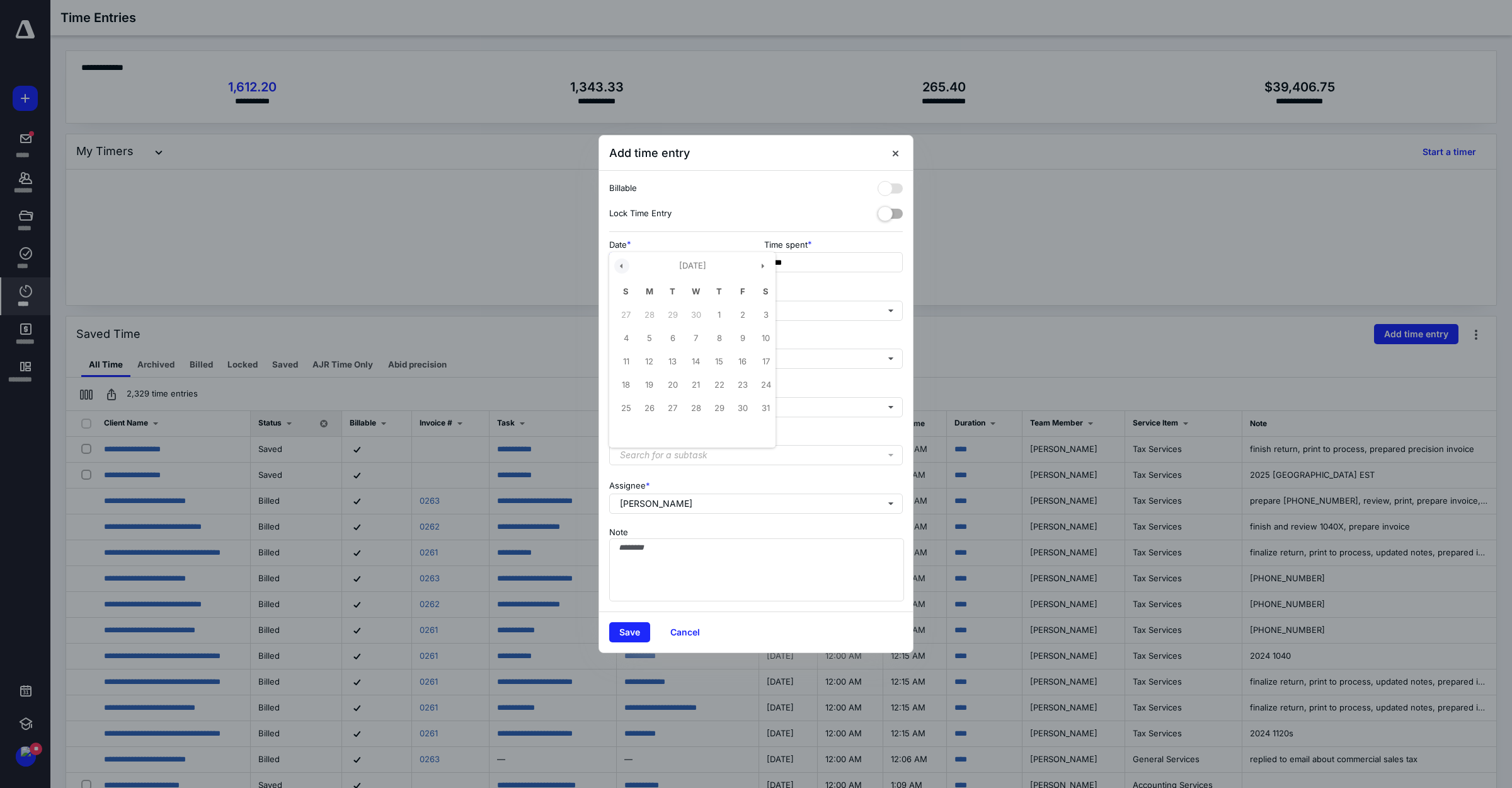 click at bounding box center (622, 266) 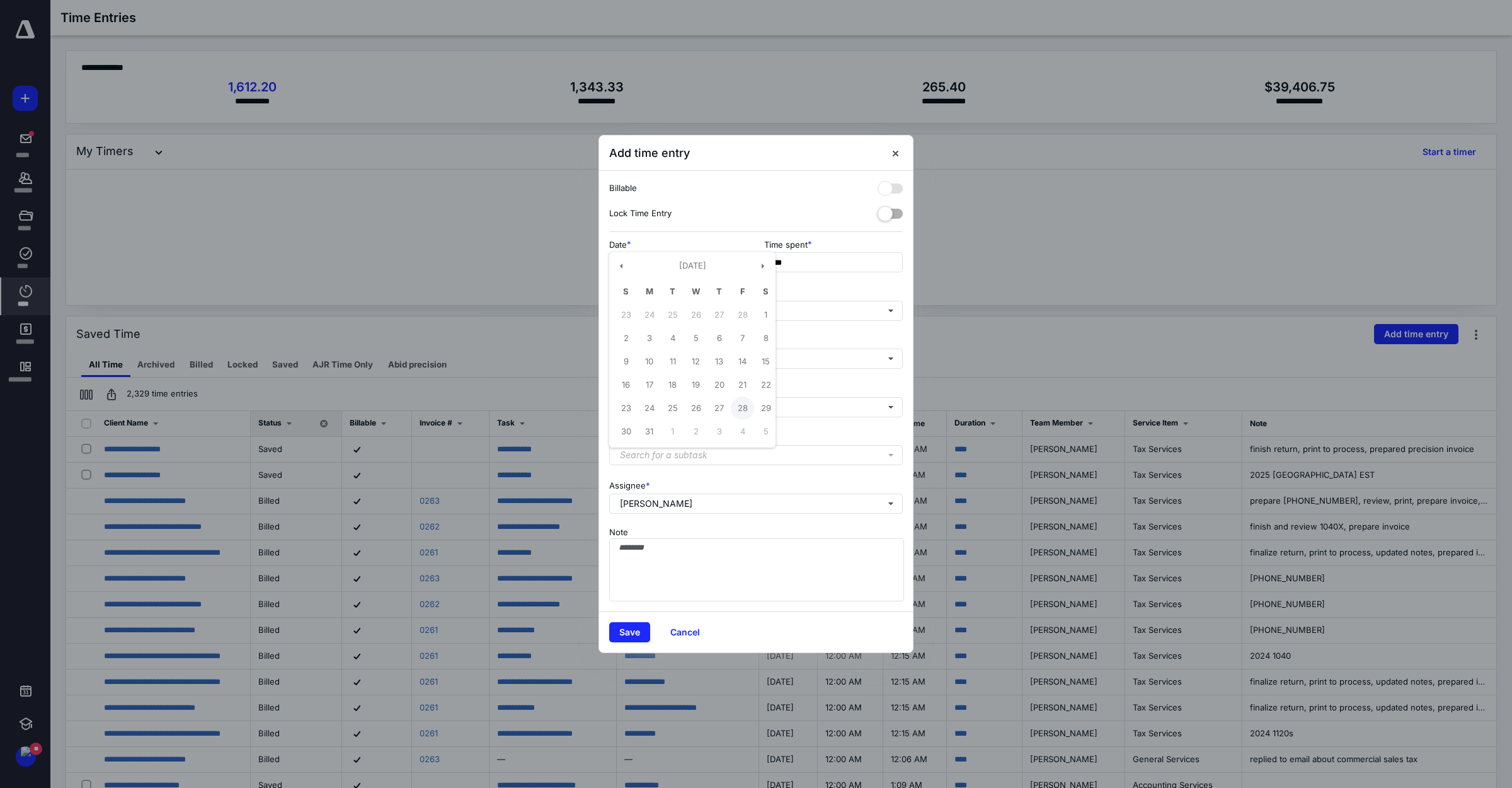 click on "28" at bounding box center [742, 408] 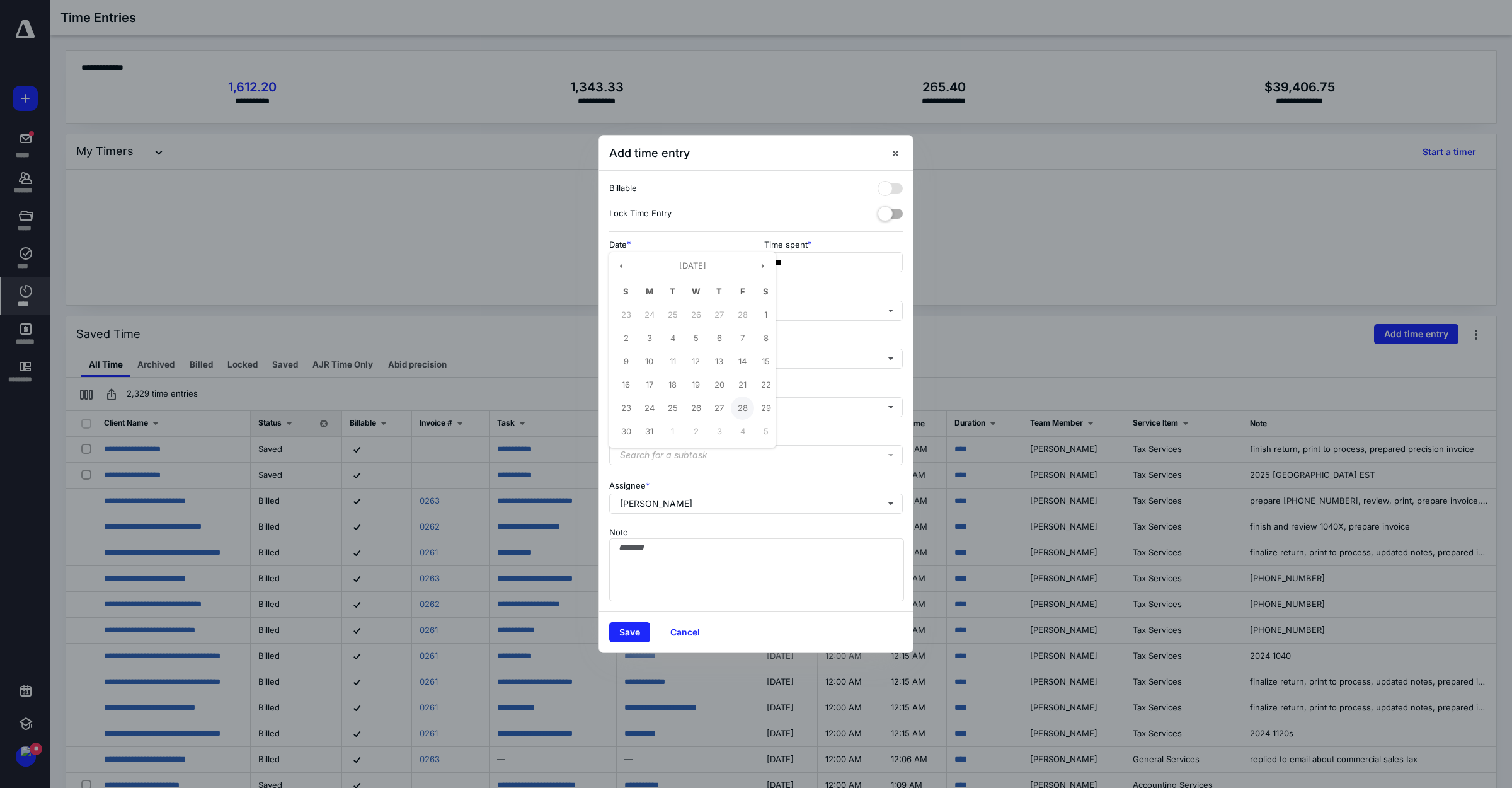 type on "**********" 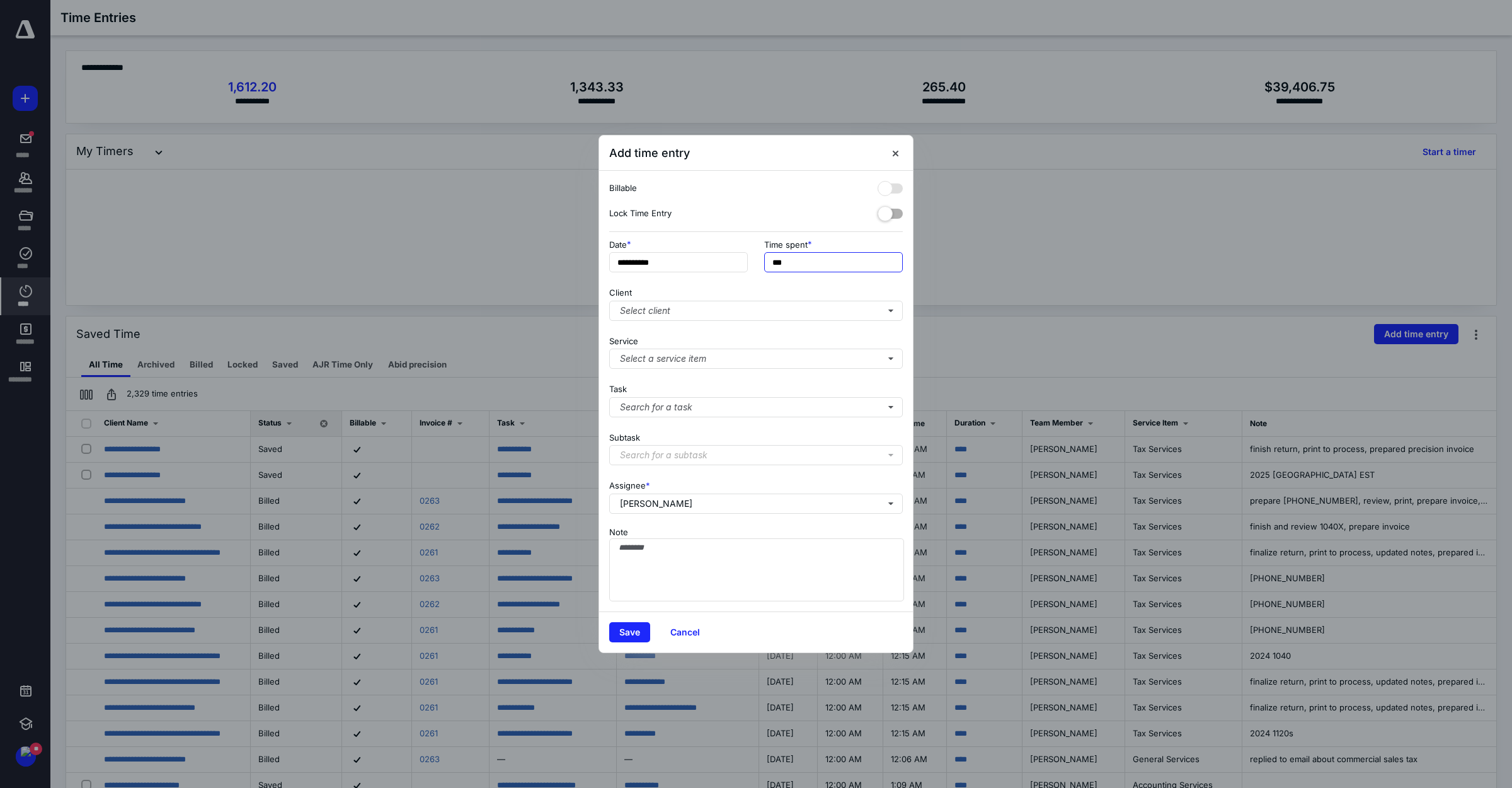 drag, startPoint x: 803, startPoint y: 266, endPoint x: 653, endPoint y: 241, distance: 152.06906 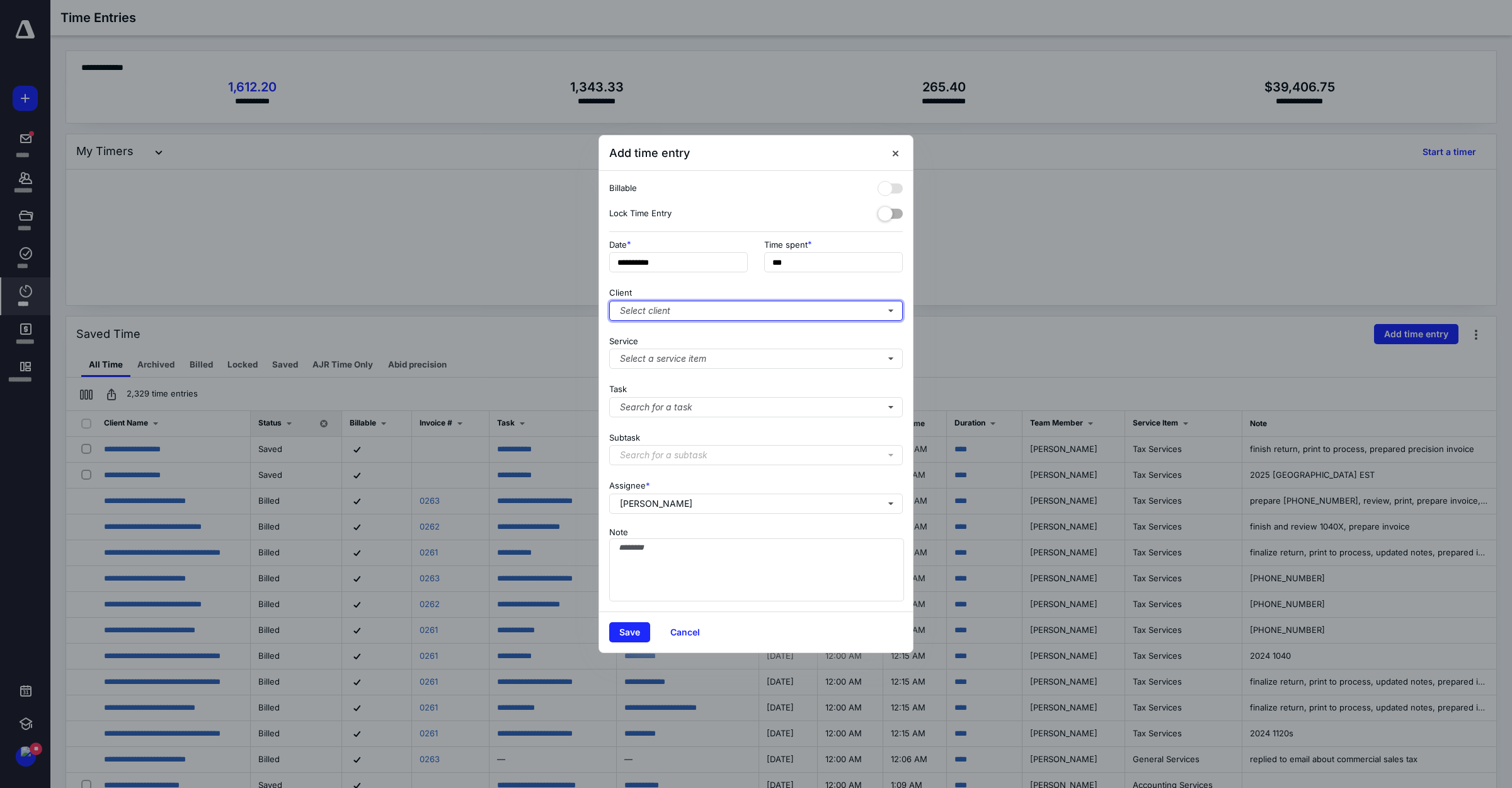 type on "***" 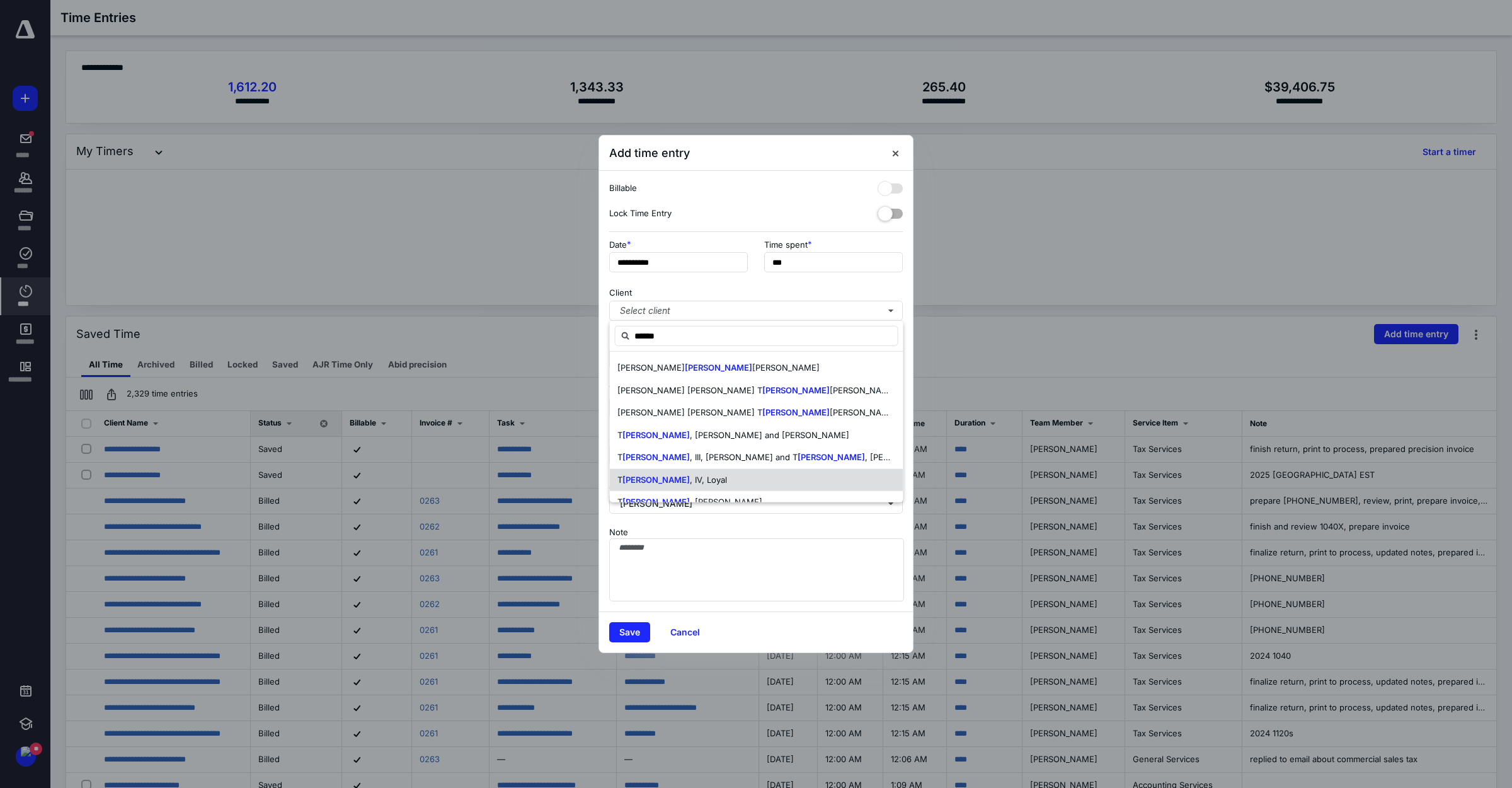 scroll, scrollTop: 16, scrollLeft: 0, axis: vertical 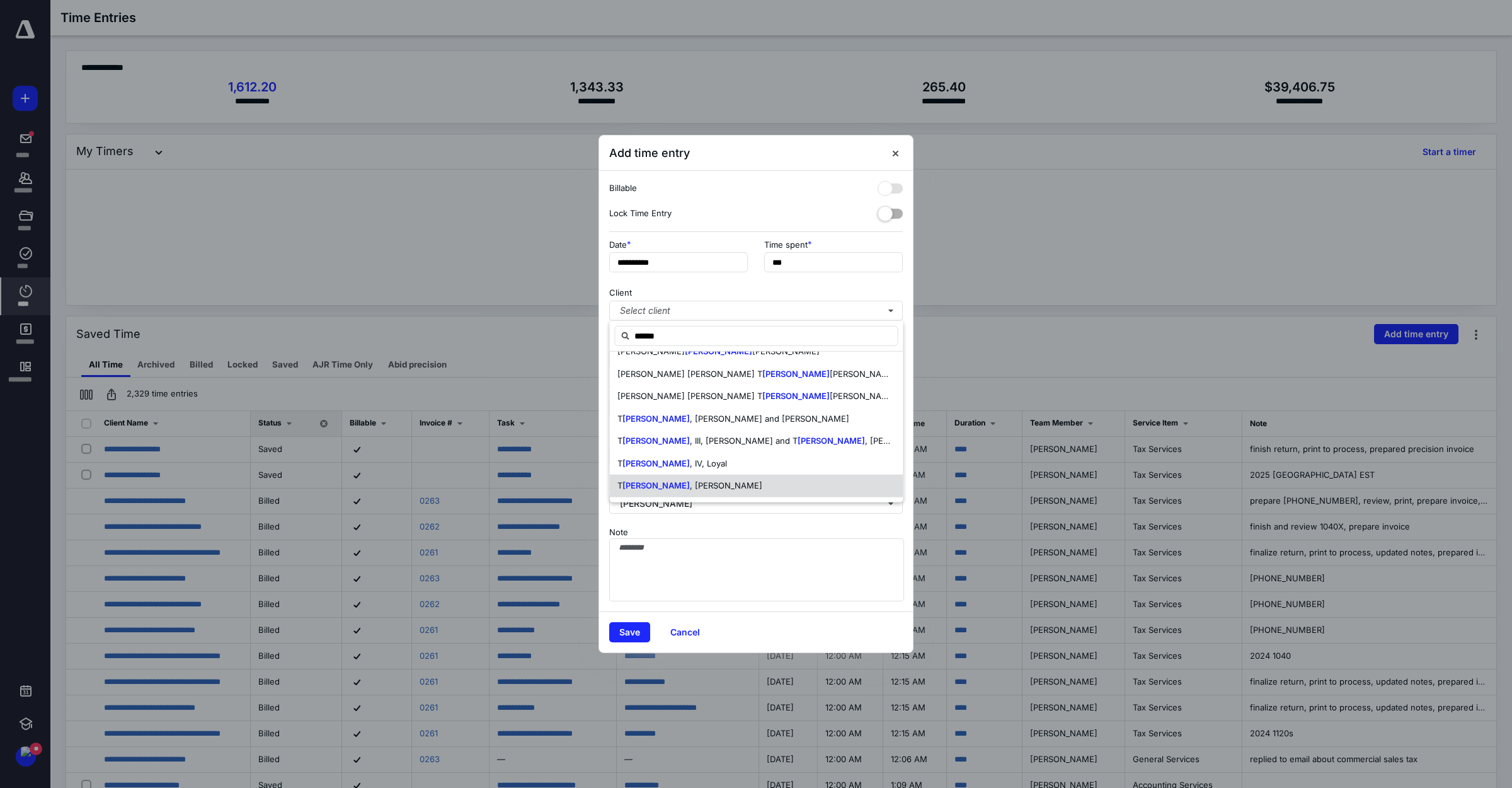 click on "[PERSON_NAME]" at bounding box center [757, 486] 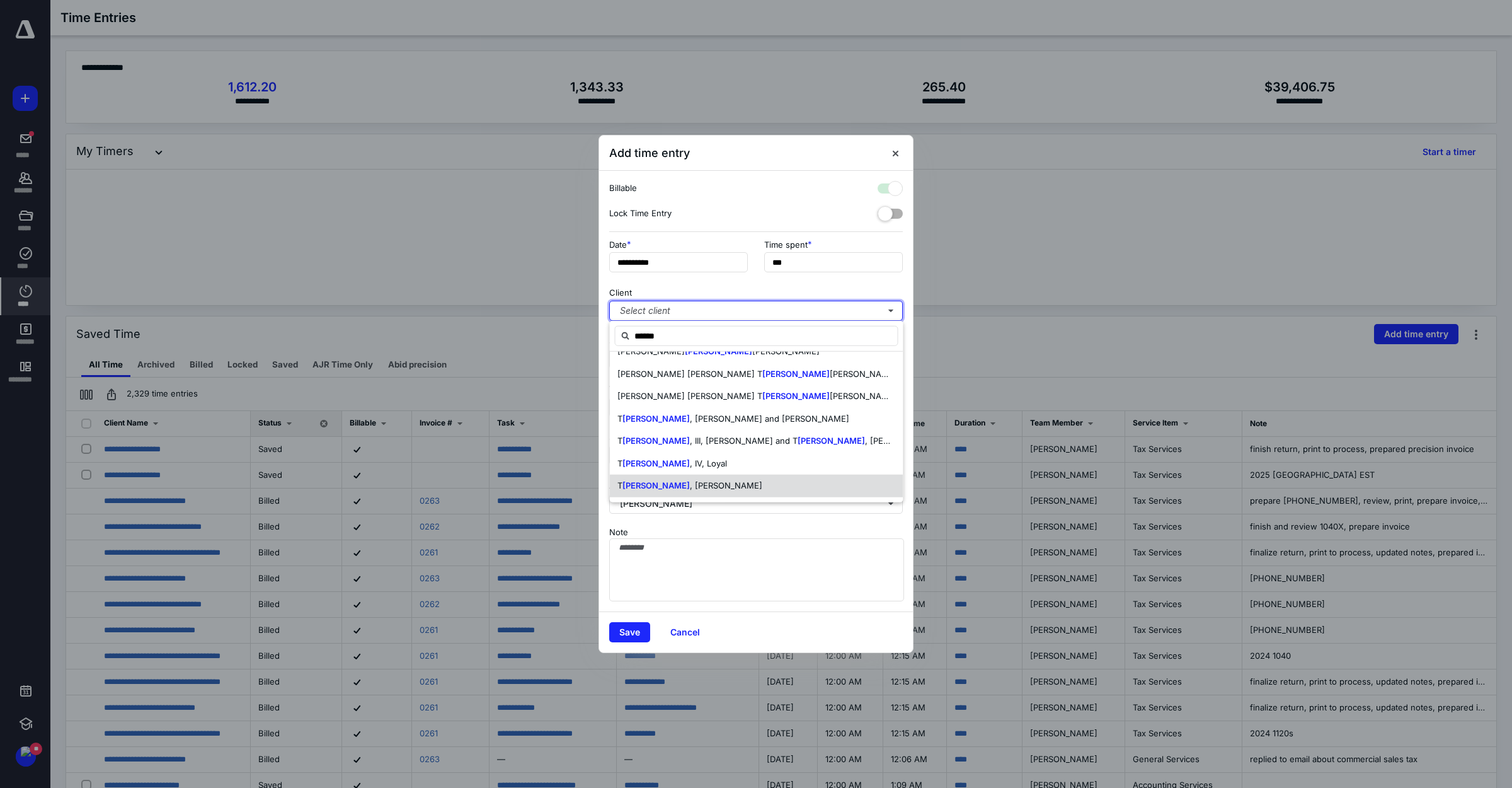checkbox on "true" 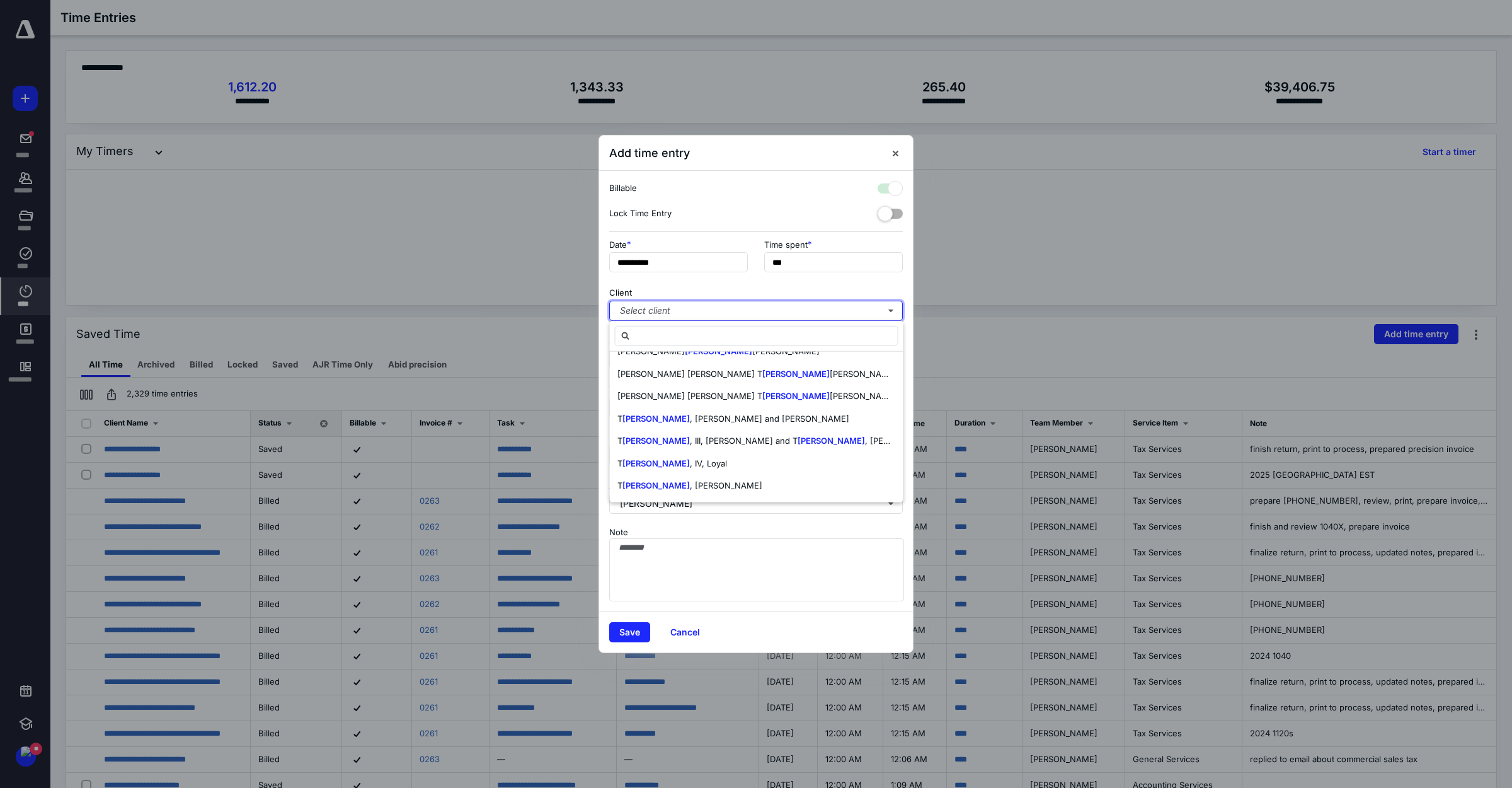 scroll, scrollTop: 0, scrollLeft: 0, axis: both 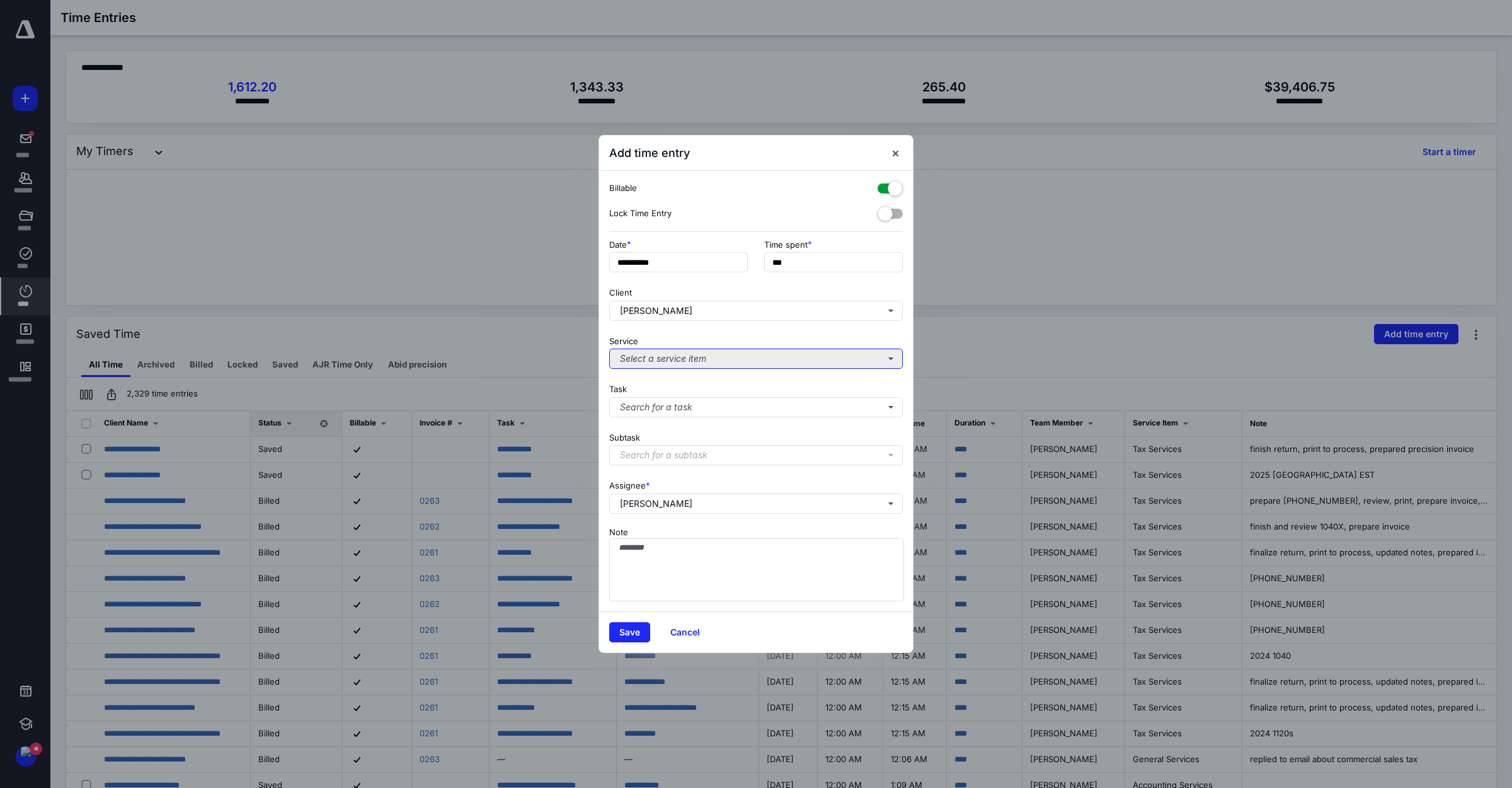 click on "Select a service item" at bounding box center (756, 359) 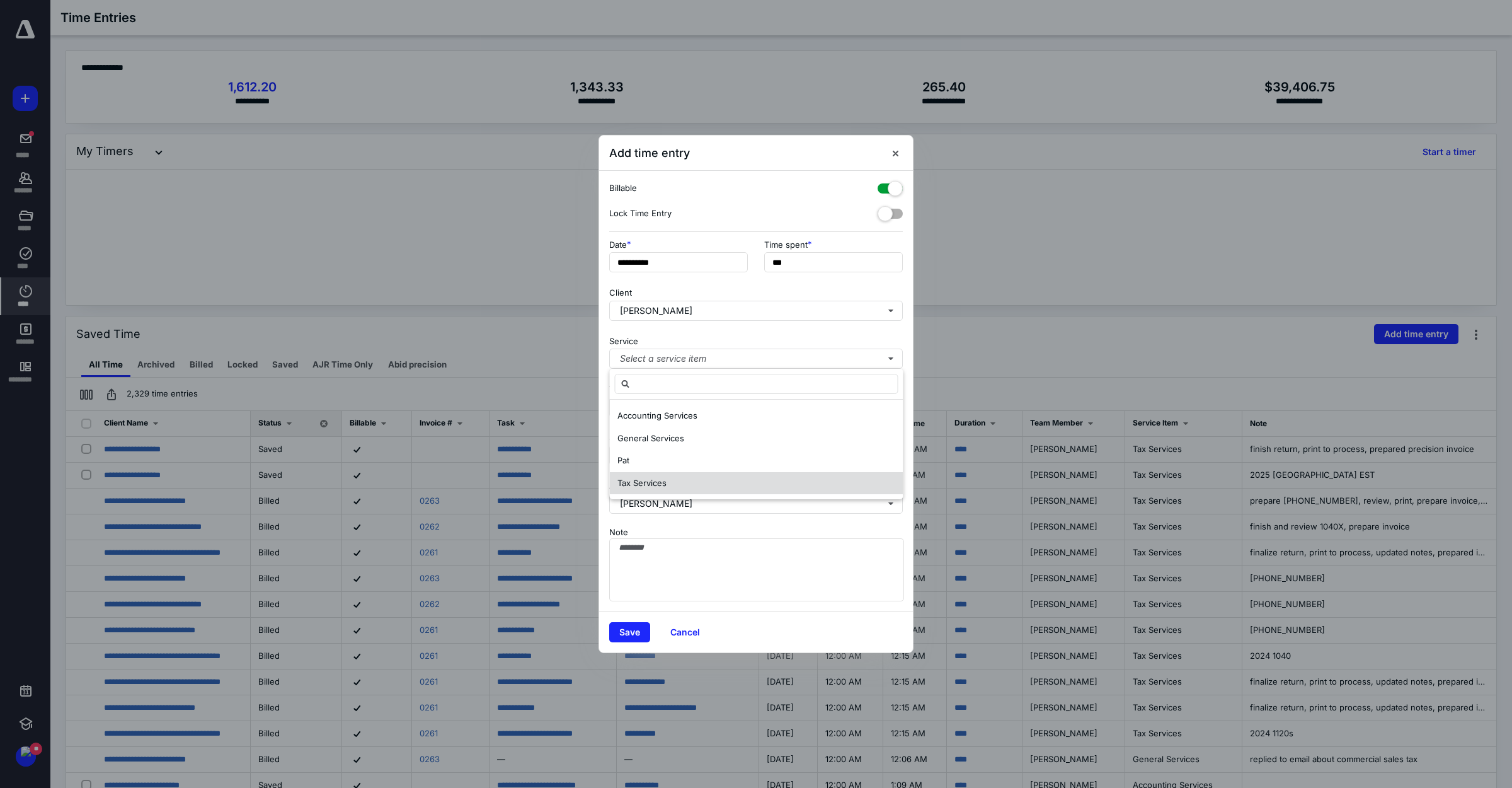 click on "Tax Services" at bounding box center [757, 484] 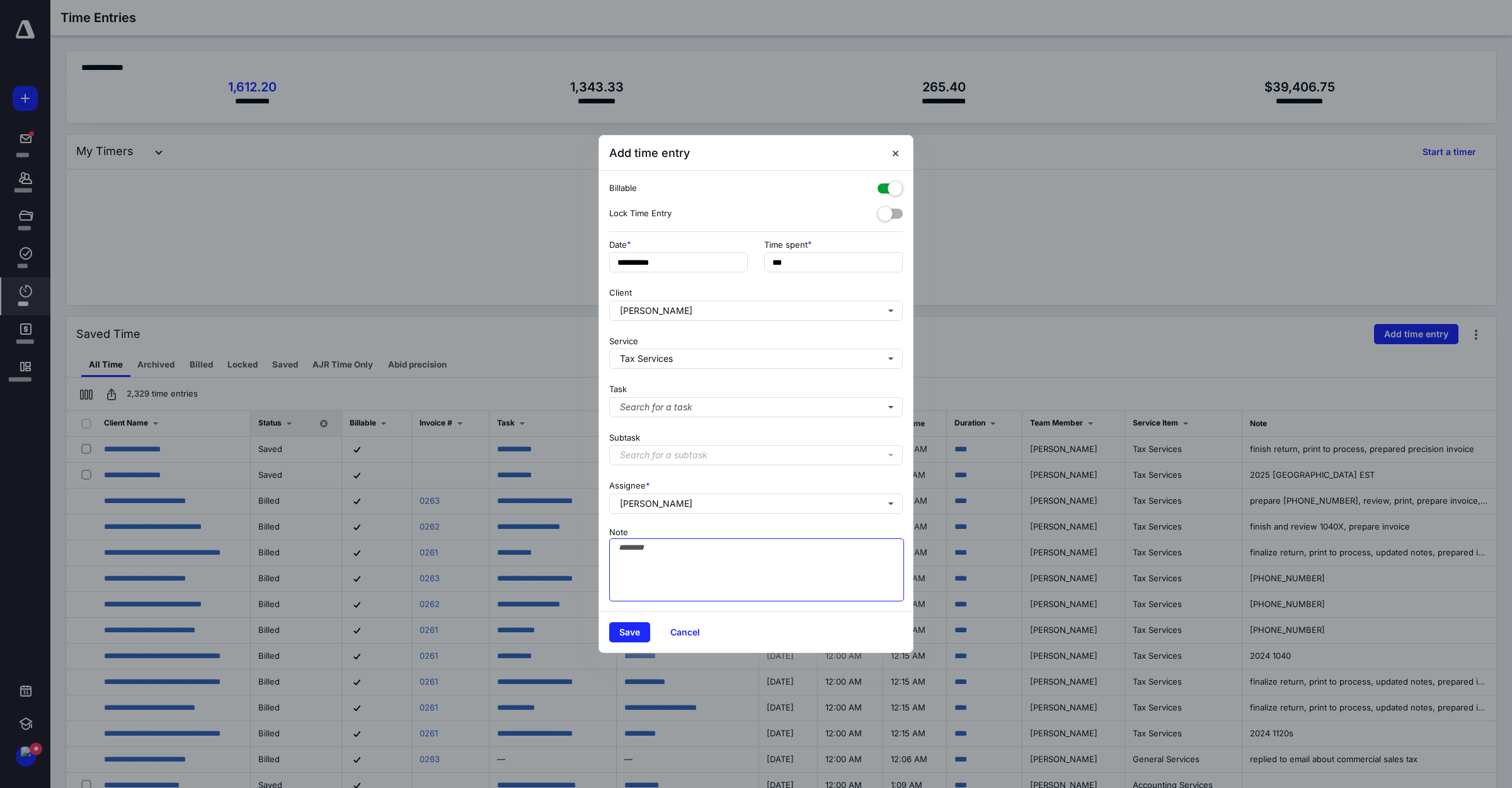click on "Note" at bounding box center (757, 570) 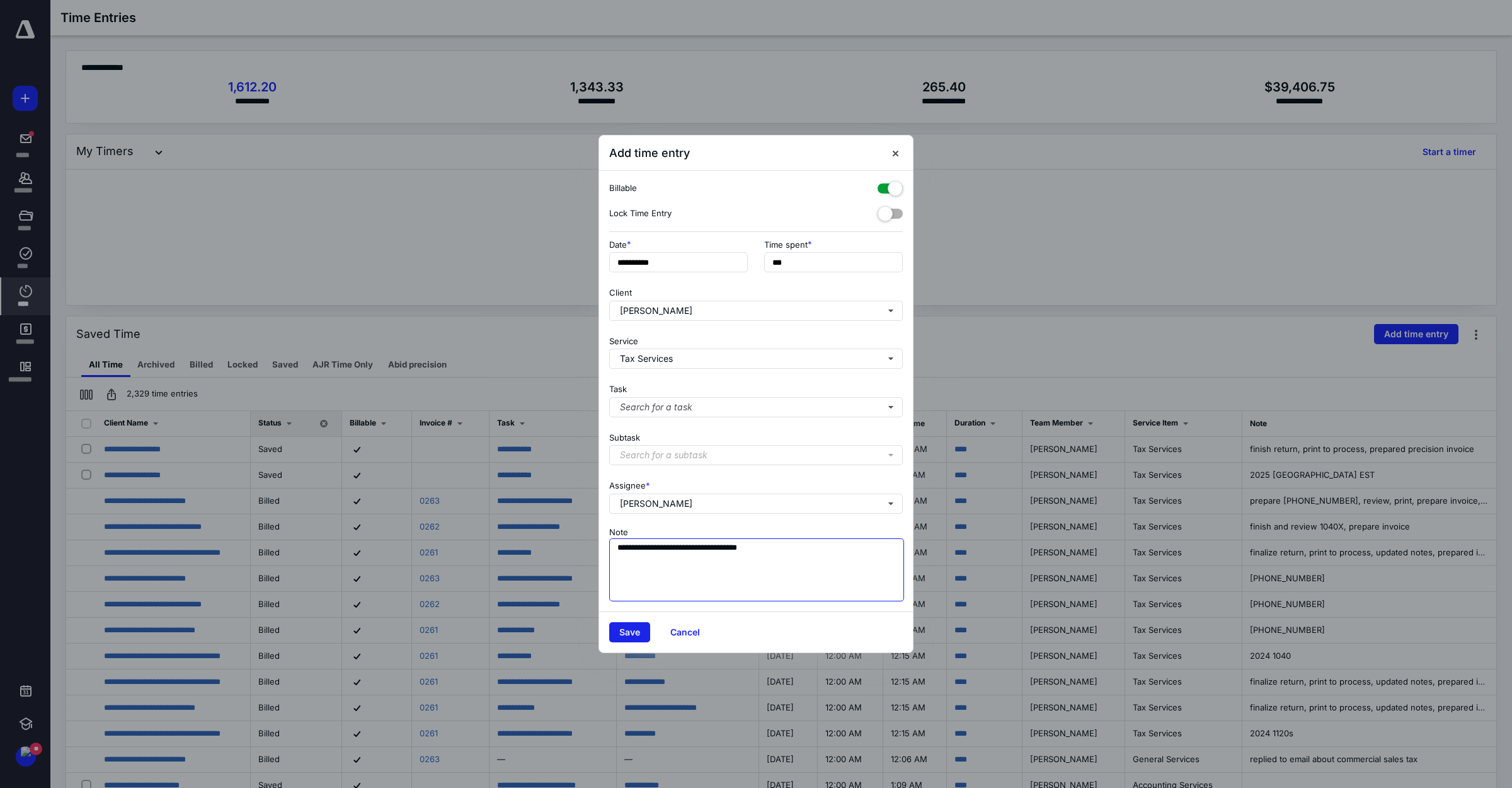 type on "**********" 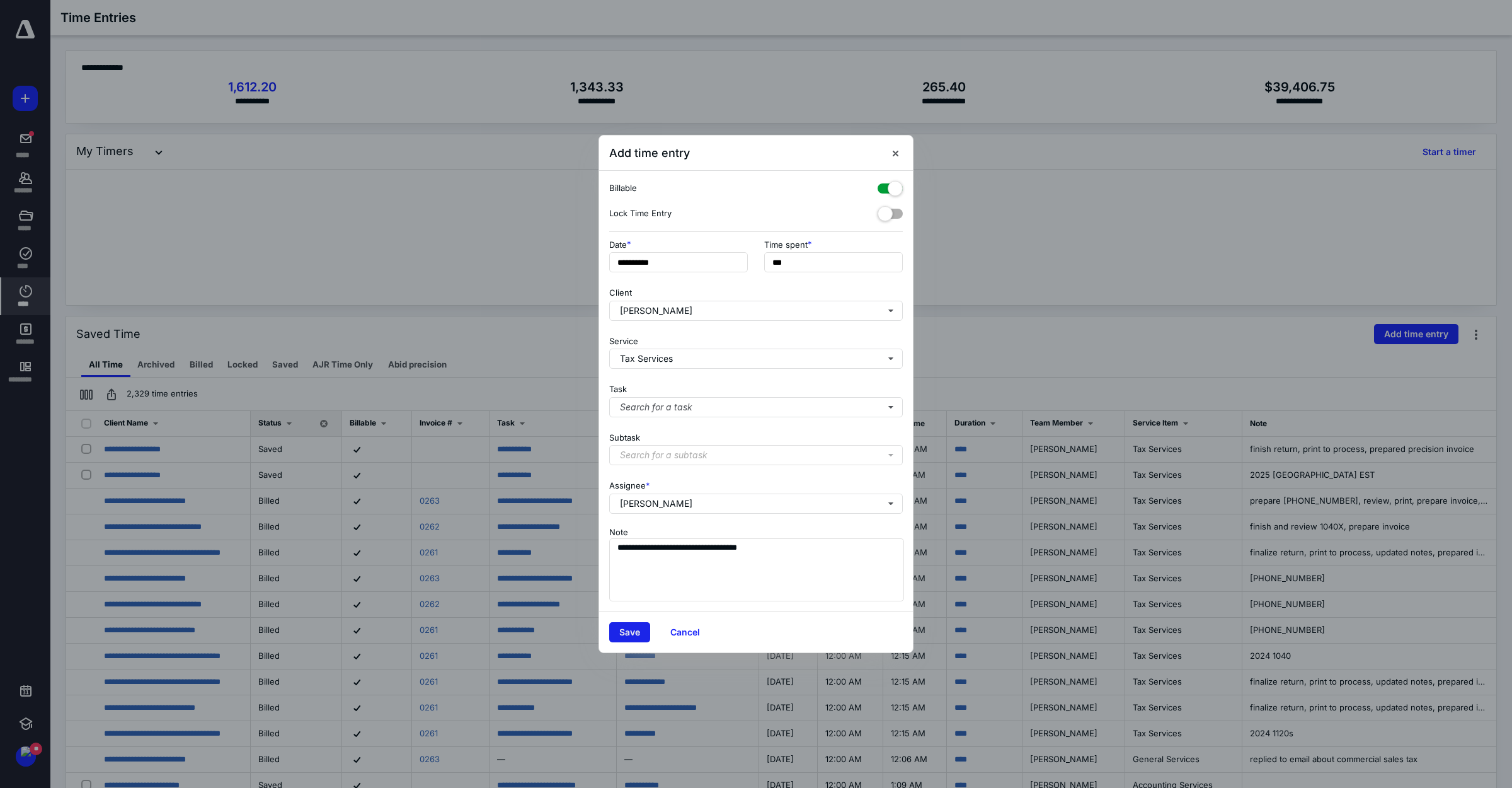 click on "Save" at bounding box center (629, 632) 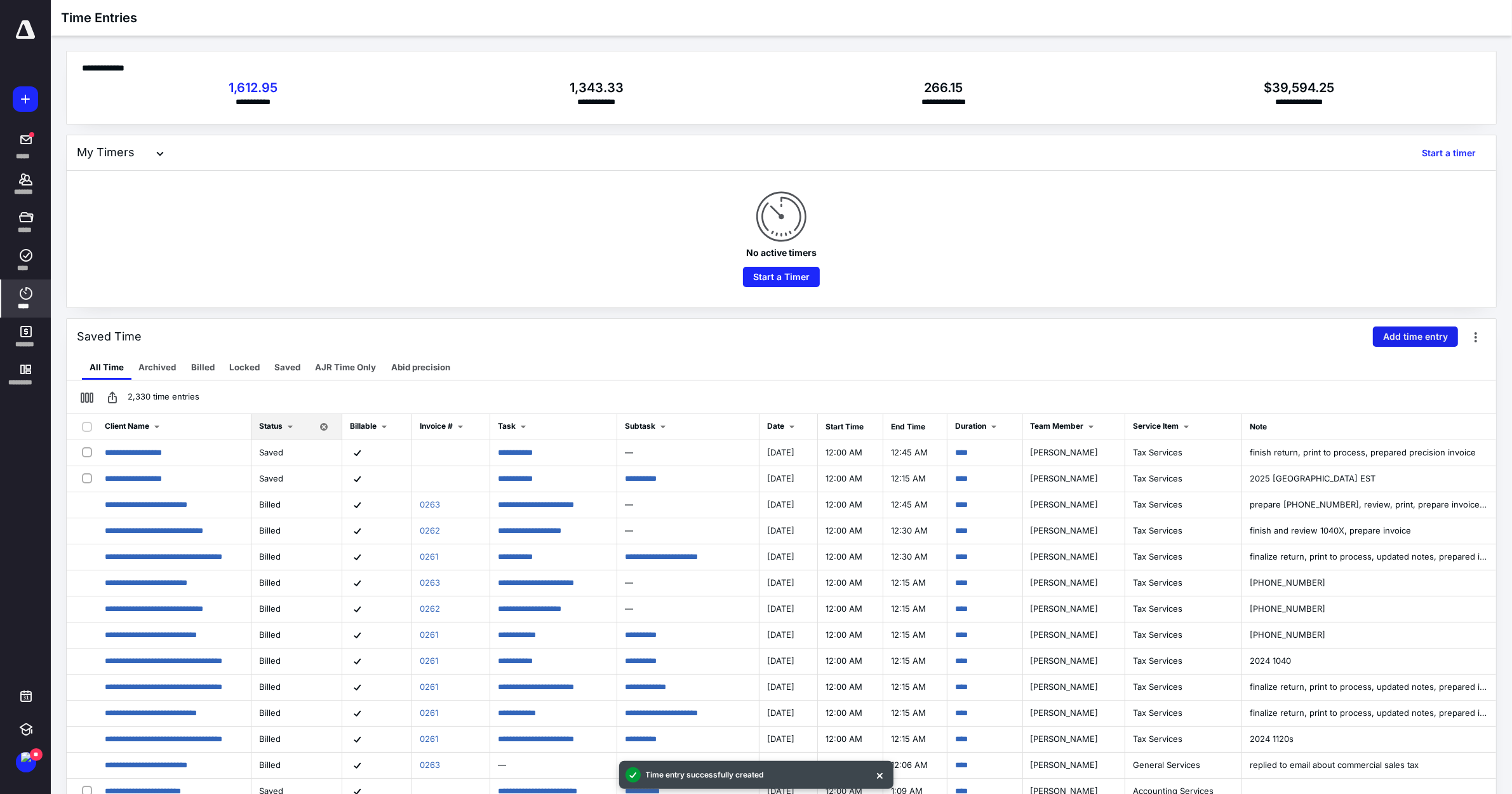 click on "Add time entry" at bounding box center [1415, 337] 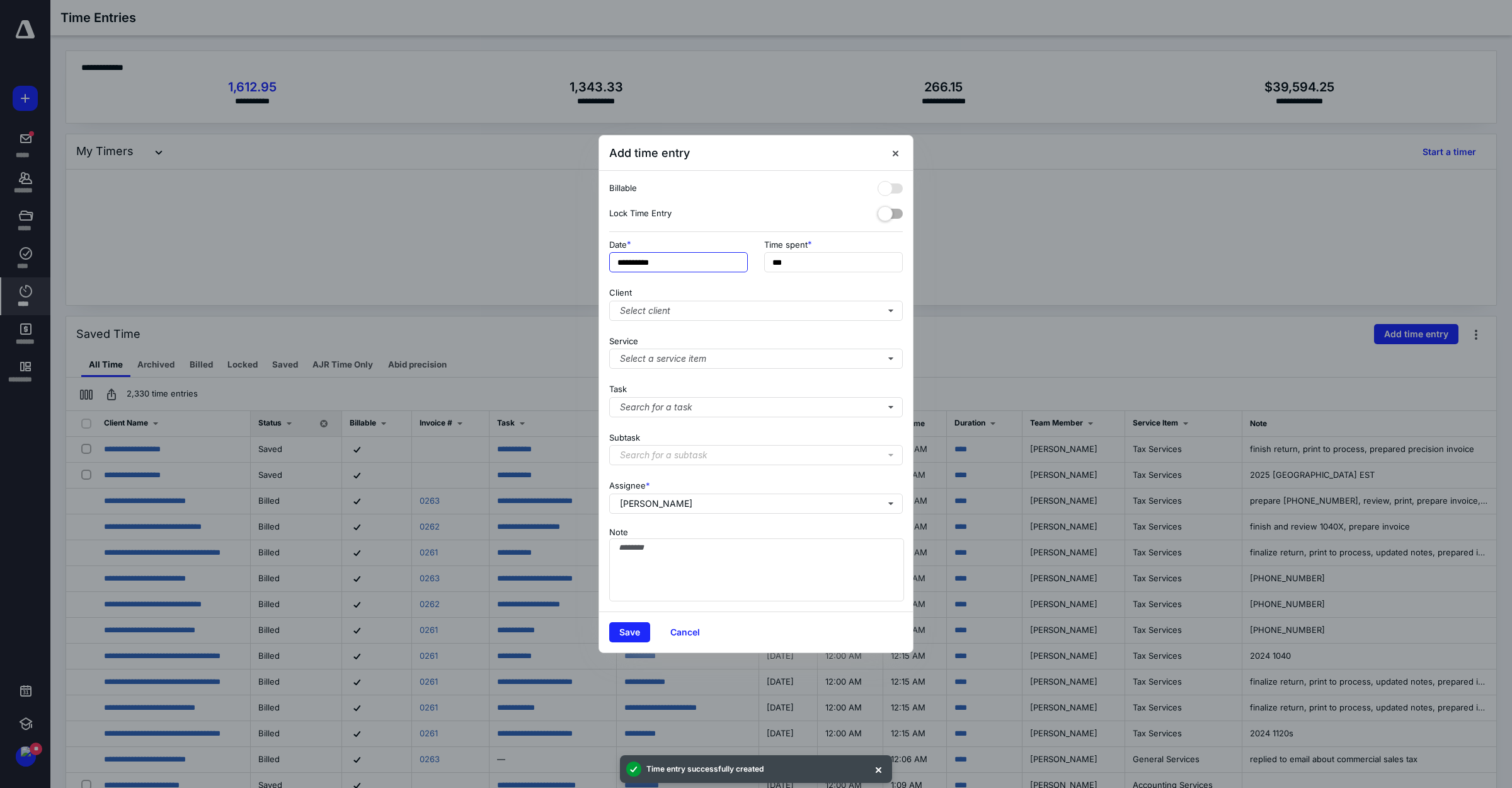 click on "**********" at bounding box center (679, 262) 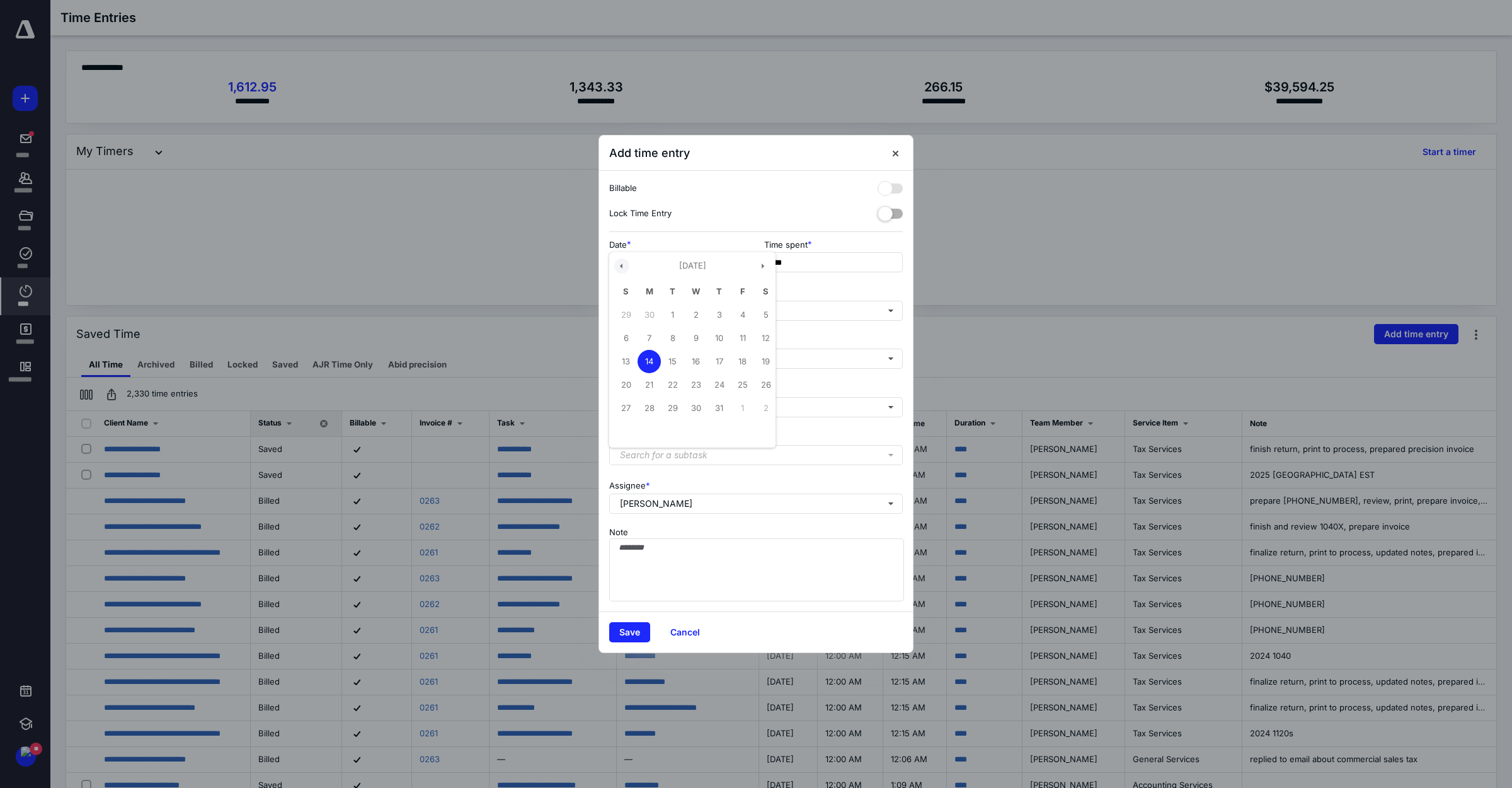 click at bounding box center [622, 266] 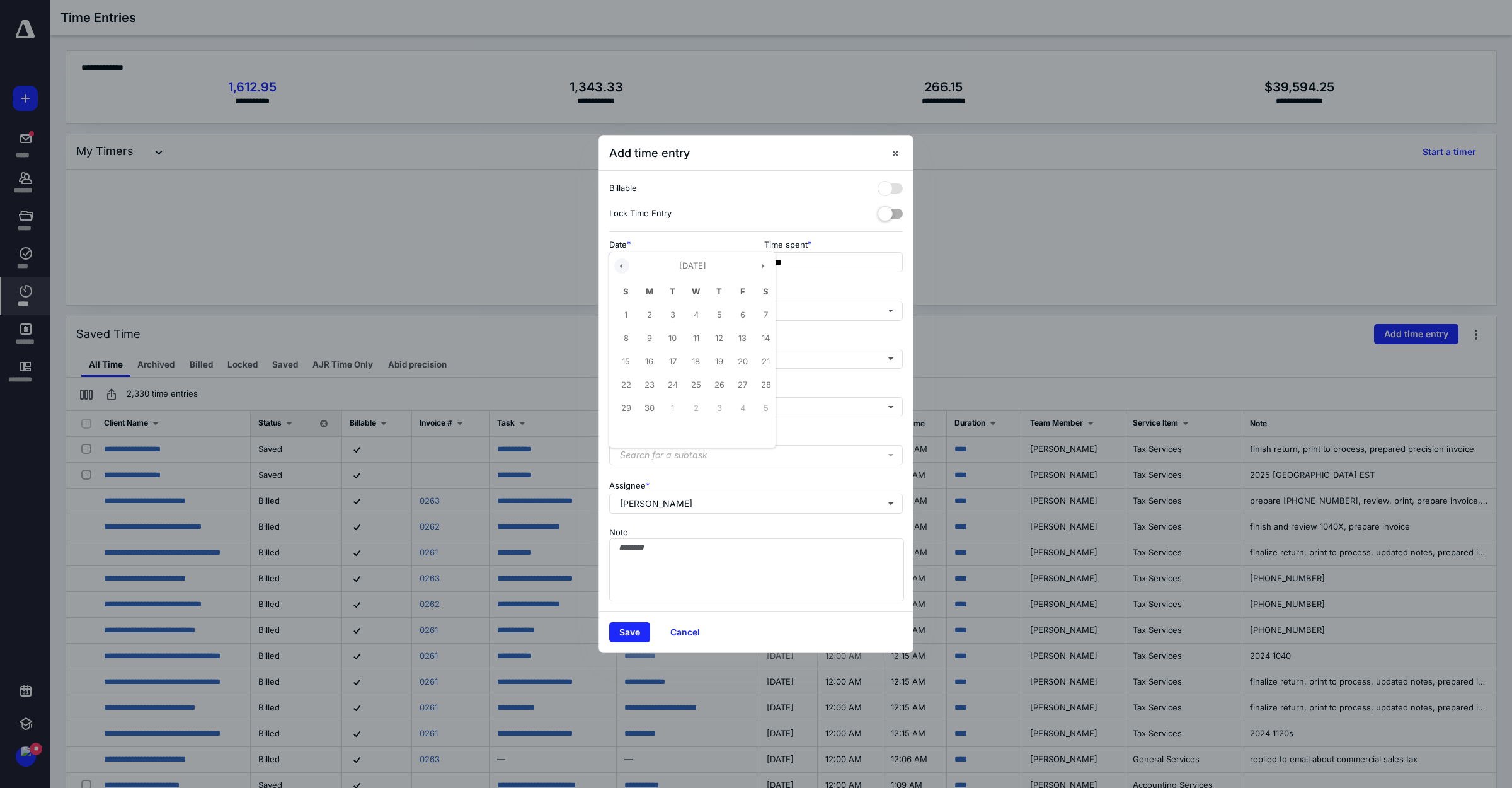 click at bounding box center [622, 266] 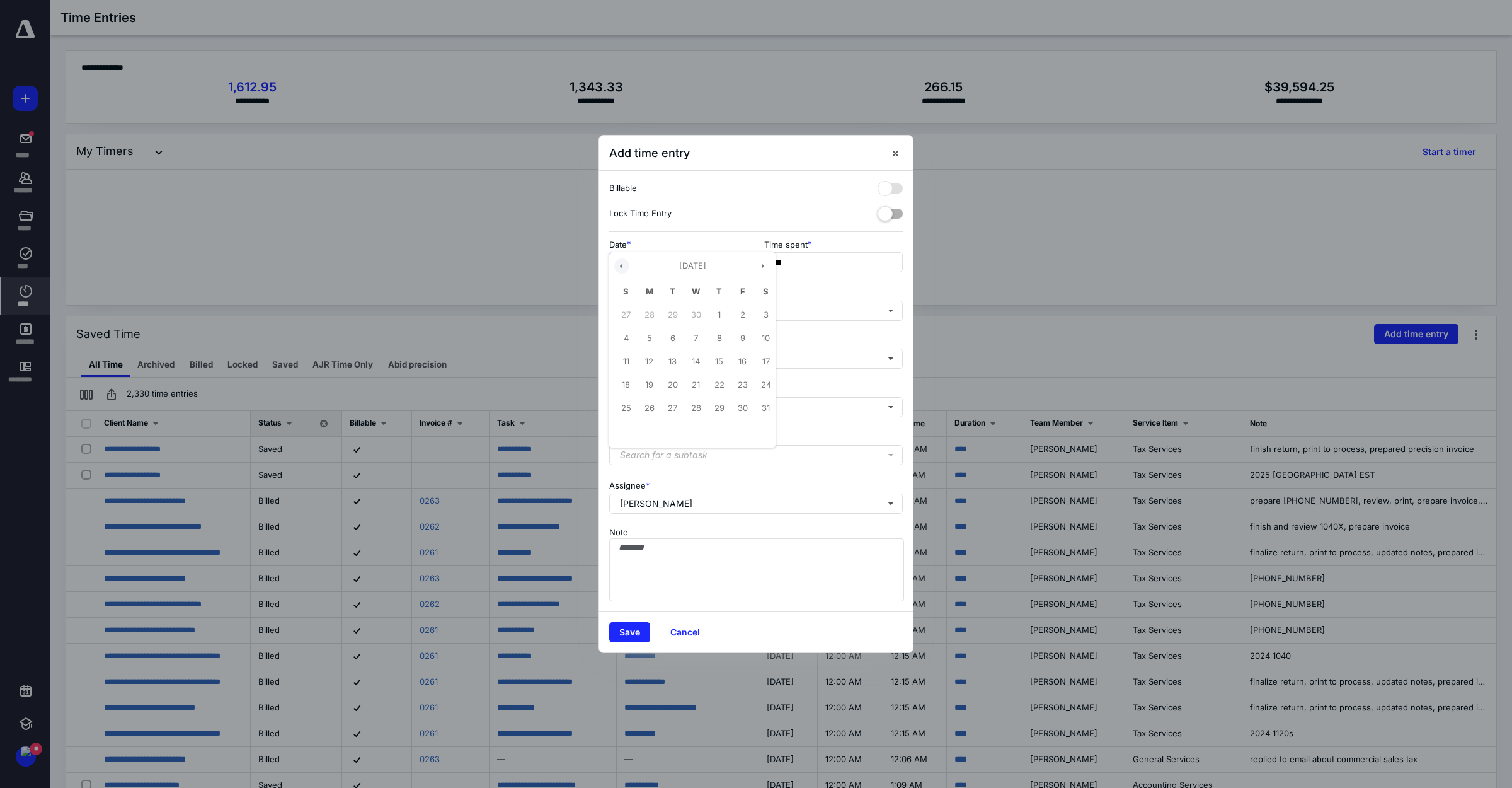 click at bounding box center (622, 266) 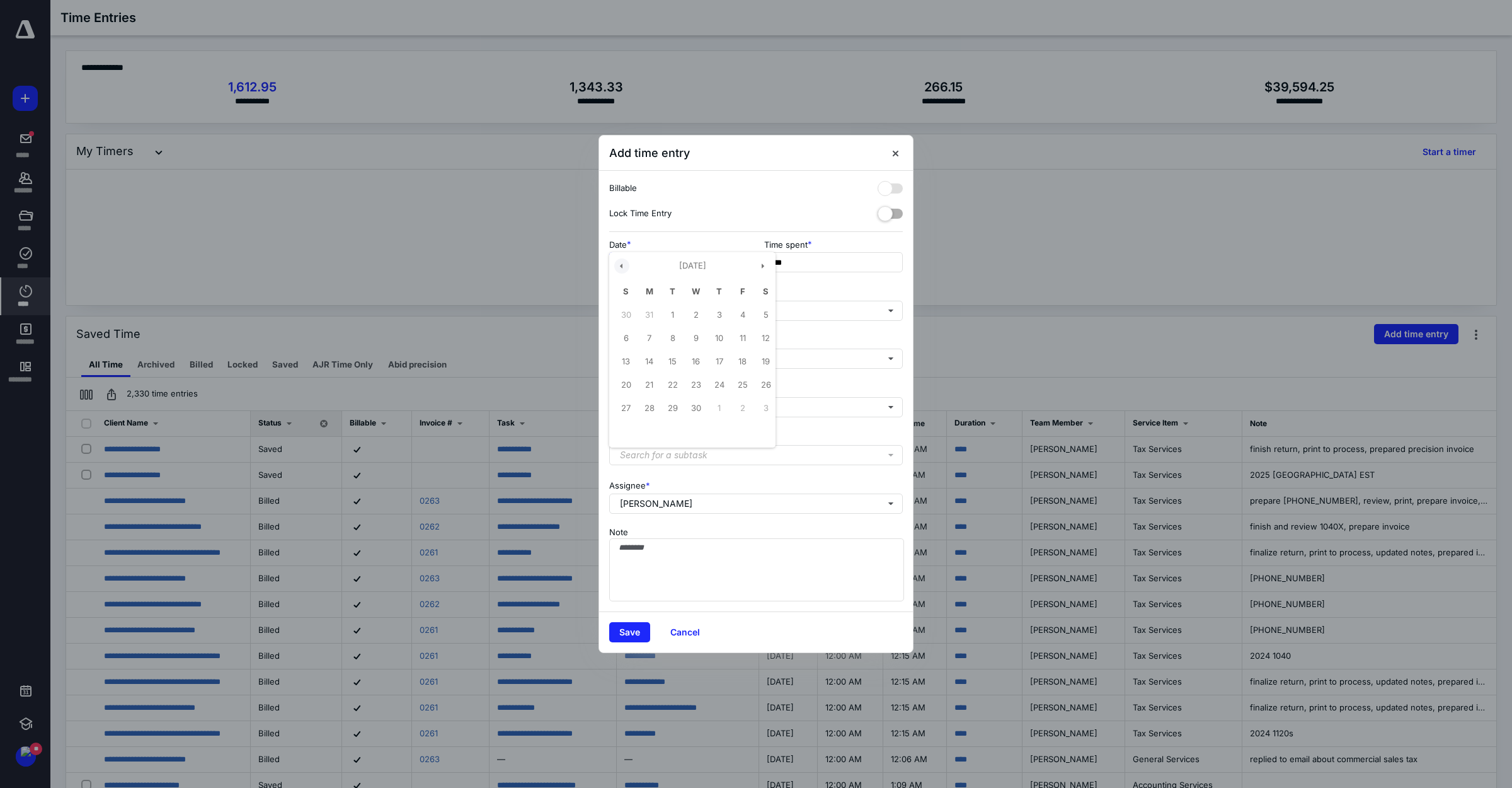 click at bounding box center (622, 266) 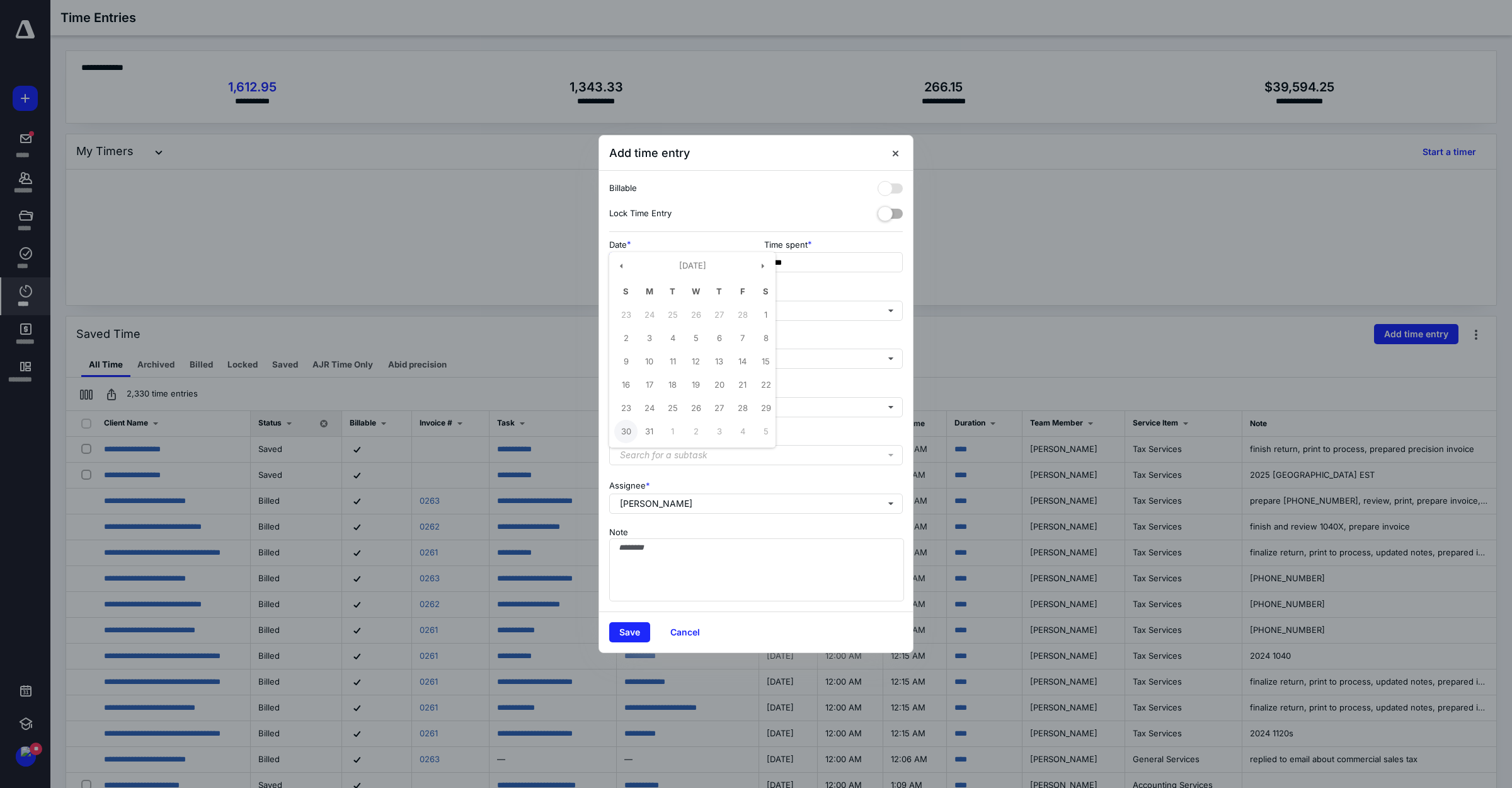 click on "30" at bounding box center (626, 431) 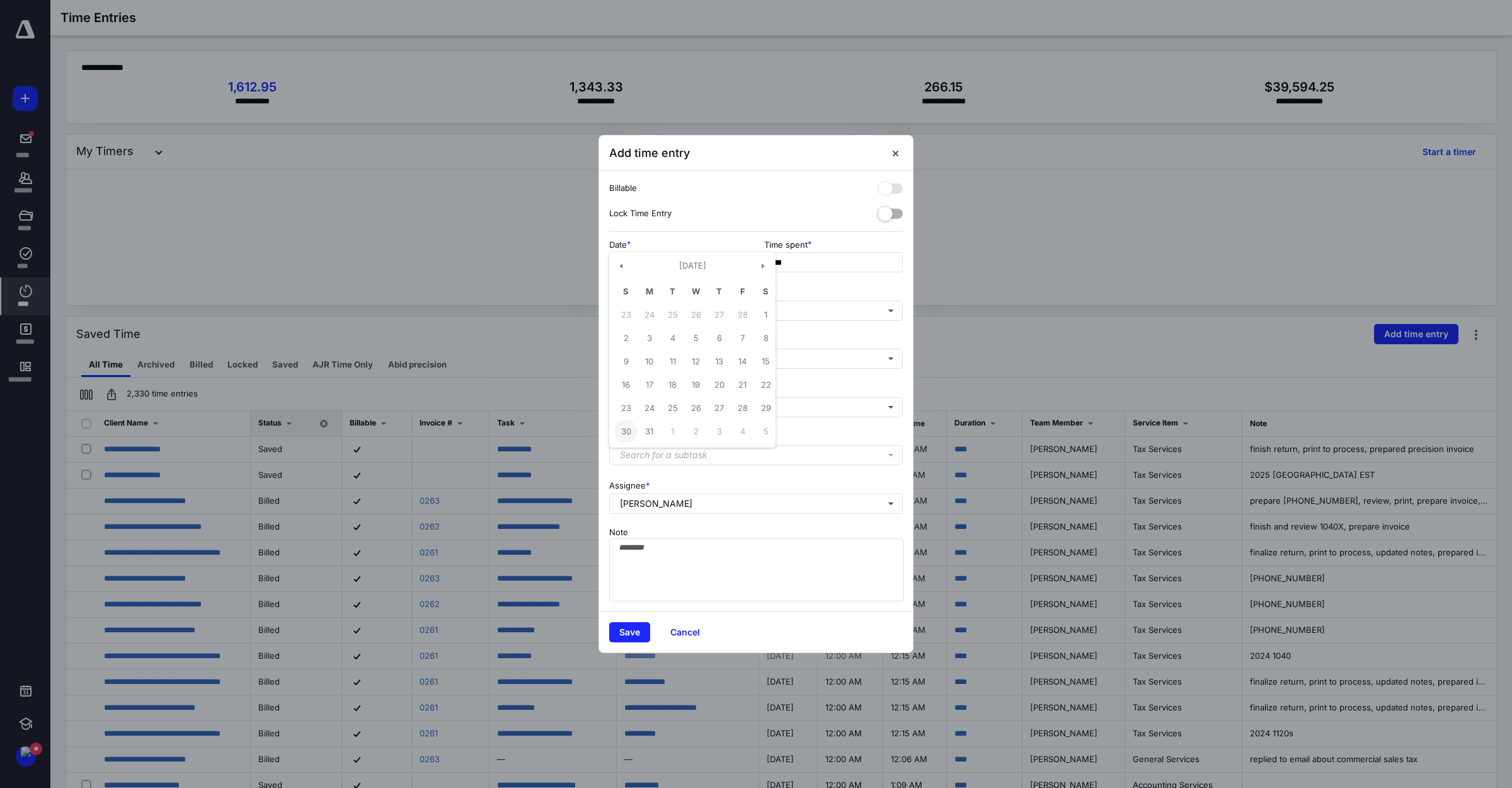 type on "**********" 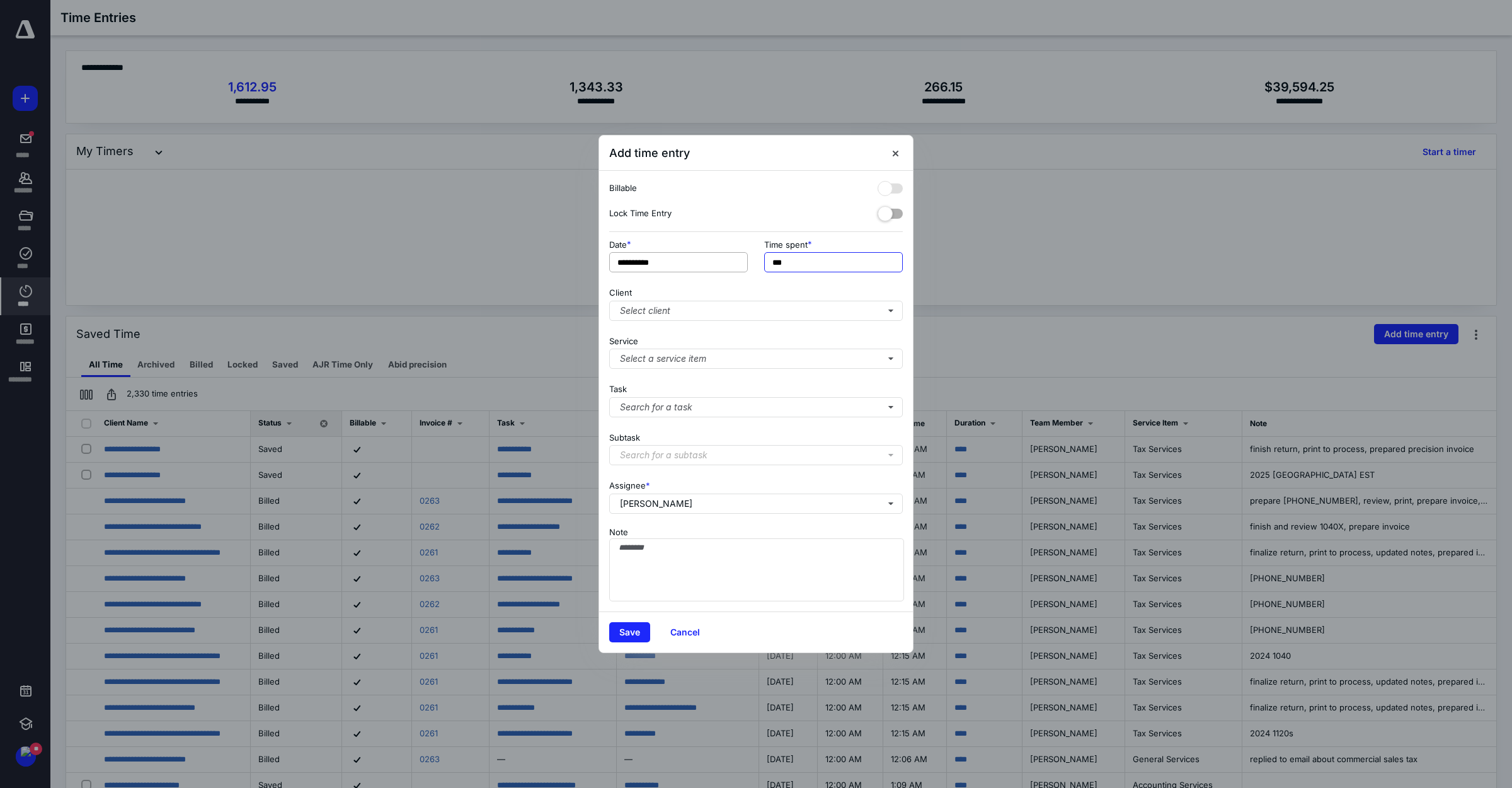 drag, startPoint x: 796, startPoint y: 268, endPoint x: 726, endPoint y: 257, distance: 70.85901 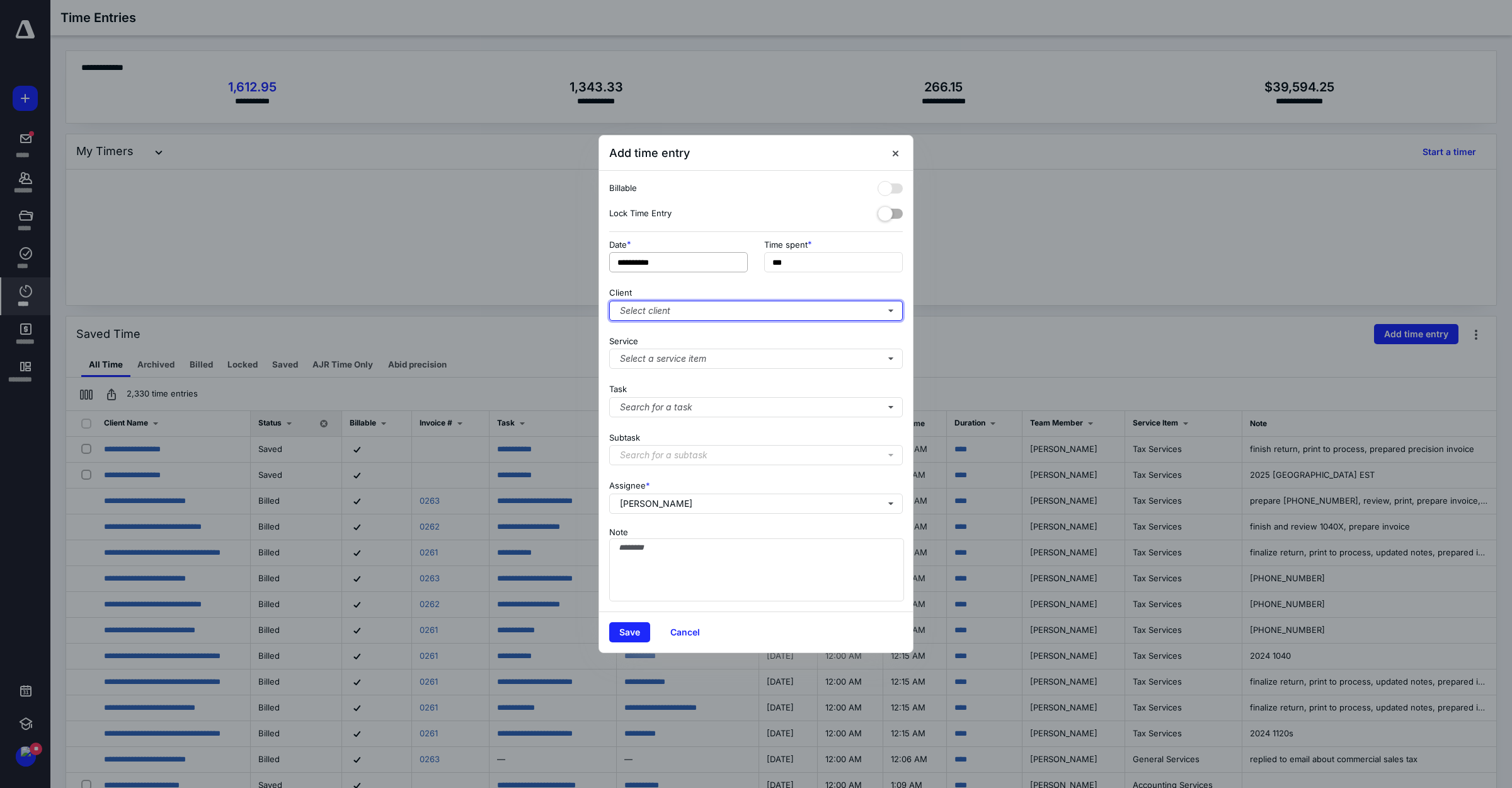 type on "***" 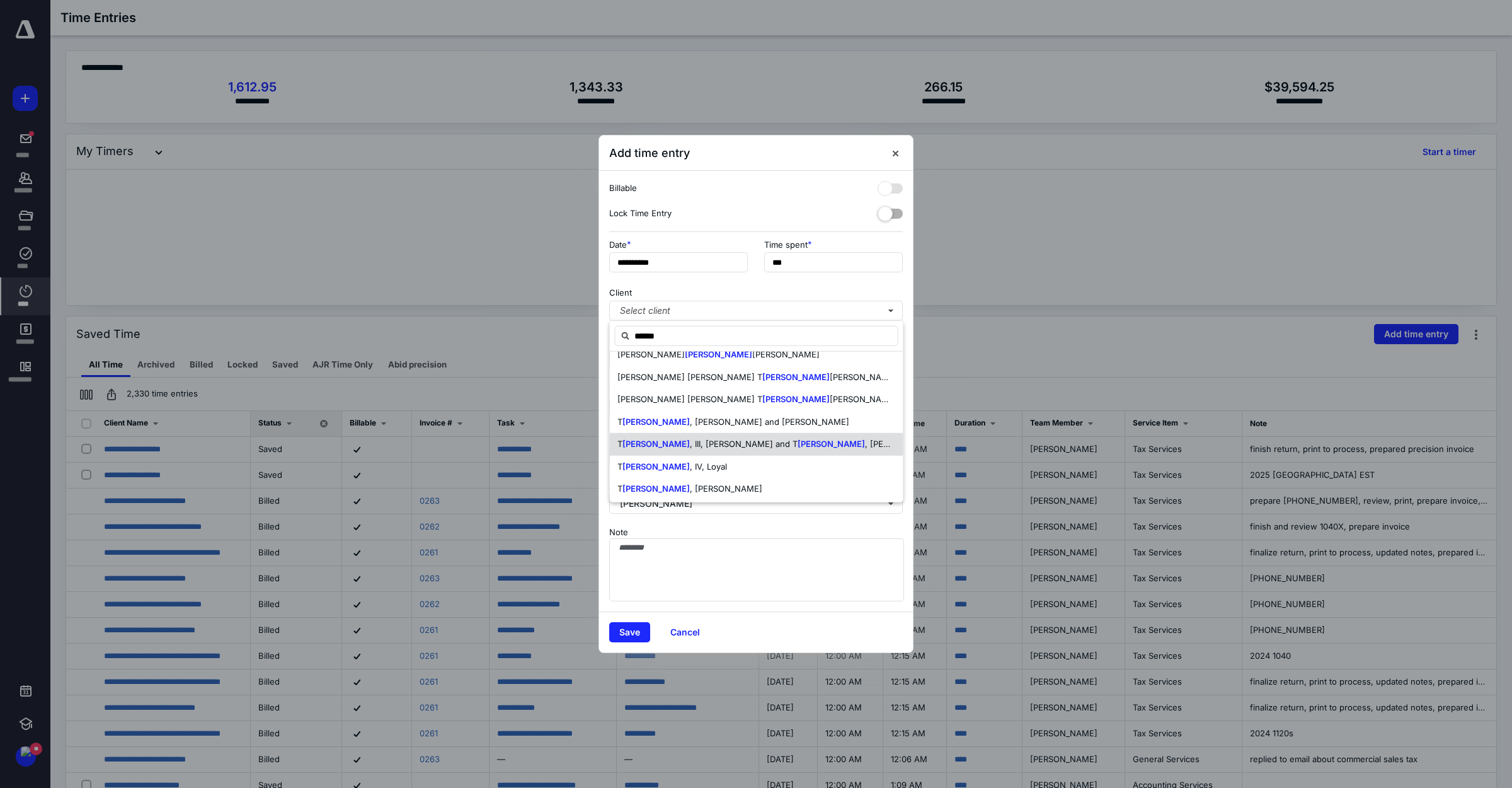 scroll, scrollTop: 16, scrollLeft: 0, axis: vertical 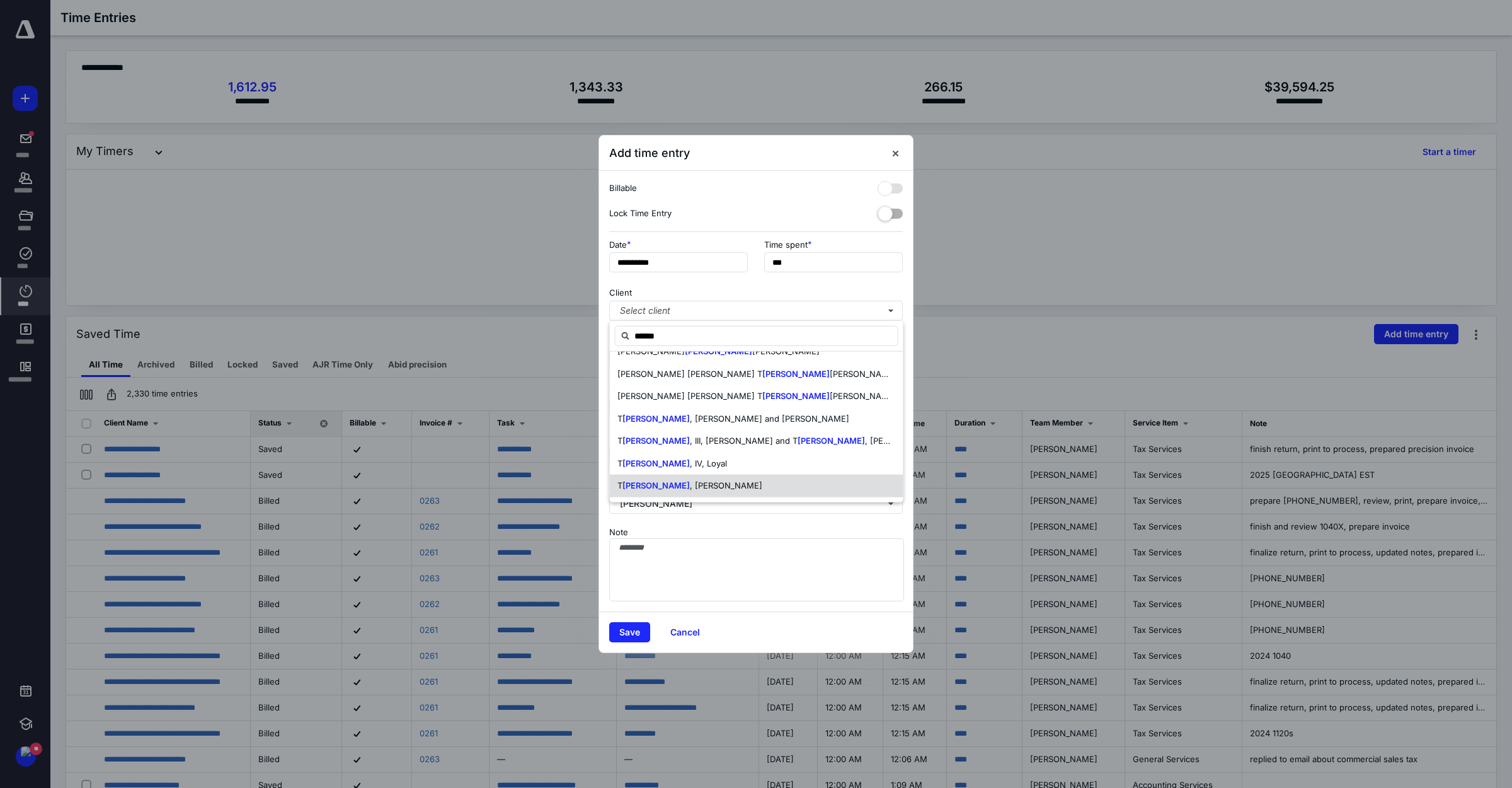 click on "[PERSON_NAME]" at bounding box center (757, 486) 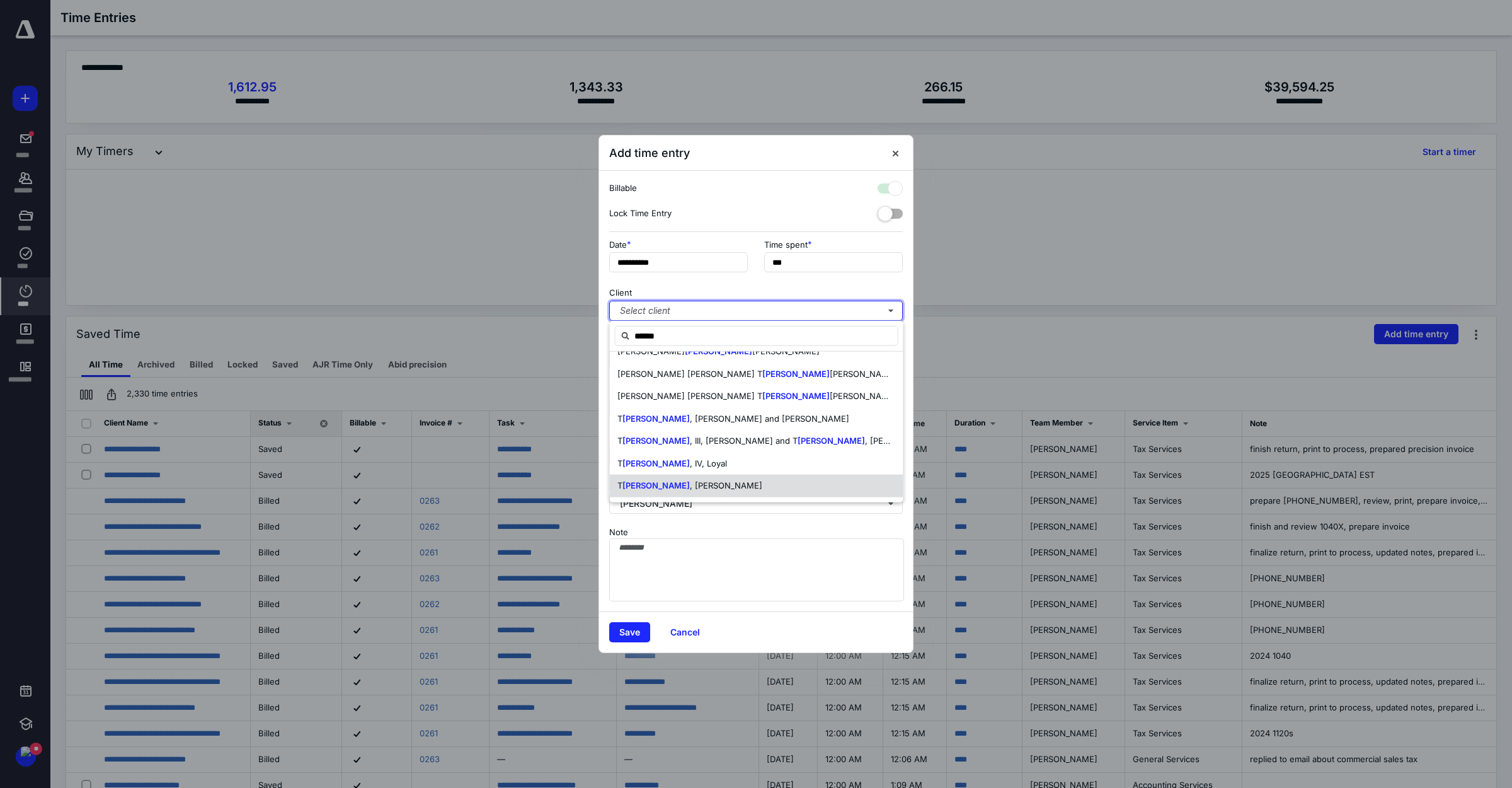 checkbox on "true" 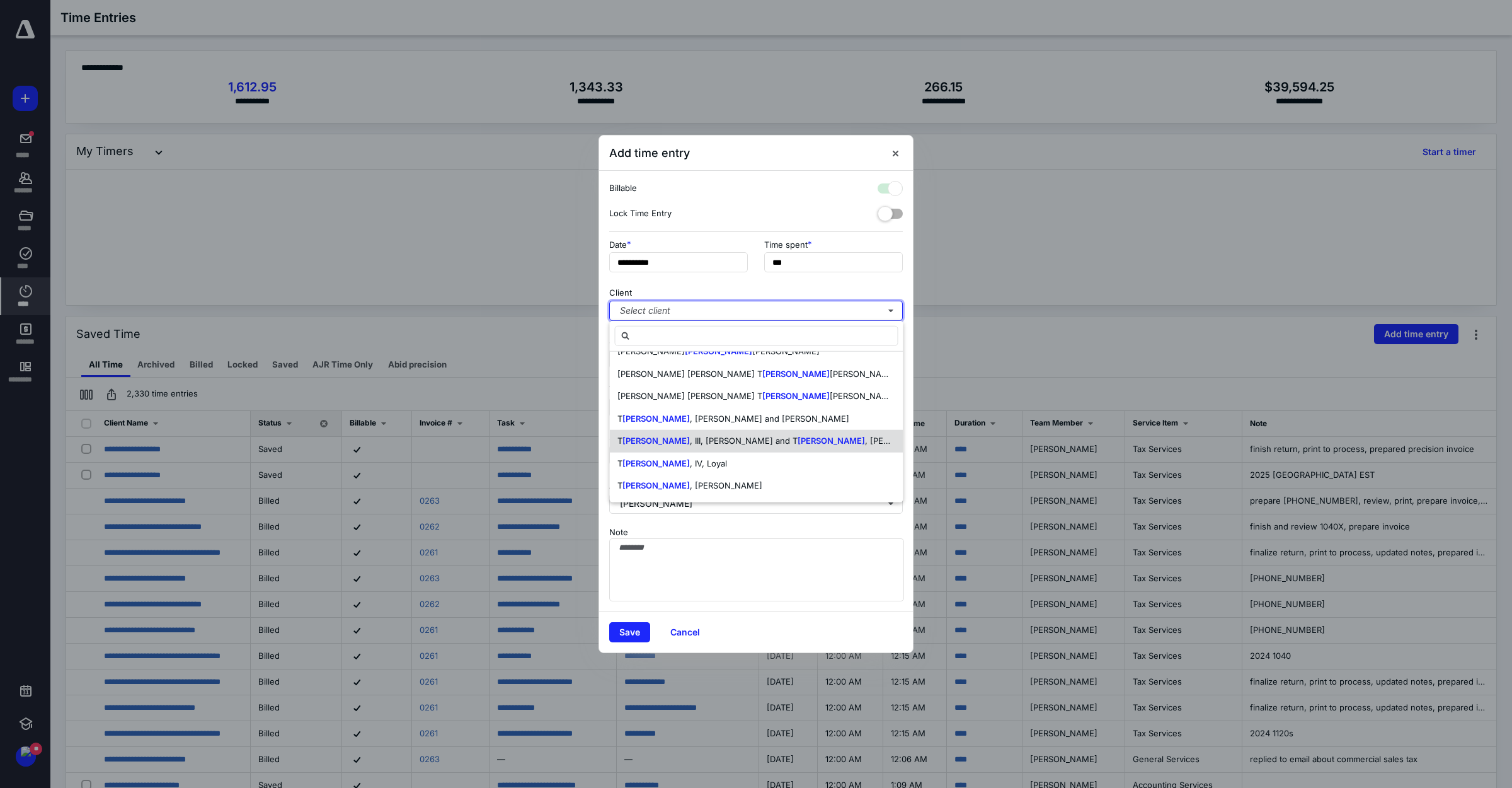 scroll, scrollTop: 0, scrollLeft: 0, axis: both 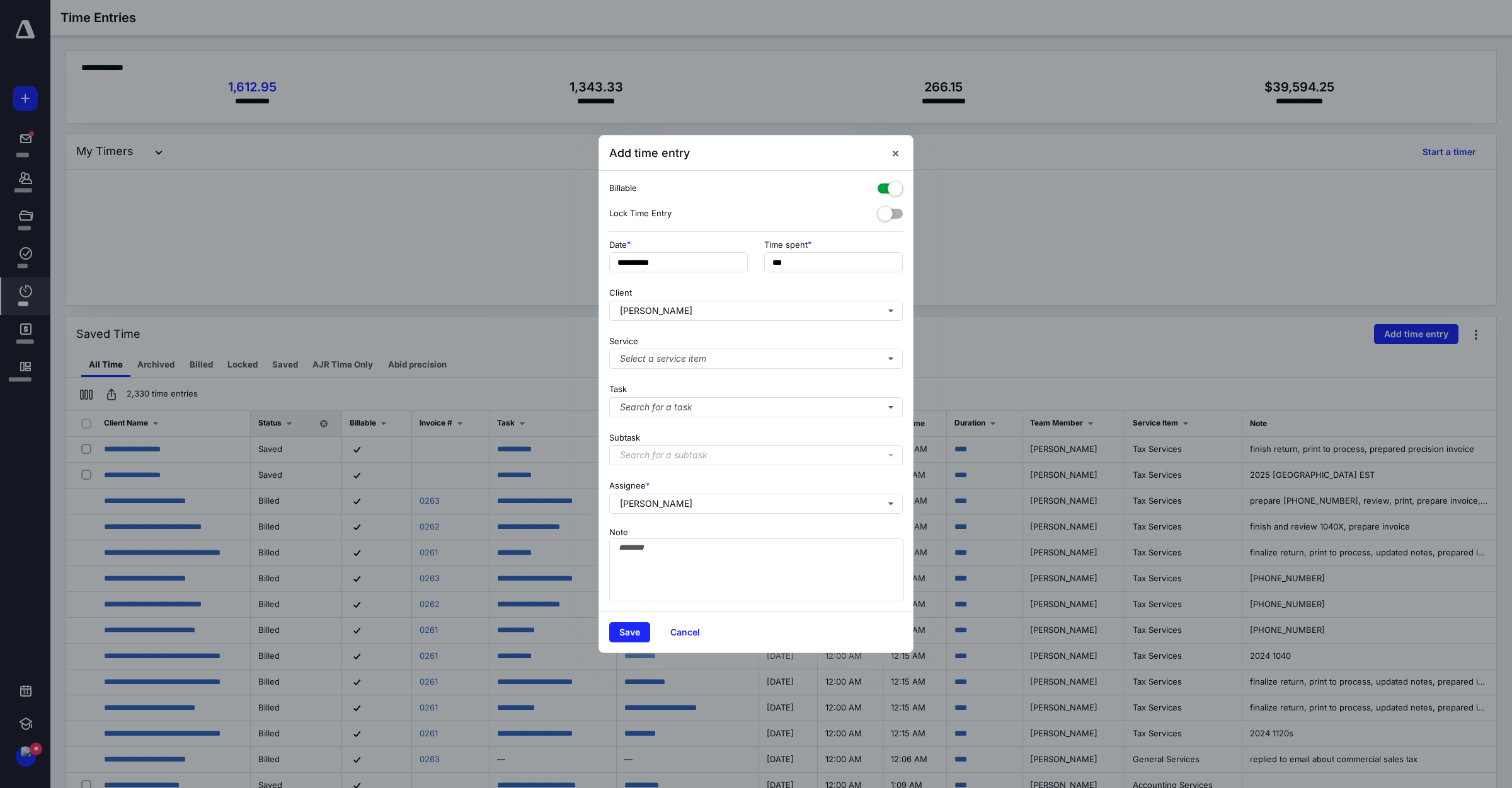 click on "Service Select a service item" at bounding box center [756, 350] 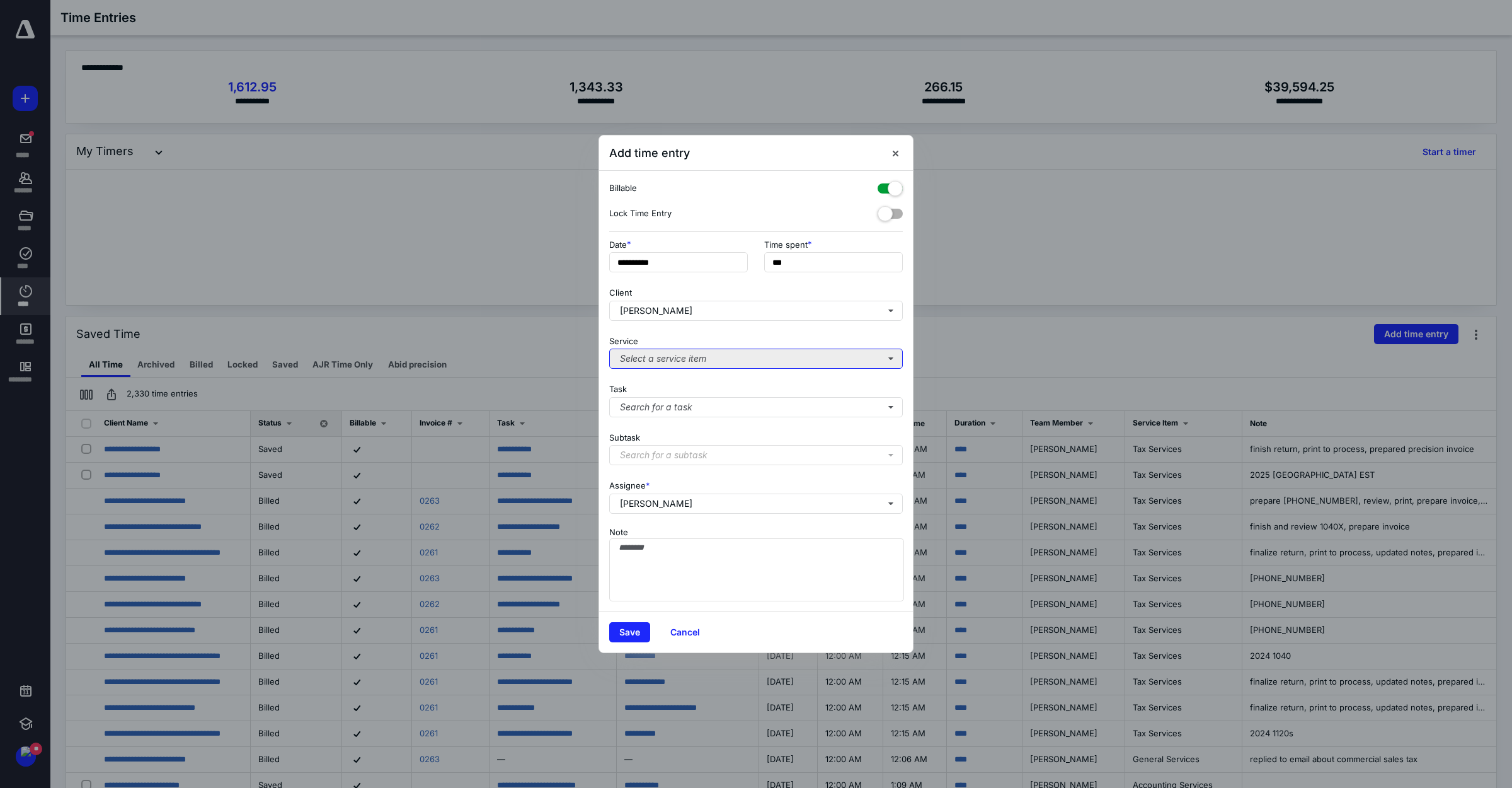 click on "Select a service item" at bounding box center (756, 359) 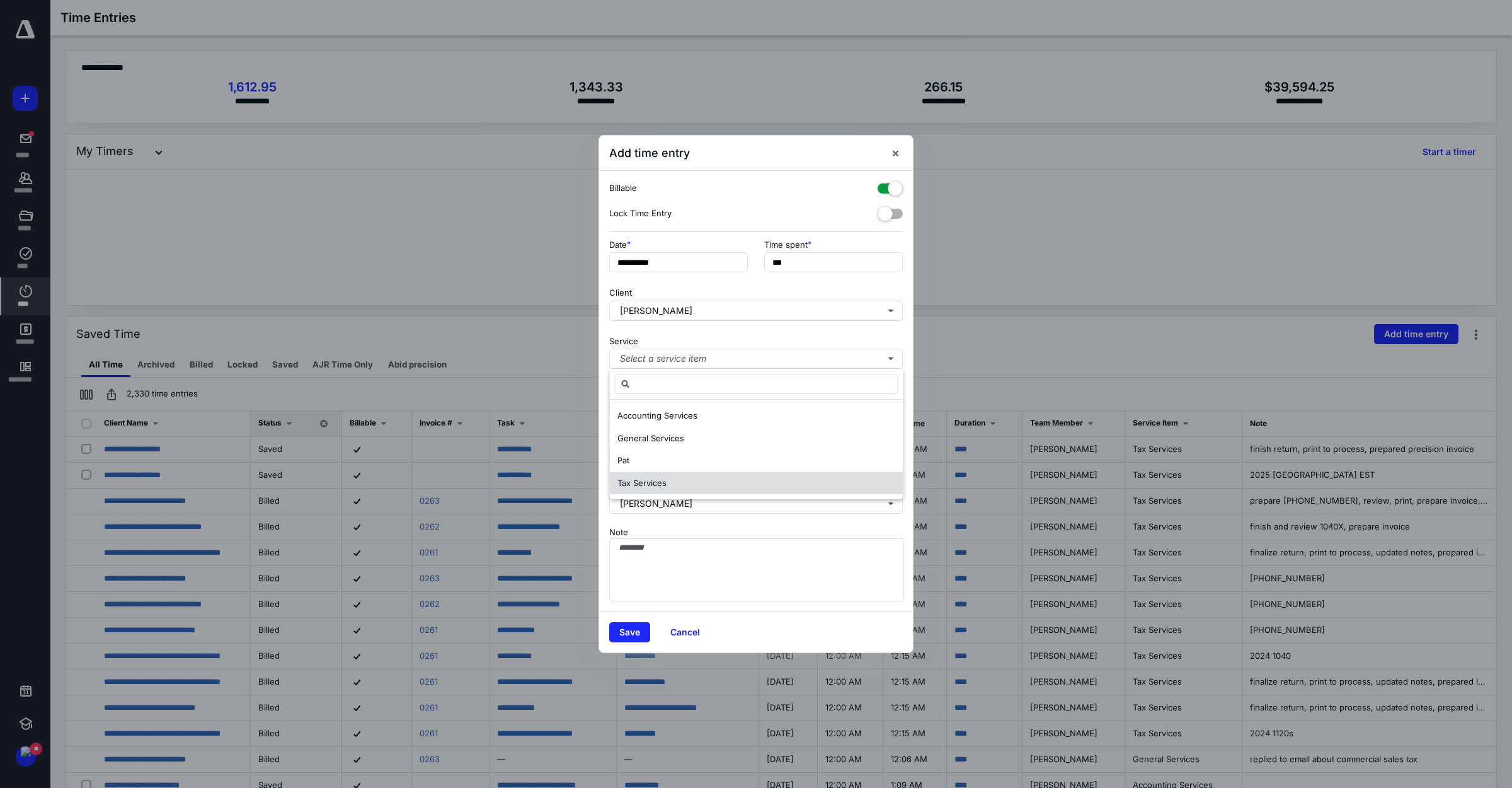 click on "Tax Services" at bounding box center [757, 484] 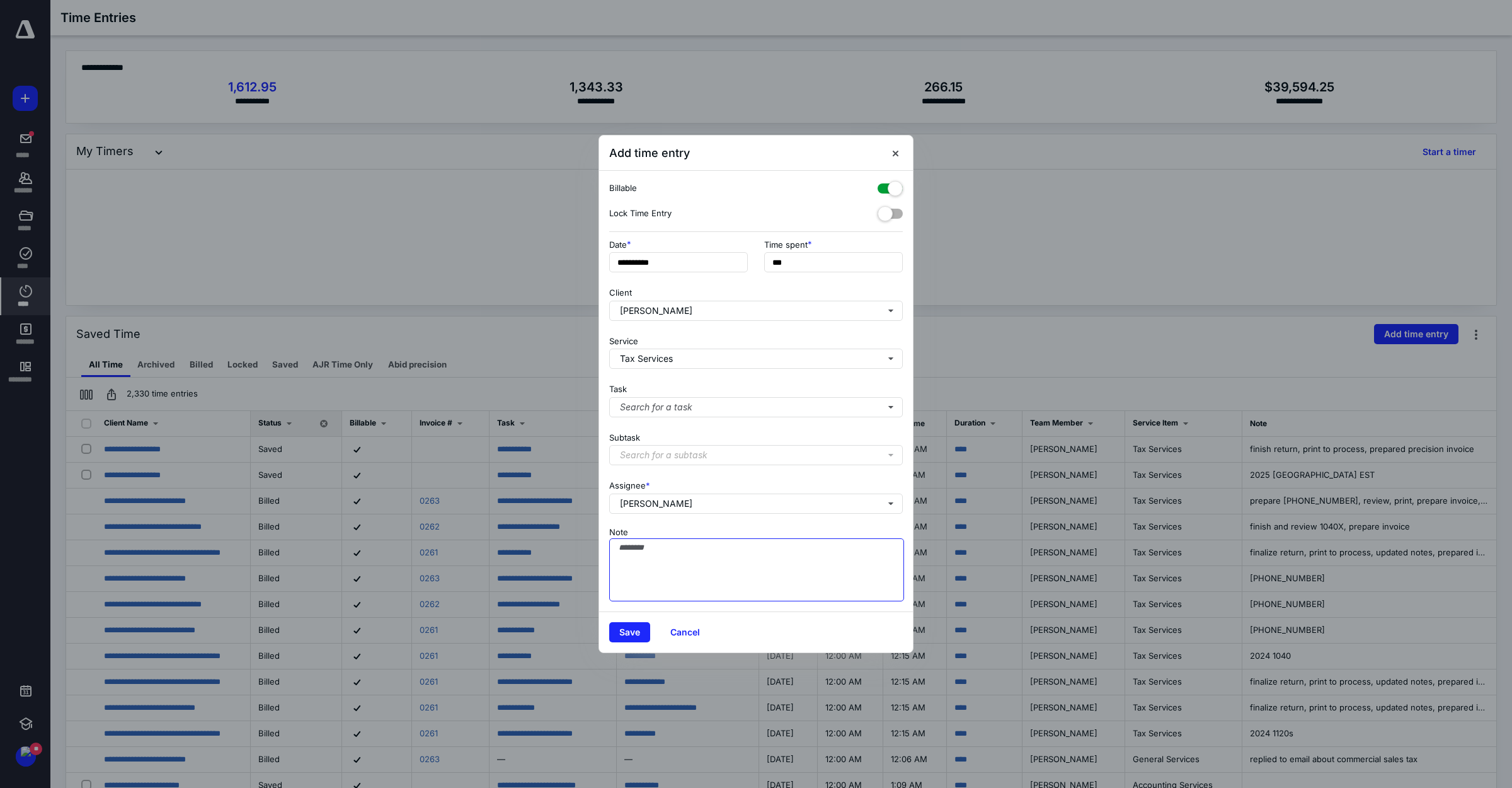 click on "Note" at bounding box center (757, 570) 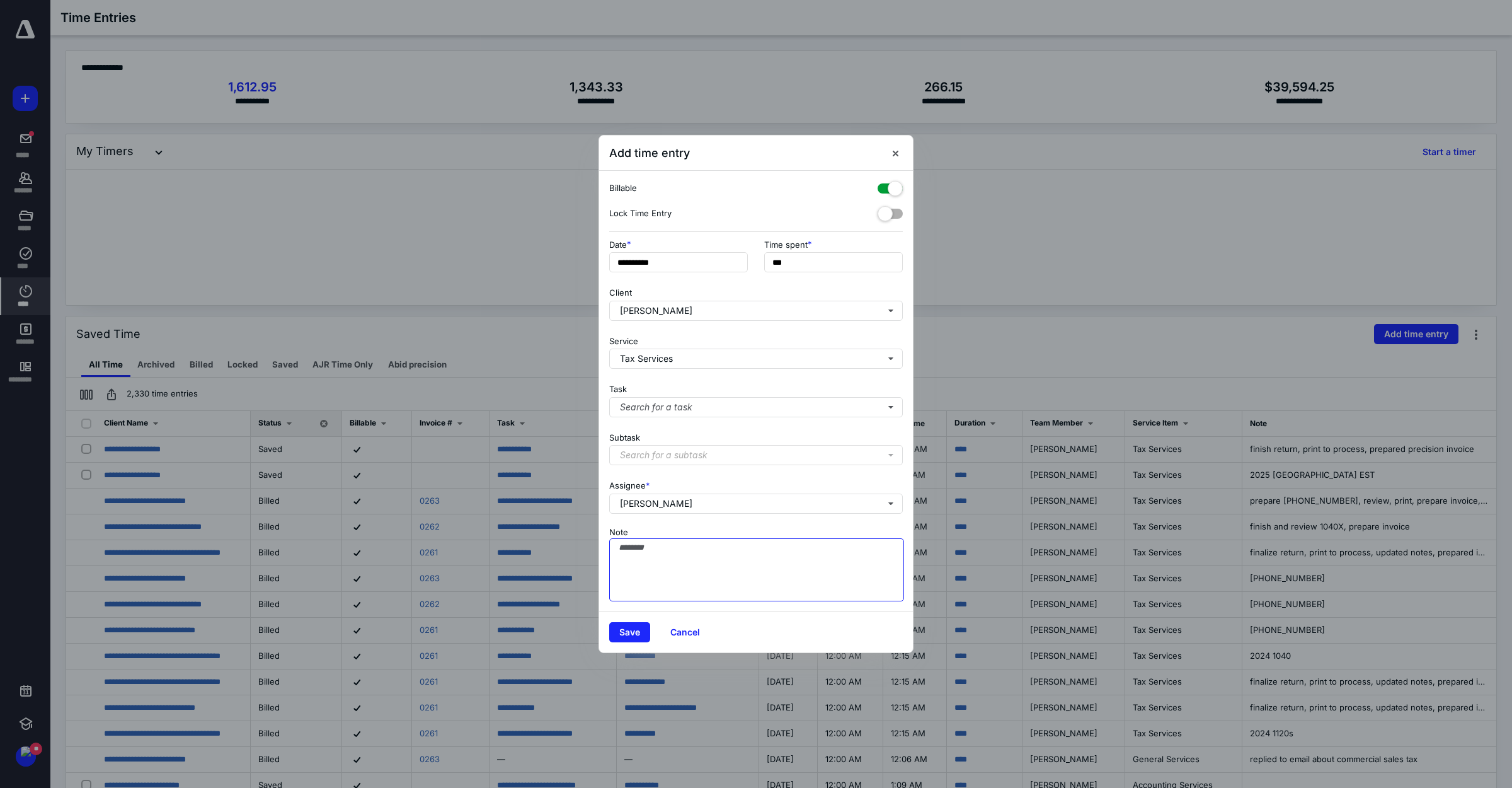 paste on "**********" 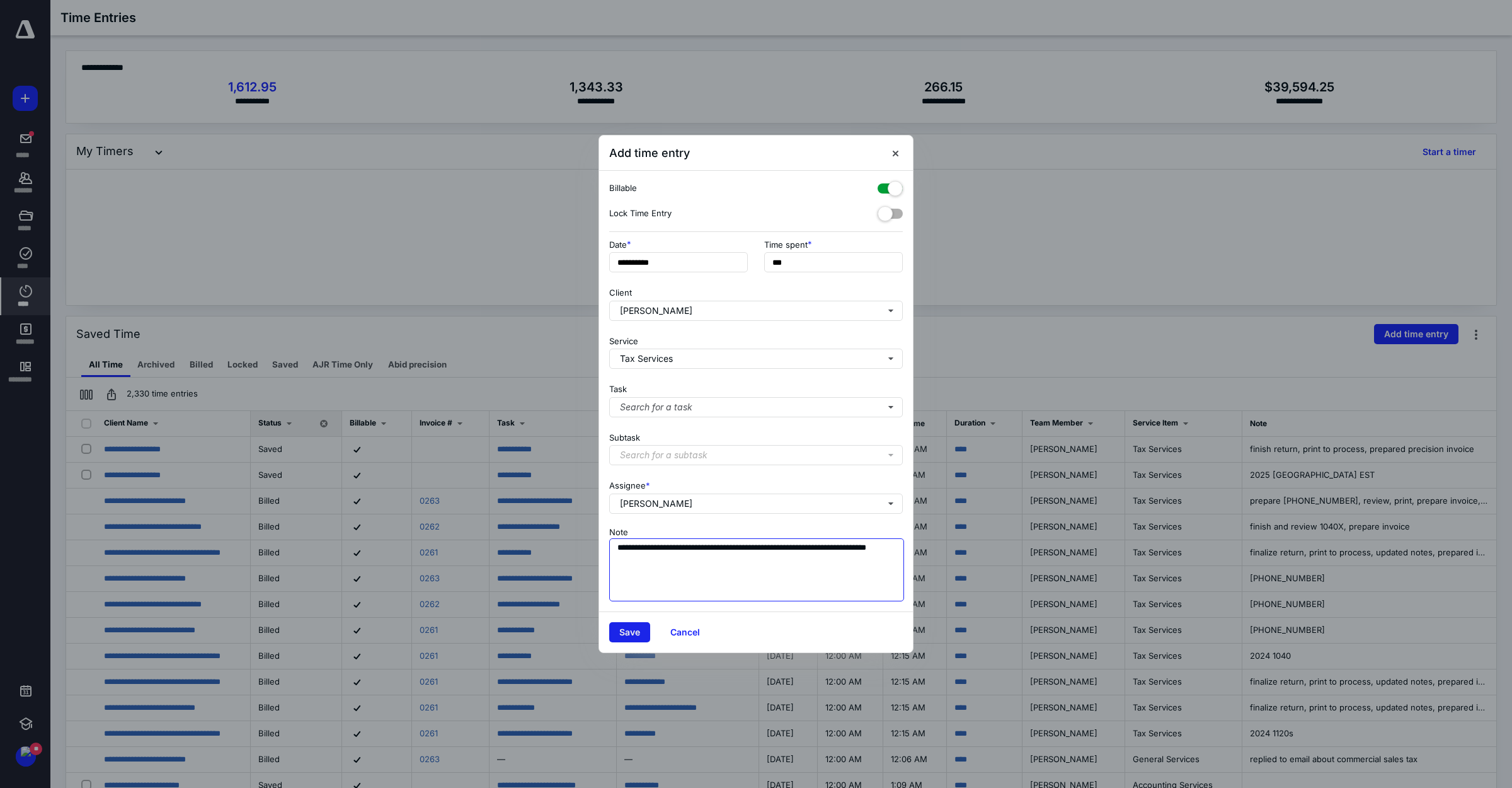 type on "**********" 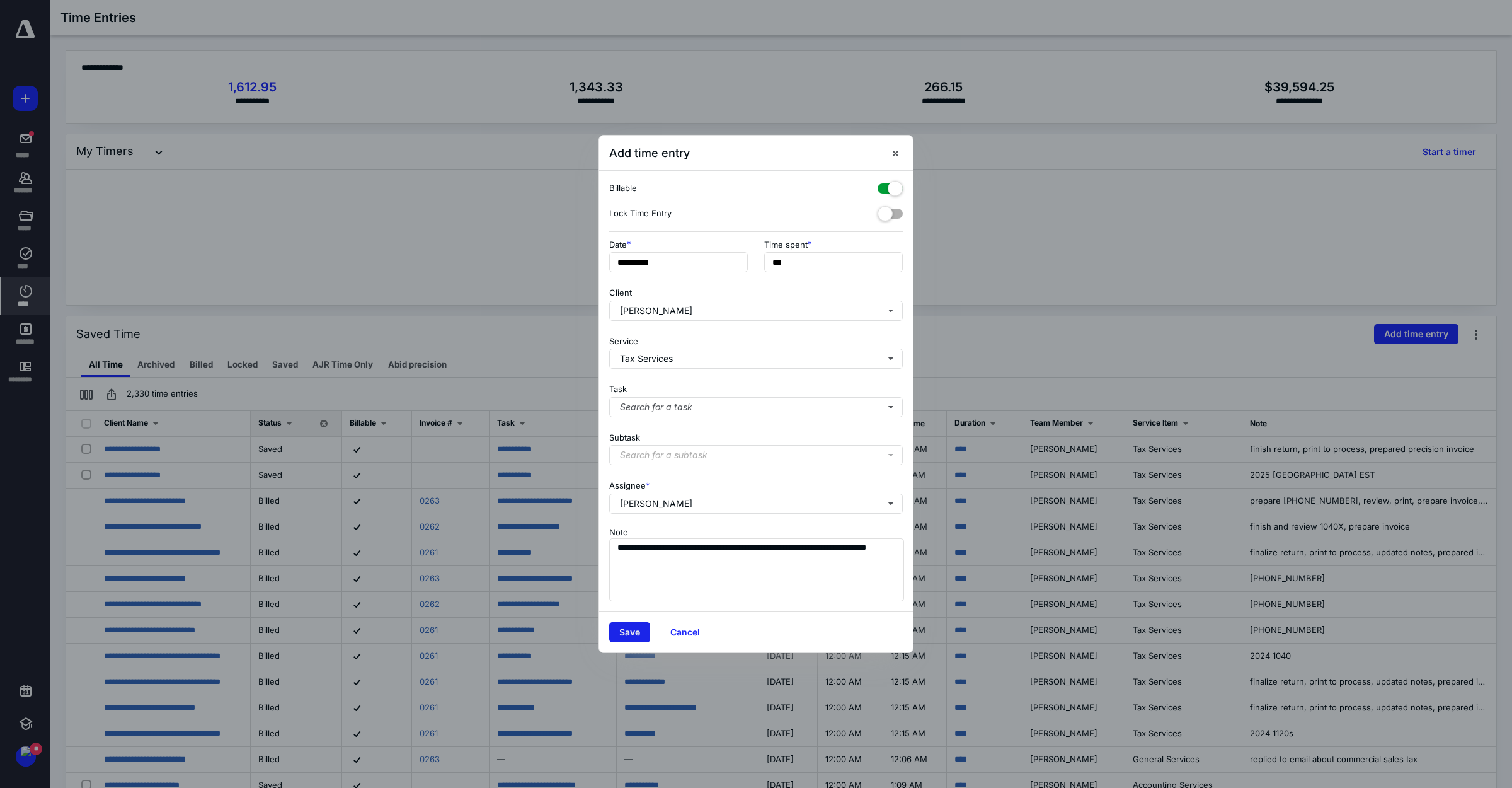 click on "Save" at bounding box center (629, 632) 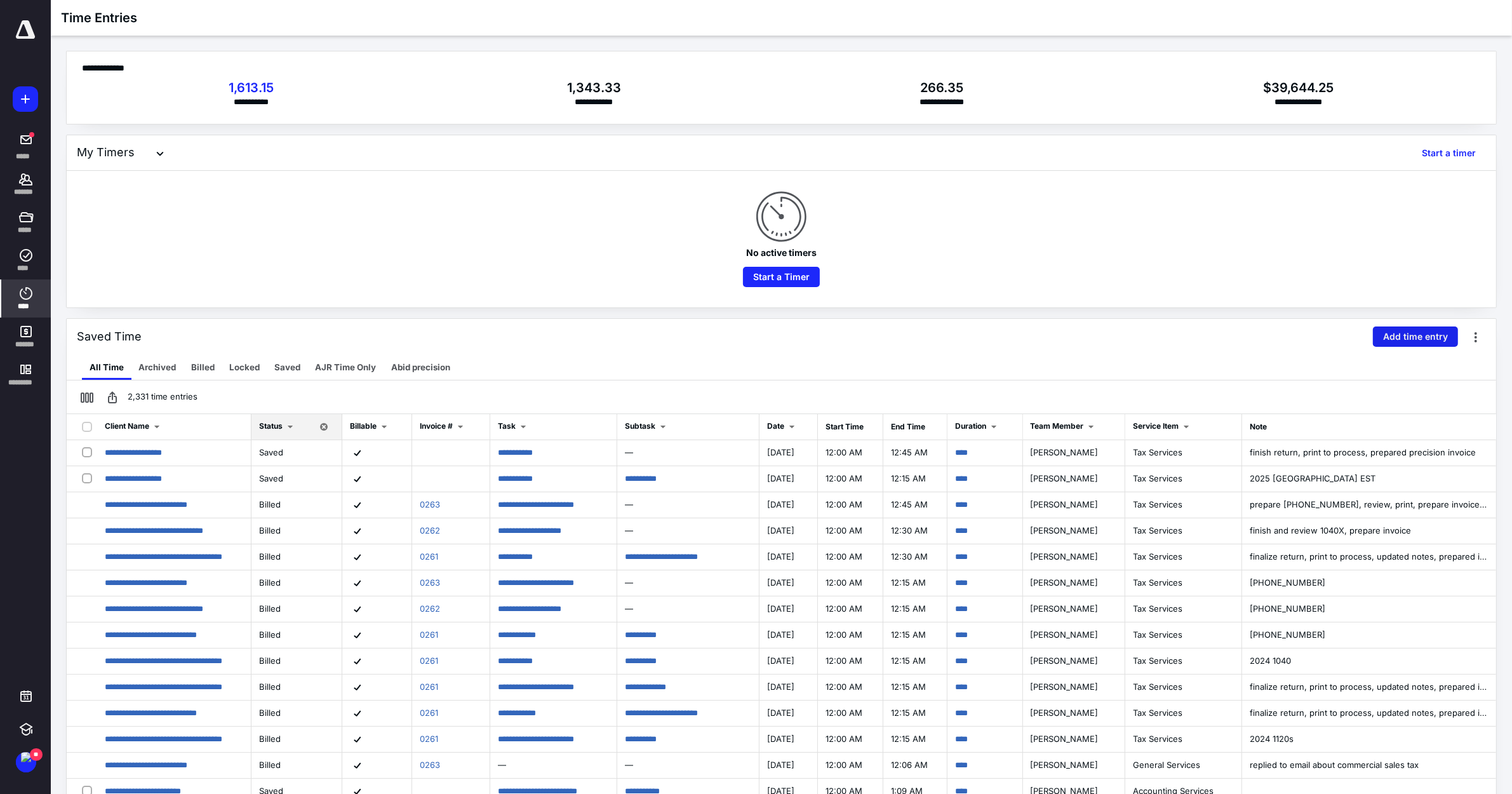 click on "Add time entry" at bounding box center (1415, 337) 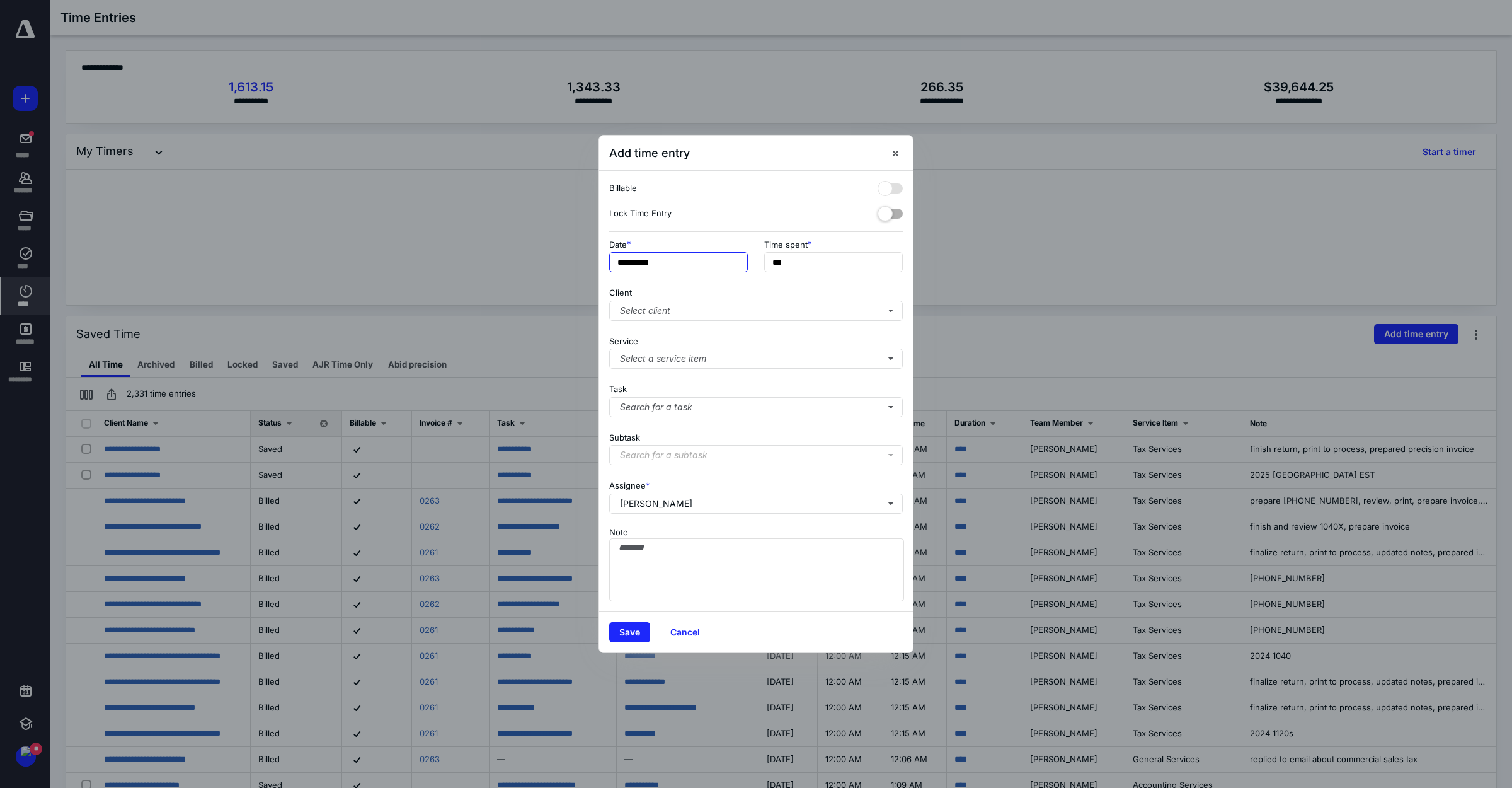click on "**********" at bounding box center [679, 262] 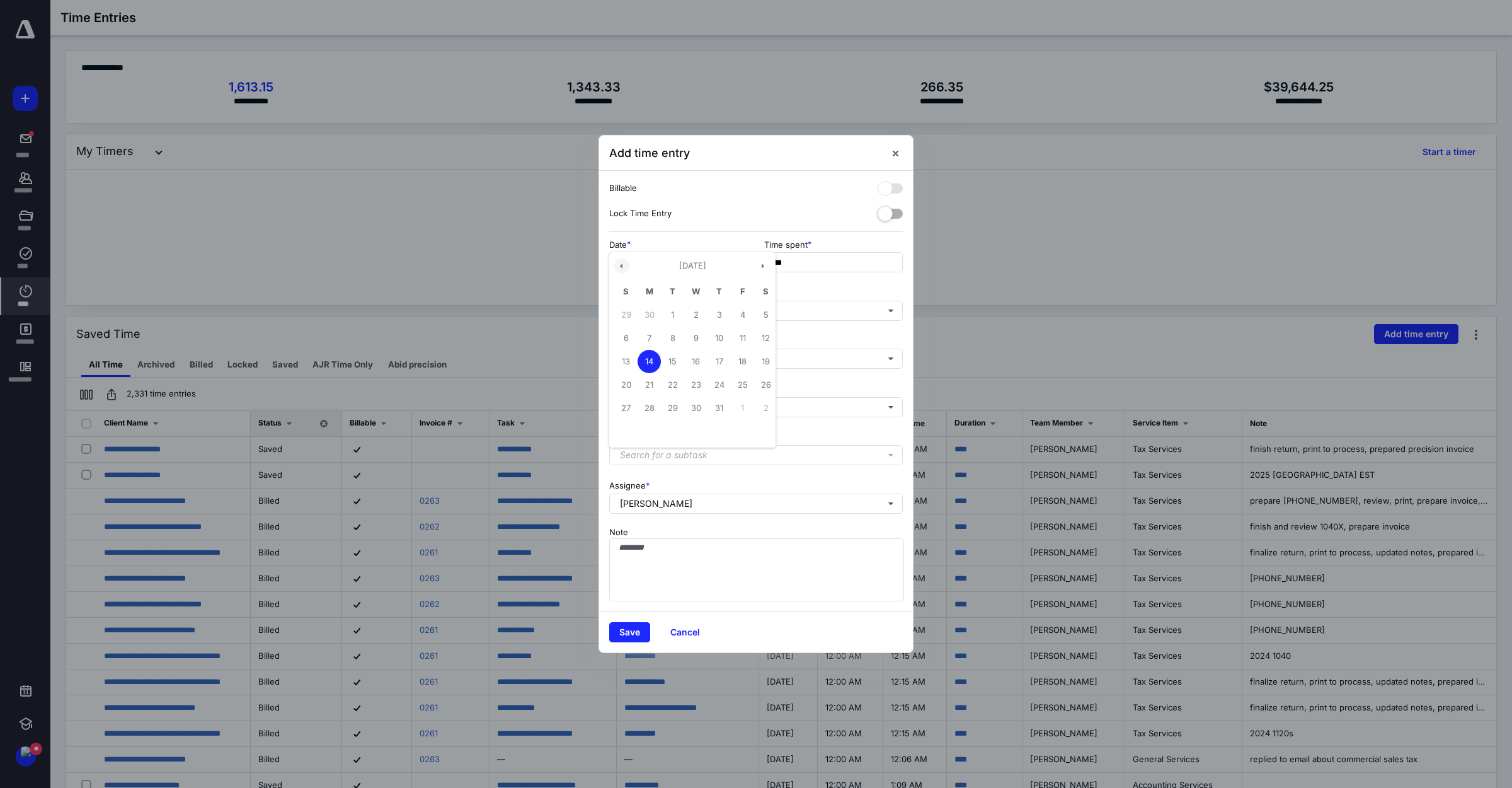 click at bounding box center (622, 266) 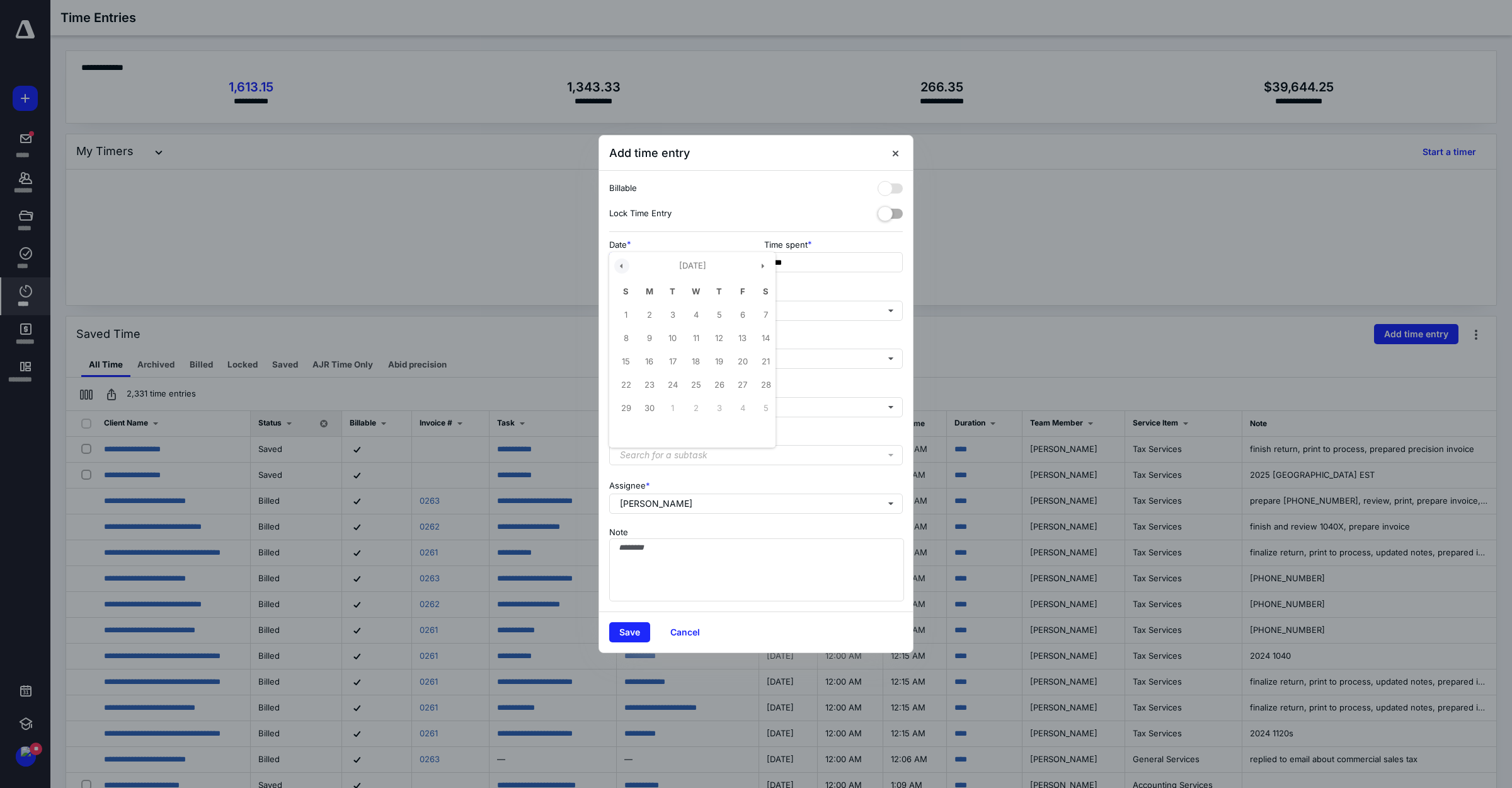 click at bounding box center [622, 266] 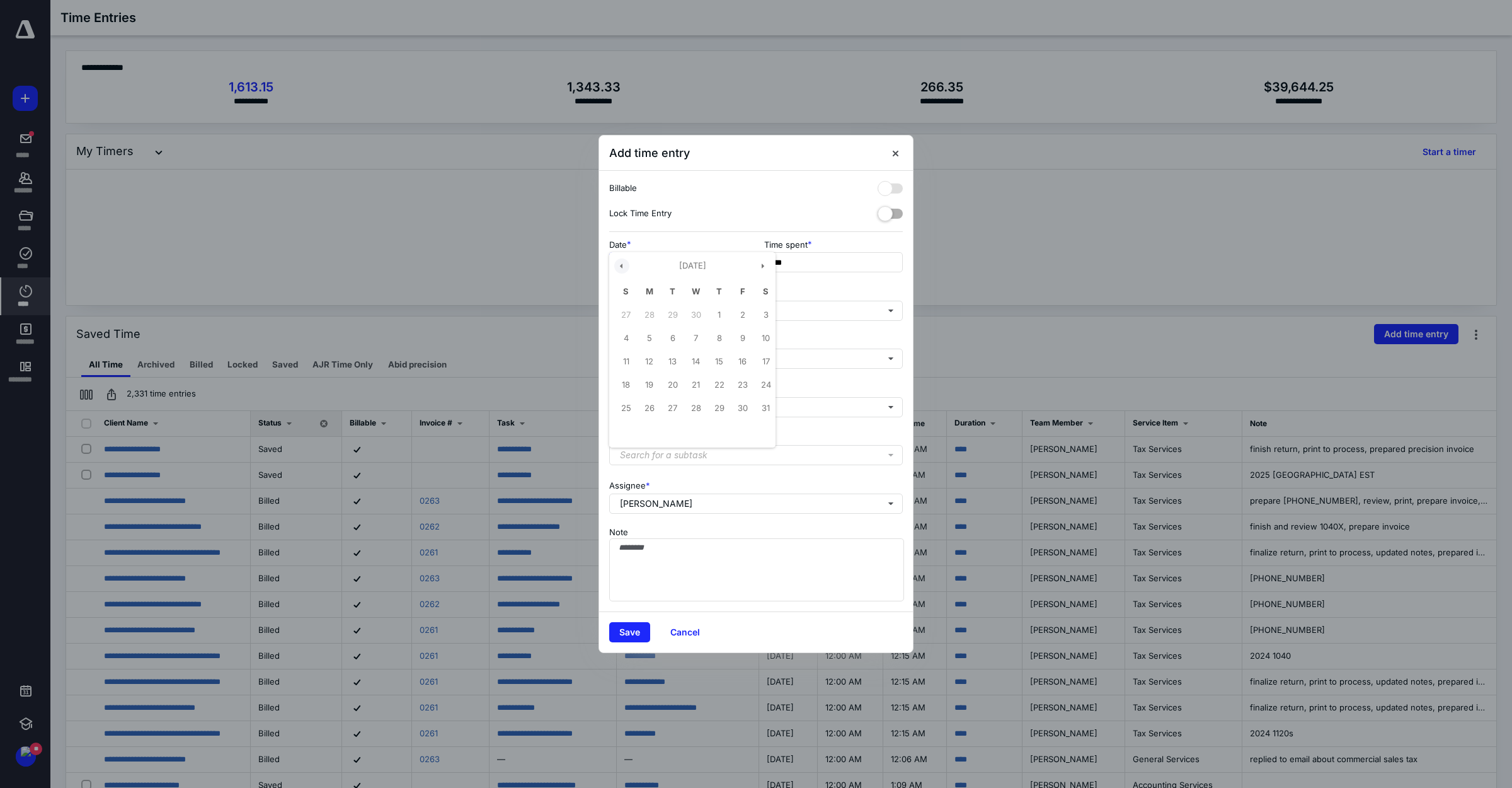 click at bounding box center [622, 266] 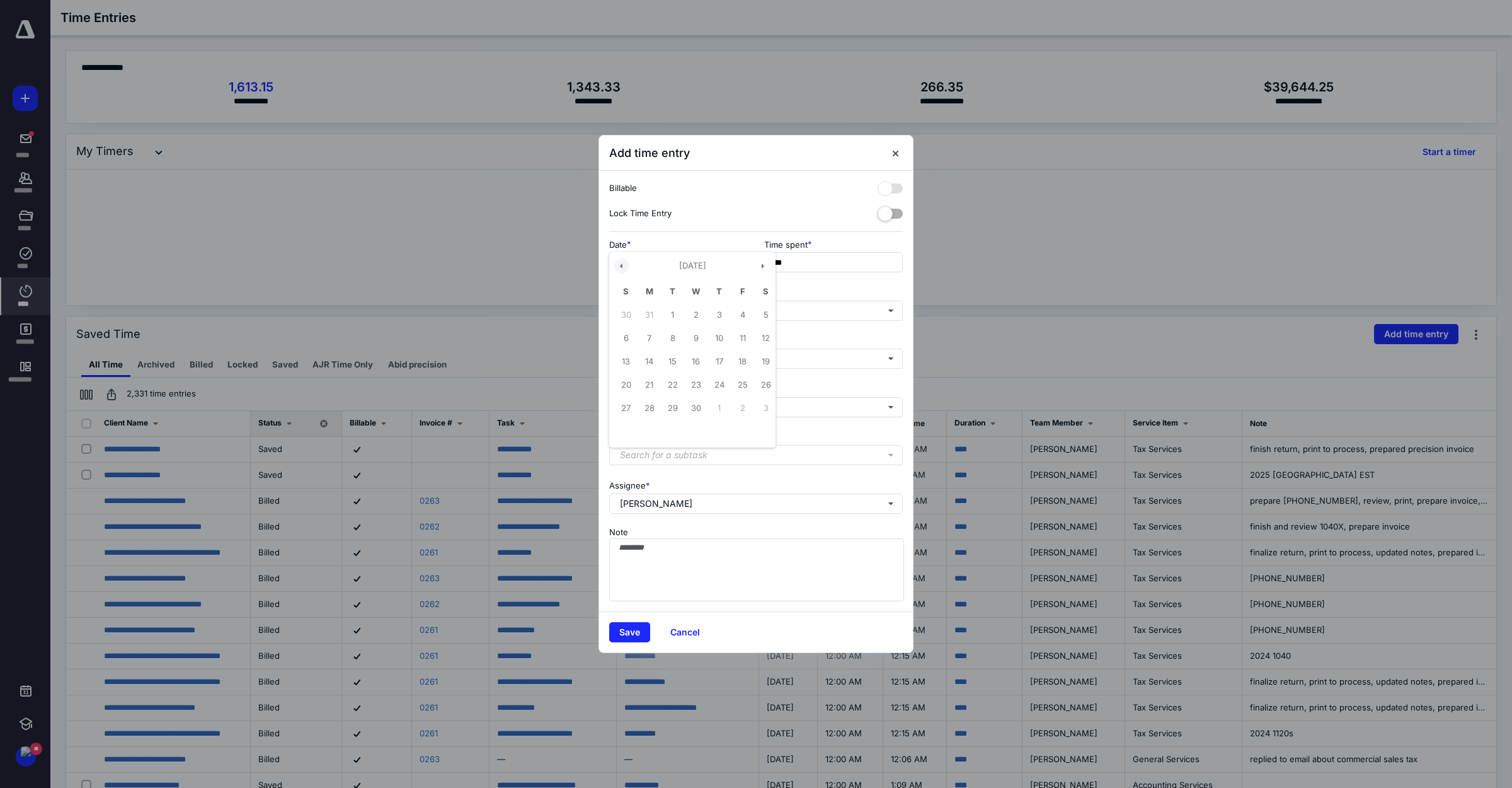 click at bounding box center (622, 266) 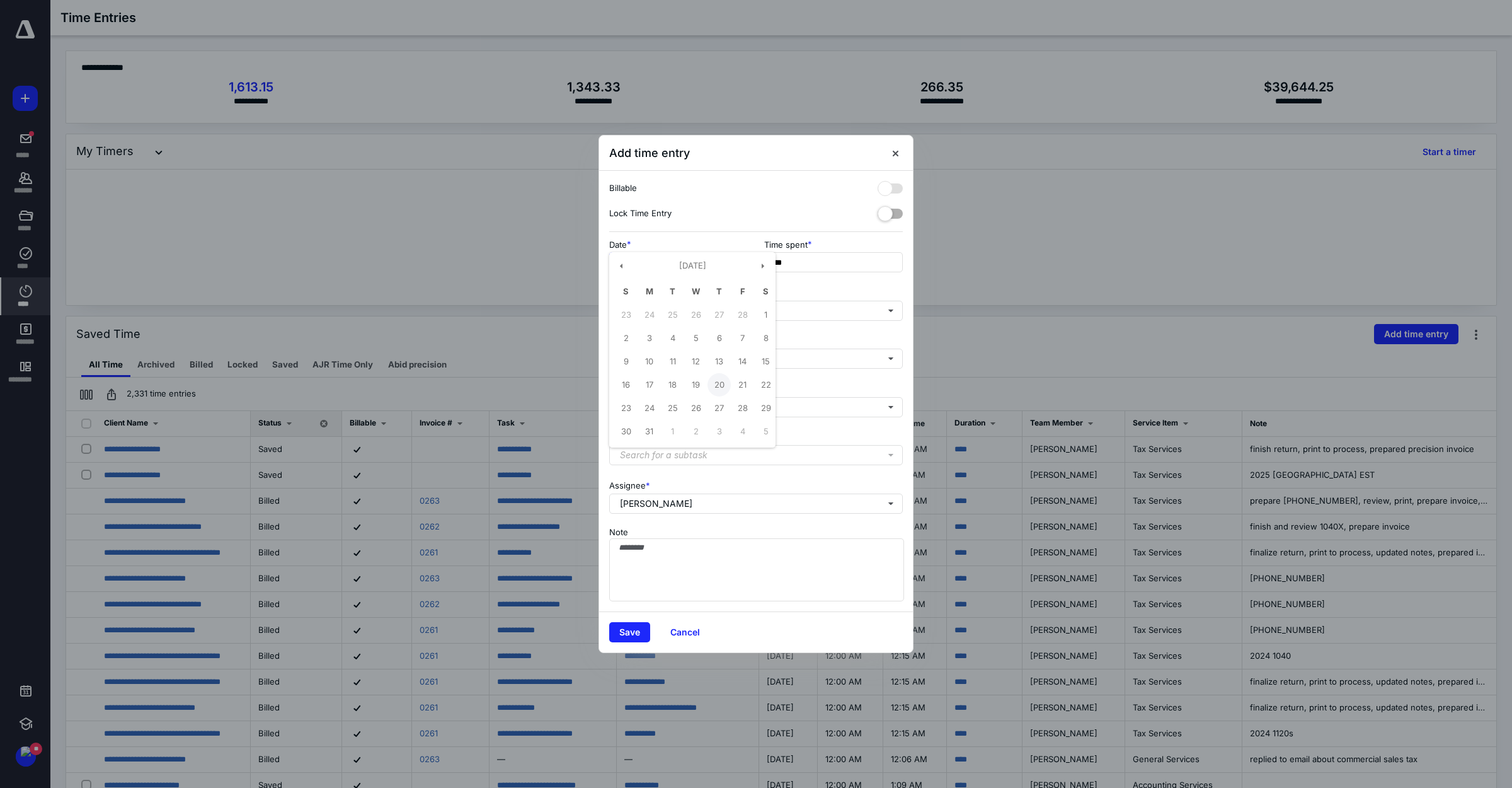 click on "20" at bounding box center [719, 385] 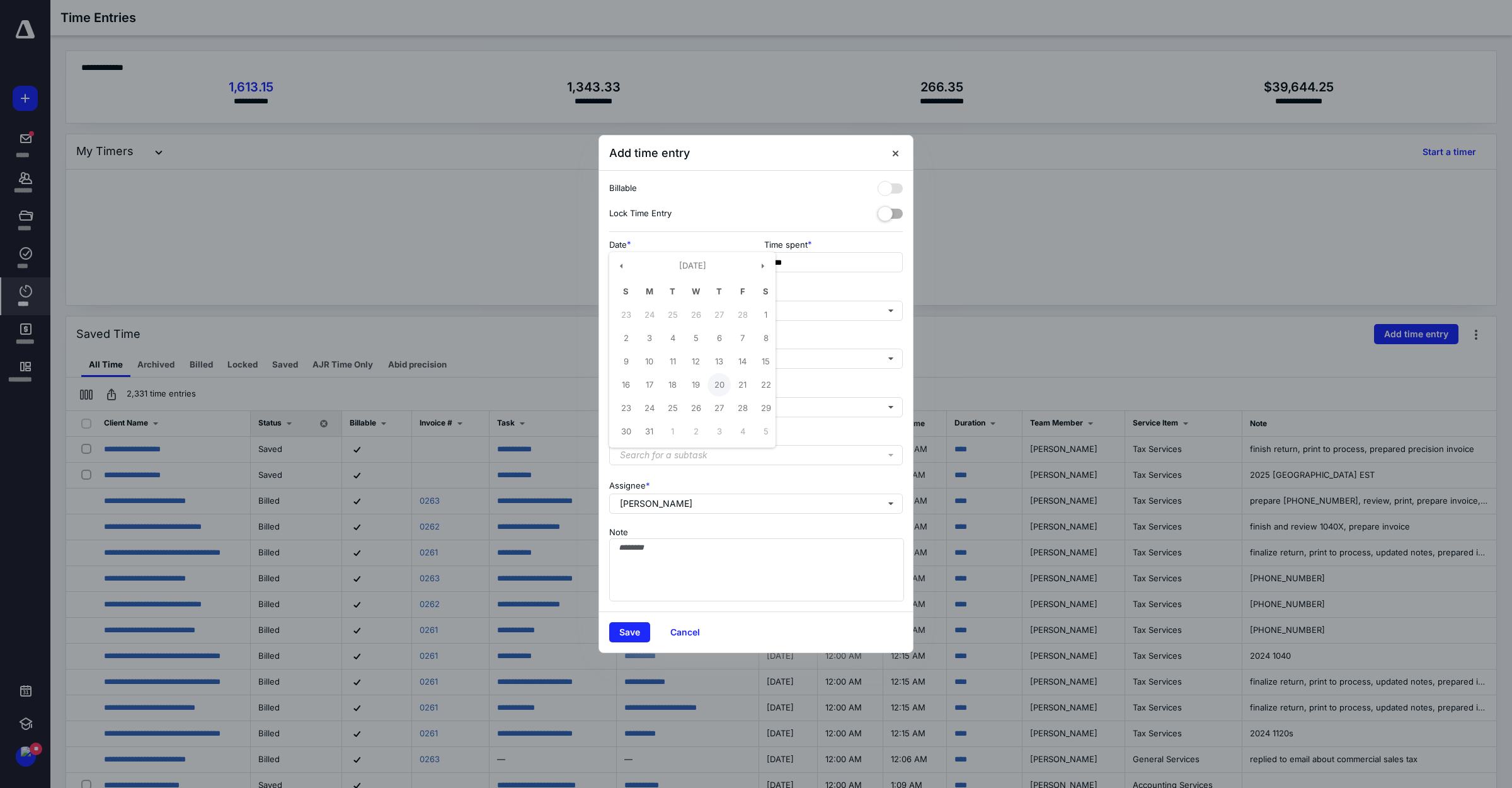 type on "**********" 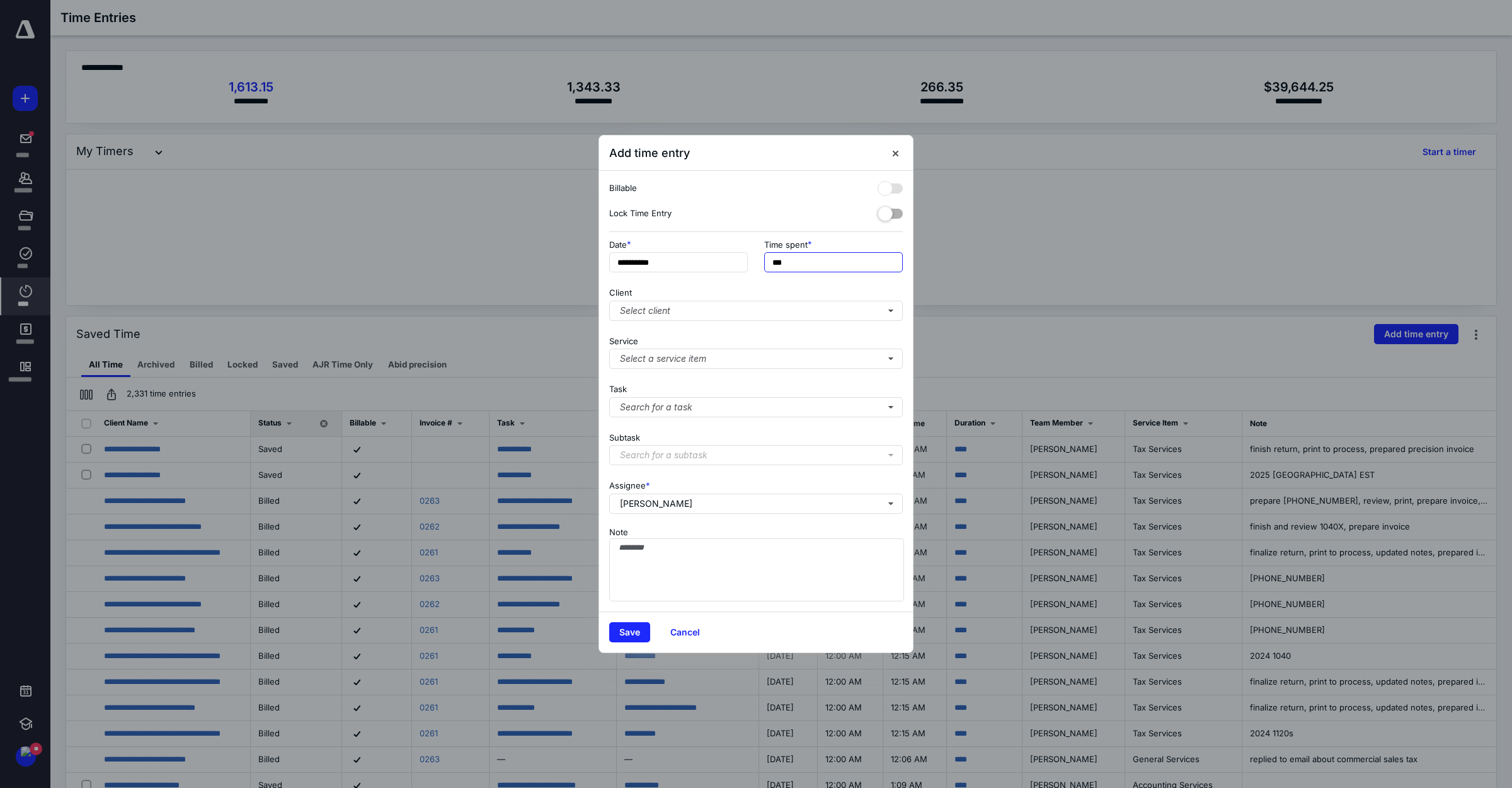 drag, startPoint x: 793, startPoint y: 263, endPoint x: 750, endPoint y: 262, distance: 43.01163 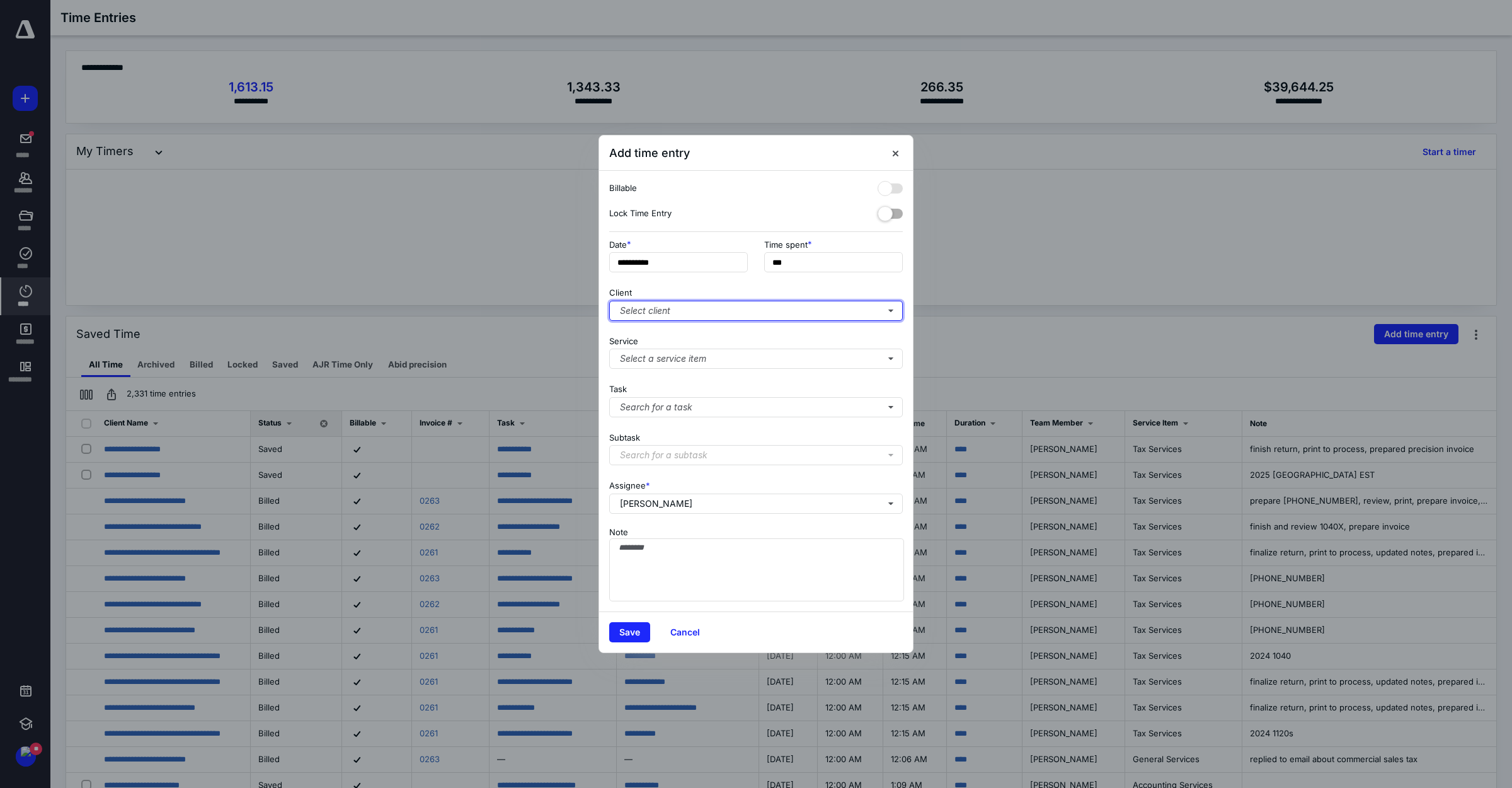 type on "**" 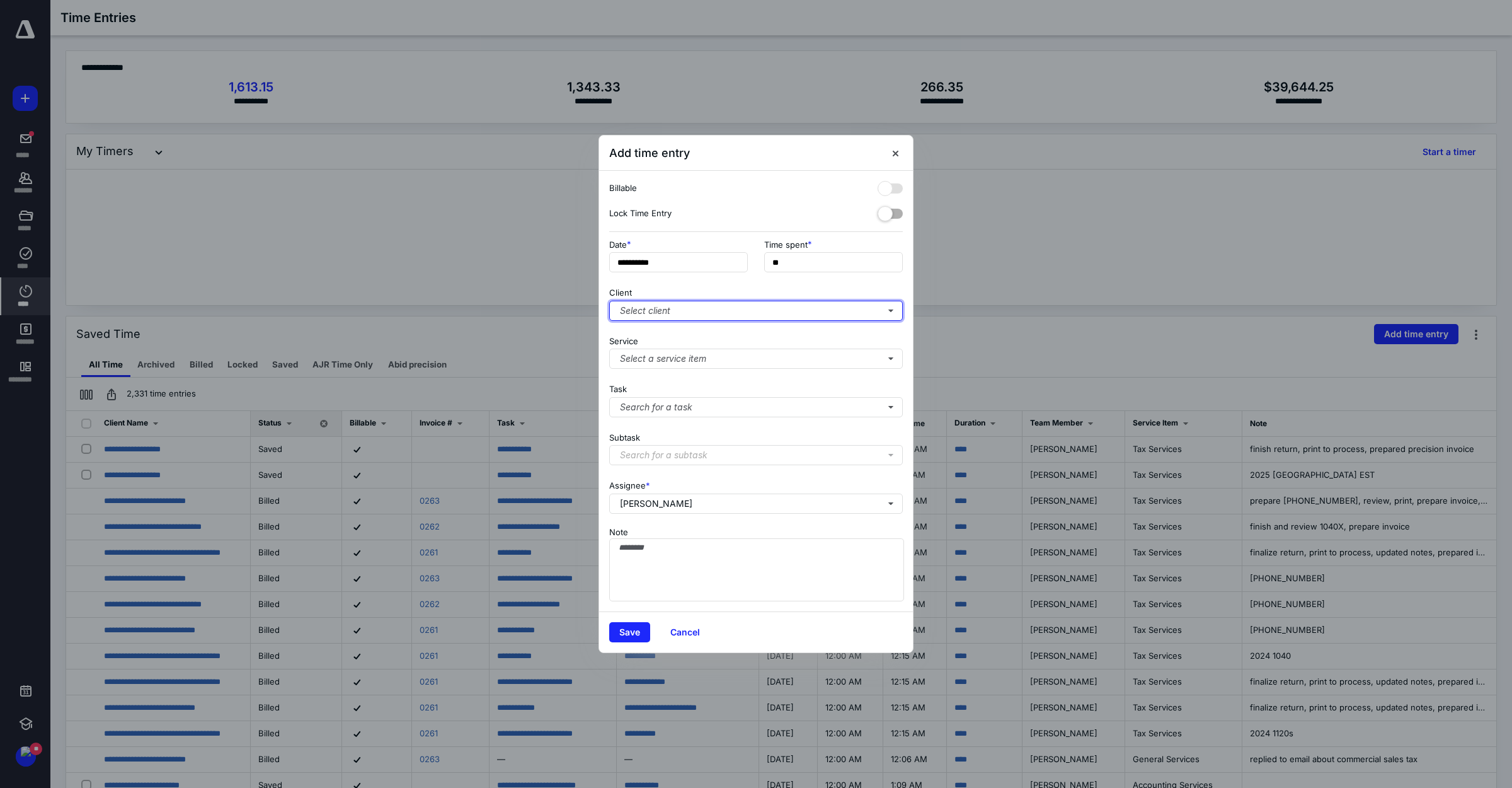 type 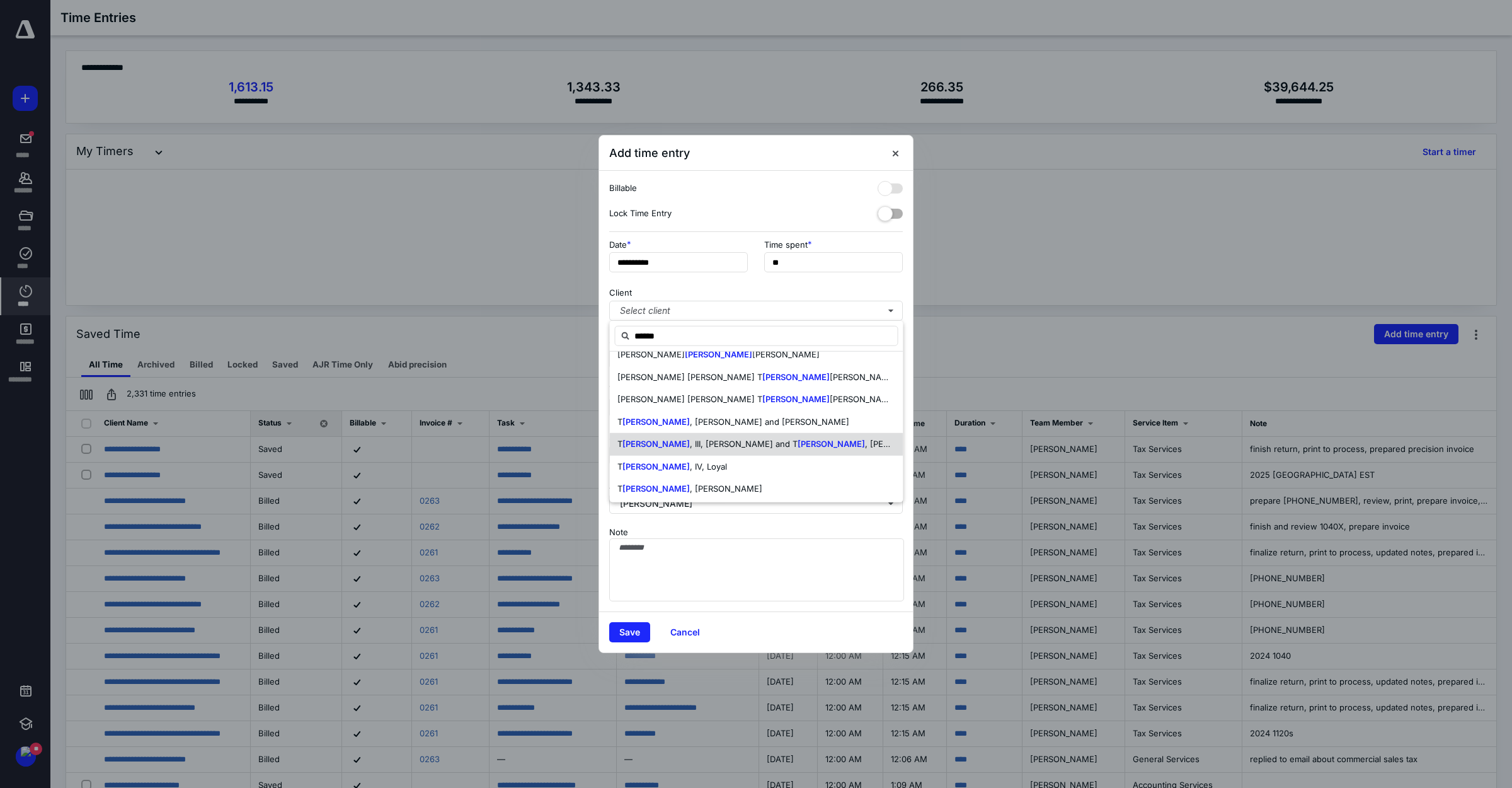 scroll, scrollTop: 16, scrollLeft: 0, axis: vertical 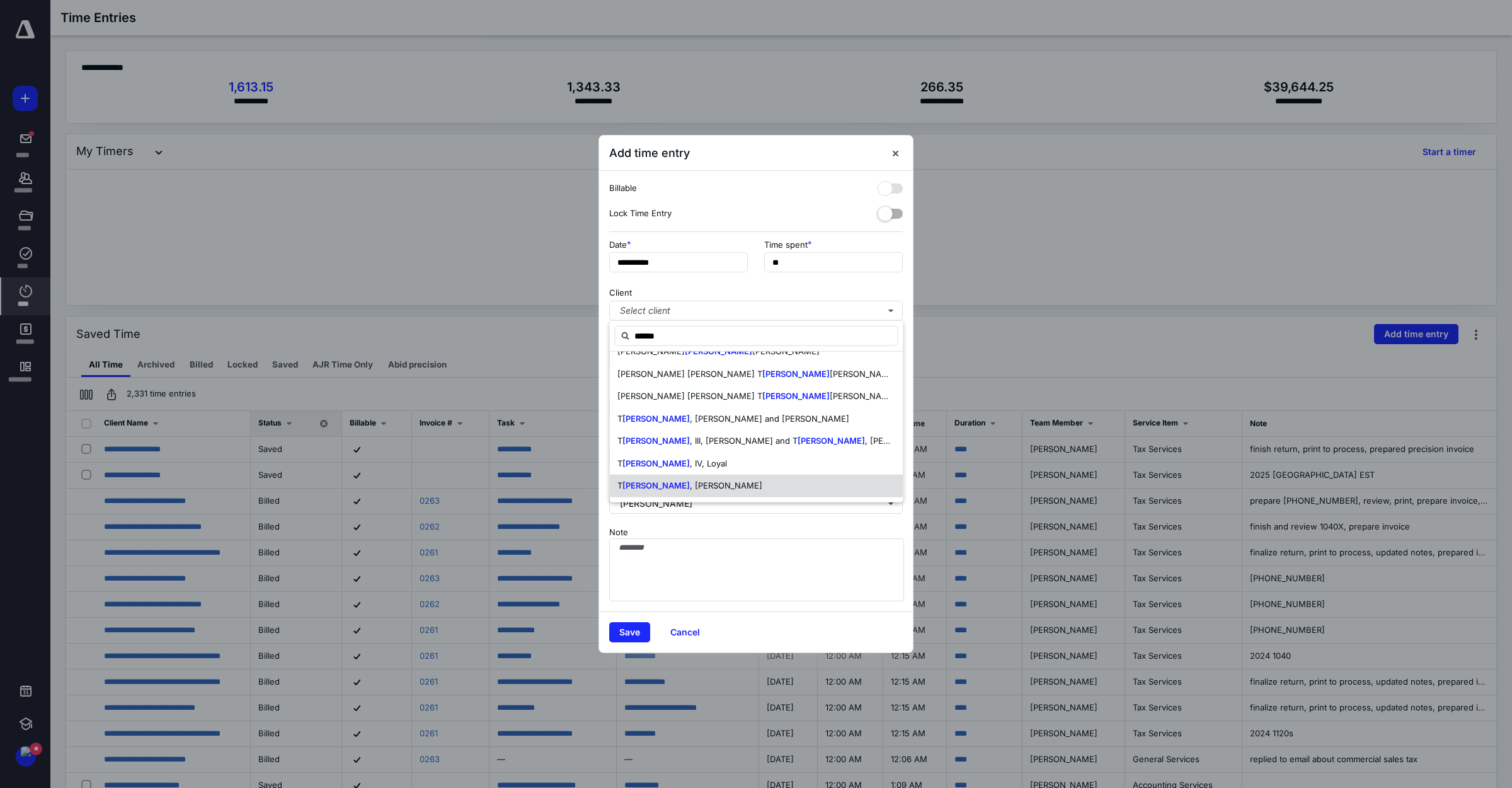 click on "[PERSON_NAME]" at bounding box center (757, 486) 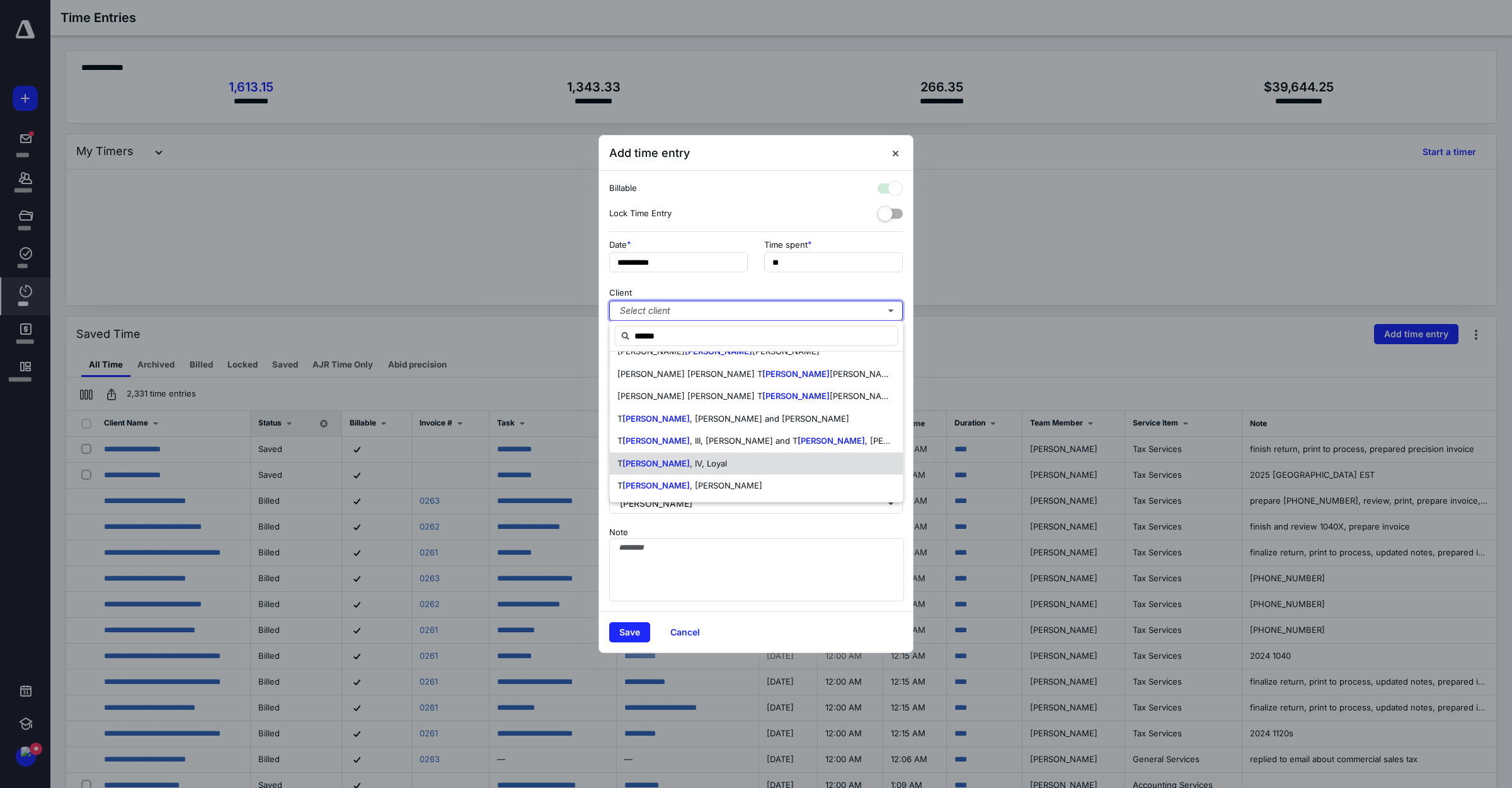 checkbox on "true" 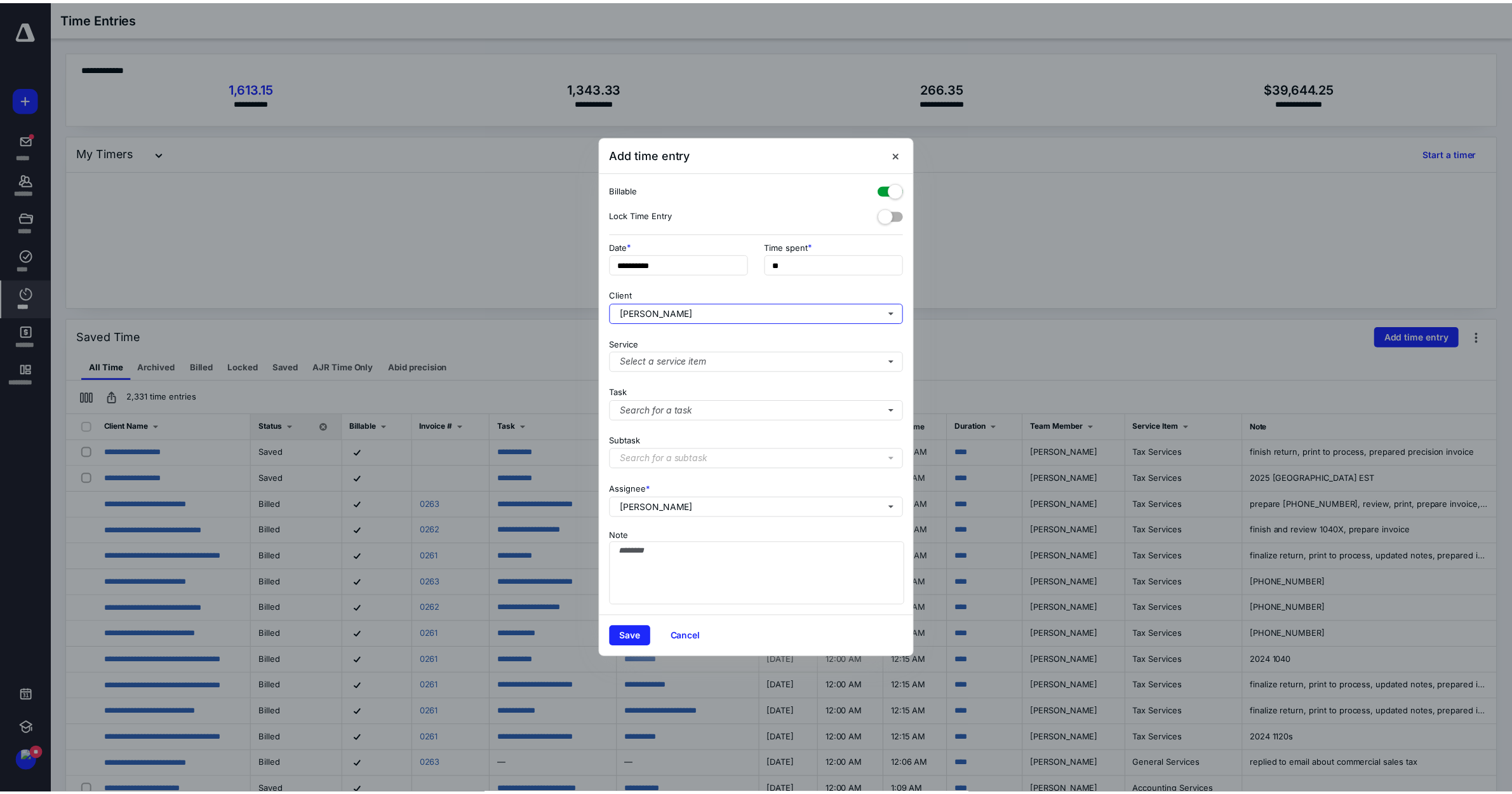 scroll, scrollTop: 0, scrollLeft: 0, axis: both 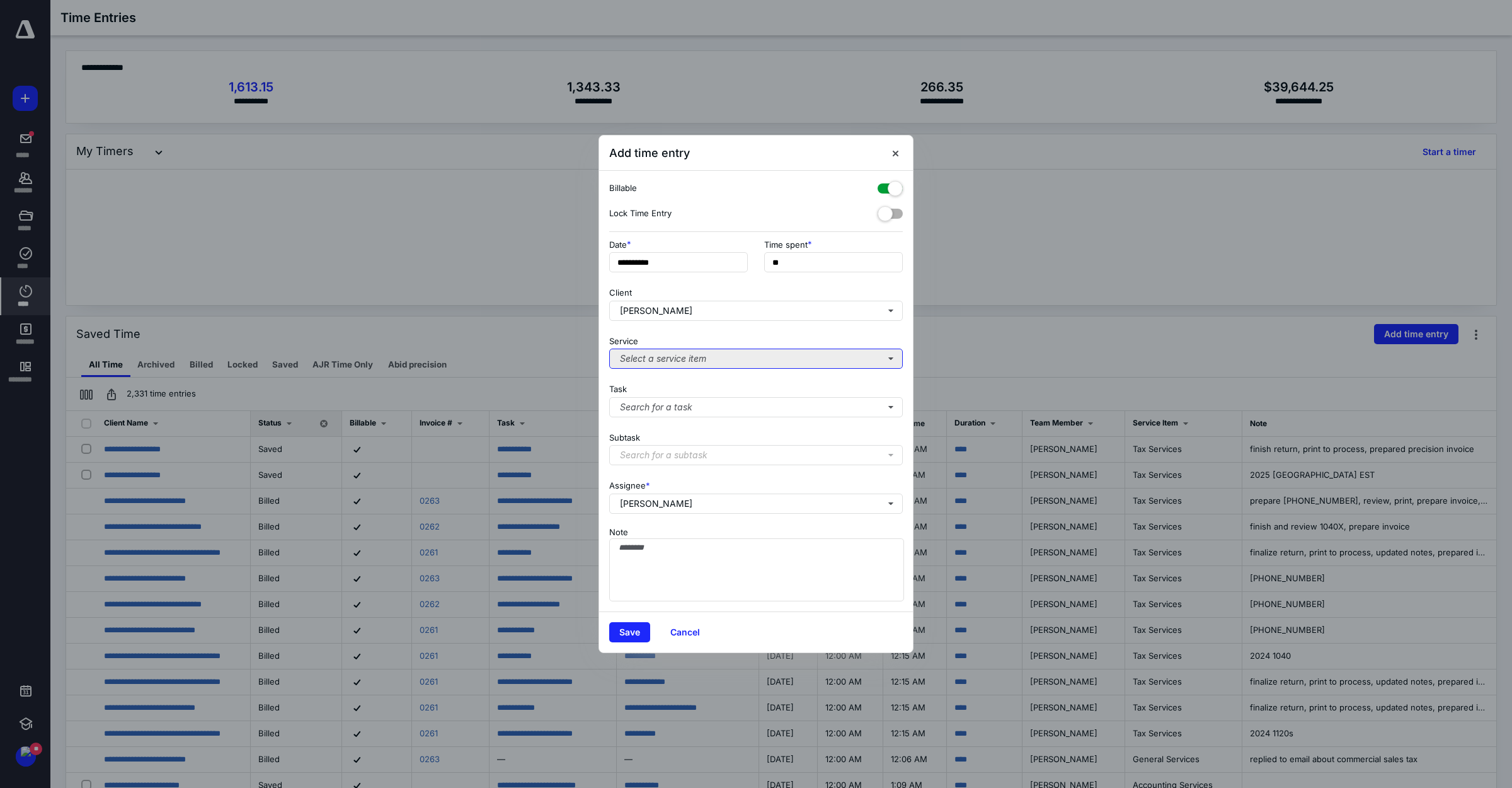 click on "Select a service item" at bounding box center [756, 359] 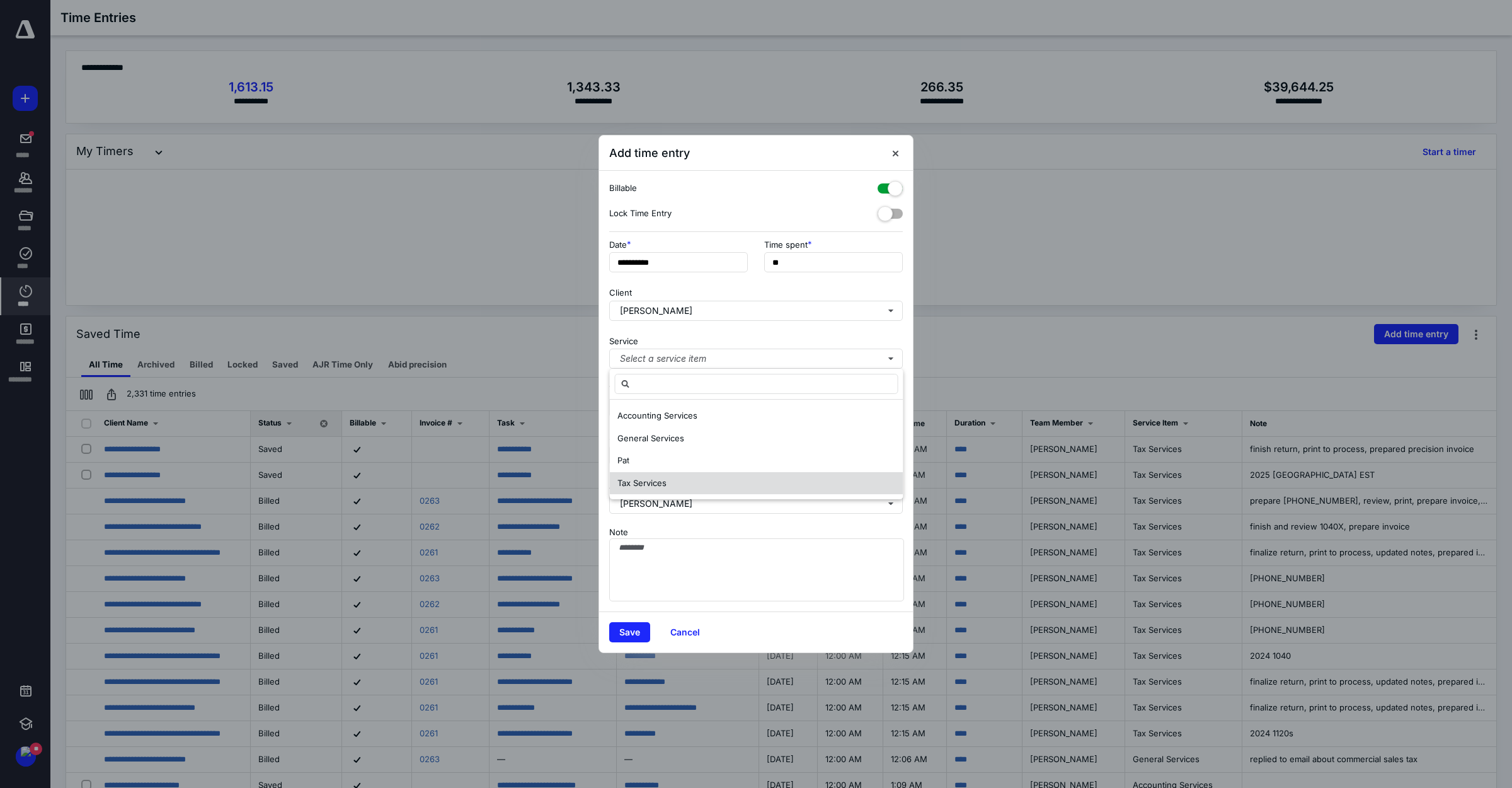 click on "Tax Services" at bounding box center [642, 483] 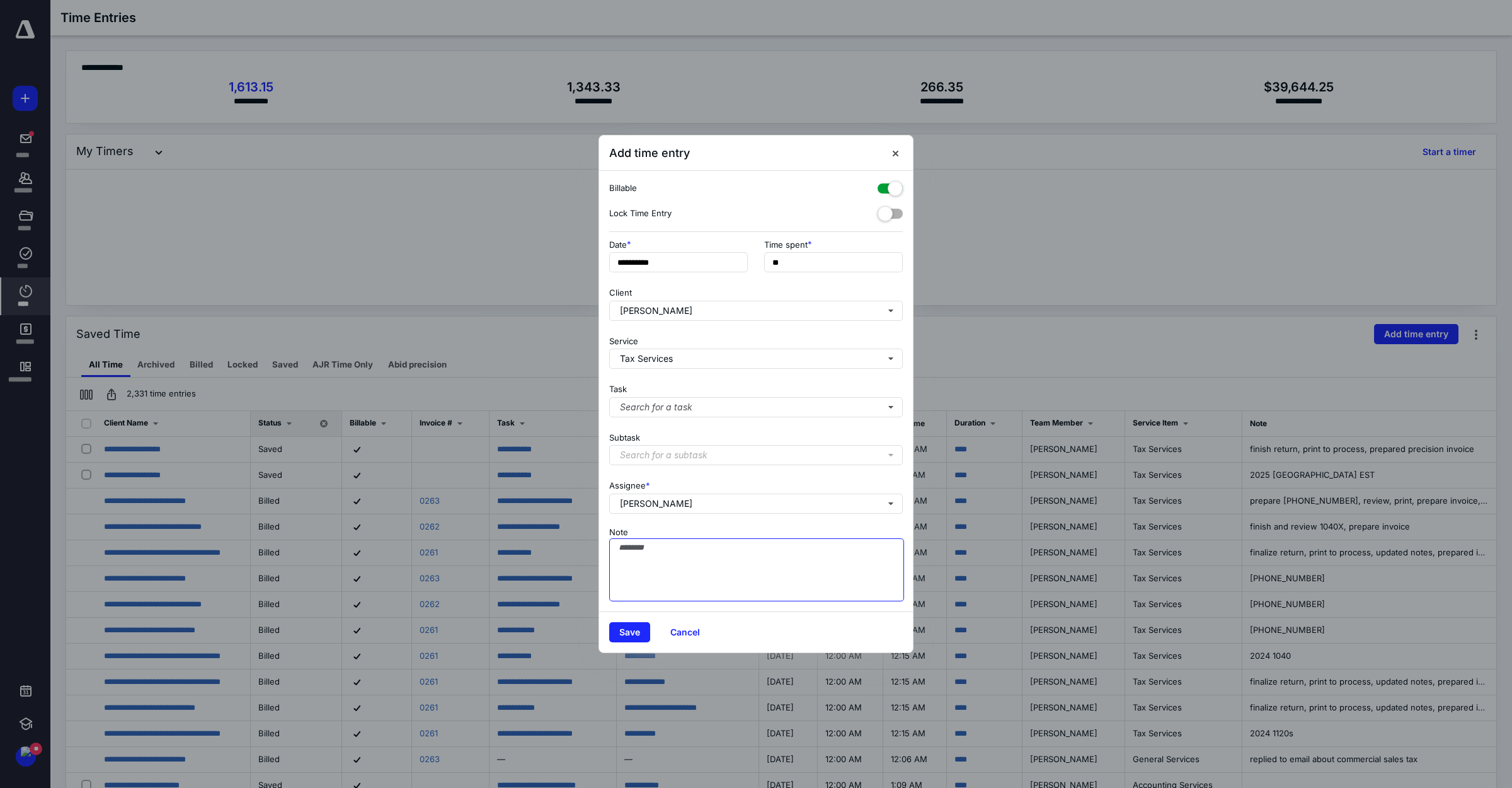 click on "Note" at bounding box center [757, 570] 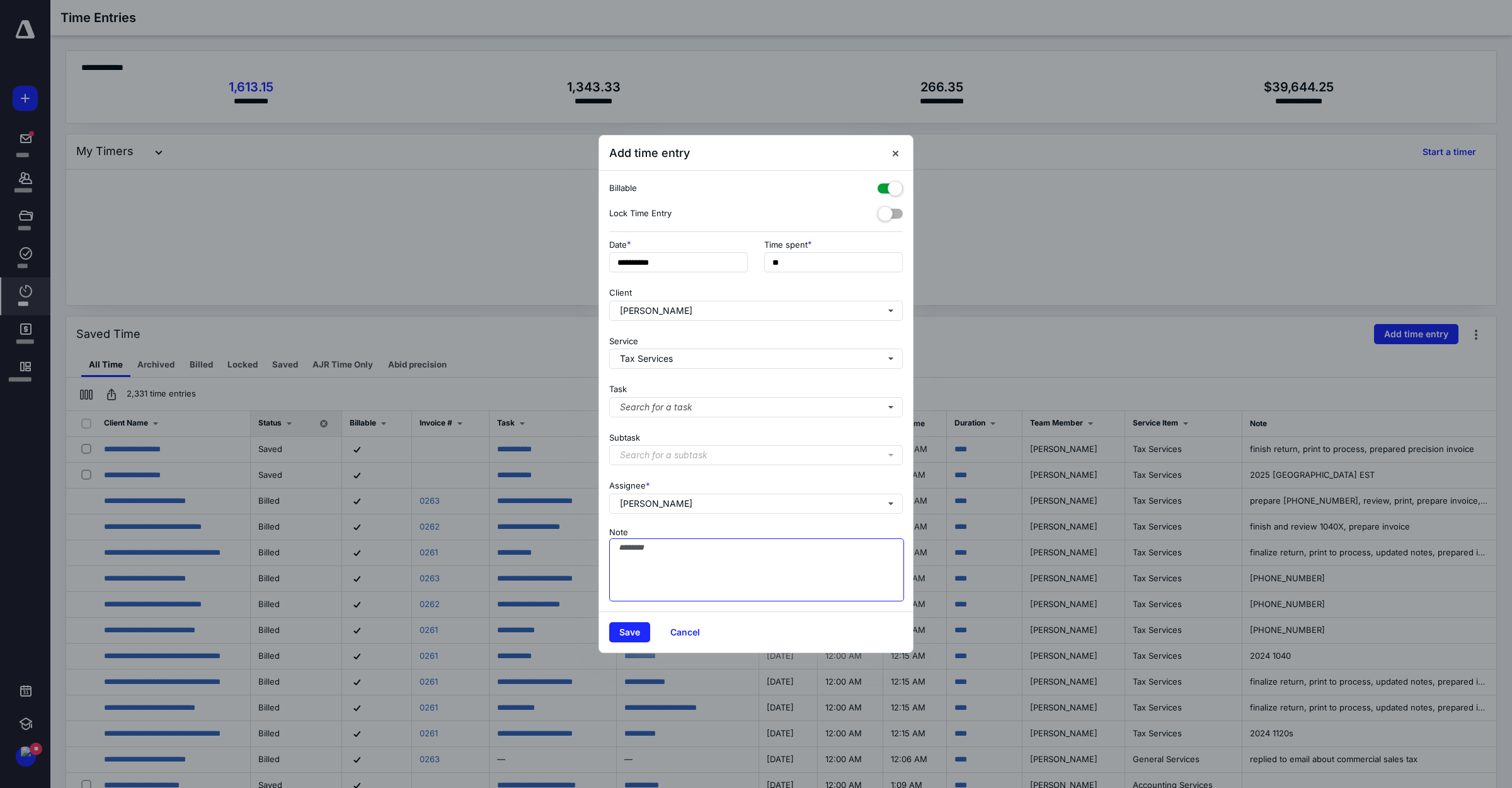 paste on "**********" 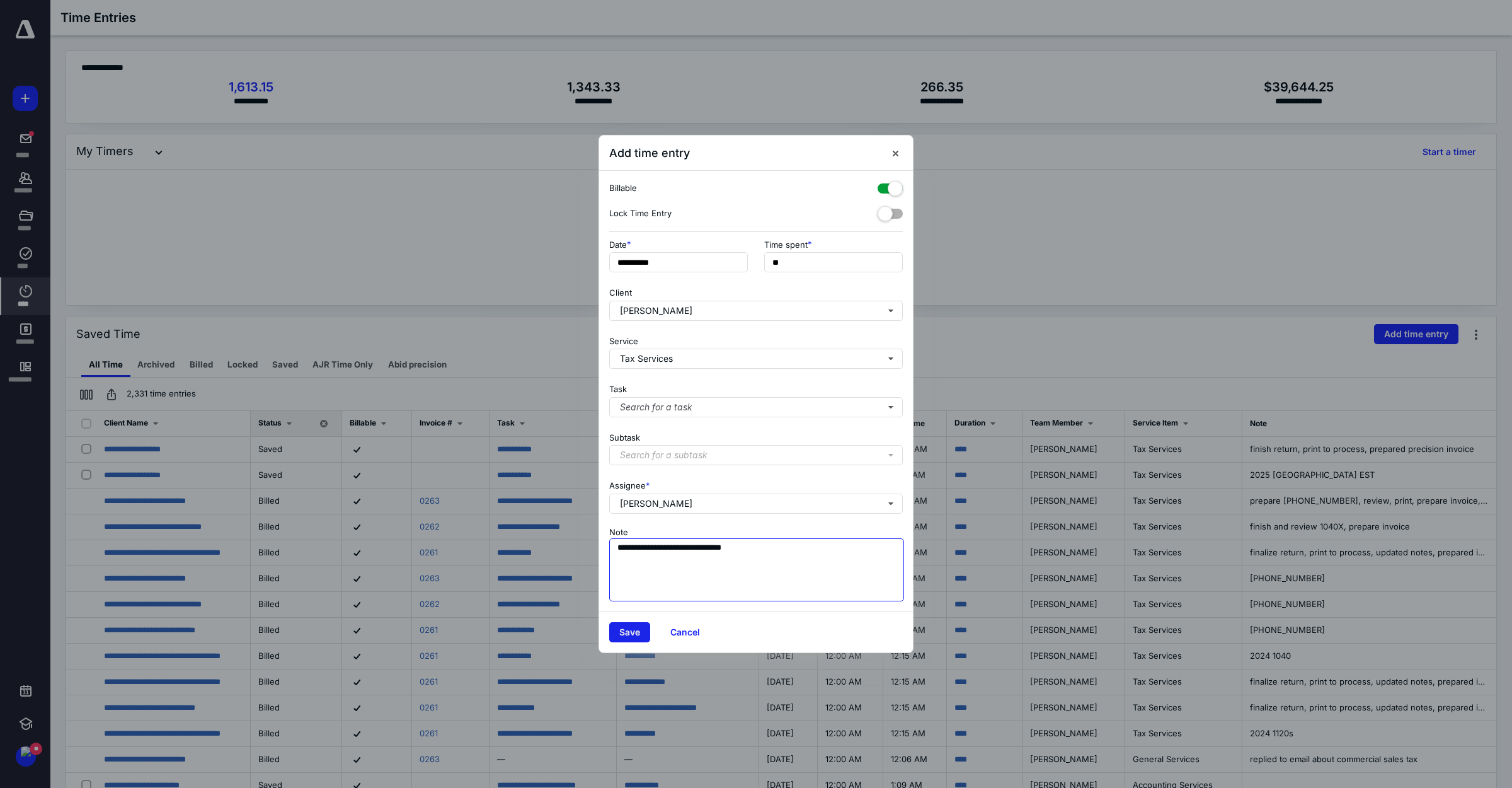 type on "**********" 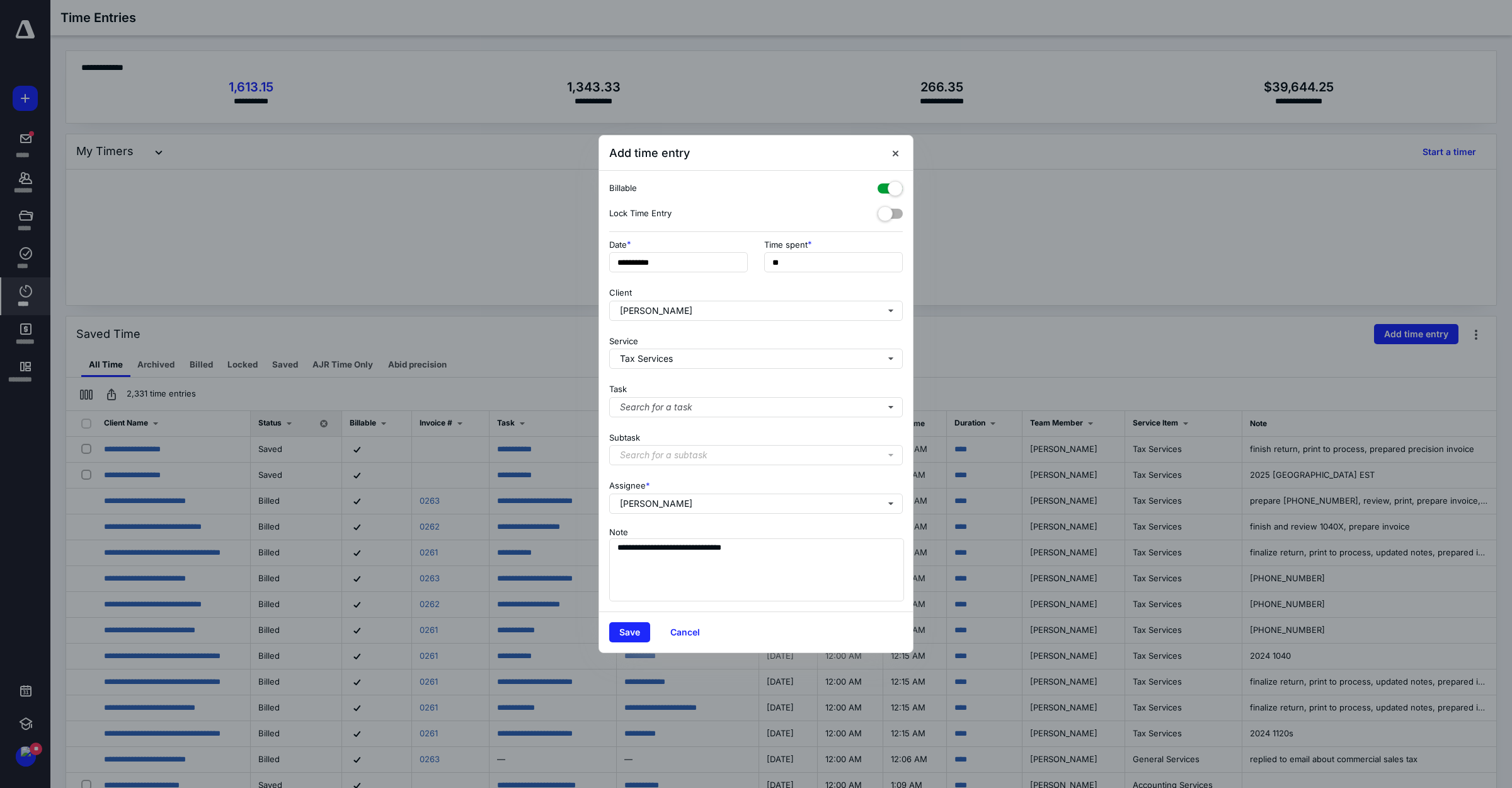 drag, startPoint x: 635, startPoint y: 632, endPoint x: 38, endPoint y: 445, distance: 625.60211 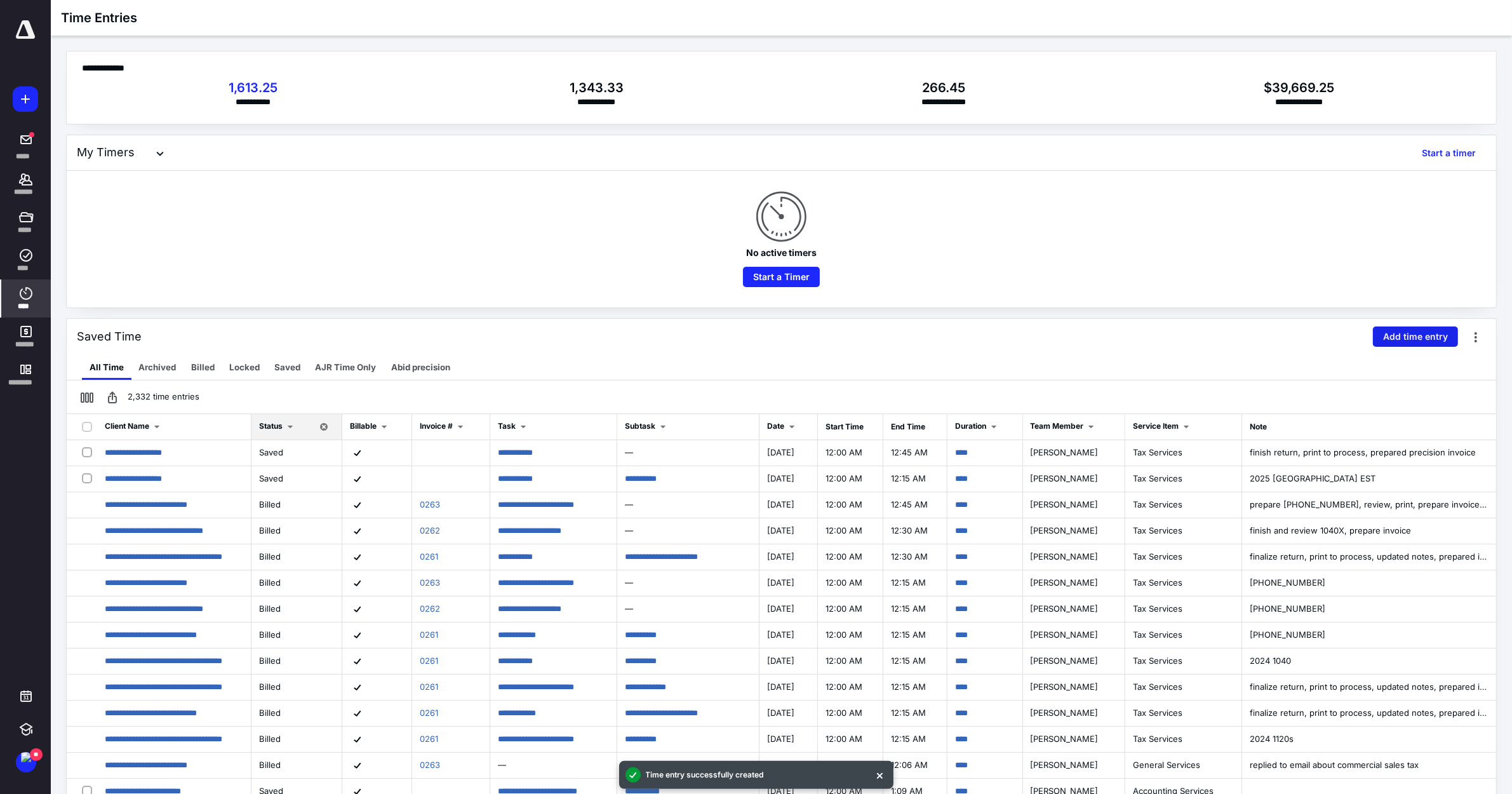 click on "Add time entry" at bounding box center (1415, 337) 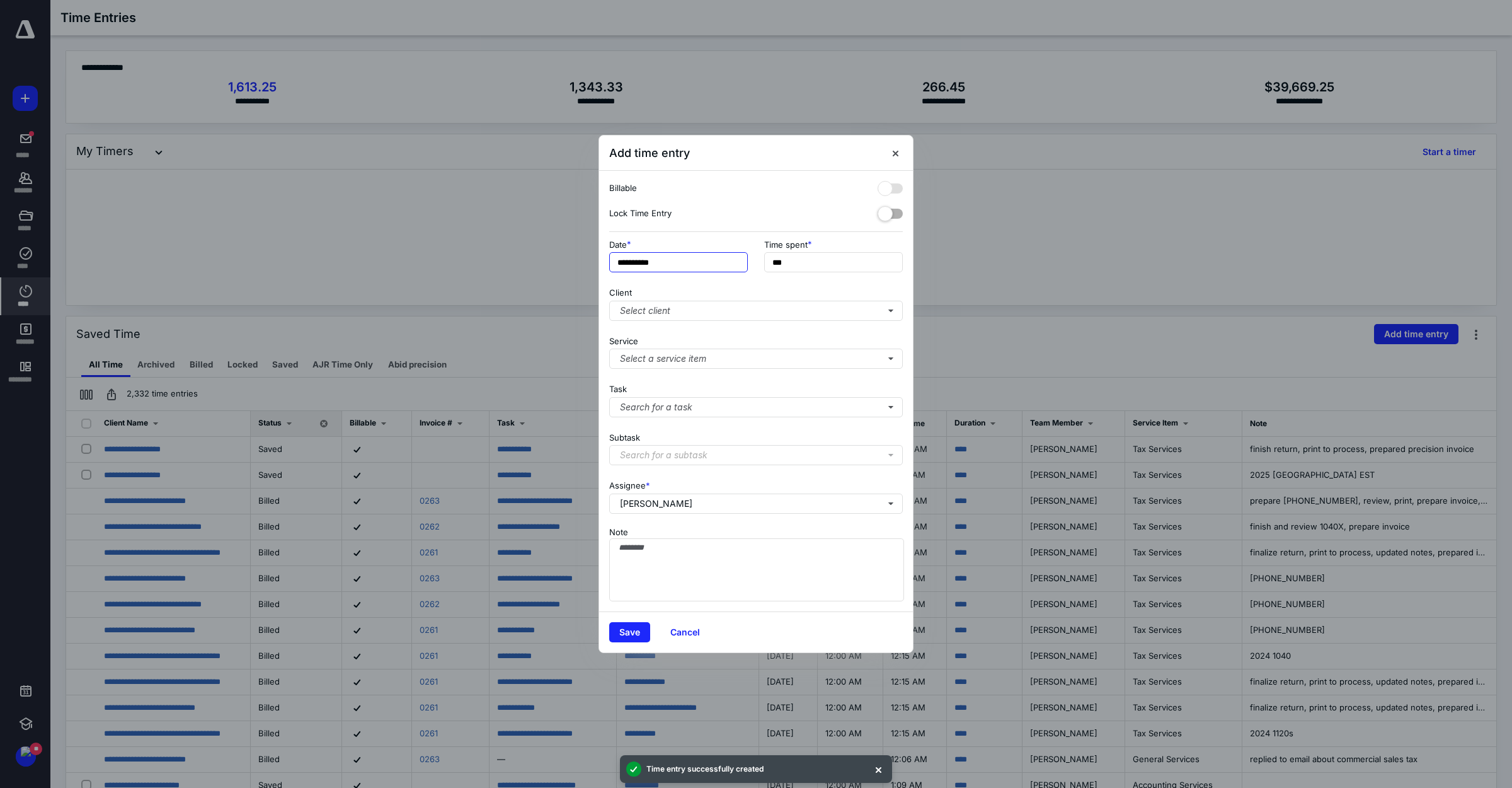 click on "**********" at bounding box center [679, 262] 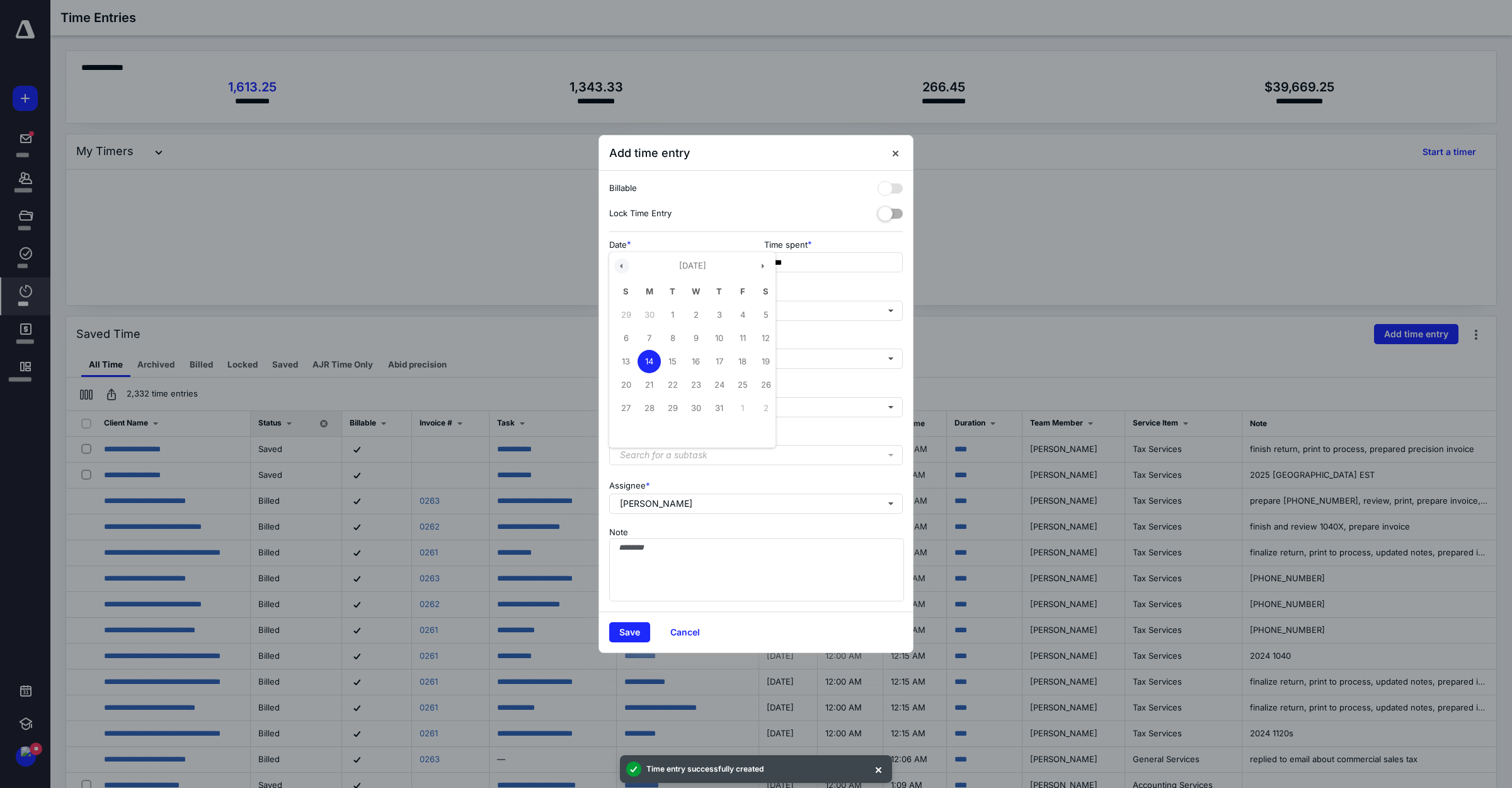 click at bounding box center [622, 266] 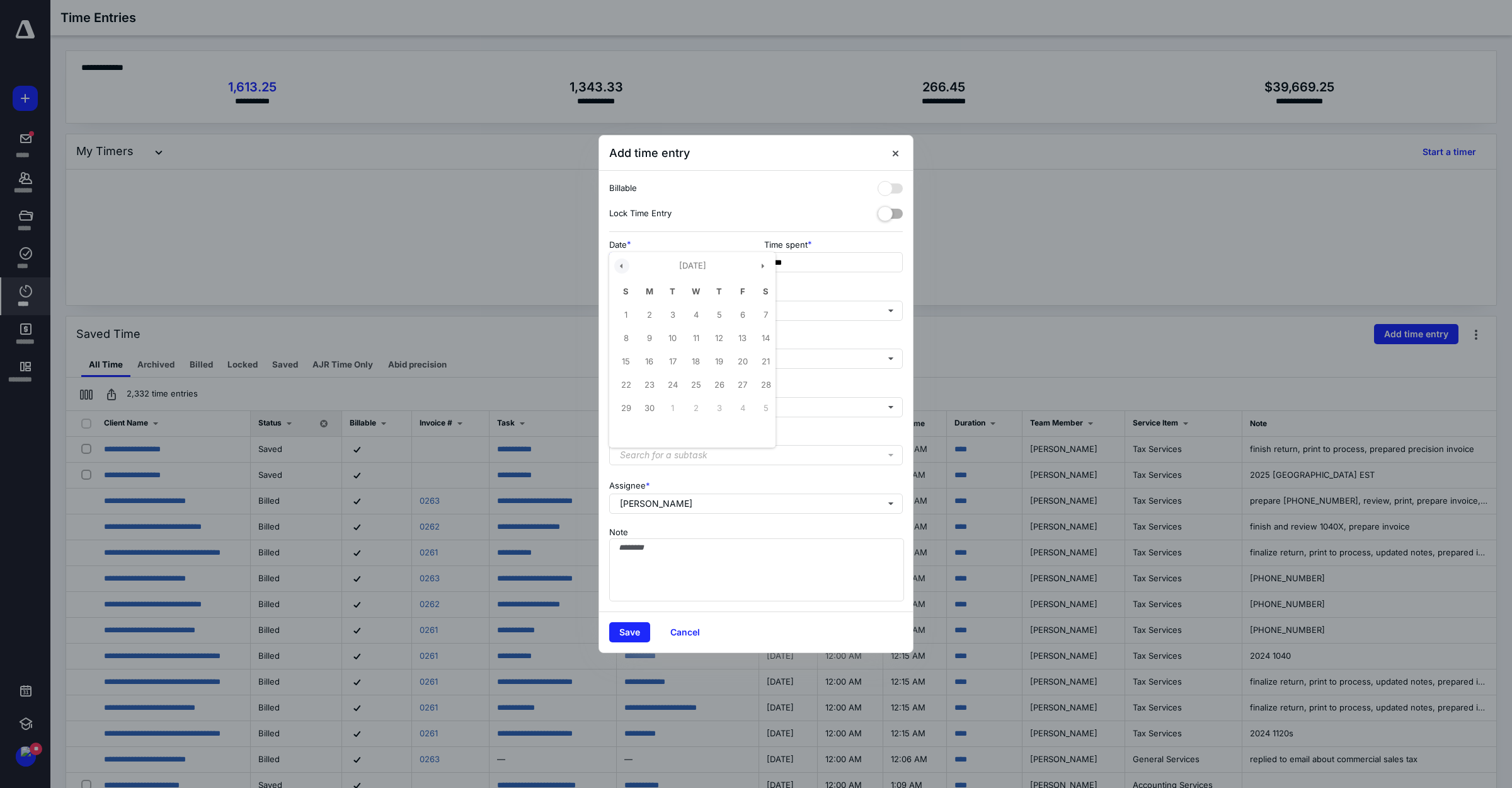 click at bounding box center (622, 266) 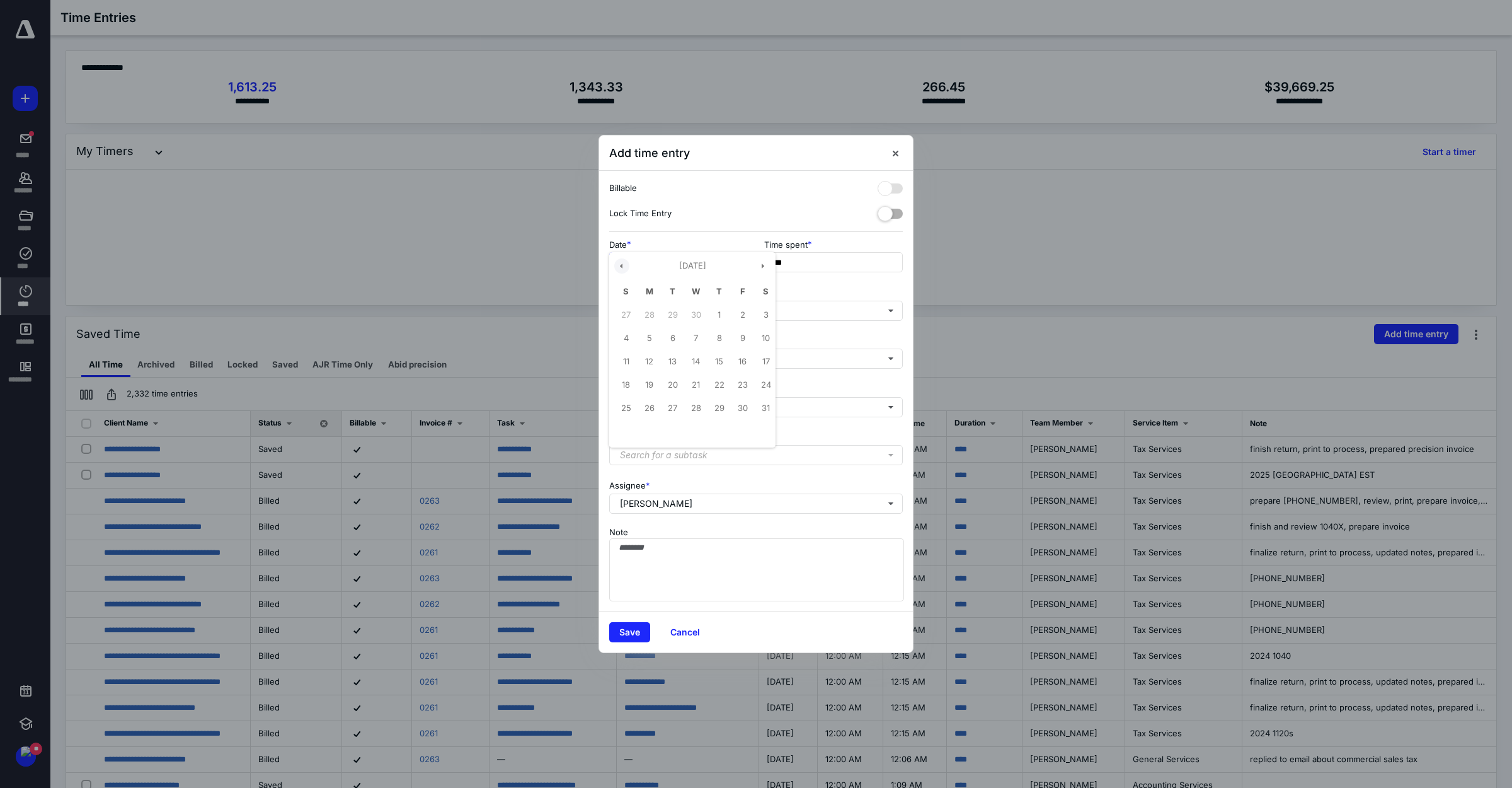 click at bounding box center (622, 266) 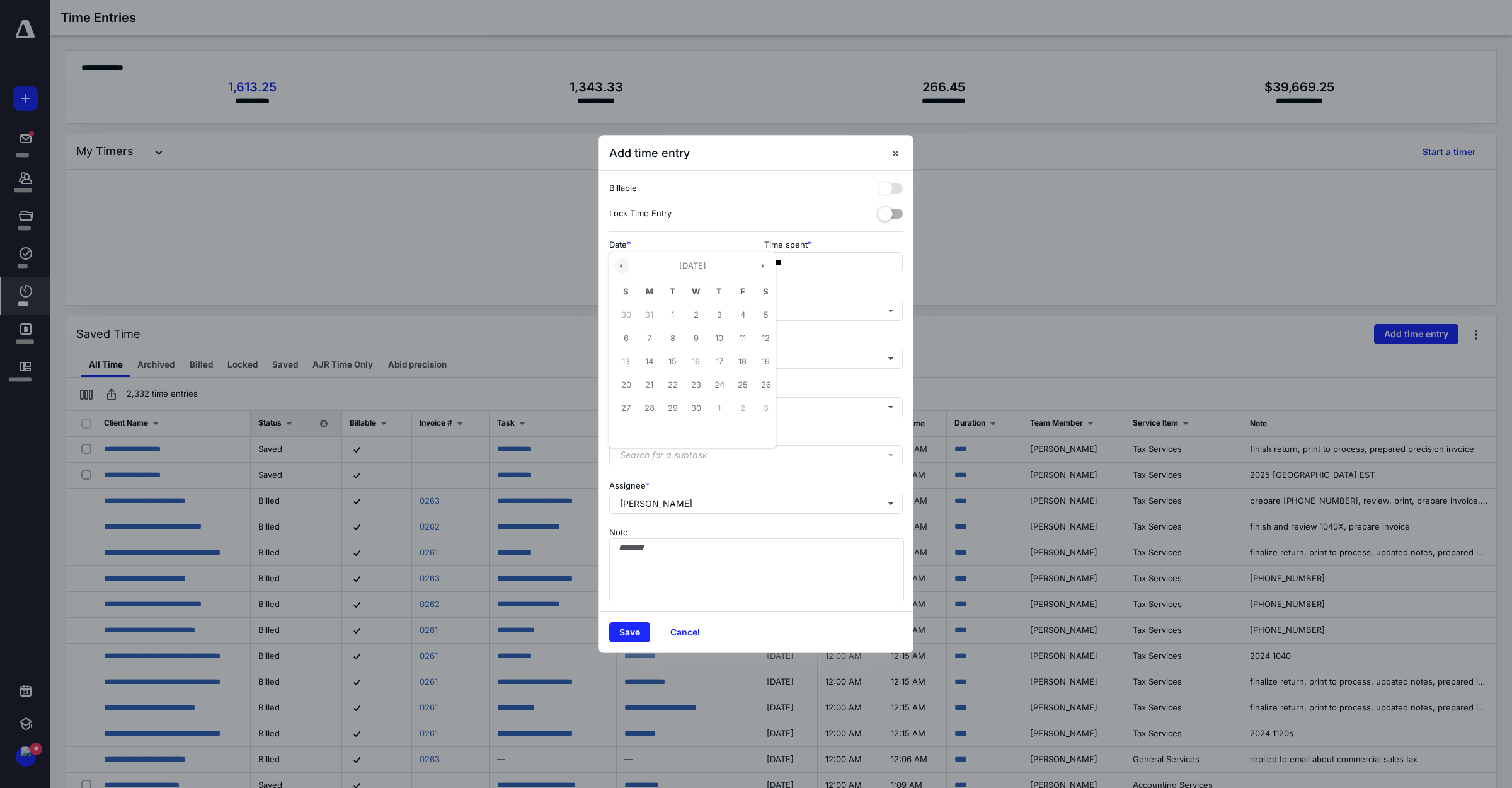 click at bounding box center (622, 266) 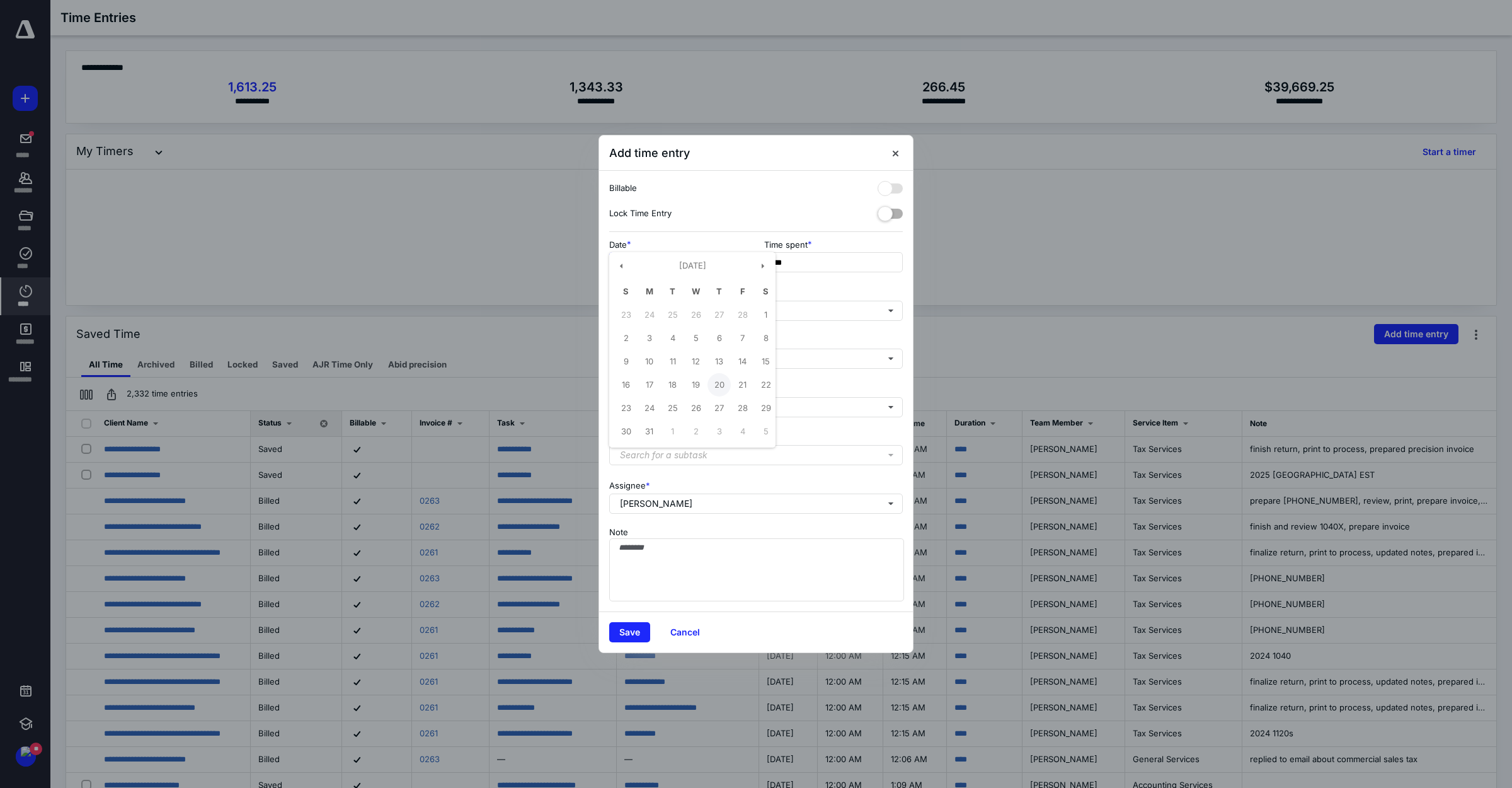 click on "20" at bounding box center (719, 385) 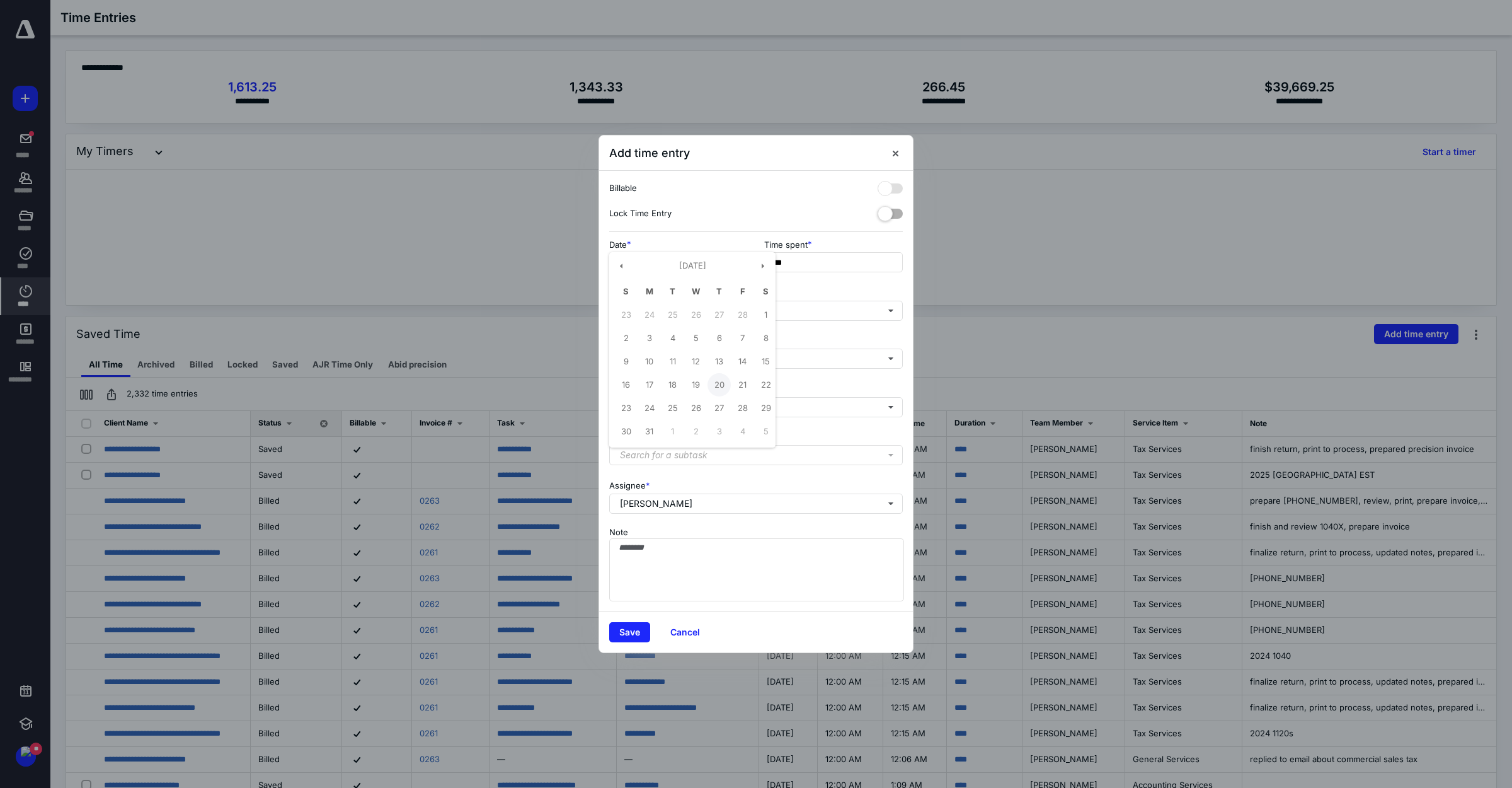 type on "**********" 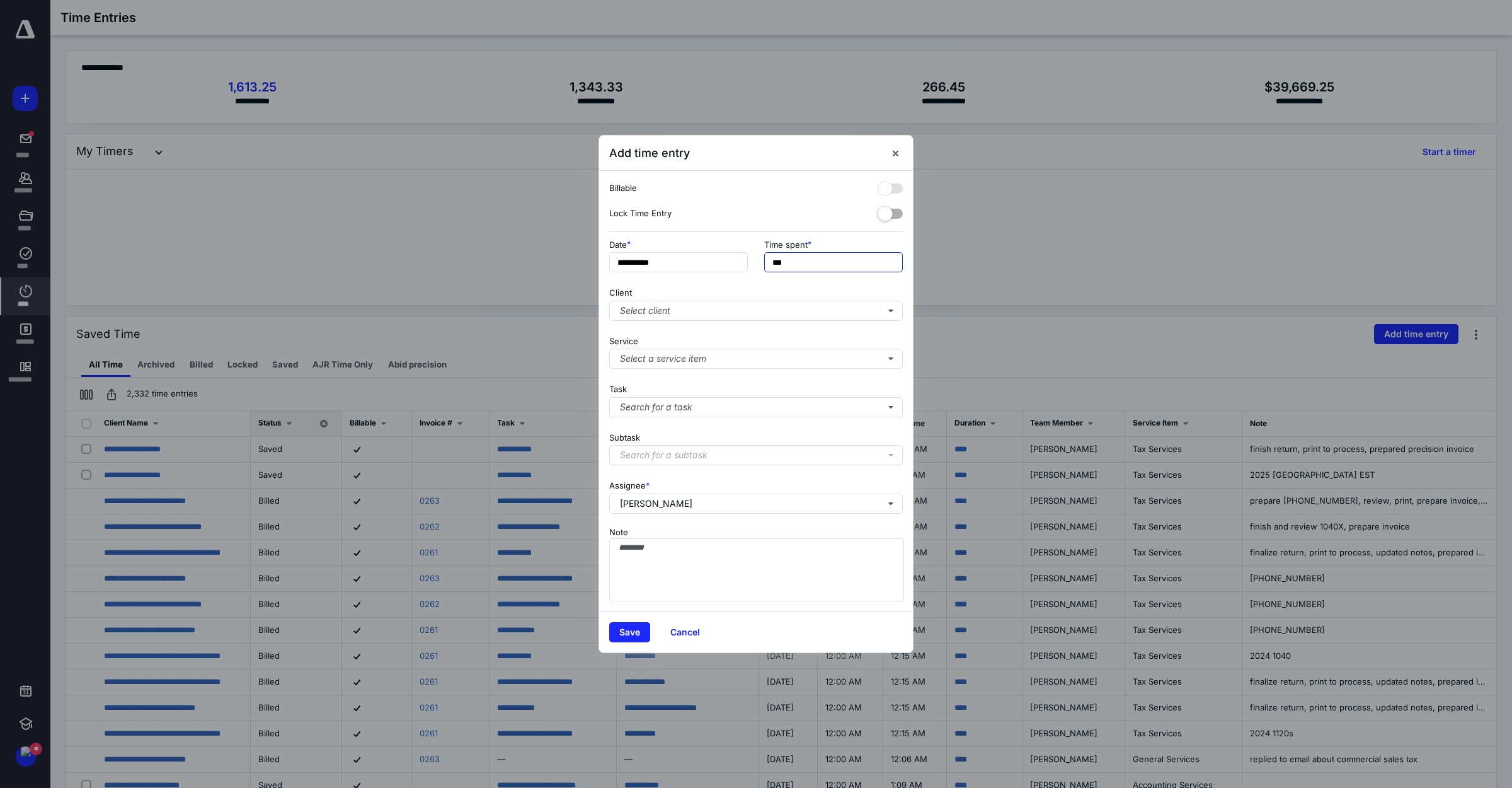 drag, startPoint x: 795, startPoint y: 264, endPoint x: 460, endPoint y: 190, distance: 343.07579 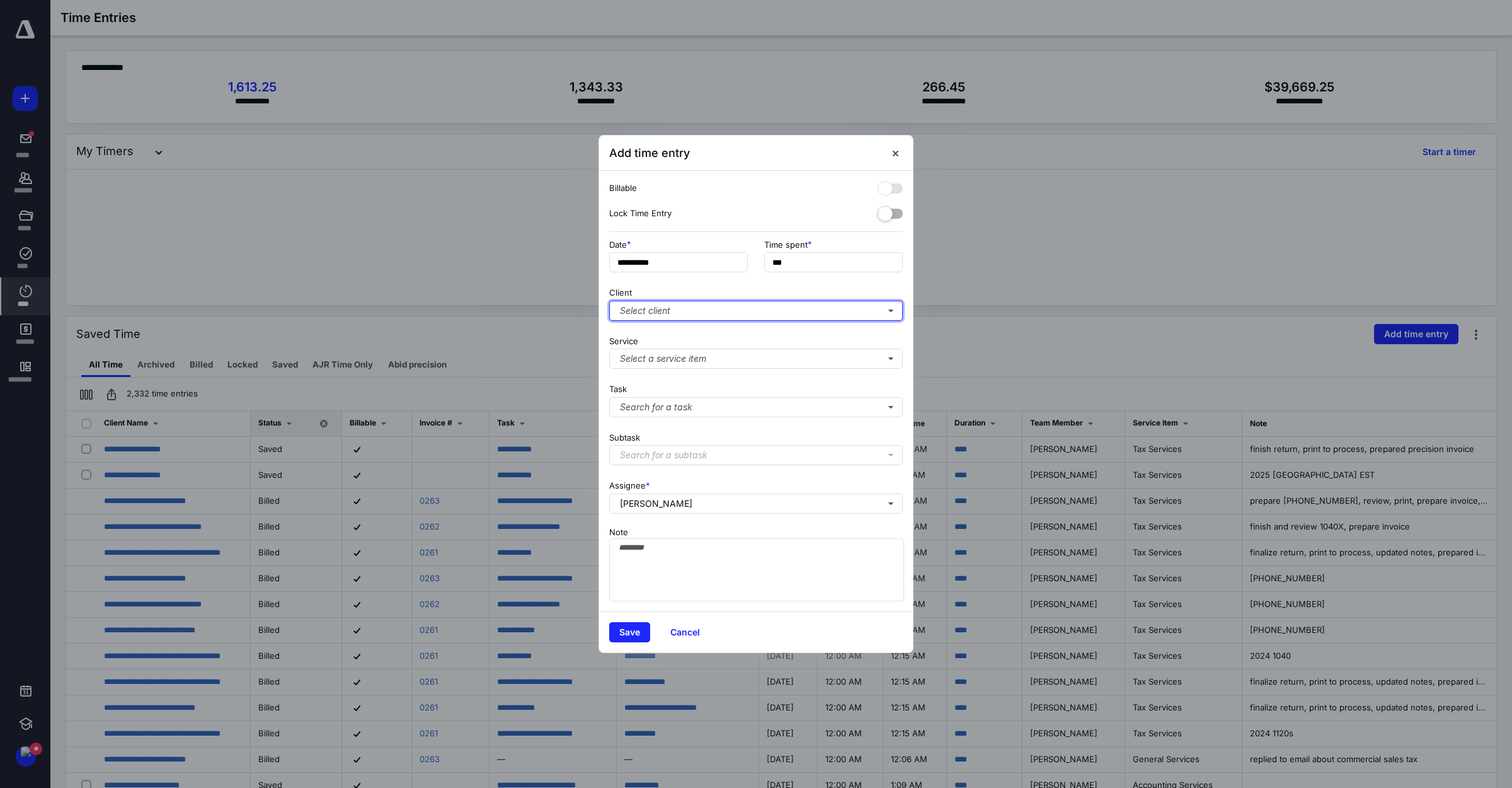type on "***" 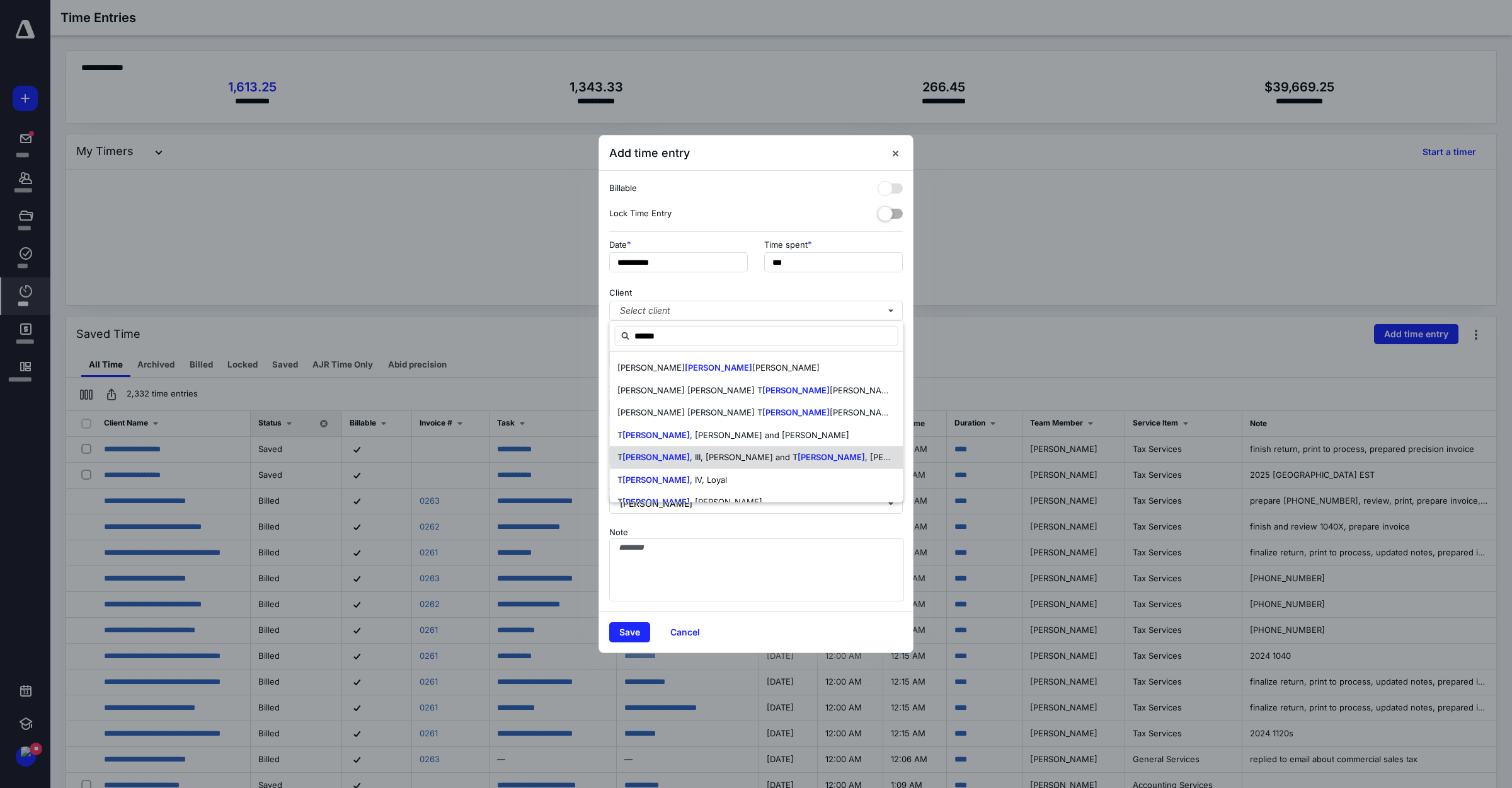 click on "[PERSON_NAME] , III, [PERSON_NAME] and [PERSON_NAME]" at bounding box center (757, 458) 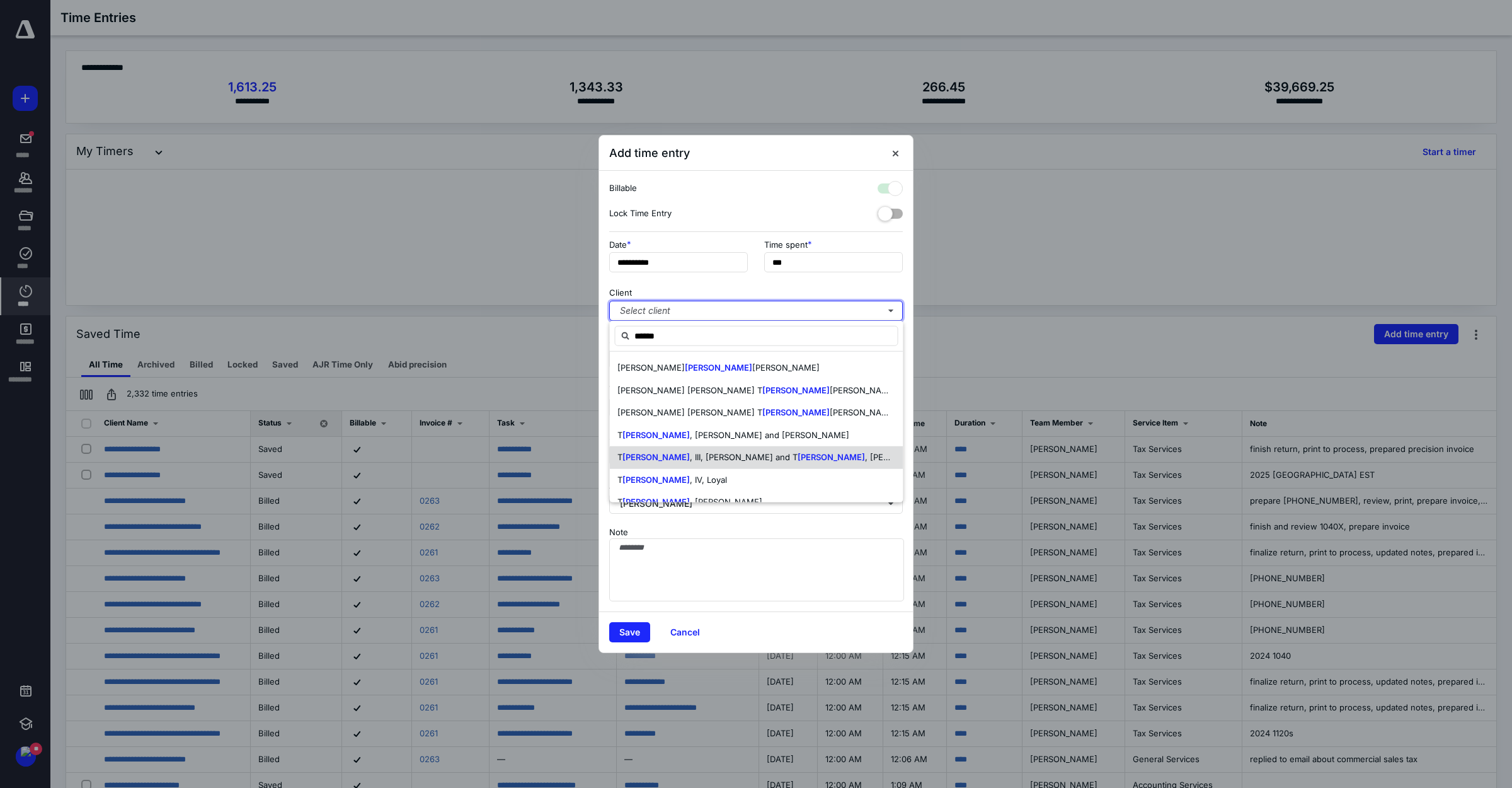 checkbox on "true" 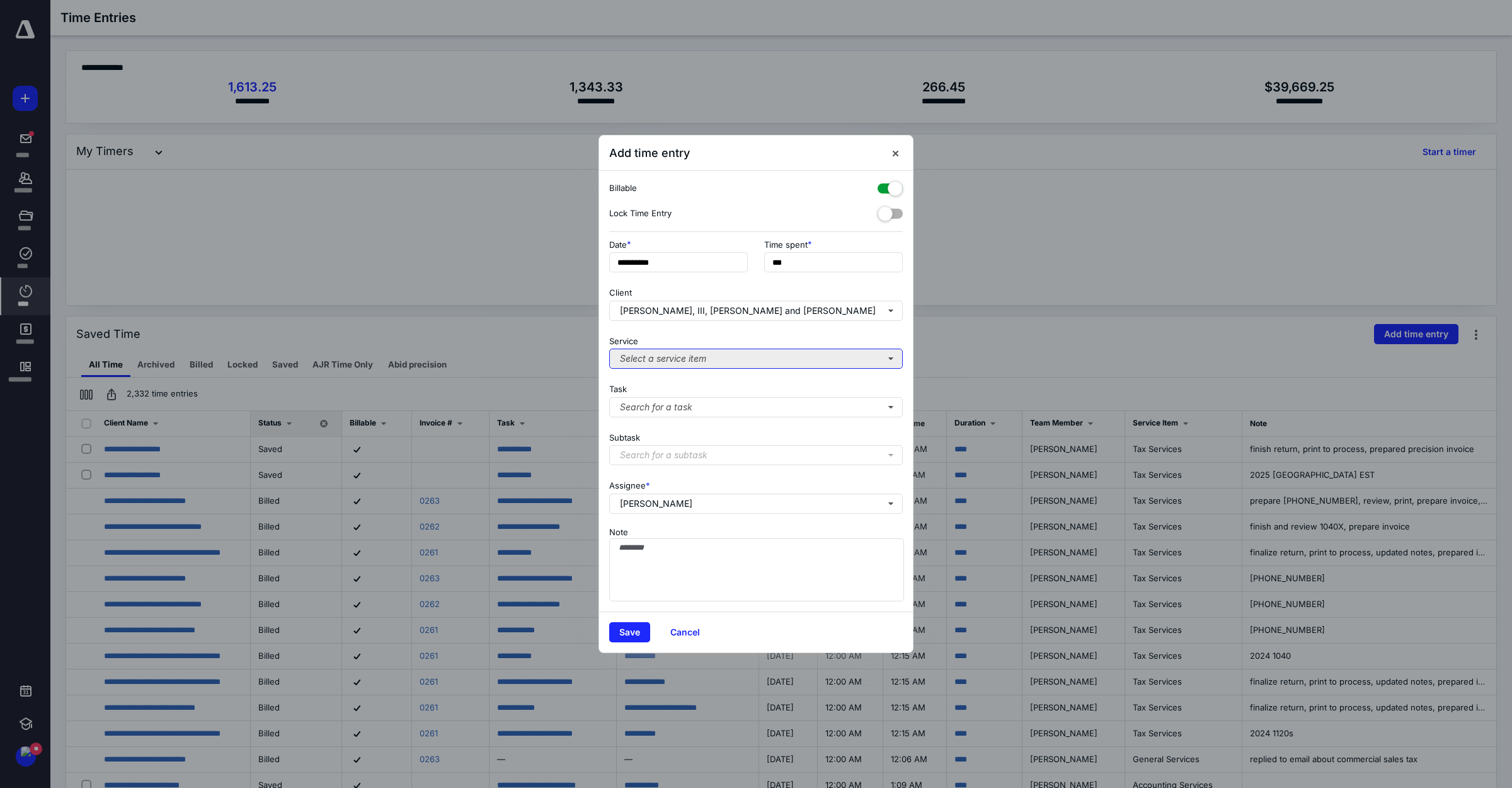 drag, startPoint x: 654, startPoint y: 351, endPoint x: 653, endPoint y: 357, distance: 6.082763 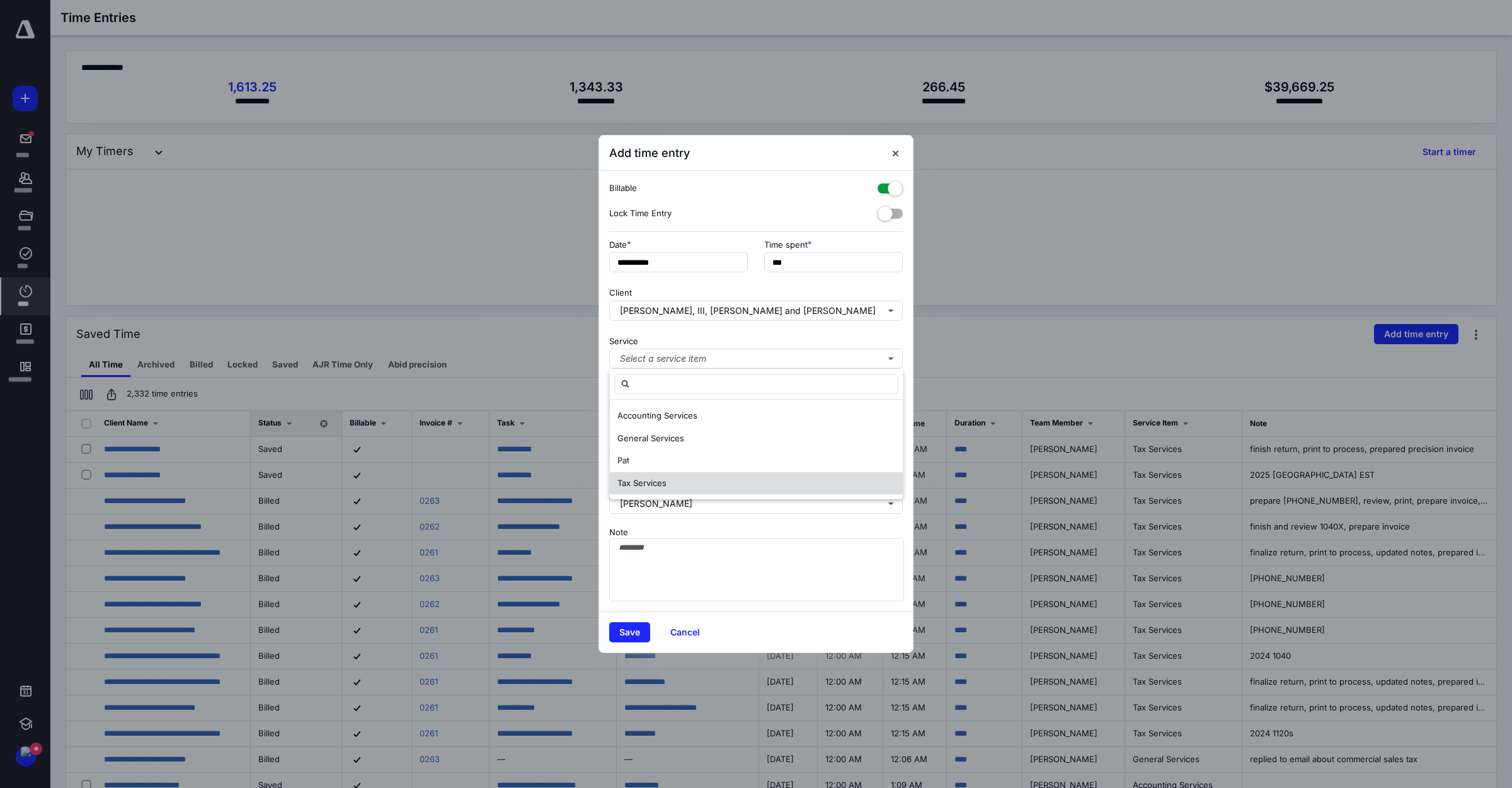 click on "Tax Services" at bounding box center [642, 483] 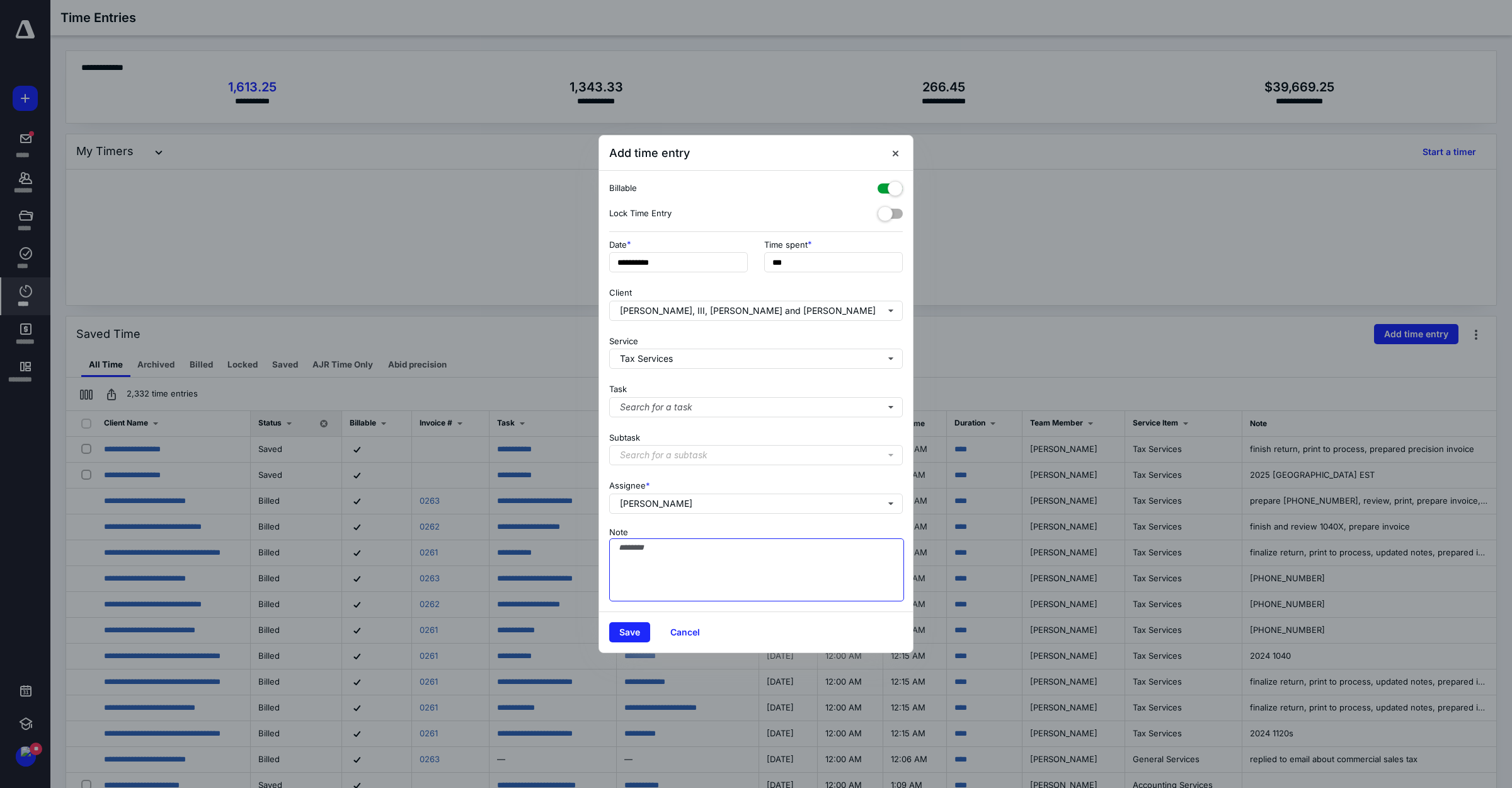 click on "Note" at bounding box center (757, 570) 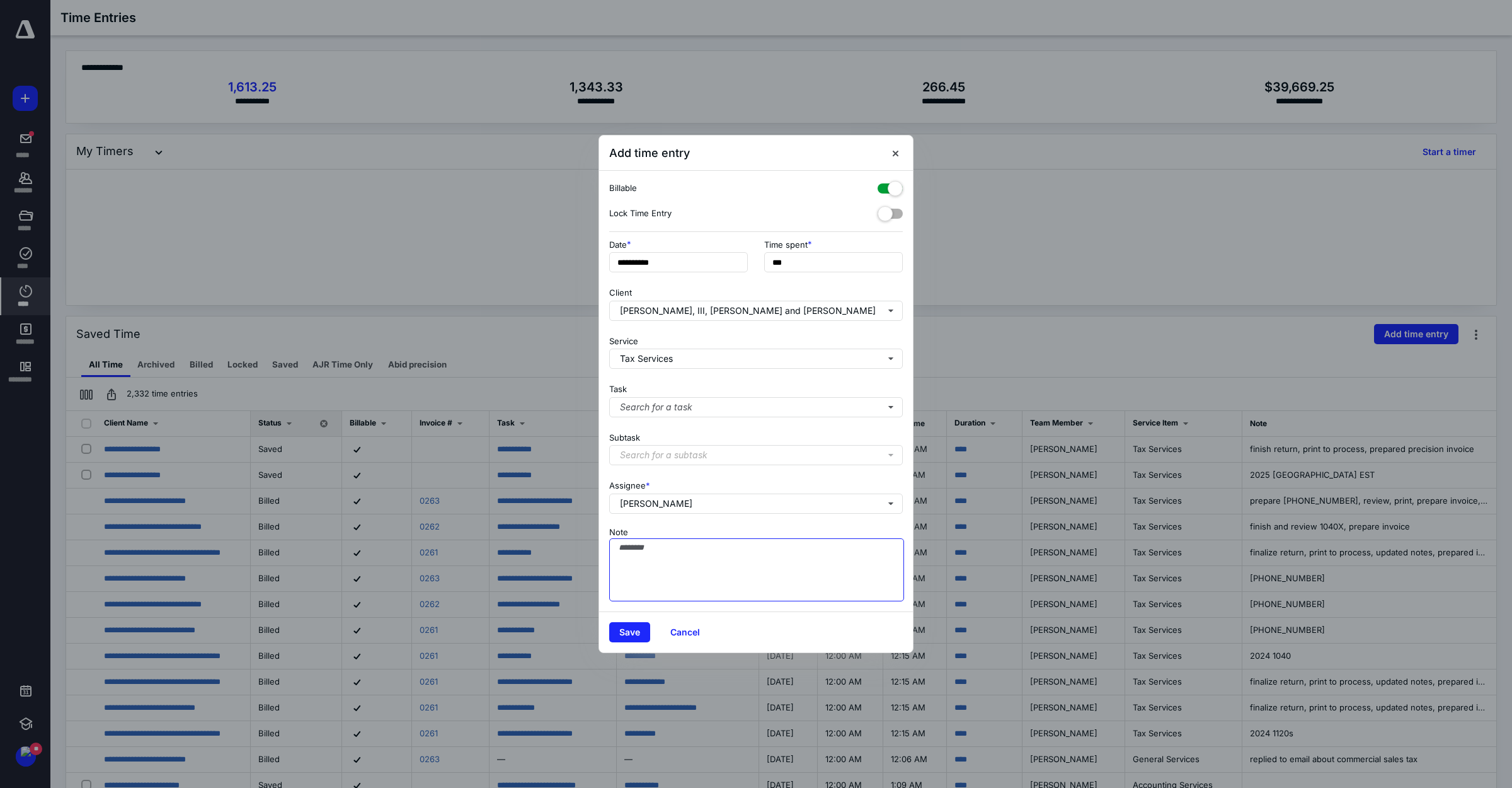 paste on "**********" 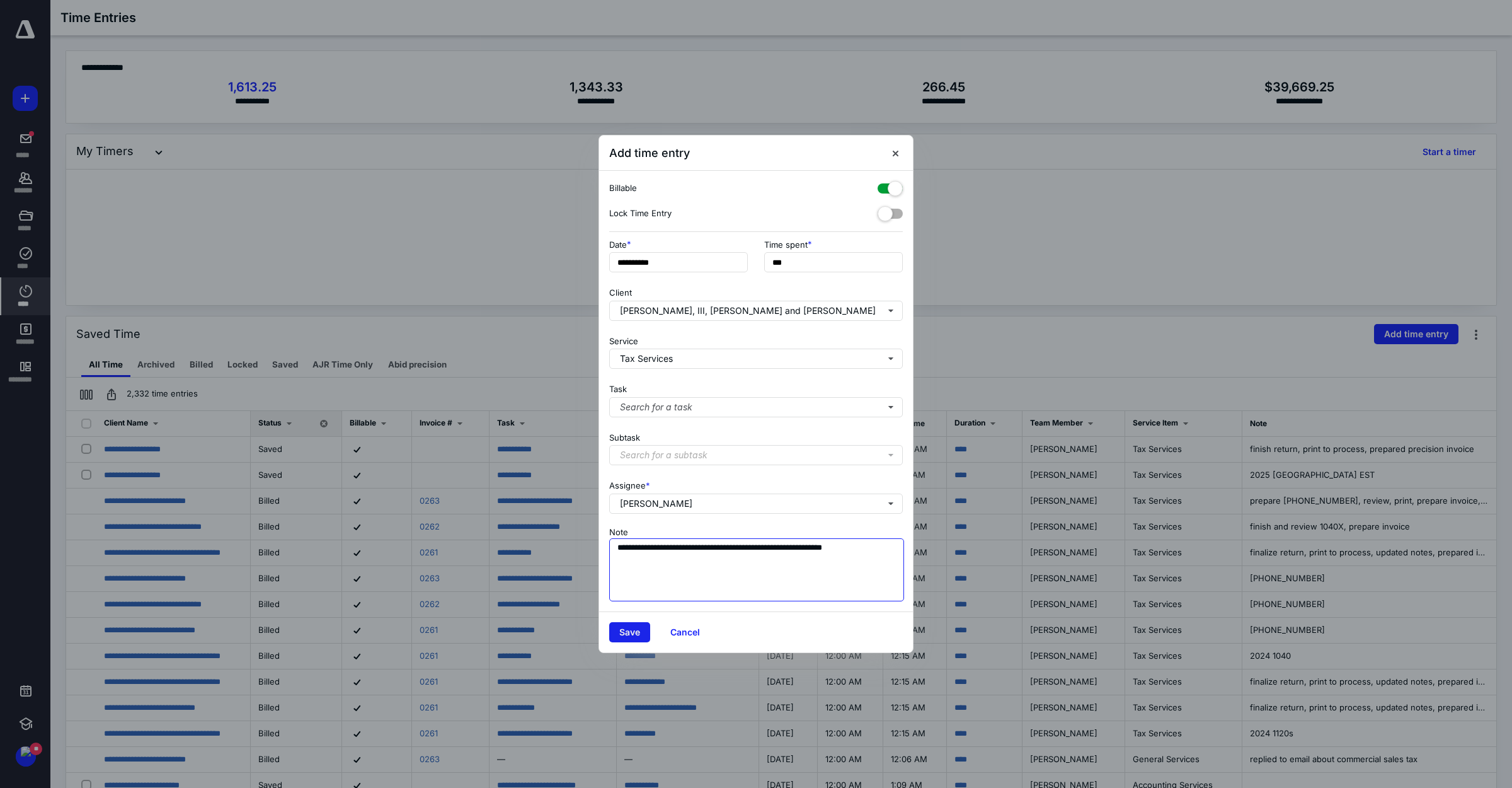 type on "**********" 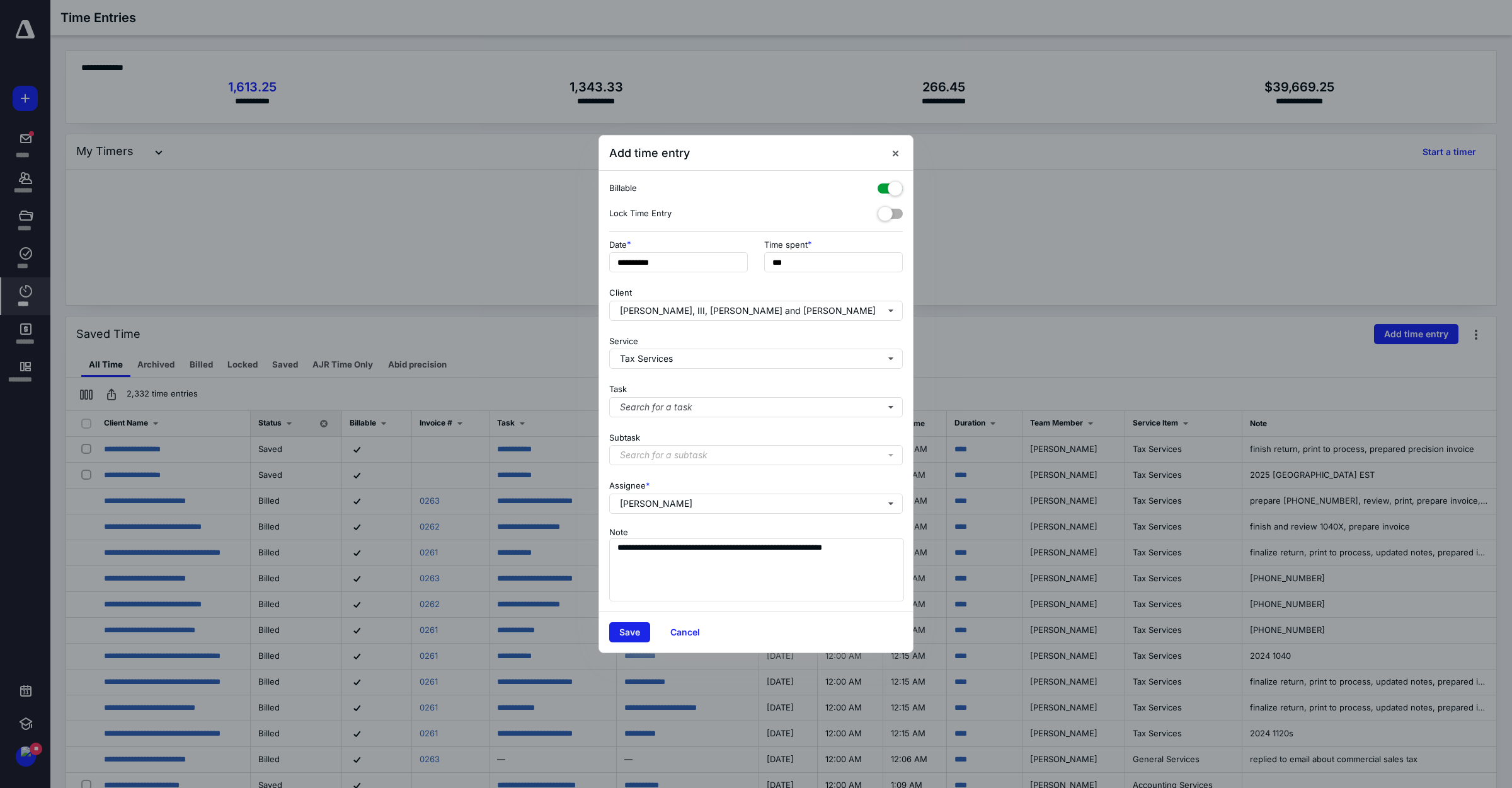 click on "Save" at bounding box center [629, 632] 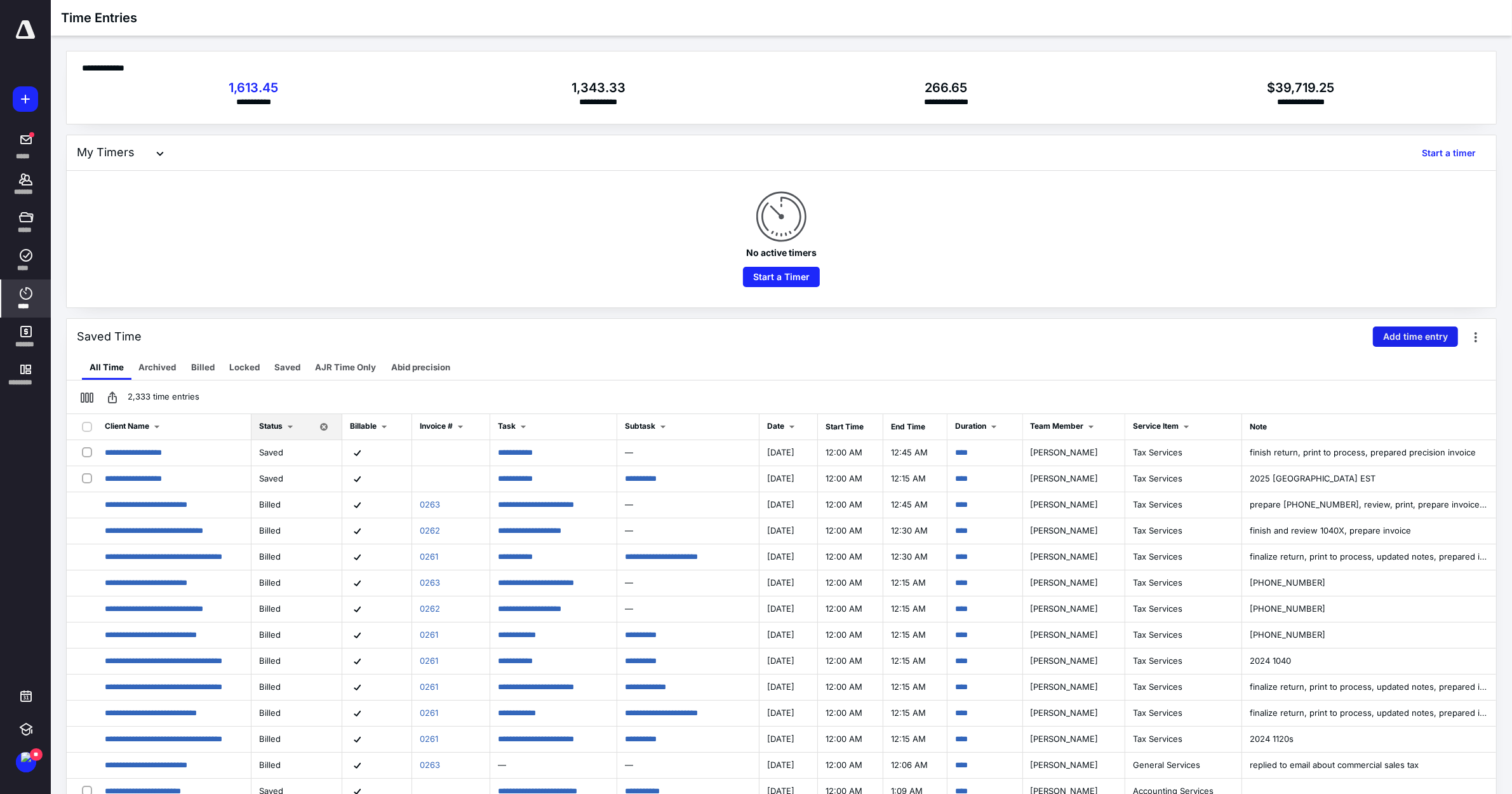 click on "Add time entry" at bounding box center (1415, 337) 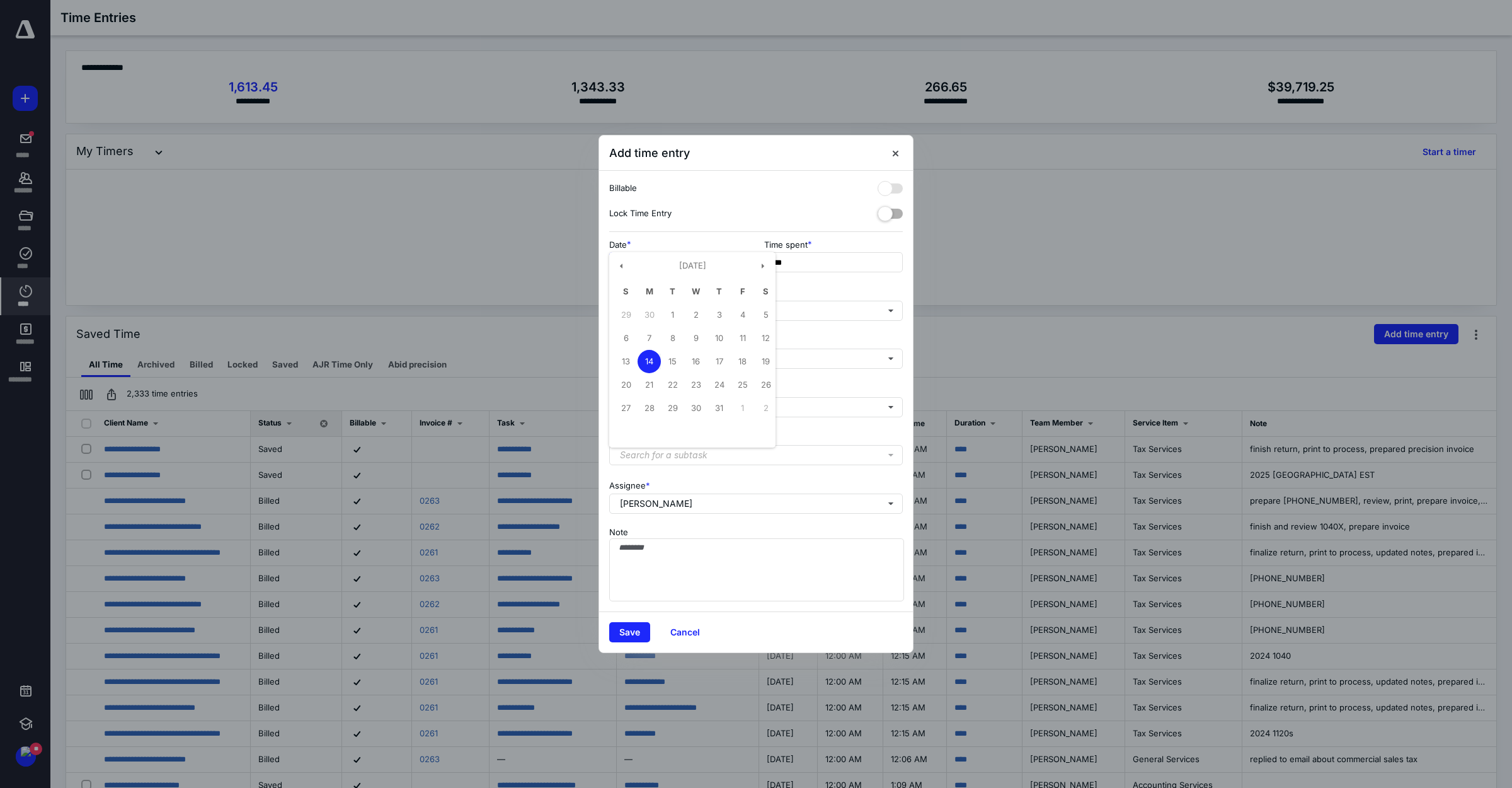 click on "**********" at bounding box center [679, 262] 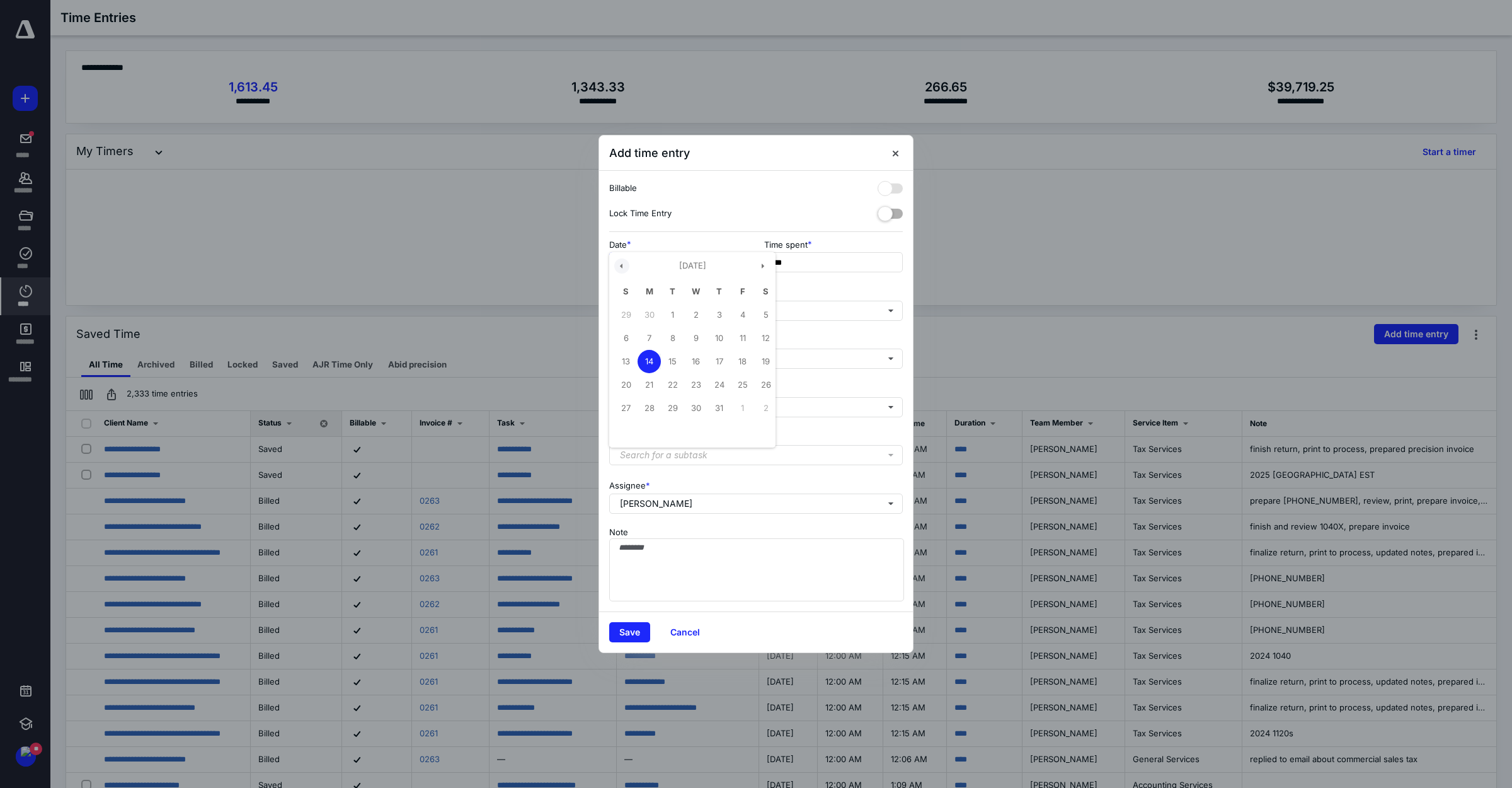 click at bounding box center (622, 266) 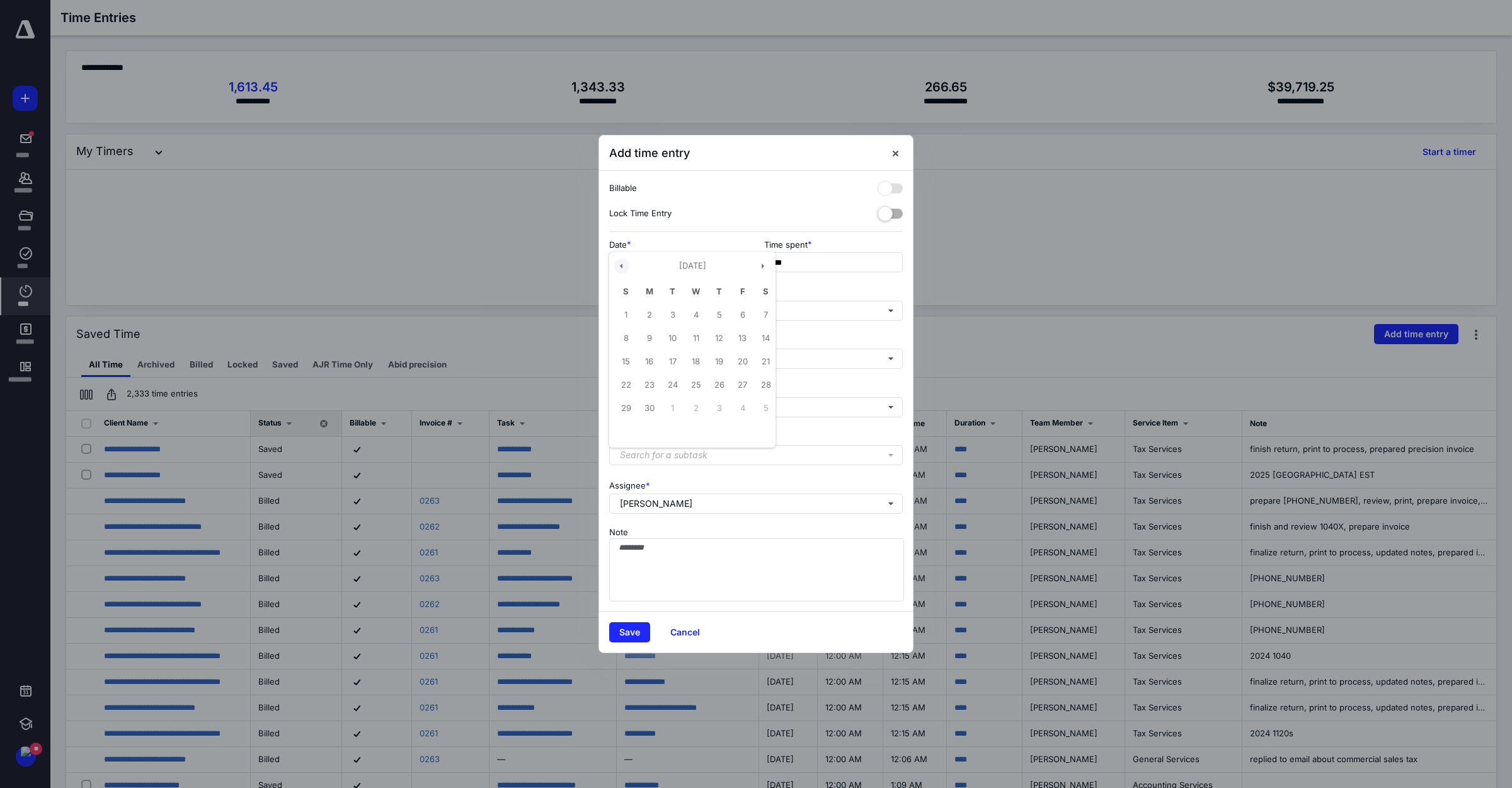 click at bounding box center [622, 266] 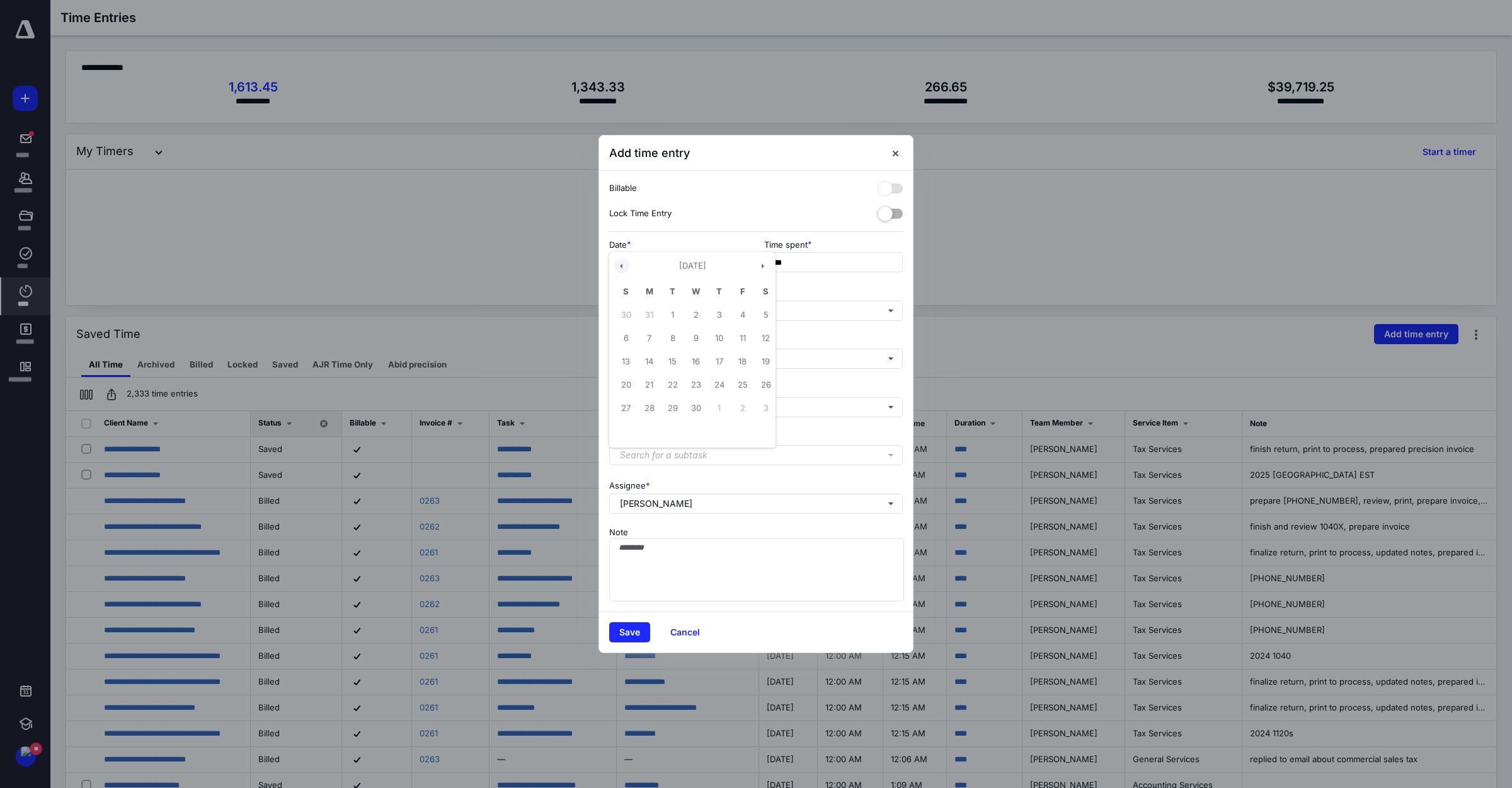 click at bounding box center (622, 266) 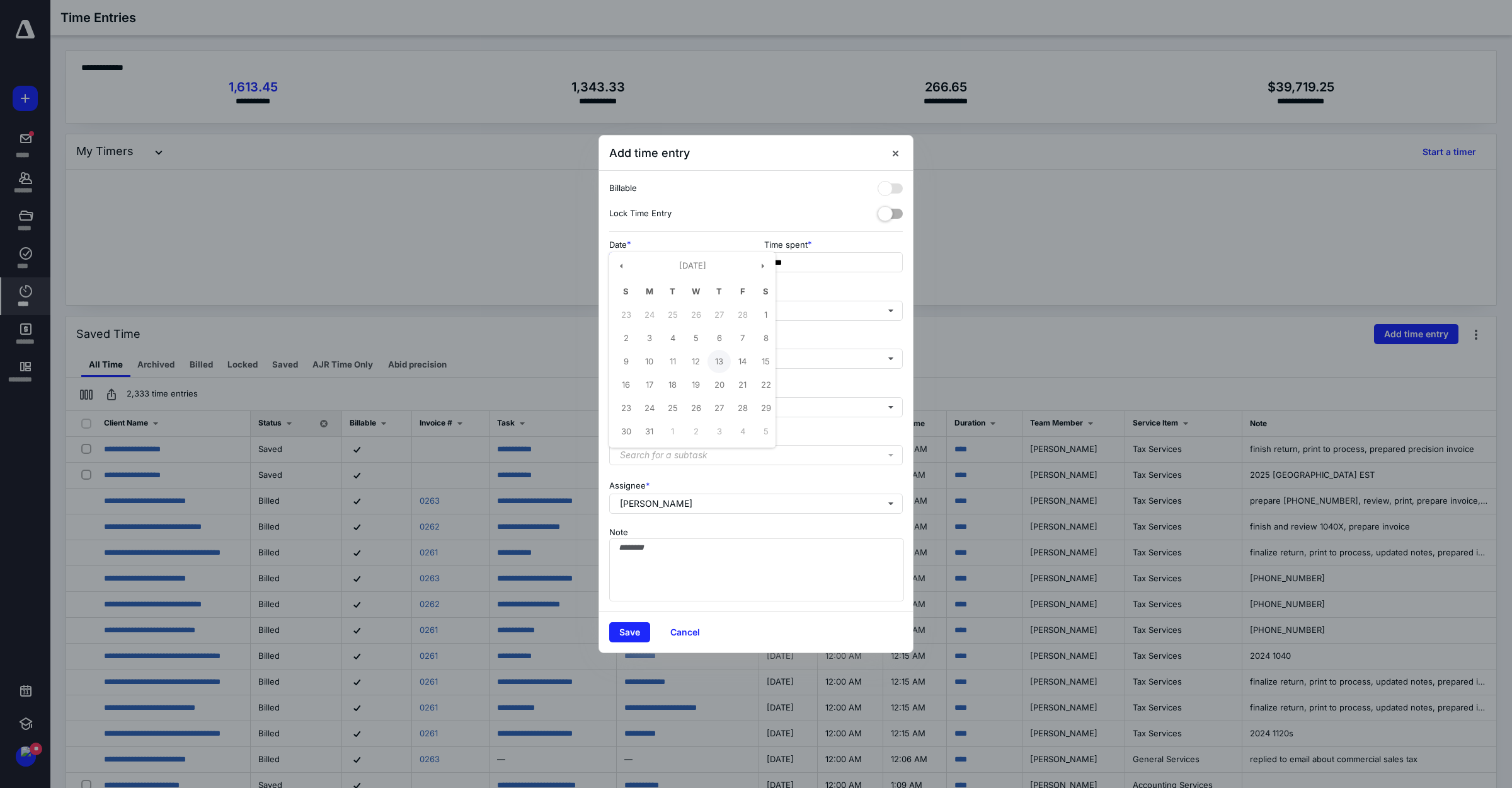click on "13" at bounding box center (719, 361) 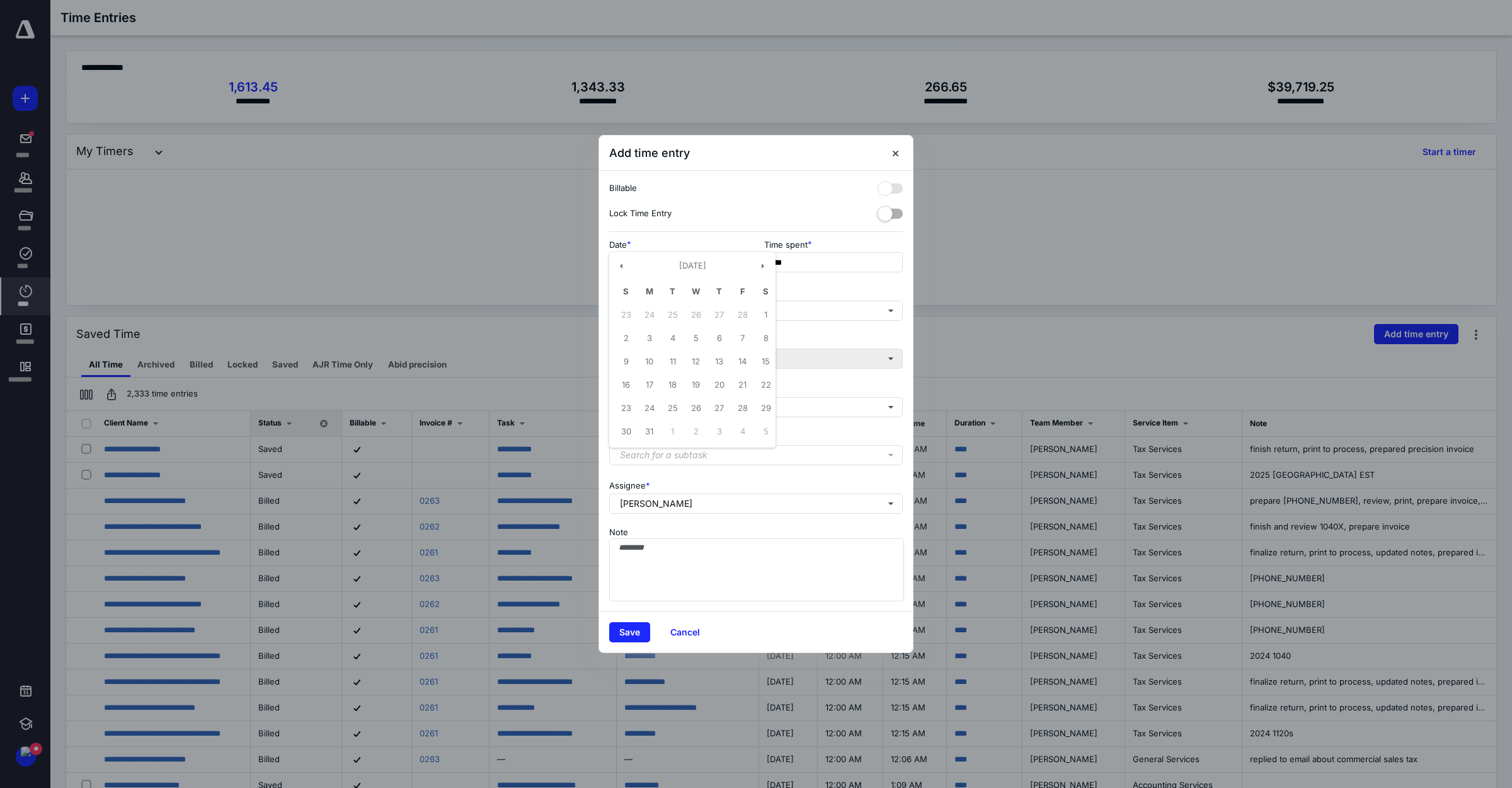type on "**********" 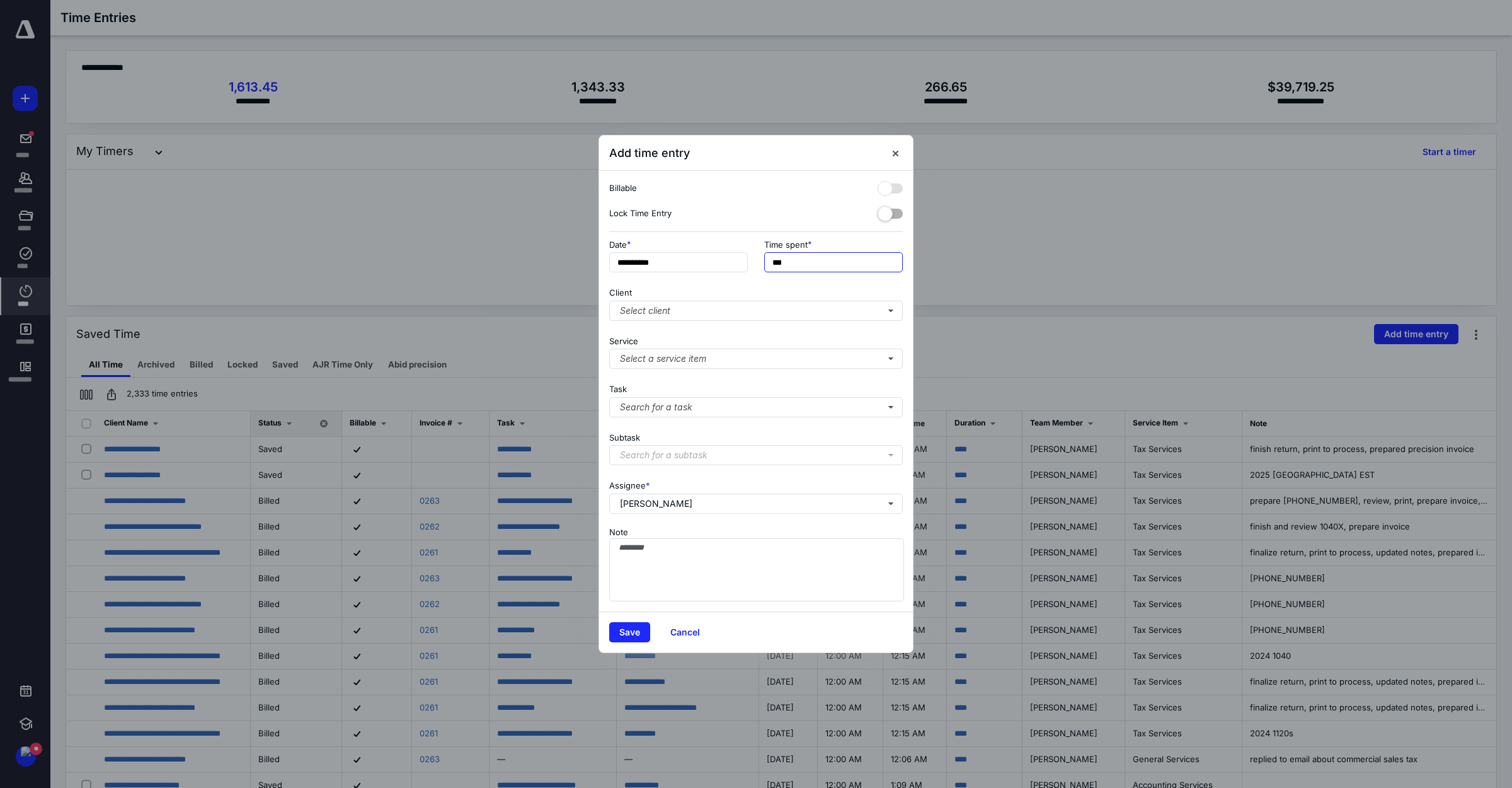 drag, startPoint x: 796, startPoint y: 265, endPoint x: 600, endPoint y: 235, distance: 198.28263 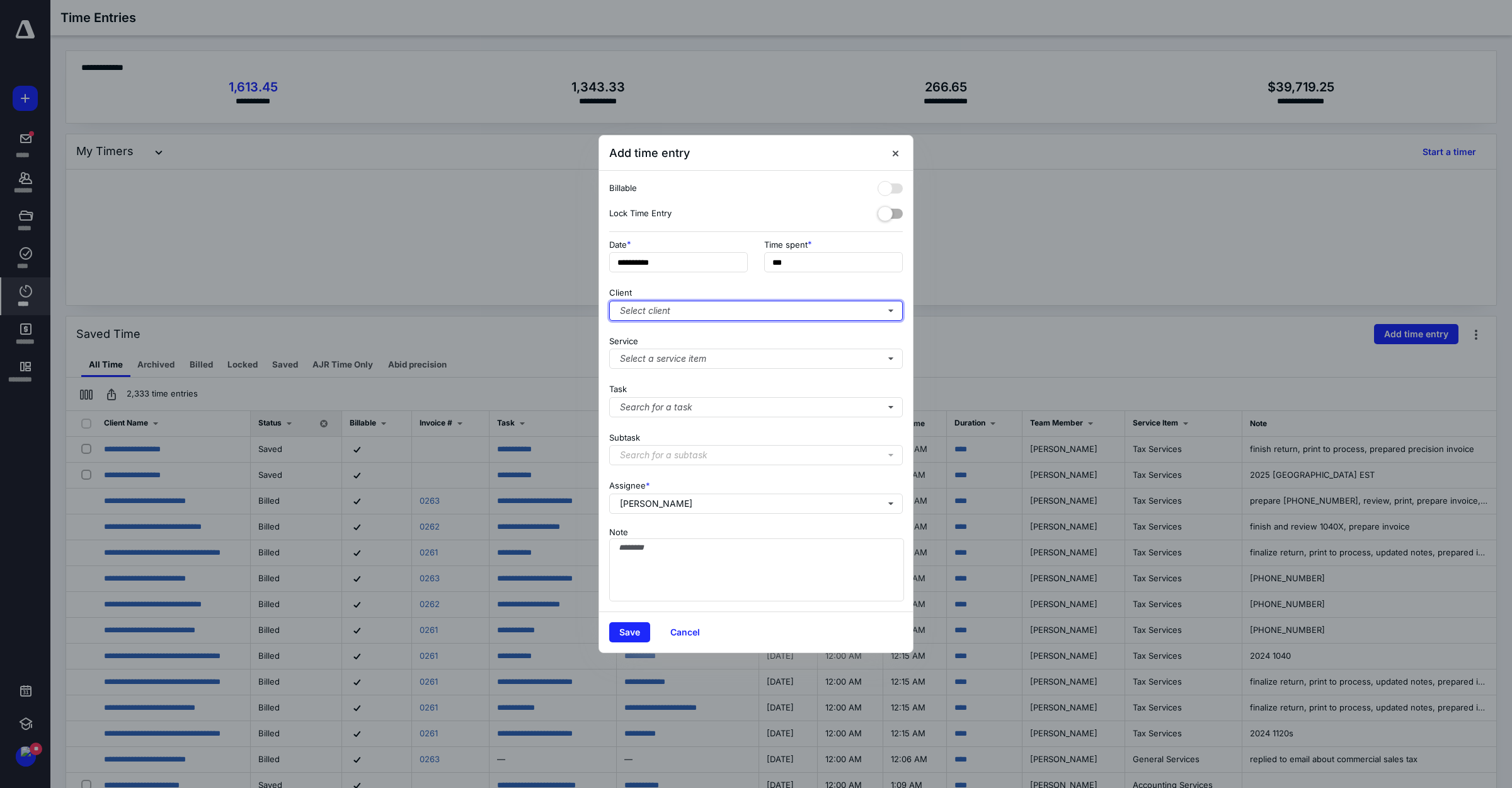 type on "***" 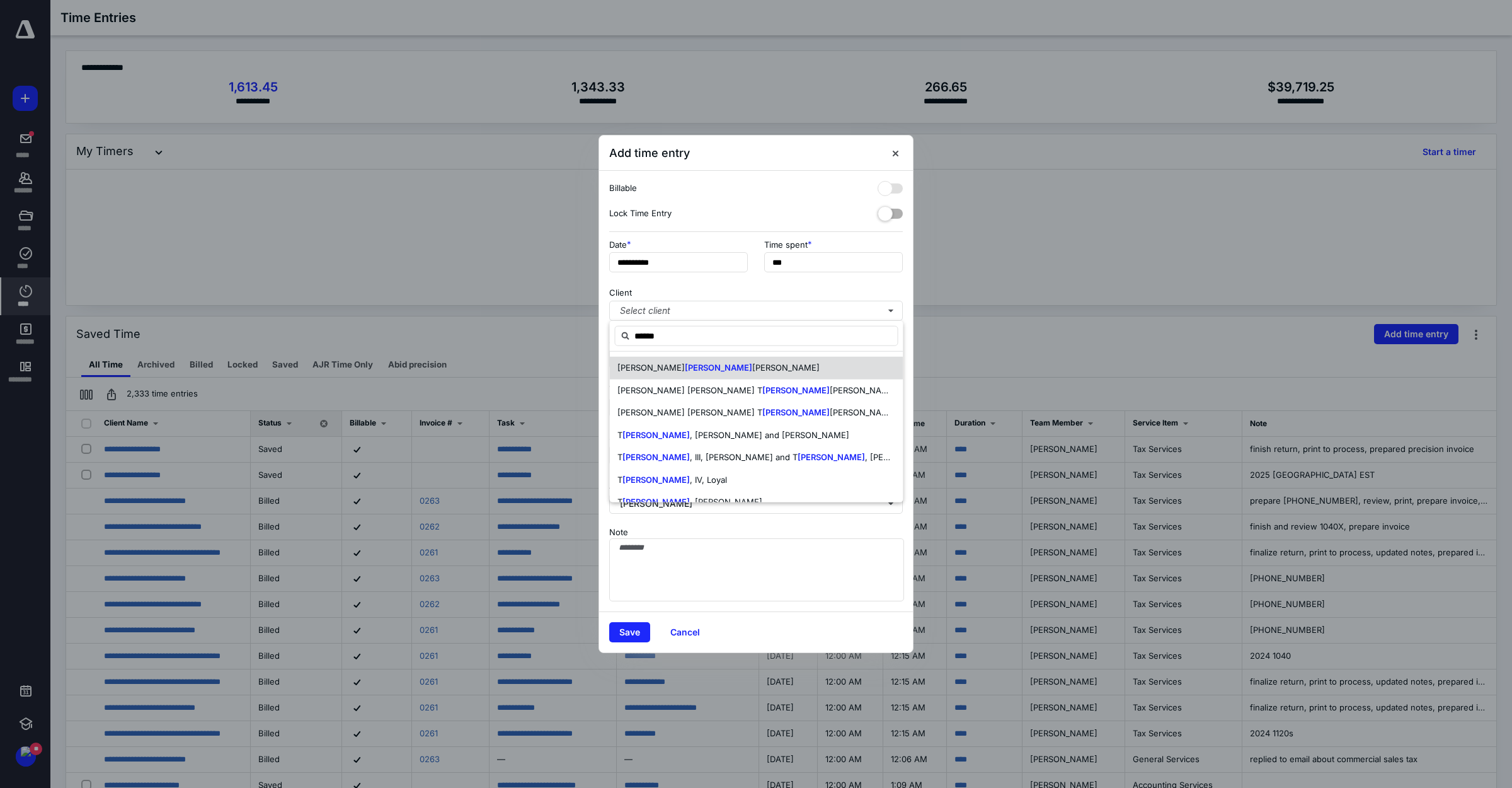 click on "[PERSON_NAME] [PERSON_NAME]" at bounding box center [757, 368] 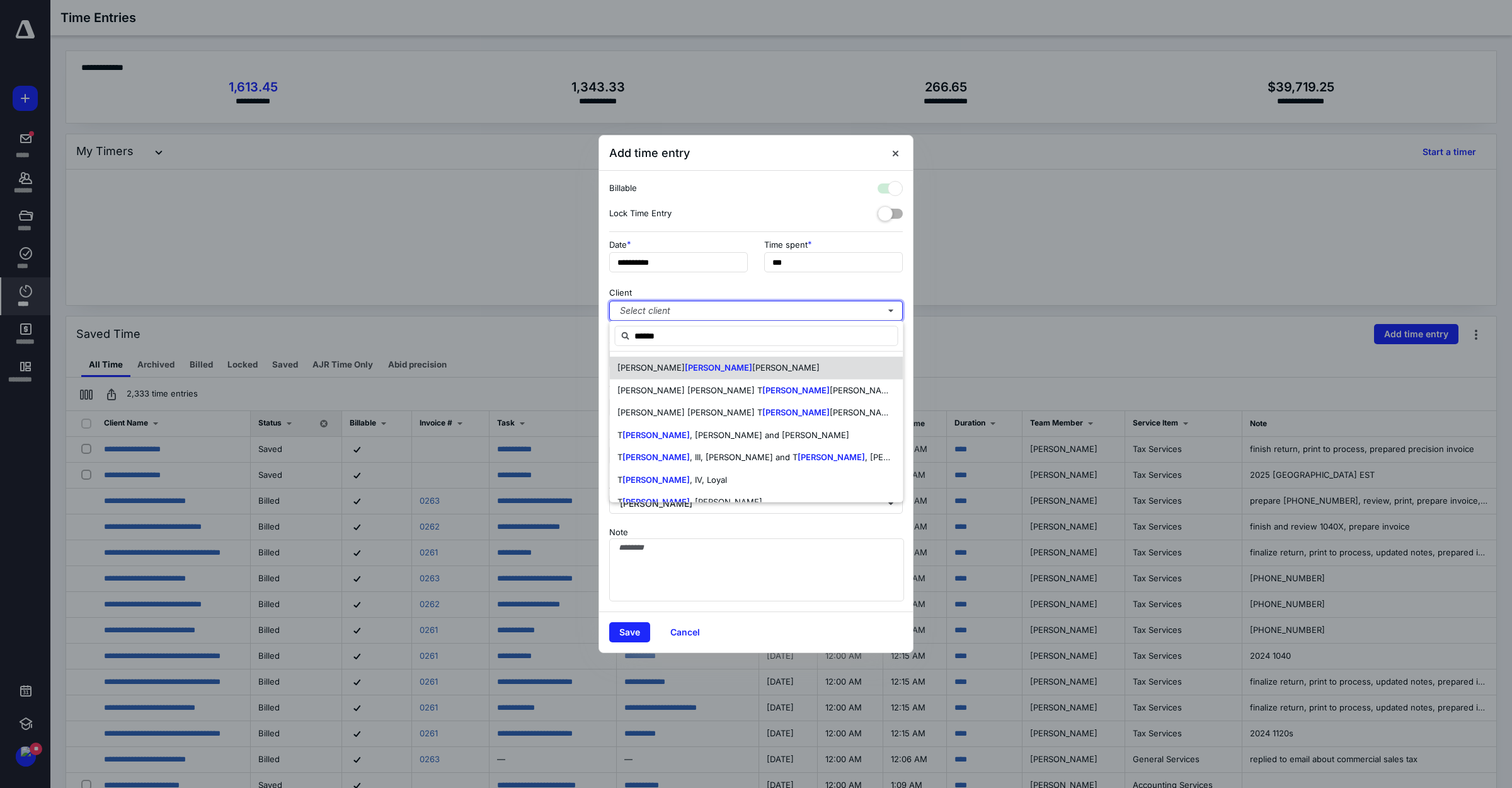 checkbox on "true" 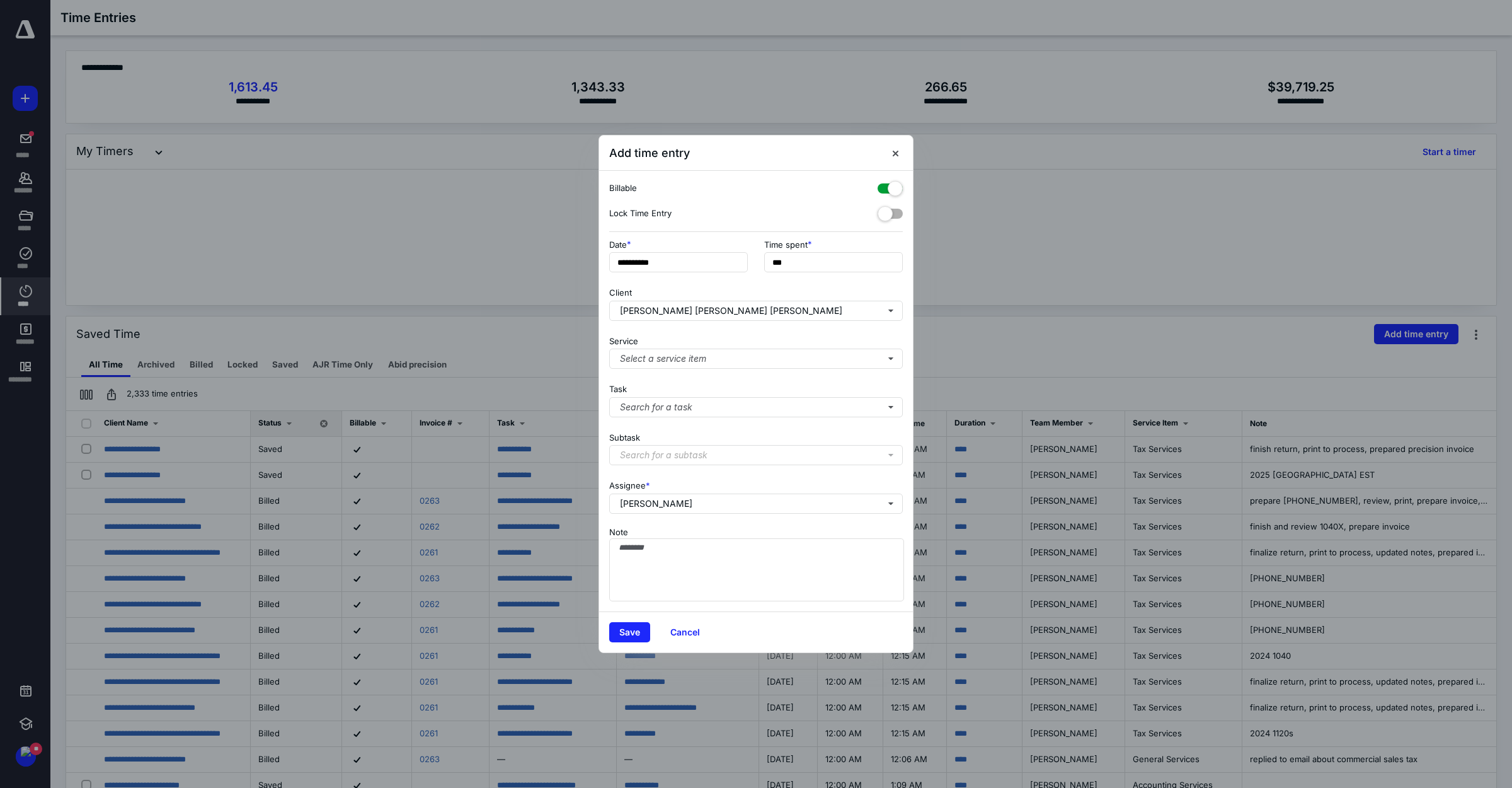 click on "Service Select a service item" at bounding box center (756, 350) 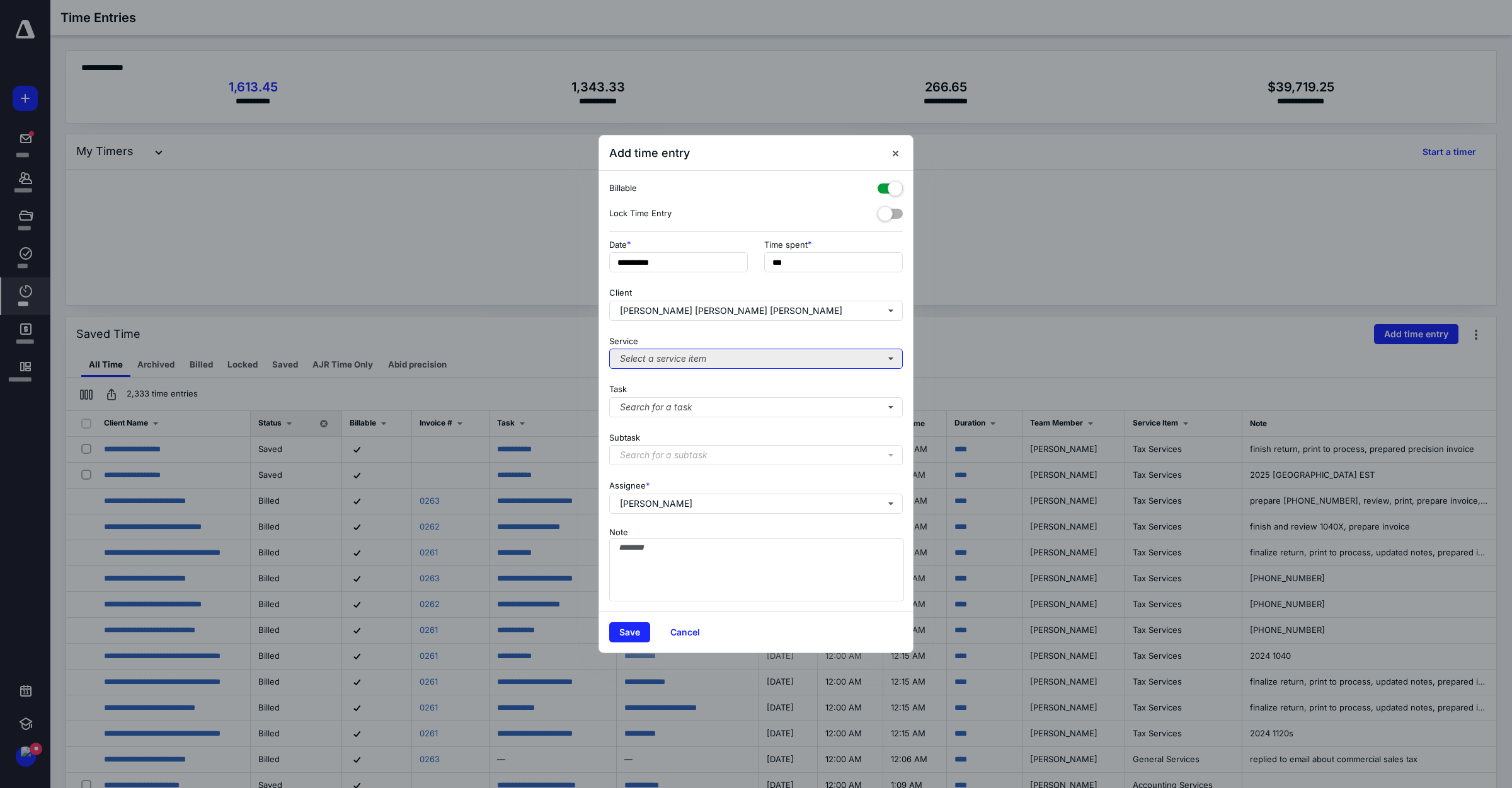 click on "Select a service item" at bounding box center [756, 359] 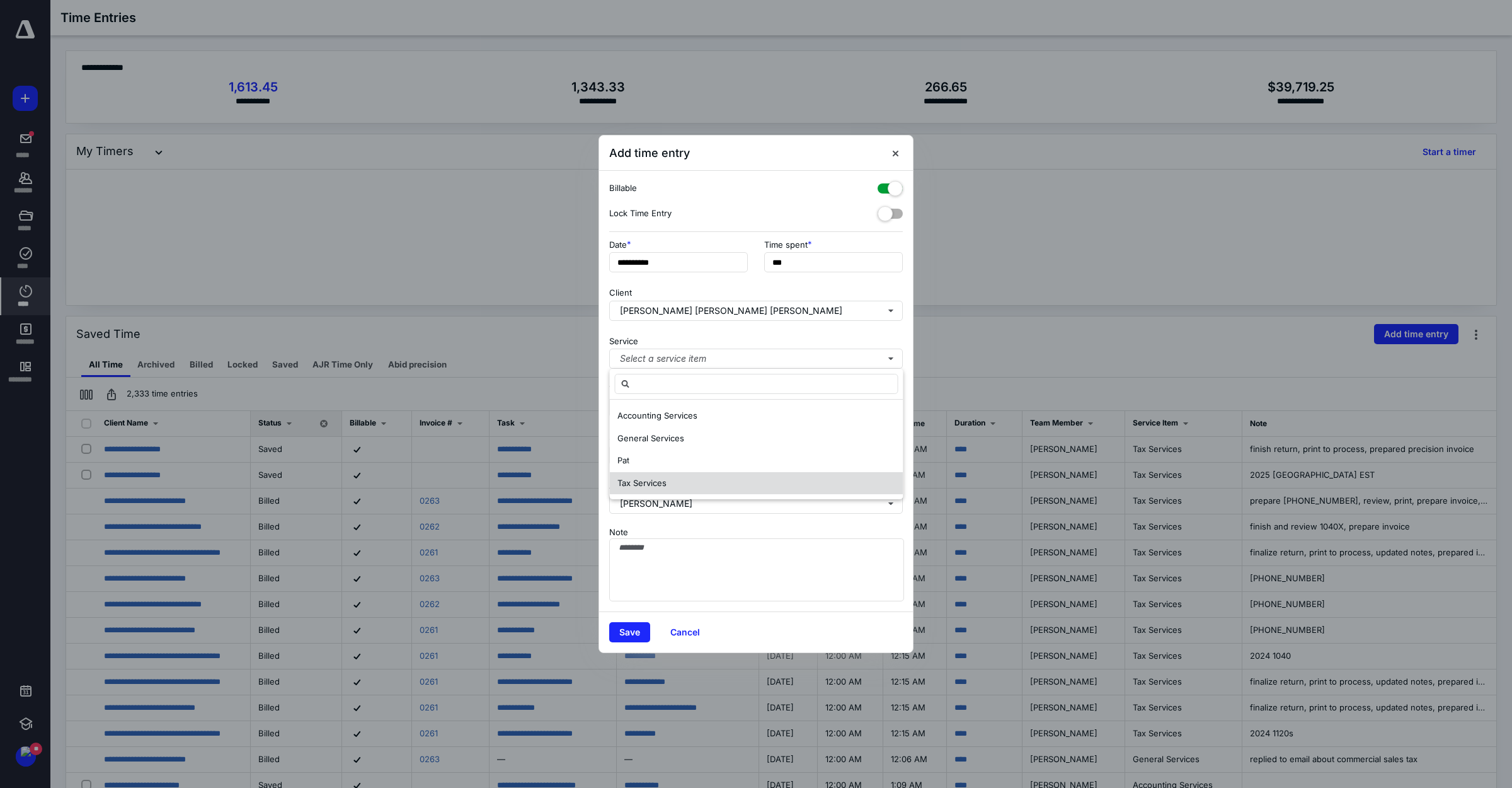 click on "Tax Services" at bounding box center (757, 484) 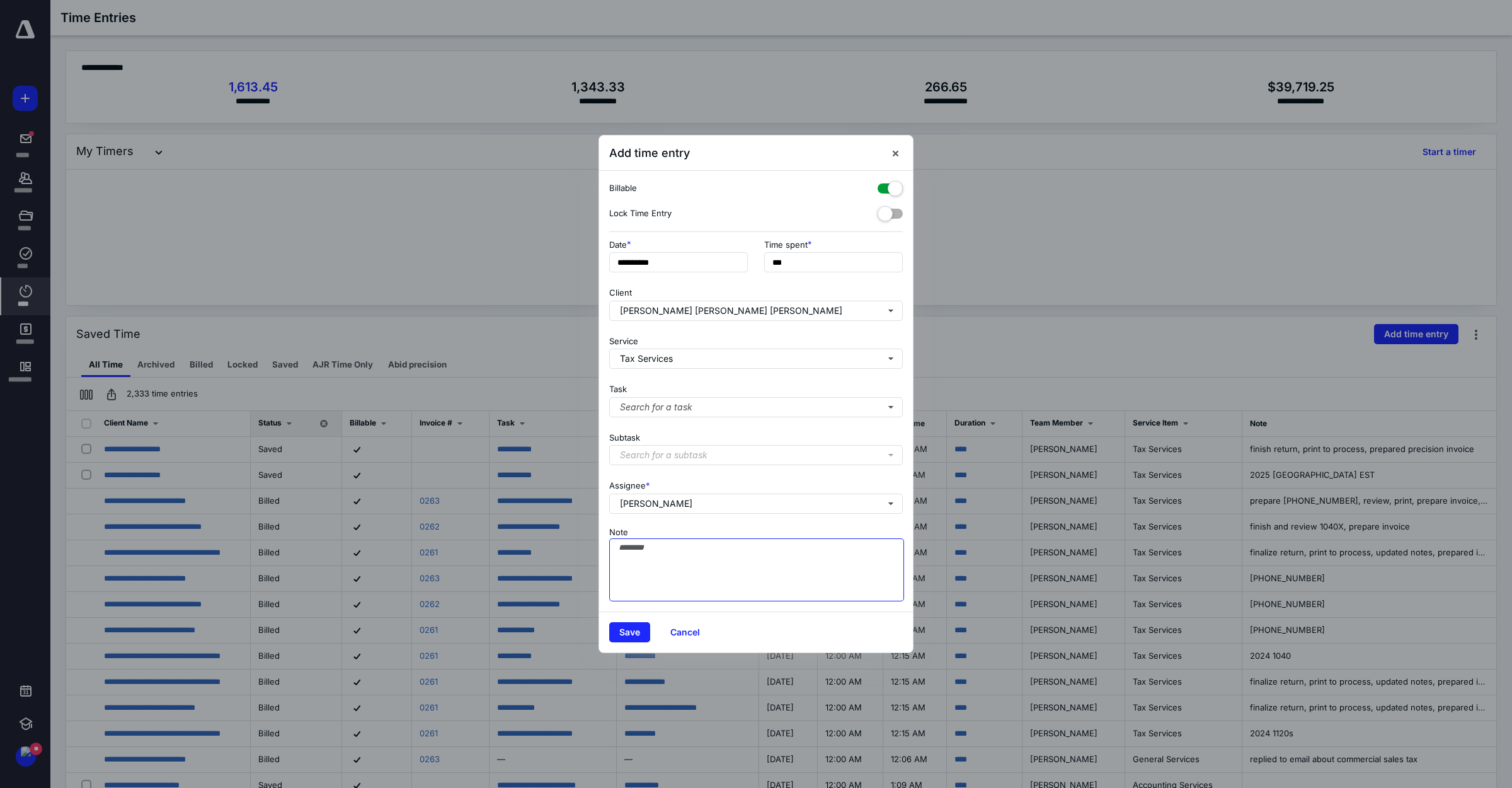 click on "Note" at bounding box center [757, 570] 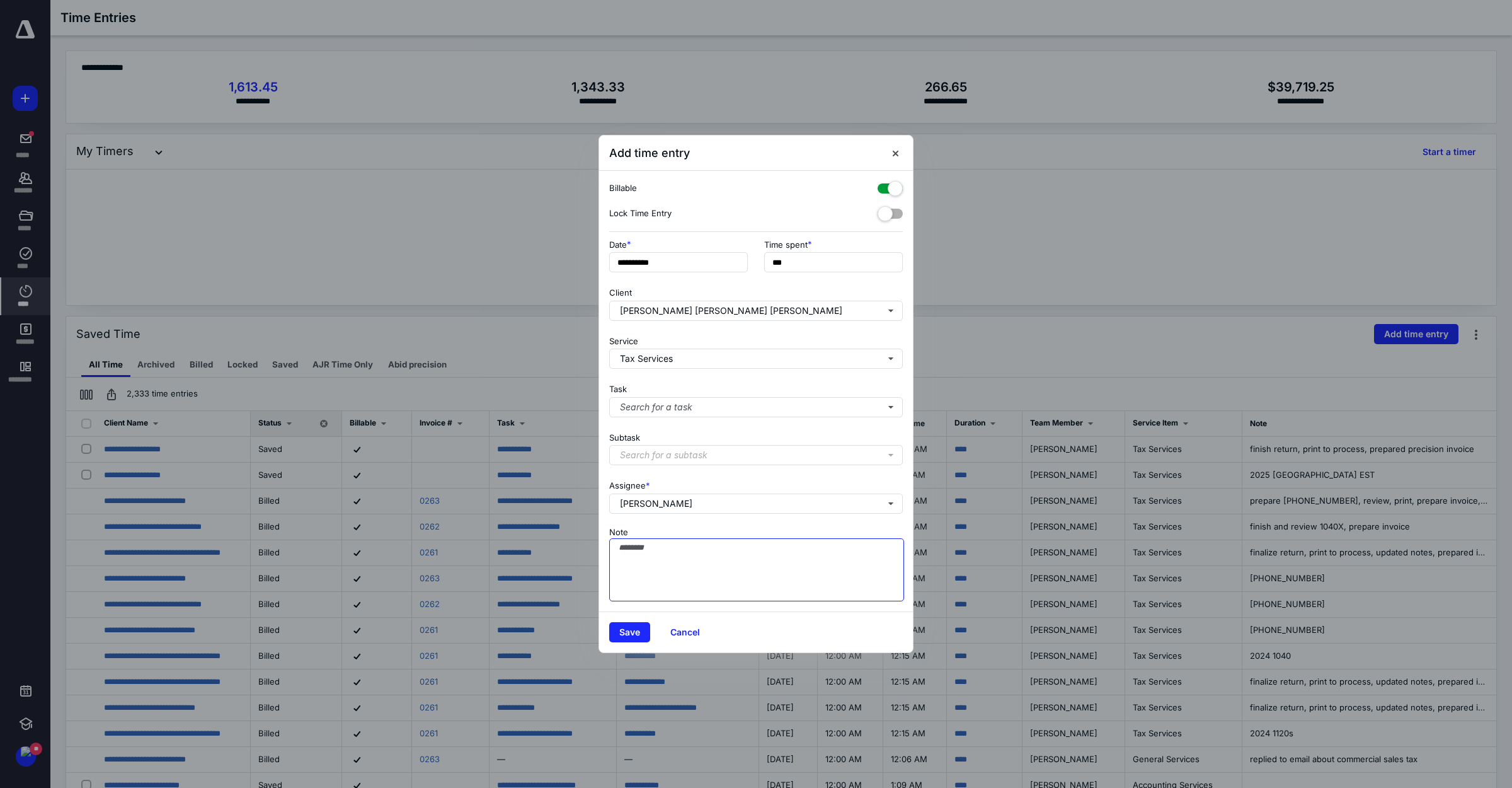 paste on "**********" 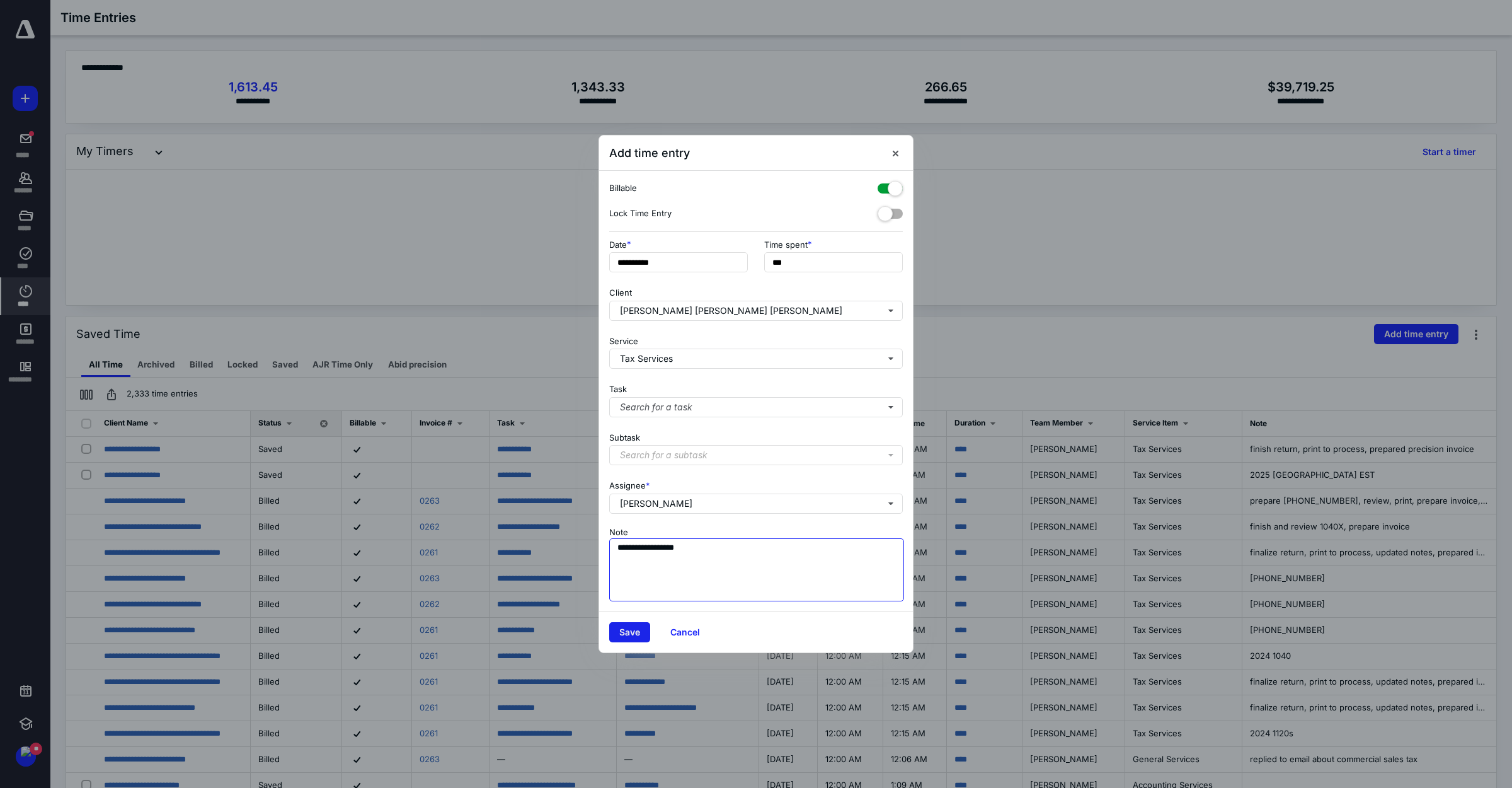 type on "**********" 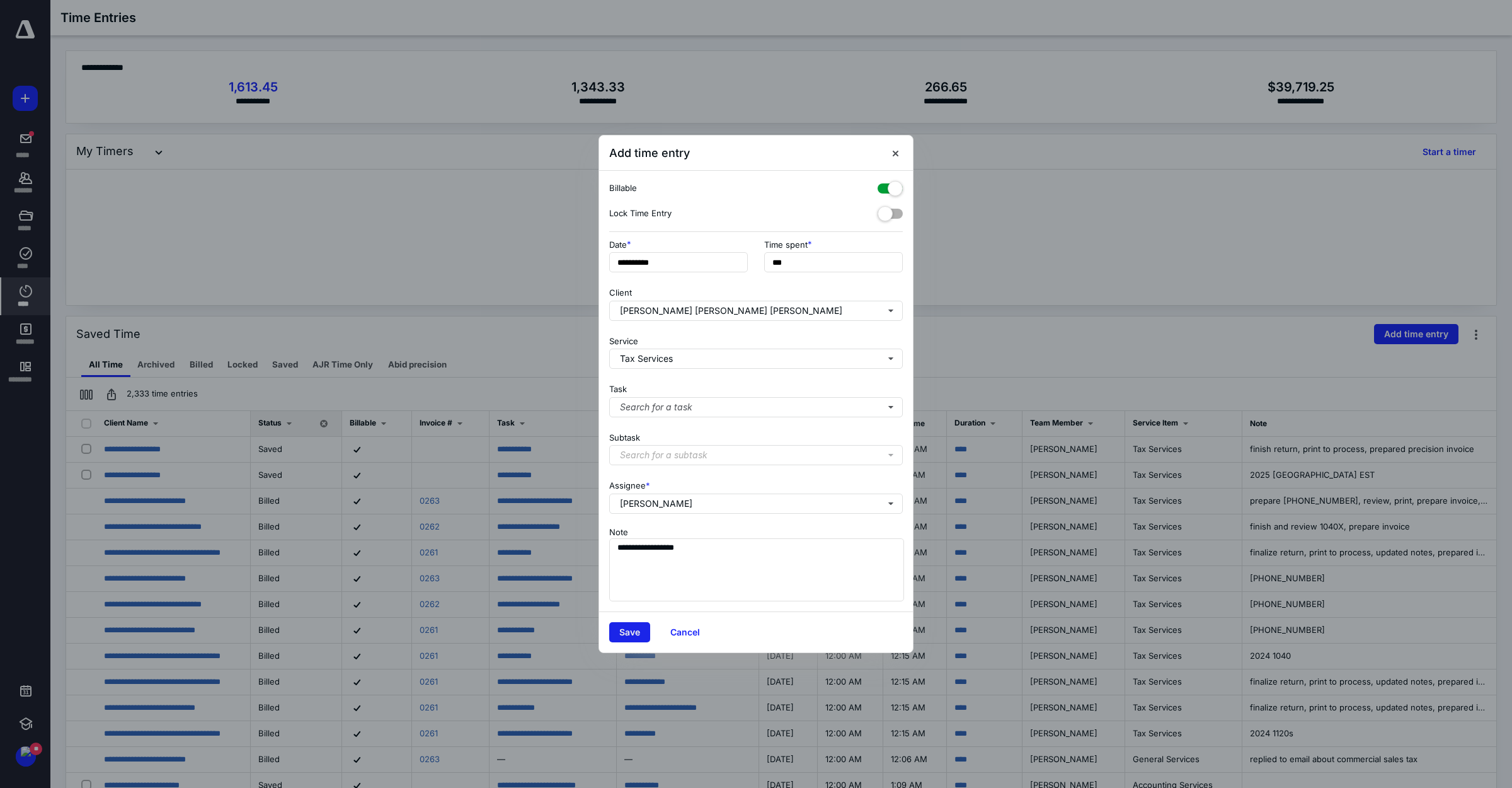 click on "Save" at bounding box center (629, 632) 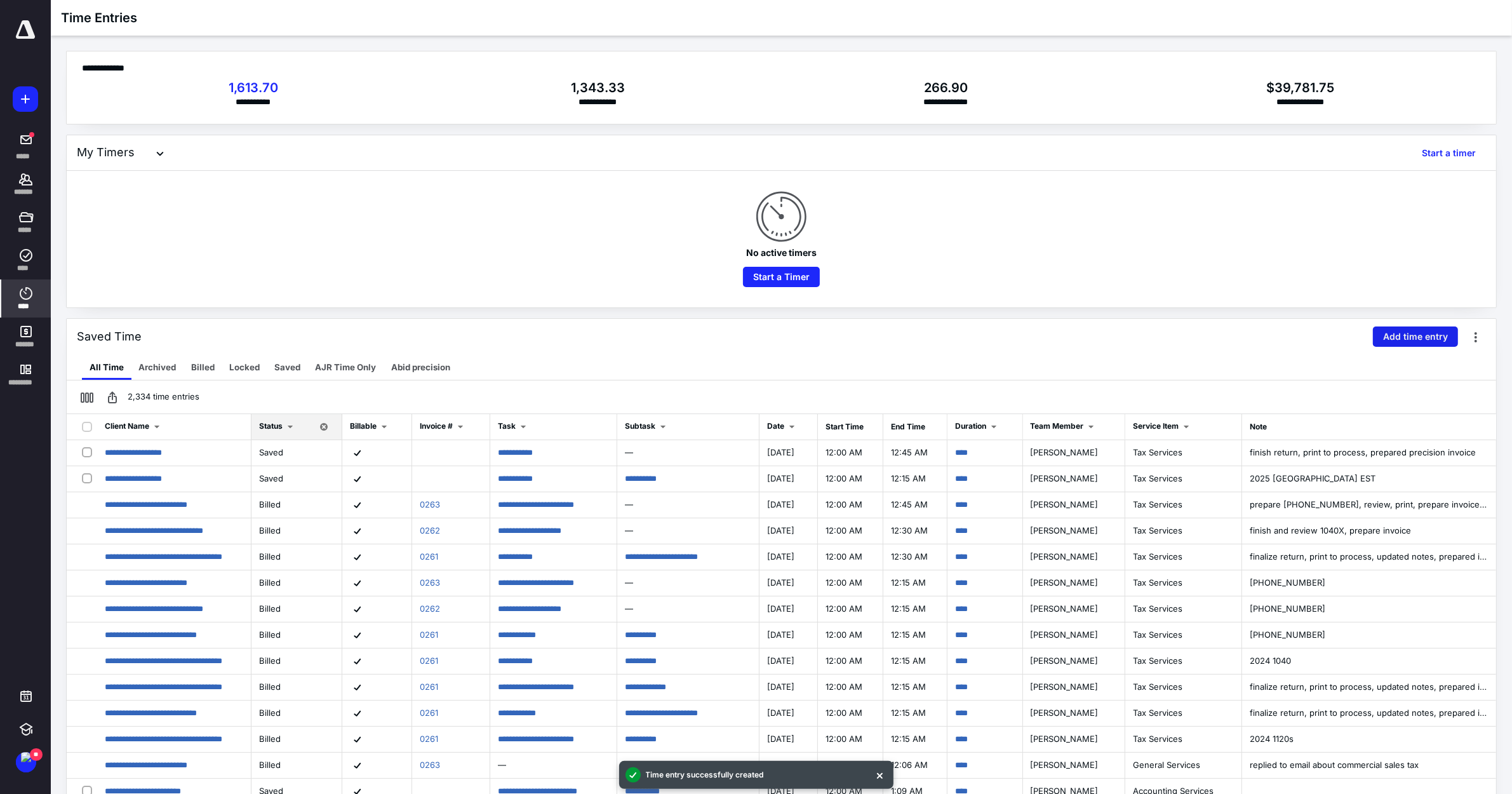 click on "Add time entry" at bounding box center (1415, 337) 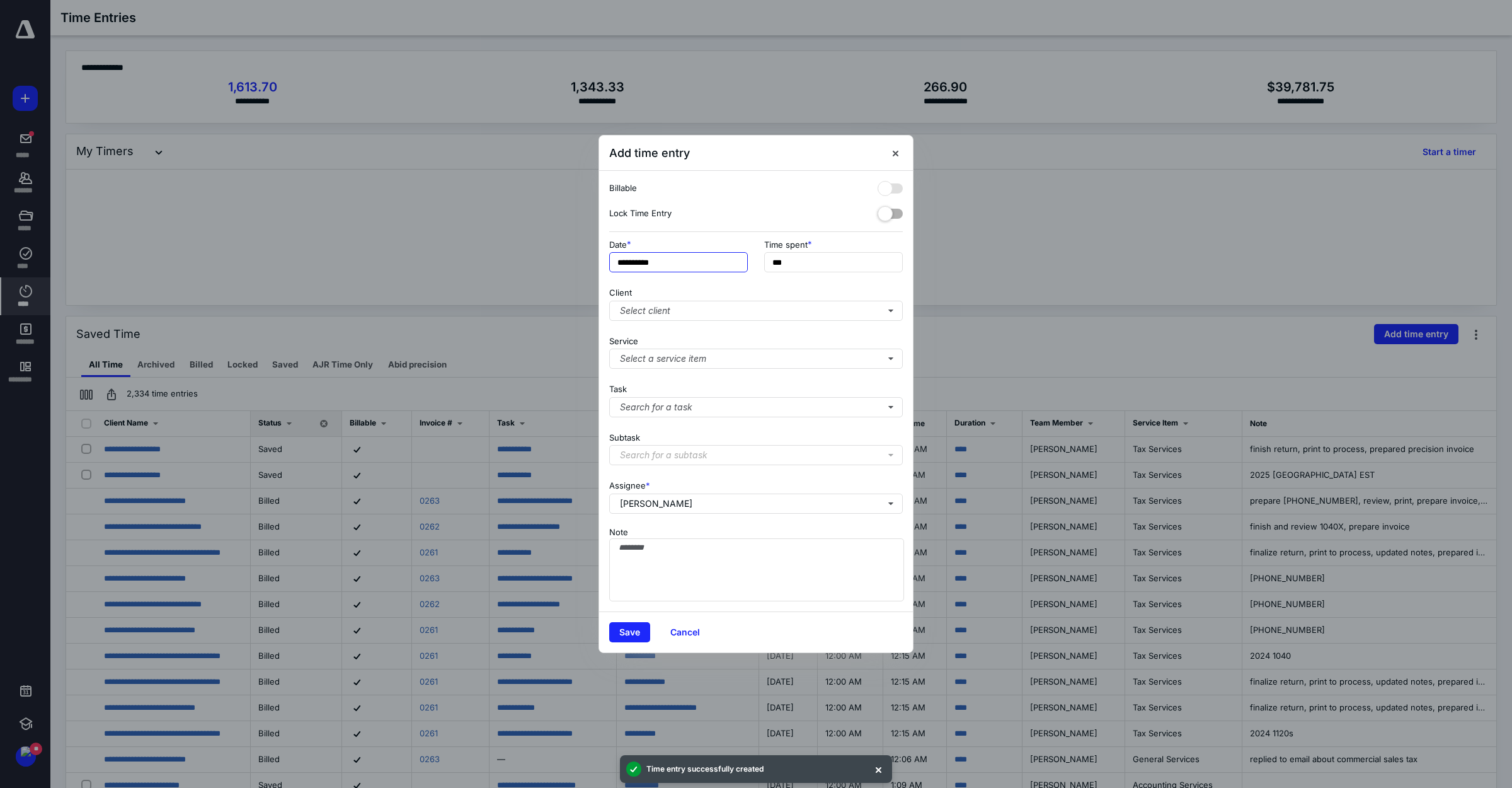 click on "**********" at bounding box center [679, 262] 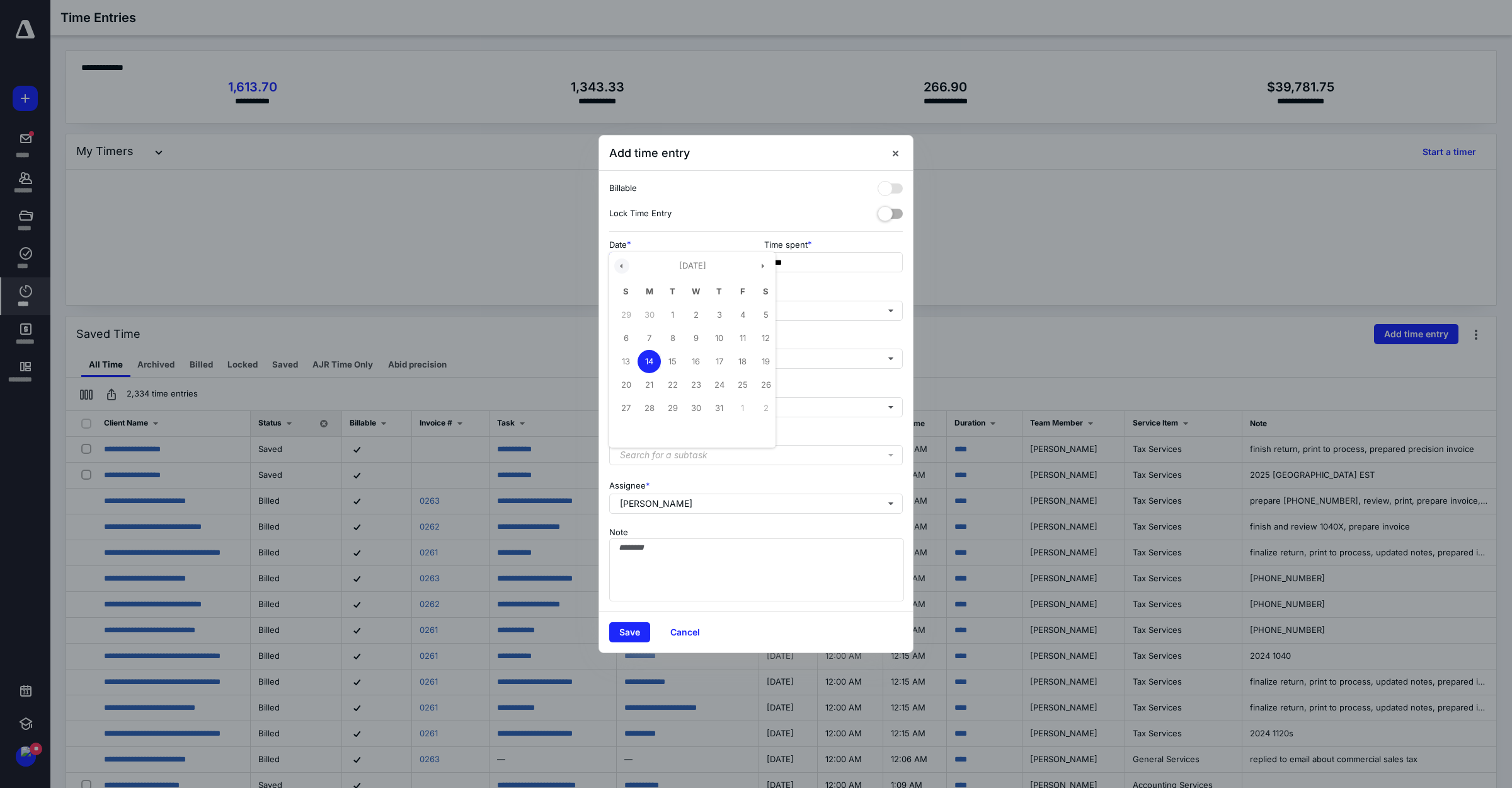click at bounding box center [622, 266] 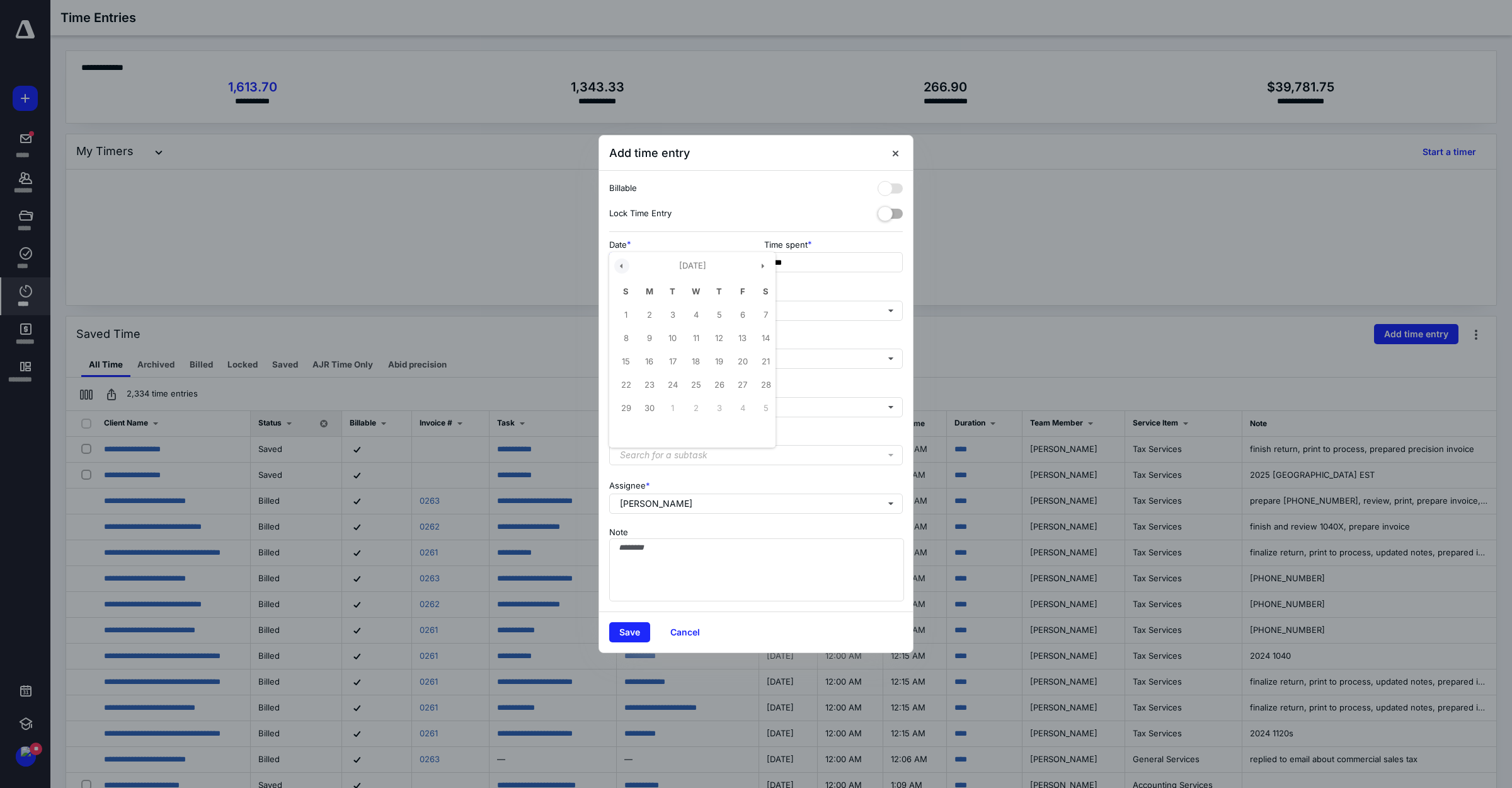 click at bounding box center [622, 266] 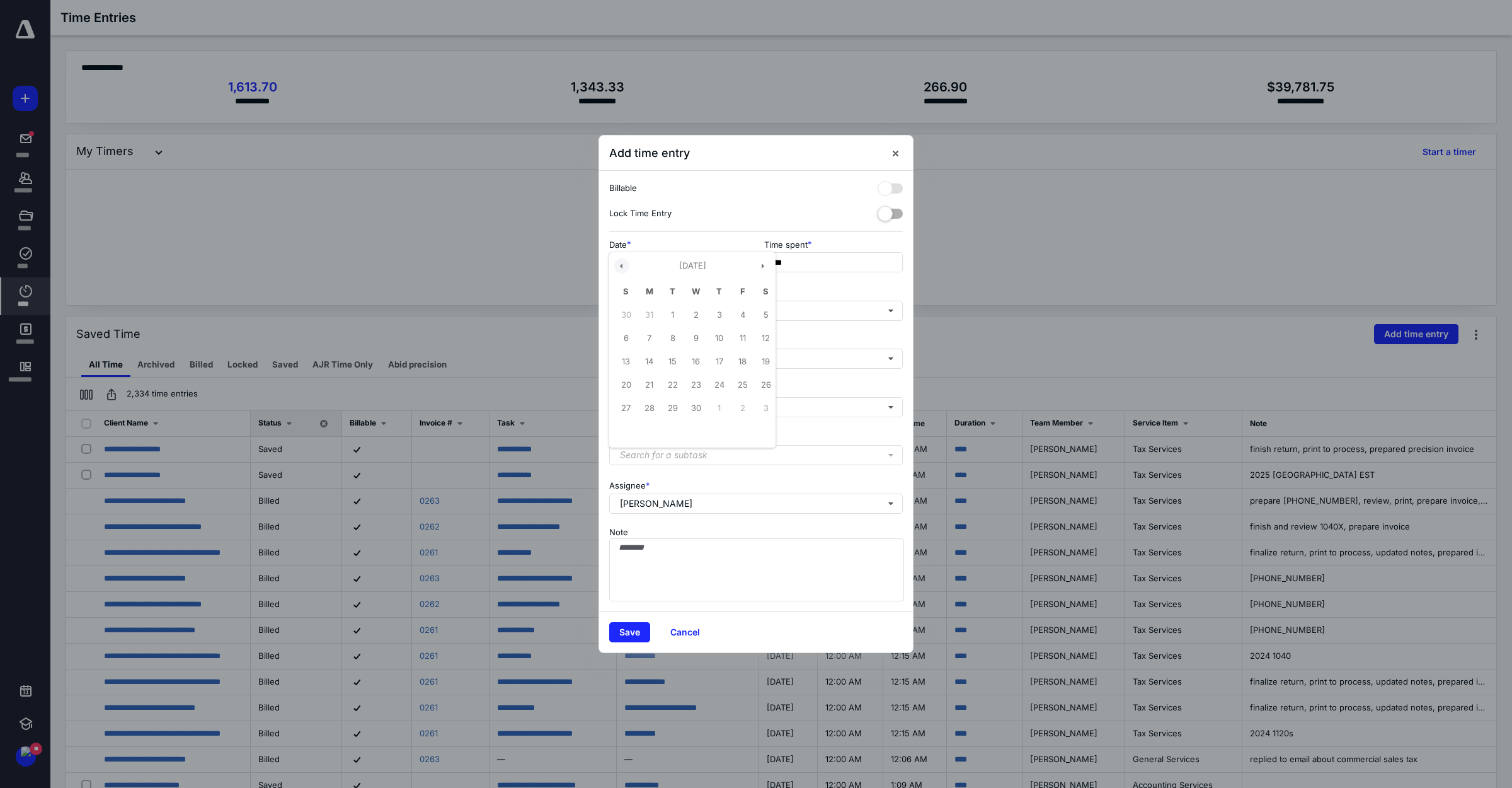 click at bounding box center [622, 266] 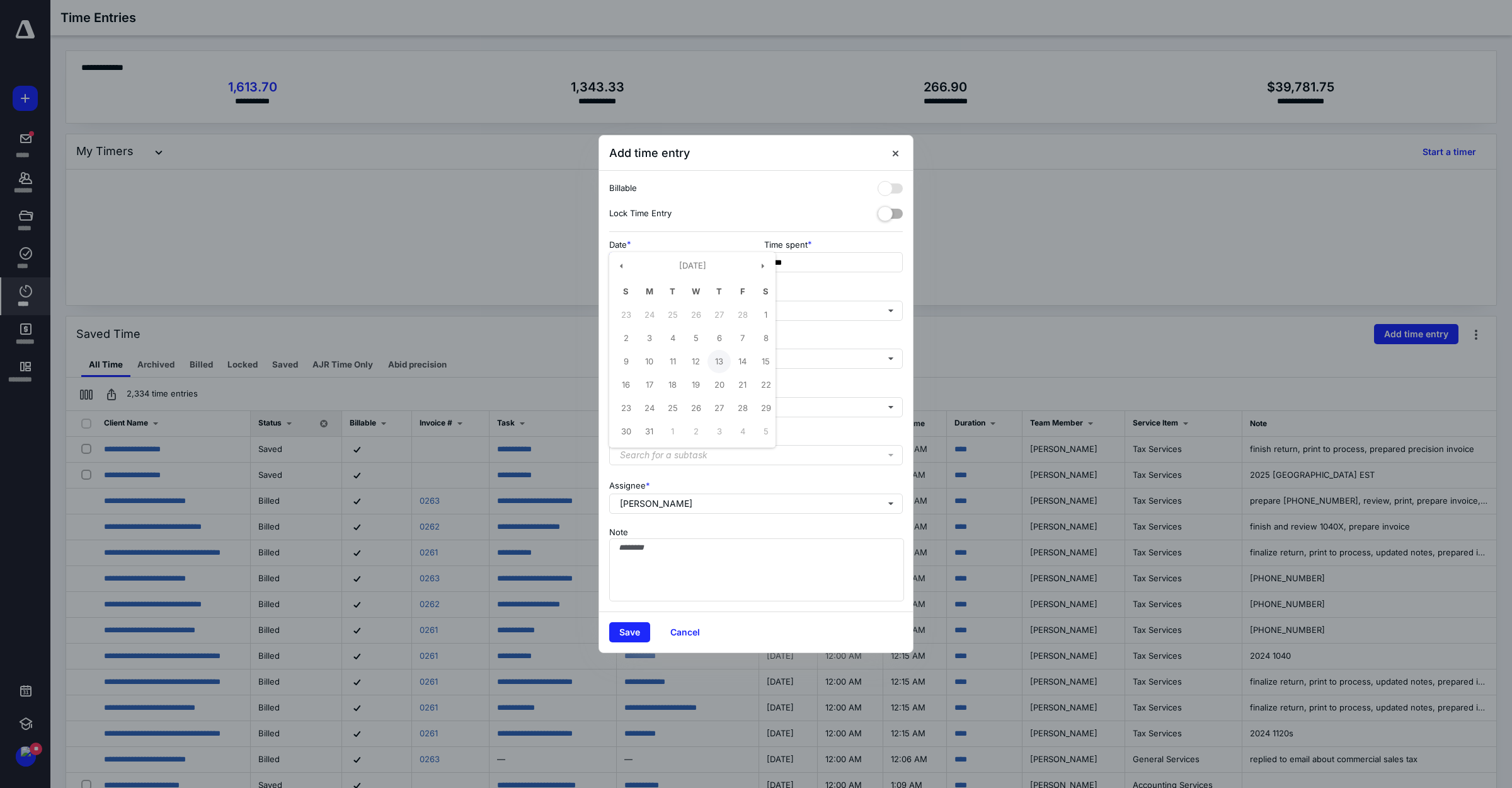 click on "13" at bounding box center (719, 361) 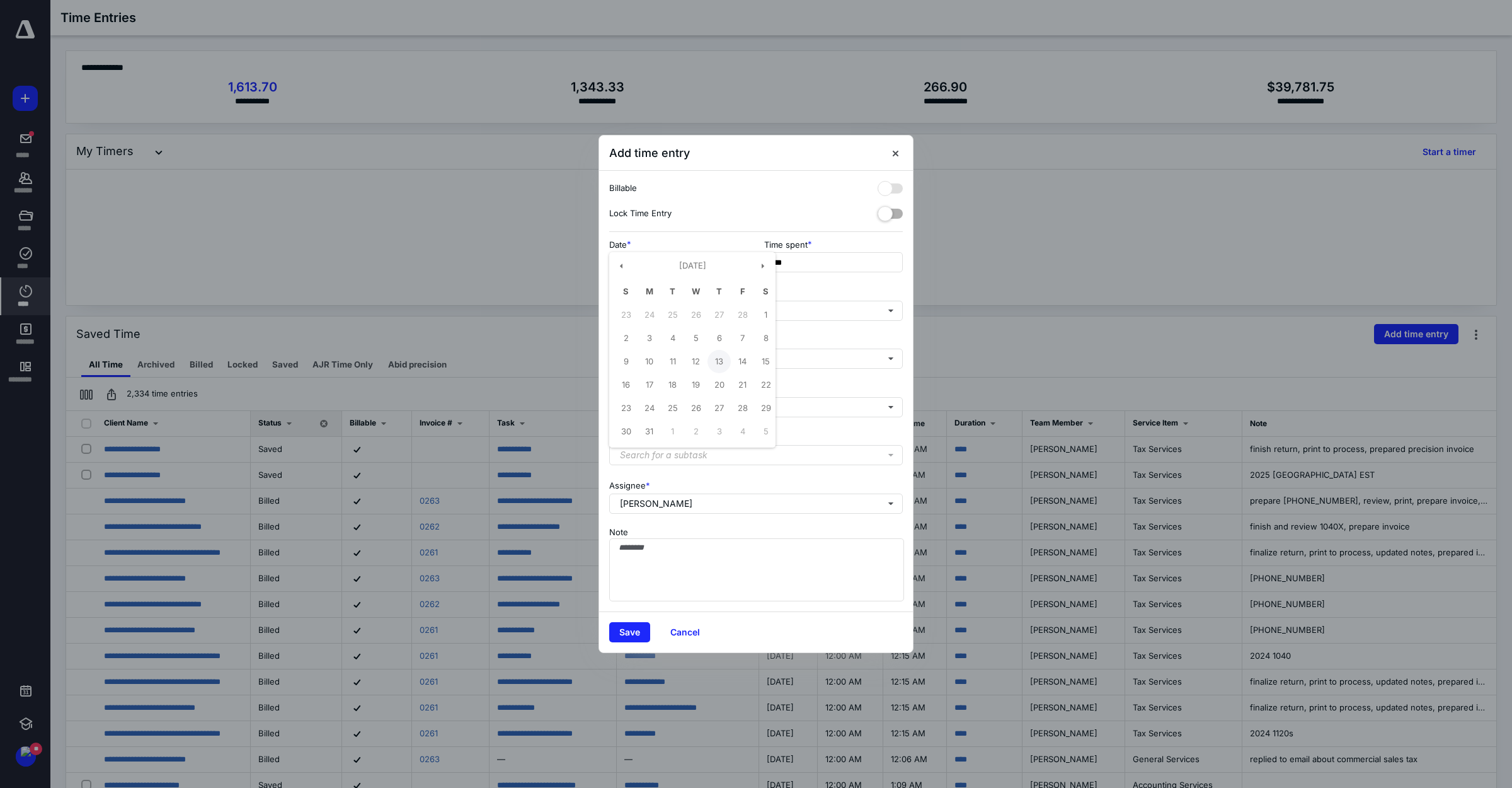 type on "**********" 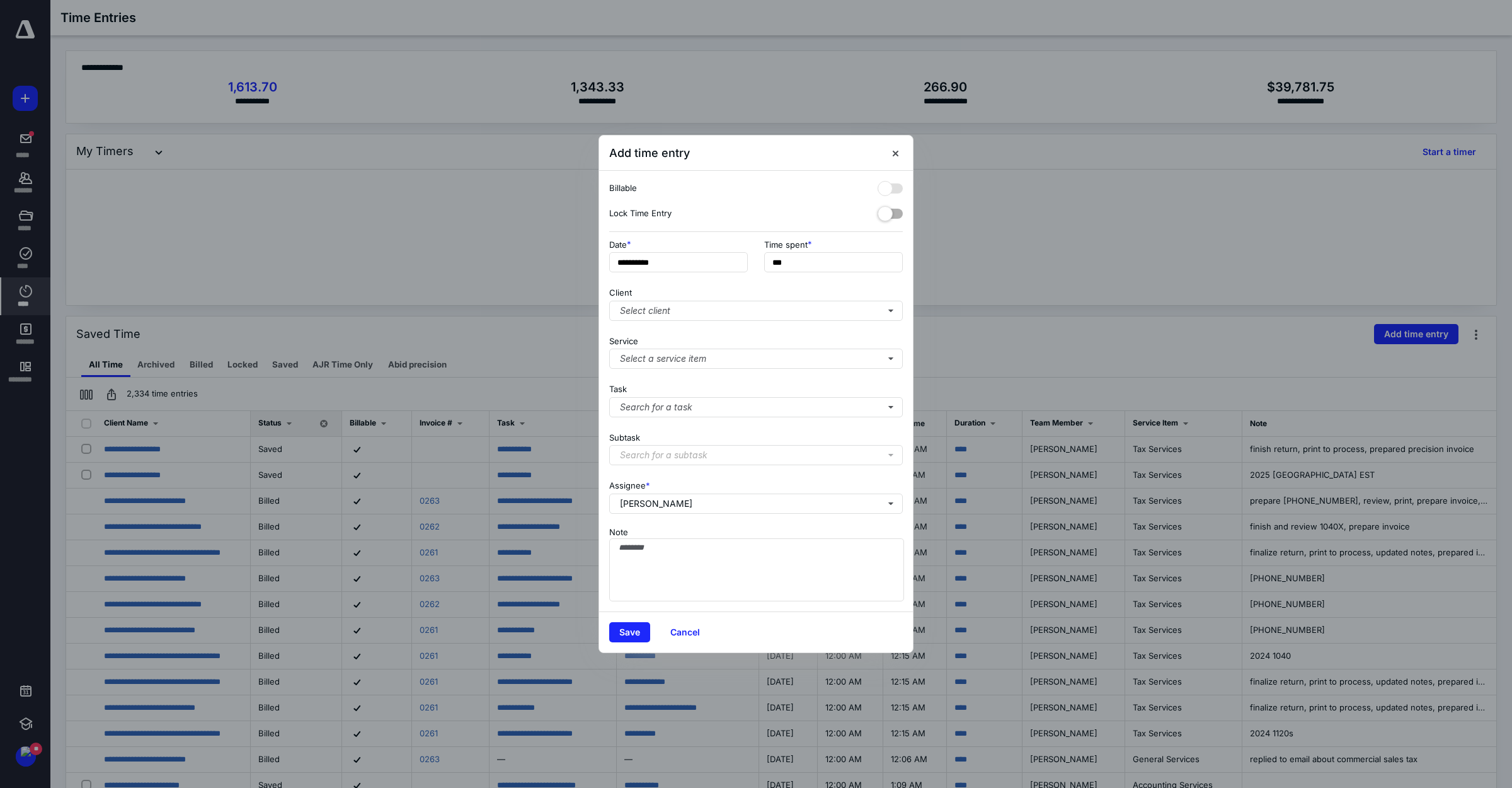 click on "**********" at bounding box center [756, 260] 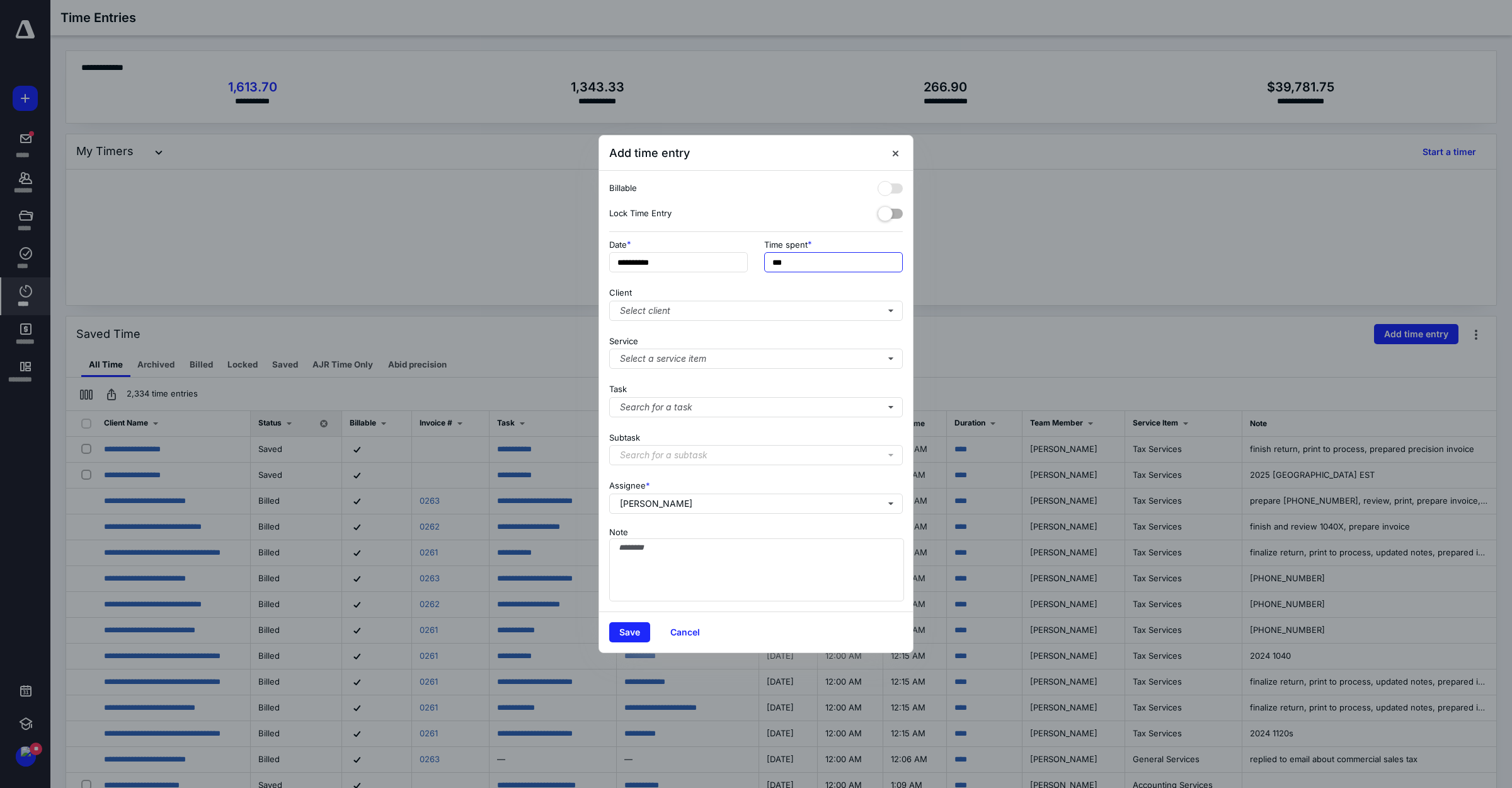 drag, startPoint x: 791, startPoint y: 265, endPoint x: 706, endPoint y: 250, distance: 86.31338 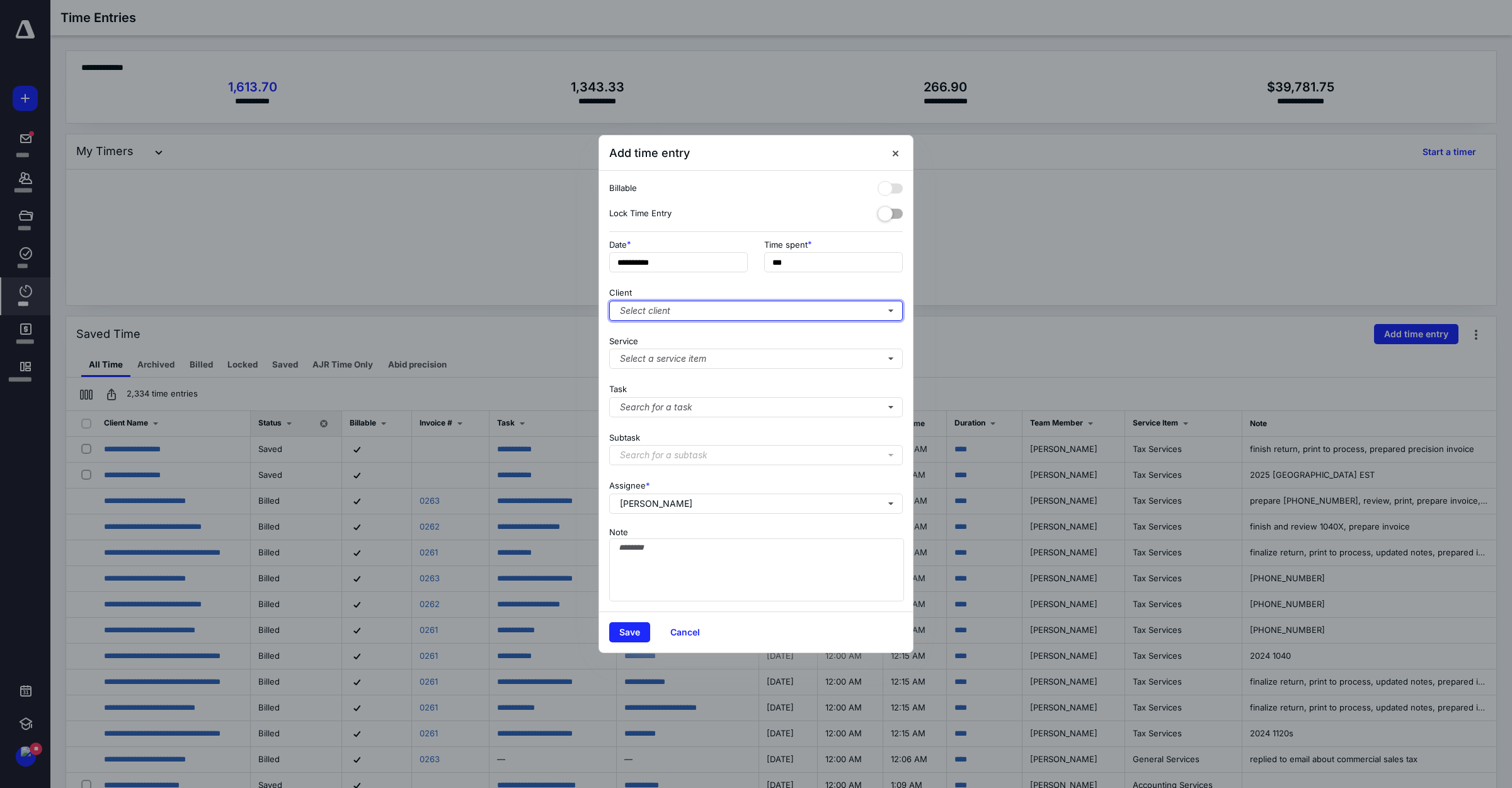 type on "***" 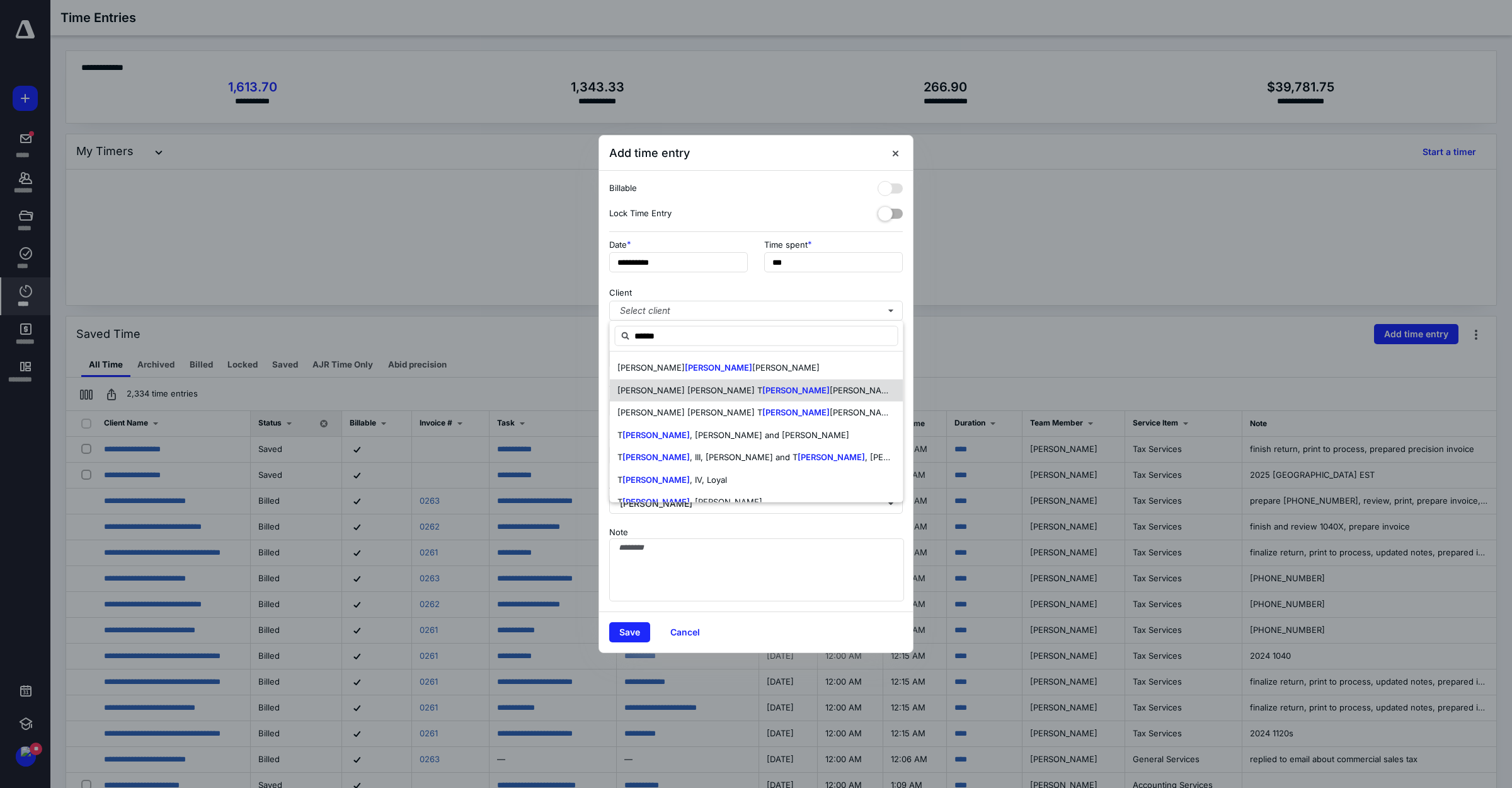 click on "[PERSON_NAME] [PERSON_NAME]  [PERSON_NAME]" at bounding box center (757, 390) 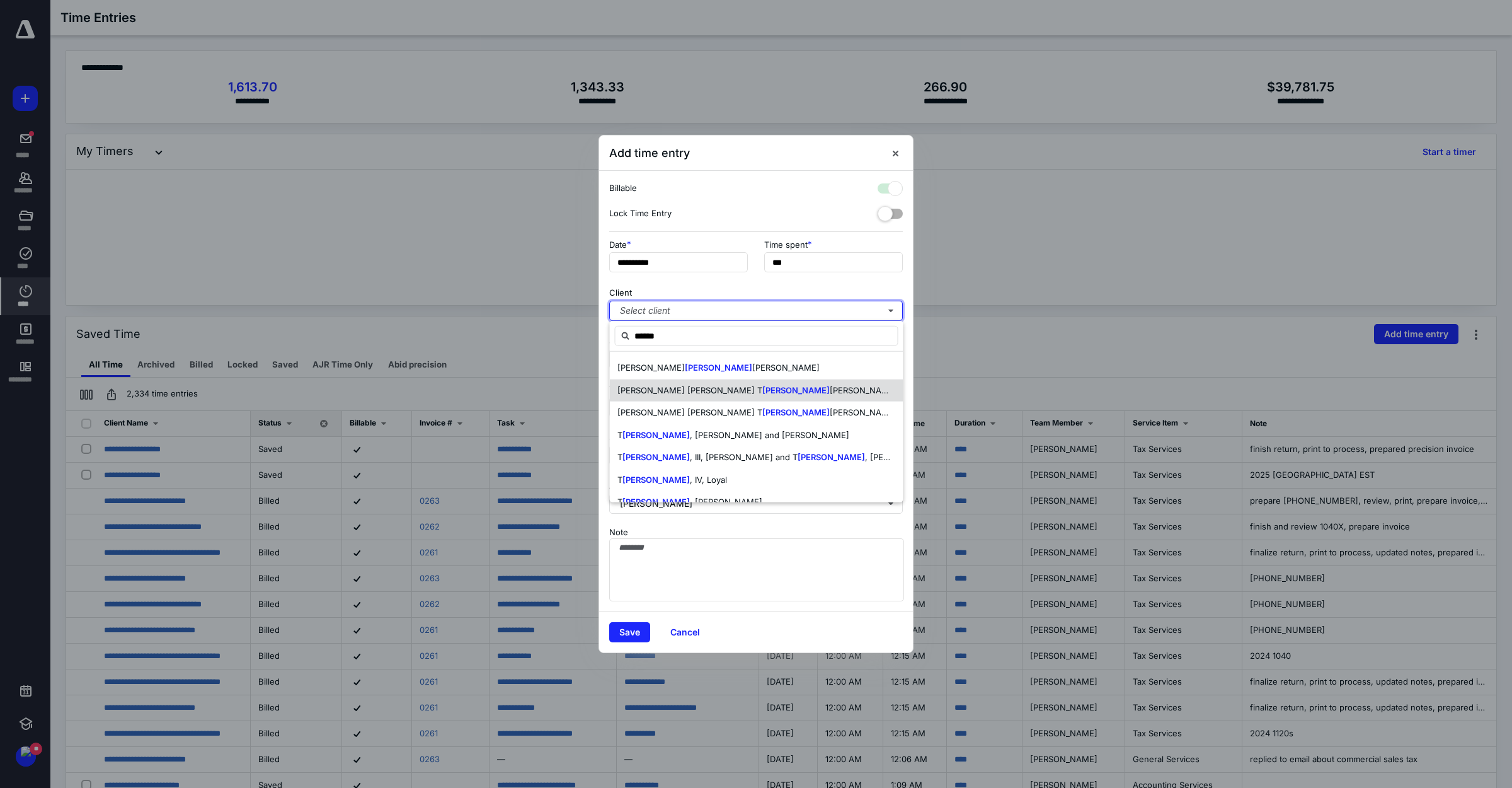 checkbox on "true" 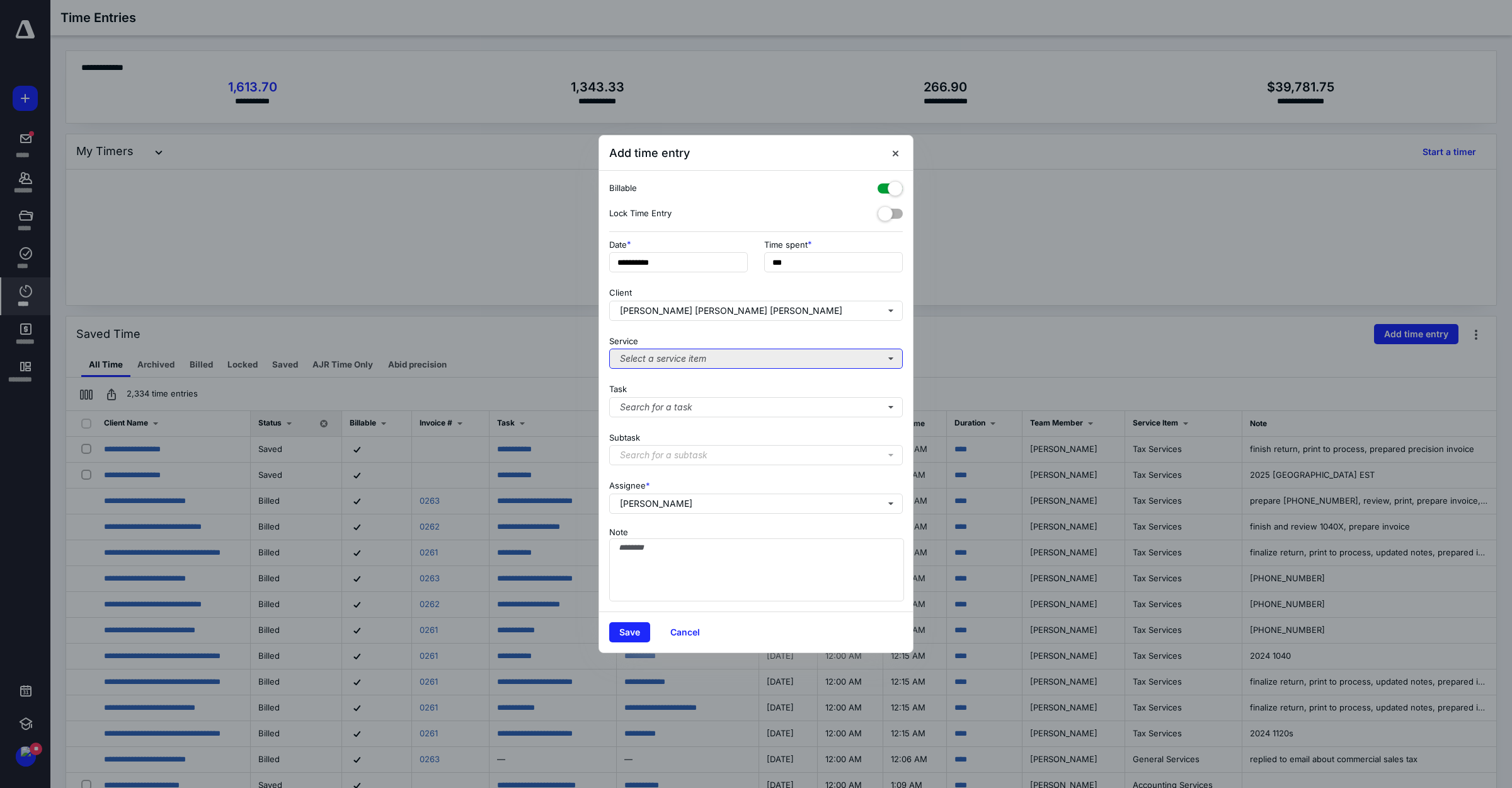 click on "Select a service item" at bounding box center (756, 359) 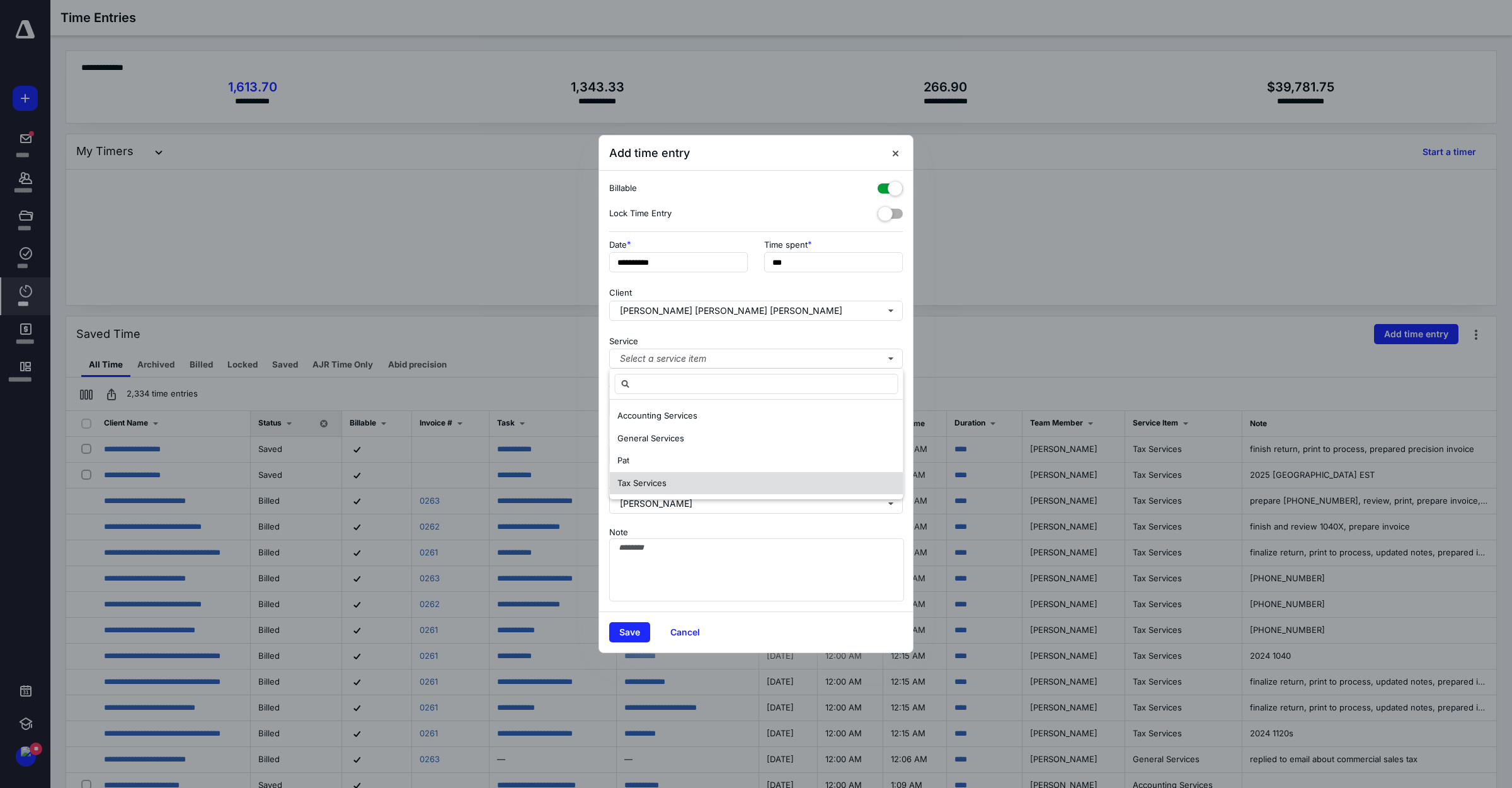 click on "Tax Services" at bounding box center (757, 484) 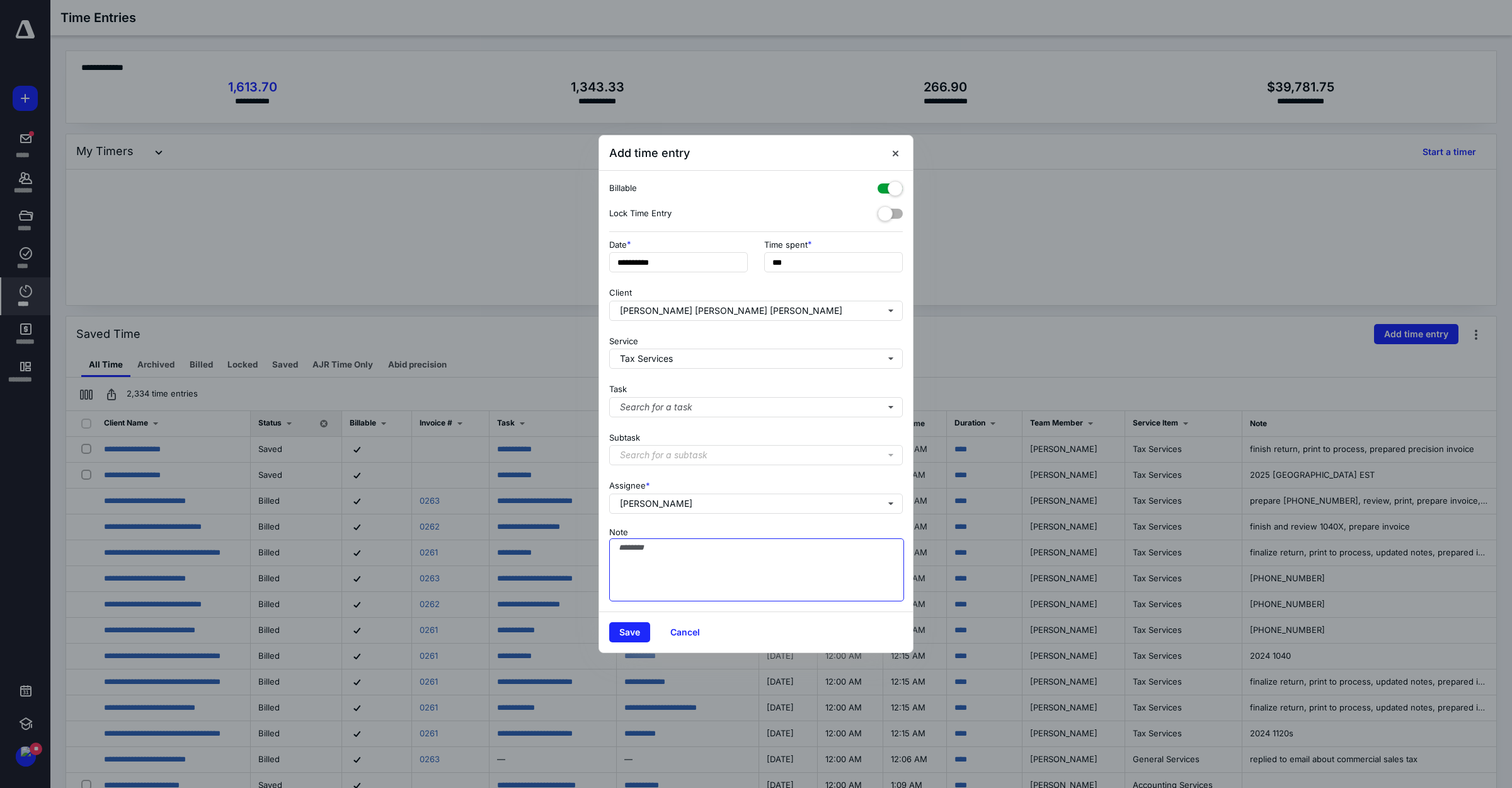 click on "Note" at bounding box center (757, 570) 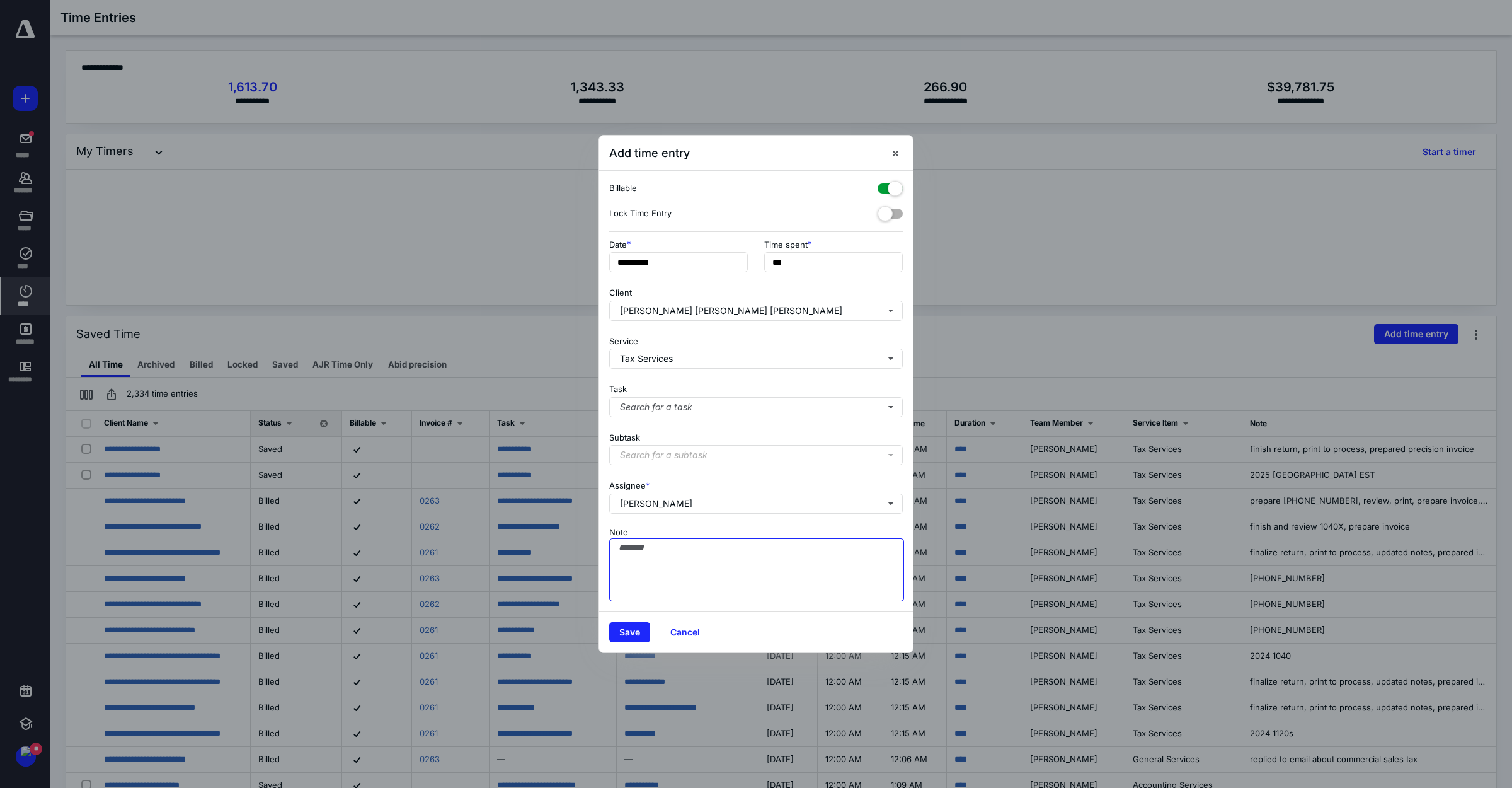 paste on "**********" 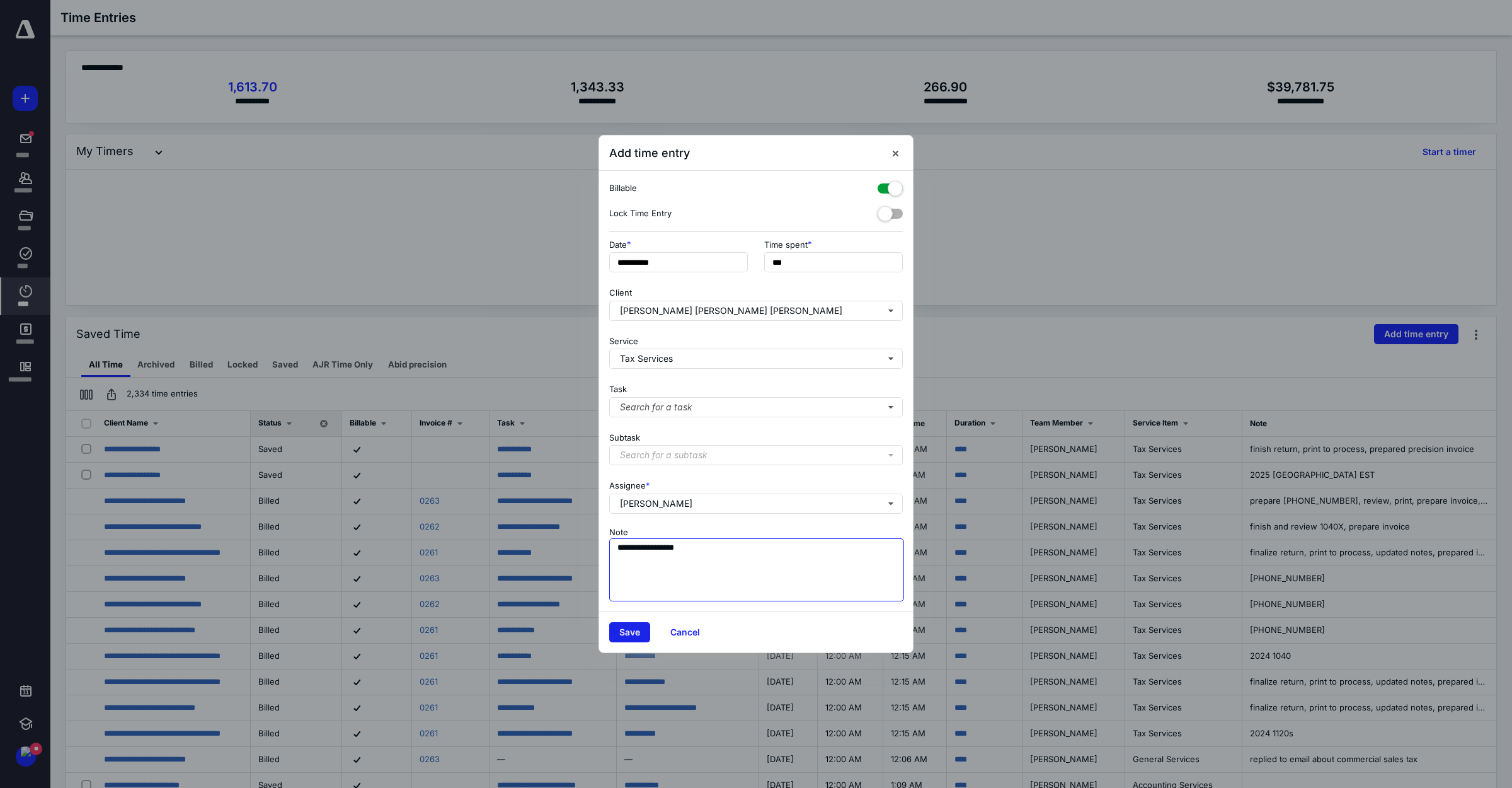 type on "**********" 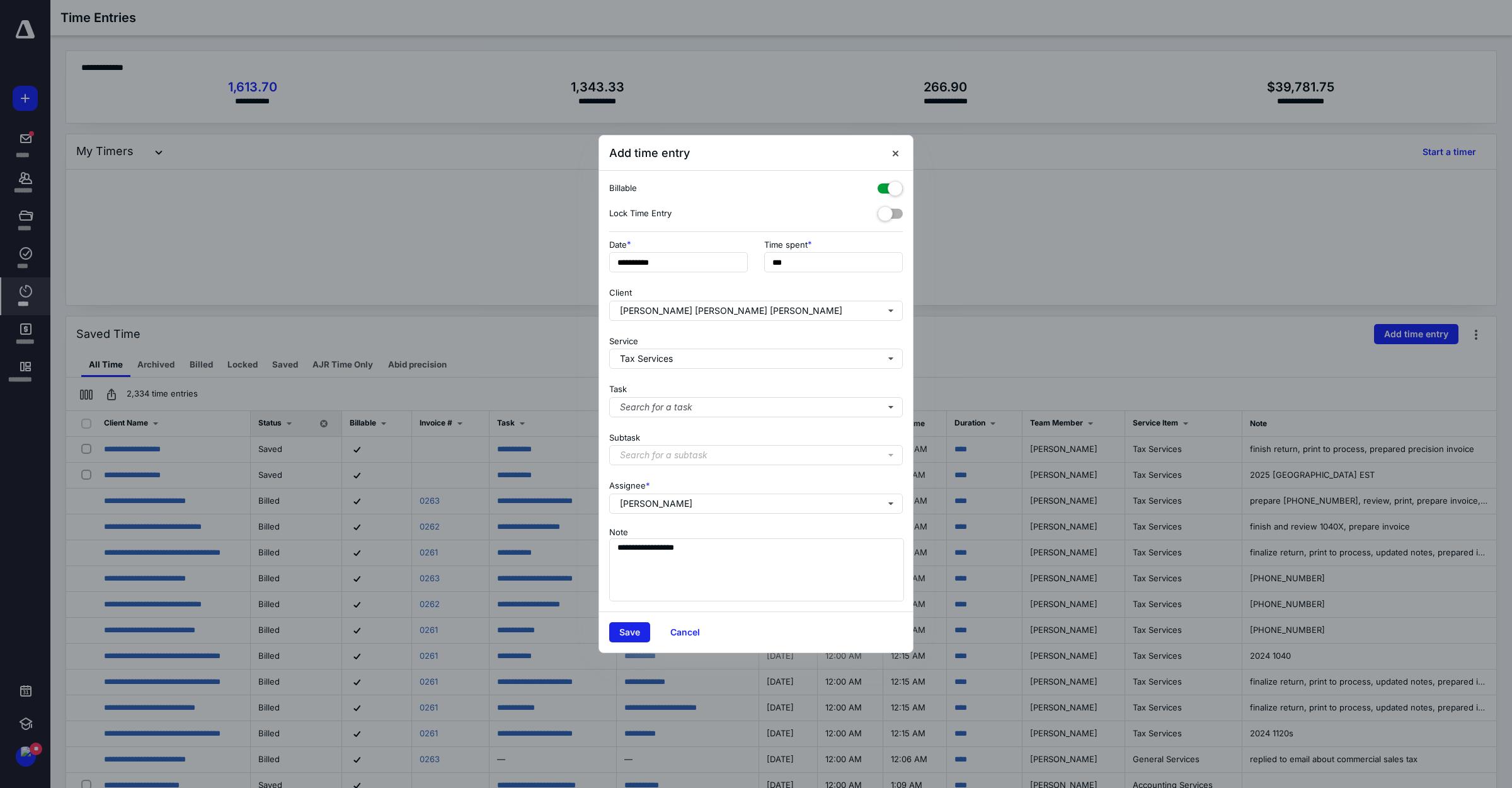 click on "Save" at bounding box center (629, 632) 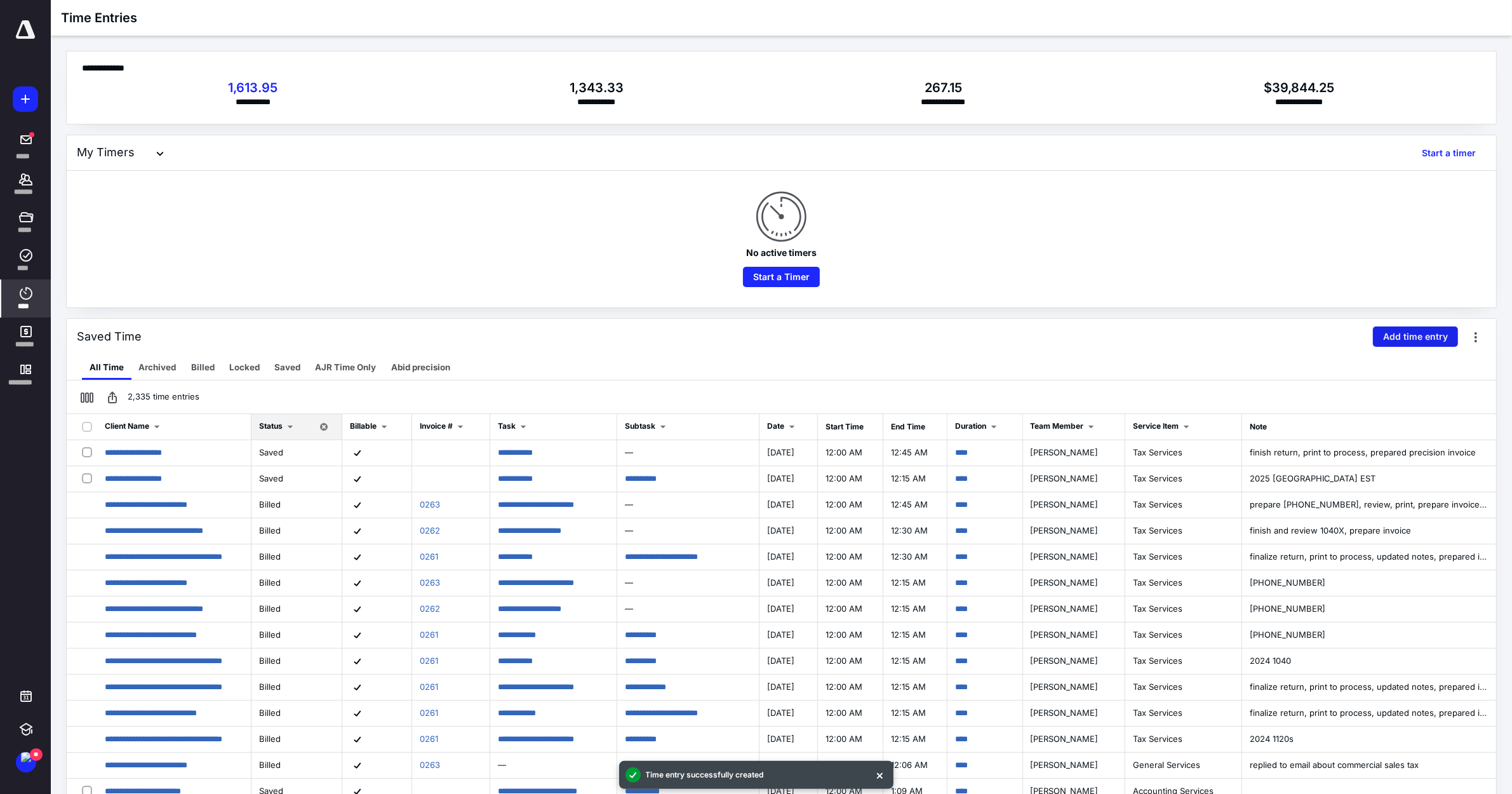 click on "Add time entry" at bounding box center (1415, 337) 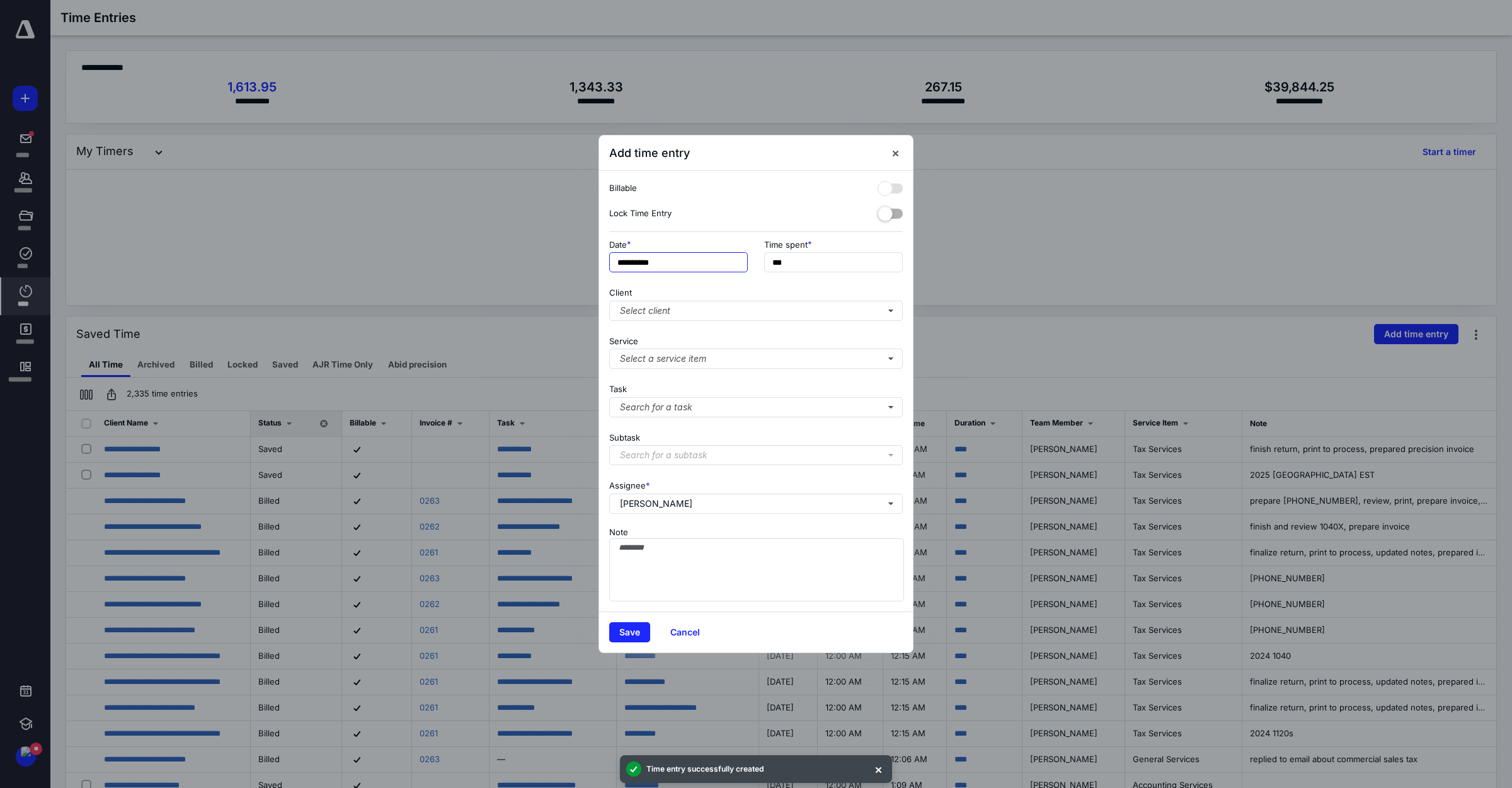 click on "**********" at bounding box center (679, 262) 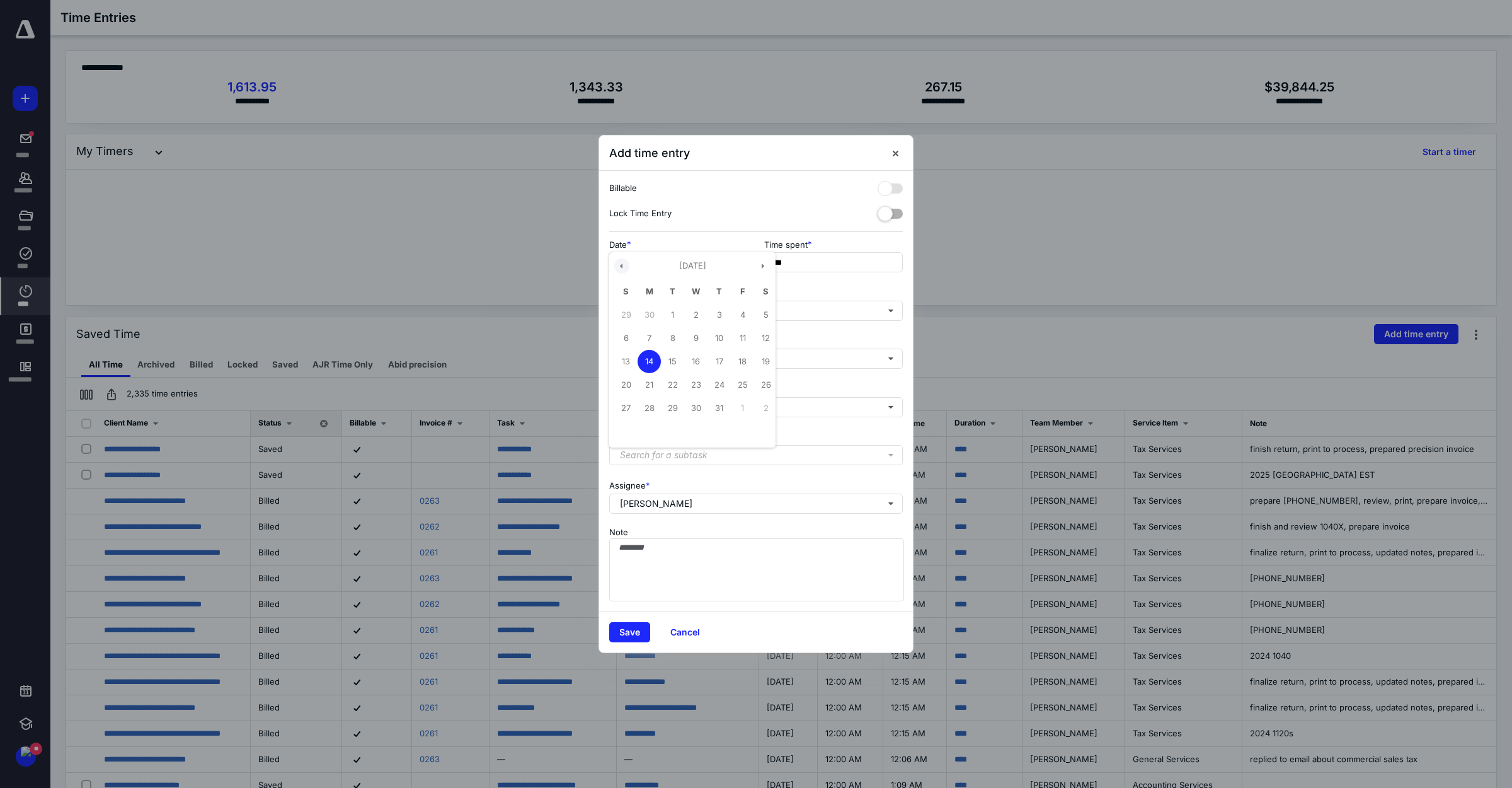 click at bounding box center [622, 266] 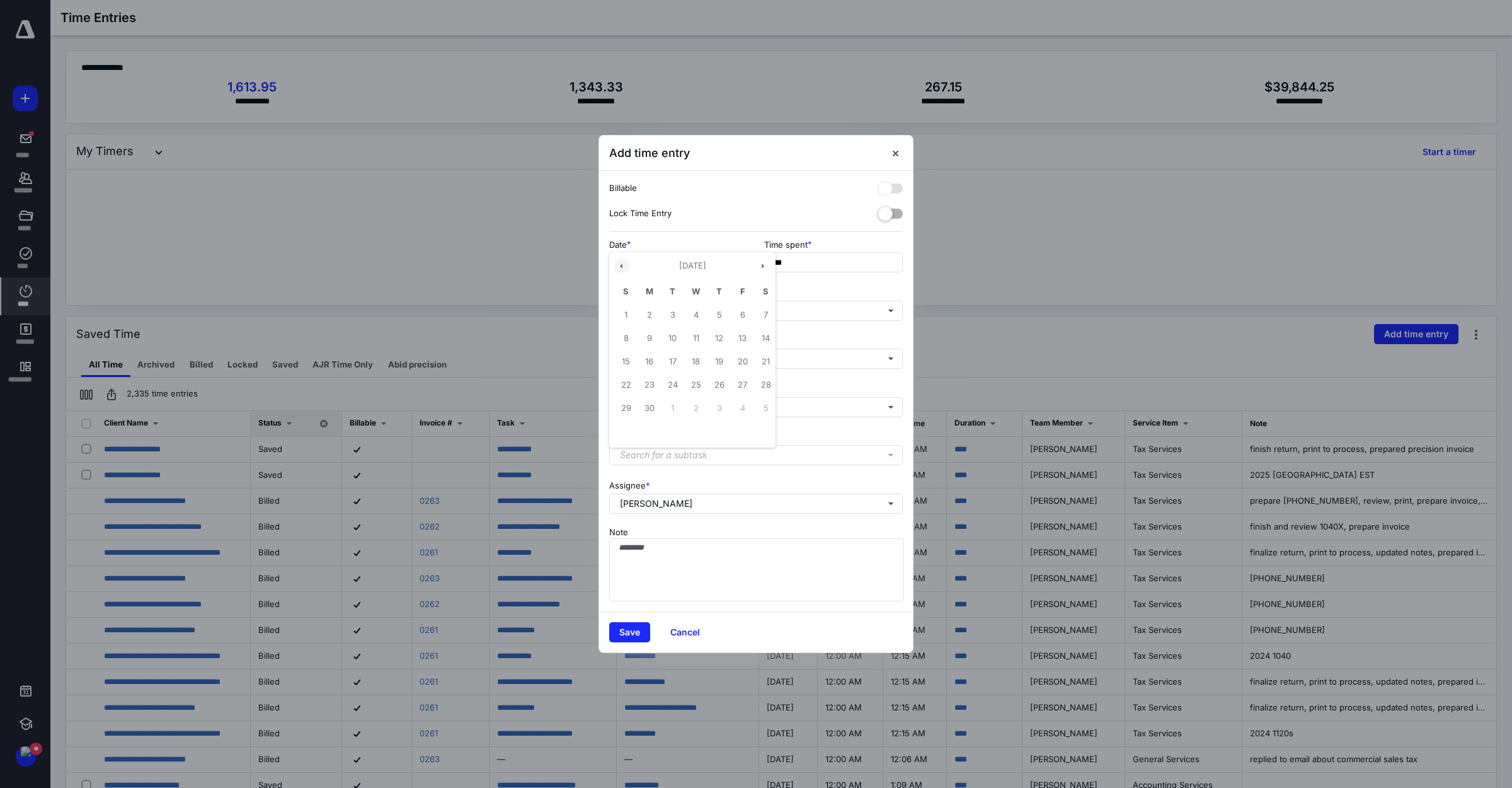 click at bounding box center (622, 266) 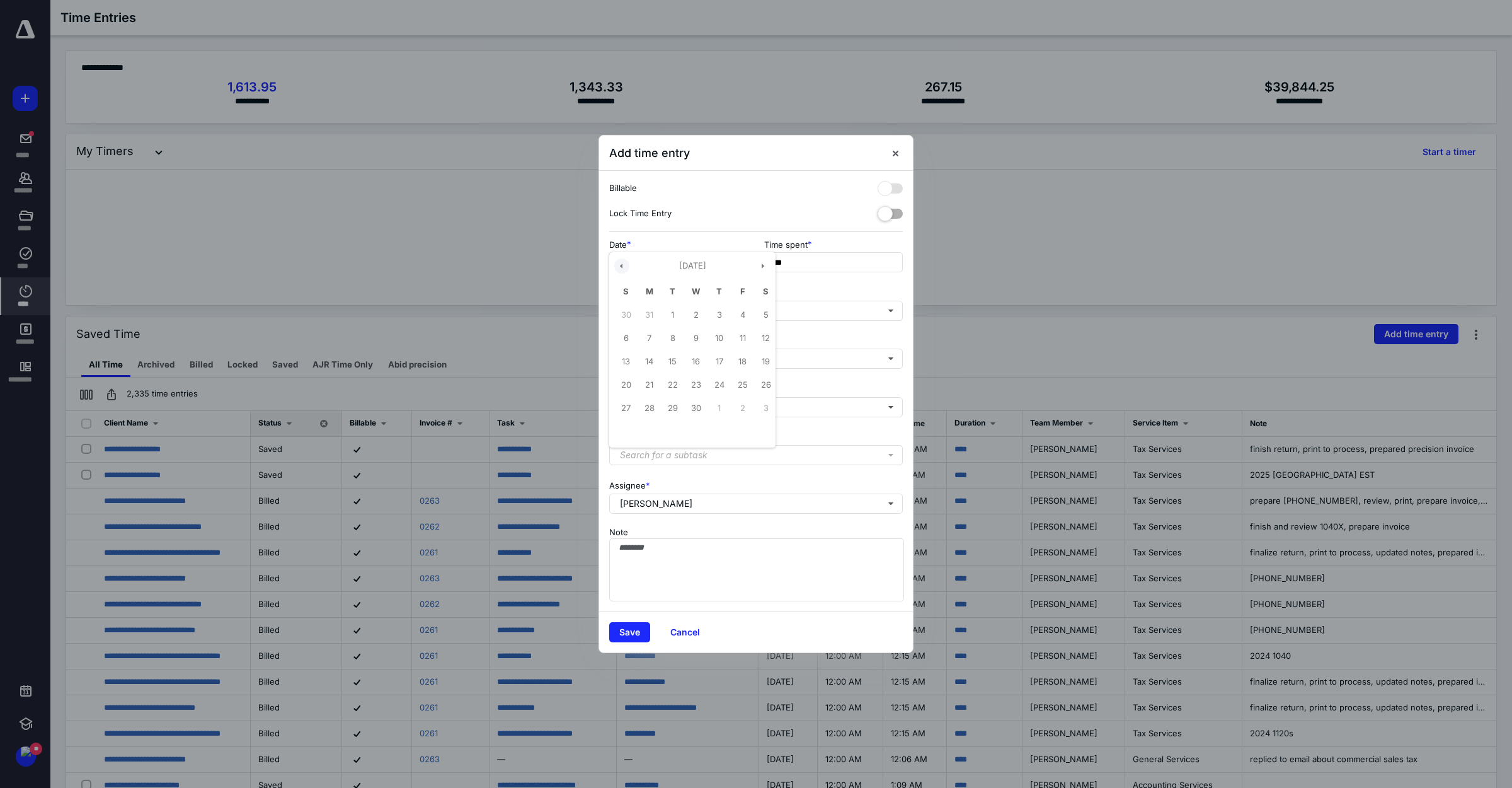 click at bounding box center [622, 266] 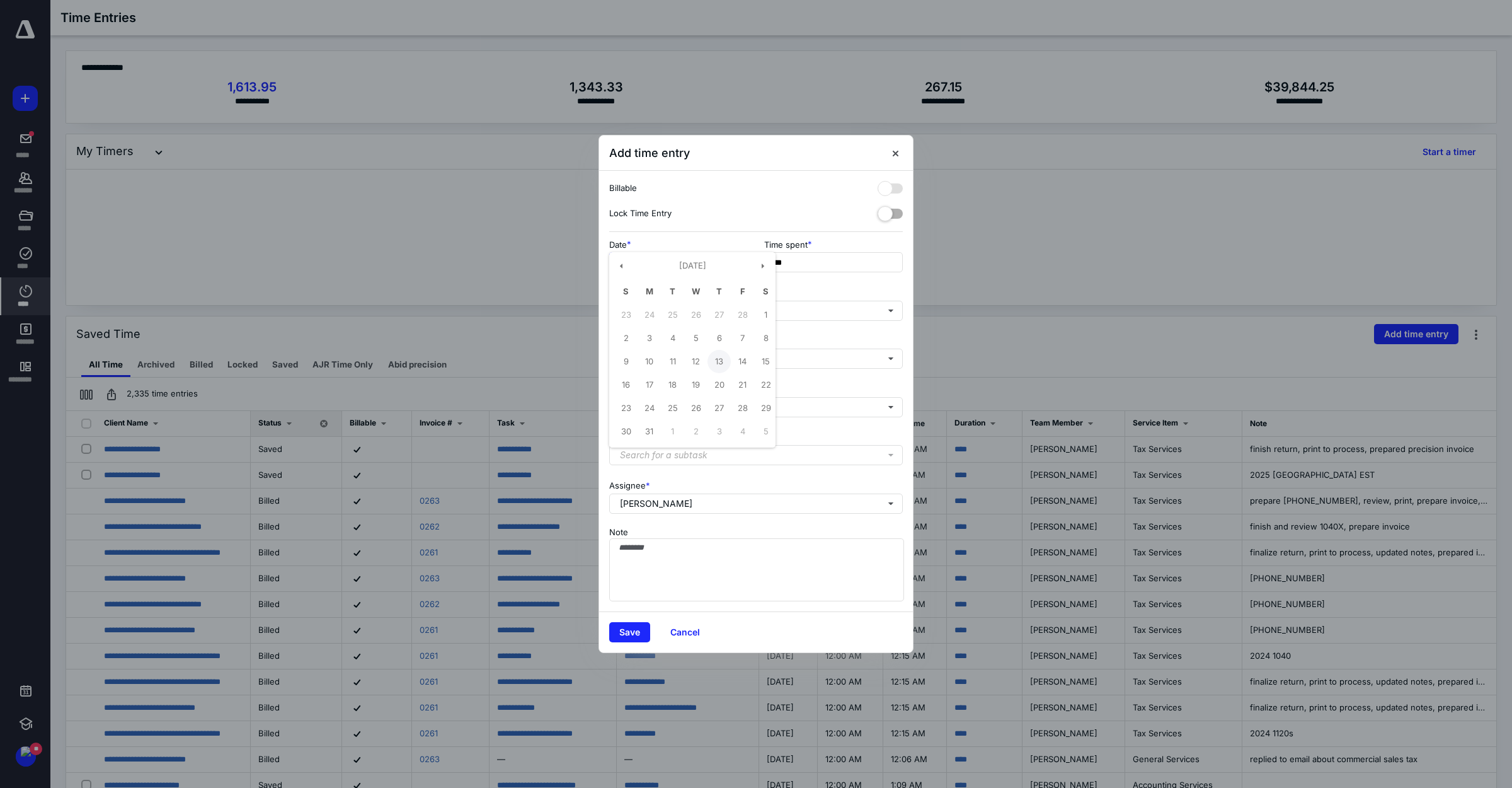 click on "13" at bounding box center (719, 361) 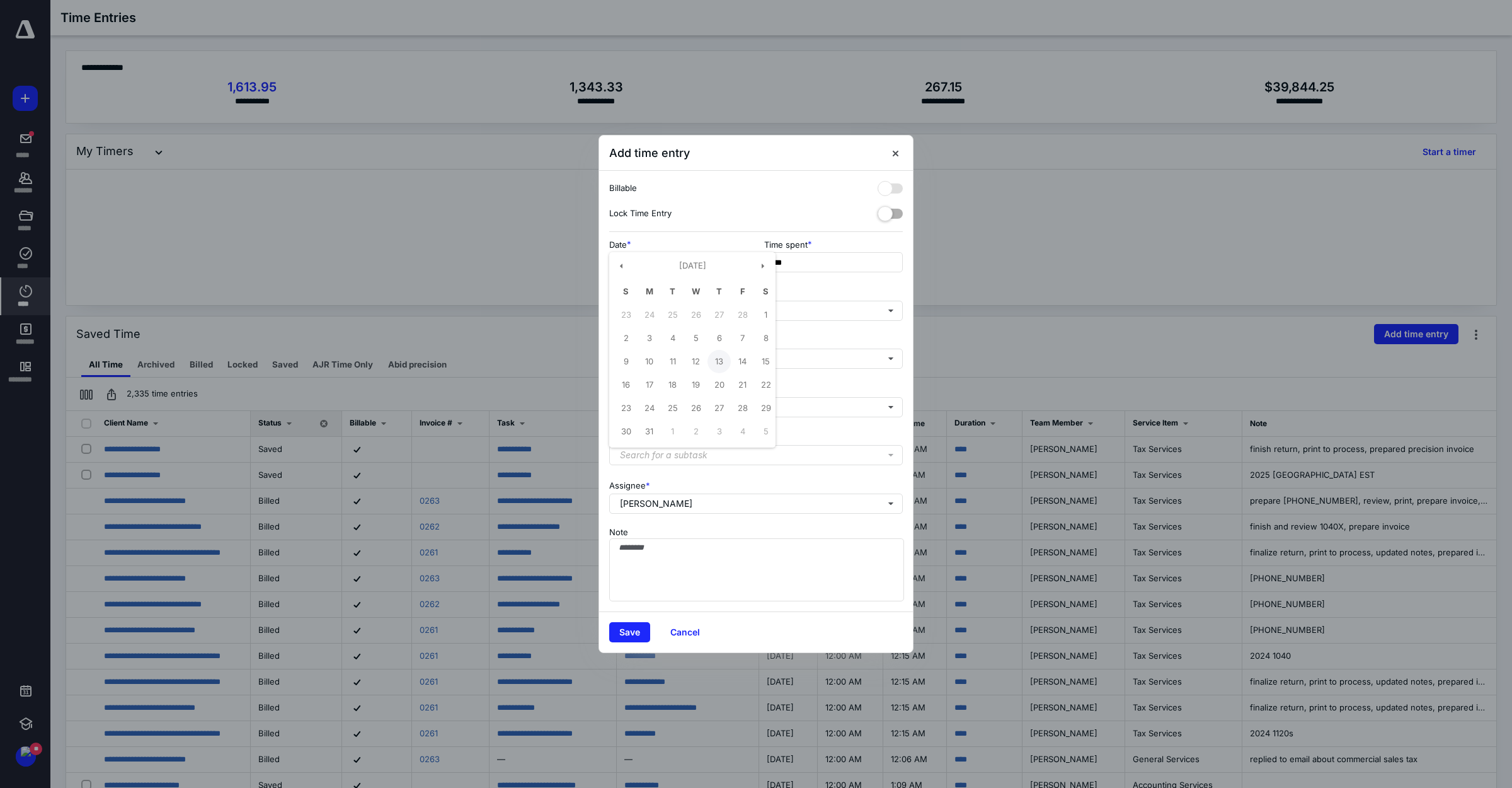 type on "**********" 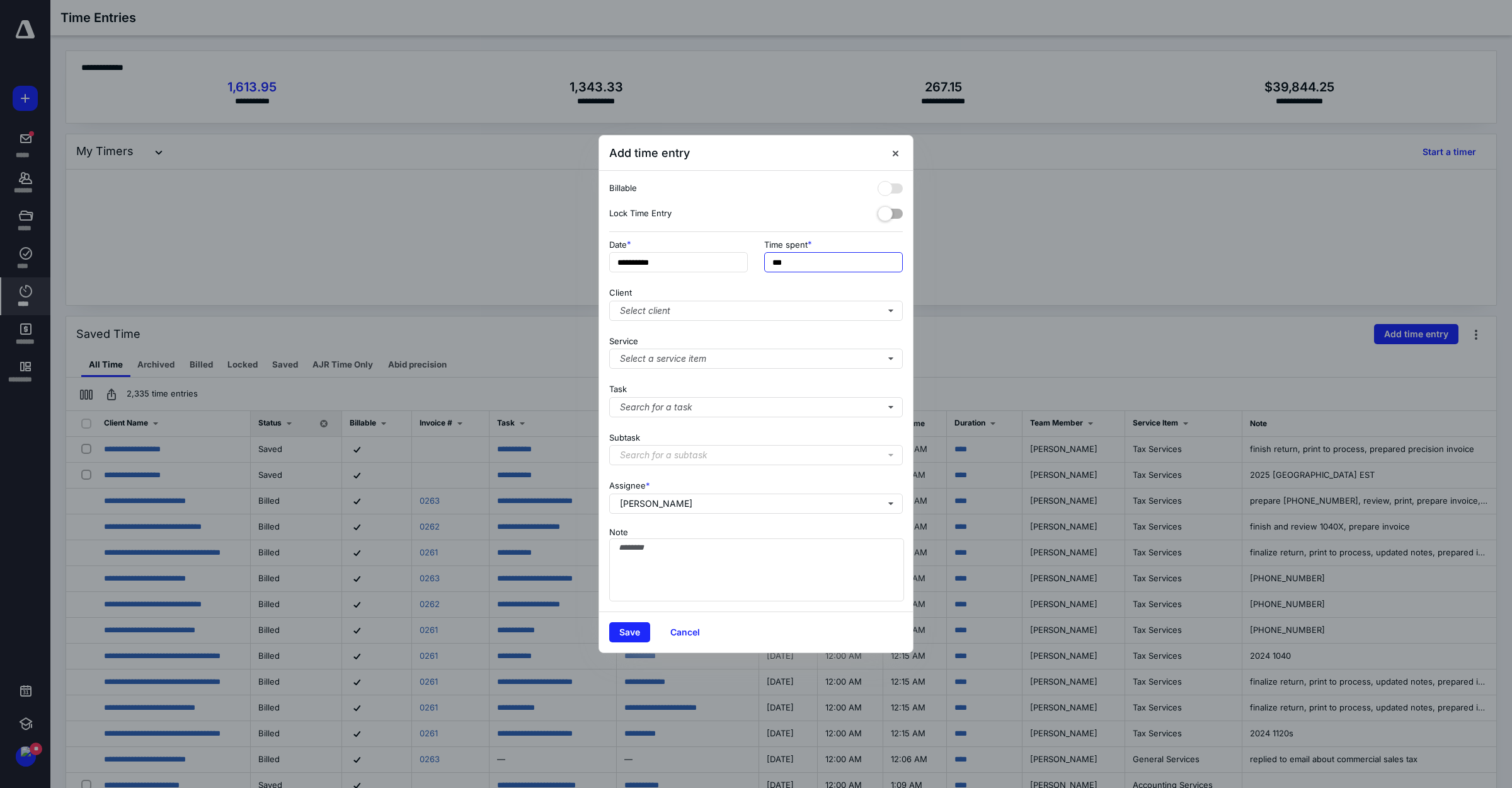 drag, startPoint x: 798, startPoint y: 266, endPoint x: 690, endPoint y: 244, distance: 110.21797 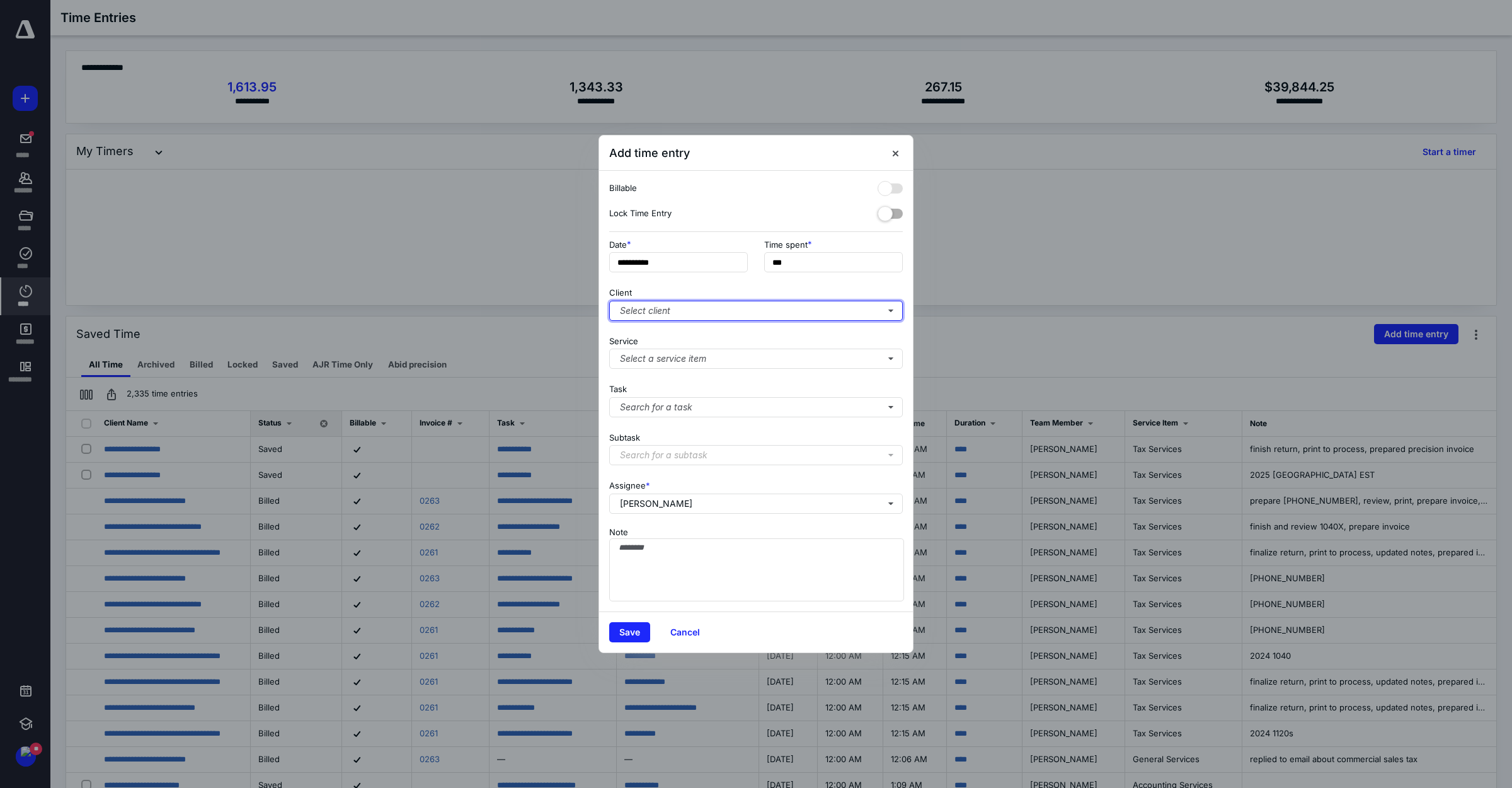 type on "***" 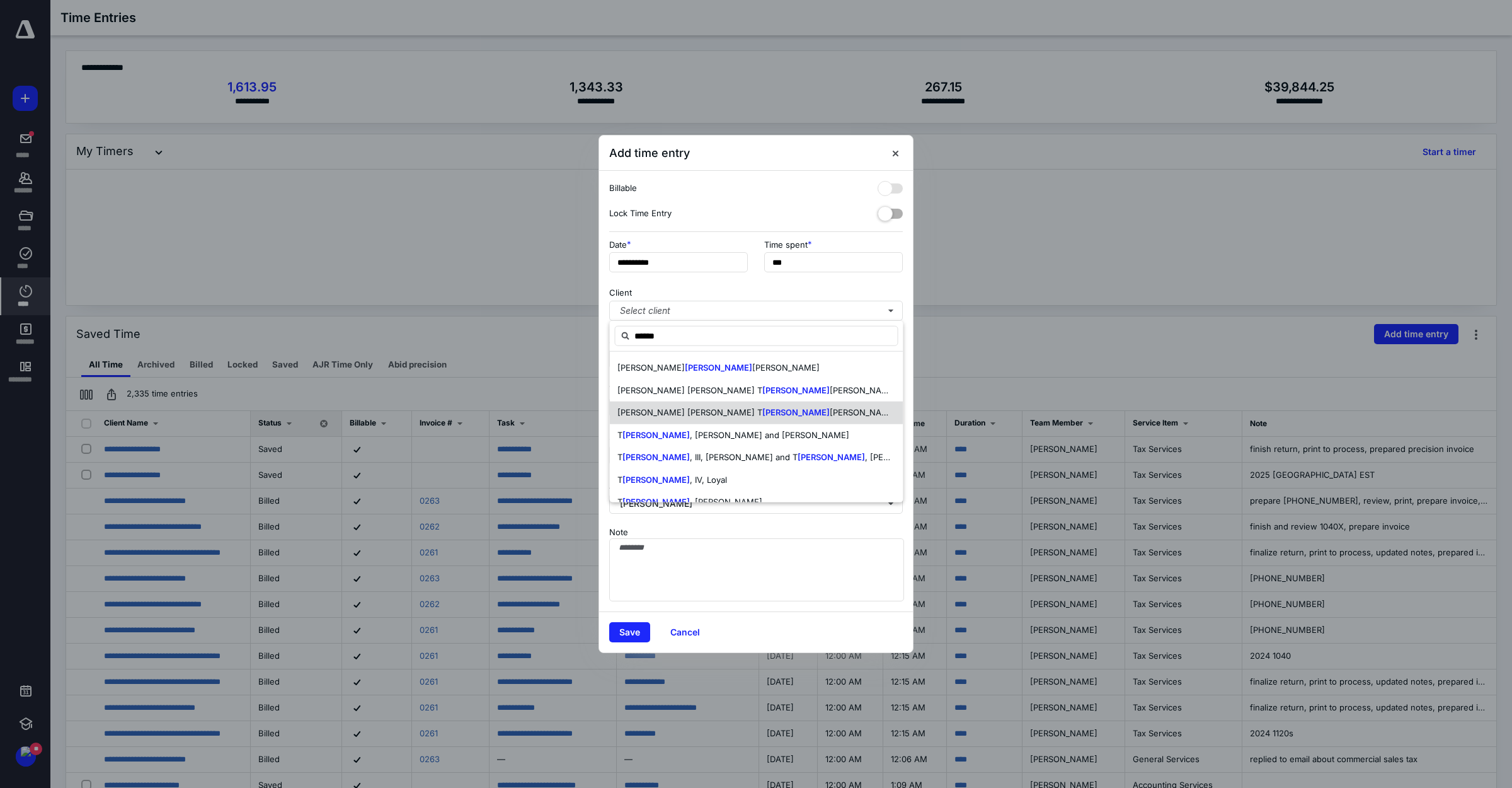 click on "[PERSON_NAME]" at bounding box center (863, 412) 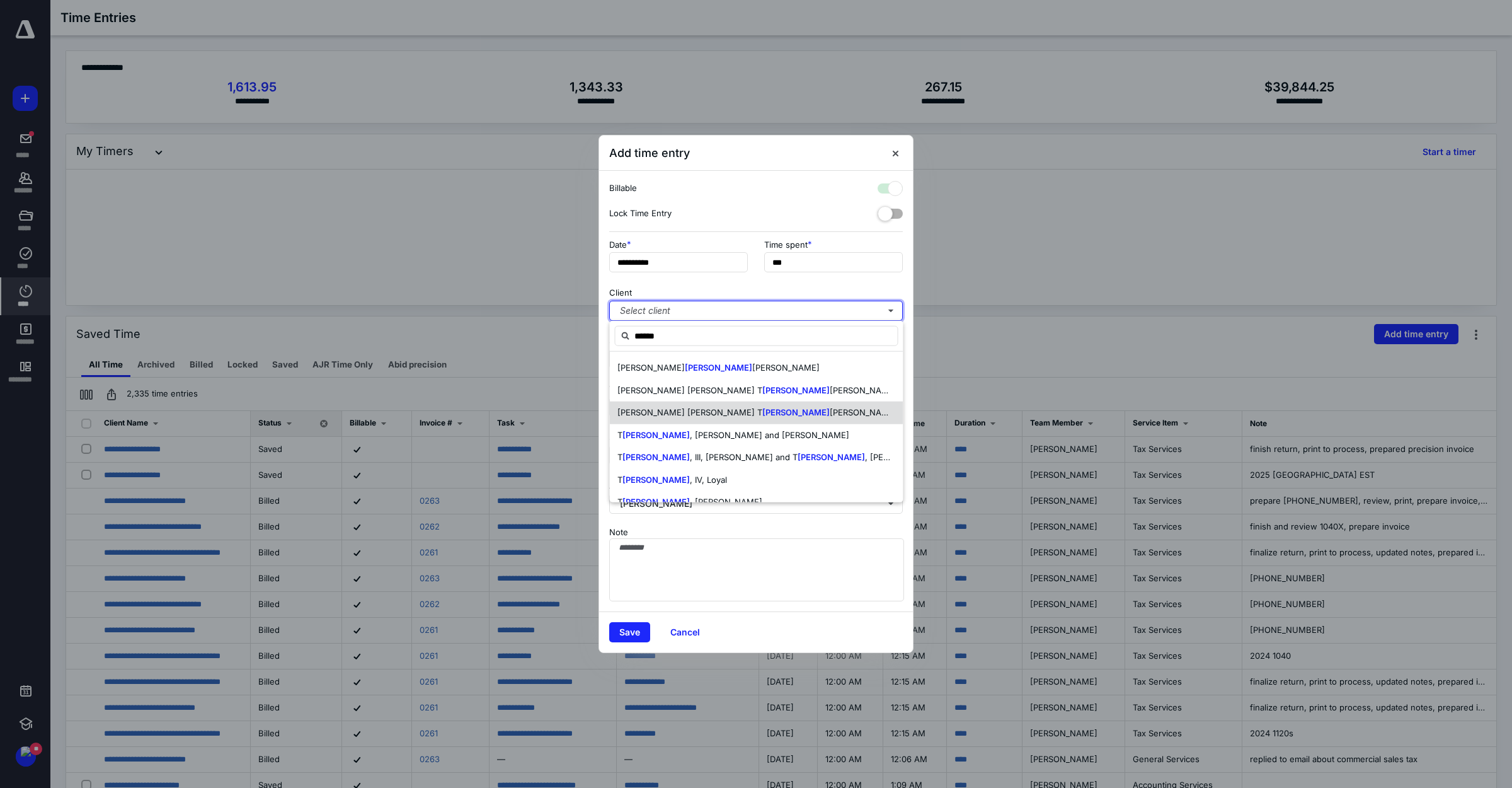 checkbox on "true" 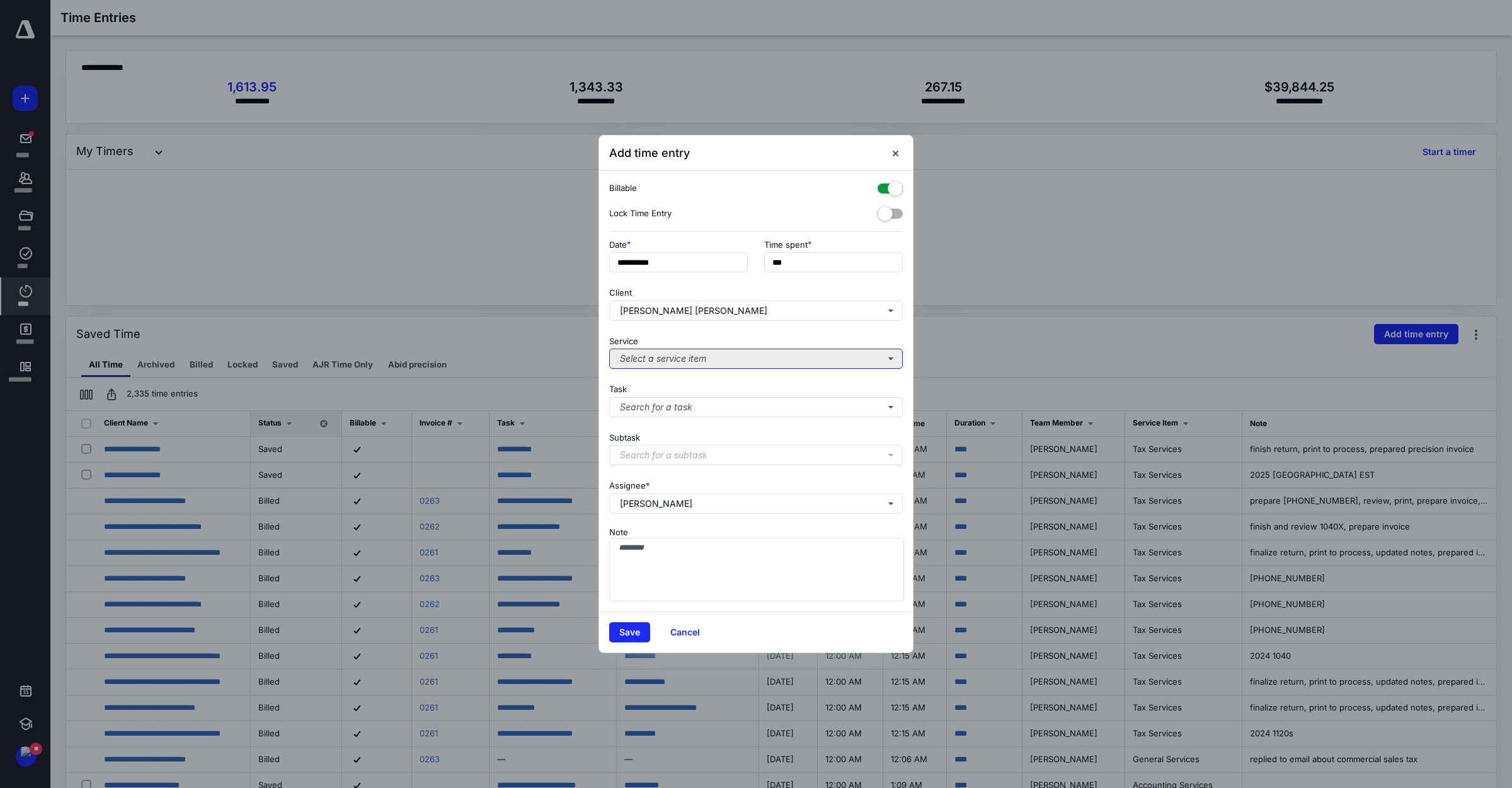 click on "Select a service item" at bounding box center [756, 359] 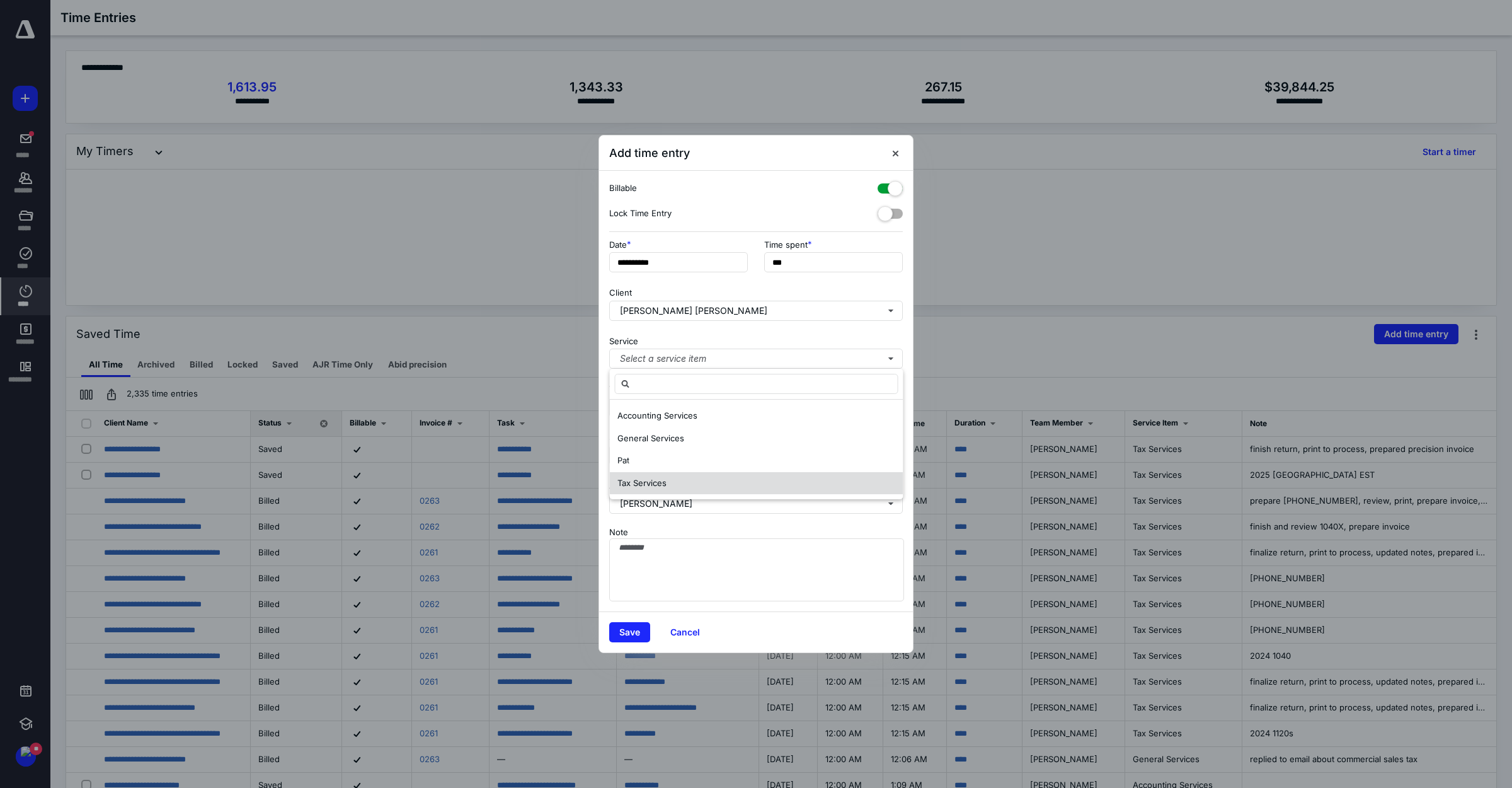 click on "Tax Services" at bounding box center [757, 484] 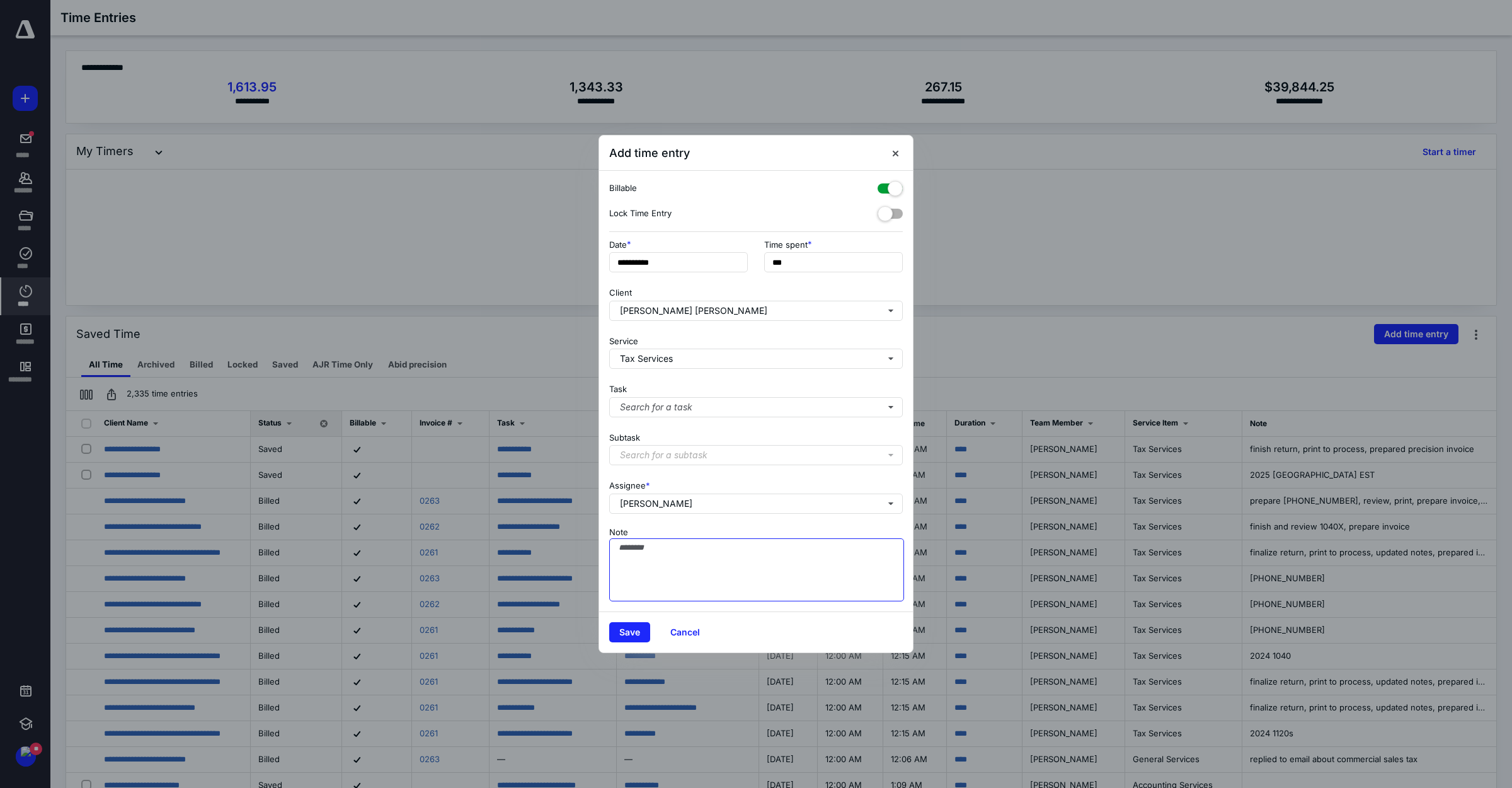 click on "Note" at bounding box center [757, 570] 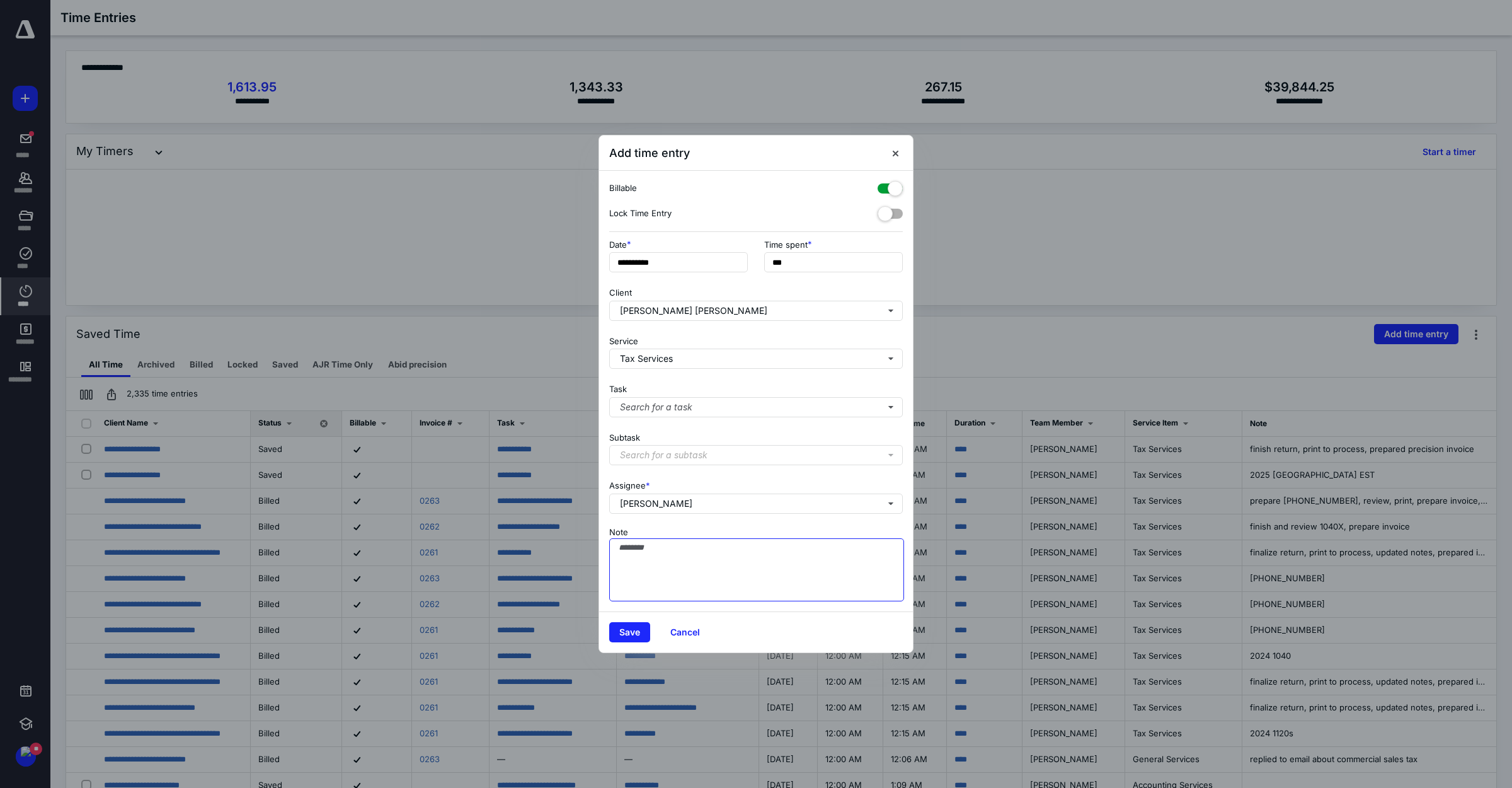 paste on "**********" 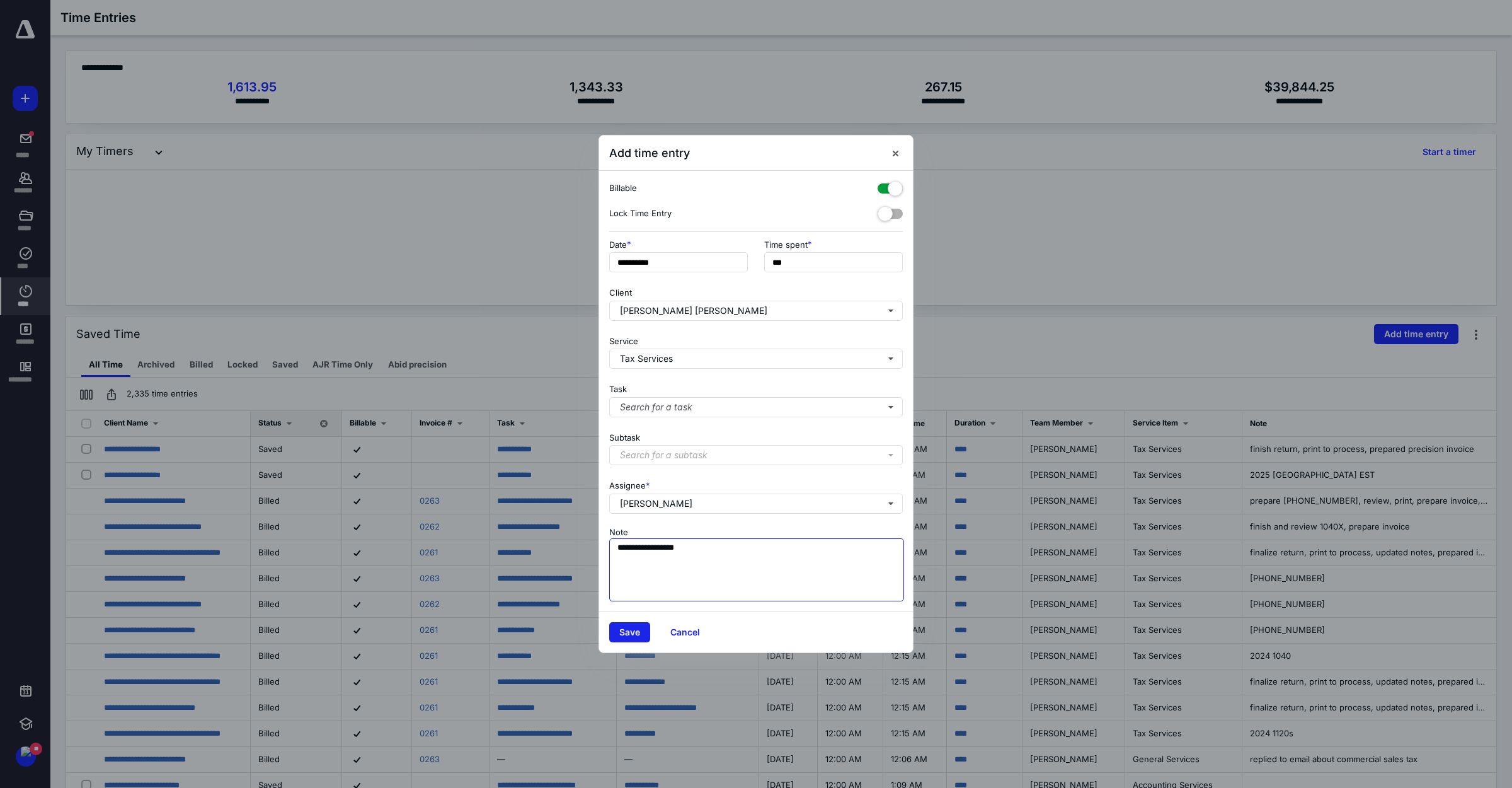 type on "**********" 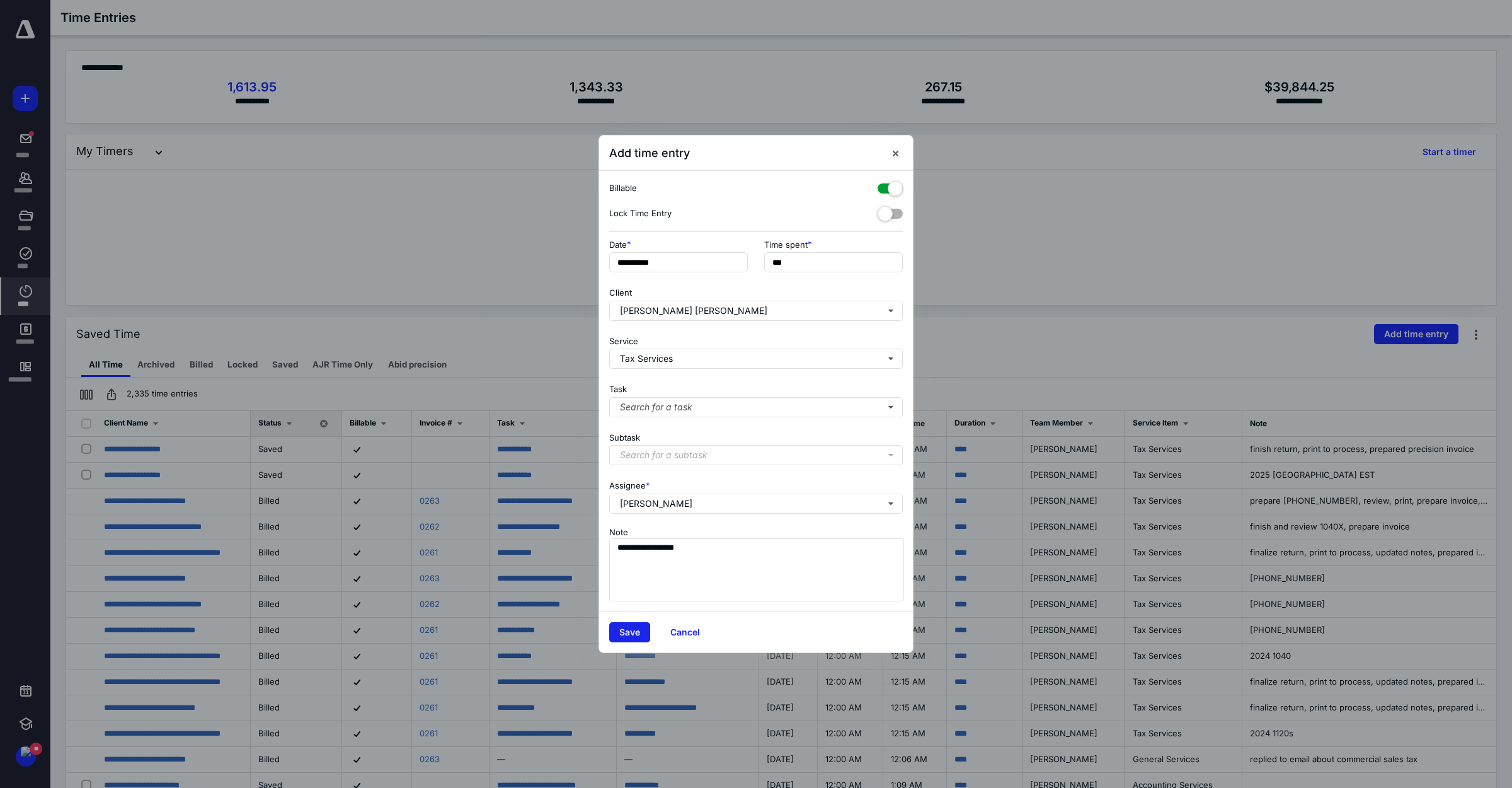 drag, startPoint x: 631, startPoint y: 634, endPoint x: 490, endPoint y: 584, distance: 149.6028 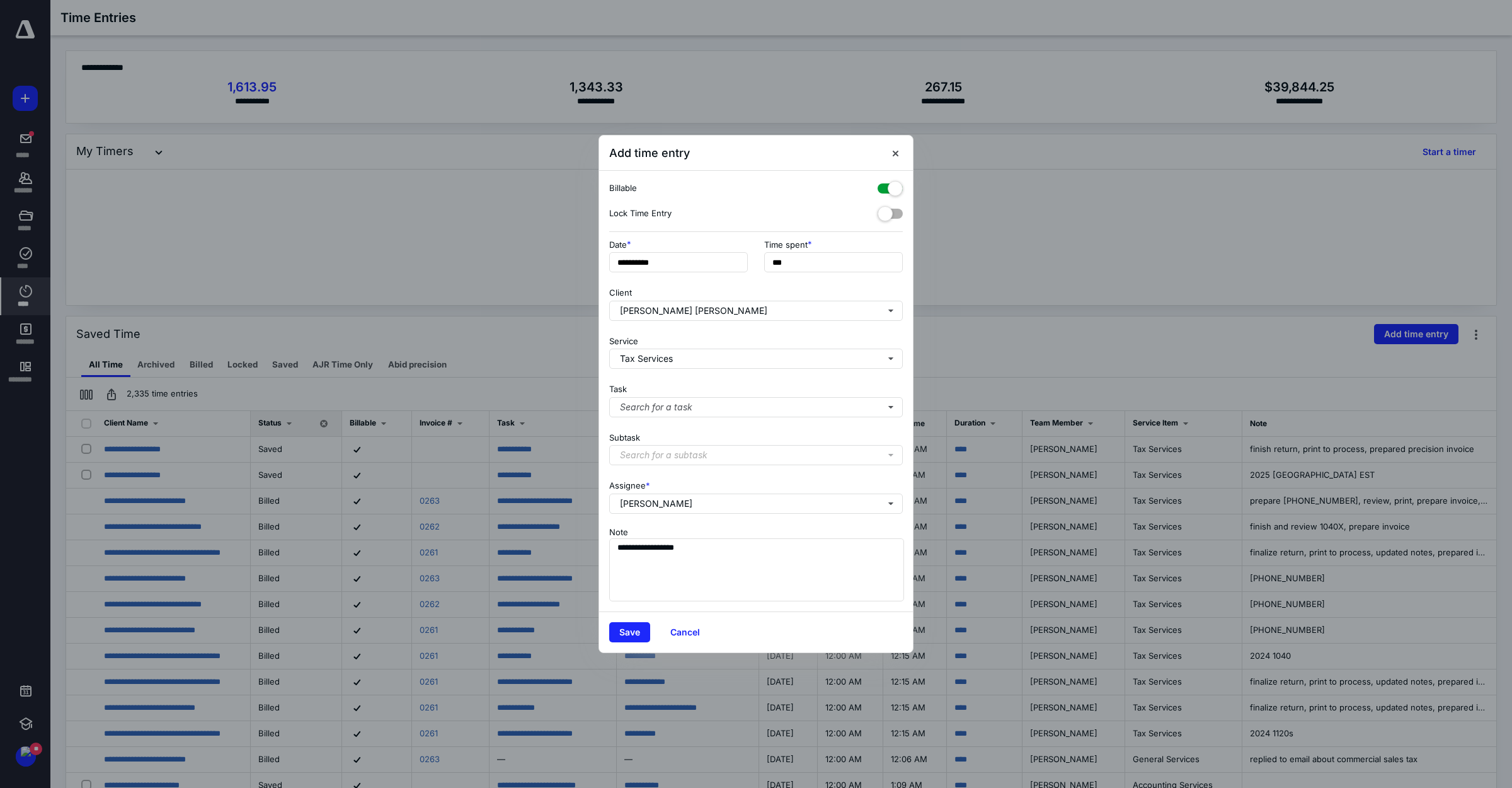 click on "Save" at bounding box center (629, 632) 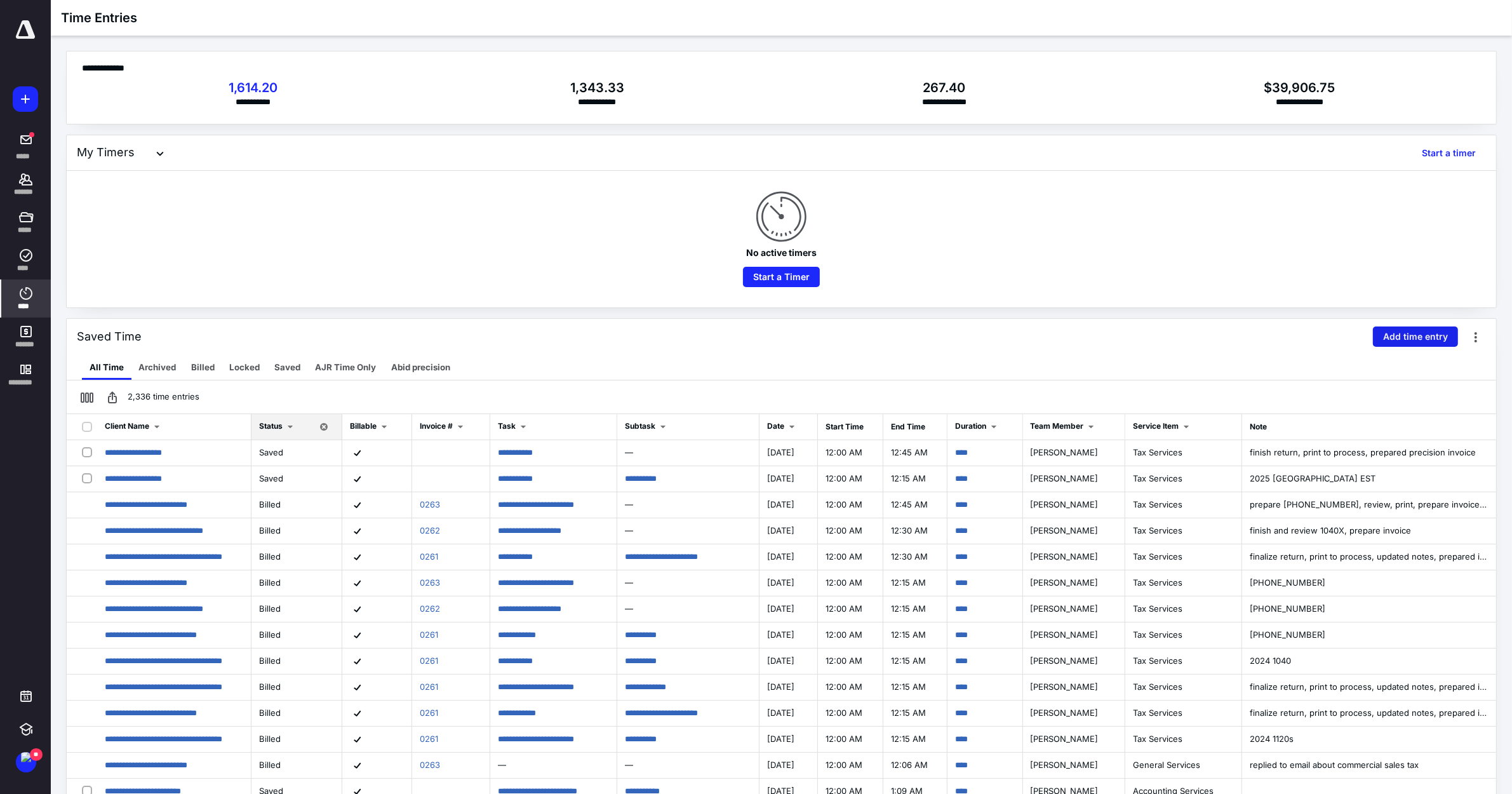 click on "Add time entry" at bounding box center (1415, 337) 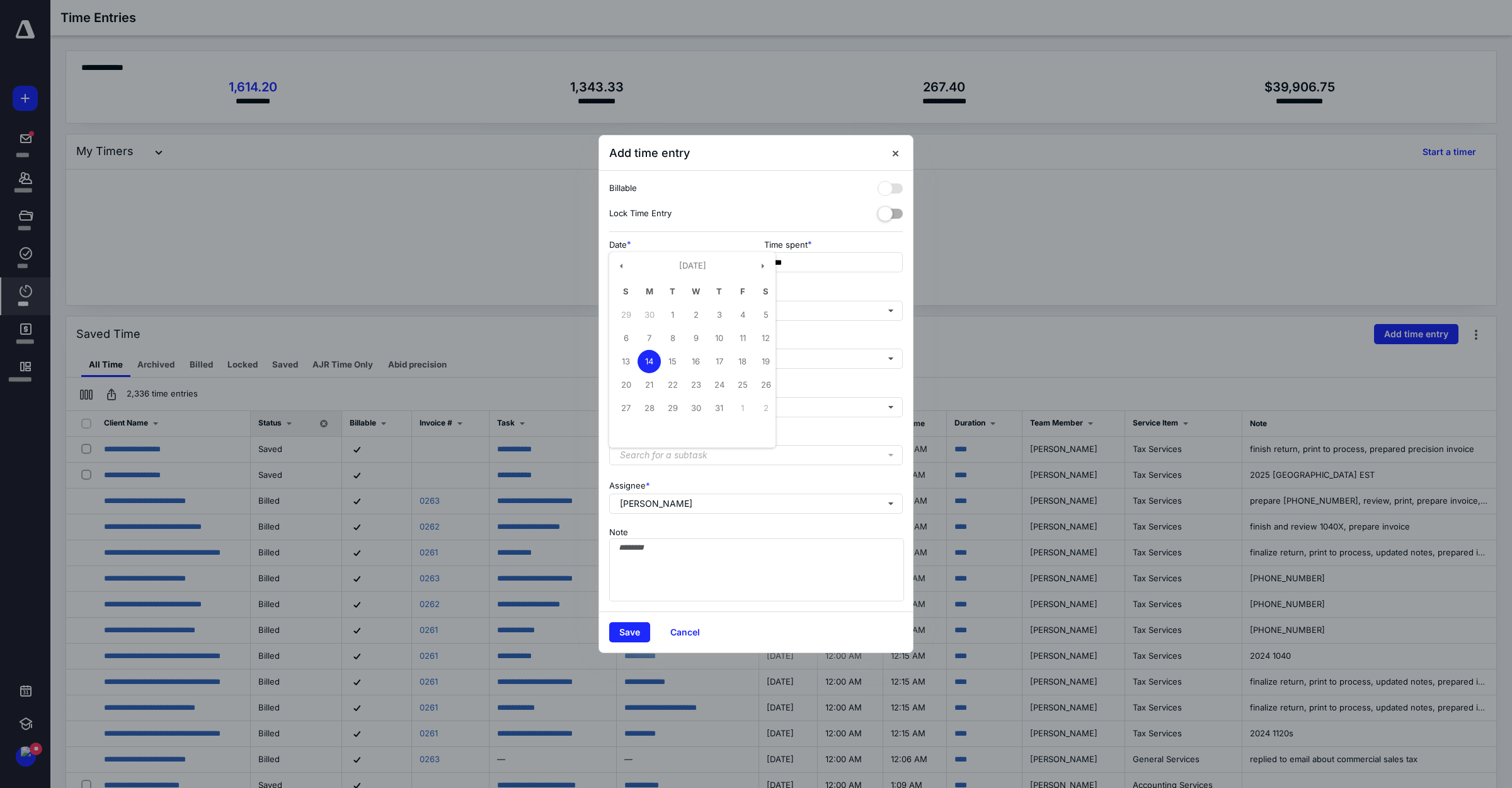 click on "**********" at bounding box center (679, 262) 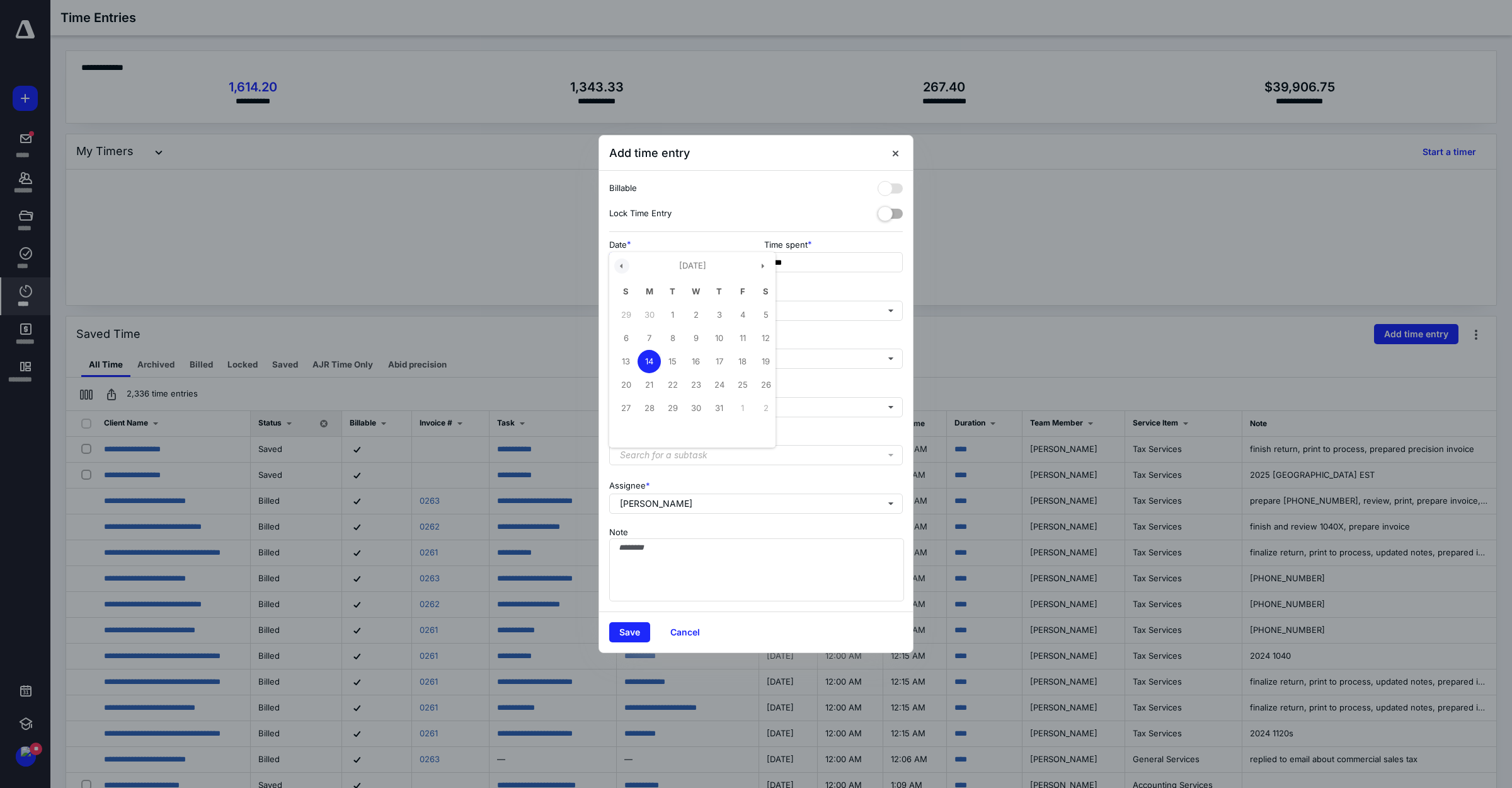 click at bounding box center (622, 266) 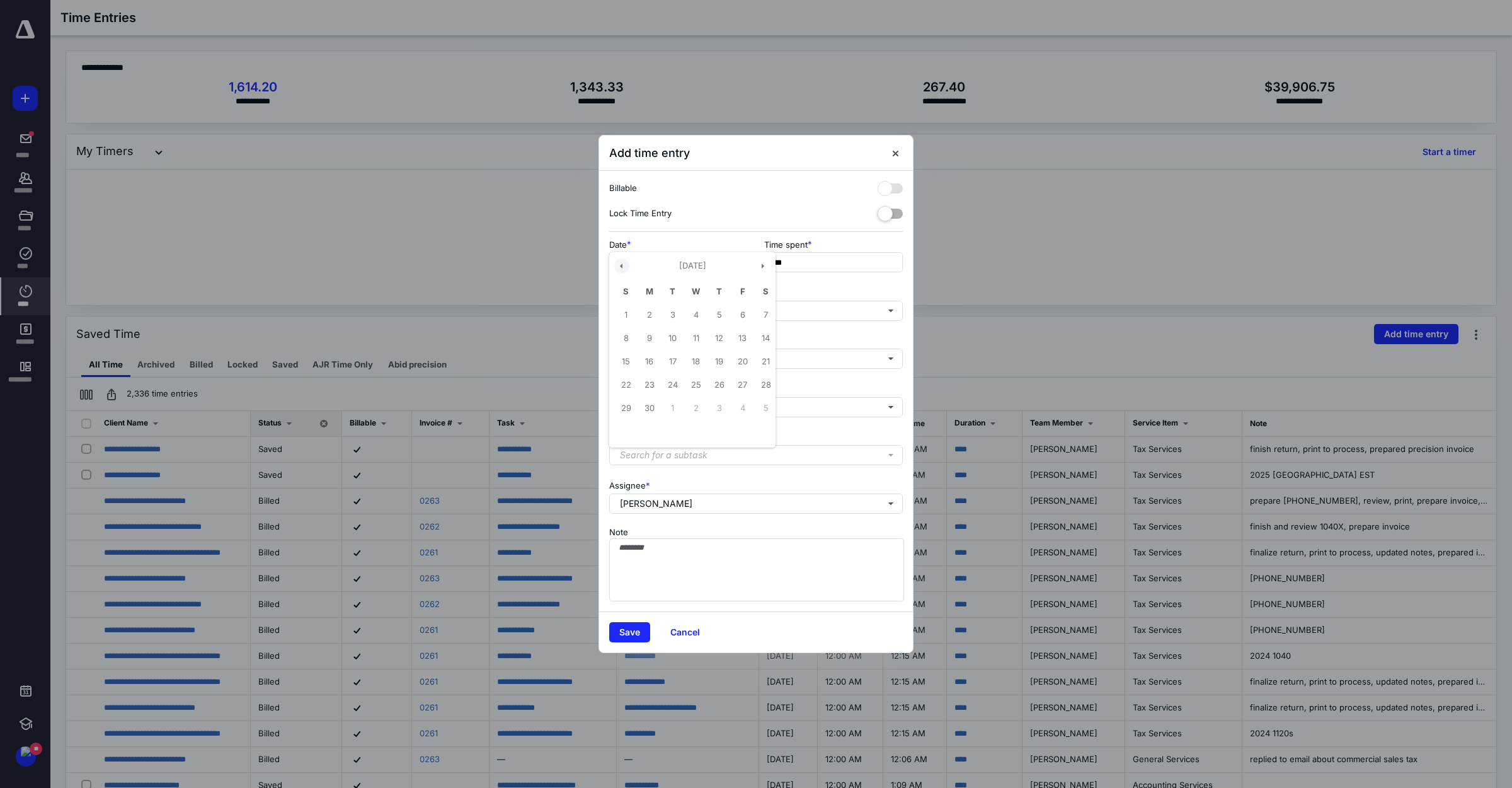 click at bounding box center [622, 266] 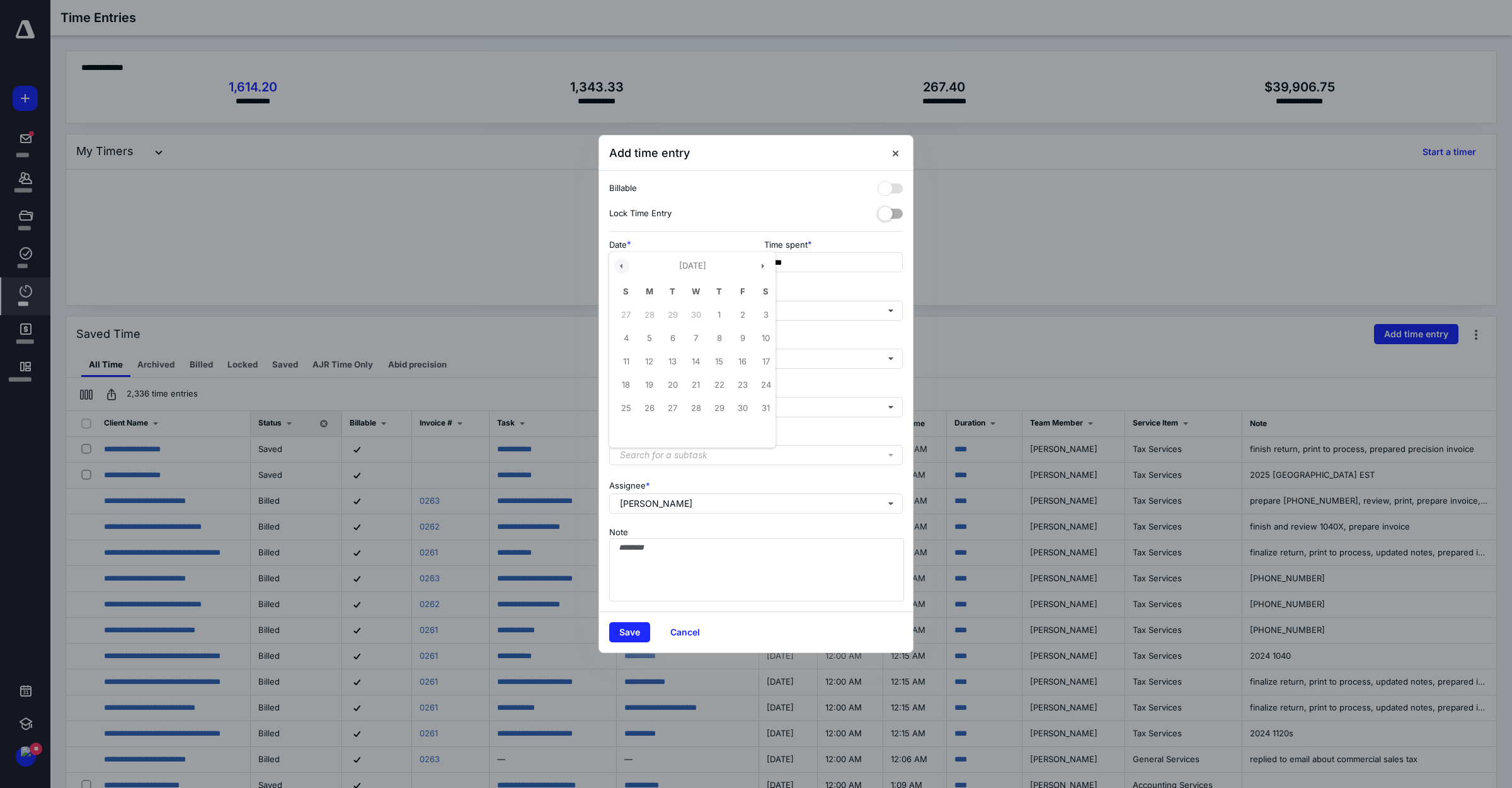 click at bounding box center [622, 266] 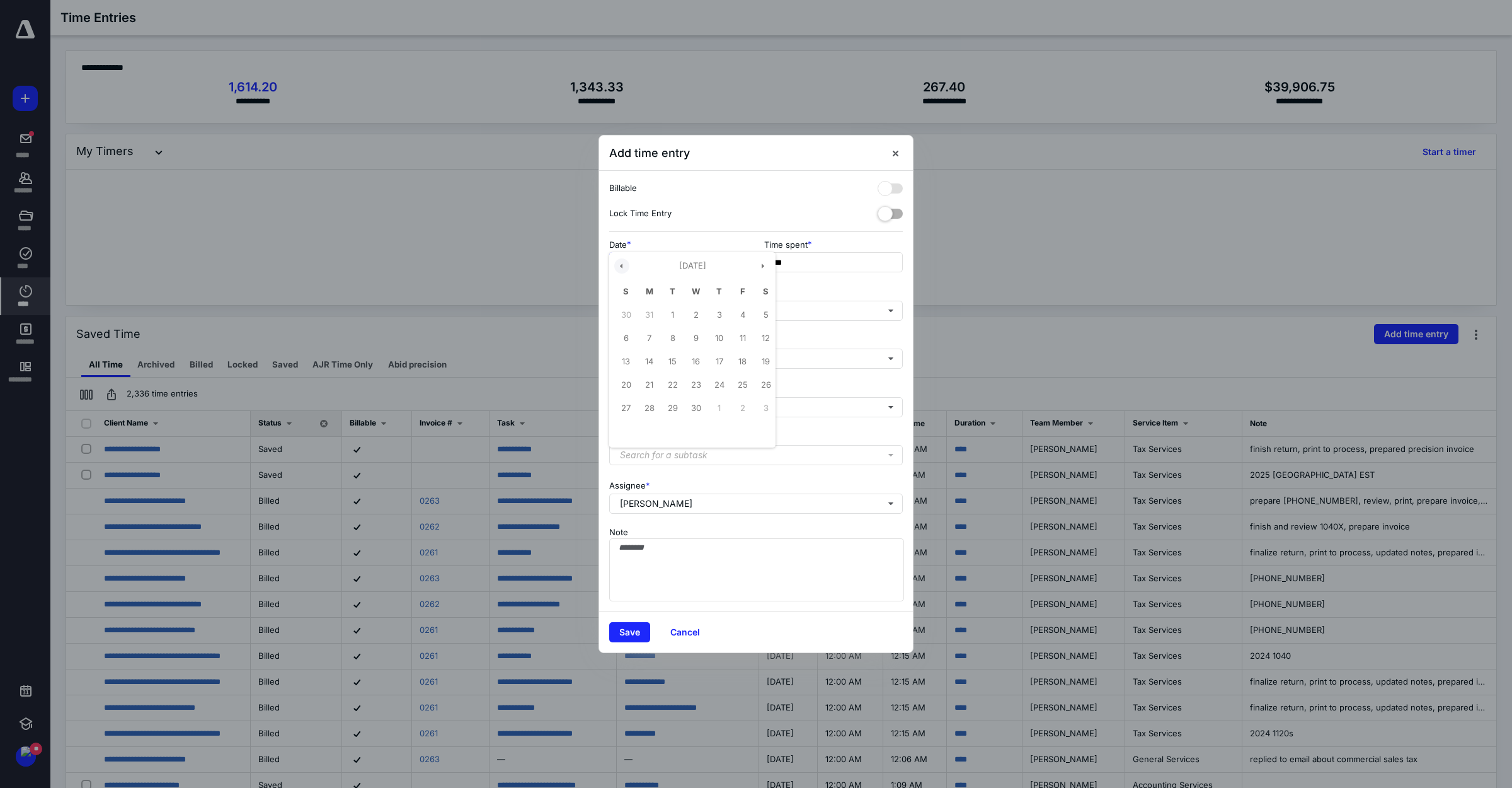 click at bounding box center (622, 266) 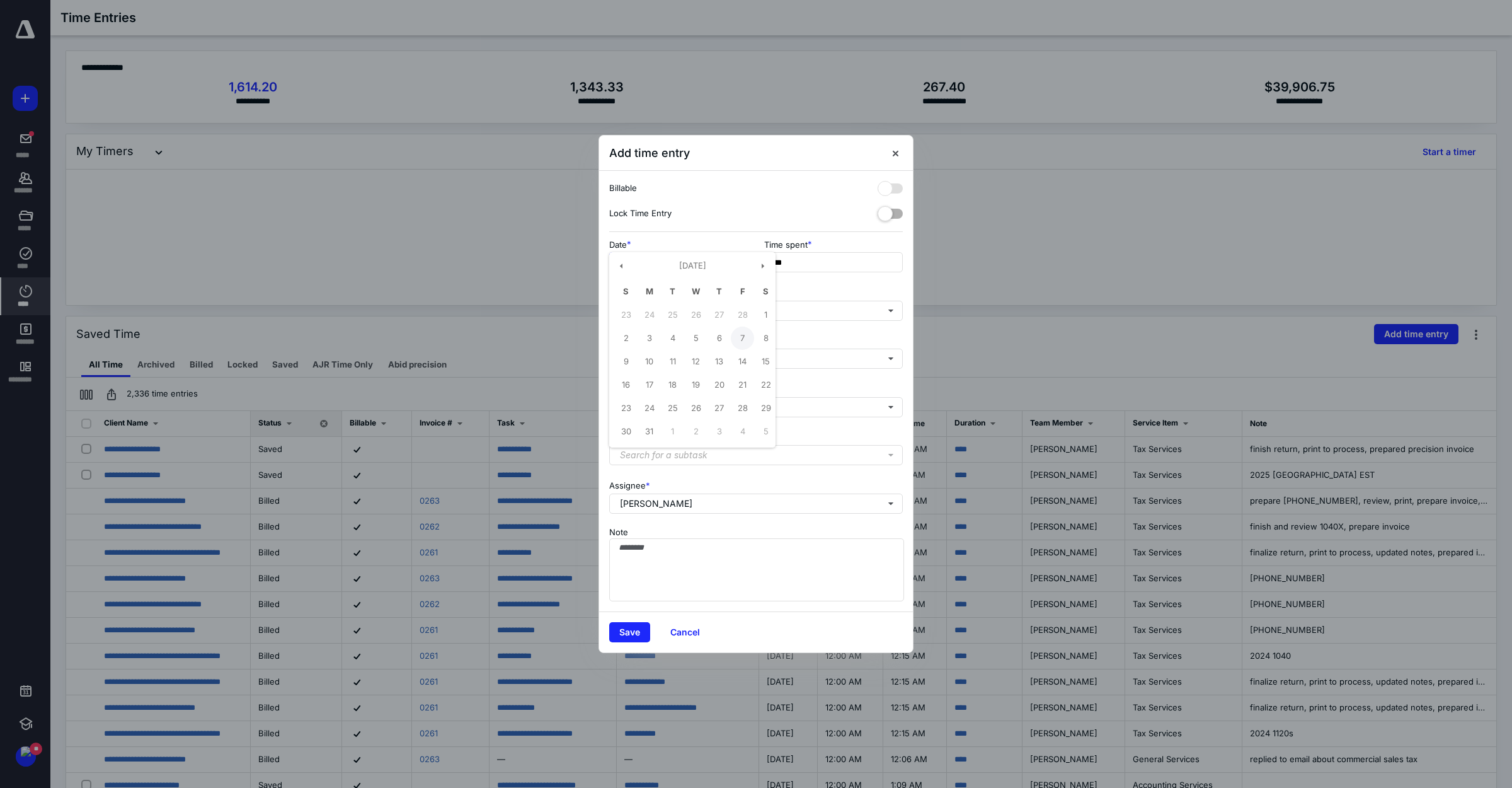 click on "7" at bounding box center (742, 338) 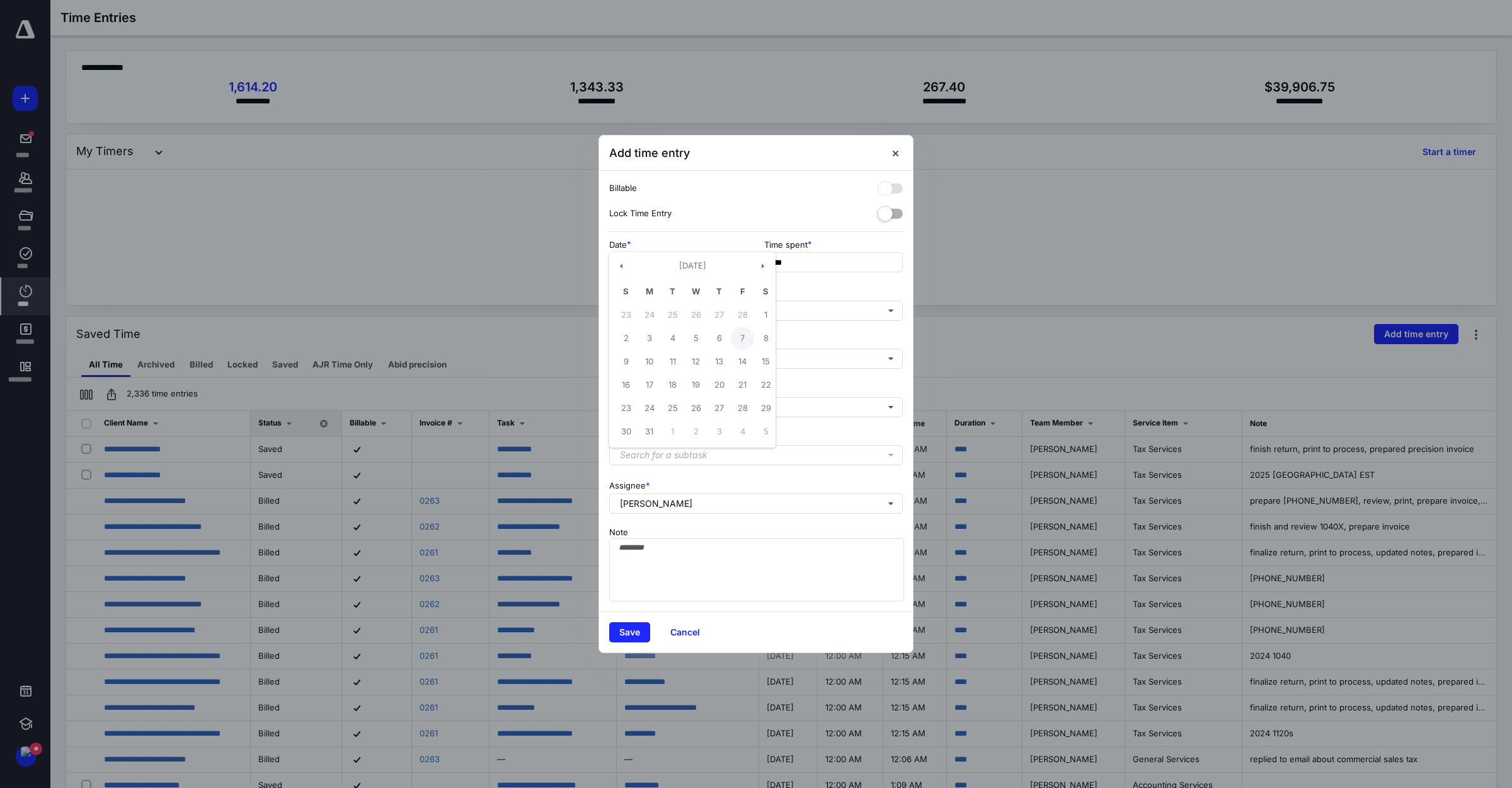 type on "**********" 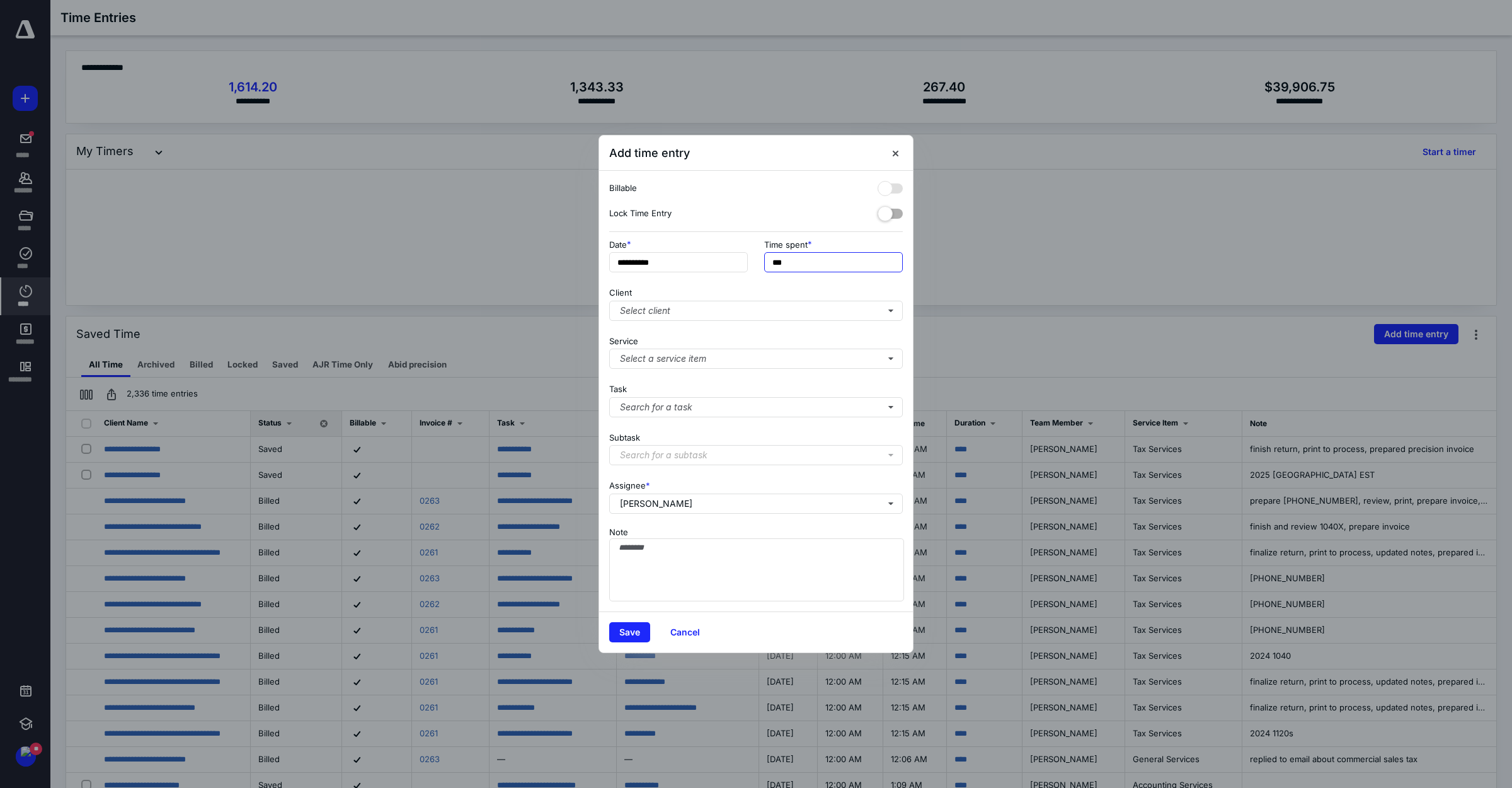 drag, startPoint x: 800, startPoint y: 265, endPoint x: 700, endPoint y: 245, distance: 101.98039 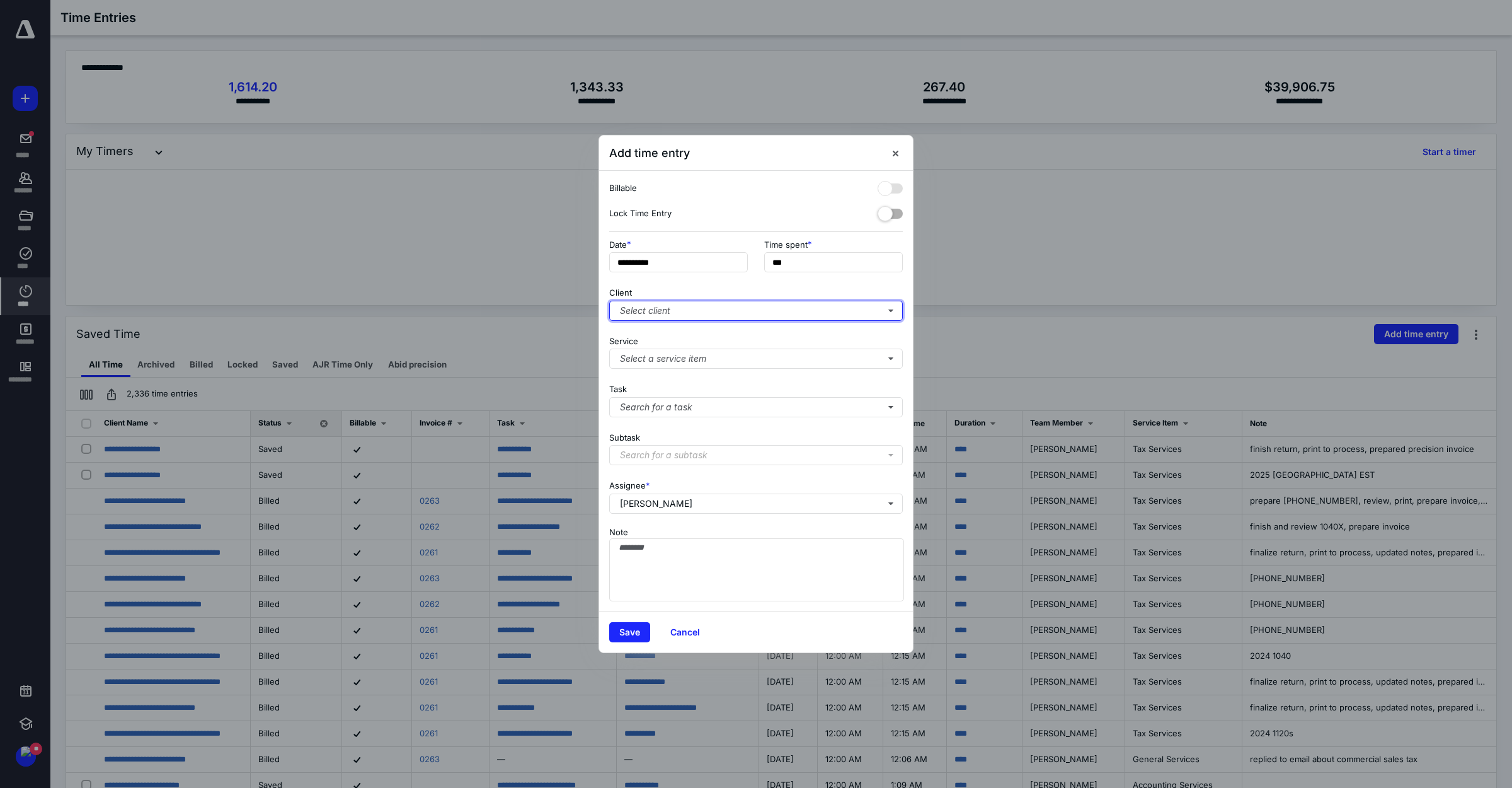 type on "**" 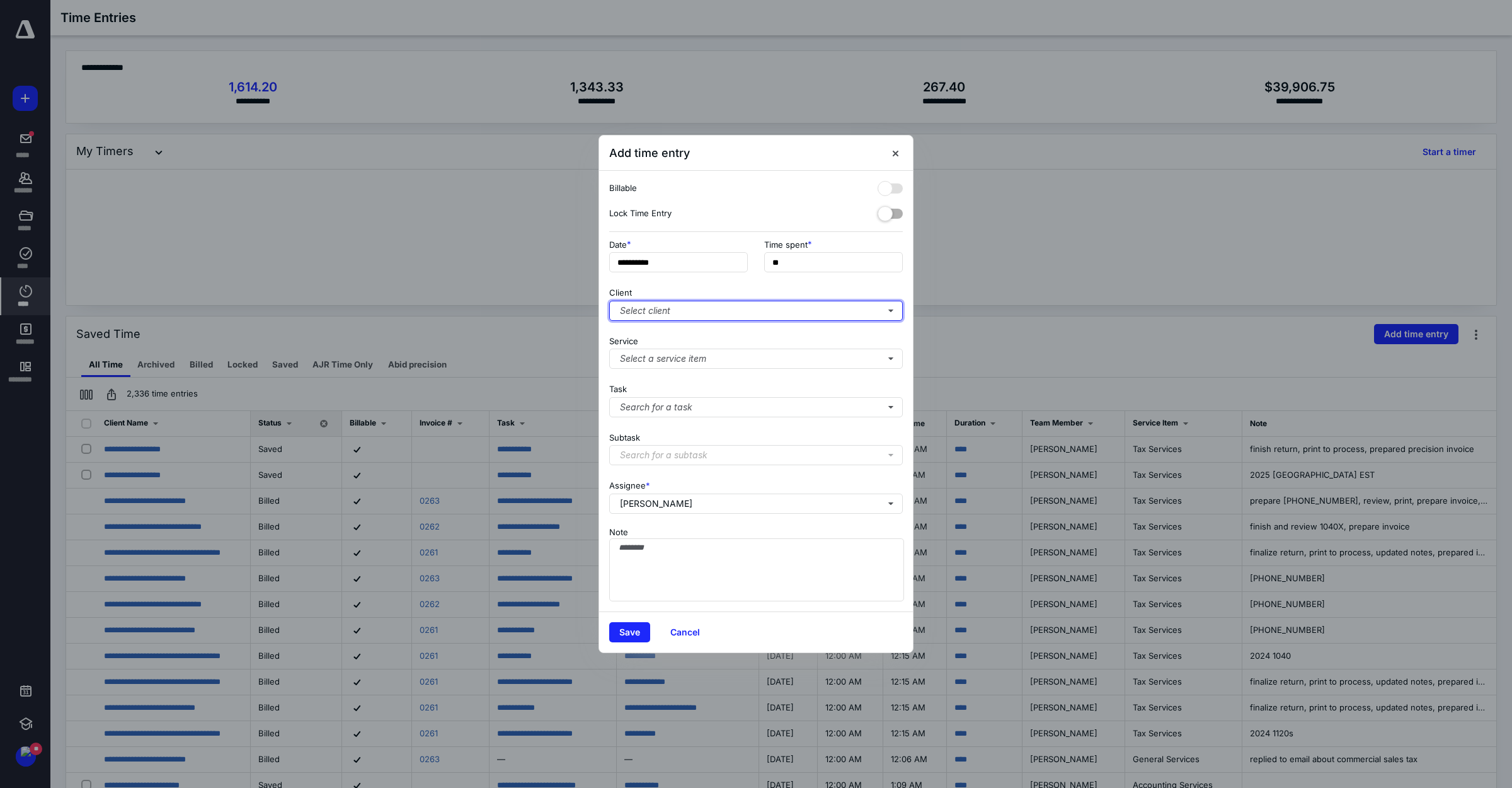 type 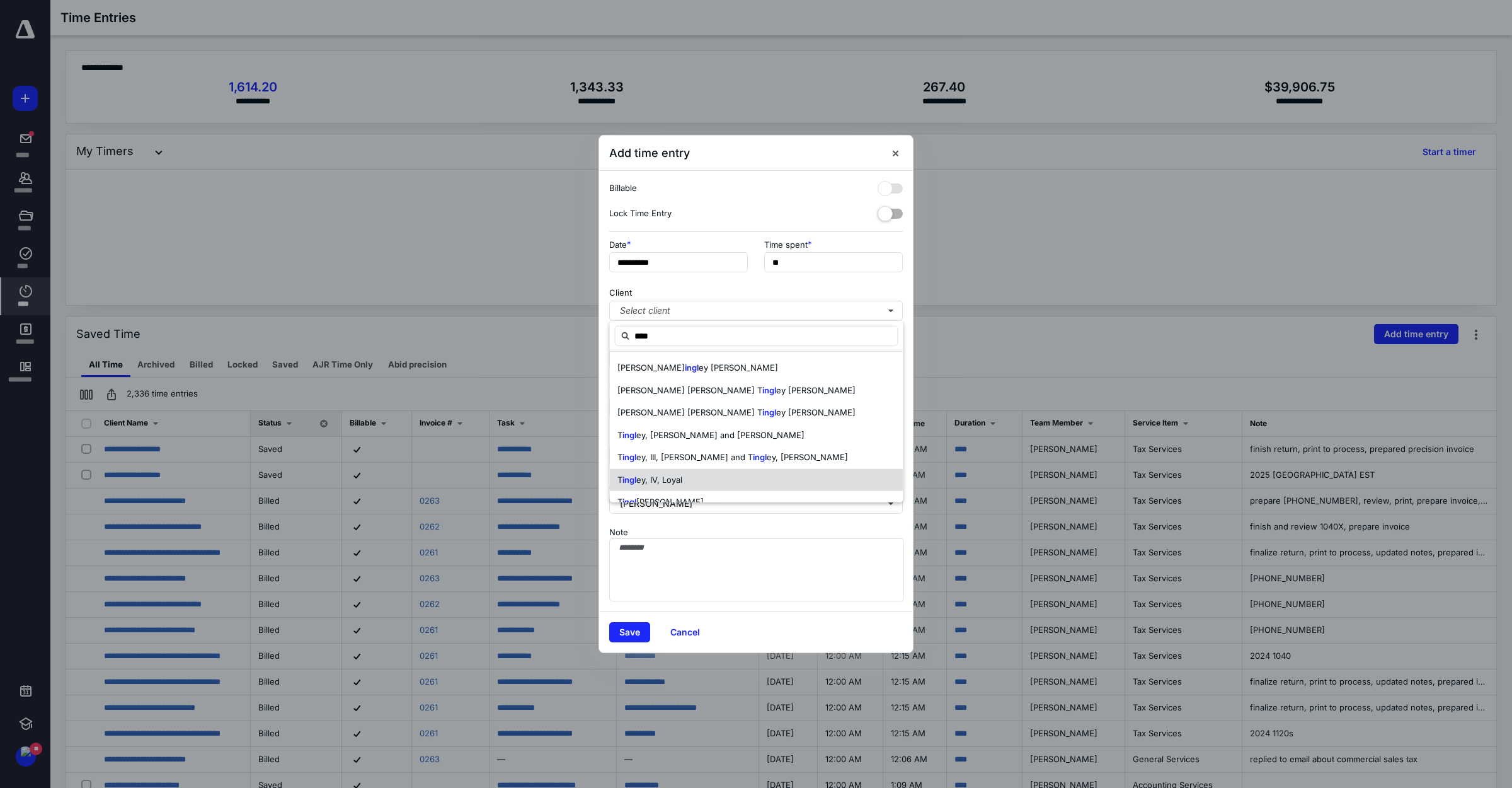 click on "T ingl ey, IV, Loyal" at bounding box center (757, 480) 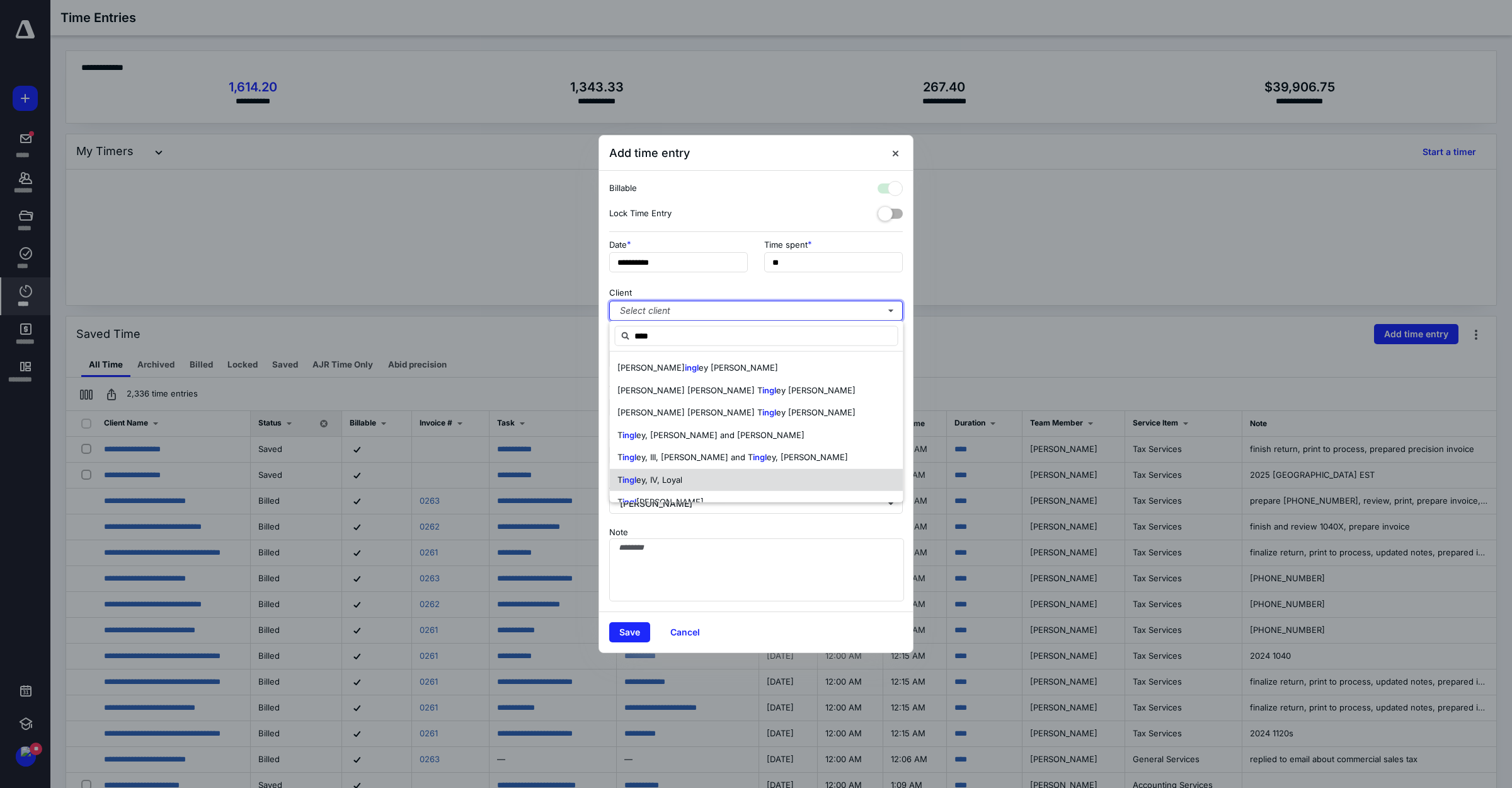 checkbox on "true" 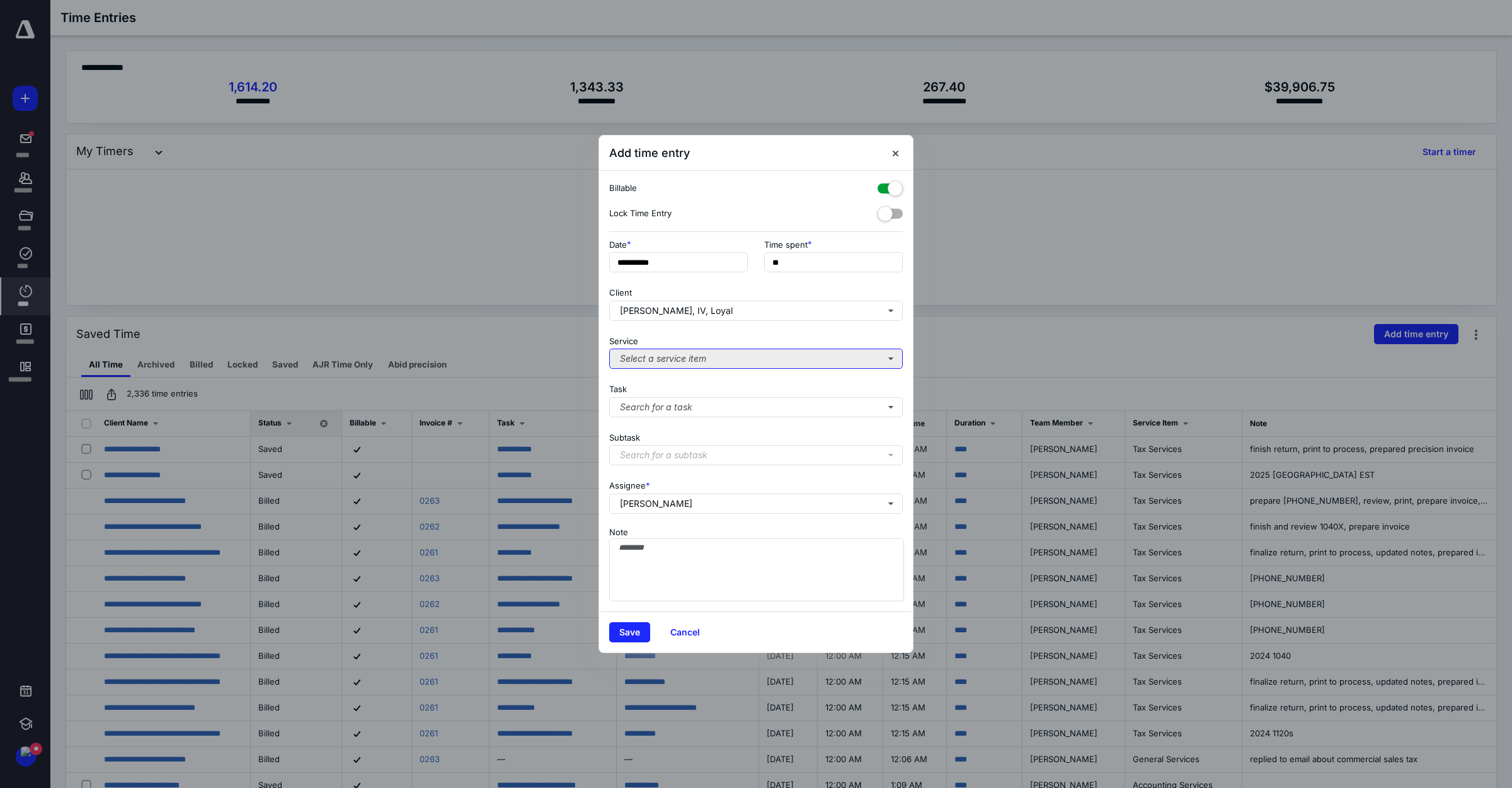 click on "Select a service item" at bounding box center (756, 359) 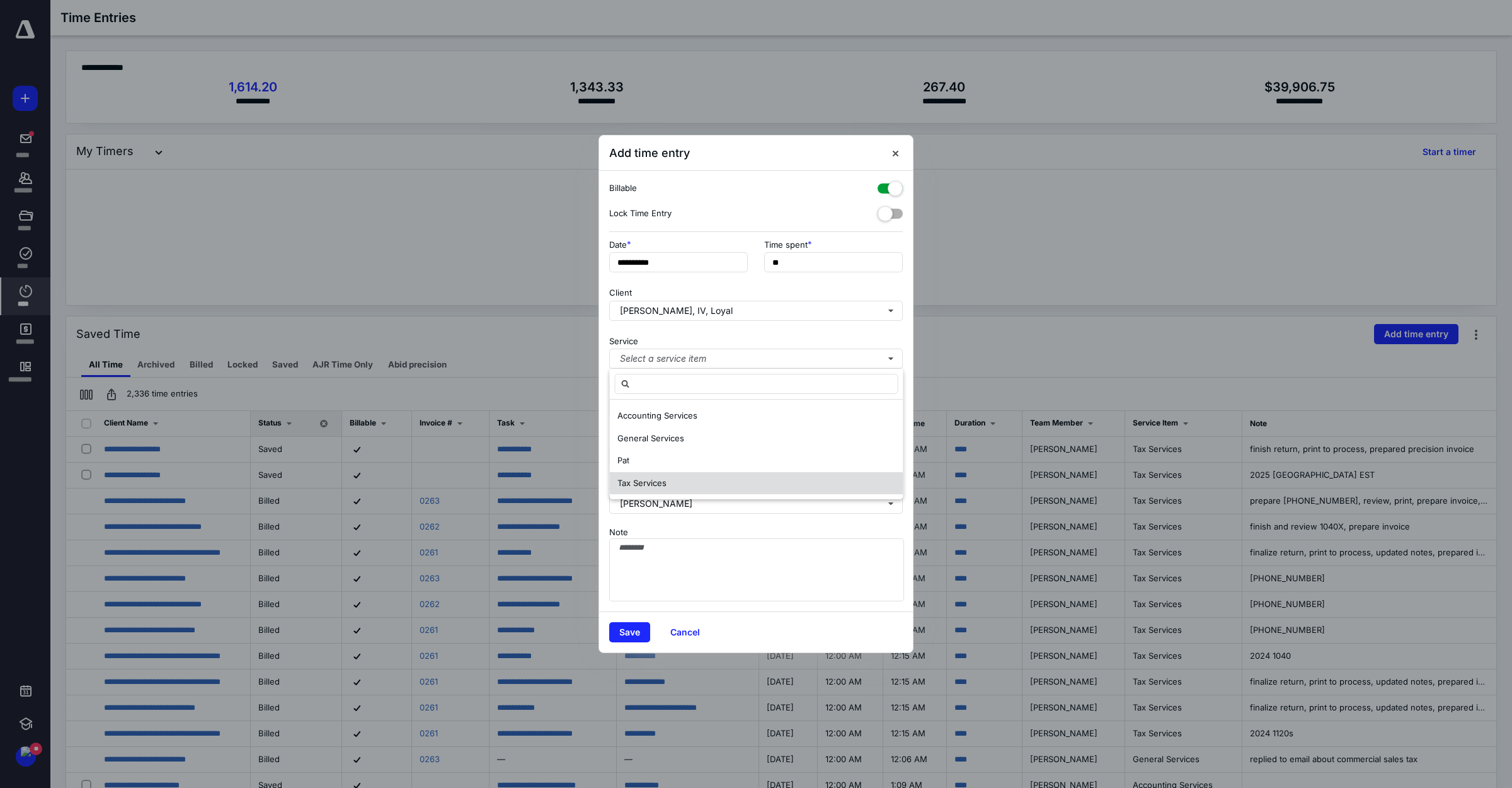 click on "Tax Services" at bounding box center (757, 484) 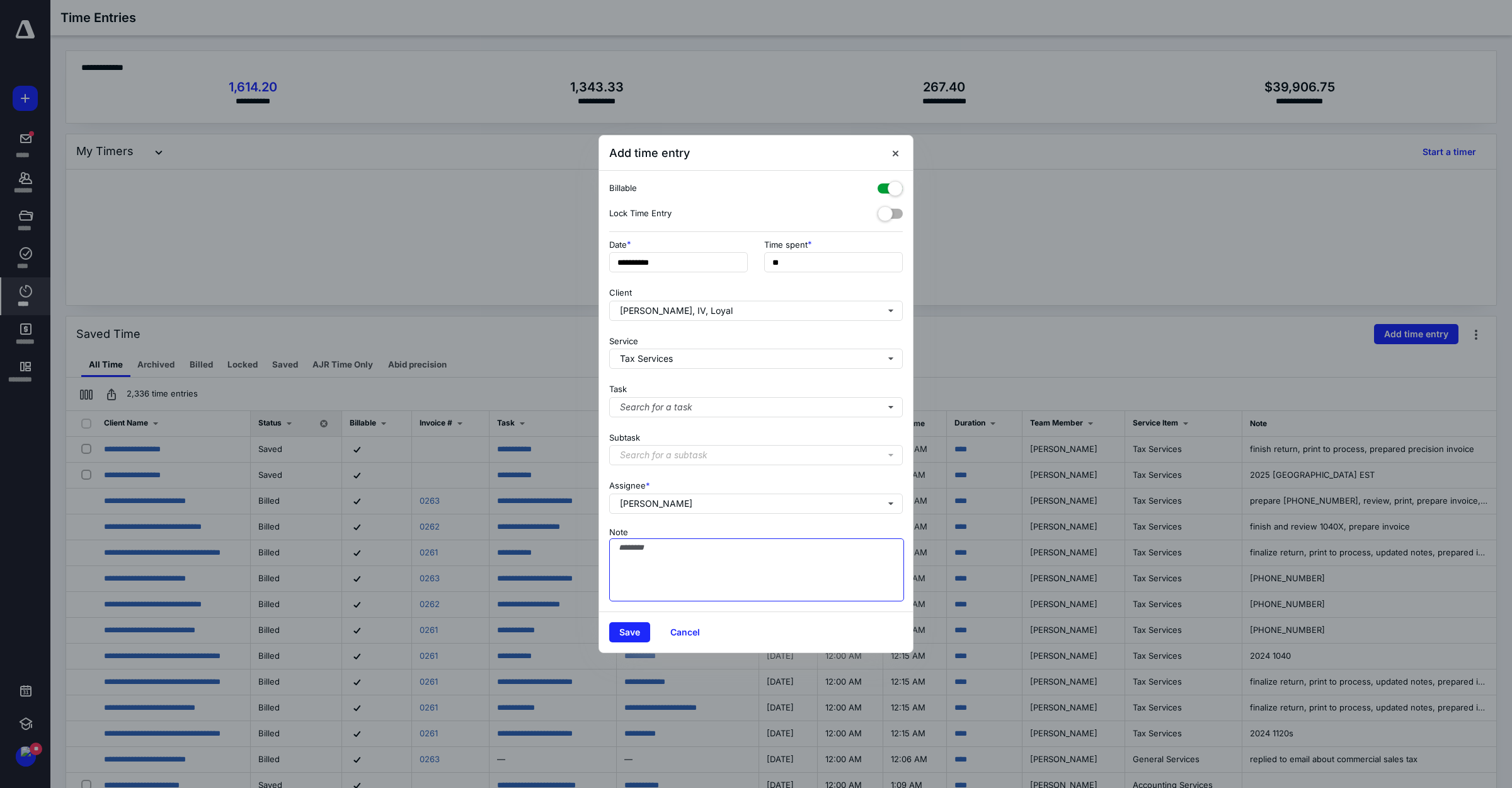 click on "Note" at bounding box center (757, 570) 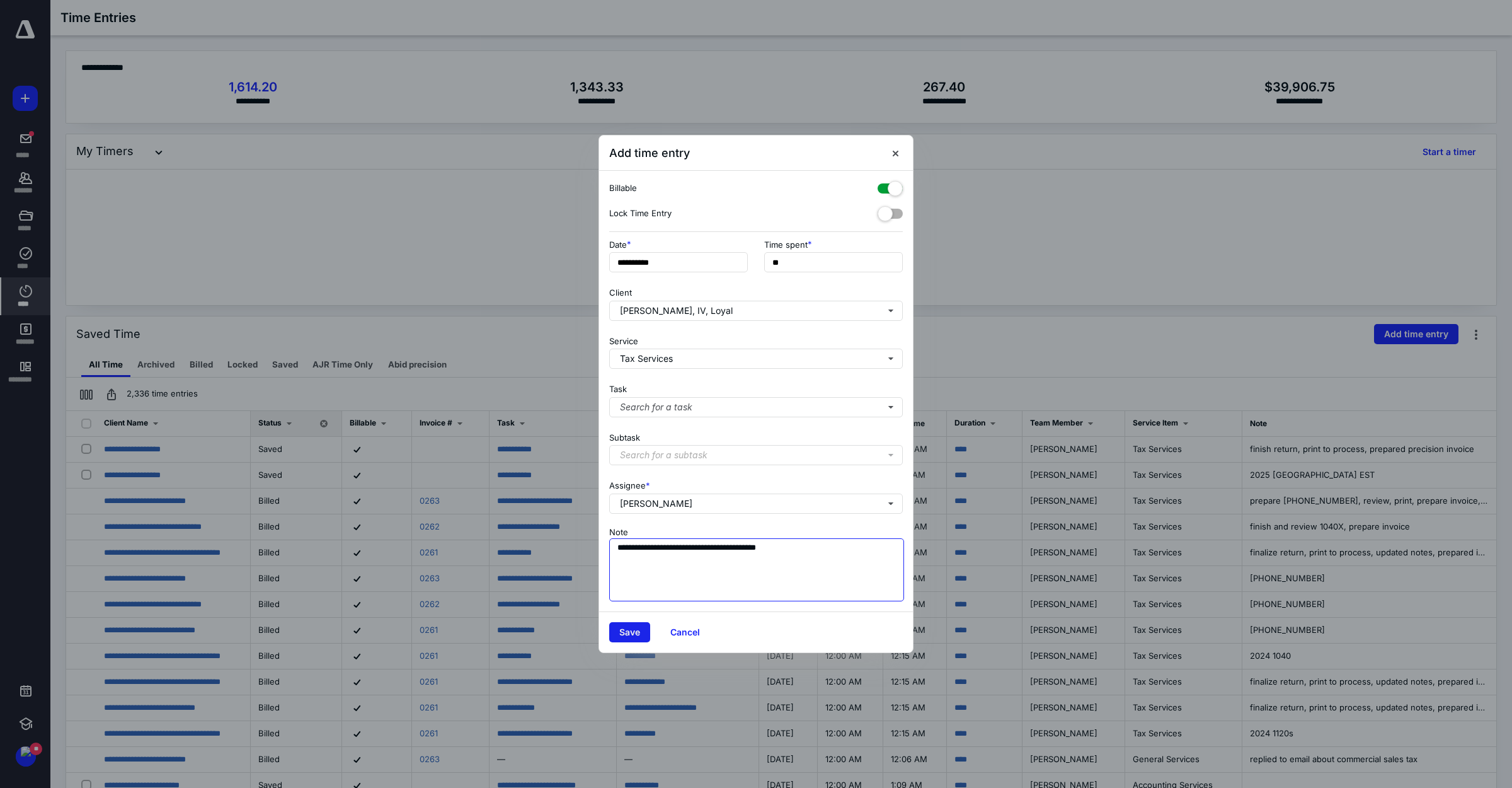 type on "**********" 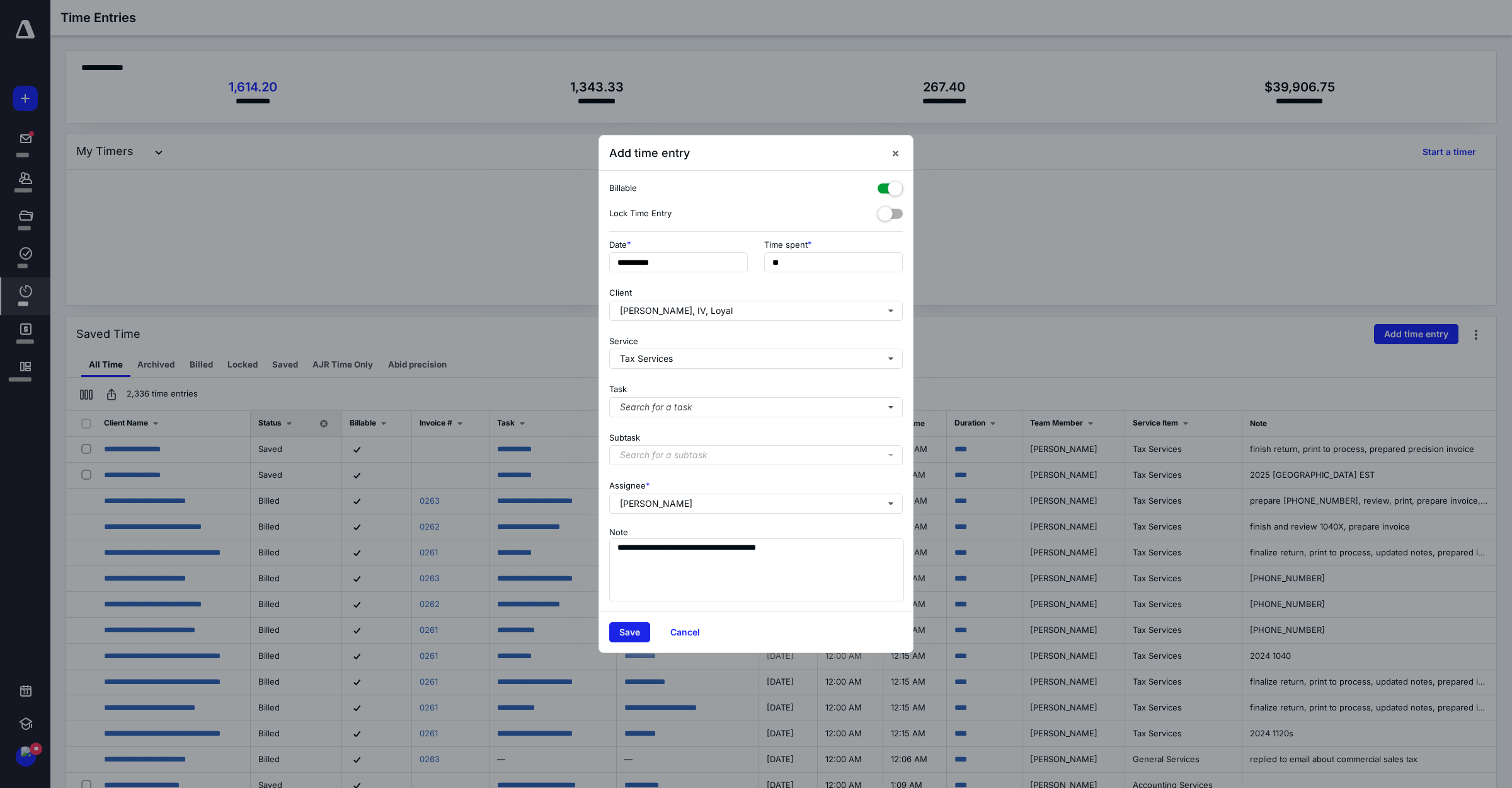 click on "Save" at bounding box center (629, 632) 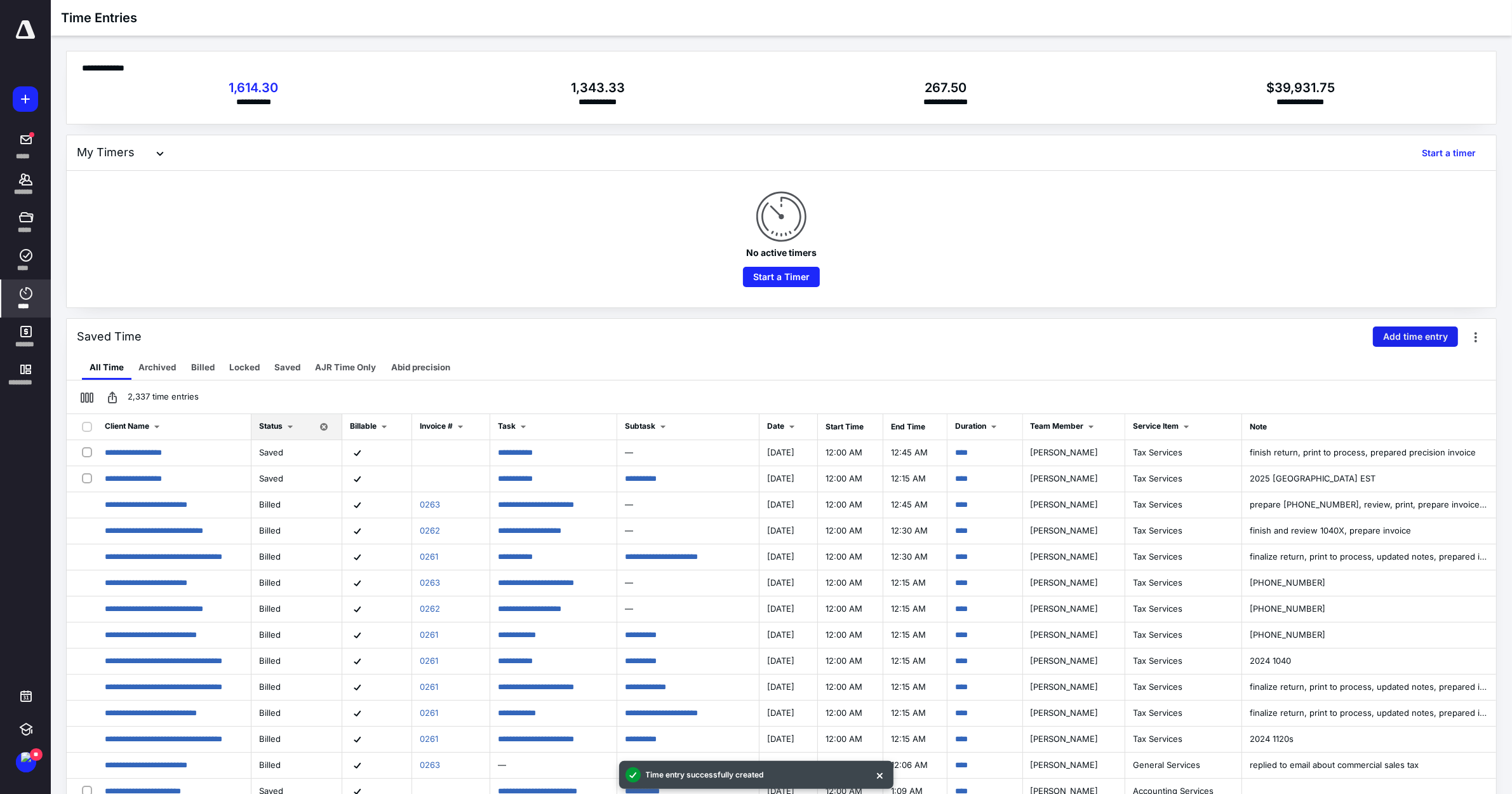 click on "Add time entry" at bounding box center (1415, 337) 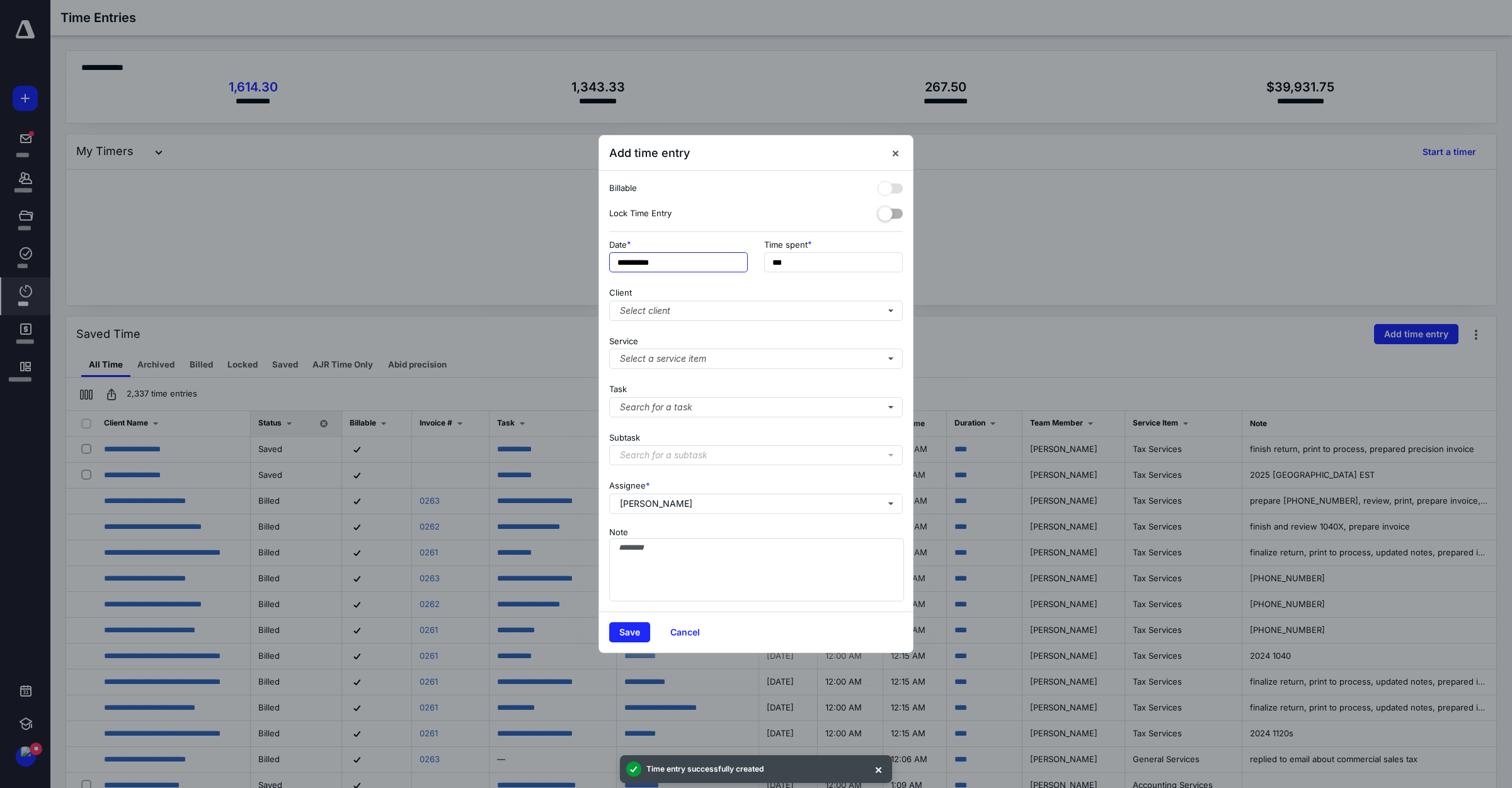 click on "**********" at bounding box center (679, 262) 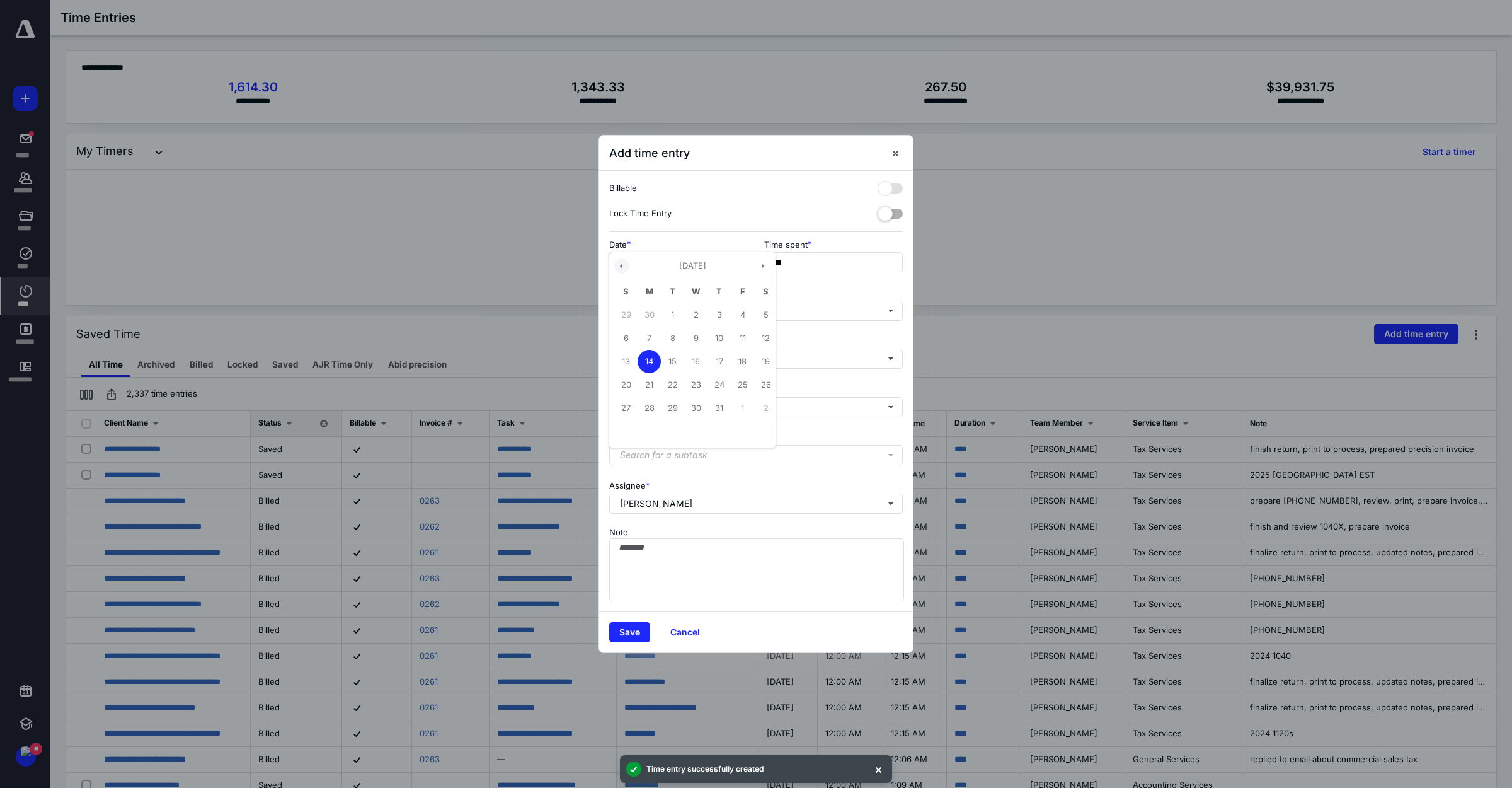 click at bounding box center [622, 266] 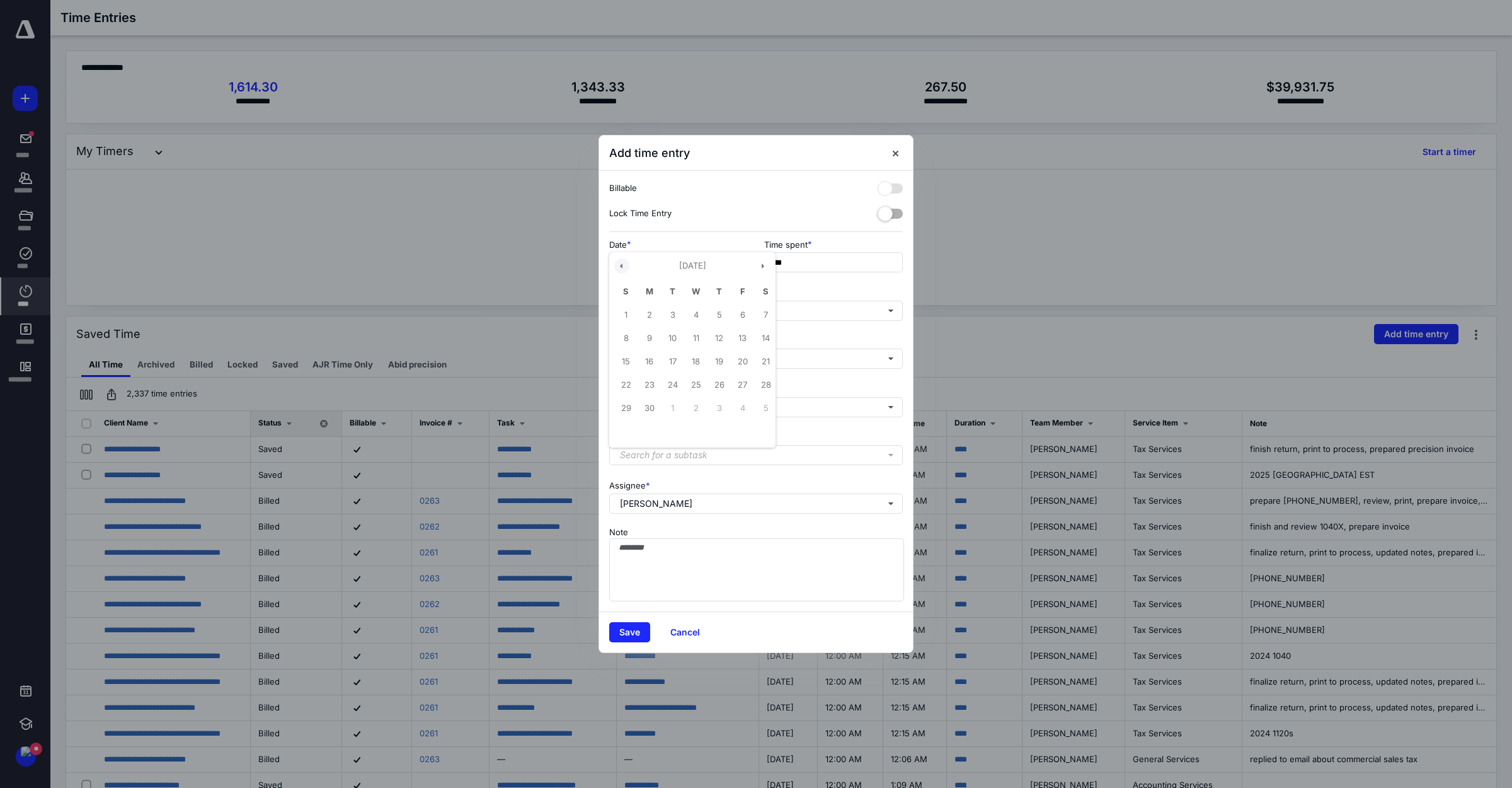 click at bounding box center [622, 266] 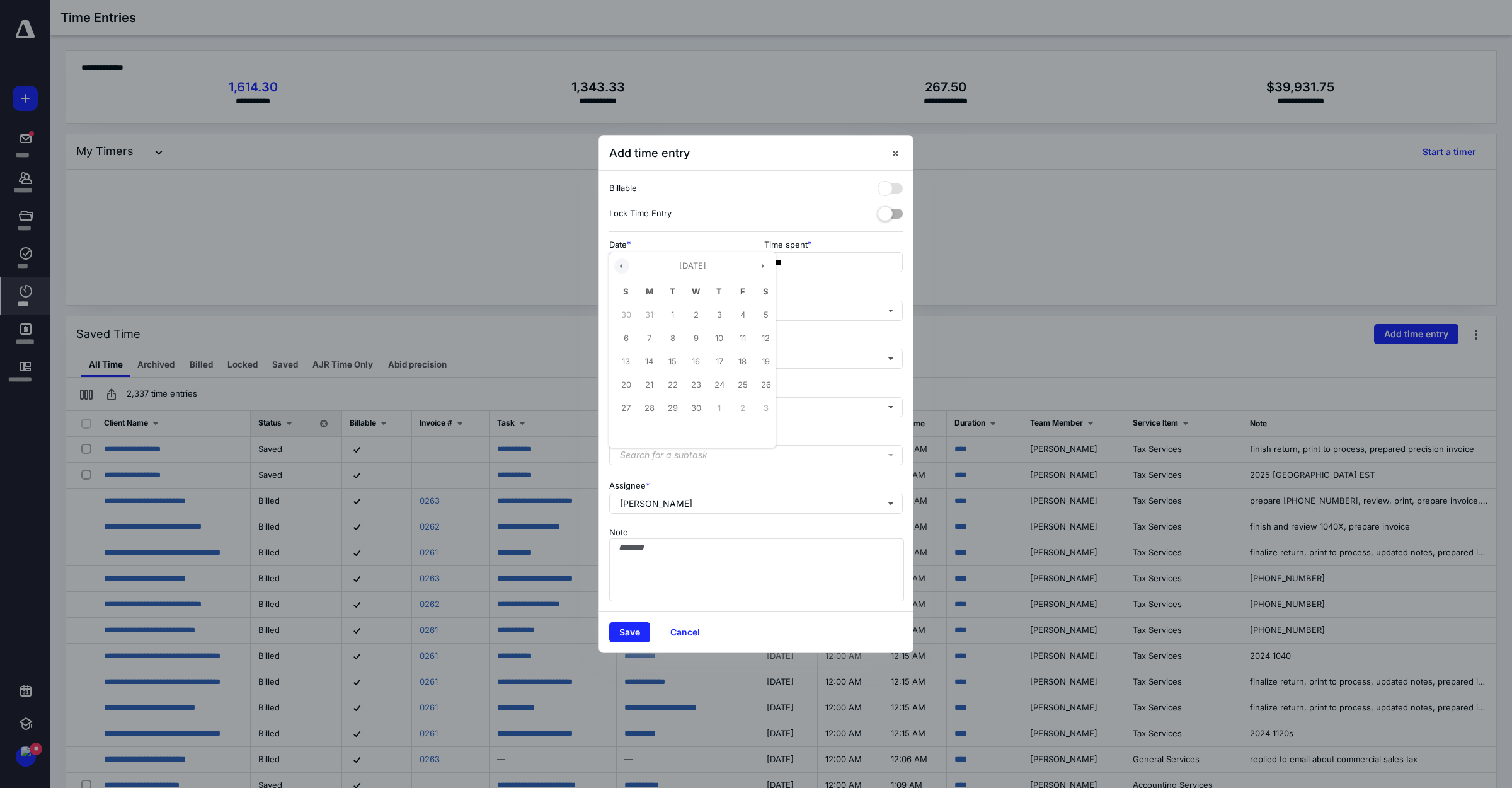 click at bounding box center (622, 266) 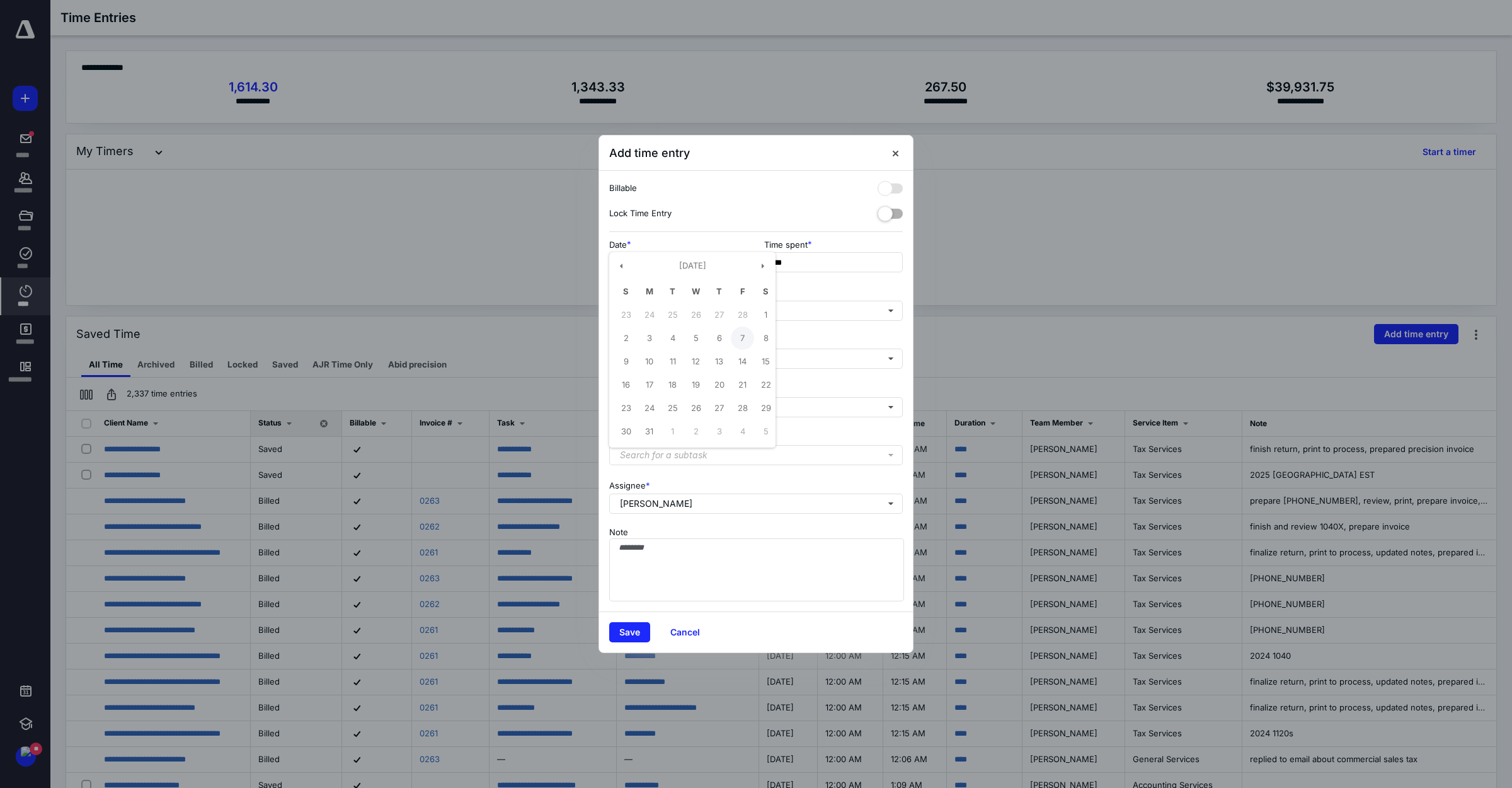 click on "7" at bounding box center [742, 338] 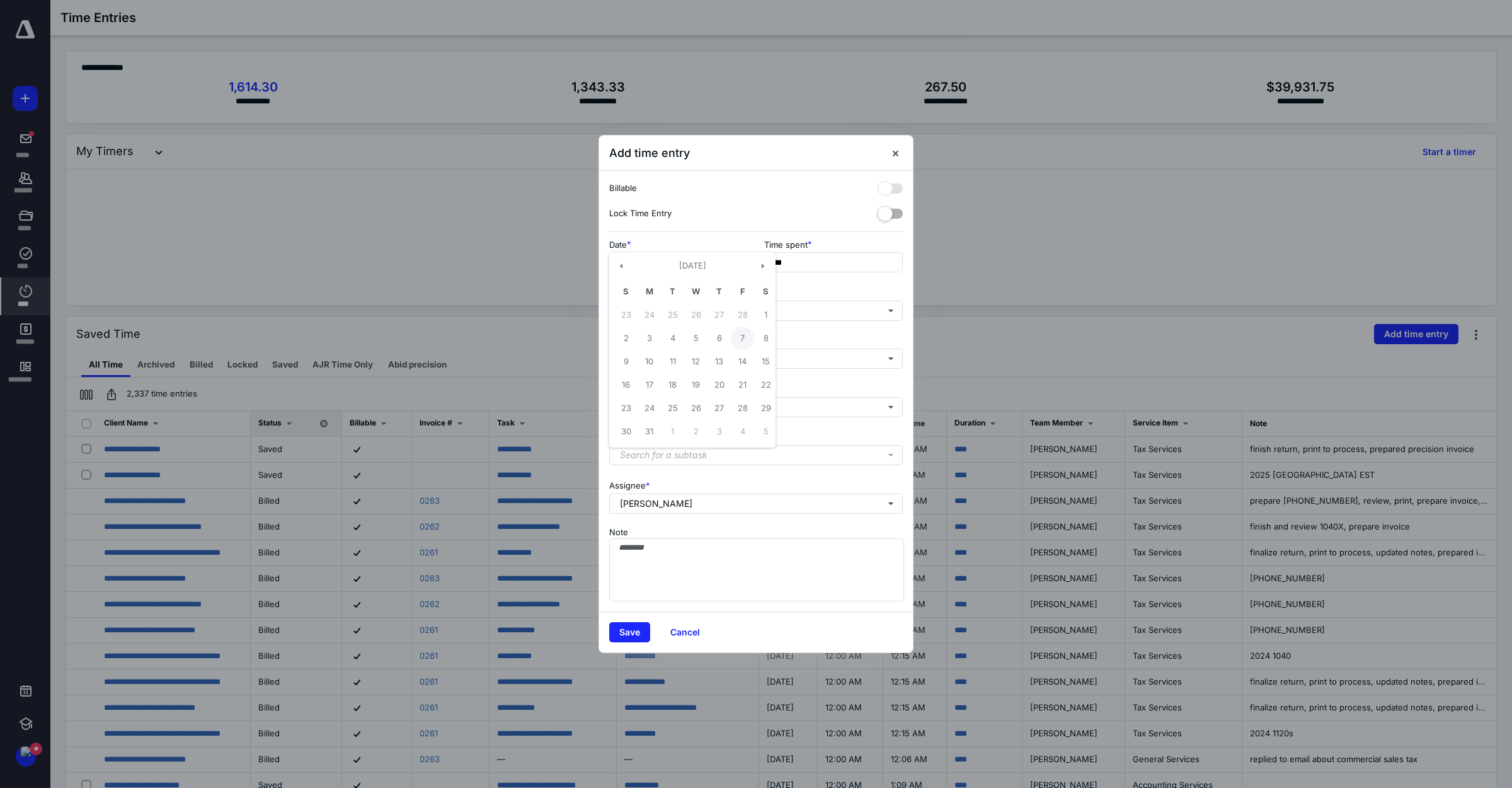 type on "**********" 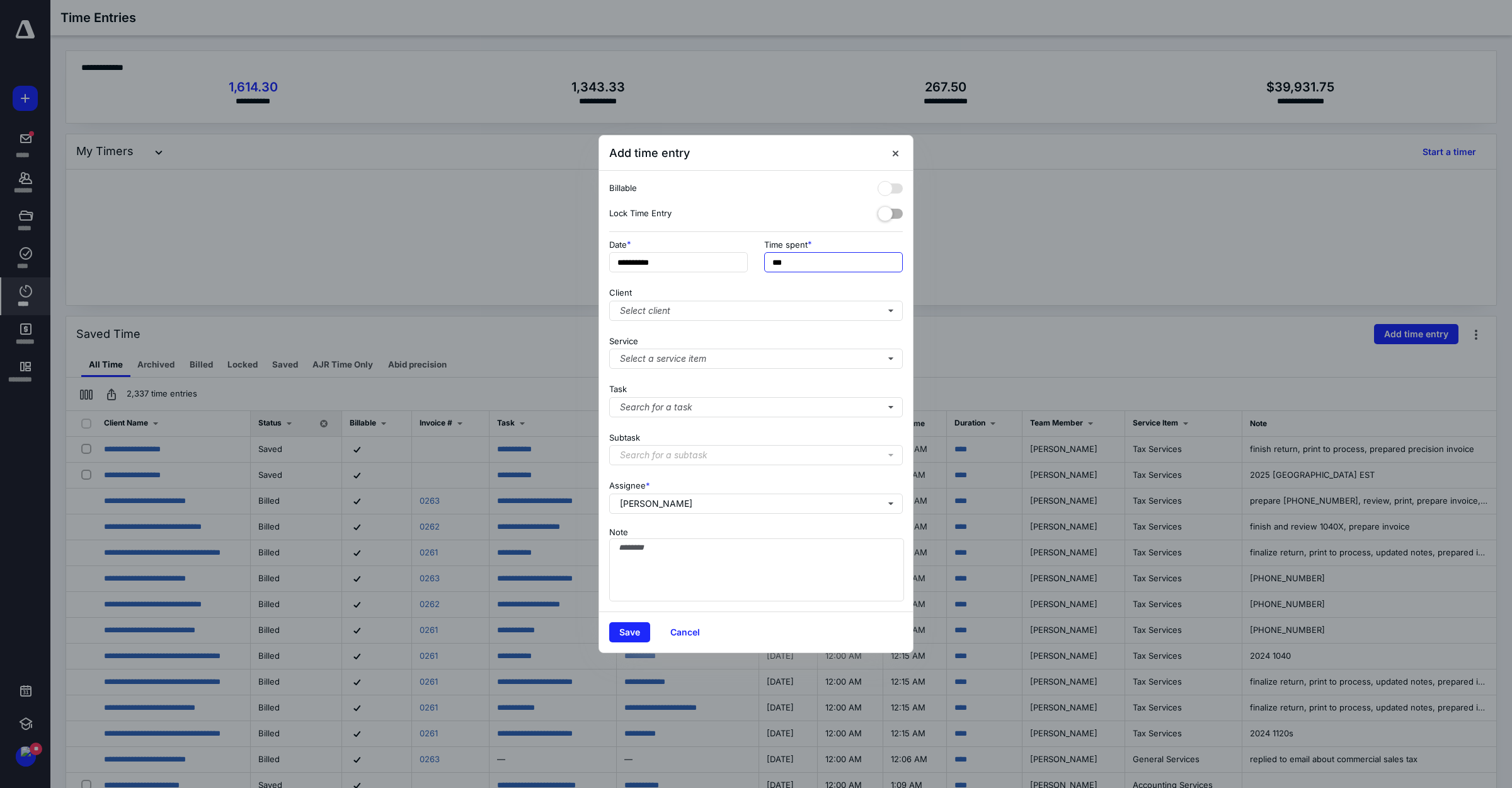 drag, startPoint x: 795, startPoint y: 262, endPoint x: 704, endPoint y: 251, distance: 91.66242 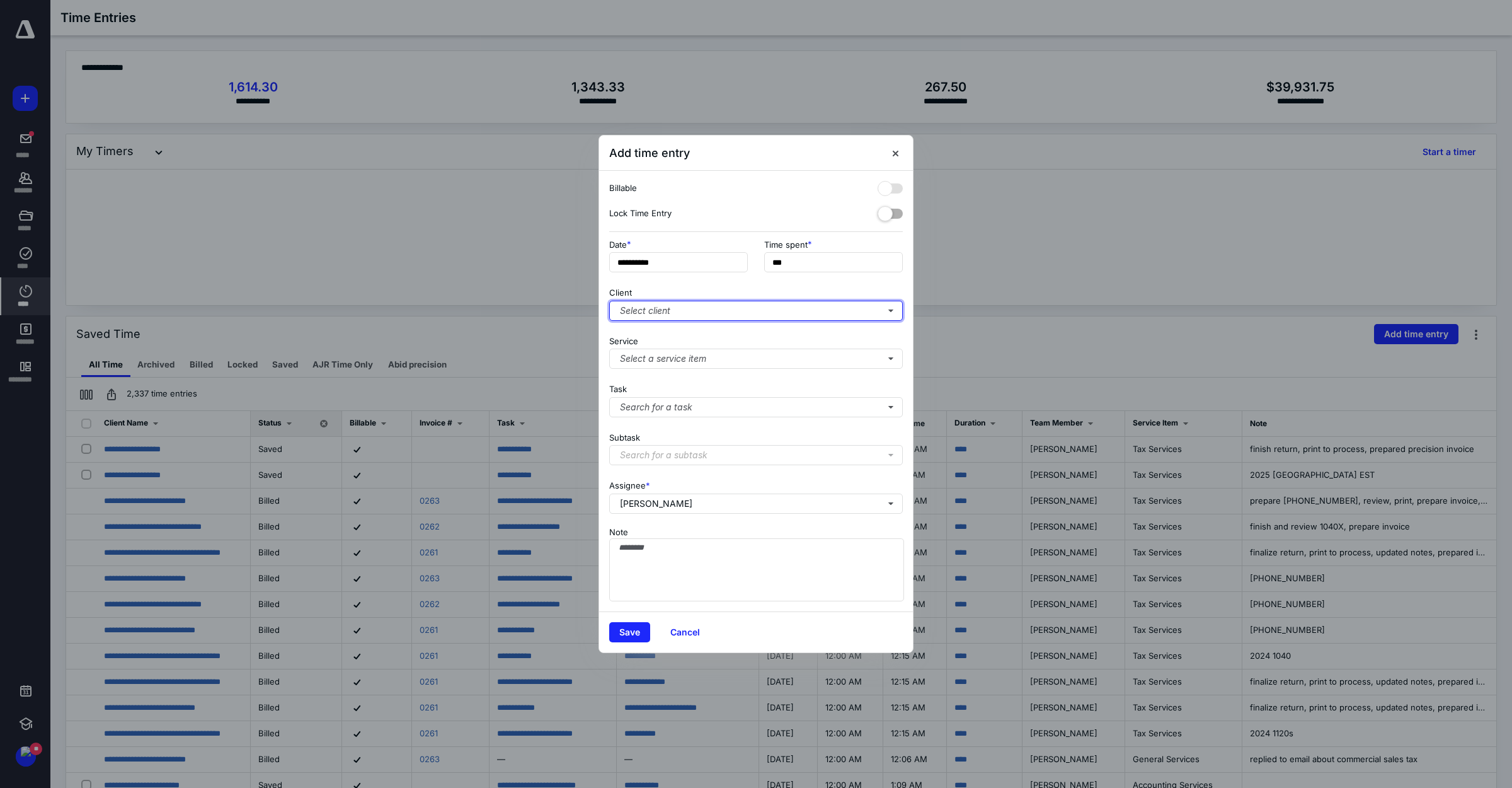 type on "**" 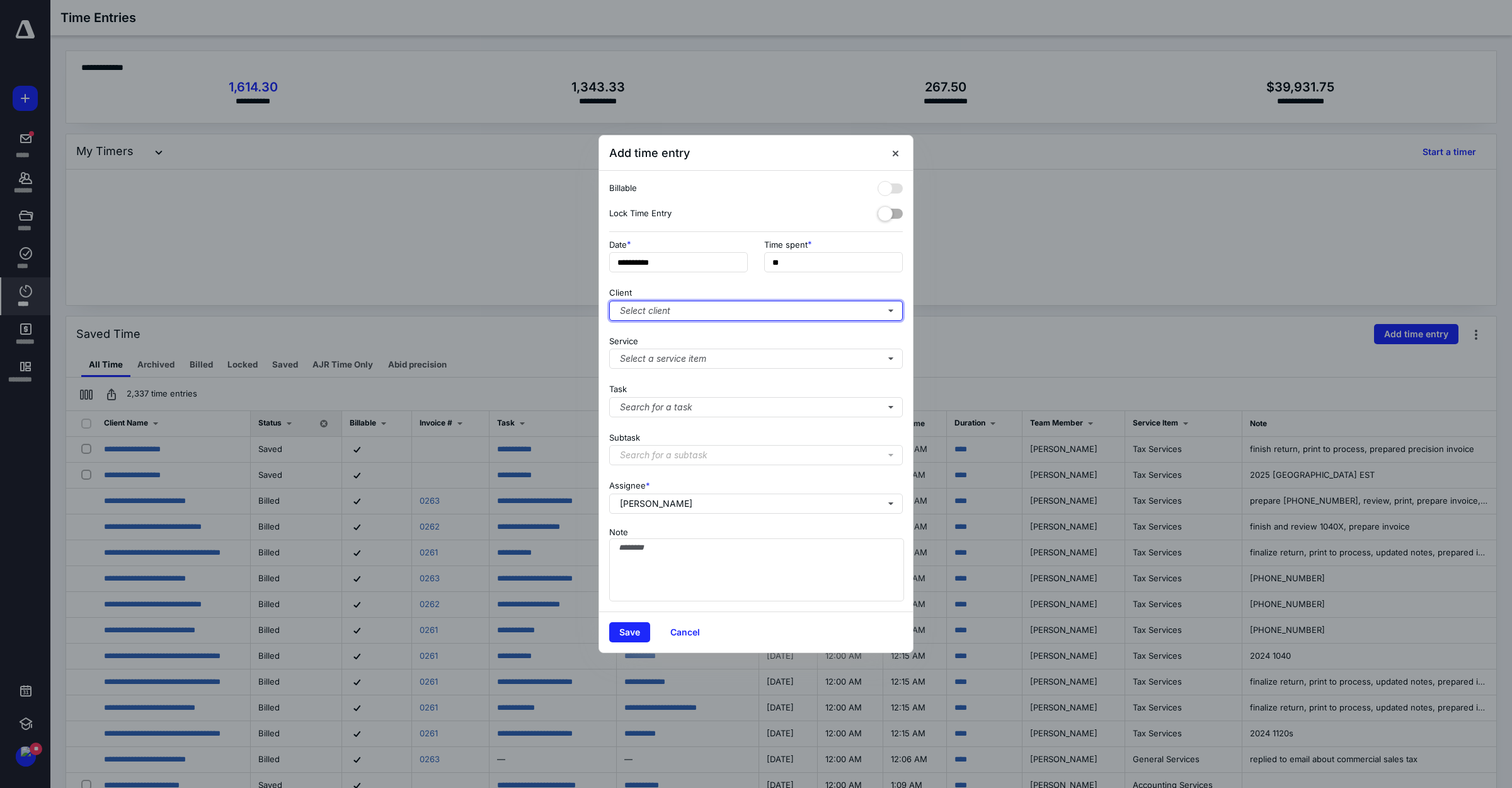 type 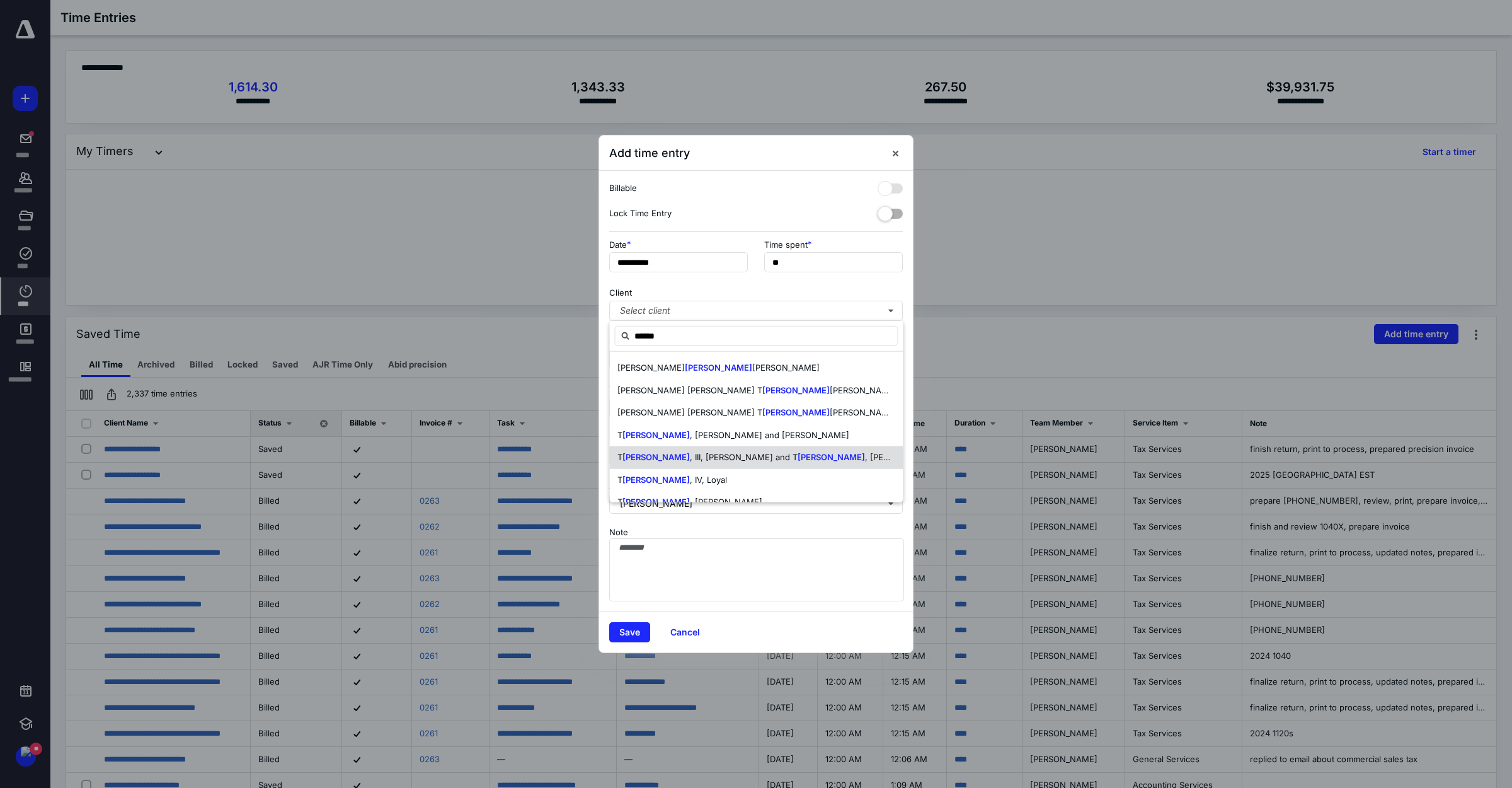 drag, startPoint x: 763, startPoint y: 456, endPoint x: 755, endPoint y: 440, distance: 17.888544 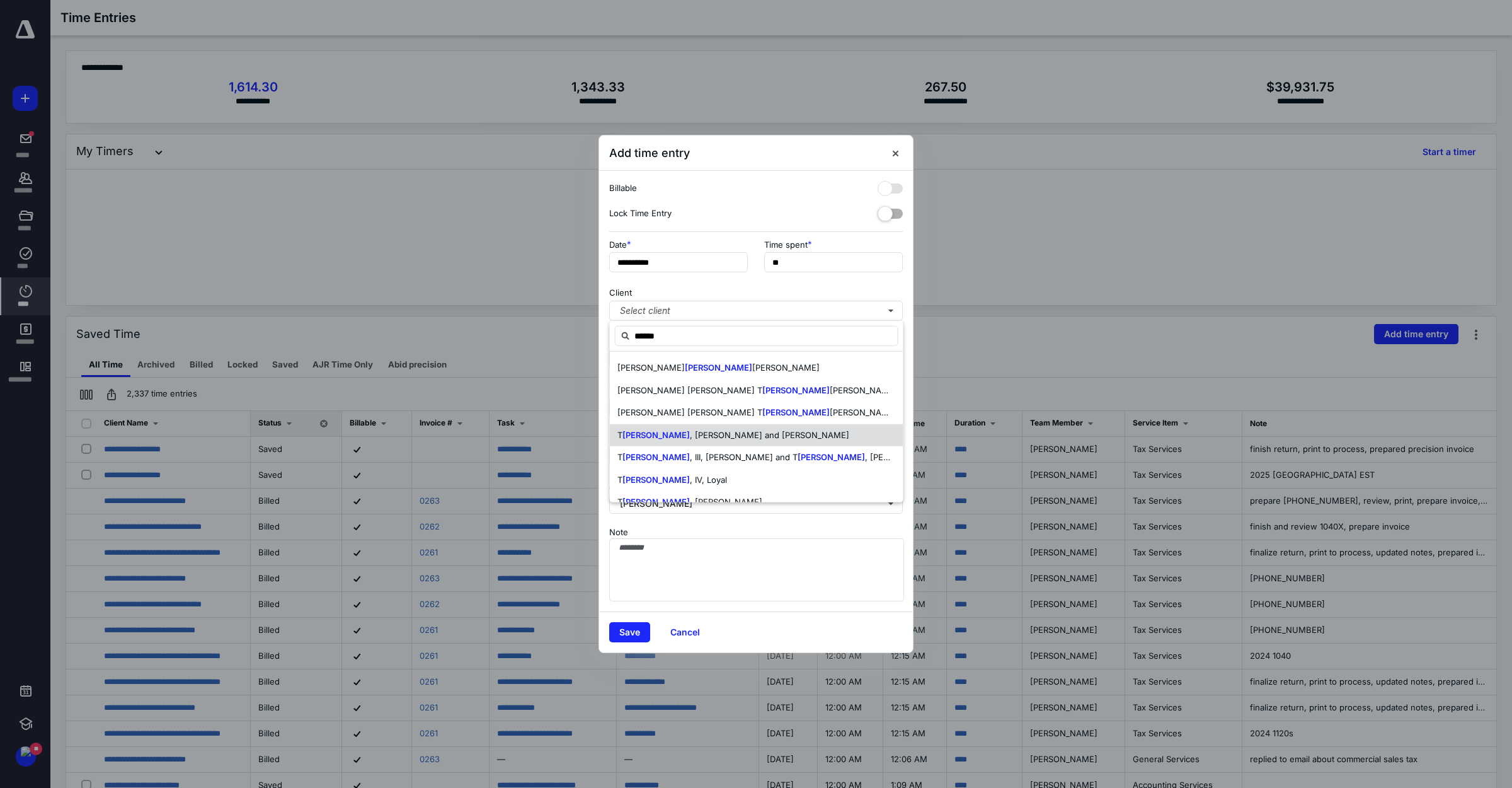click on "[PERSON_NAME] , III, [PERSON_NAME] and [PERSON_NAME]" at bounding box center (757, 458) 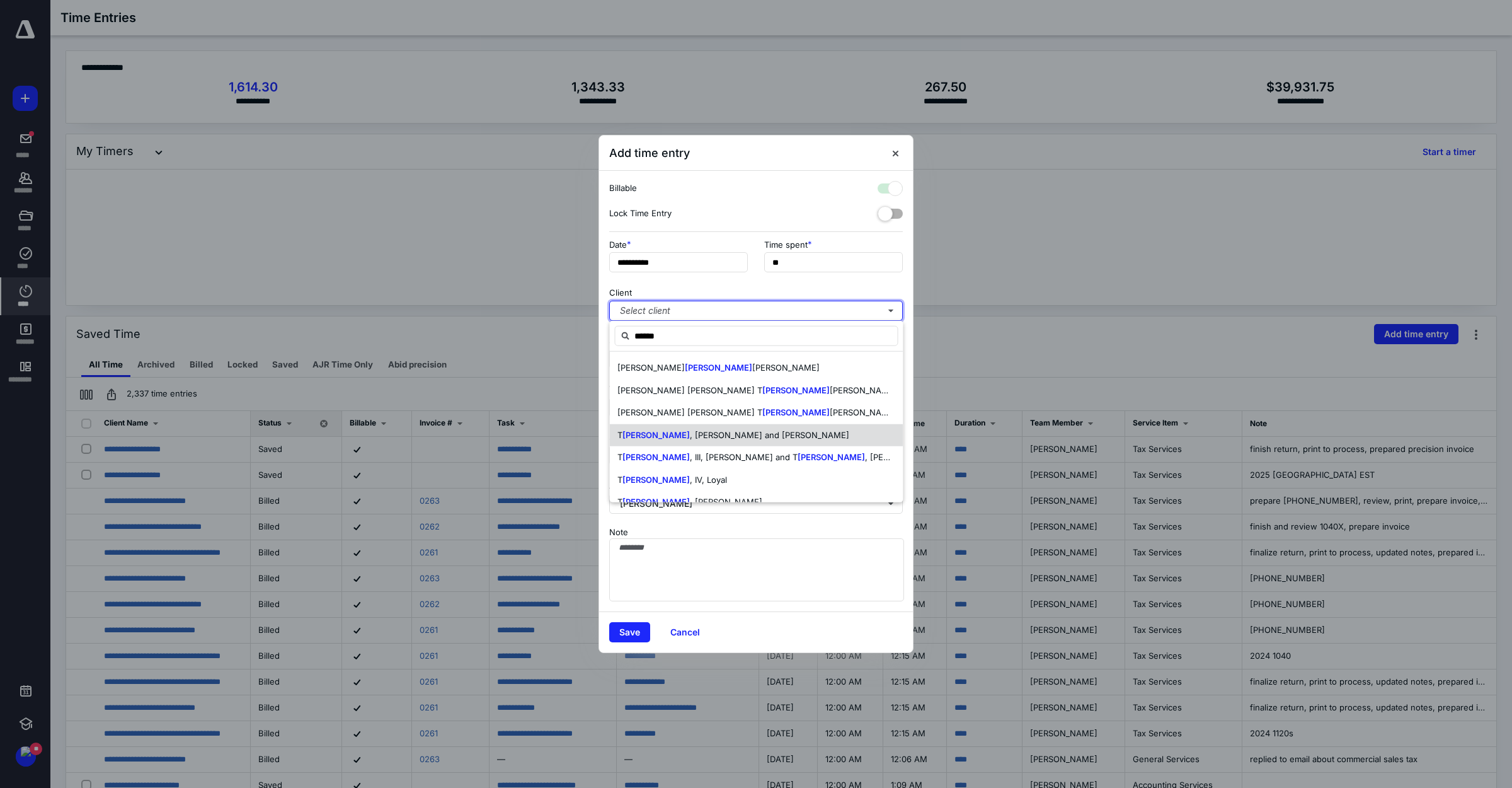 checkbox on "true" 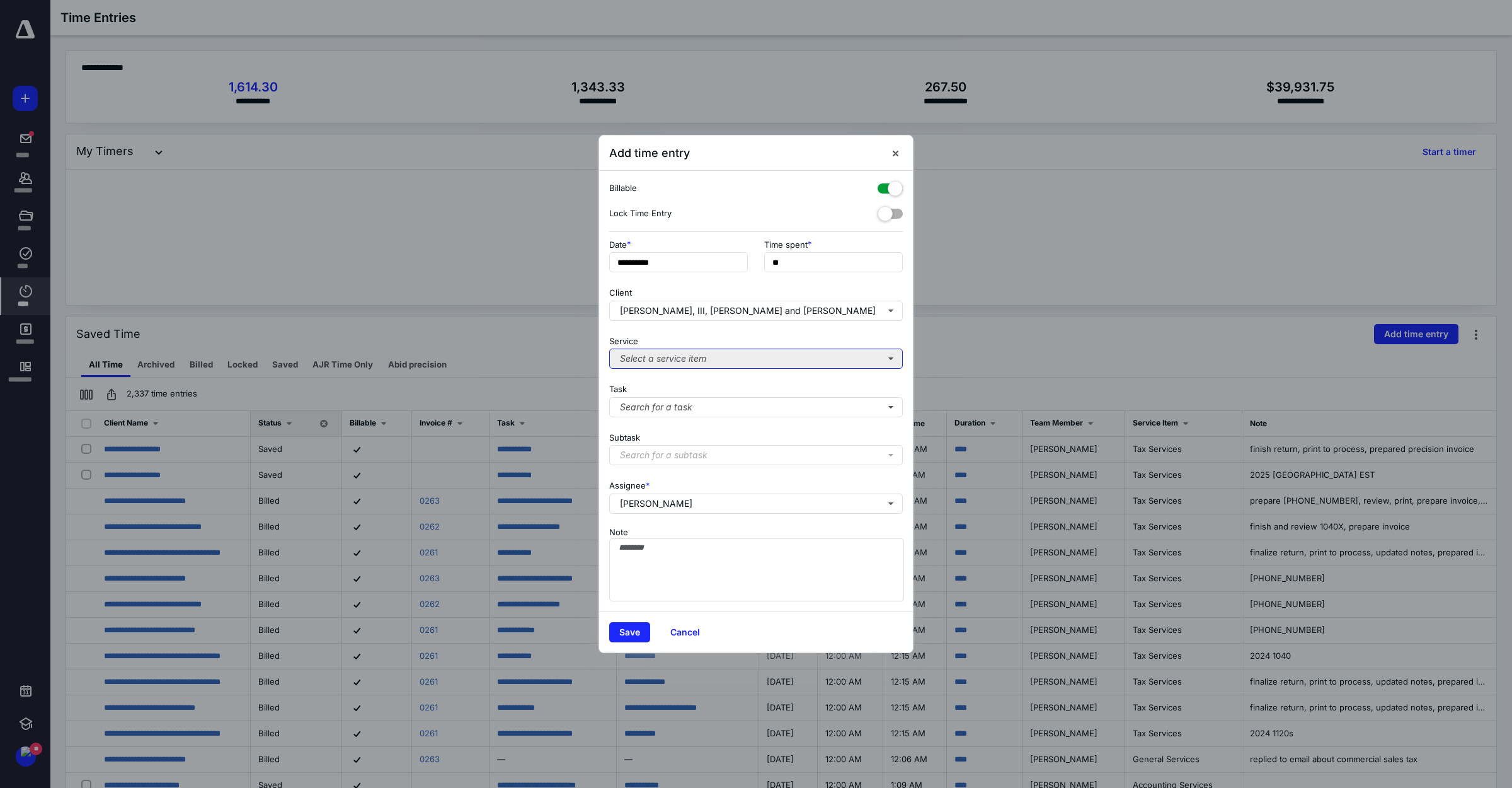 click on "Select a service item" at bounding box center [756, 359] 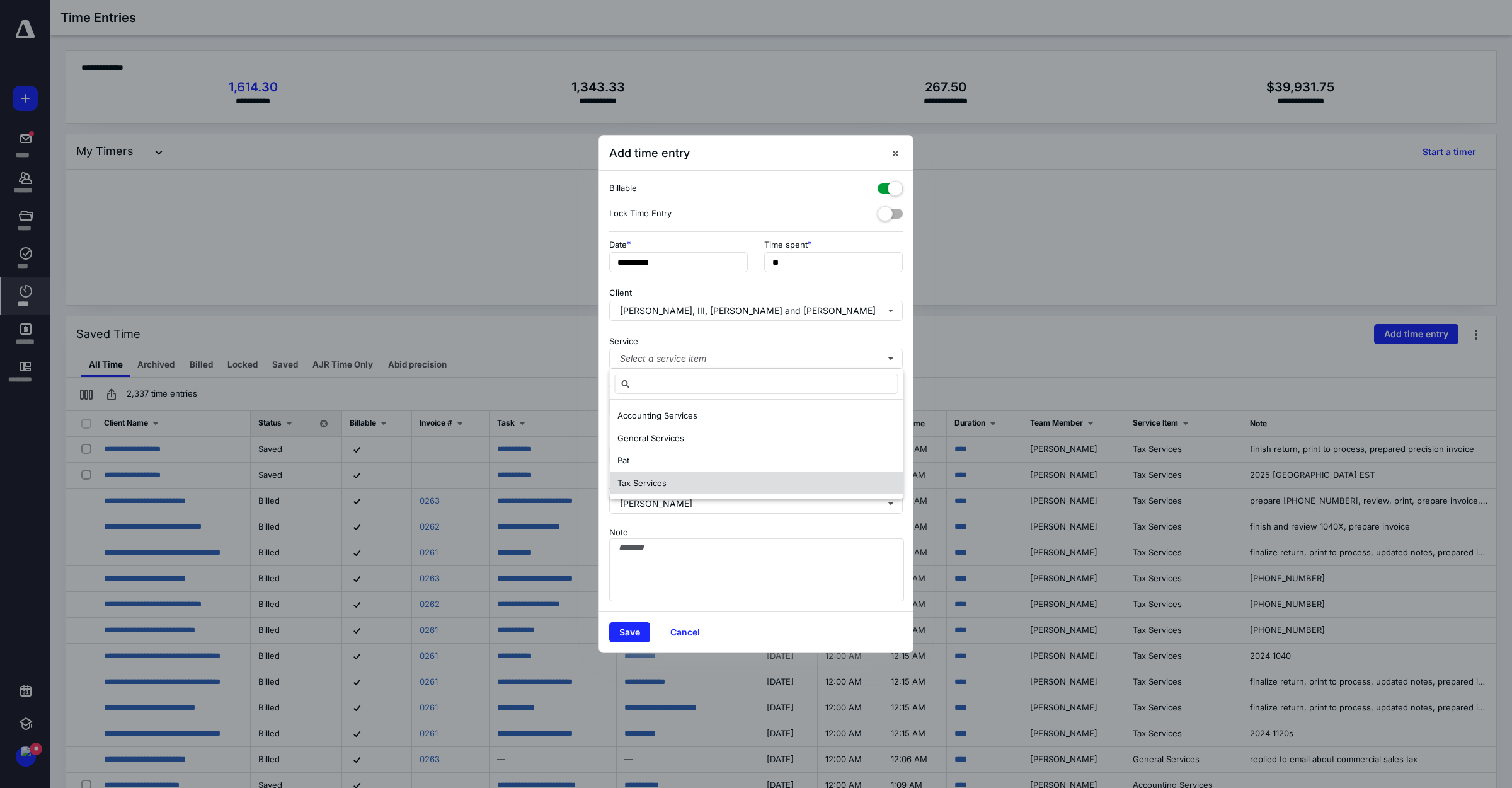 click on "Tax Services" at bounding box center (757, 484) 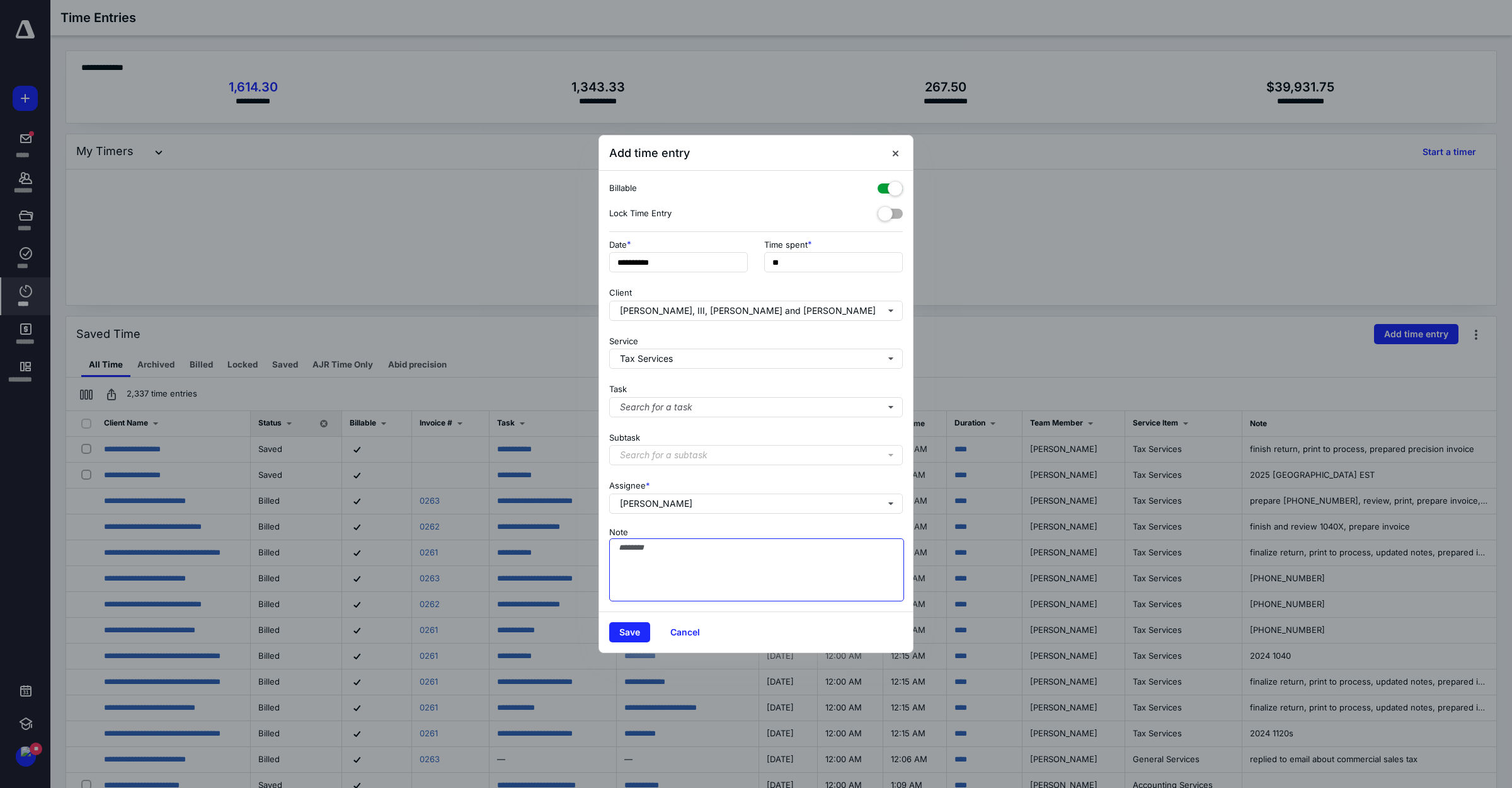 click on "Note" at bounding box center (757, 570) 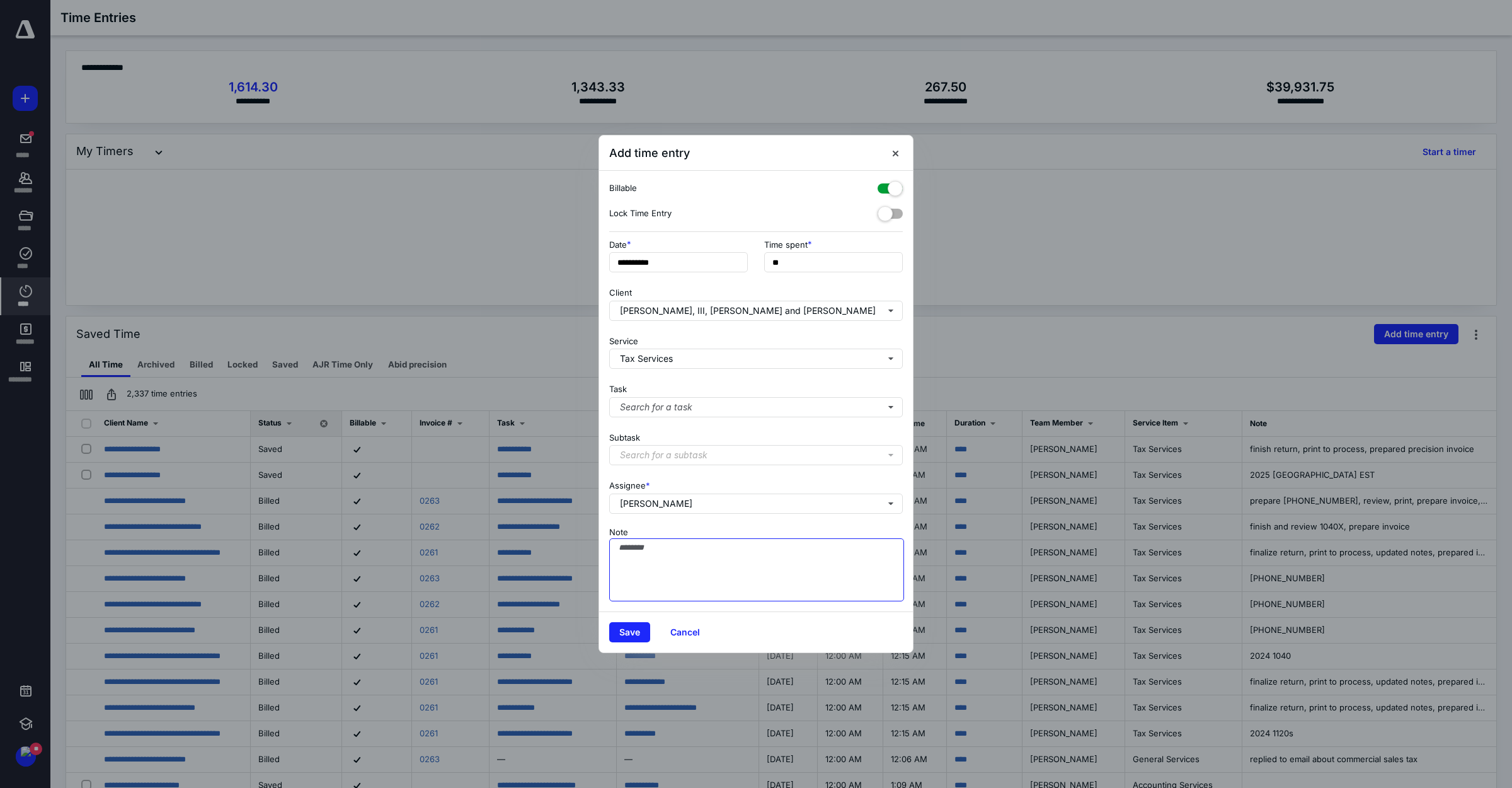 paste on "**********" 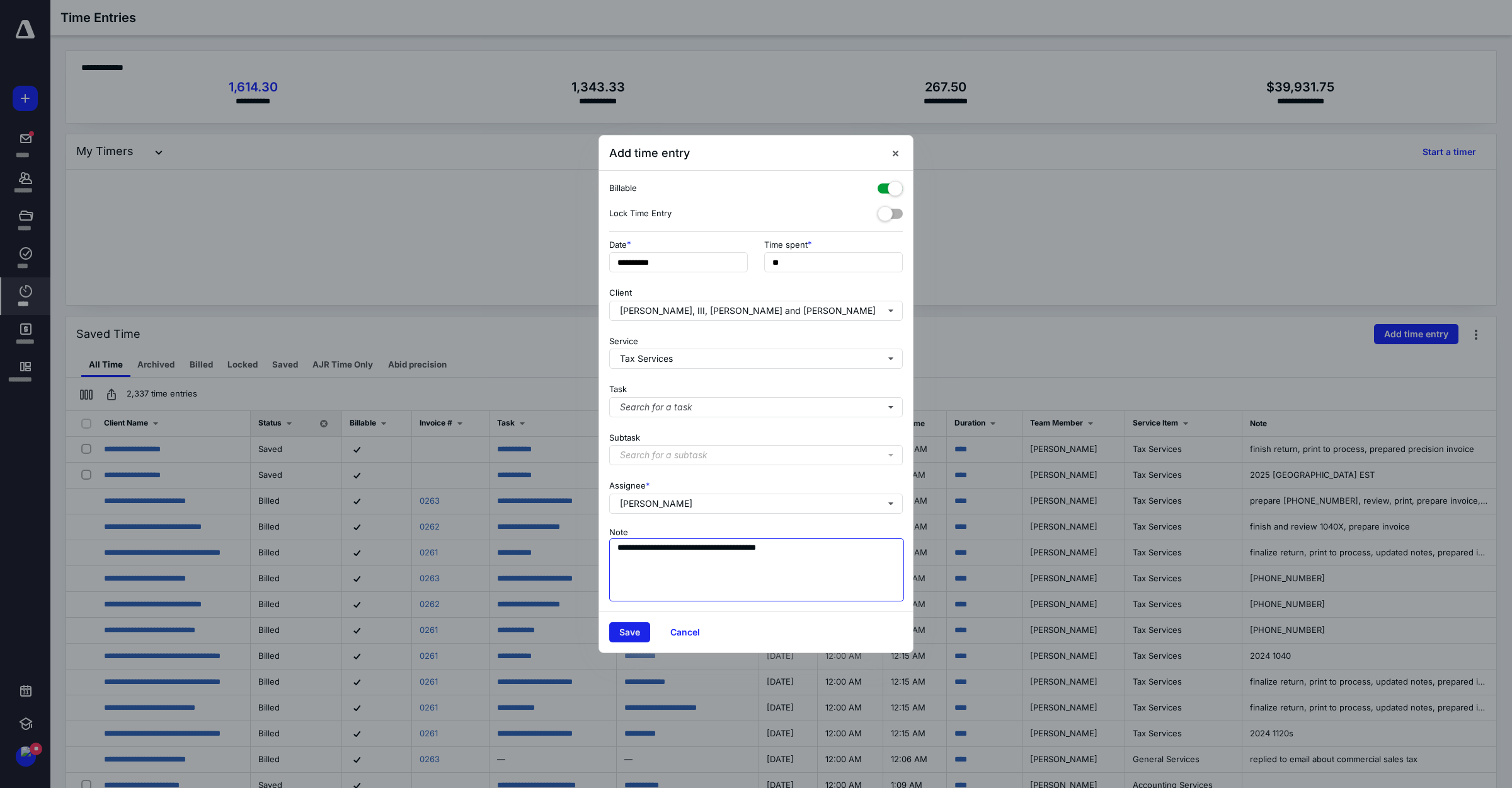 type on "**********" 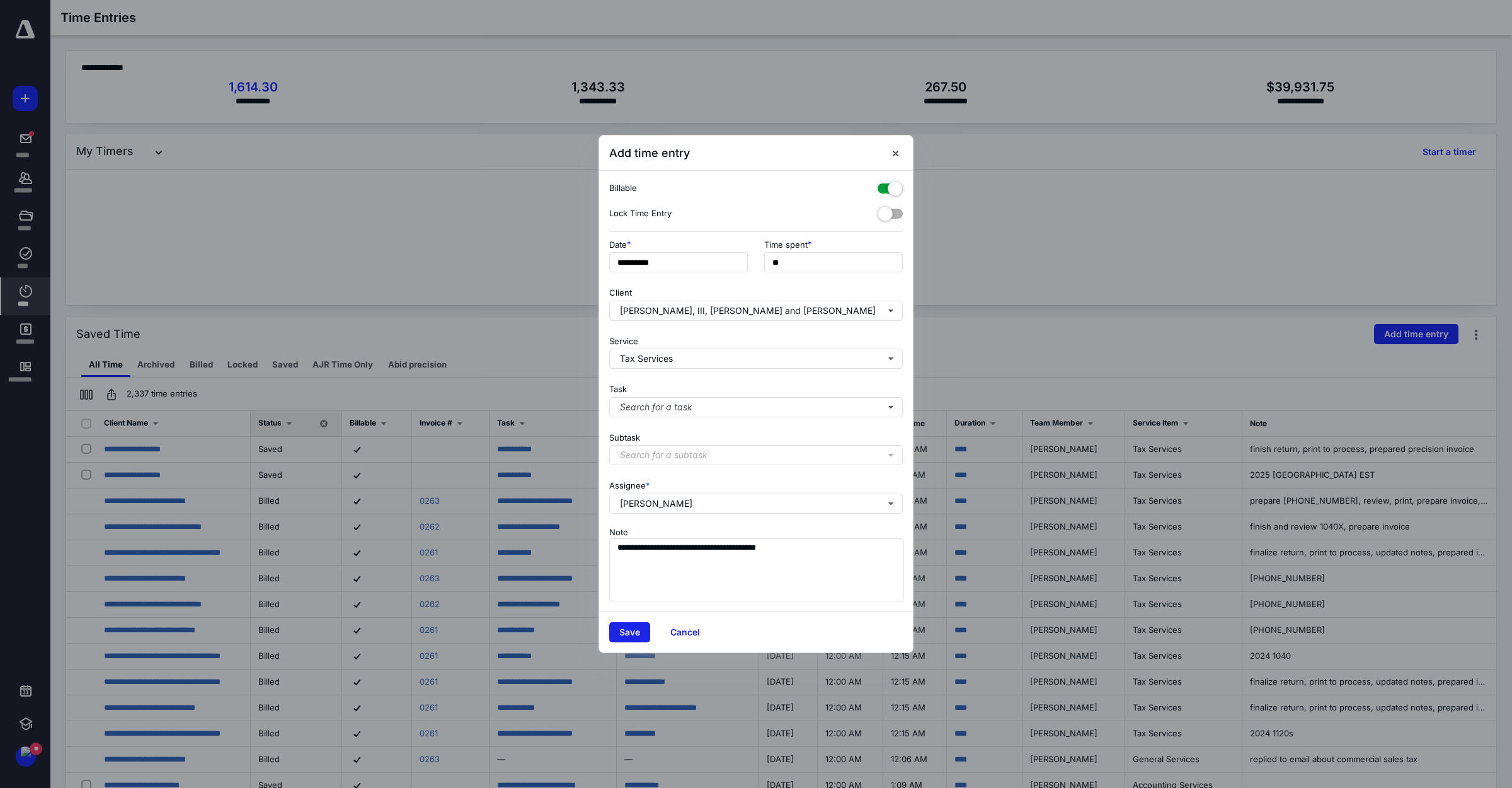 click on "Save" at bounding box center (629, 632) 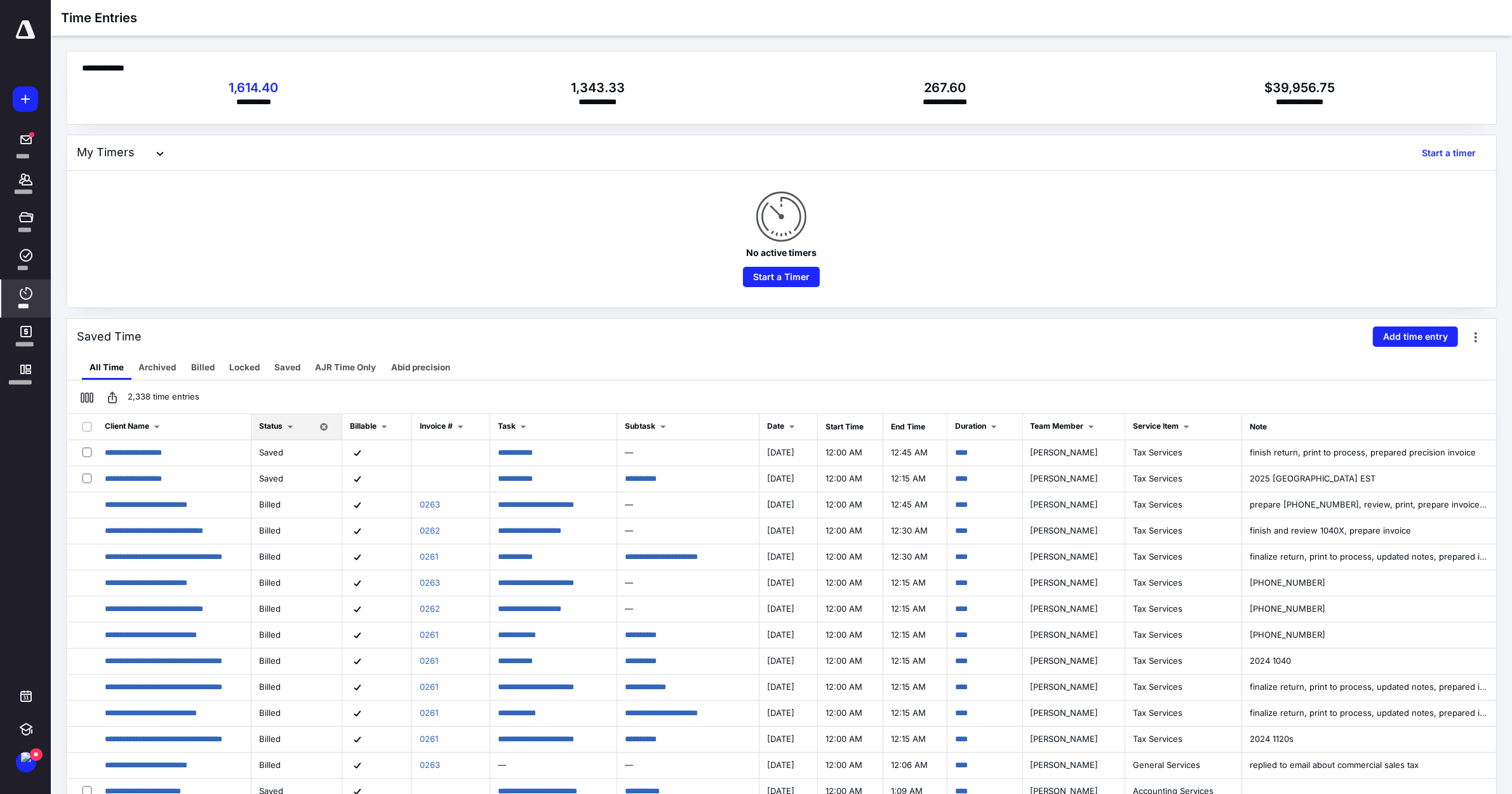 click on "Client Name" at bounding box center [127, 426] 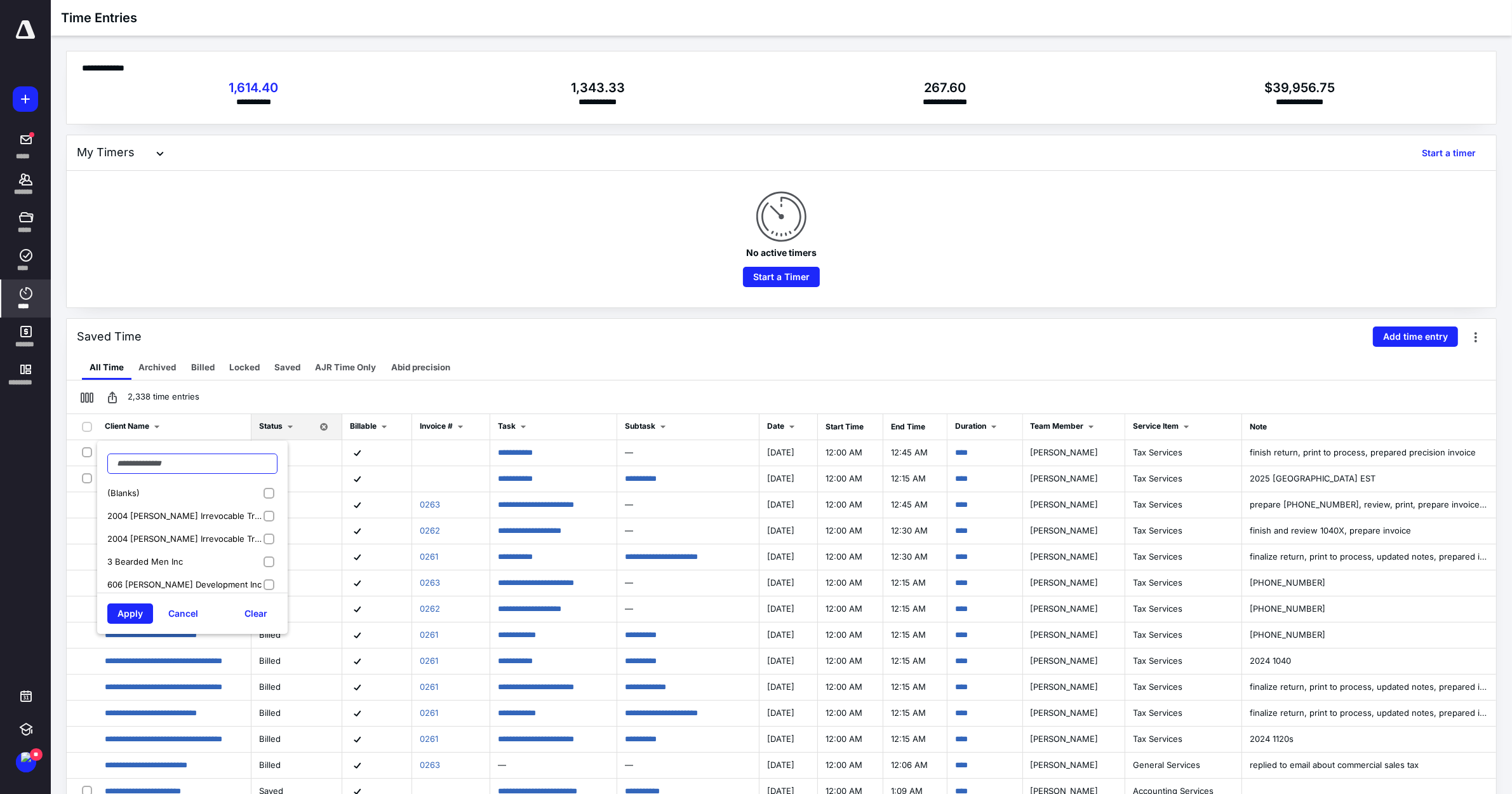 click at bounding box center (192, 464) 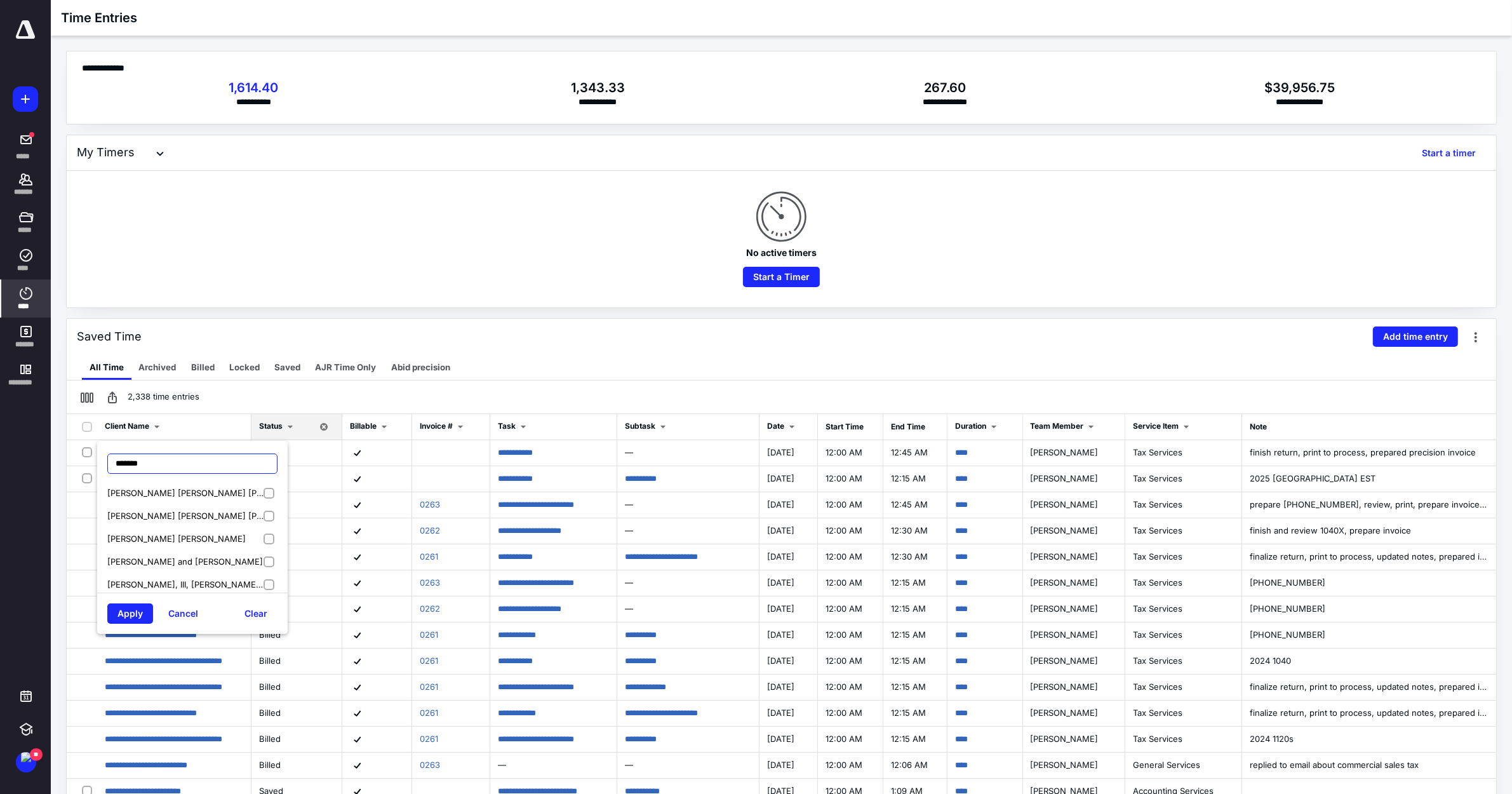 type on "*******" 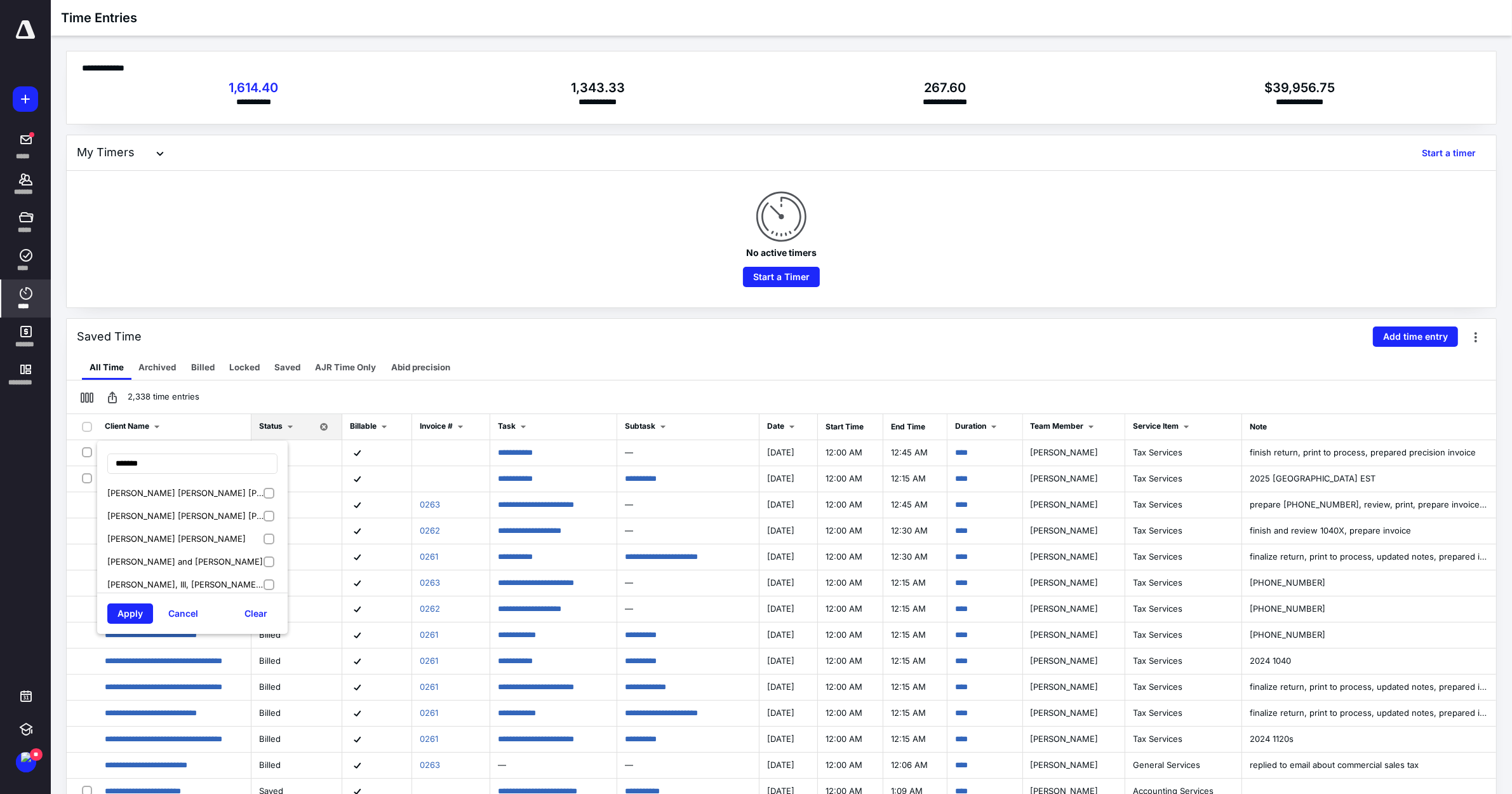 drag, startPoint x: 257, startPoint y: 492, endPoint x: 253, endPoint y: 513, distance: 21.377558 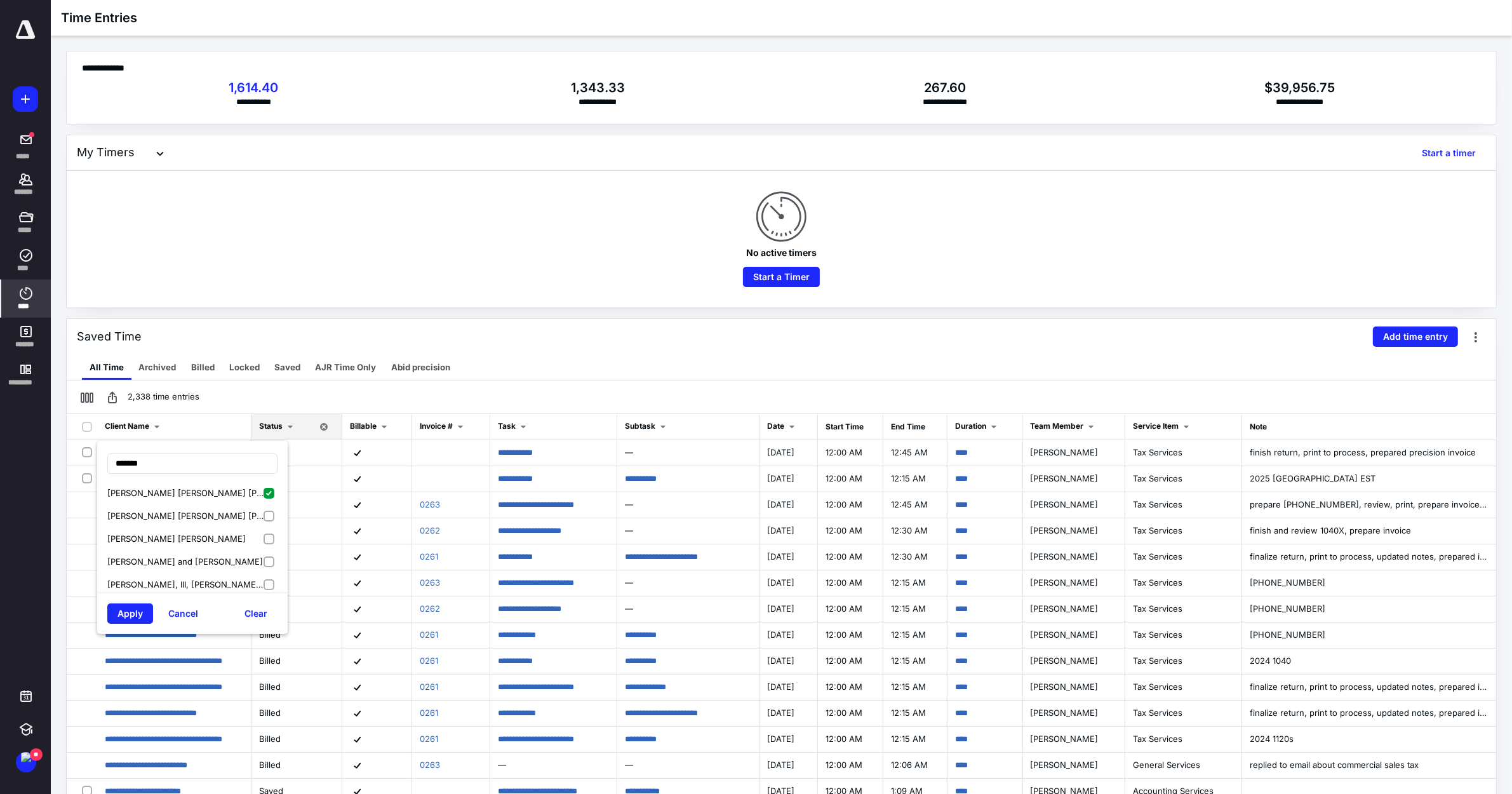 click on "[PERSON_NAME] [PERSON_NAME] [PERSON_NAME]" at bounding box center (192, 516) 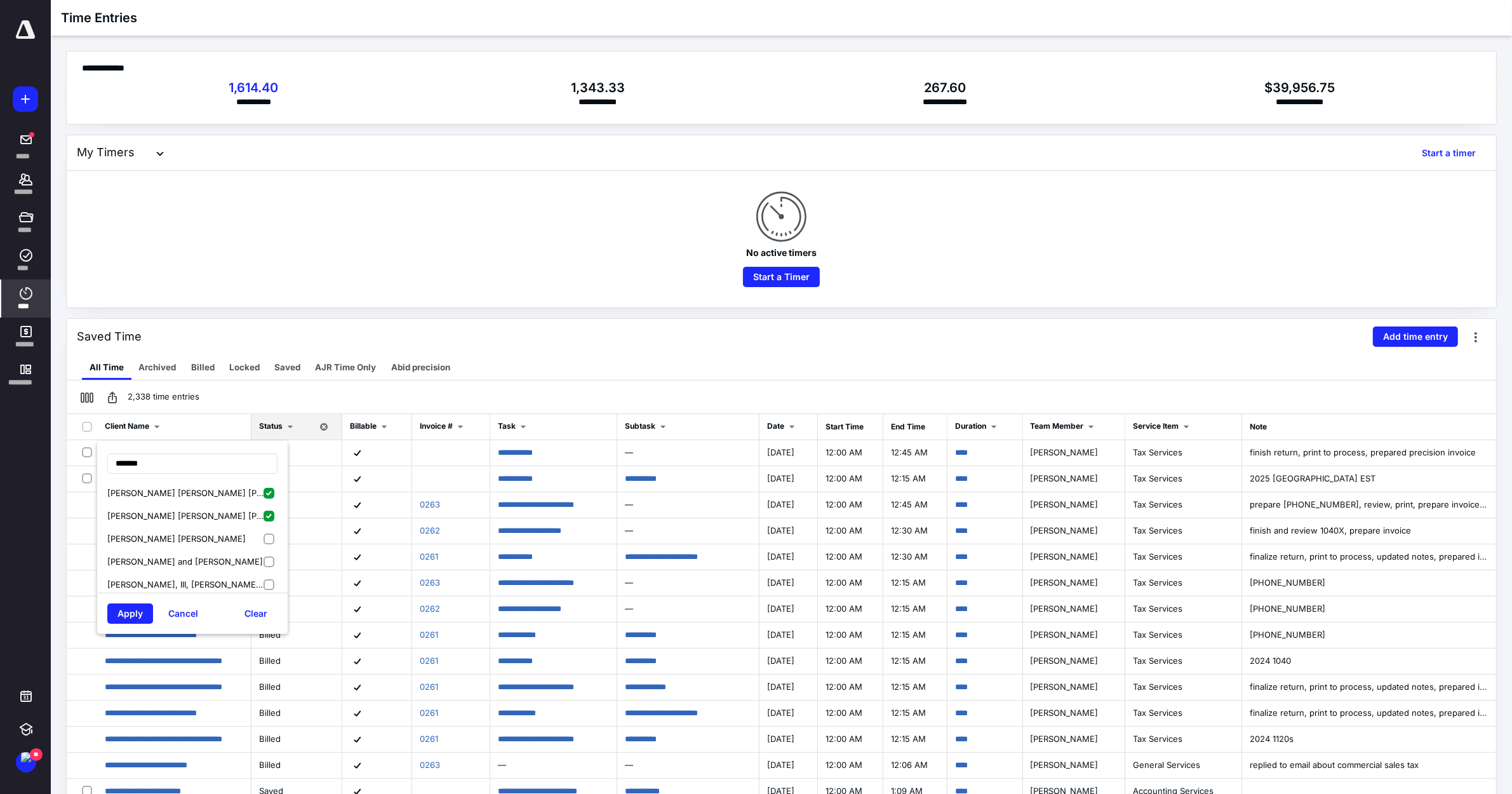 click on "[PERSON_NAME] [PERSON_NAME]" at bounding box center [192, 539] 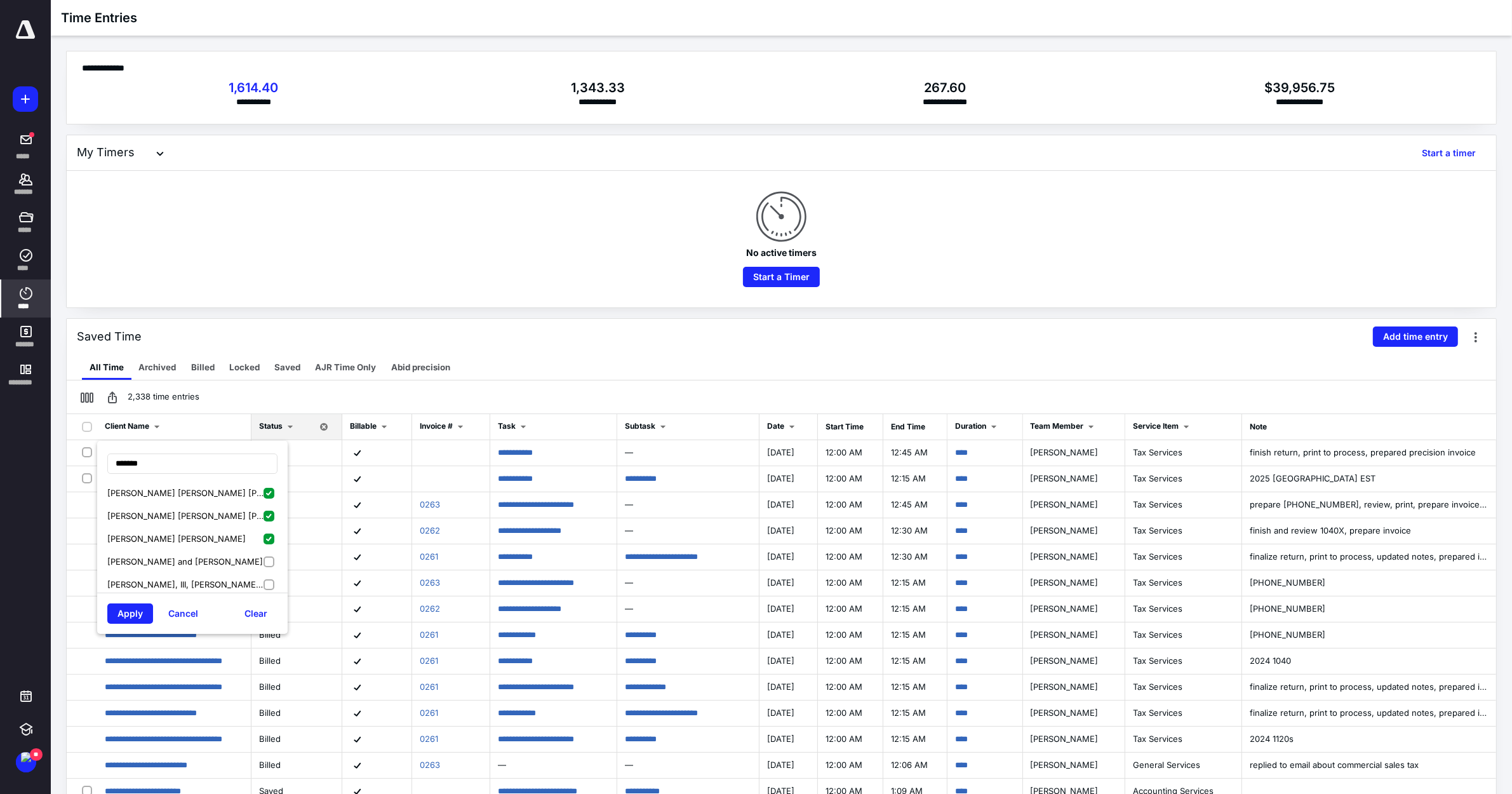 click on "[PERSON_NAME] and [PERSON_NAME]" at bounding box center (192, 562) 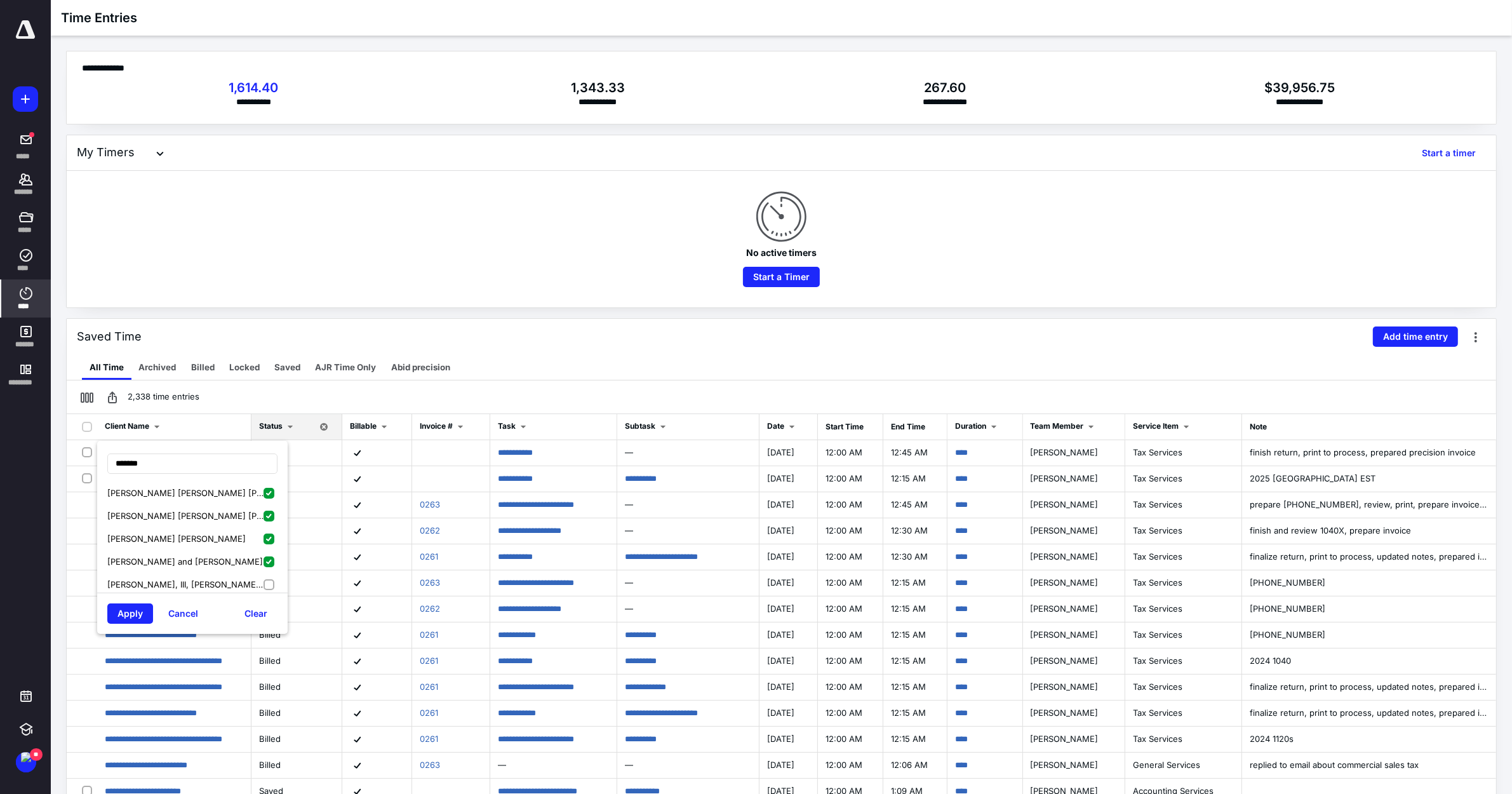 click on "[PERSON_NAME], III, [PERSON_NAME] and [PERSON_NAME]" at bounding box center (192, 584) 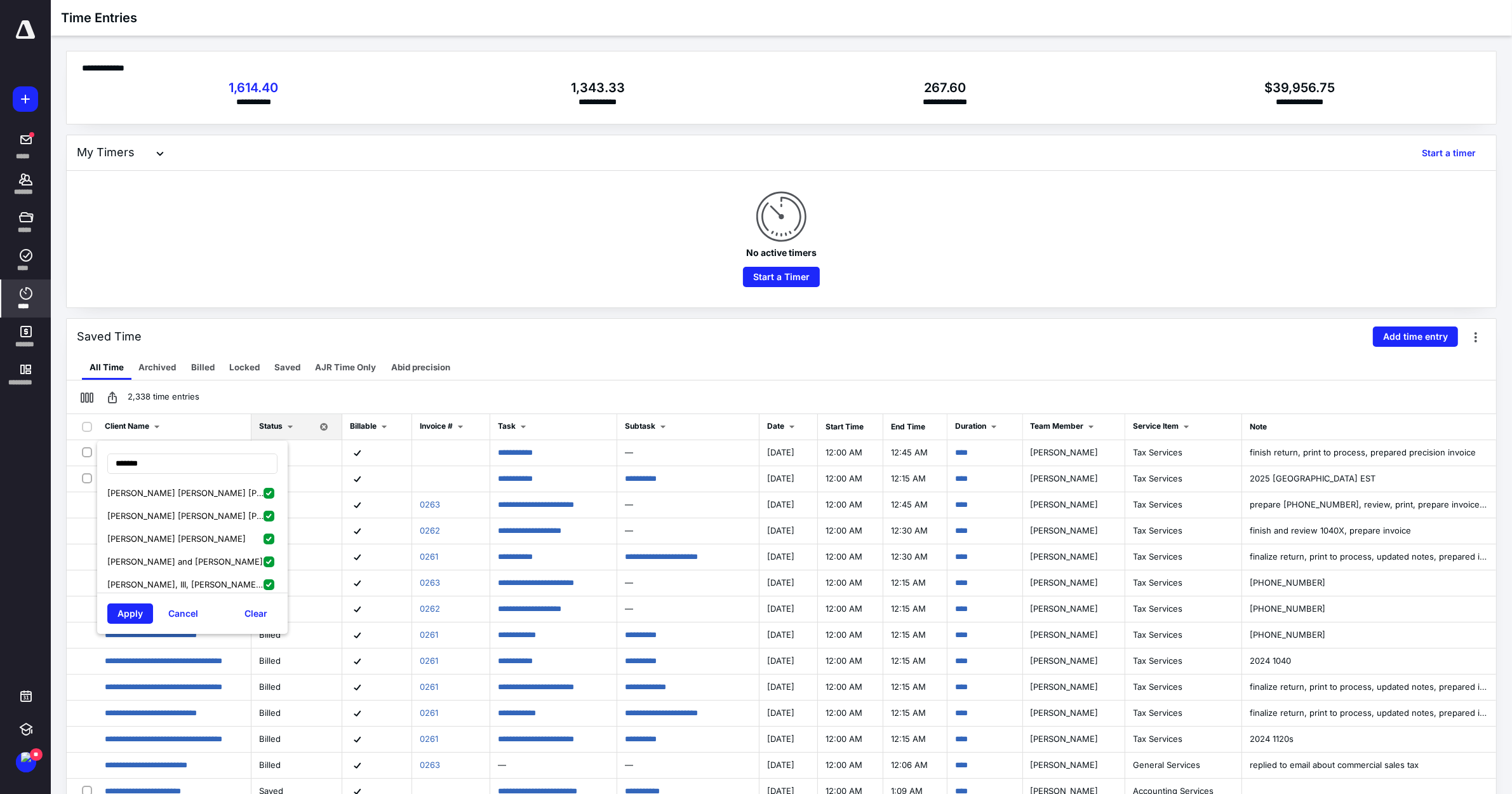 scroll, scrollTop: 48, scrollLeft: 0, axis: vertical 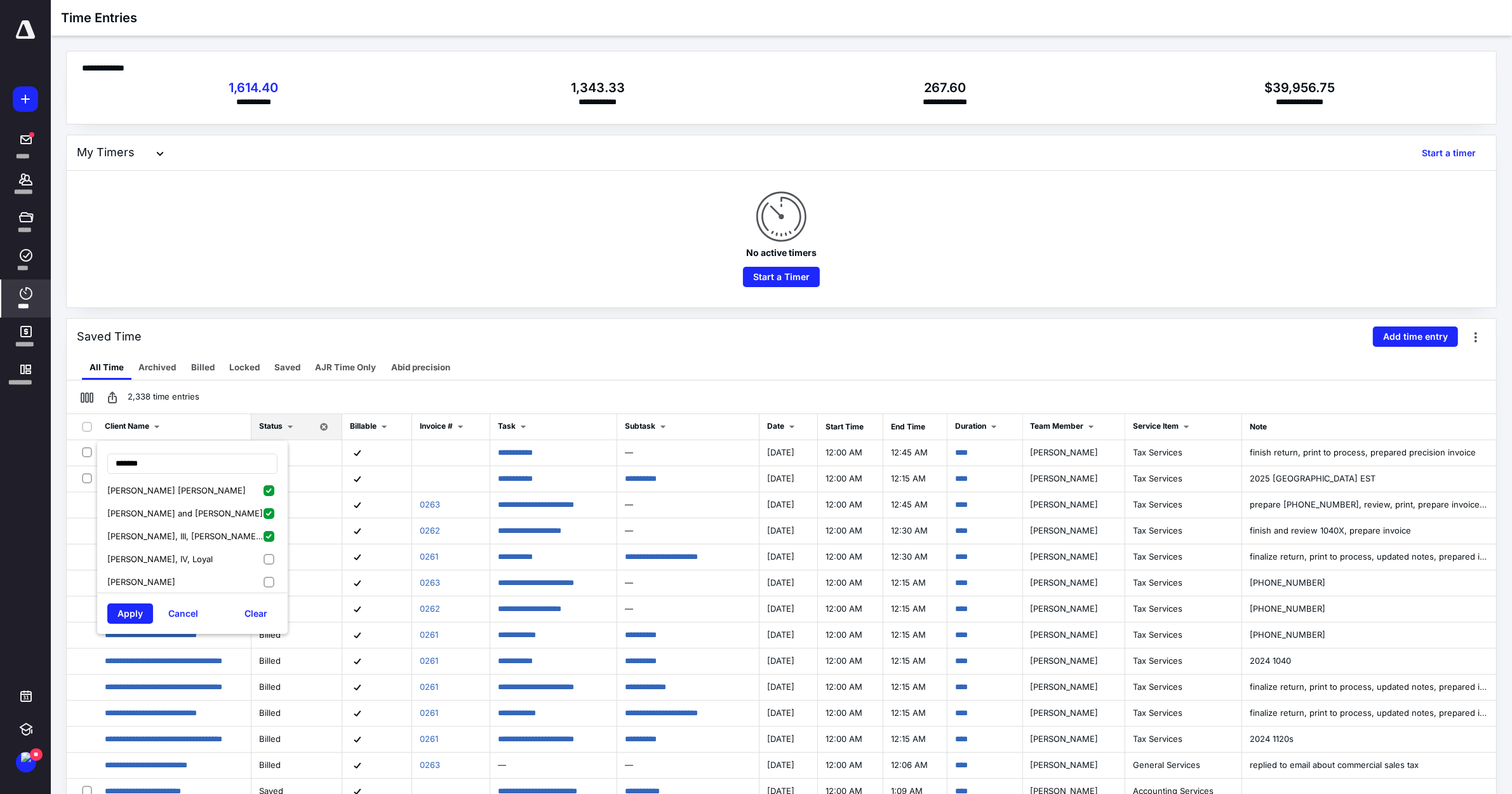 click on "[PERSON_NAME], IV, Loyal" at bounding box center (192, 559) 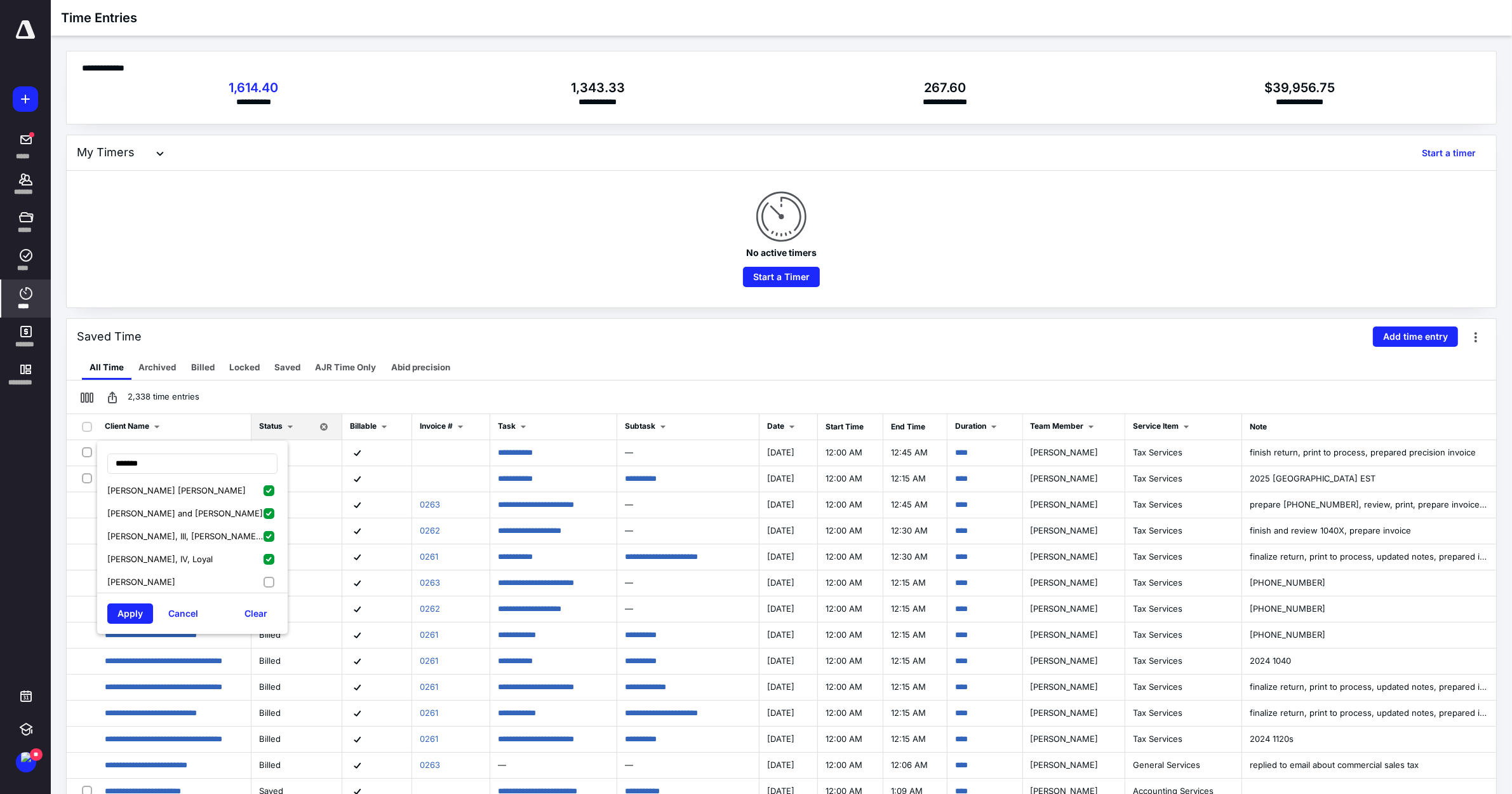 click on "[PERSON_NAME]" at bounding box center [192, 582] 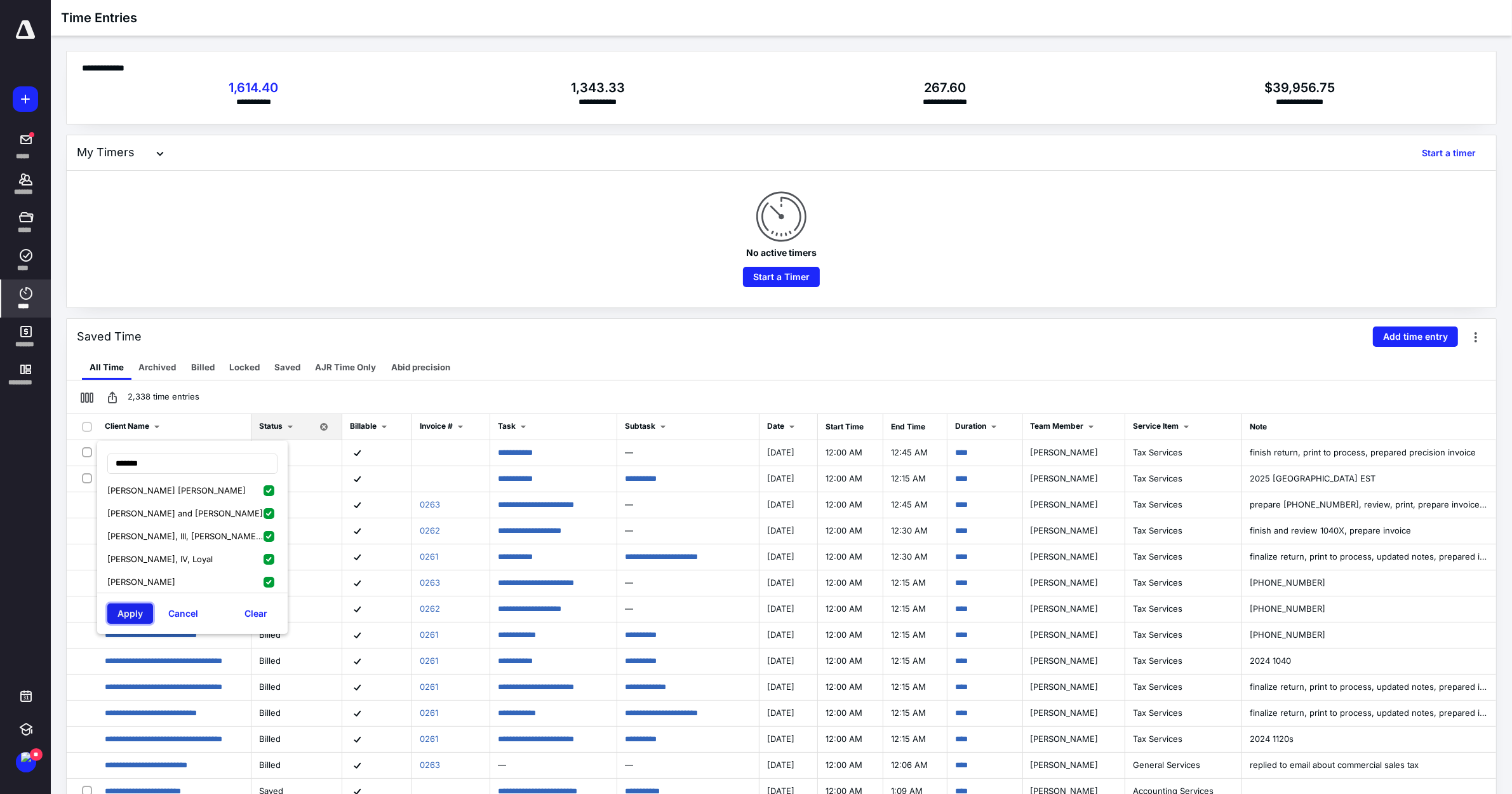 click on "Apply" at bounding box center (130, 614) 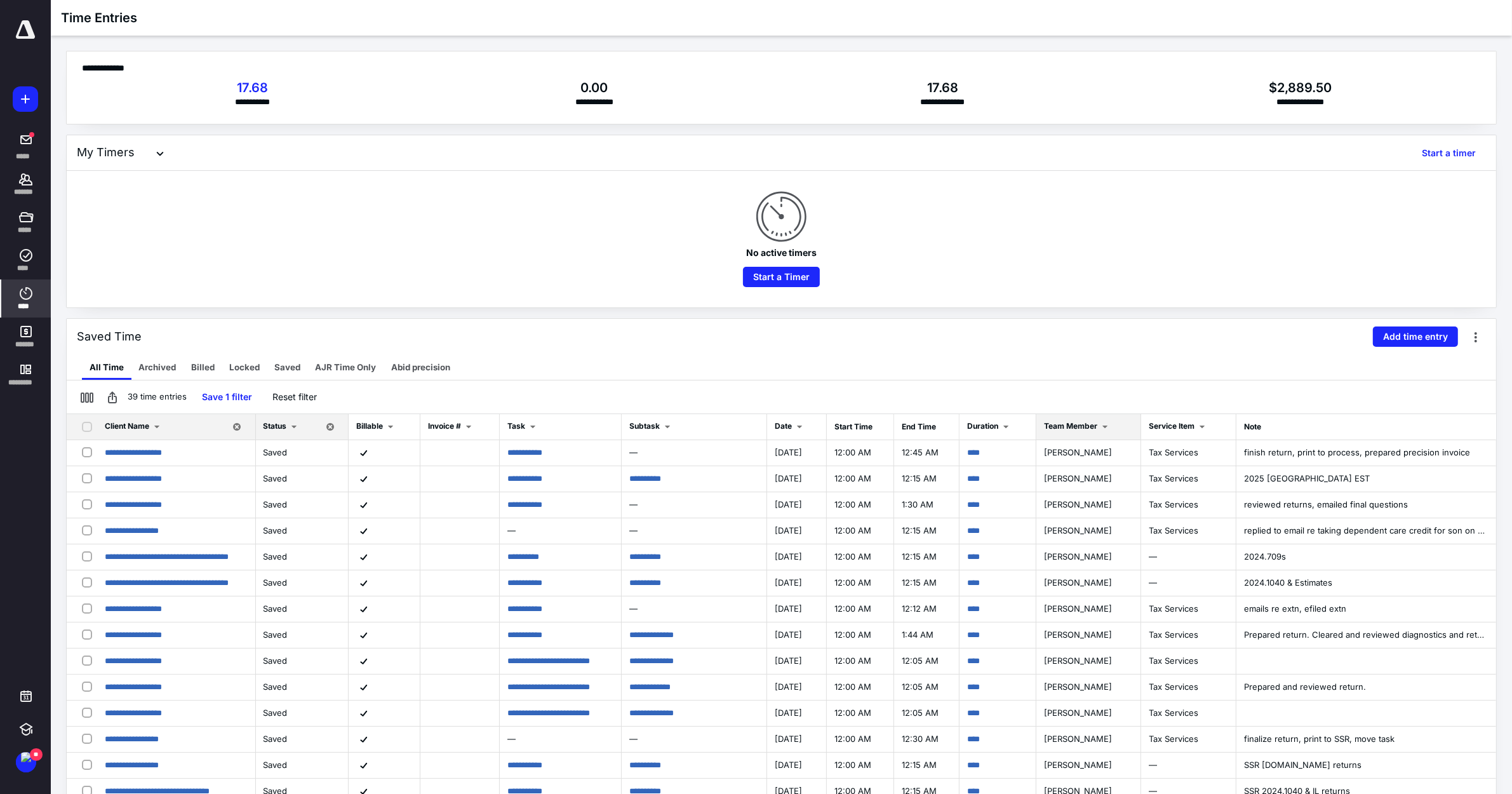 click on "Team Member" at bounding box center (1071, 426) 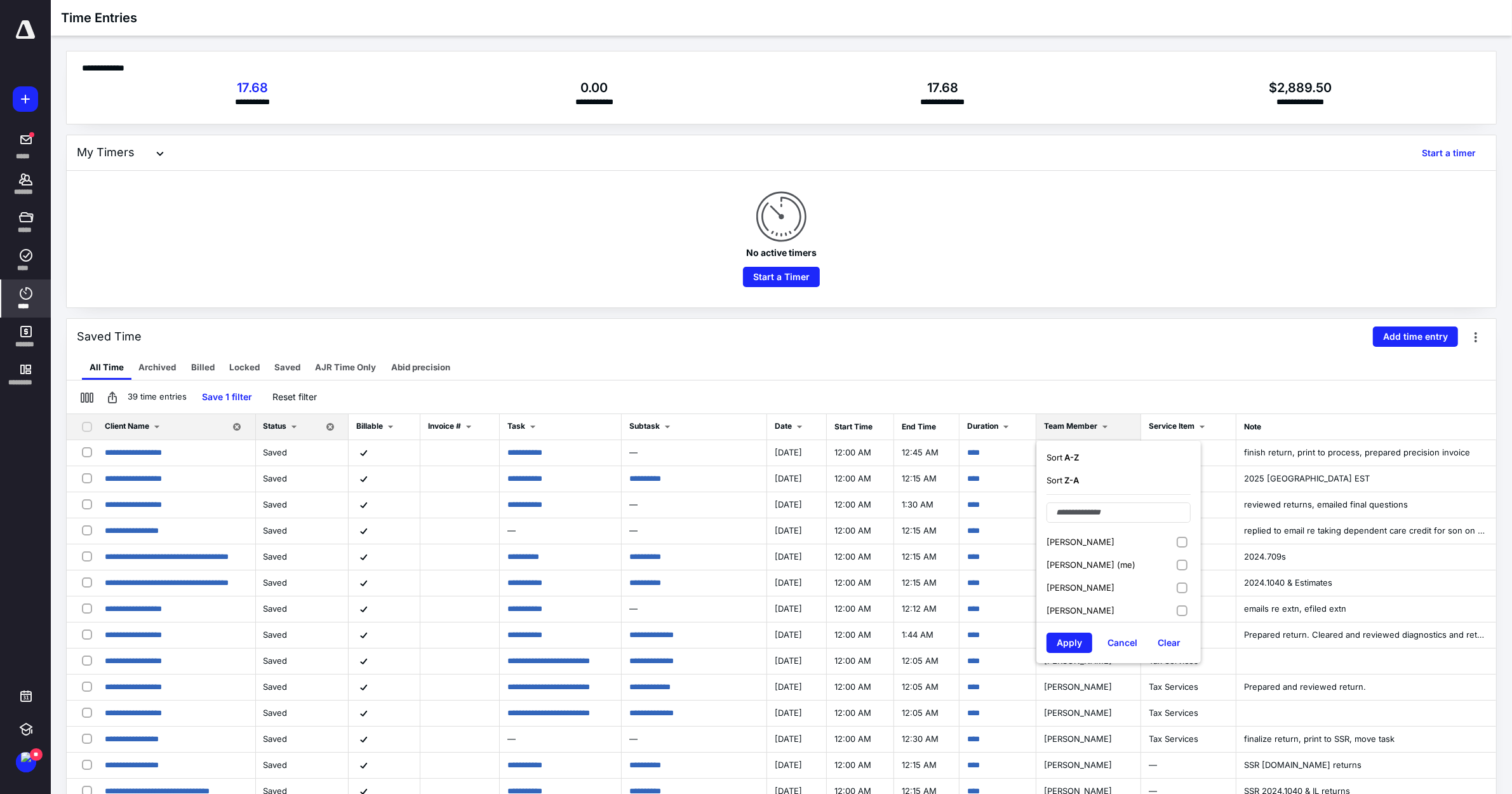 click on "Sort   A  -  Z" at bounding box center (1118, 457) 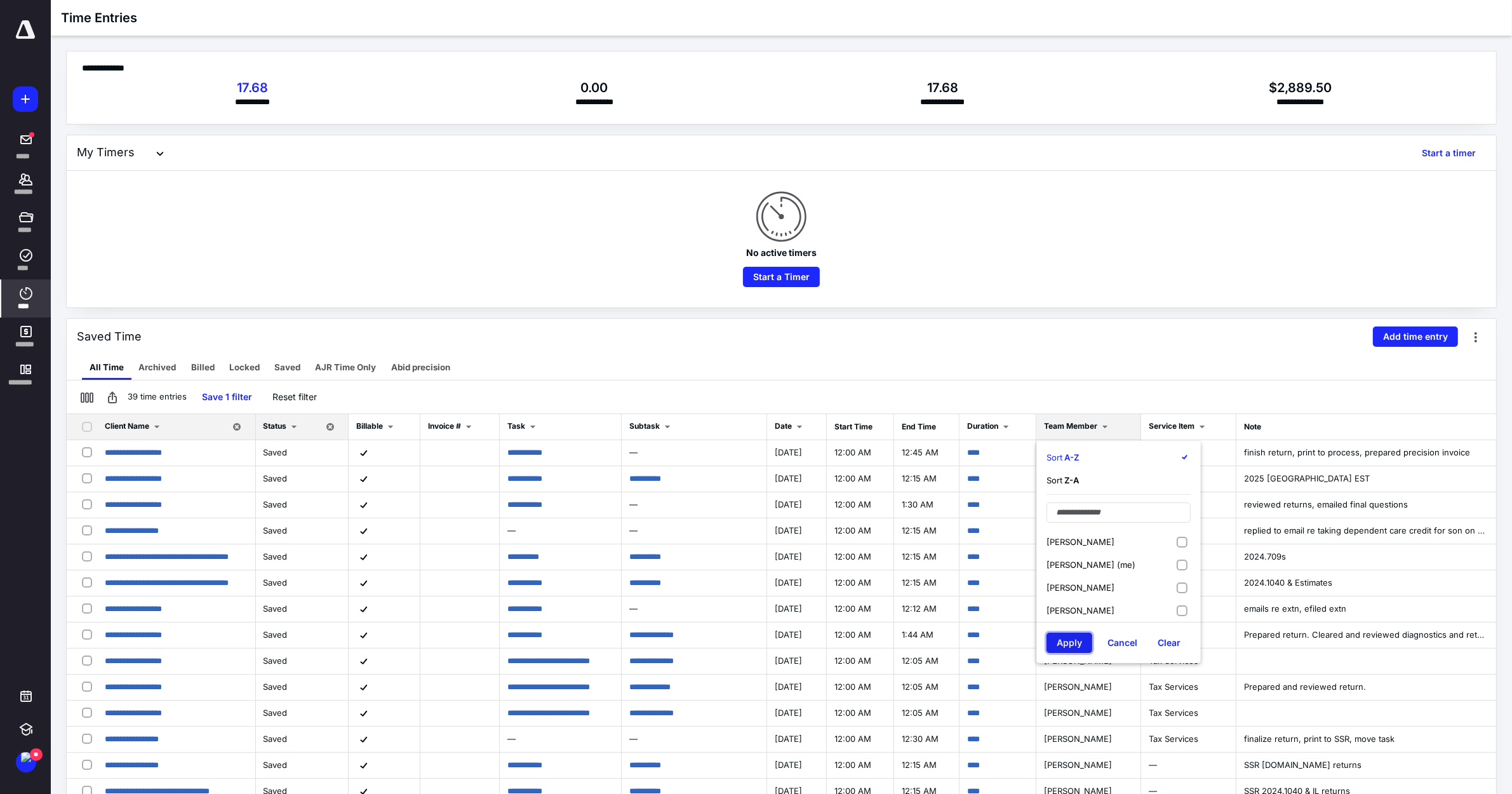 click on "Apply" at bounding box center (1069, 643) 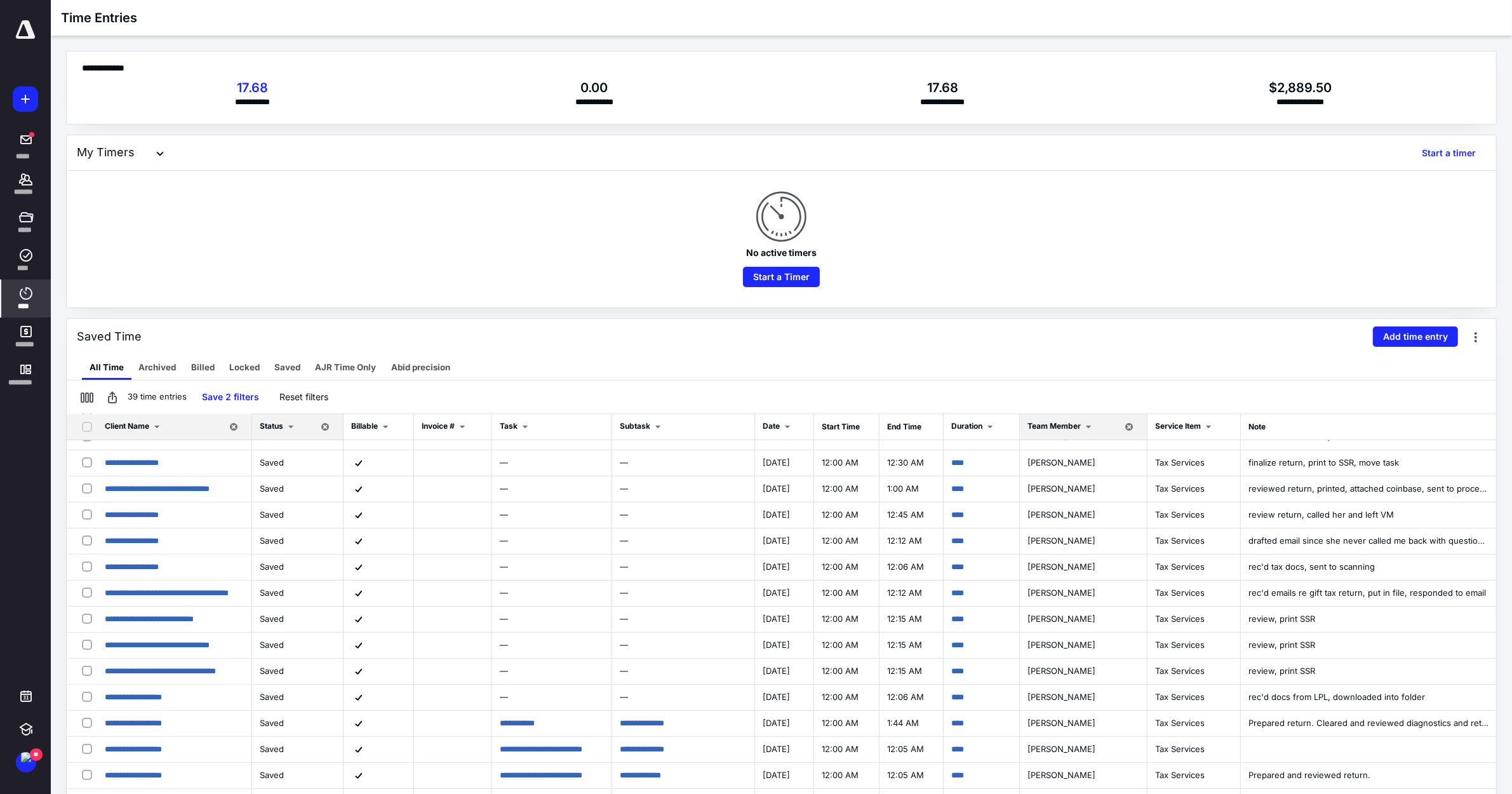 scroll, scrollTop: 412, scrollLeft: 0, axis: vertical 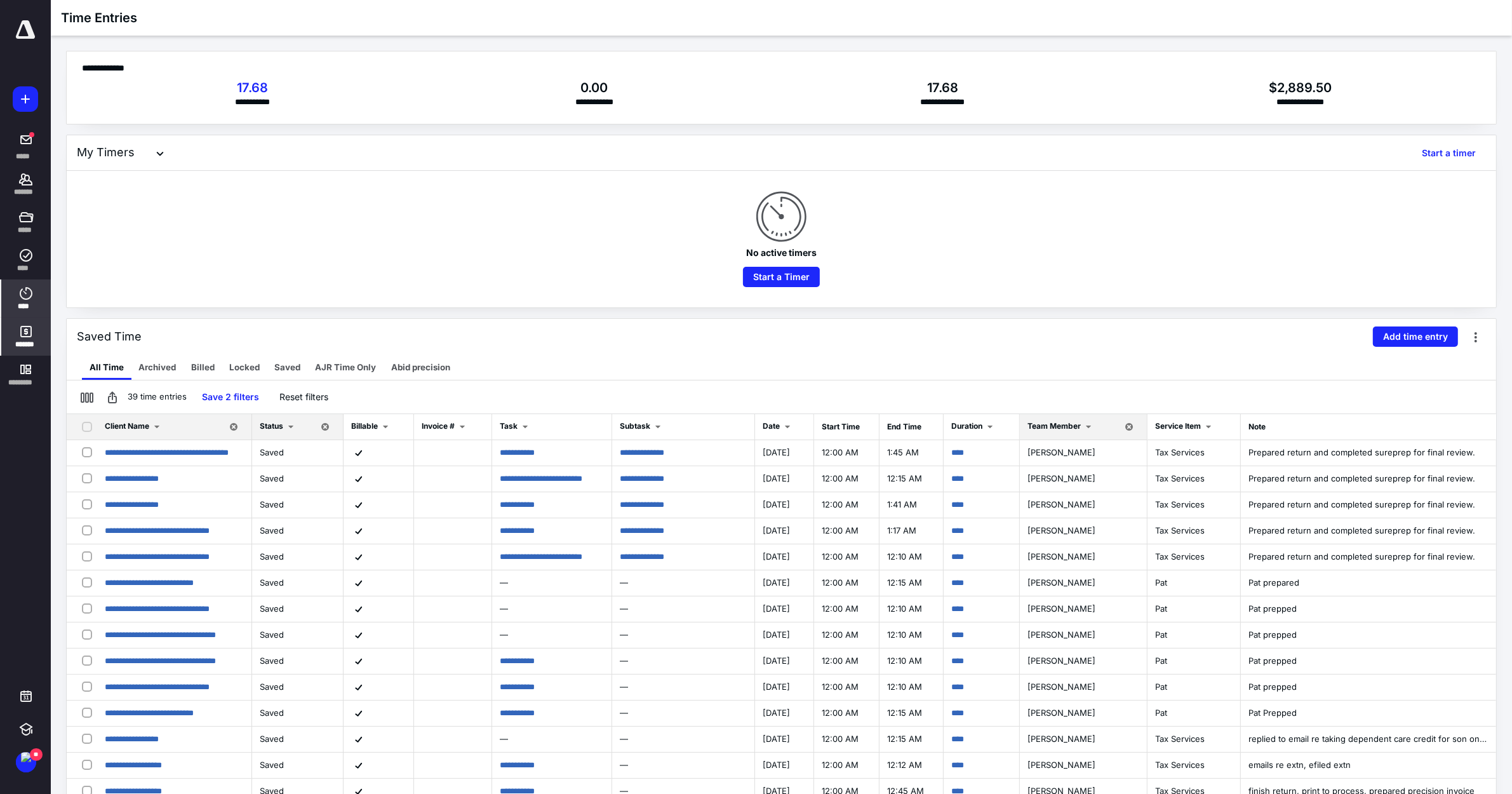 click 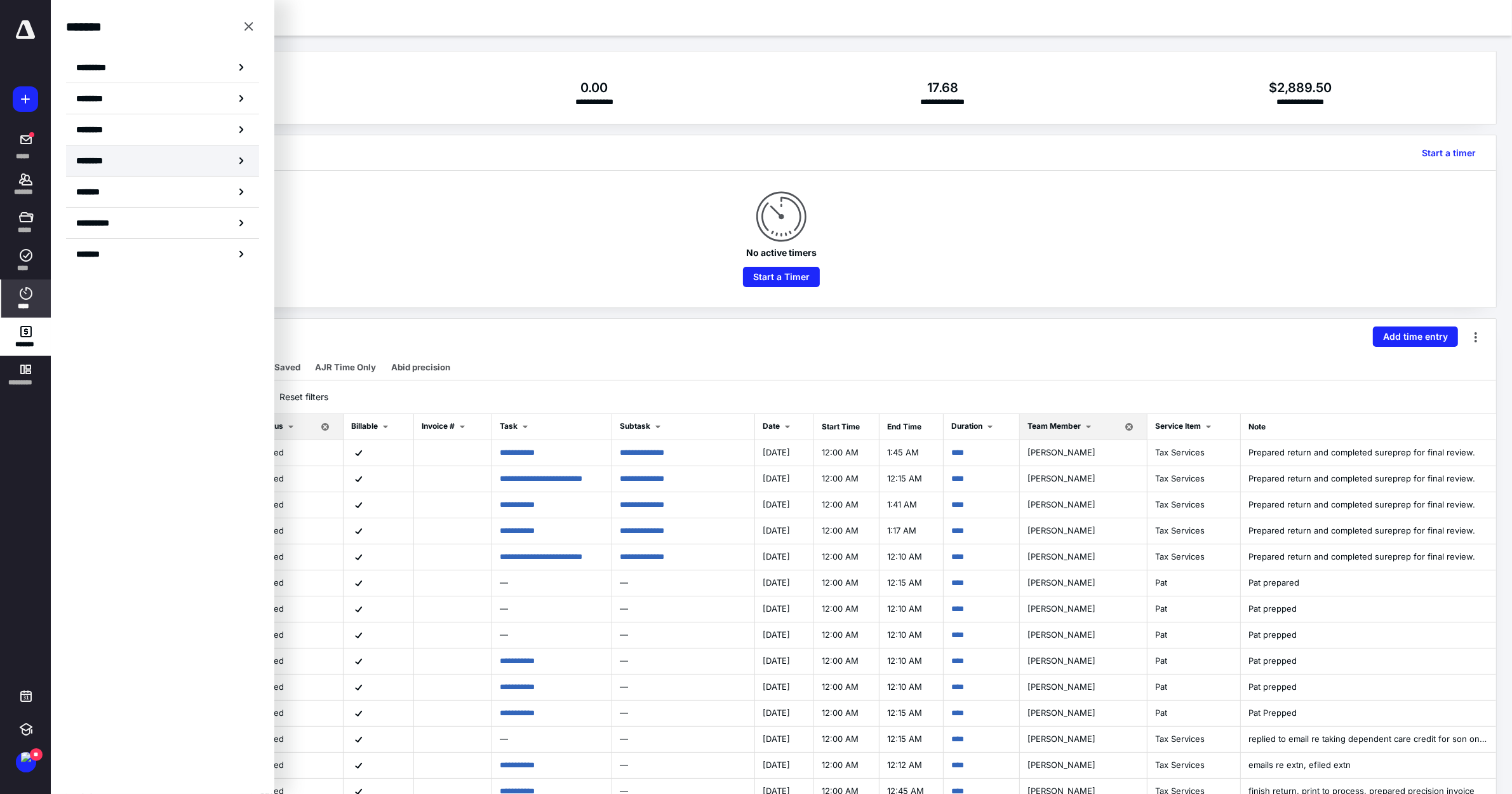 click on "********" at bounding box center (97, 161) 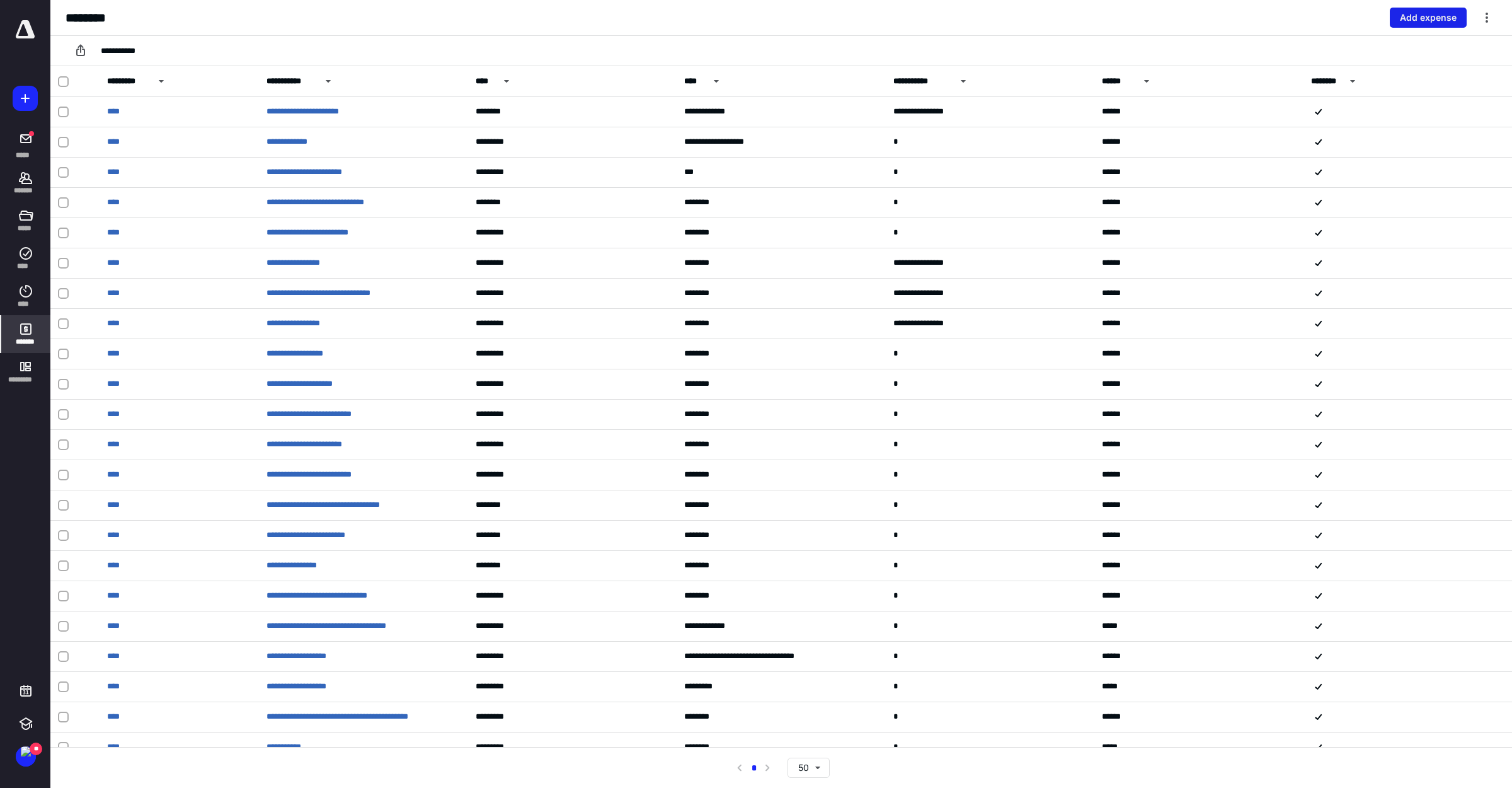 click on "Add expense" at bounding box center [1428, 18] 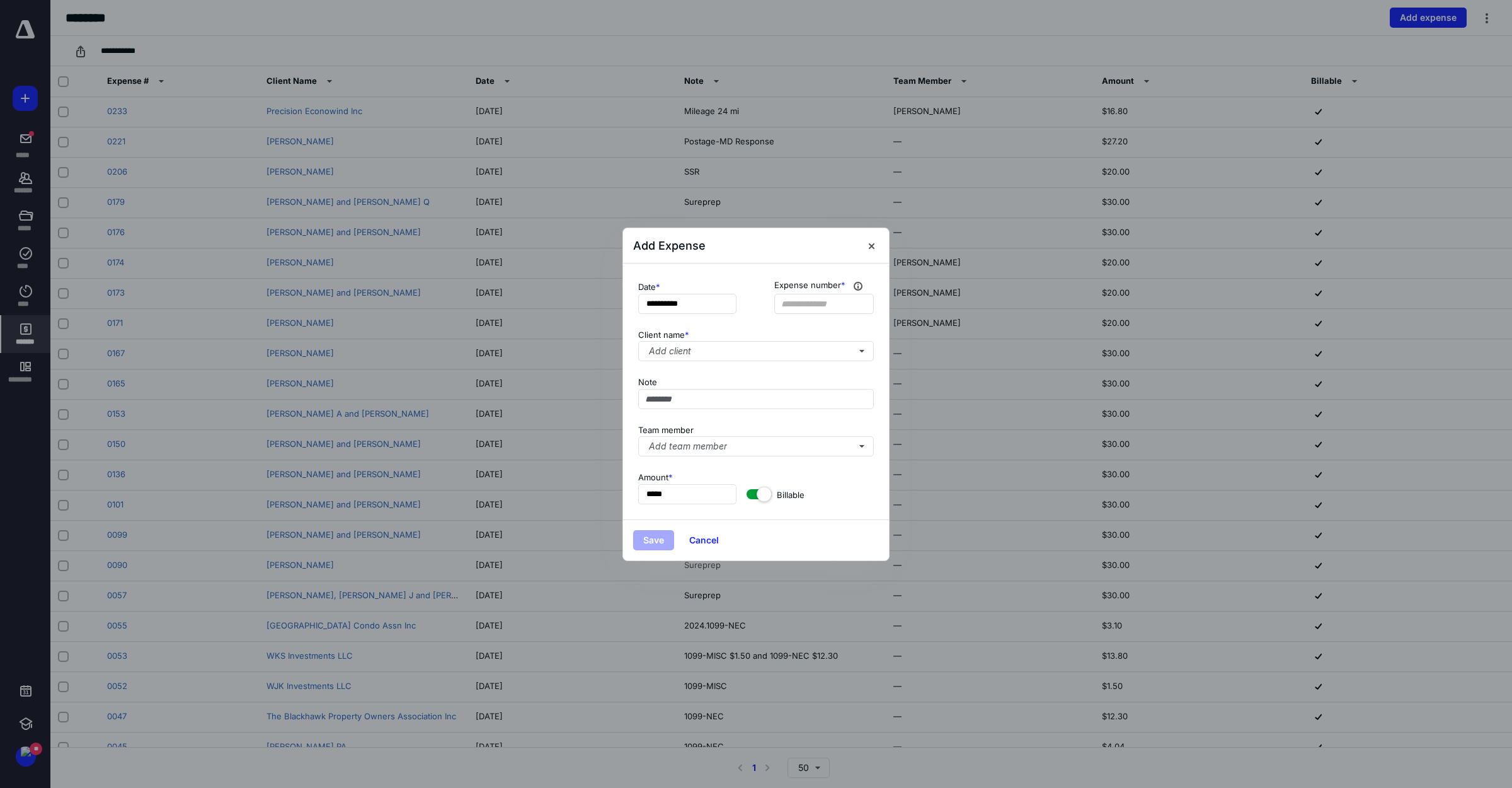 type on "****" 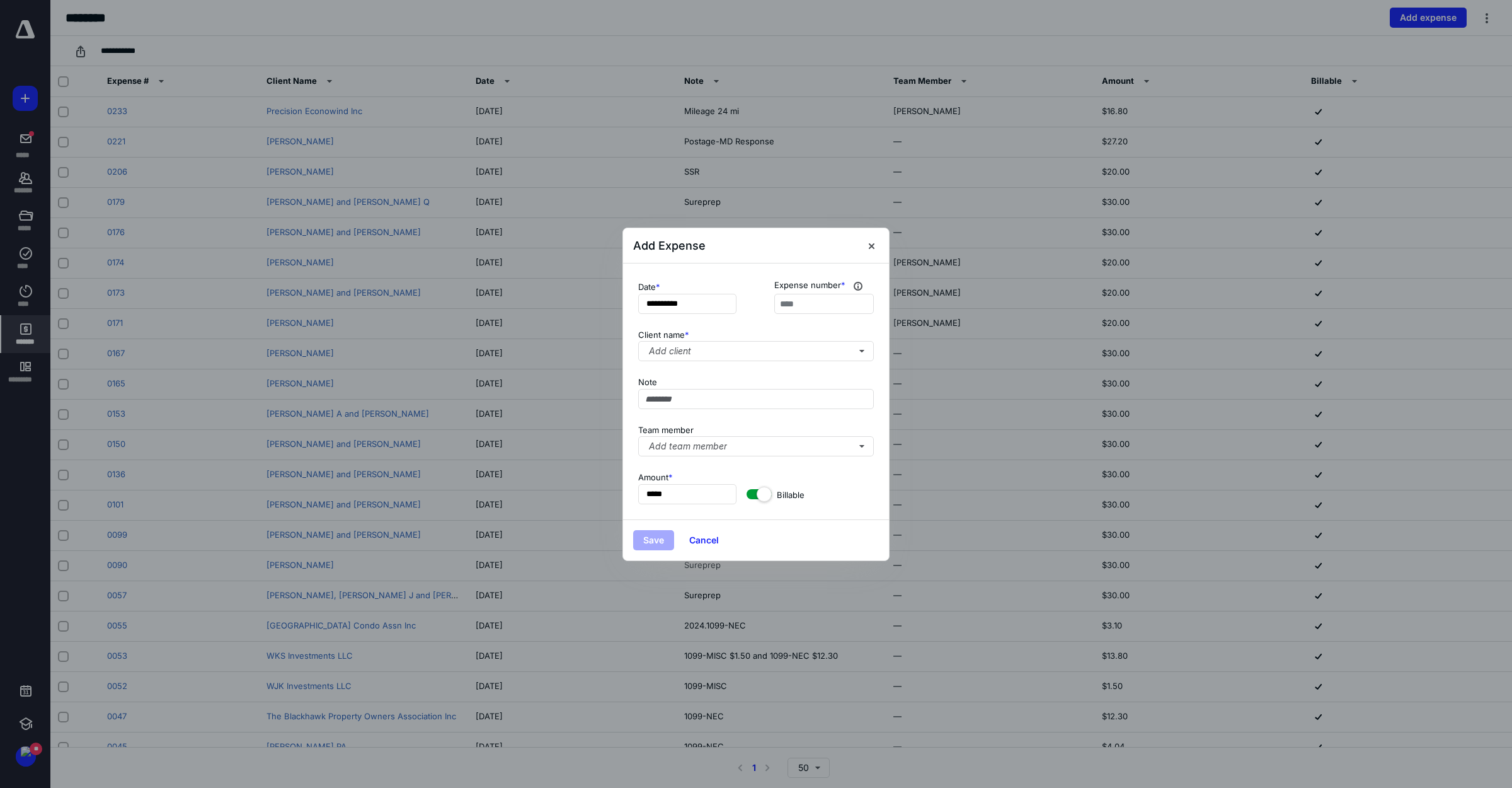 click on "Client name" at bounding box center (756, 335) 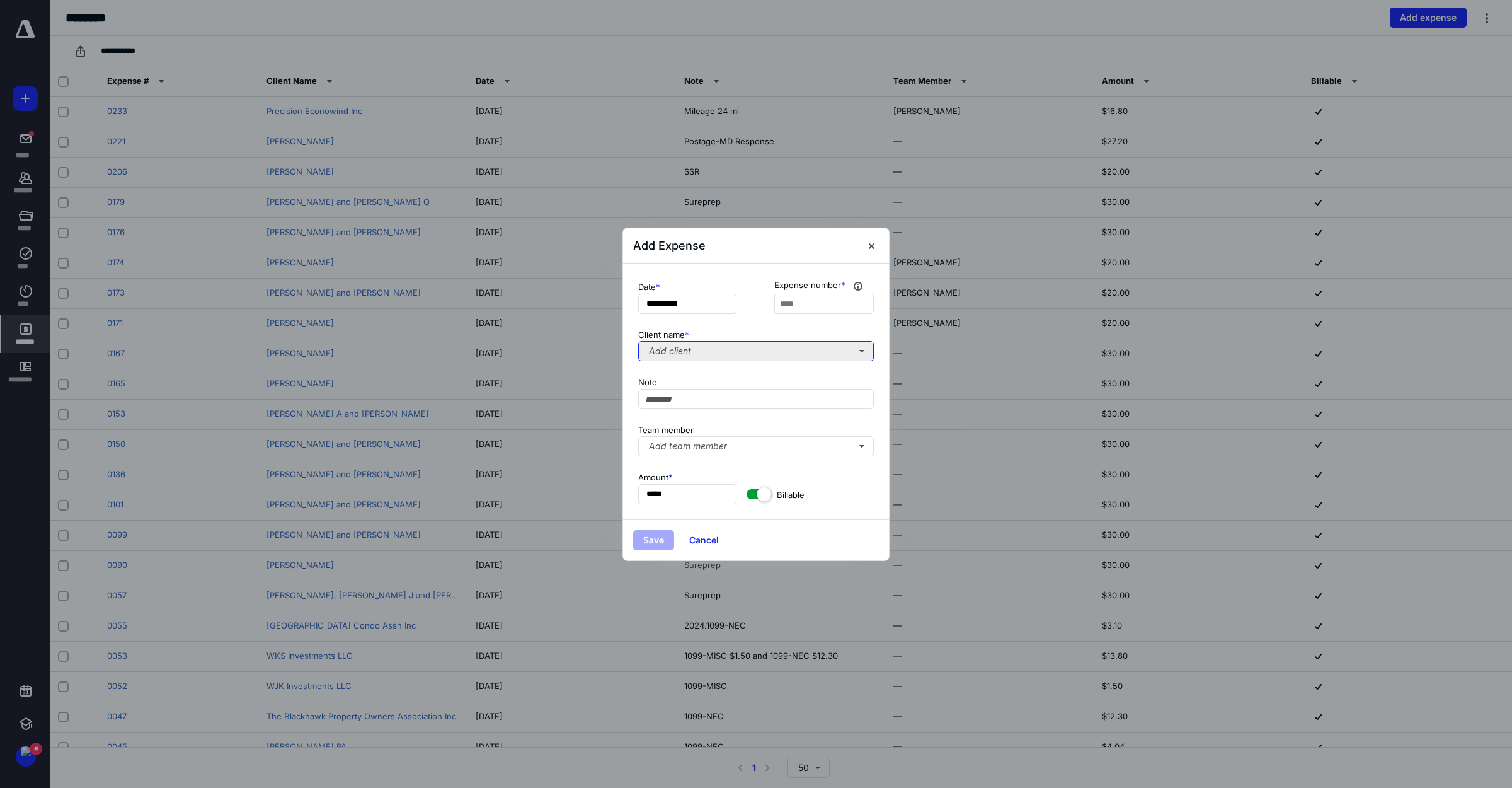 click on "Add client" at bounding box center (756, 351) 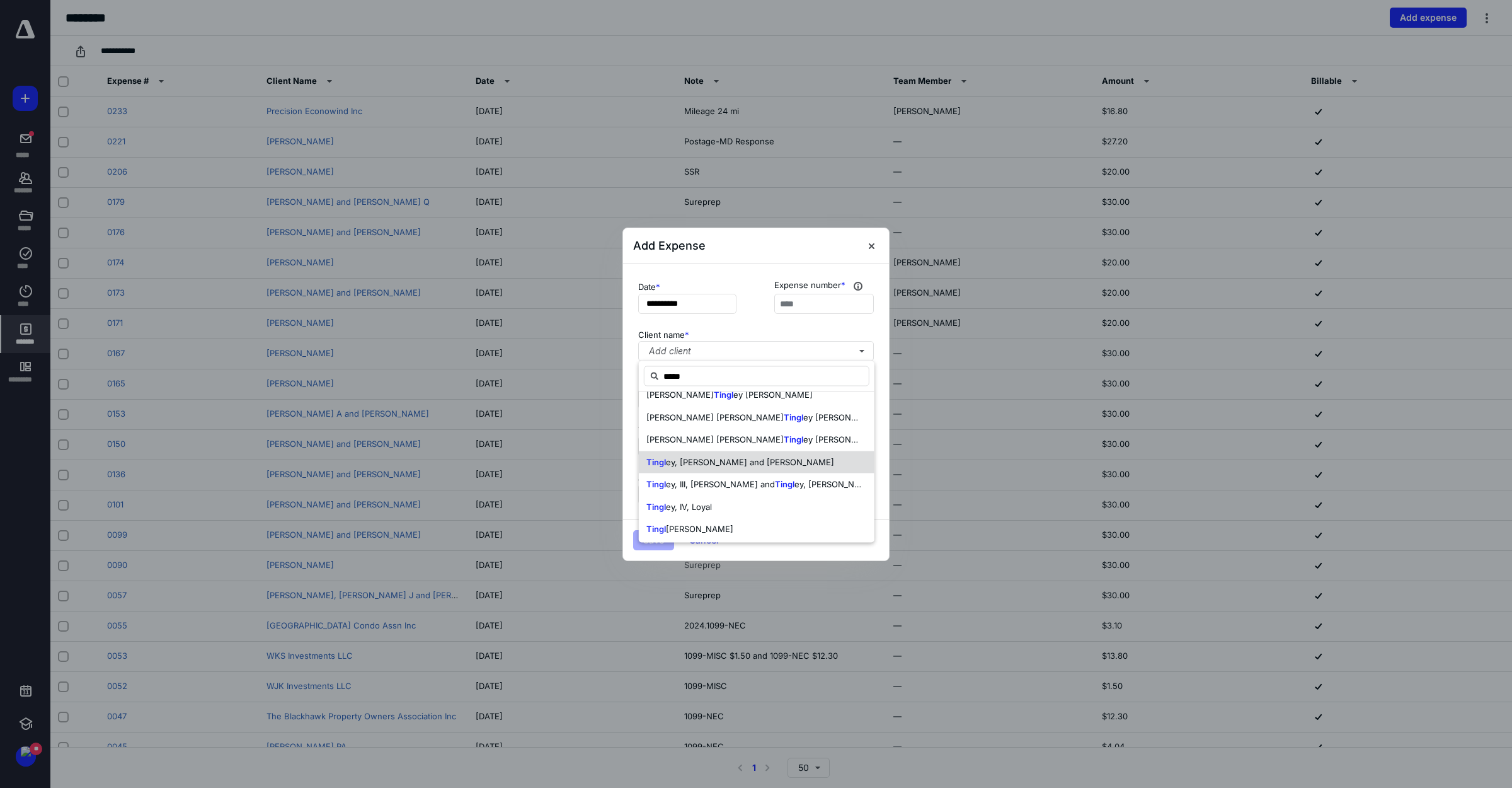 scroll, scrollTop: 16, scrollLeft: 0, axis: vertical 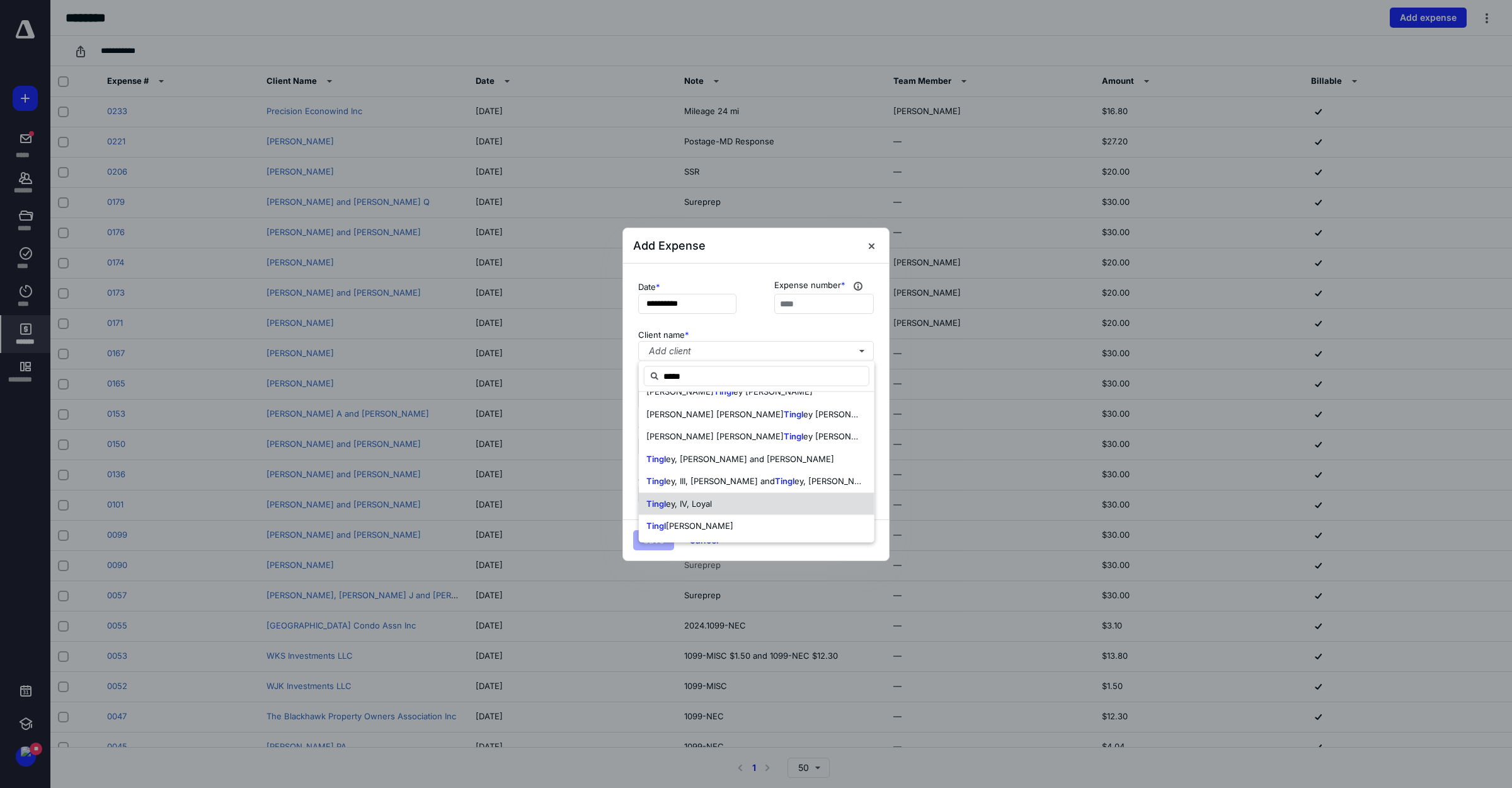 click on "Tingl ey, IV, Loyal" at bounding box center (757, 504) 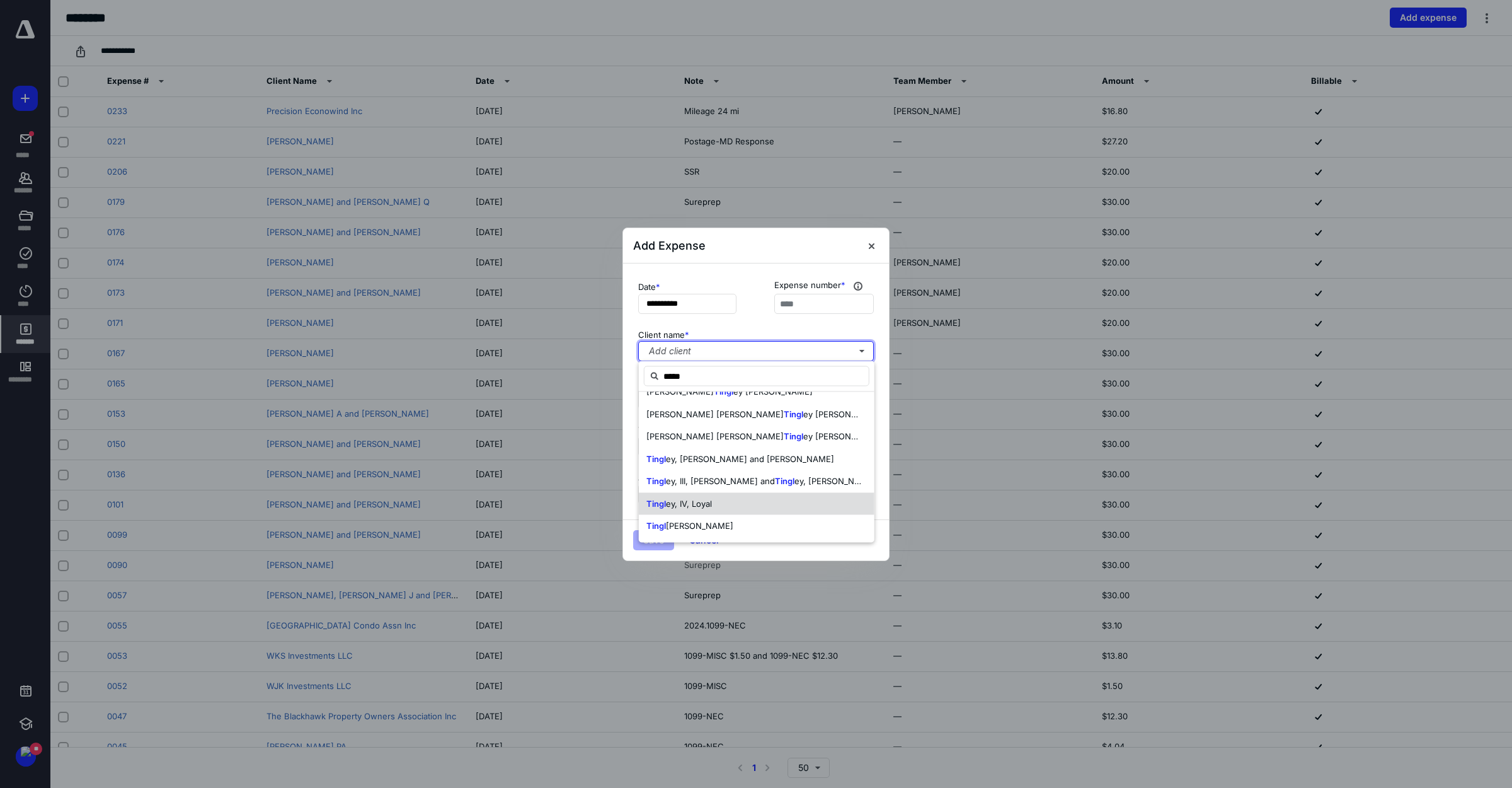 type 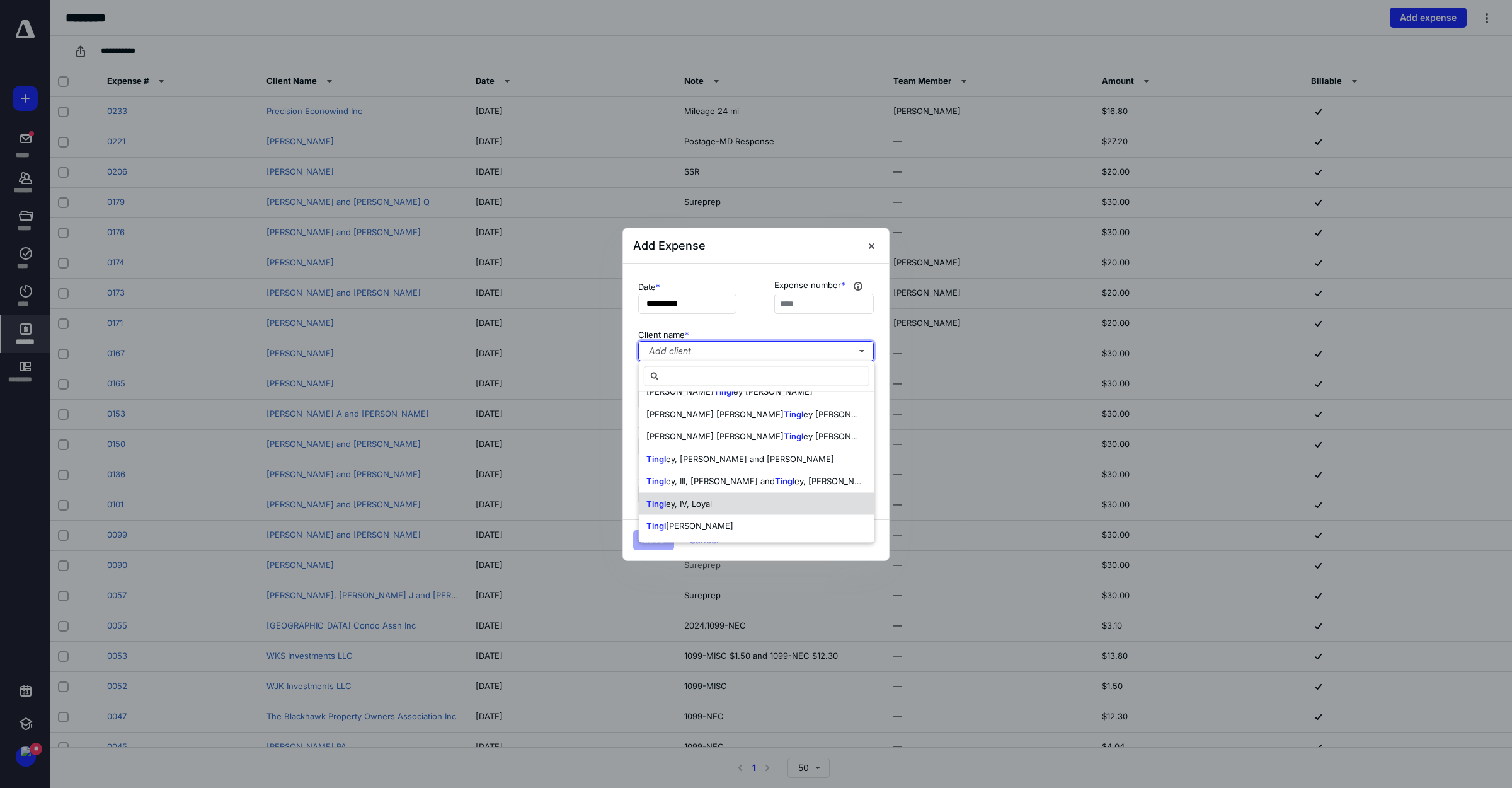 scroll, scrollTop: 0, scrollLeft: 0, axis: both 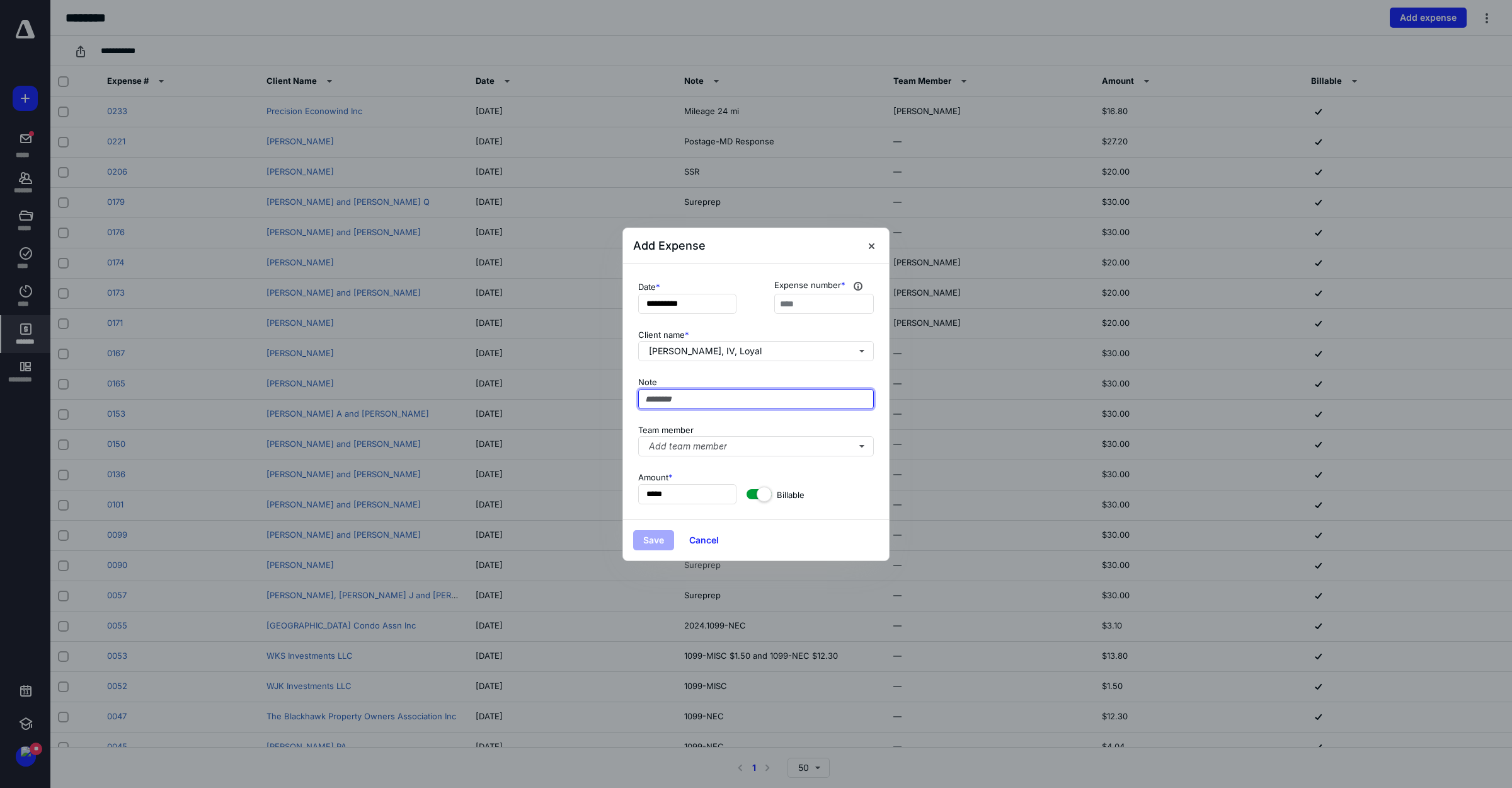 click at bounding box center [756, 399] 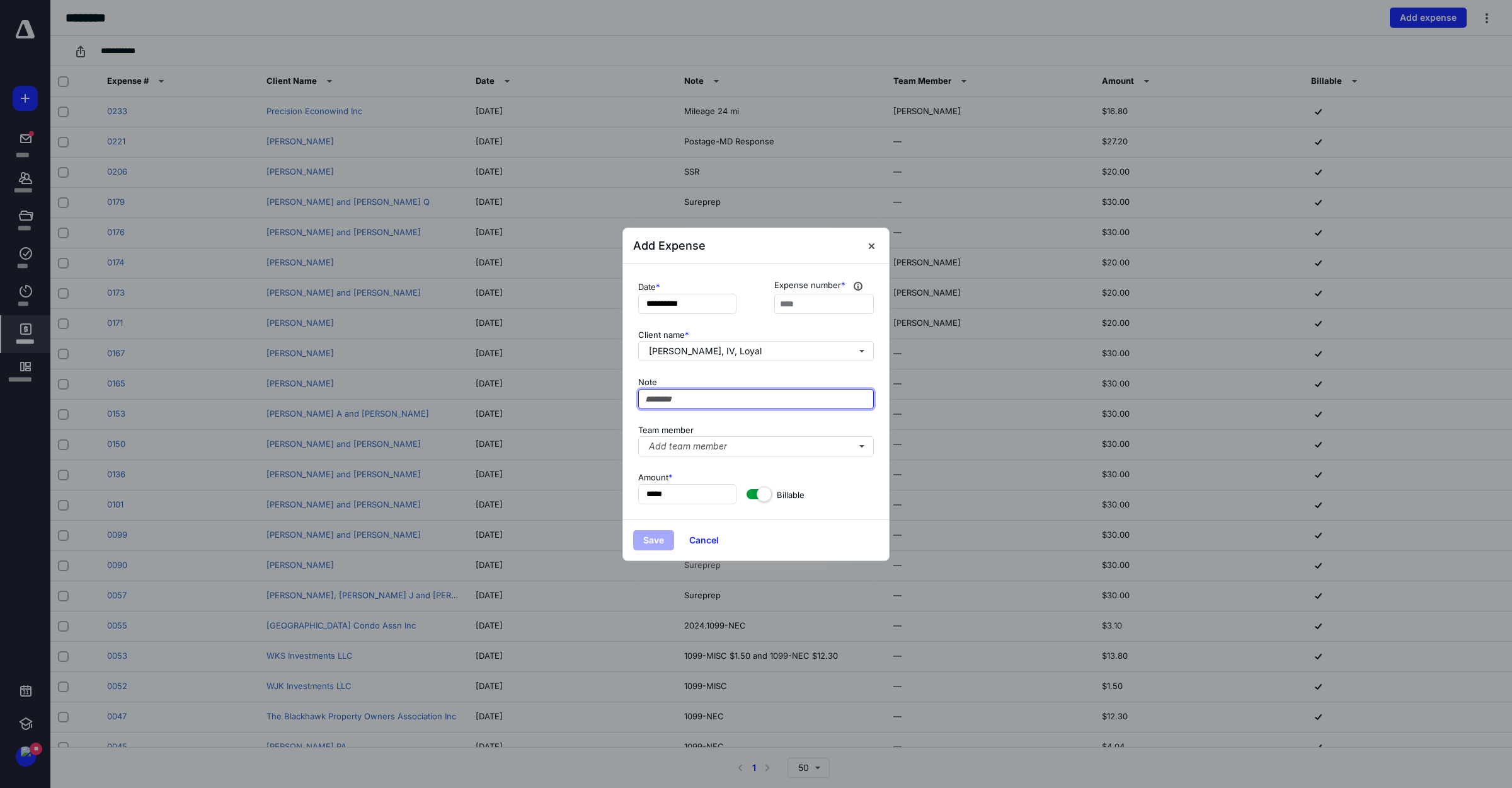 type on "********" 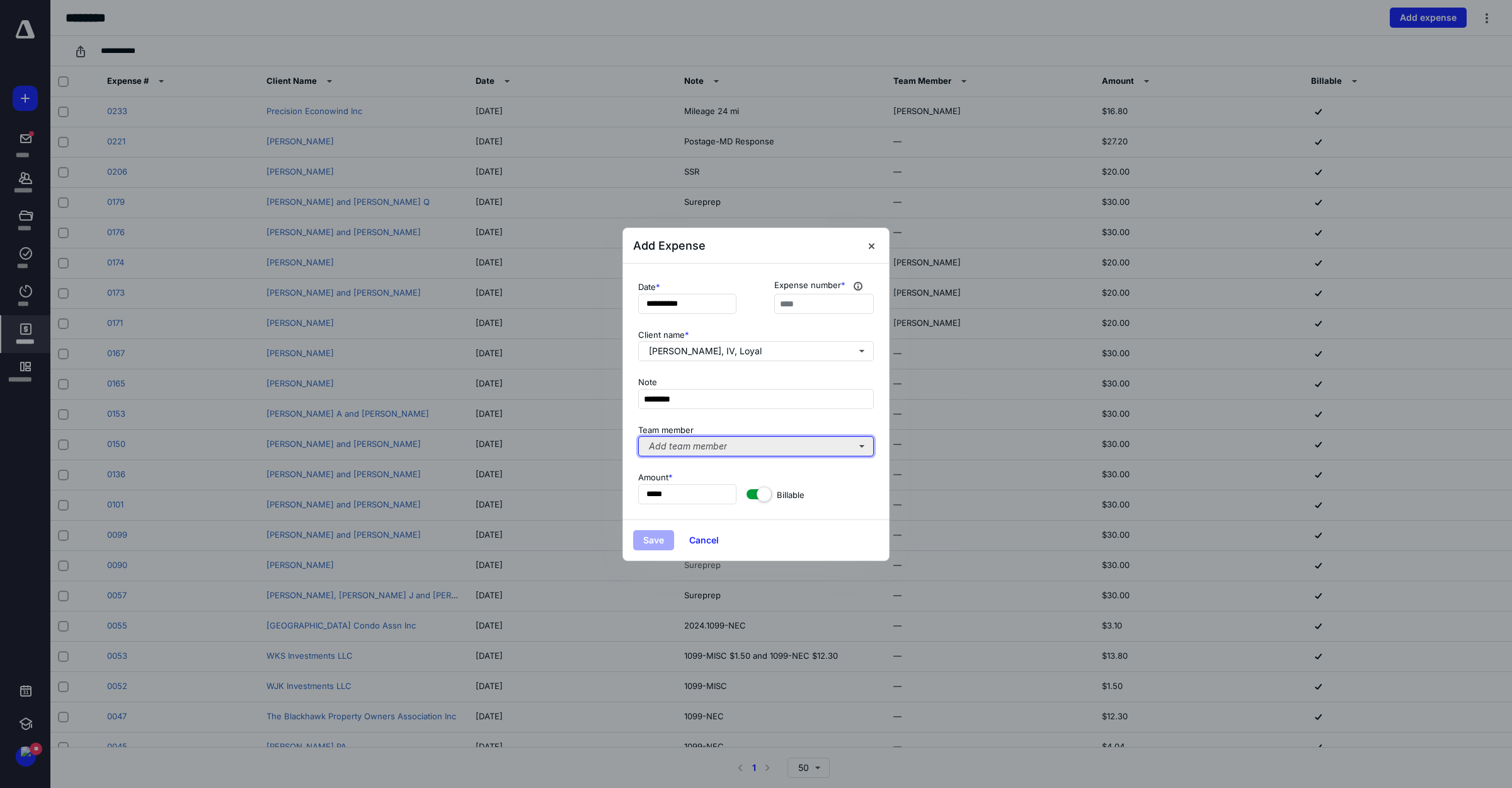 click on "Add team member" at bounding box center [756, 446] 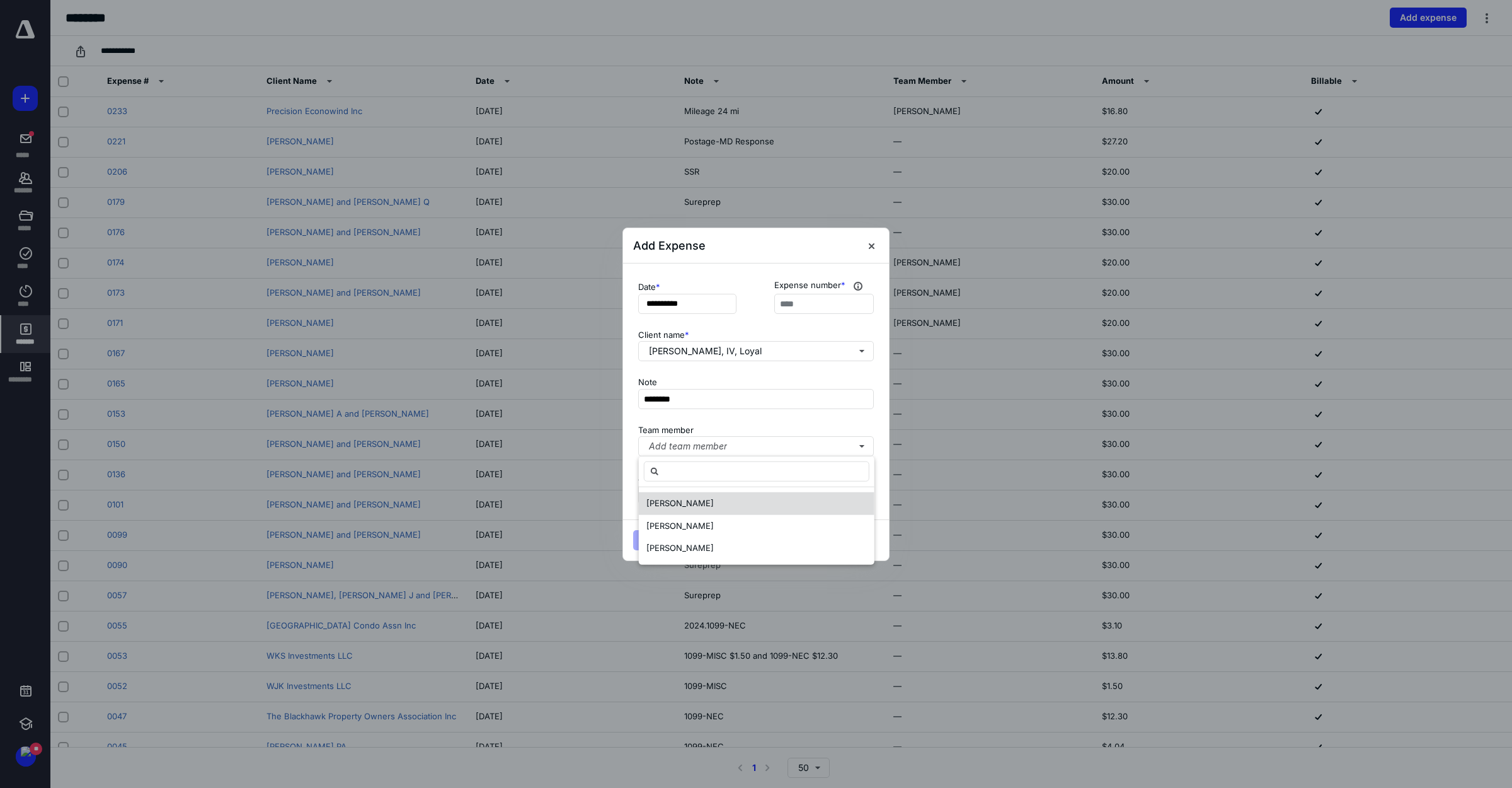 click on "[PERSON_NAME]" at bounding box center (680, 503) 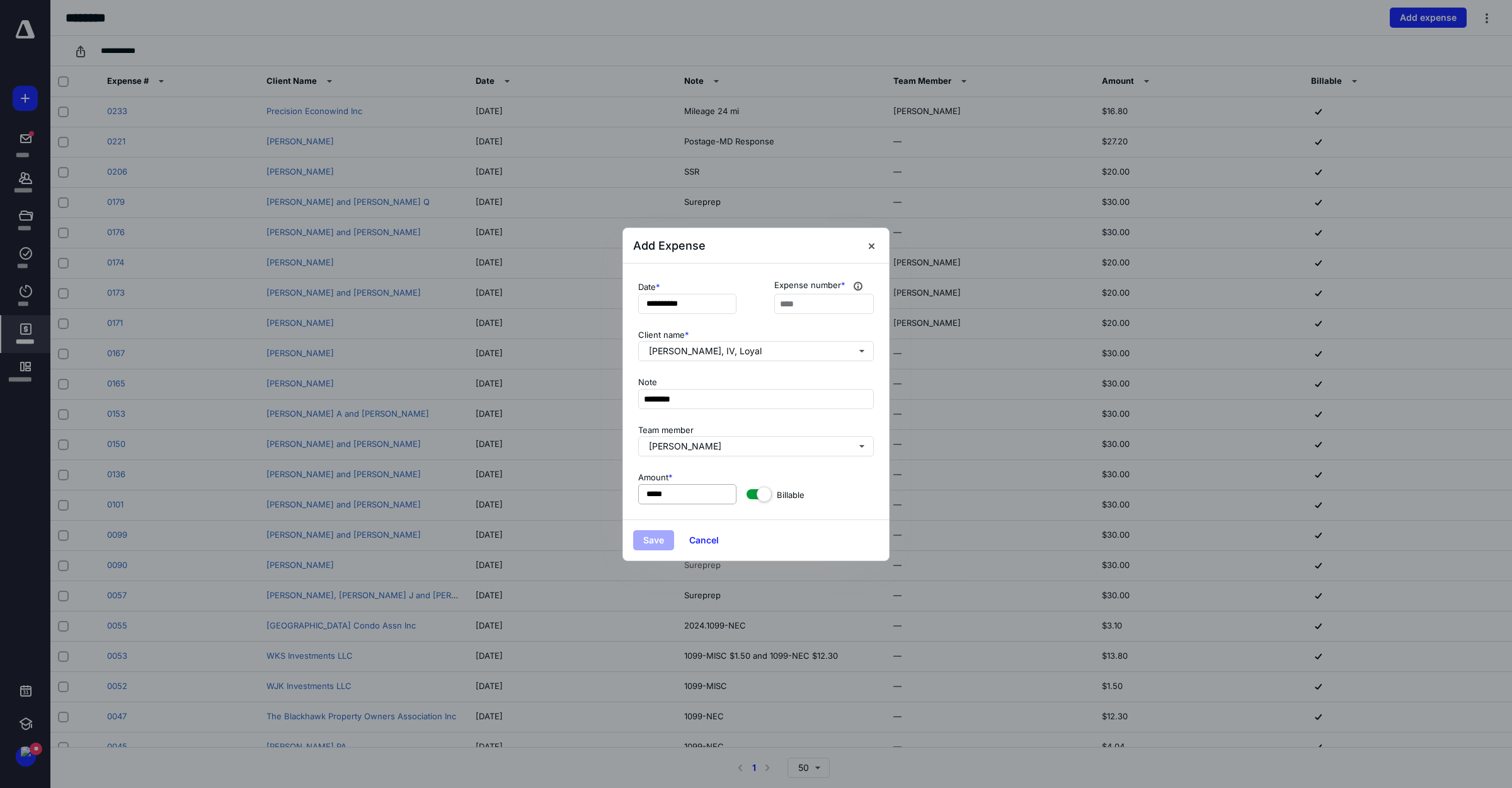 click on "Amount * **** *****" at bounding box center (687, 488) 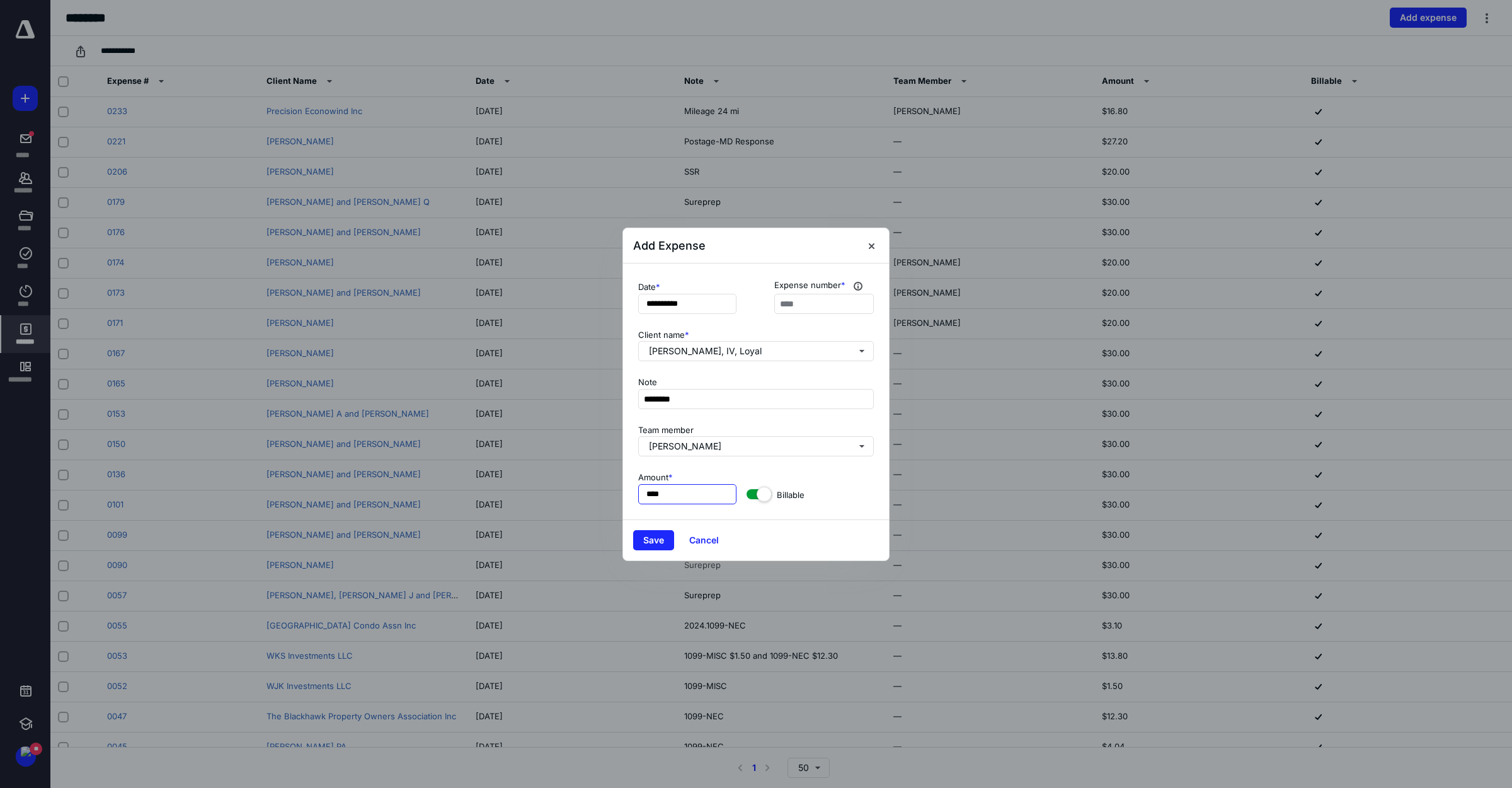 type on "*****" 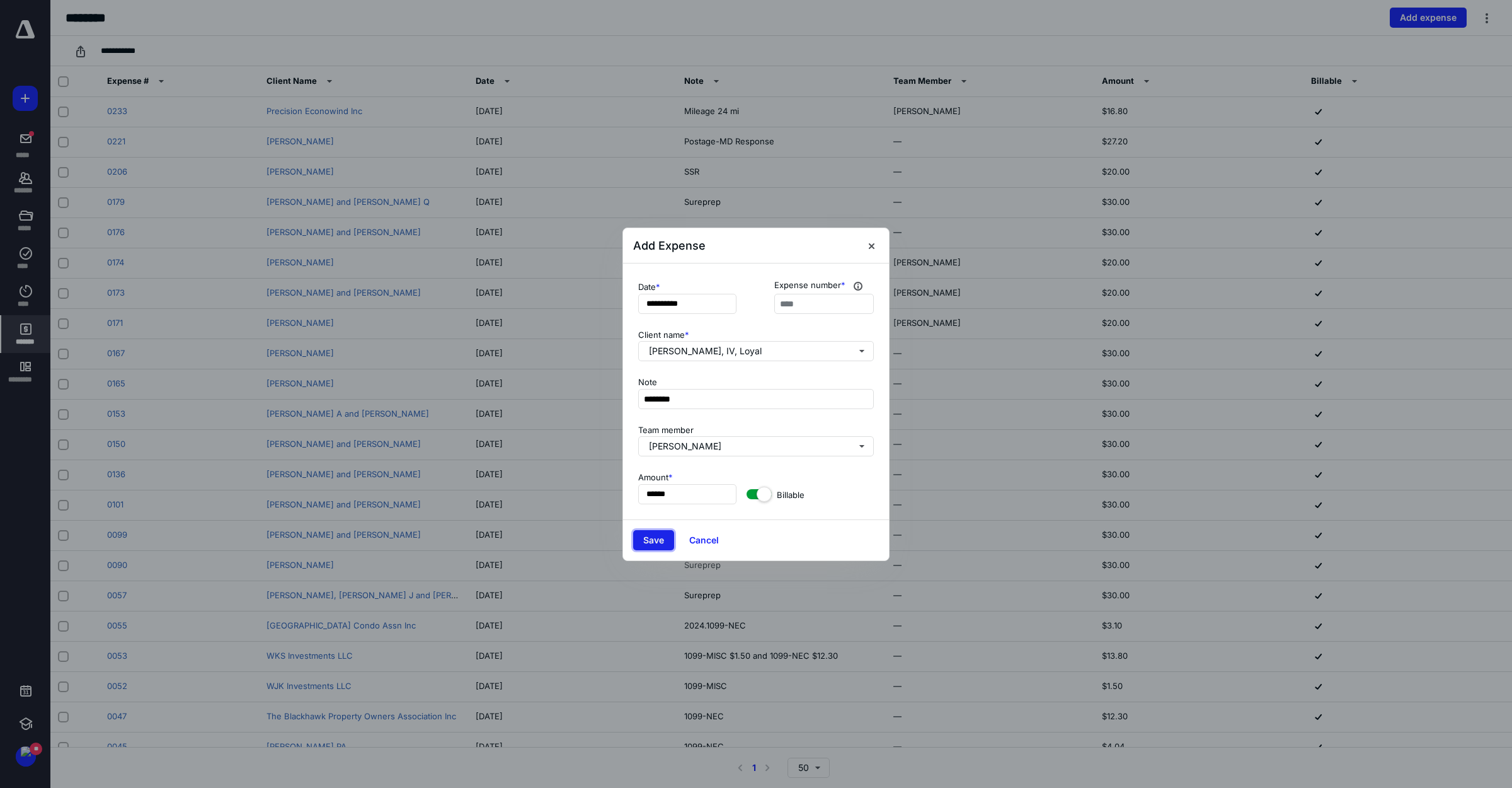 click on "Save" at bounding box center [653, 540] 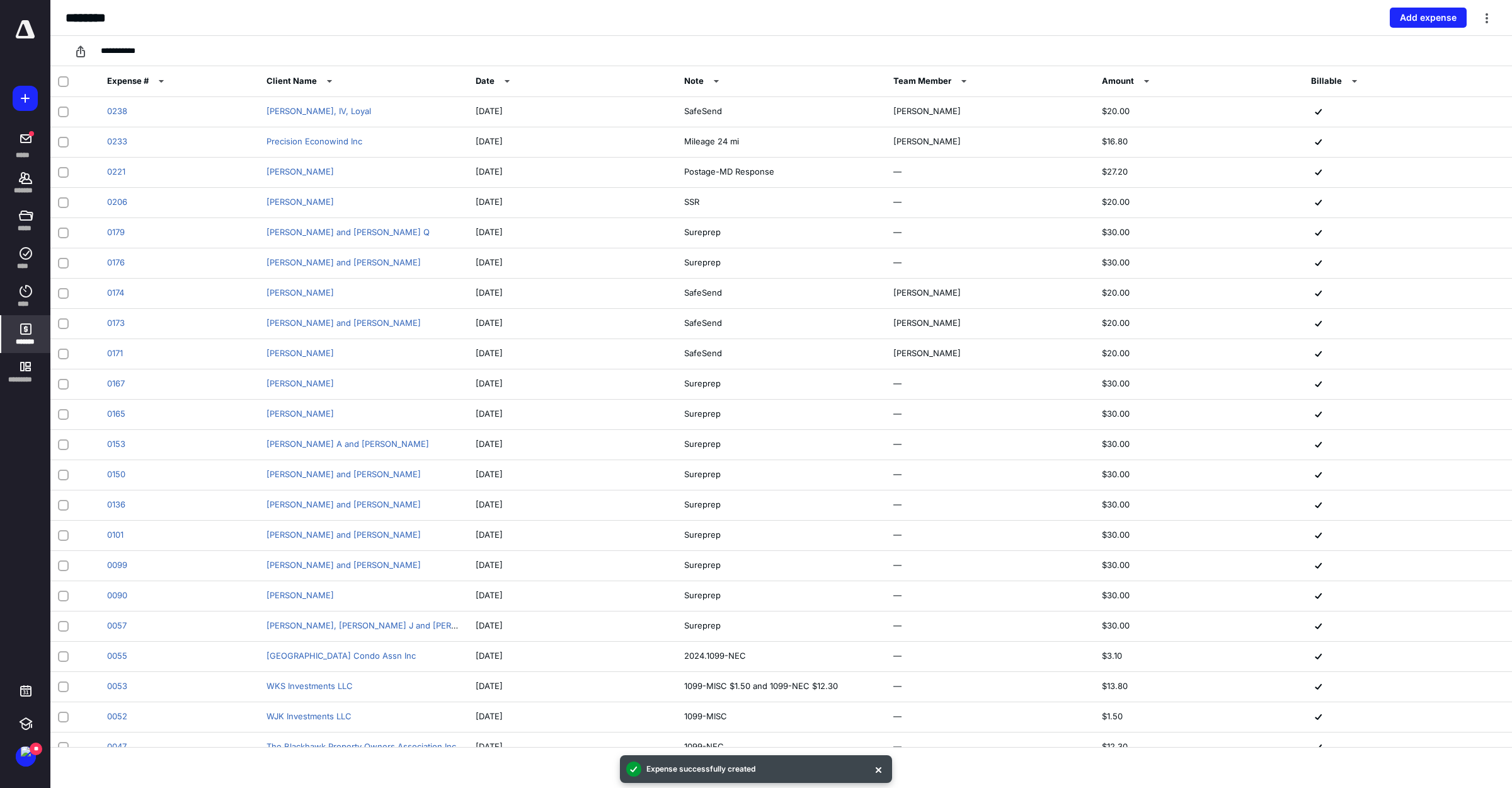 click 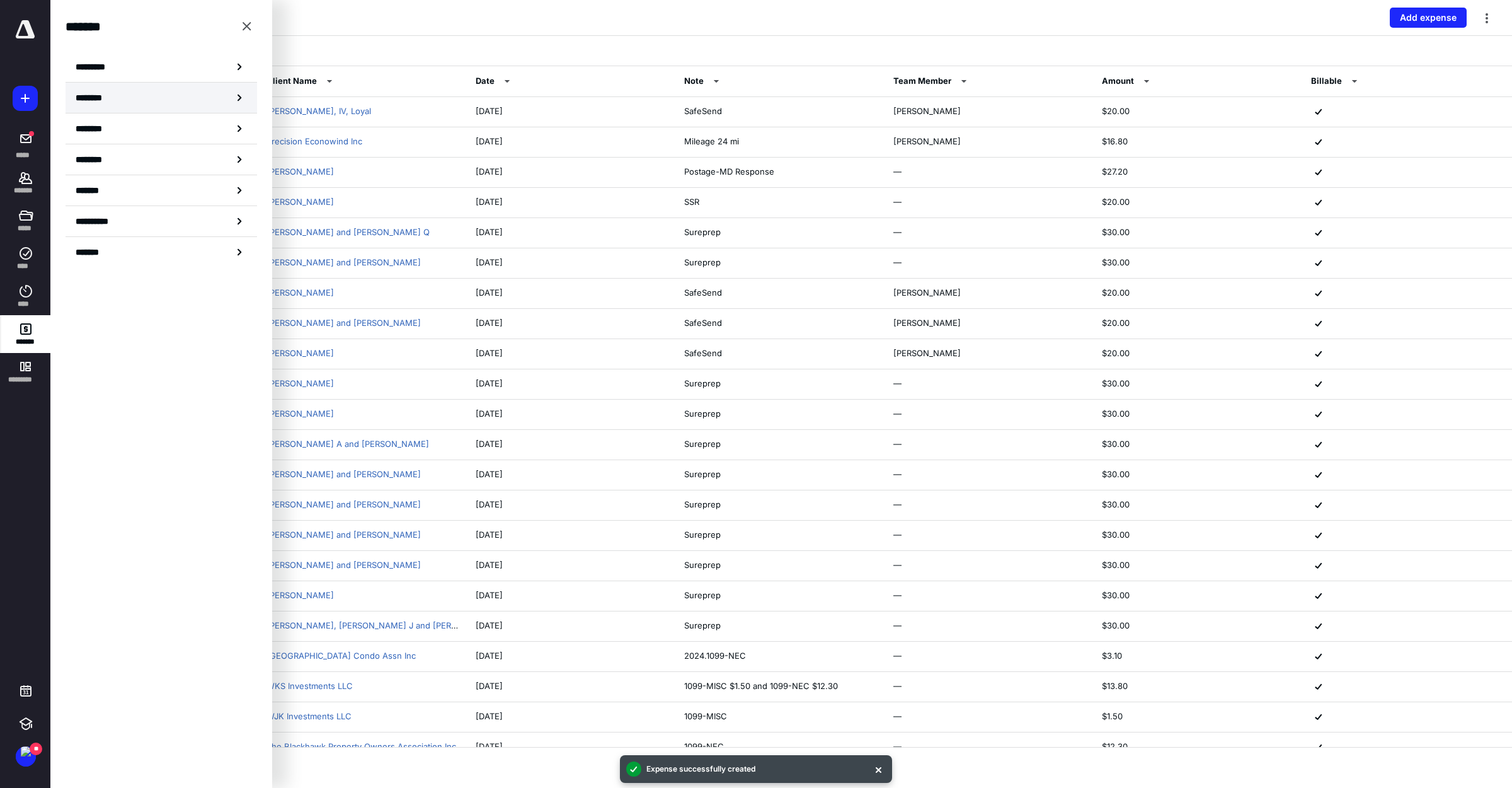 click on "********" at bounding box center (161, 98) 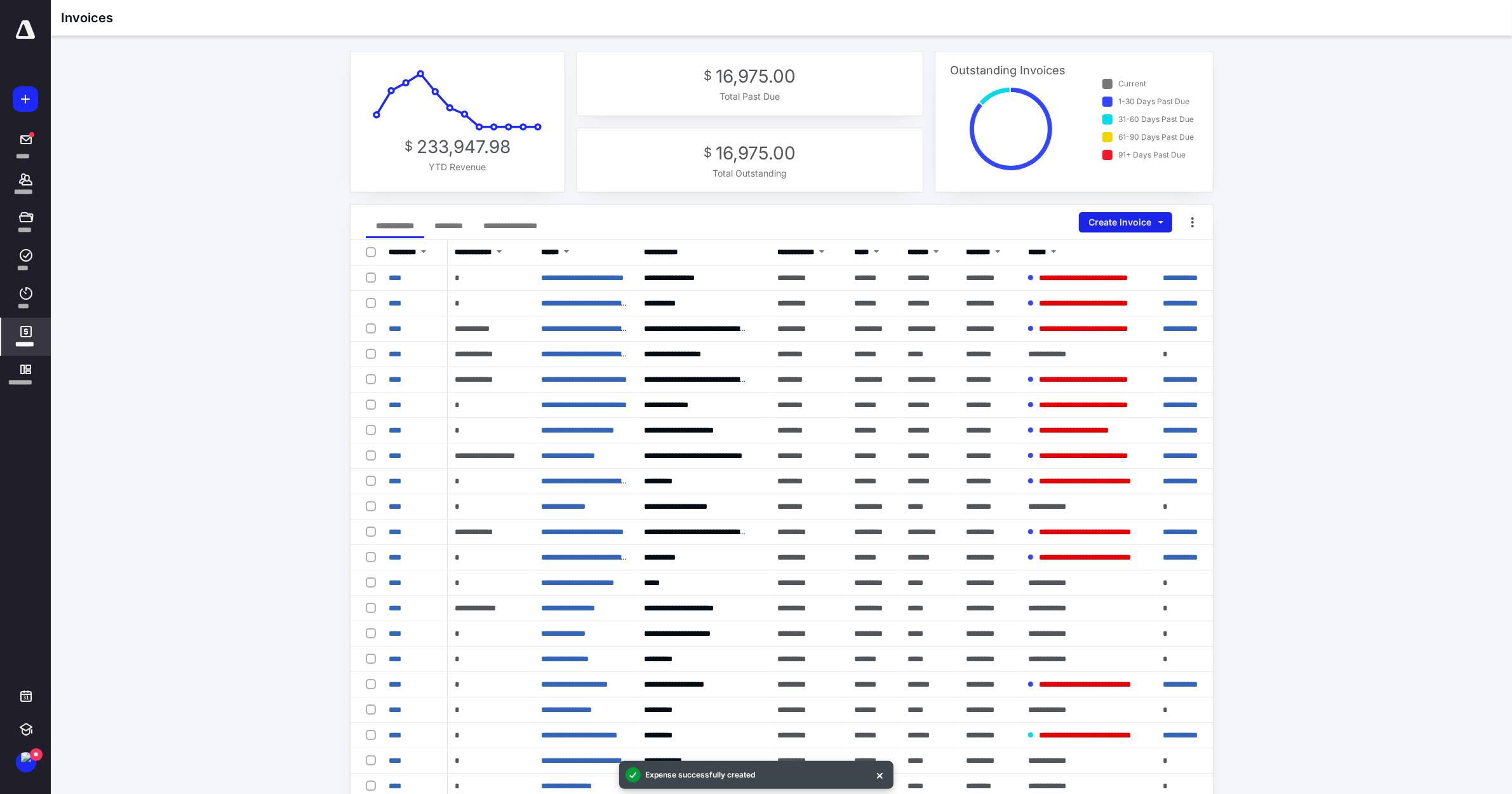 click on "Create Invoice" at bounding box center (1125, 222) 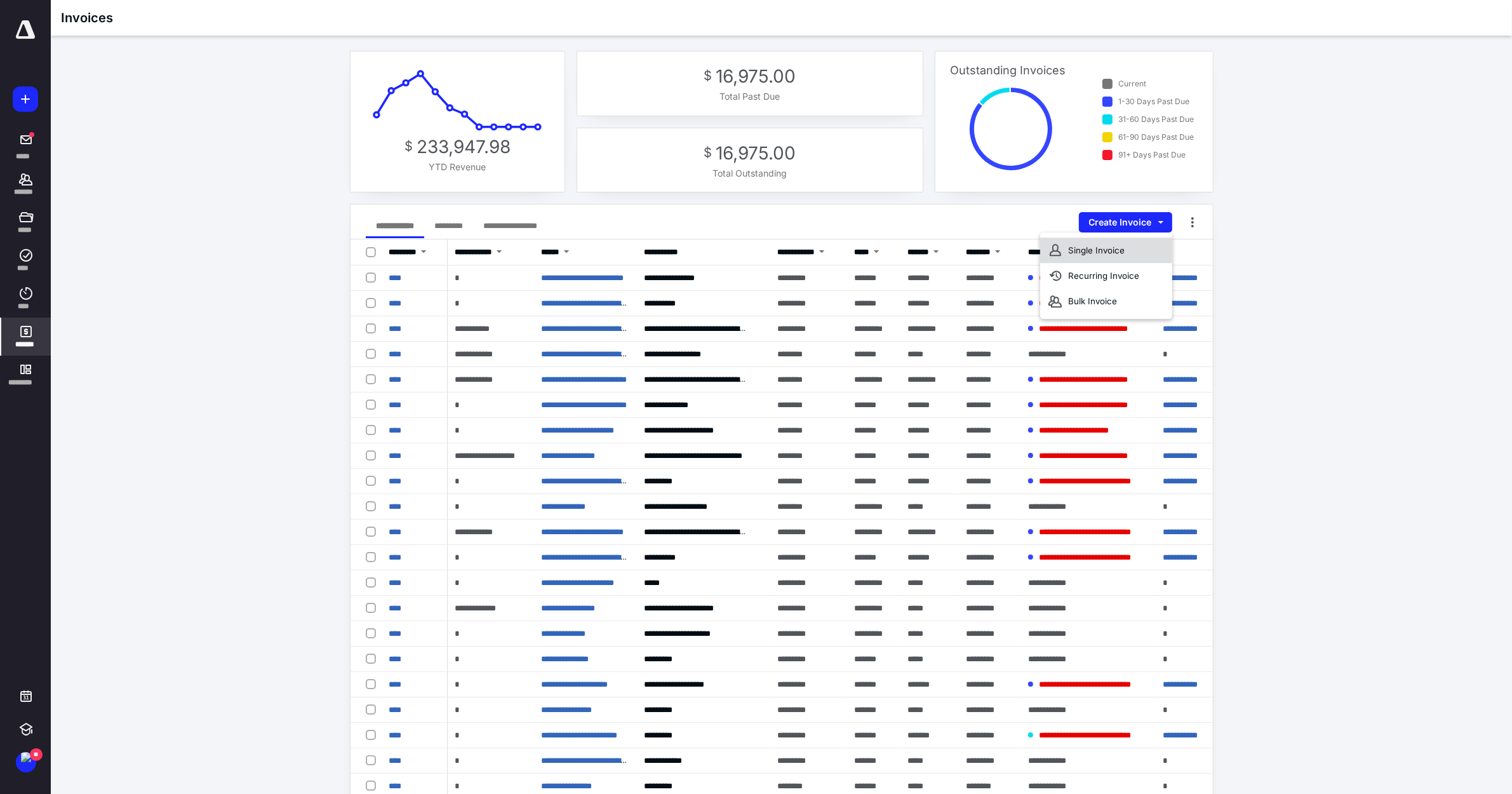 click on "Single Invoice" at bounding box center [1106, 250] 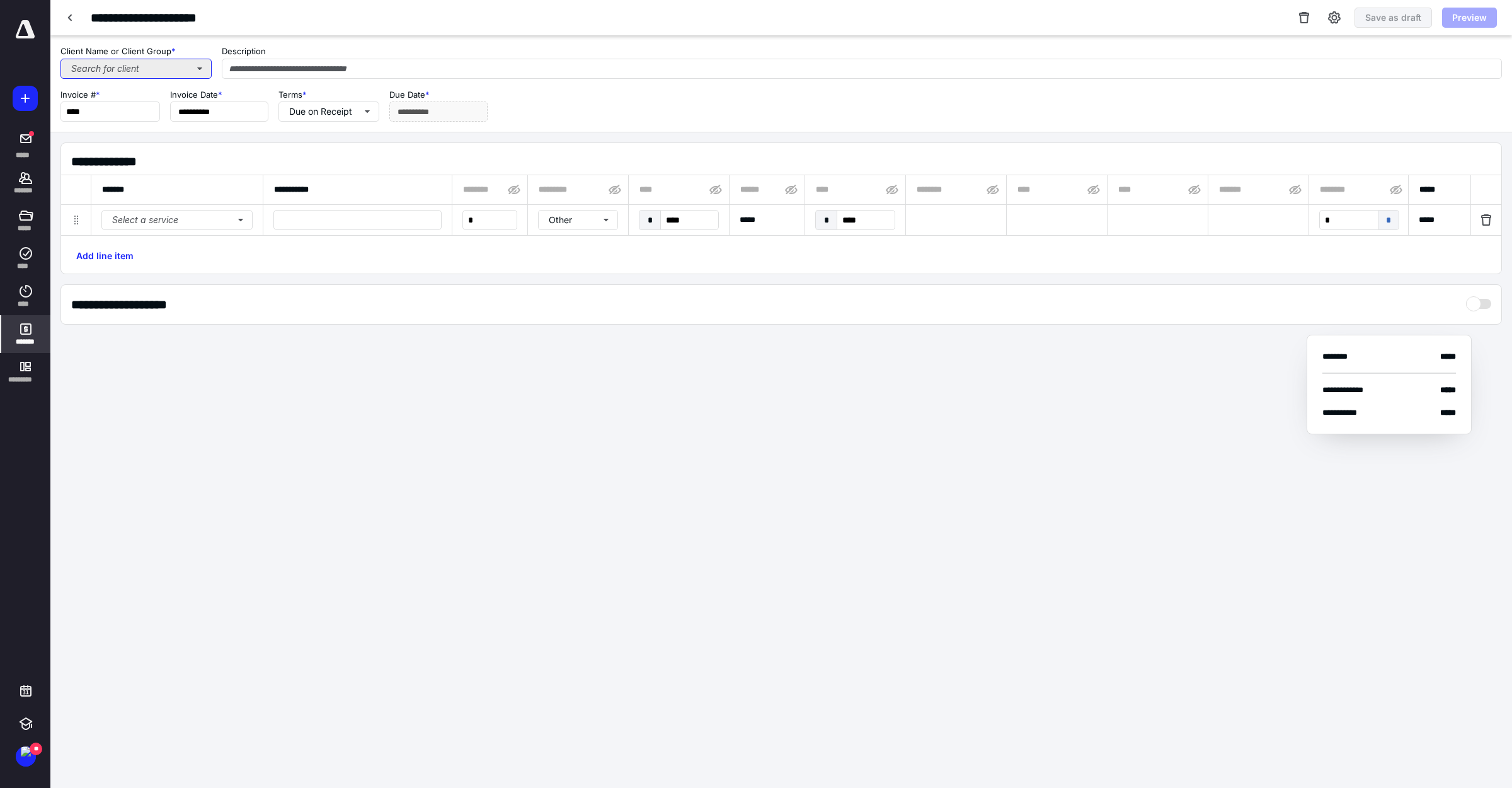 click on "Search for client" at bounding box center (136, 69) 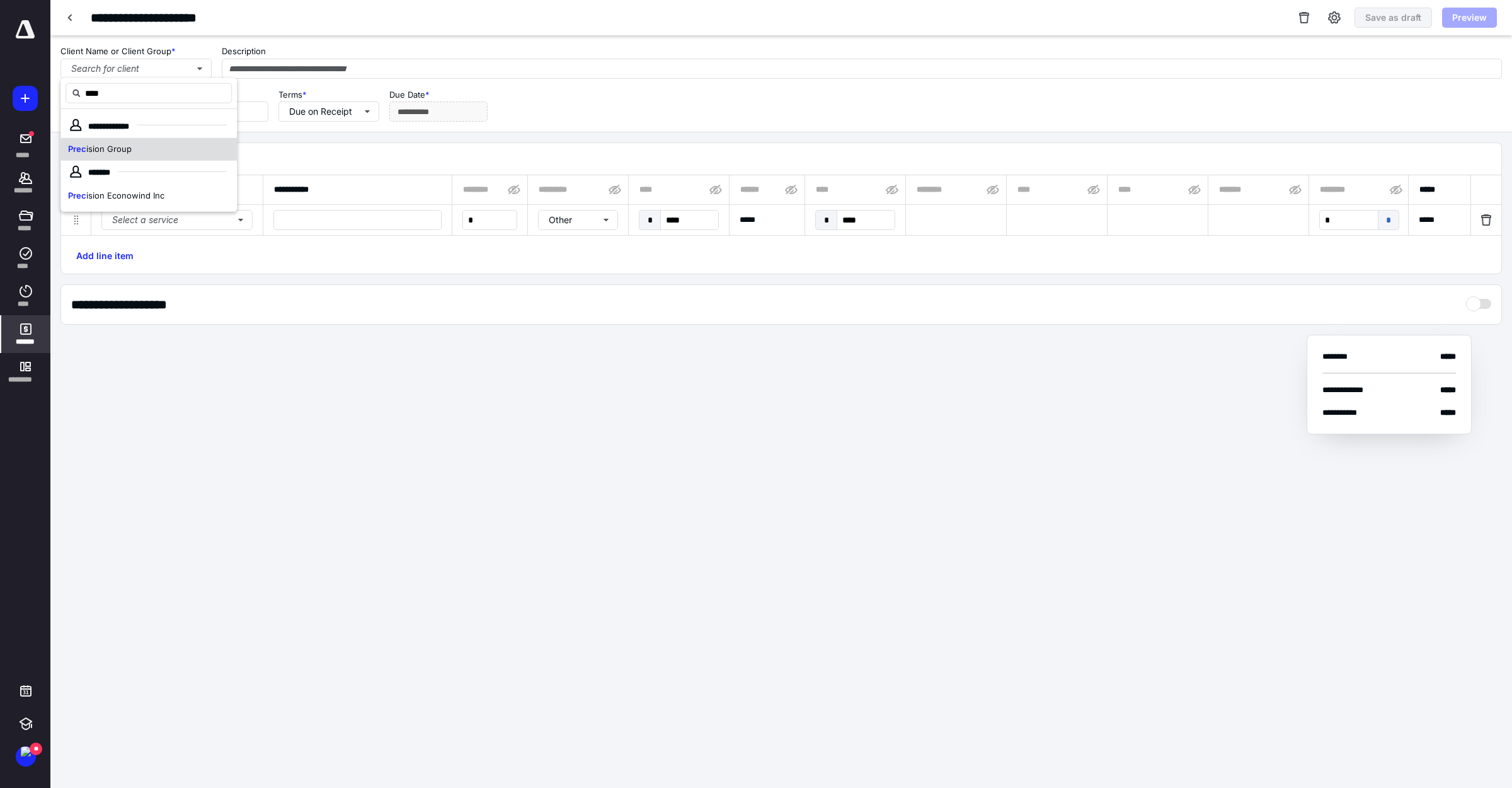 click on "ision Group" at bounding box center (109, 149) 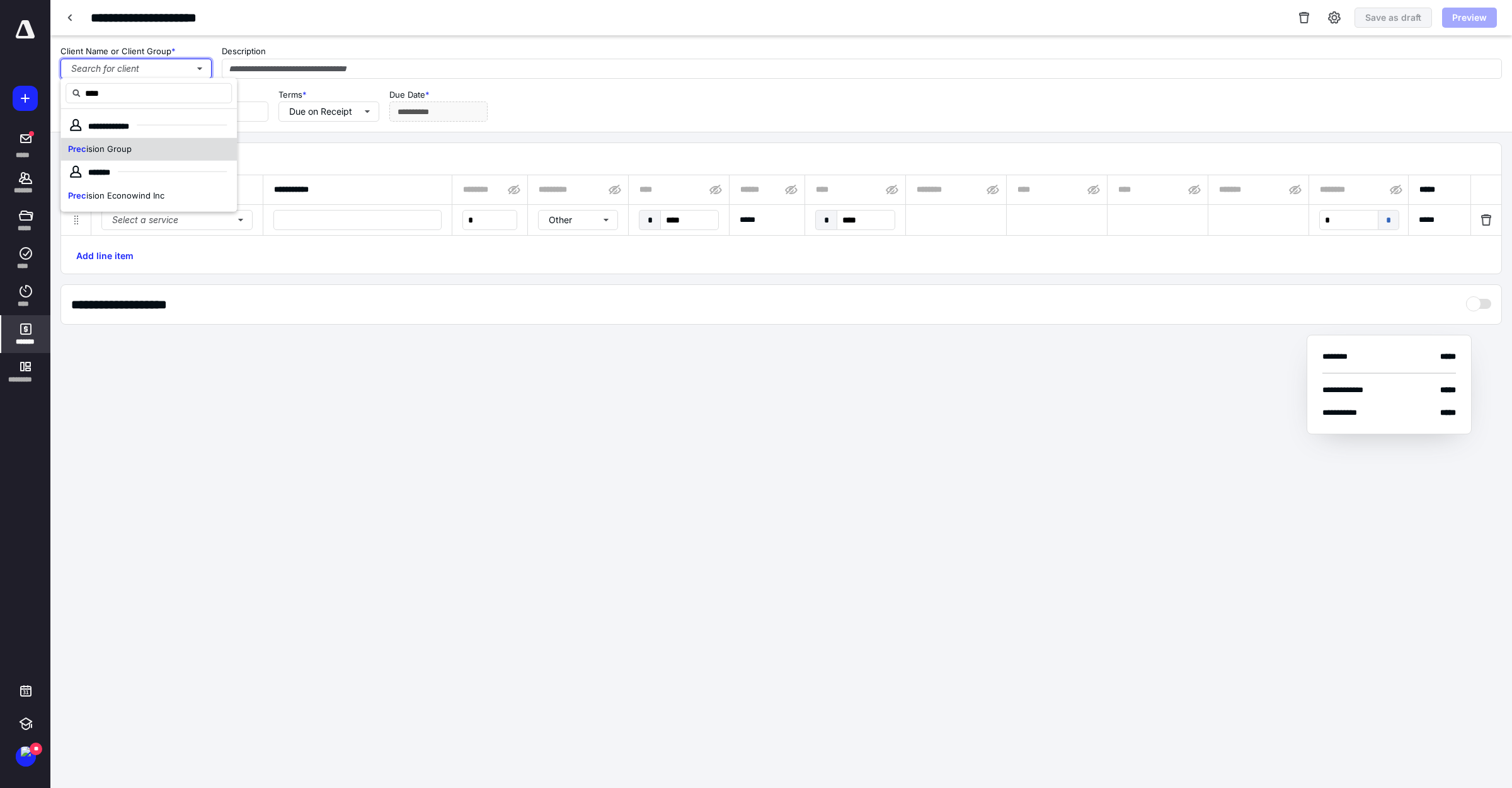 type 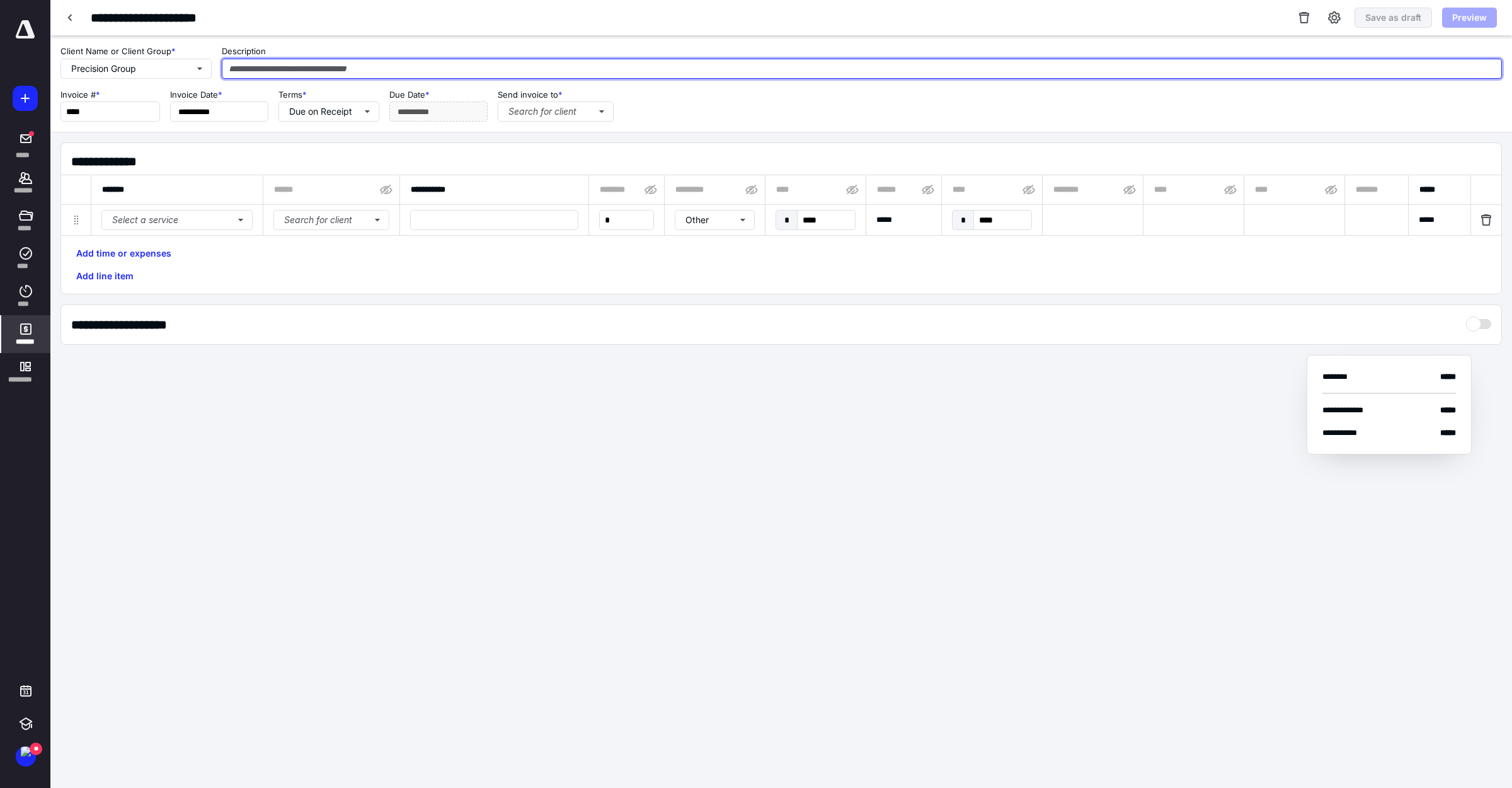 click at bounding box center (862, 69) 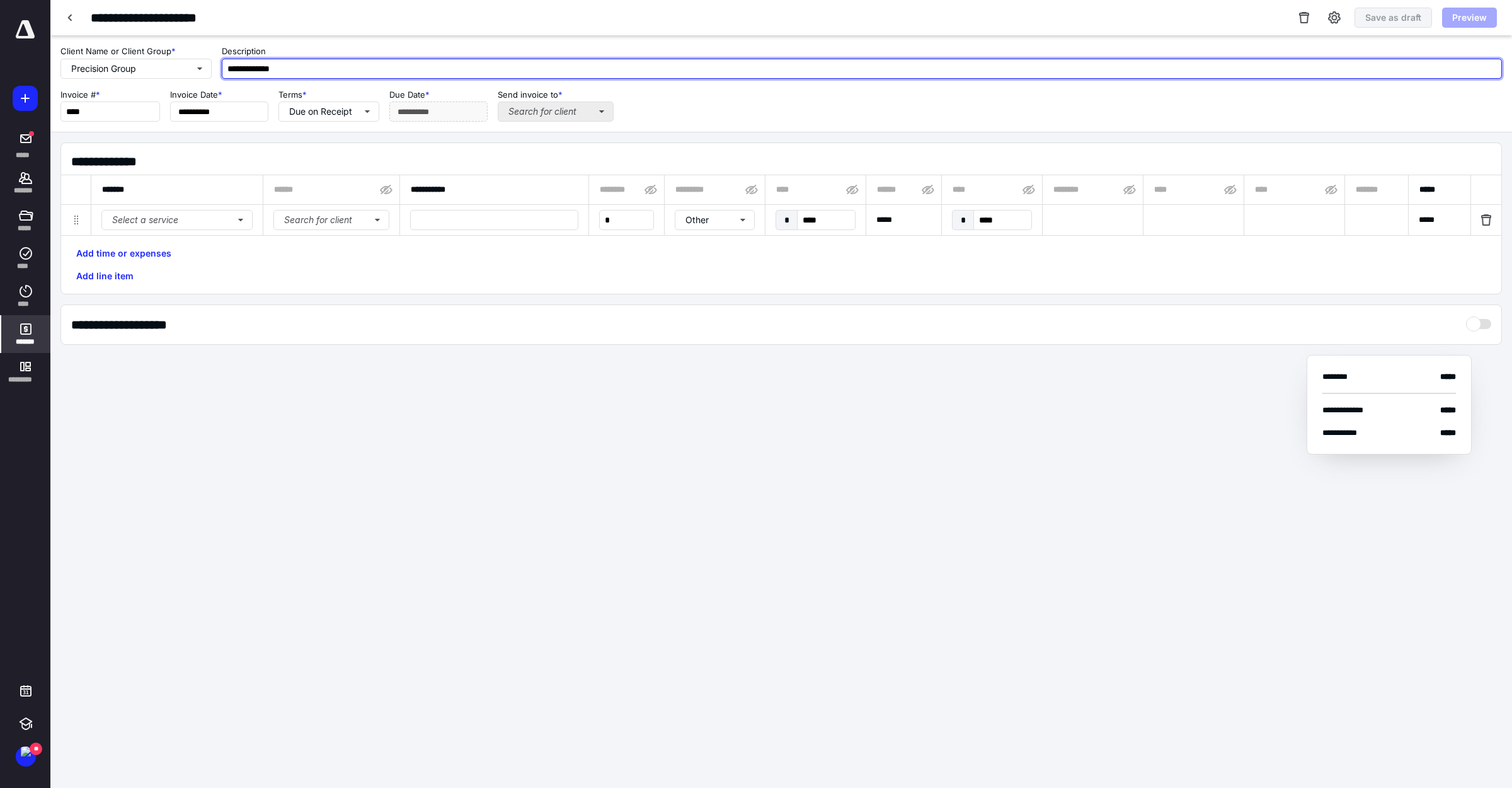 type on "**********" 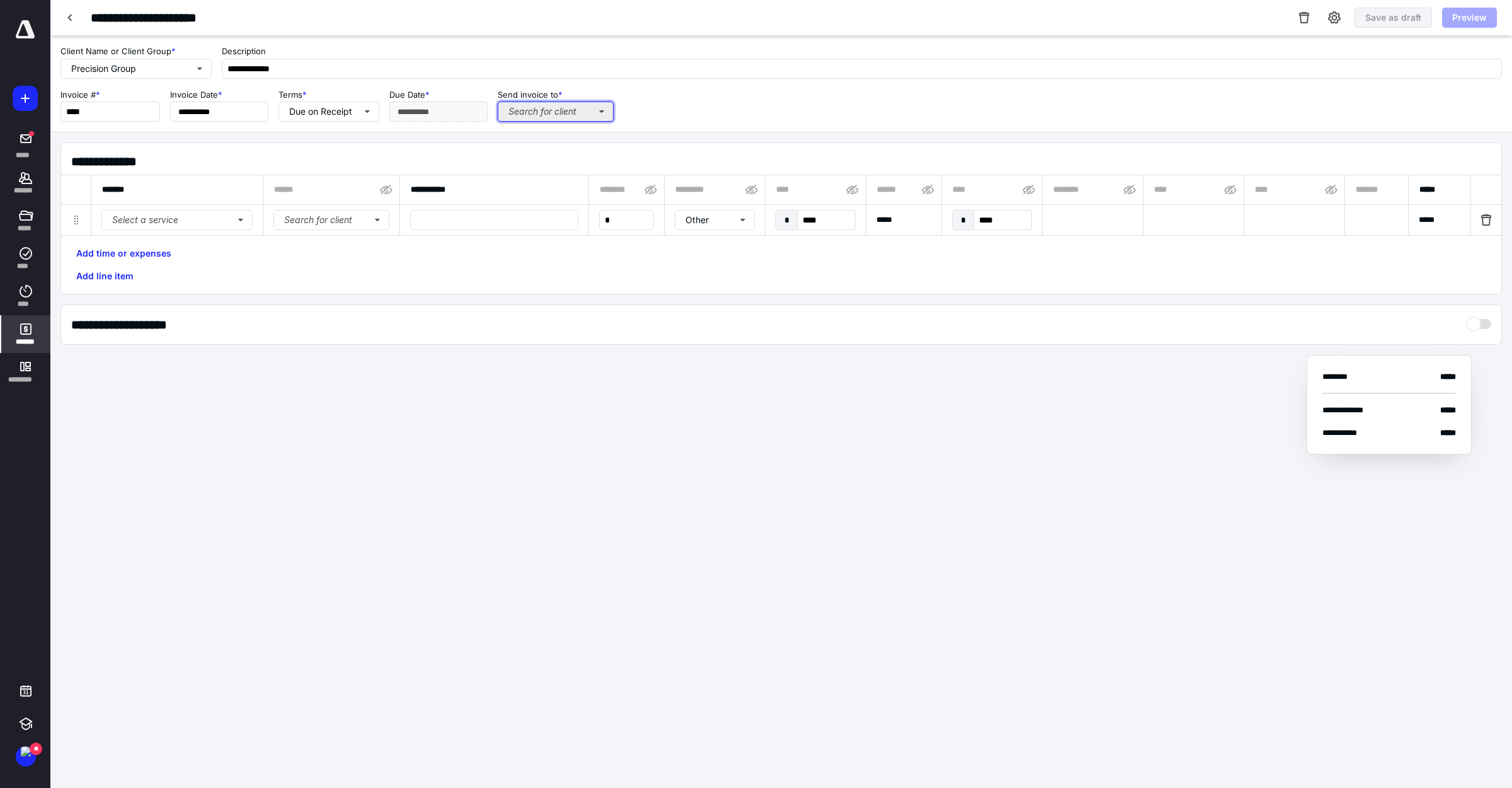 click on "Search for client" at bounding box center (556, 112) 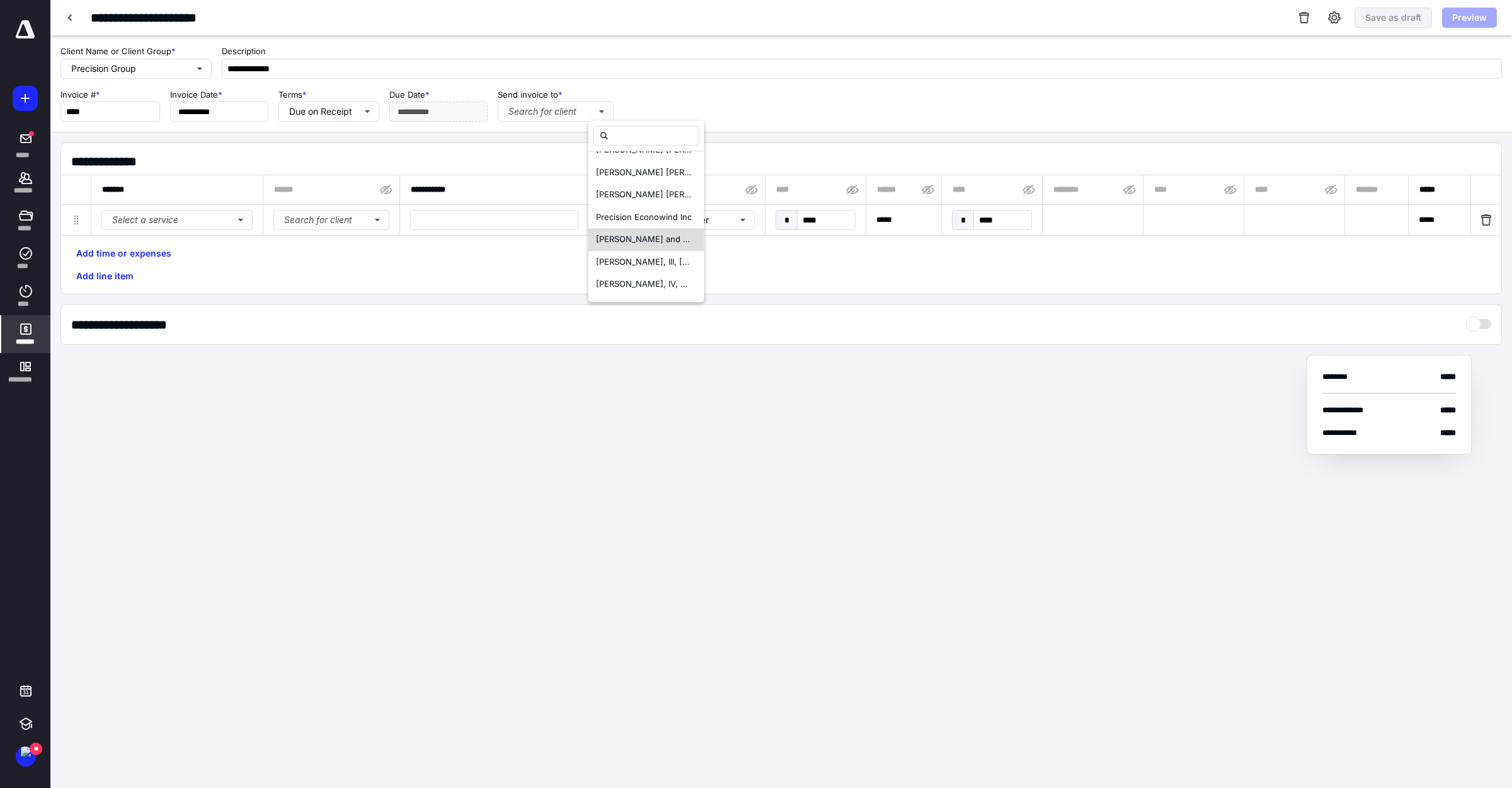 scroll, scrollTop: 0, scrollLeft: 0, axis: both 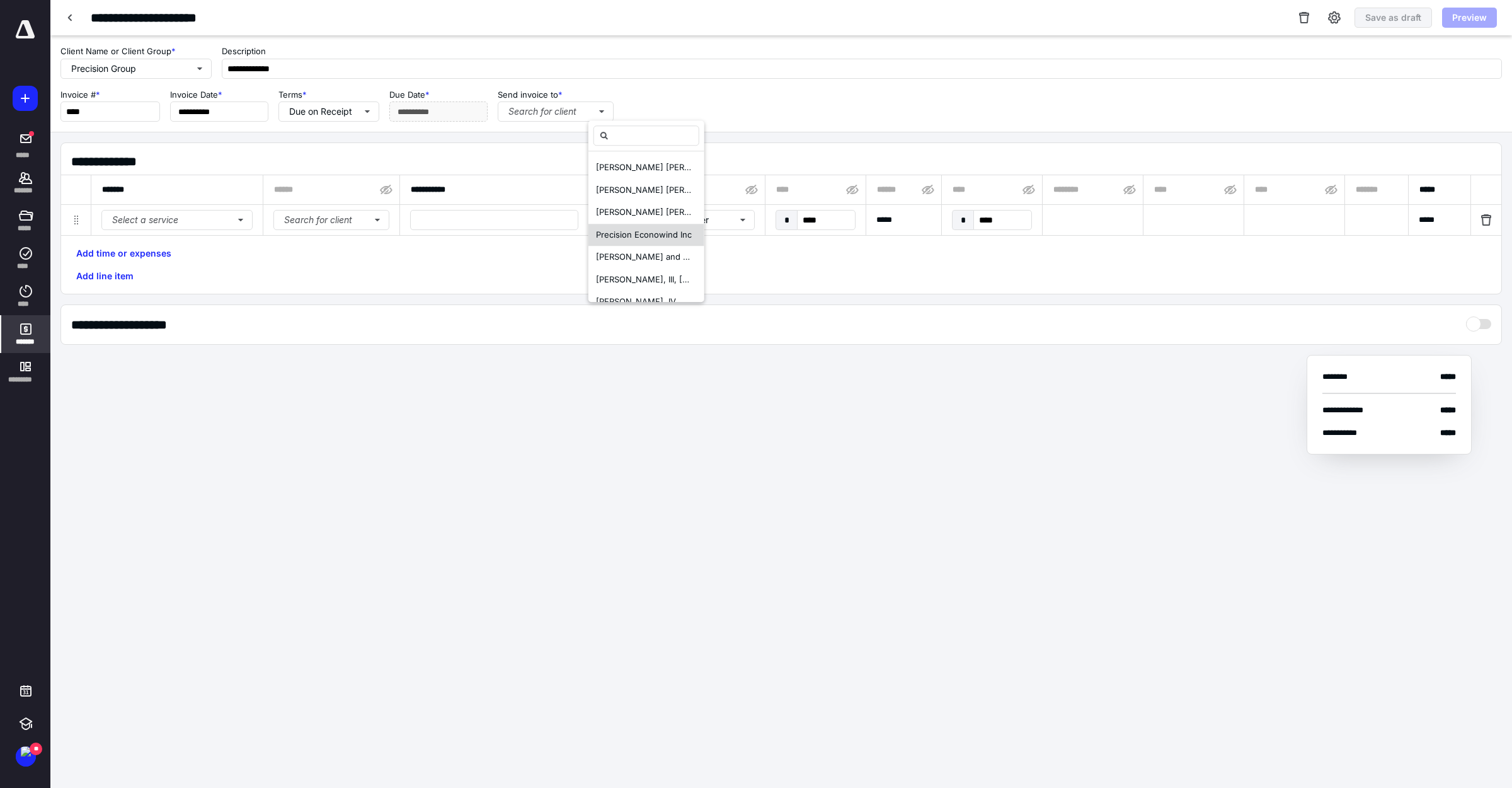 click on "Precision Econowind Inc" at bounding box center (644, 235) 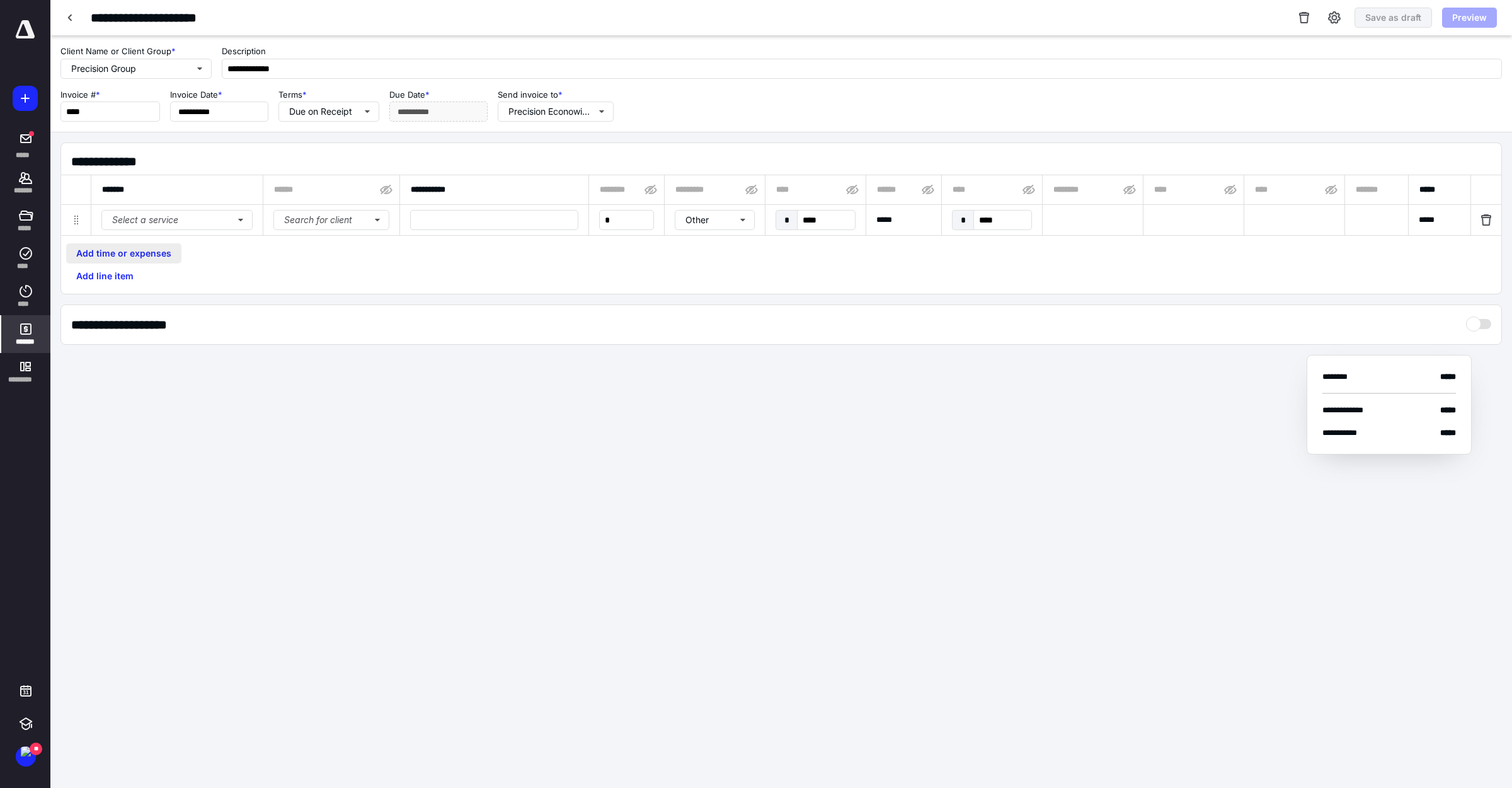click on "Add time or expenses" at bounding box center [123, 253] 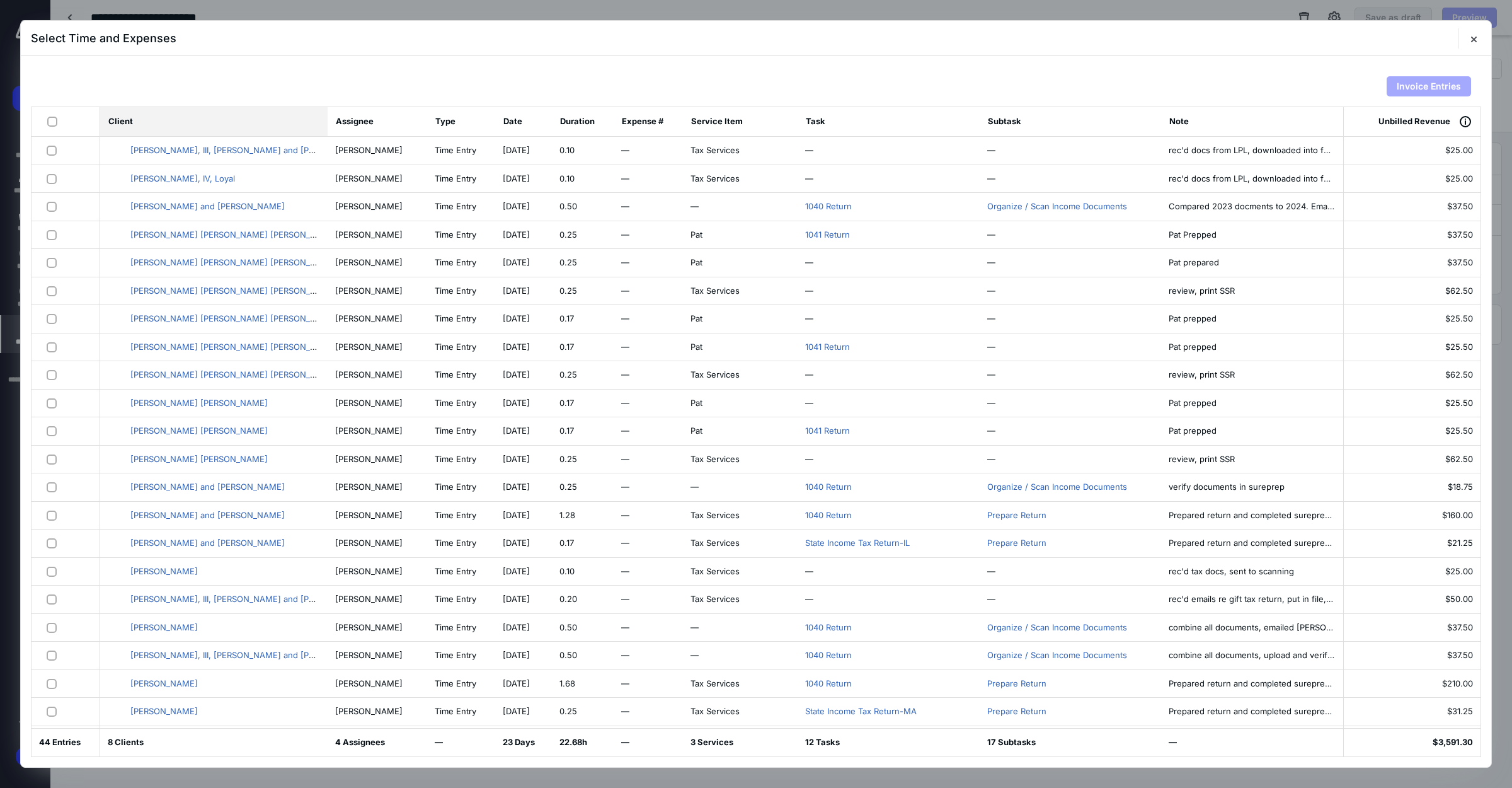 click on "Client" at bounding box center [214, 122] 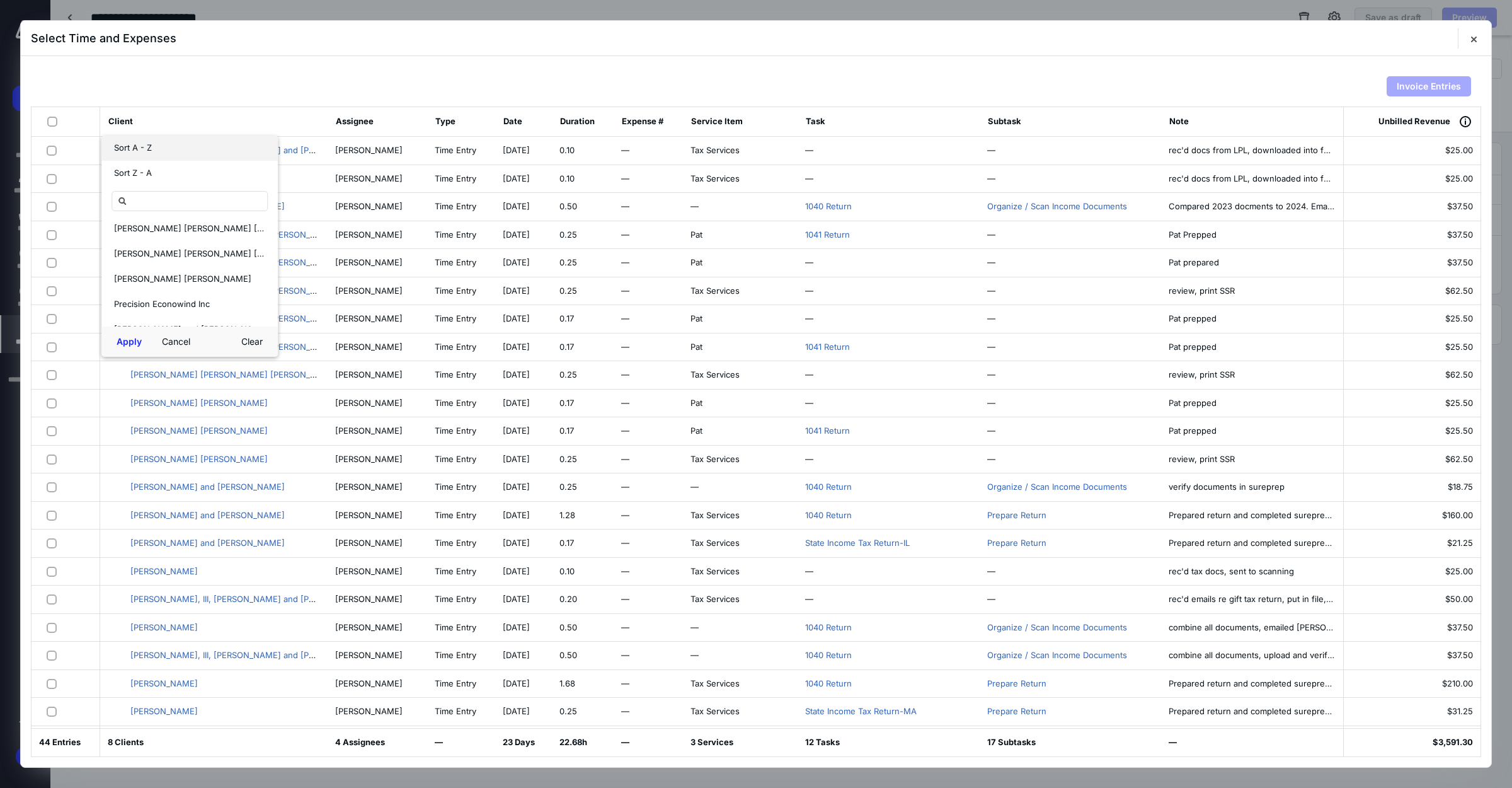 click on "Sort A - Z" at bounding box center [133, 148] 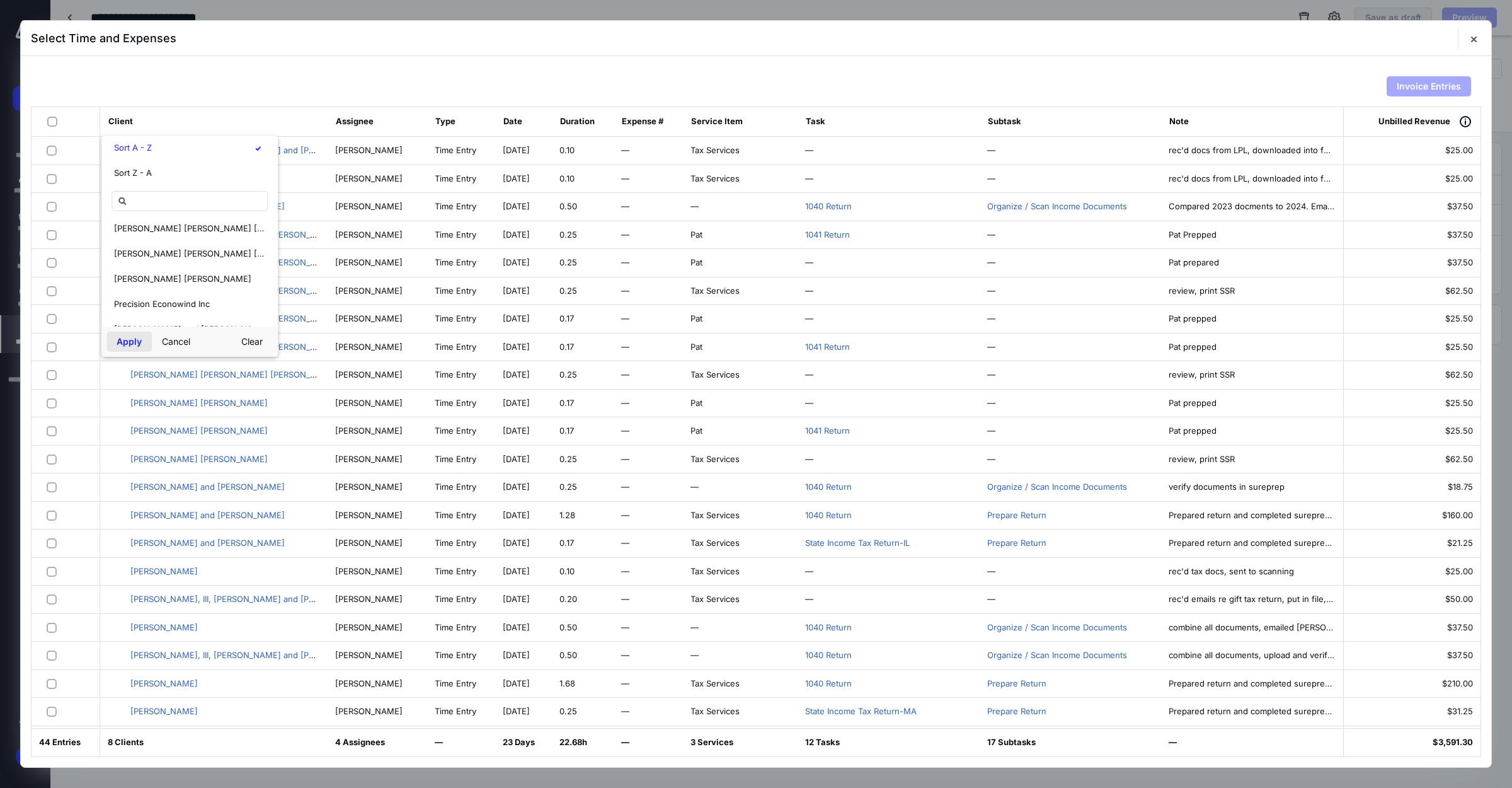 click on "Apply" at bounding box center [129, 342] 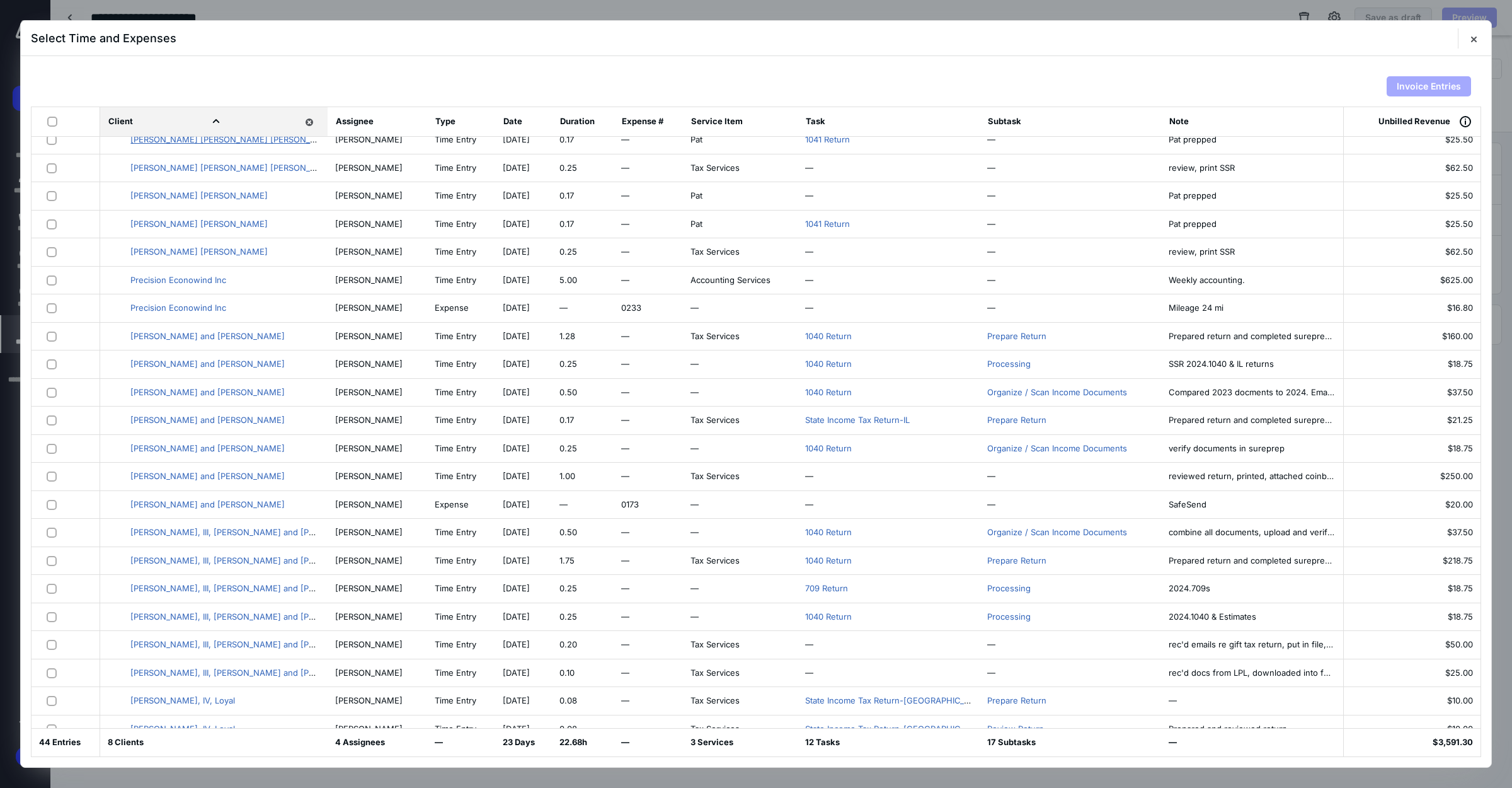 scroll, scrollTop: 158, scrollLeft: 0, axis: vertical 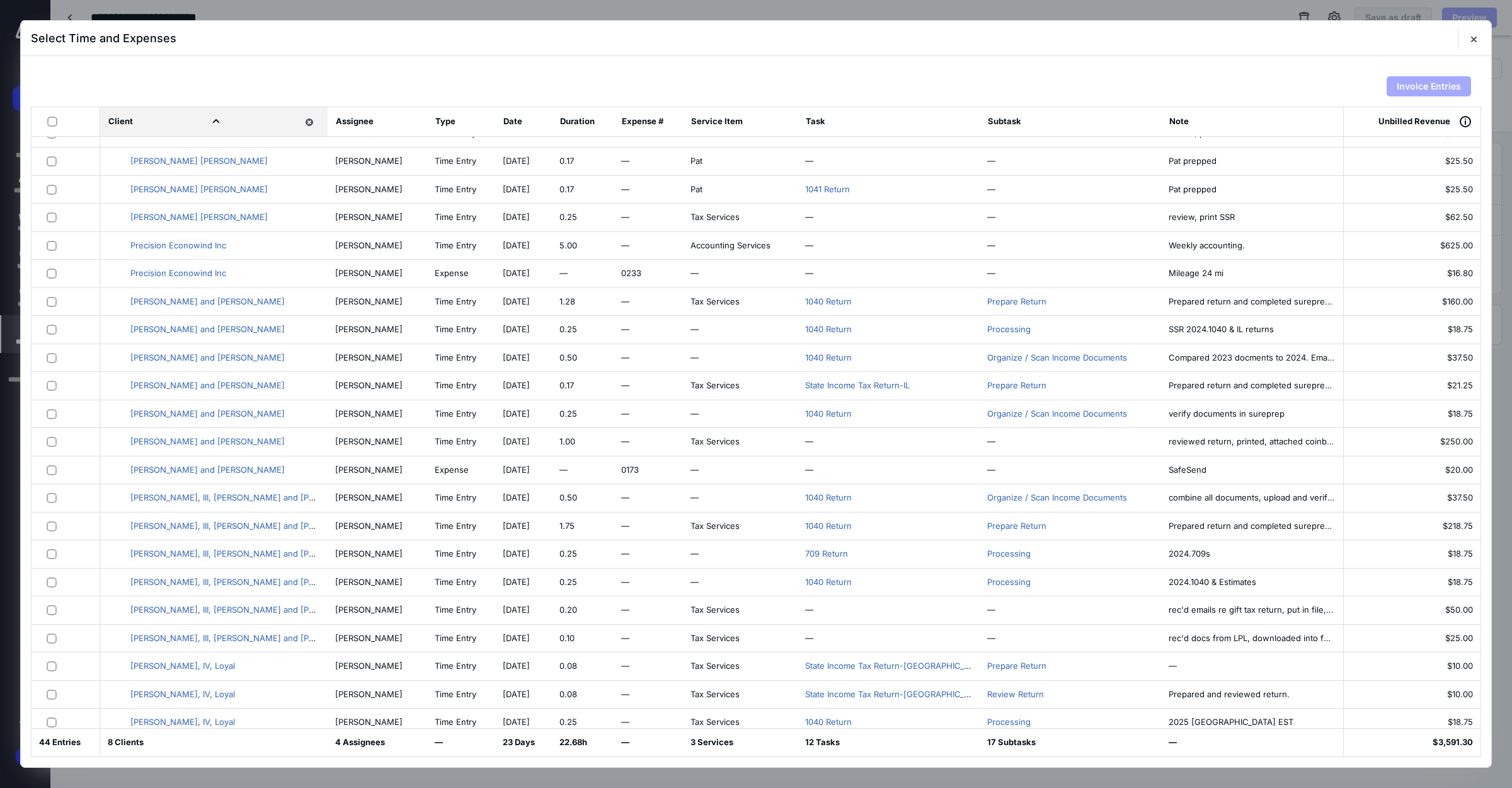 click at bounding box center (55, 121) 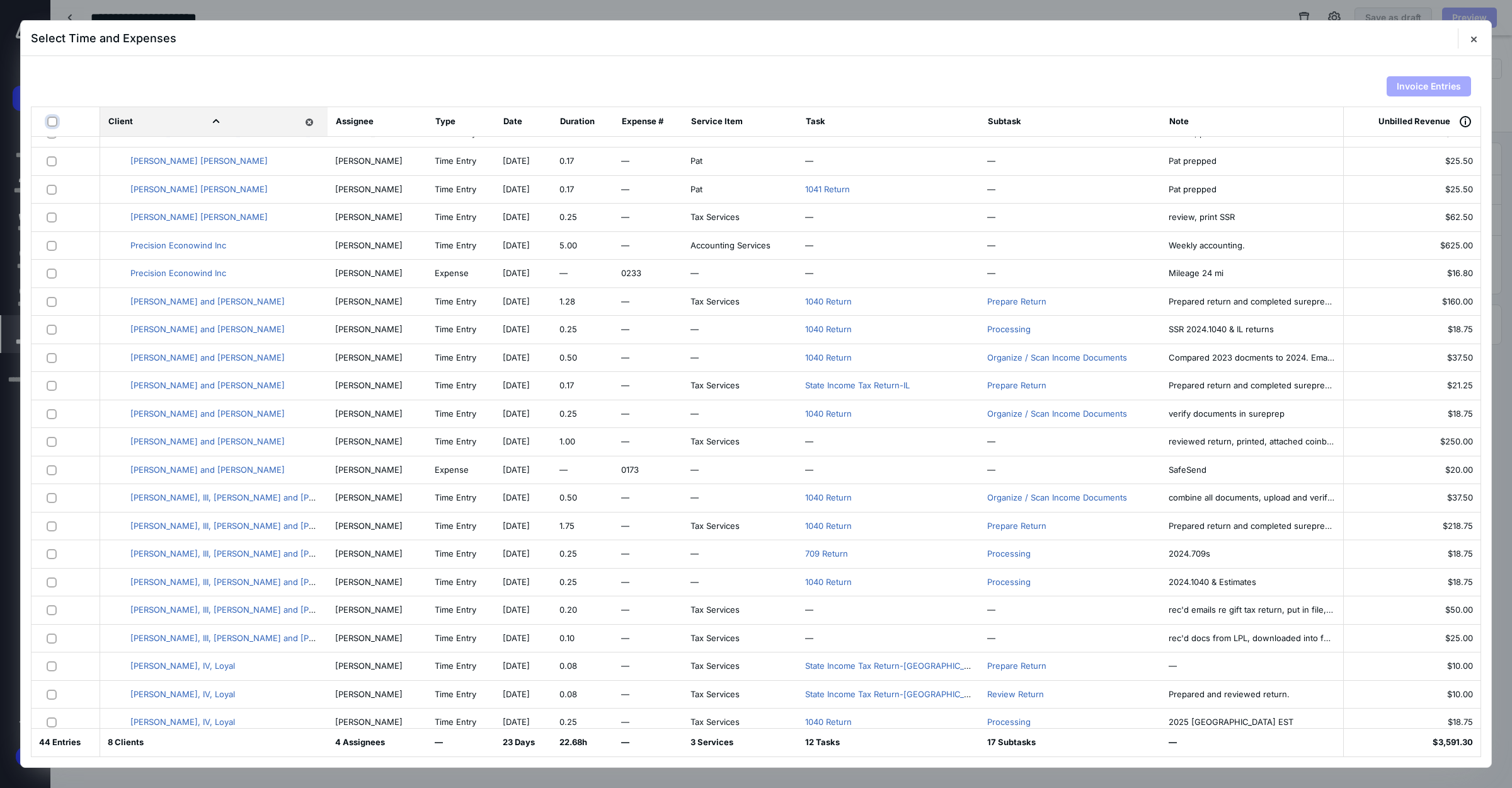 click at bounding box center [54, 122] 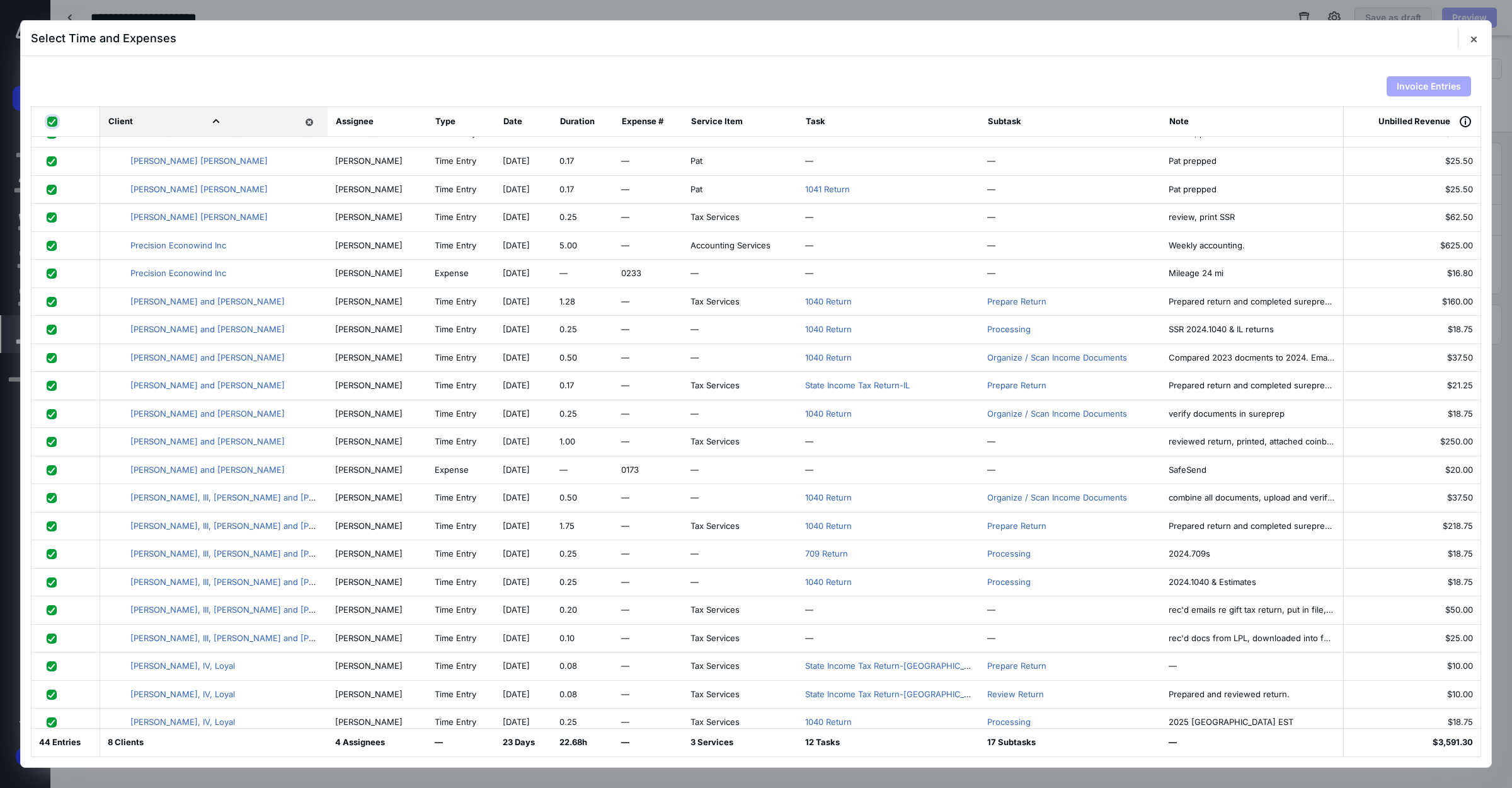 checkbox on "true" 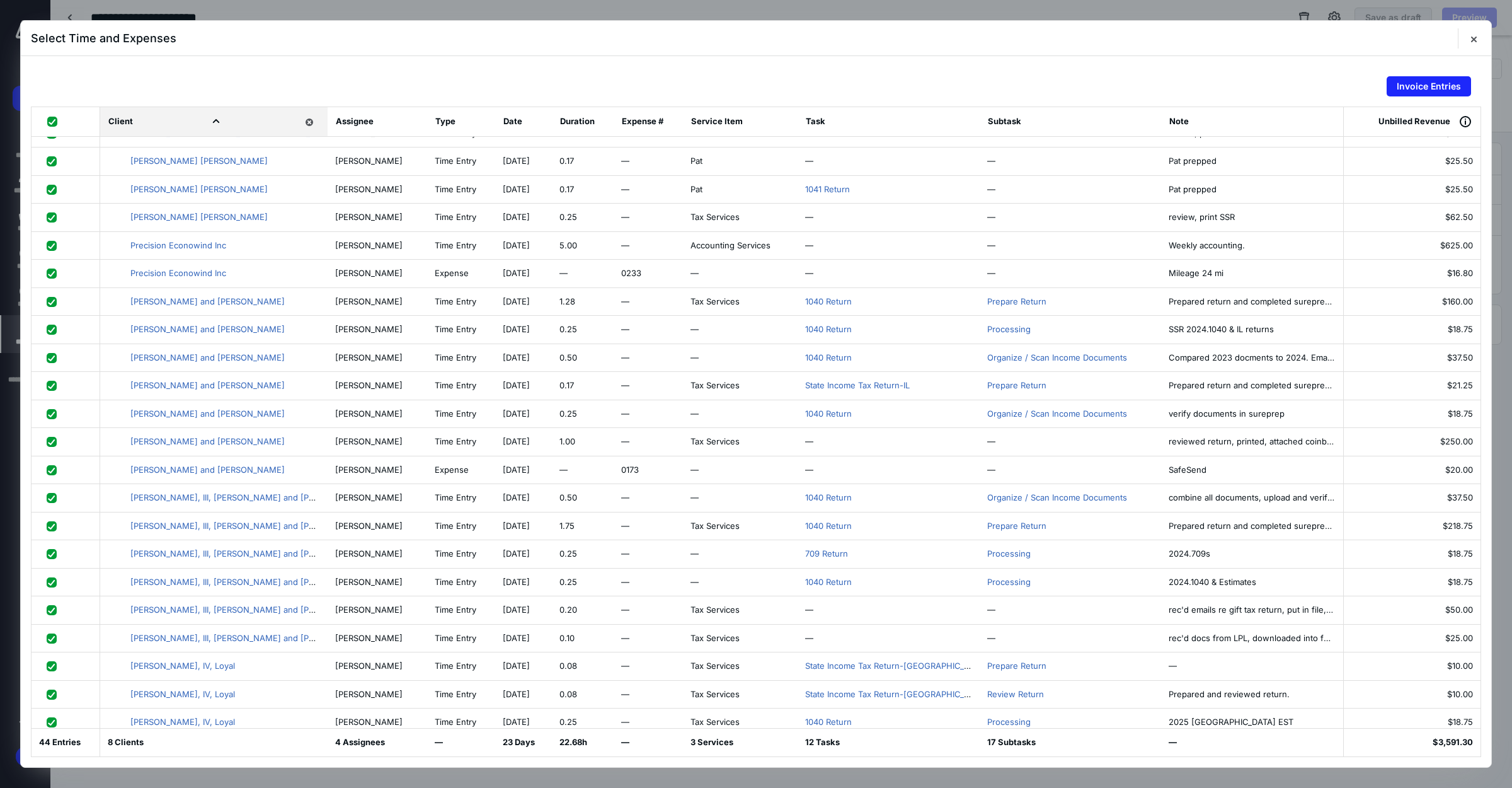 click at bounding box center [54, 245] 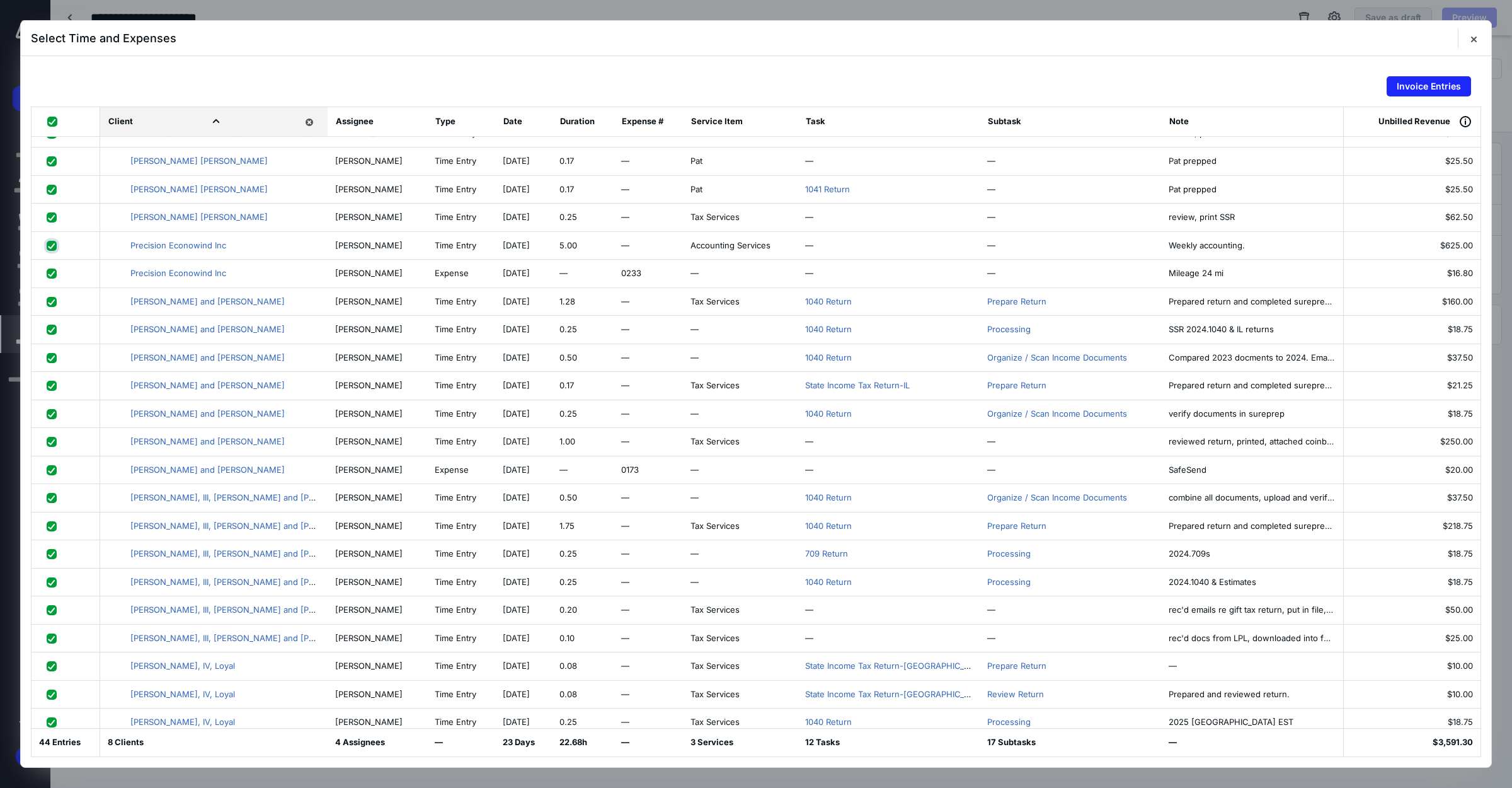 click at bounding box center [53, 245] 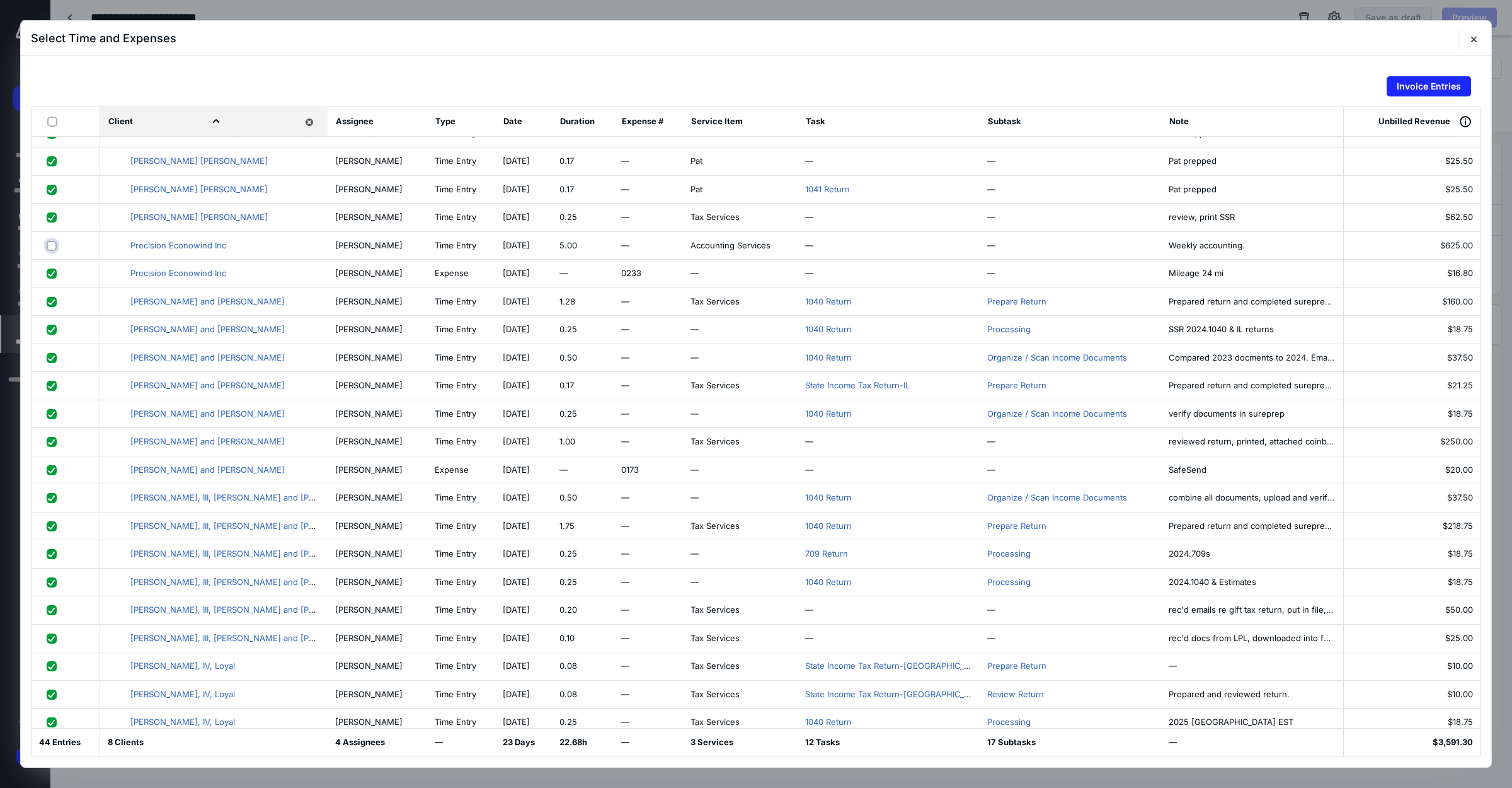 checkbox on "false" 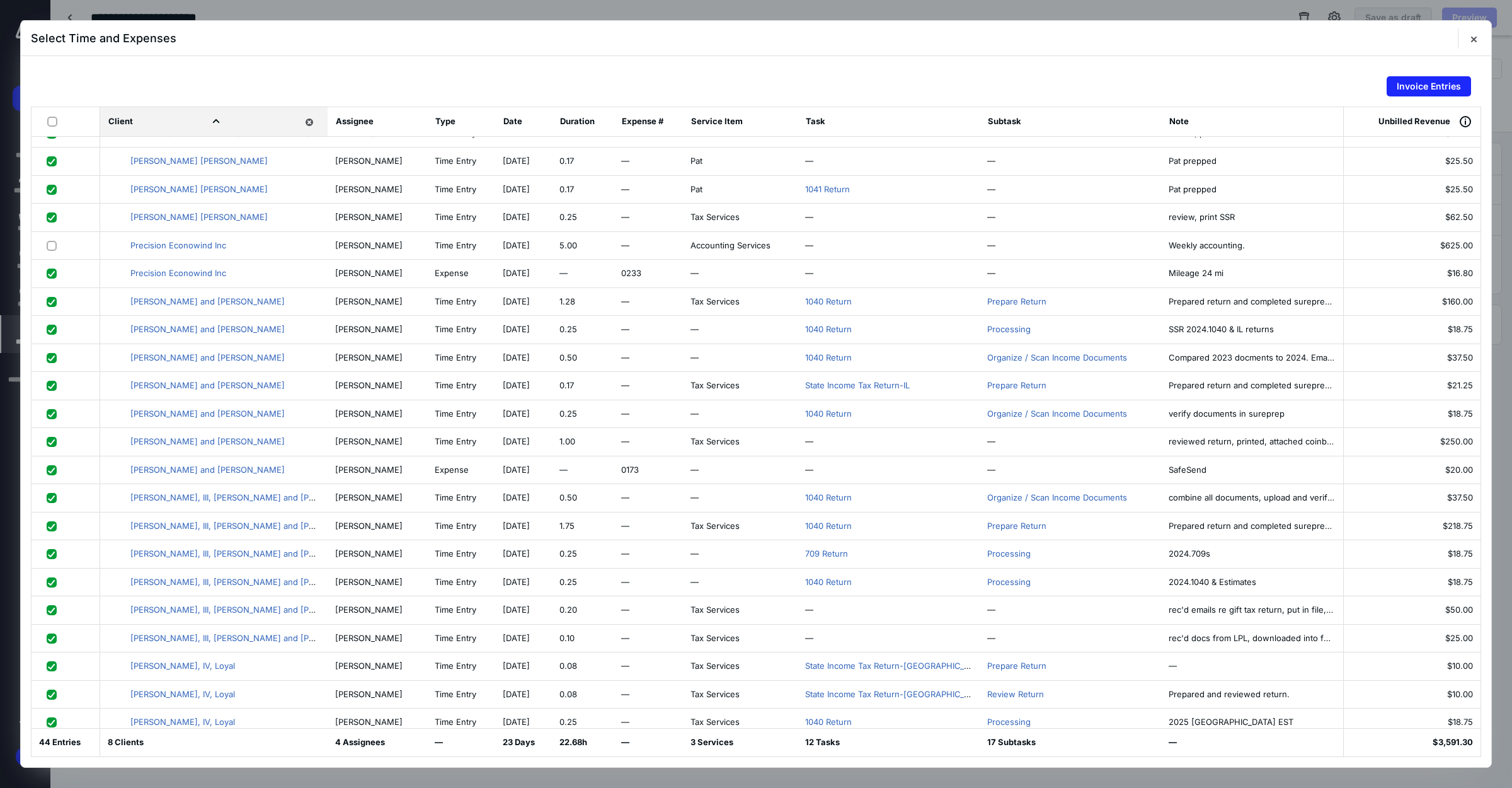 click at bounding box center [54, 273] 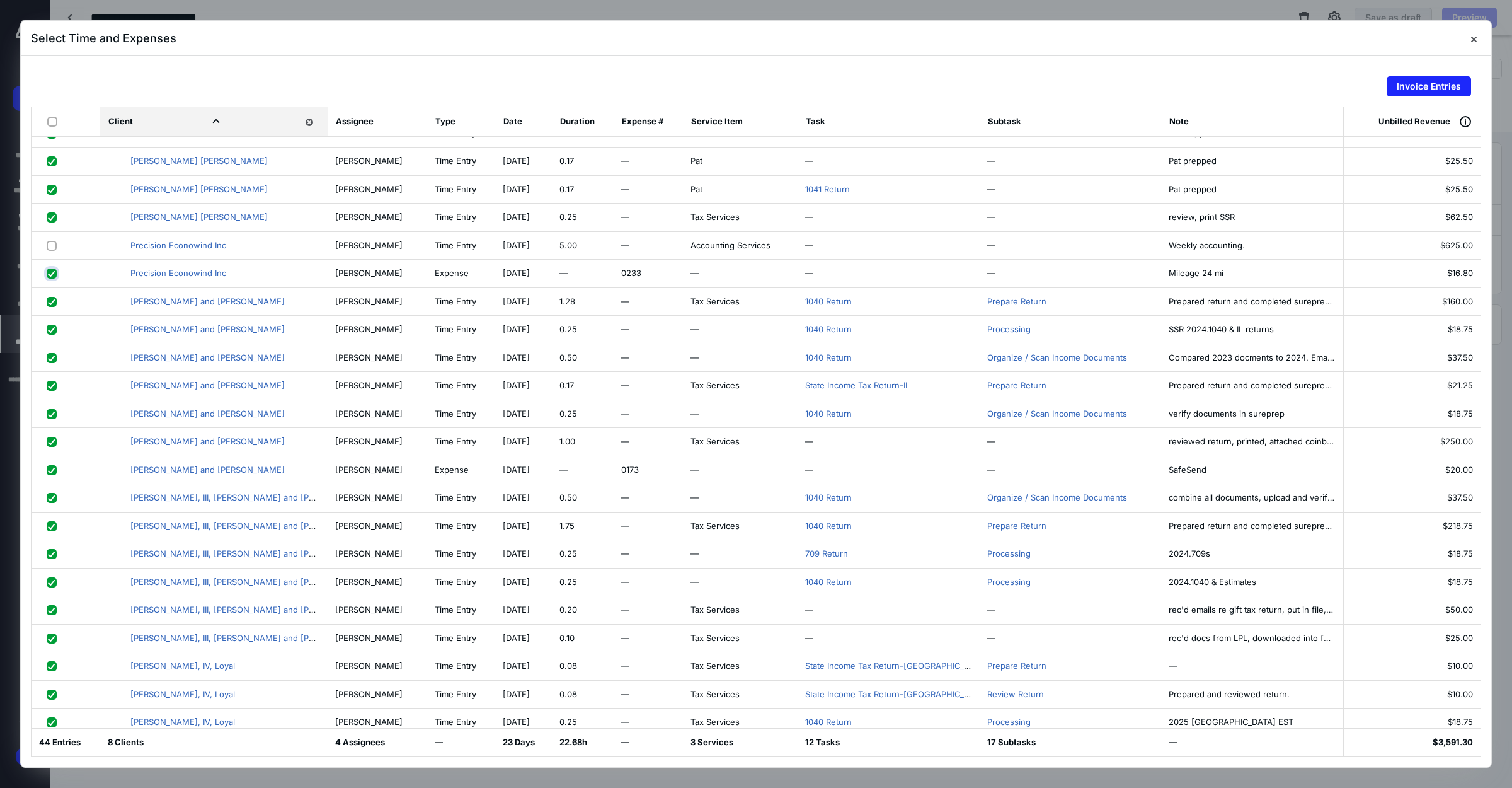 click at bounding box center [53, 273] 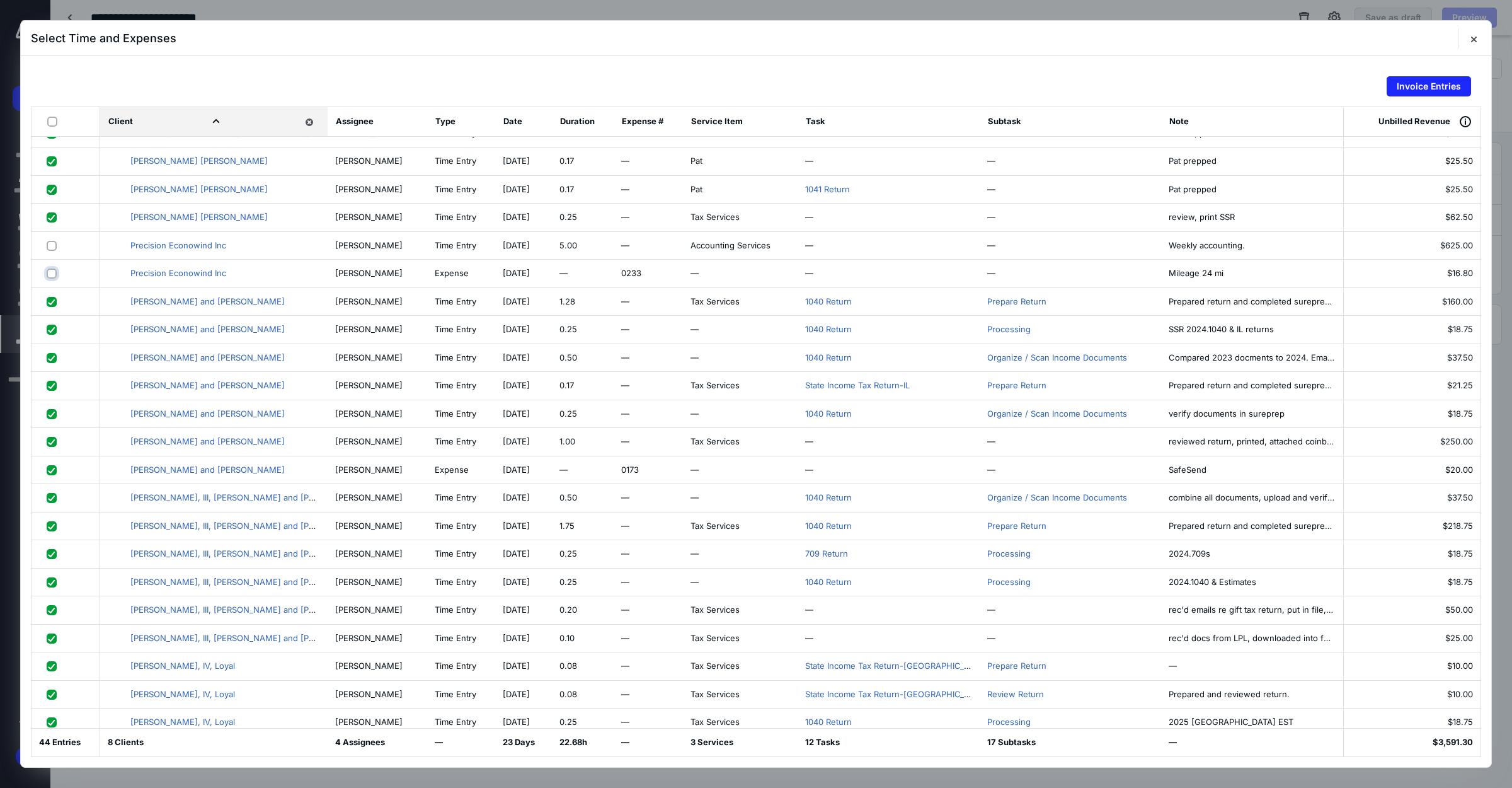 checkbox on "false" 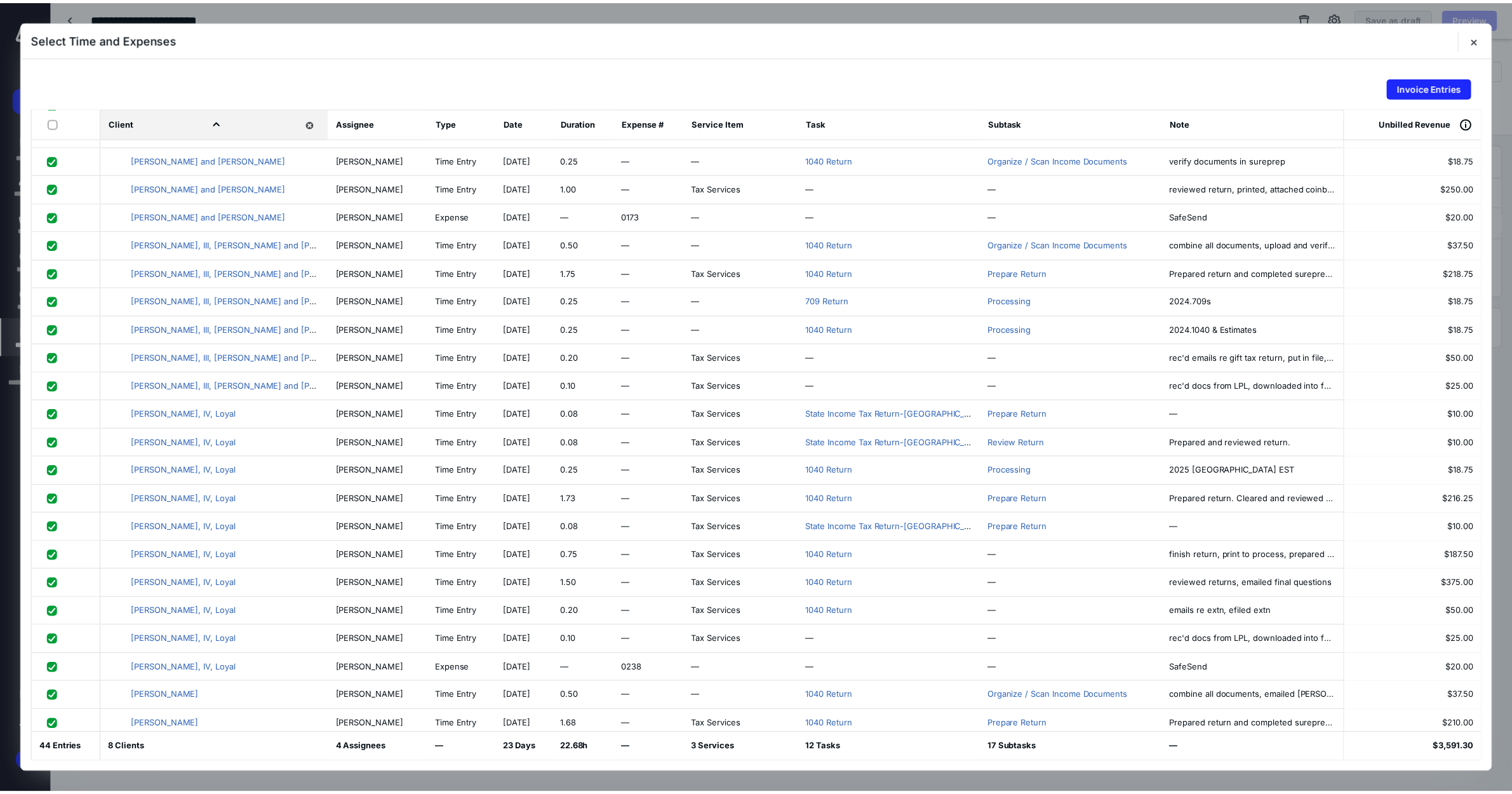 scroll, scrollTop: 654, scrollLeft: 0, axis: vertical 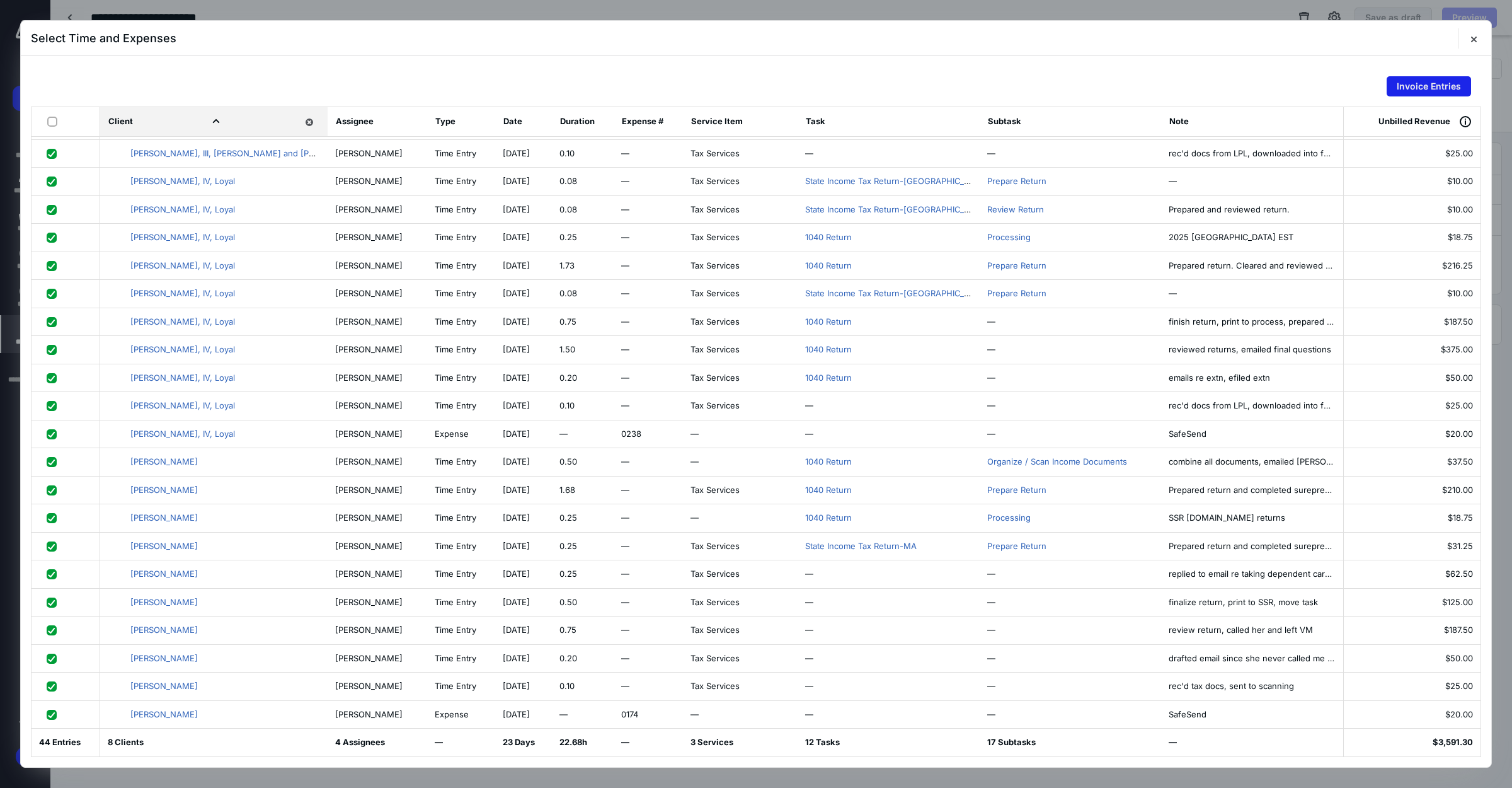 click on "Invoice Entries" at bounding box center [1429, 86] 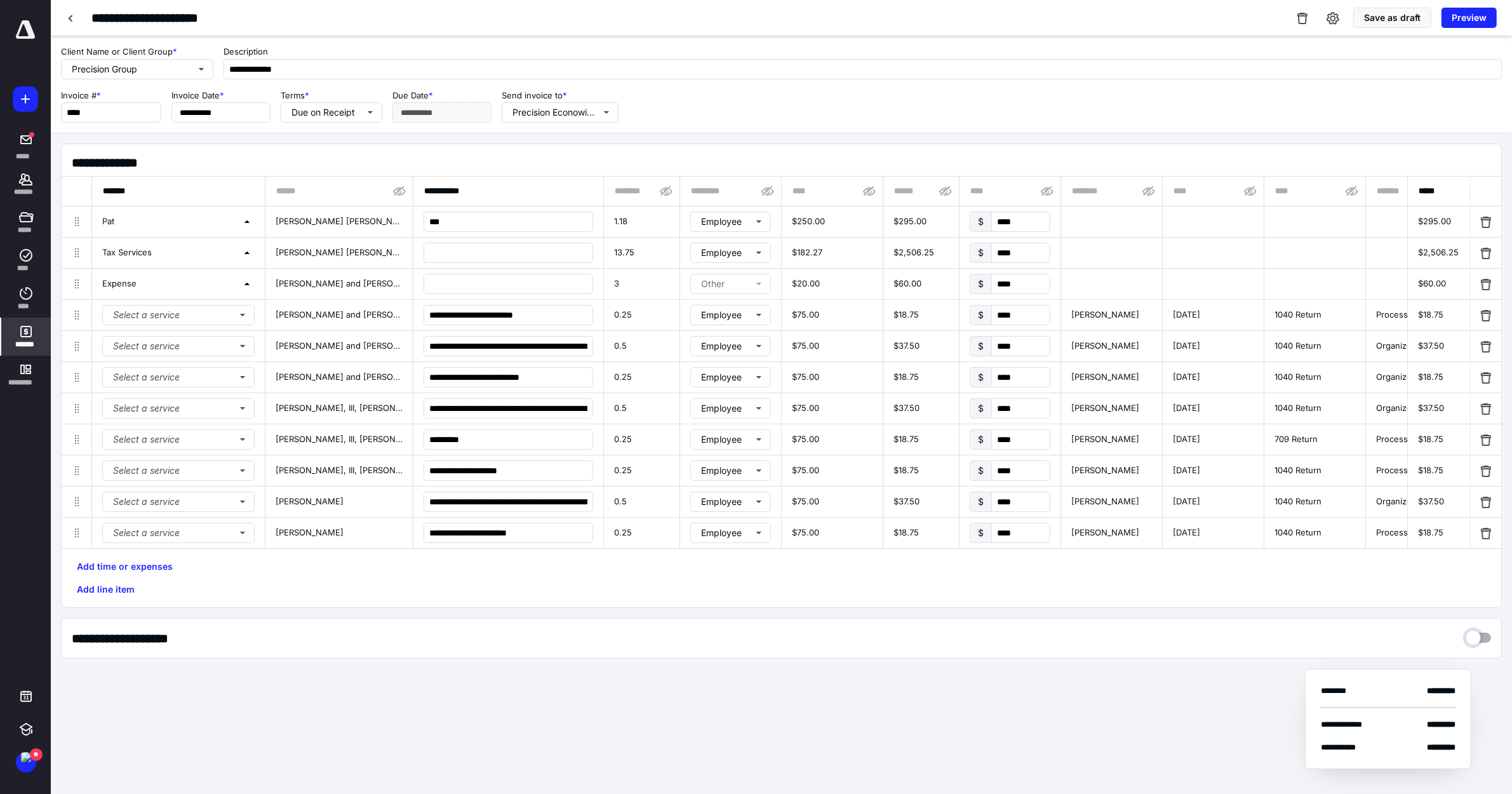 click at bounding box center [1478, 635] 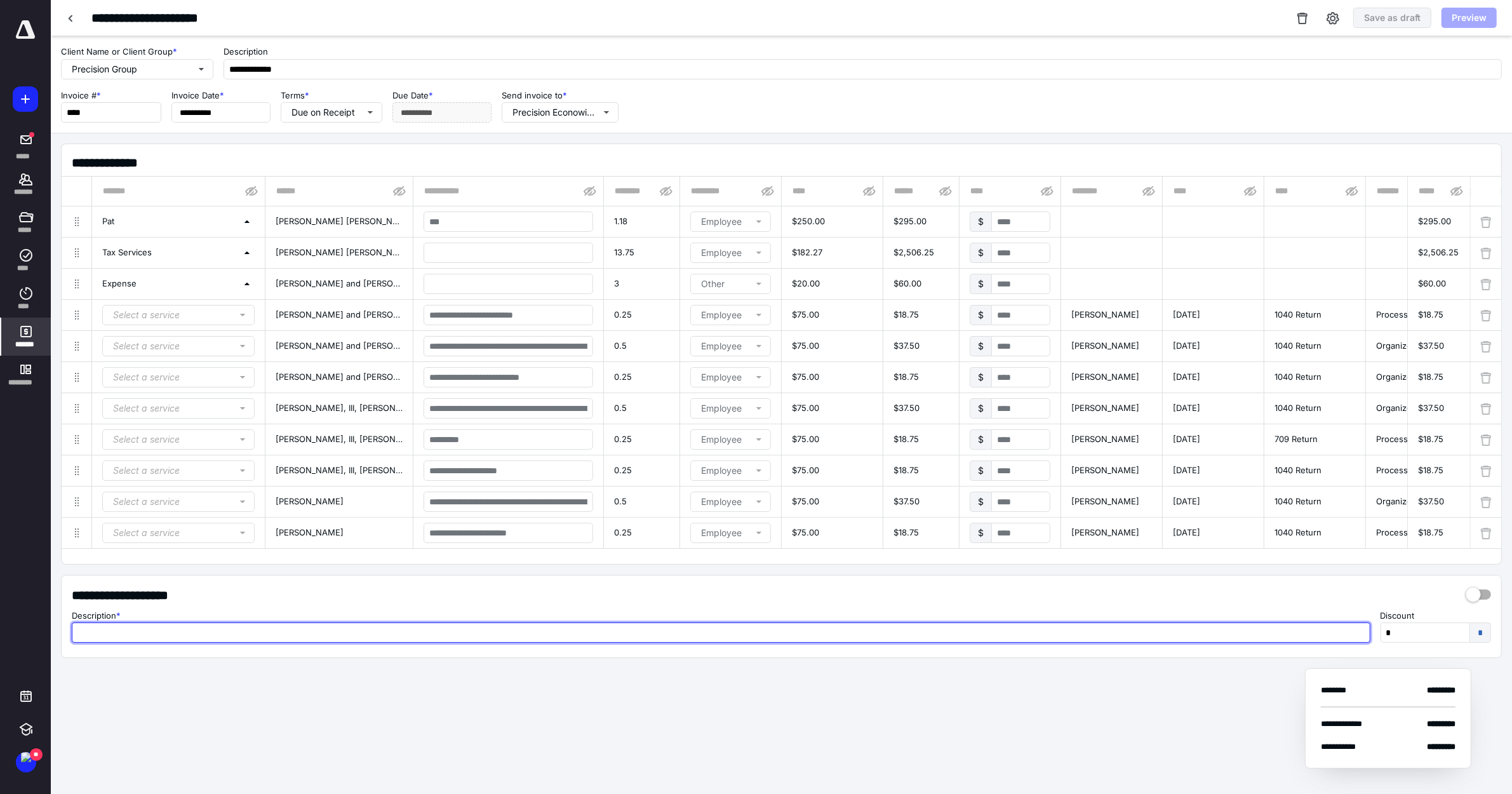 click at bounding box center [721, 633] 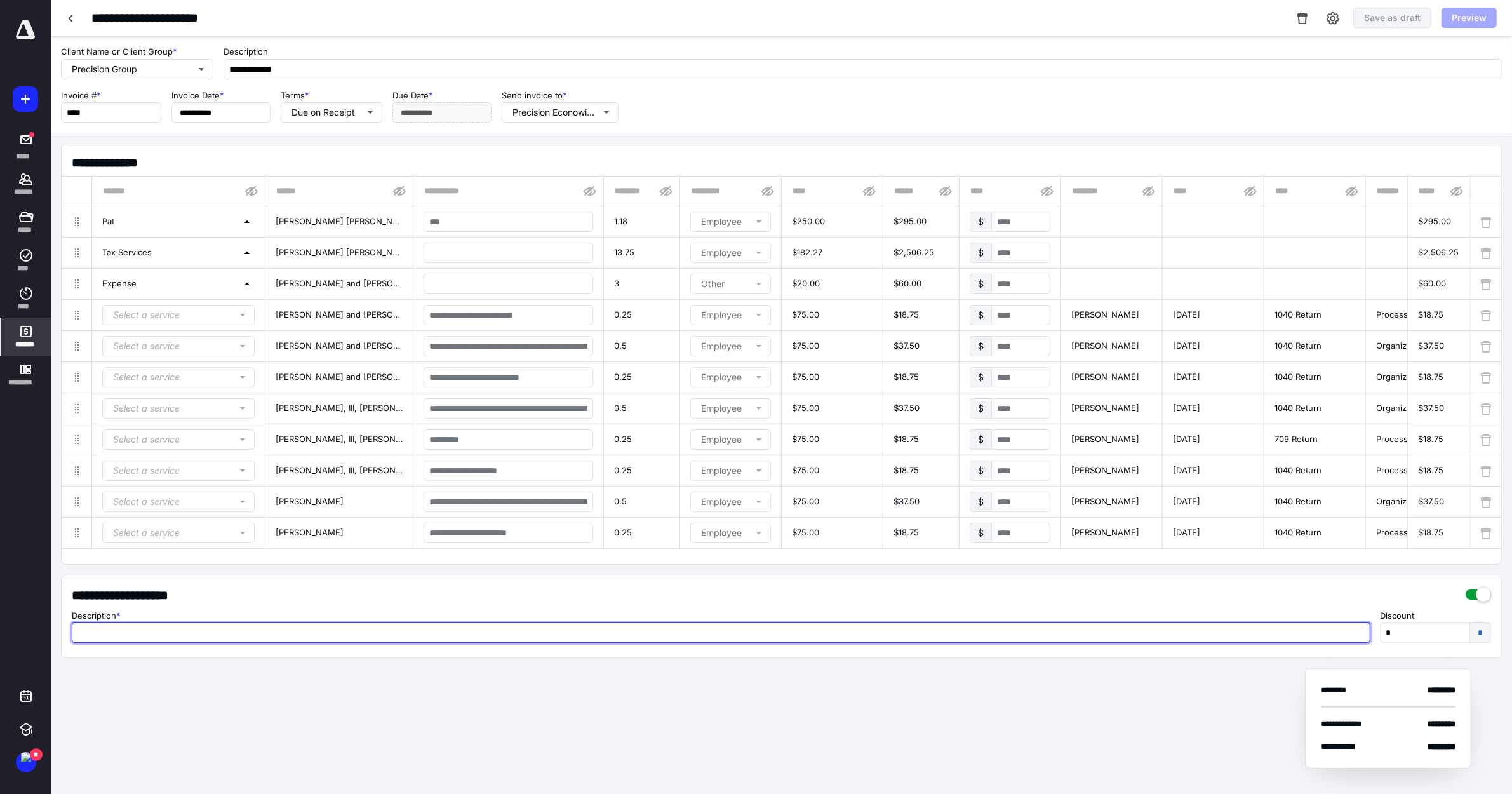 type on "*********" 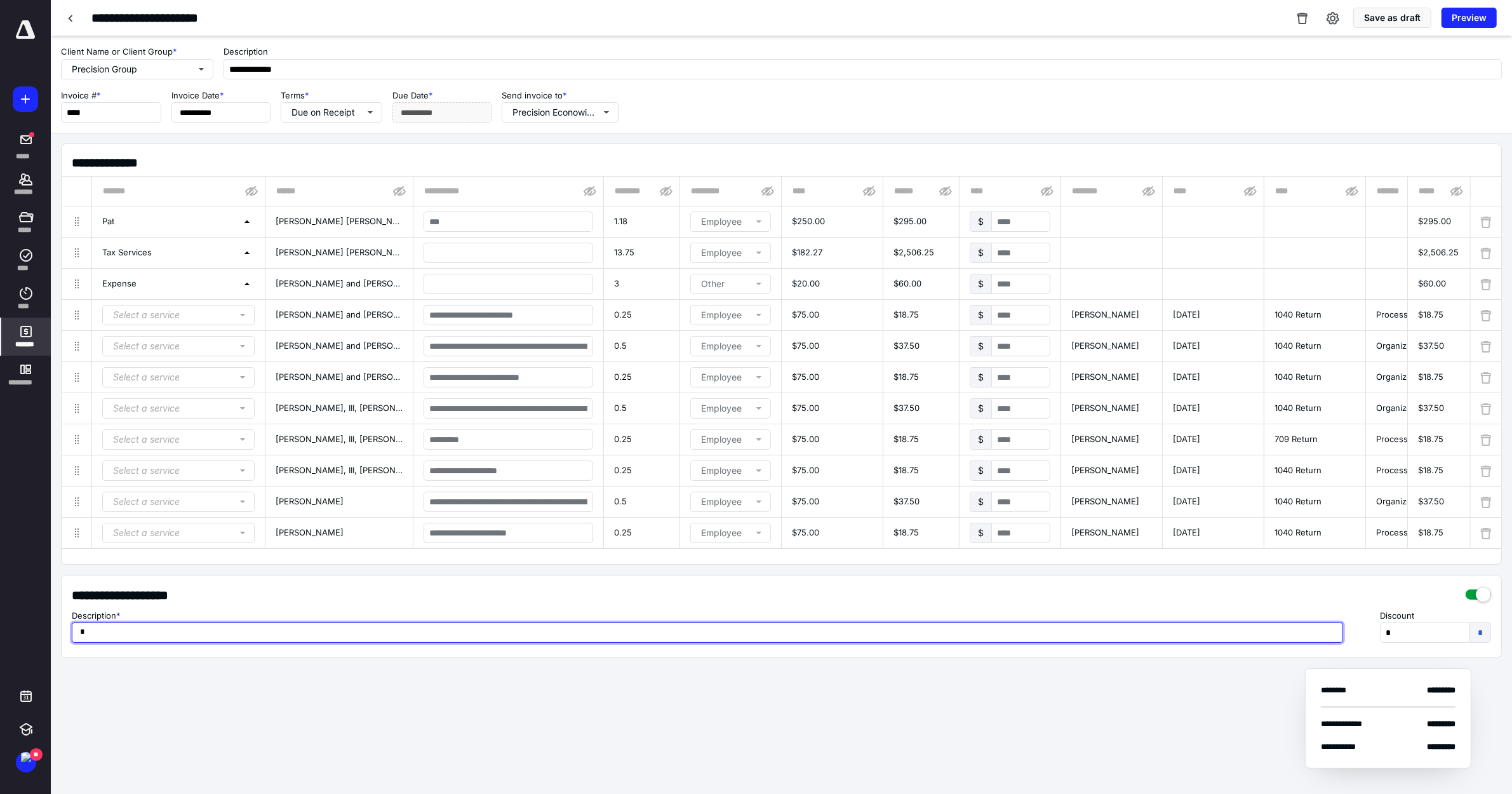 type on "*********" 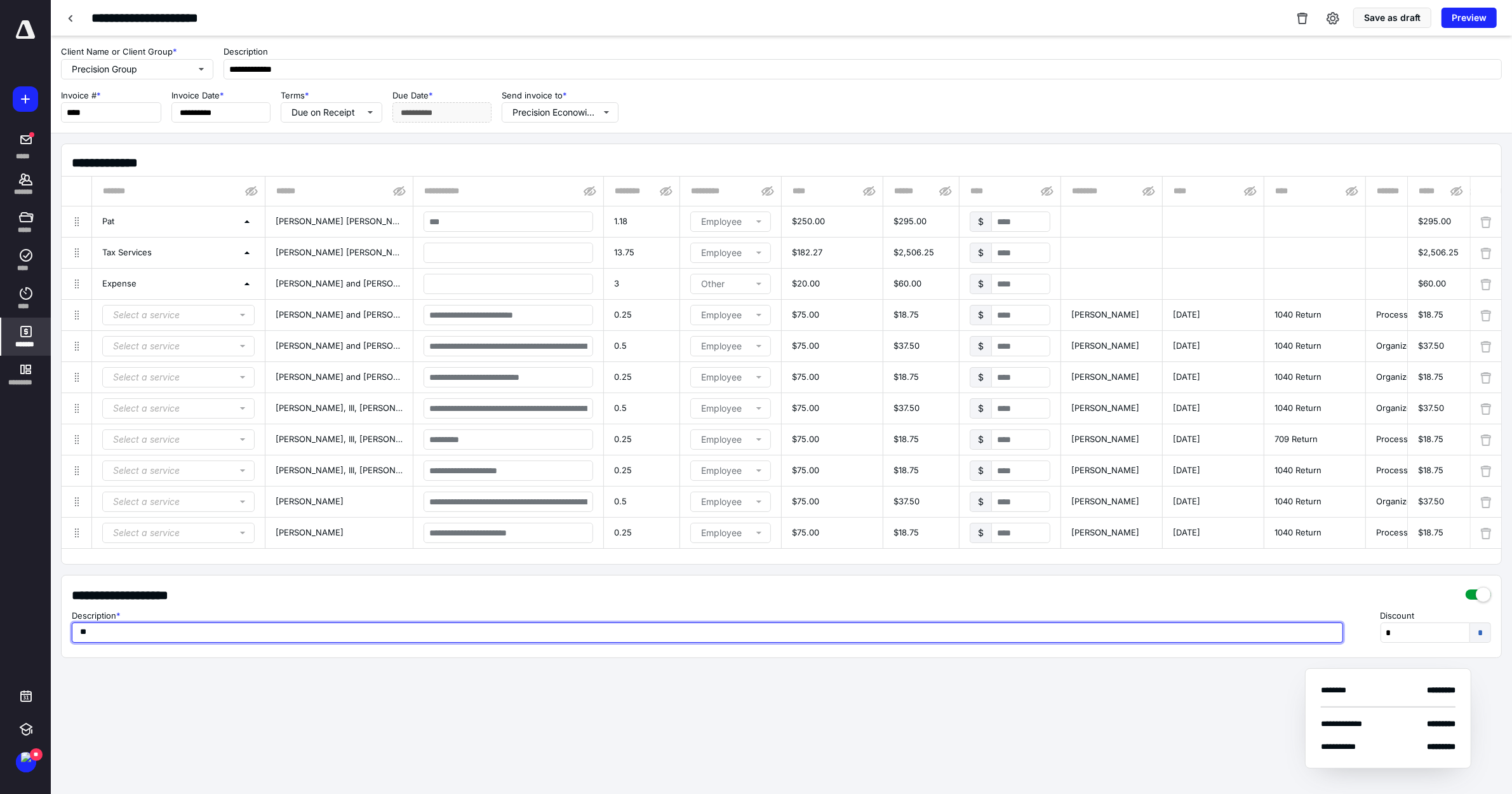 type on "*********" 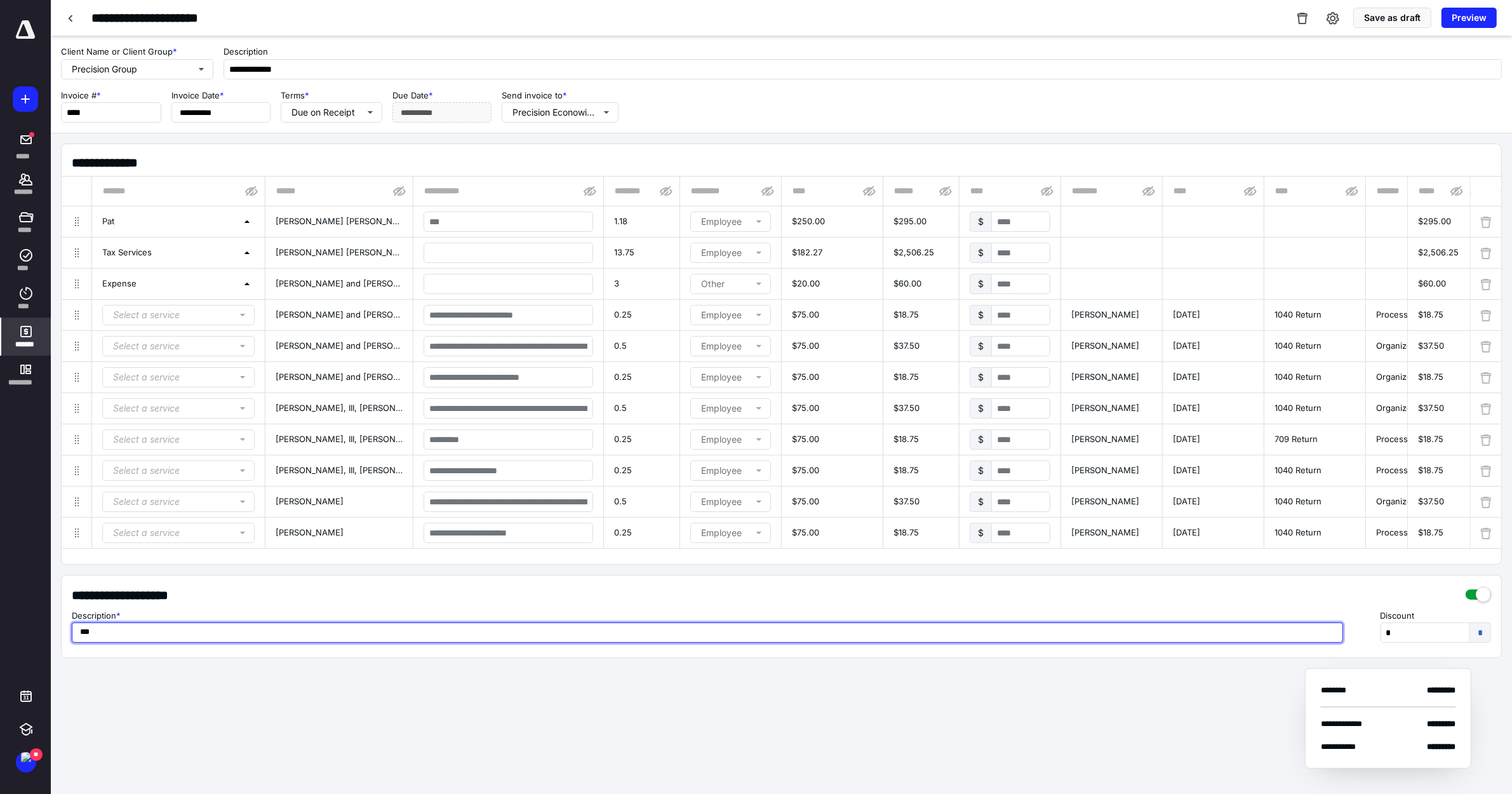type on "*********" 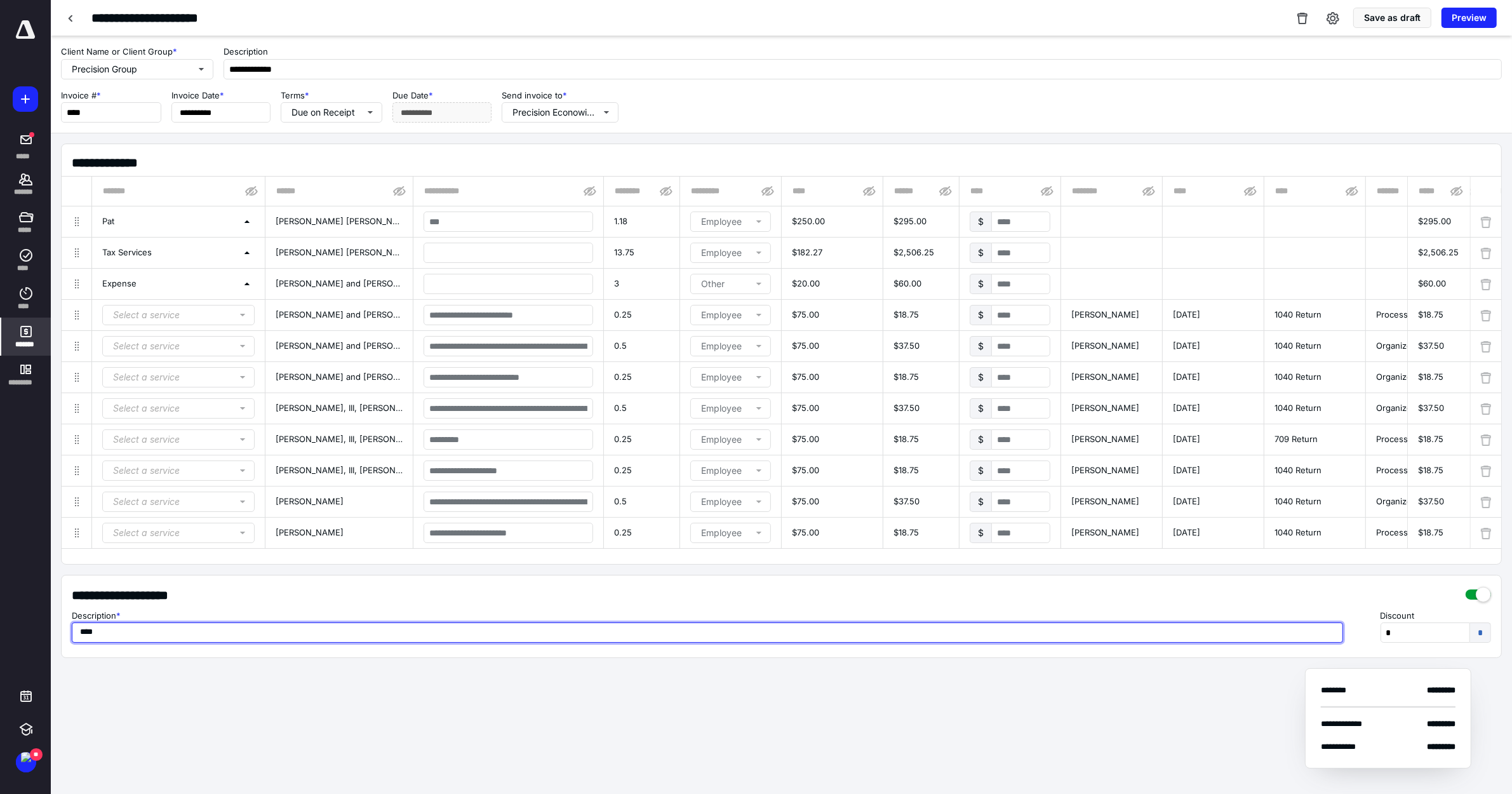 type on "*********" 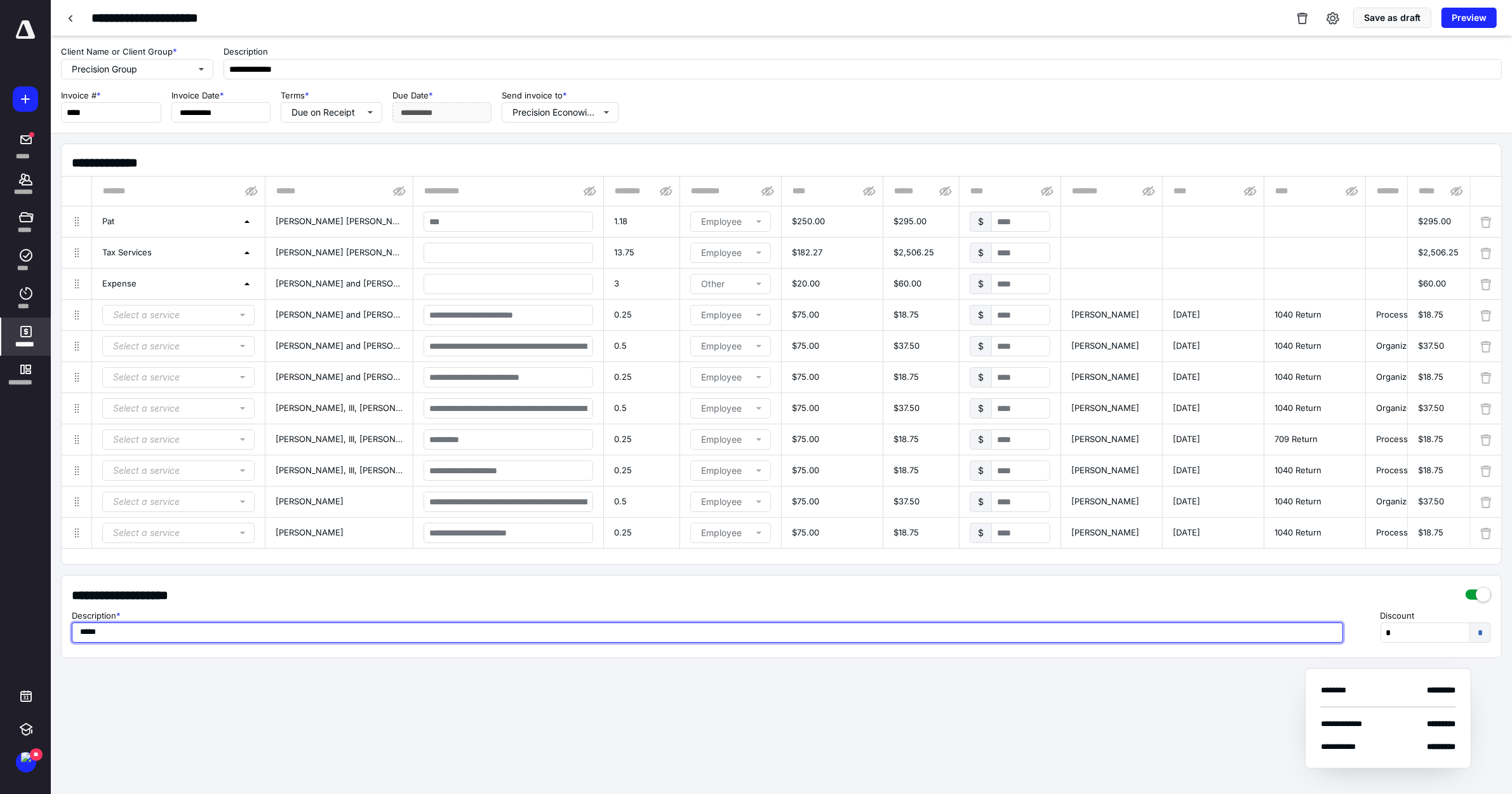 type on "*********" 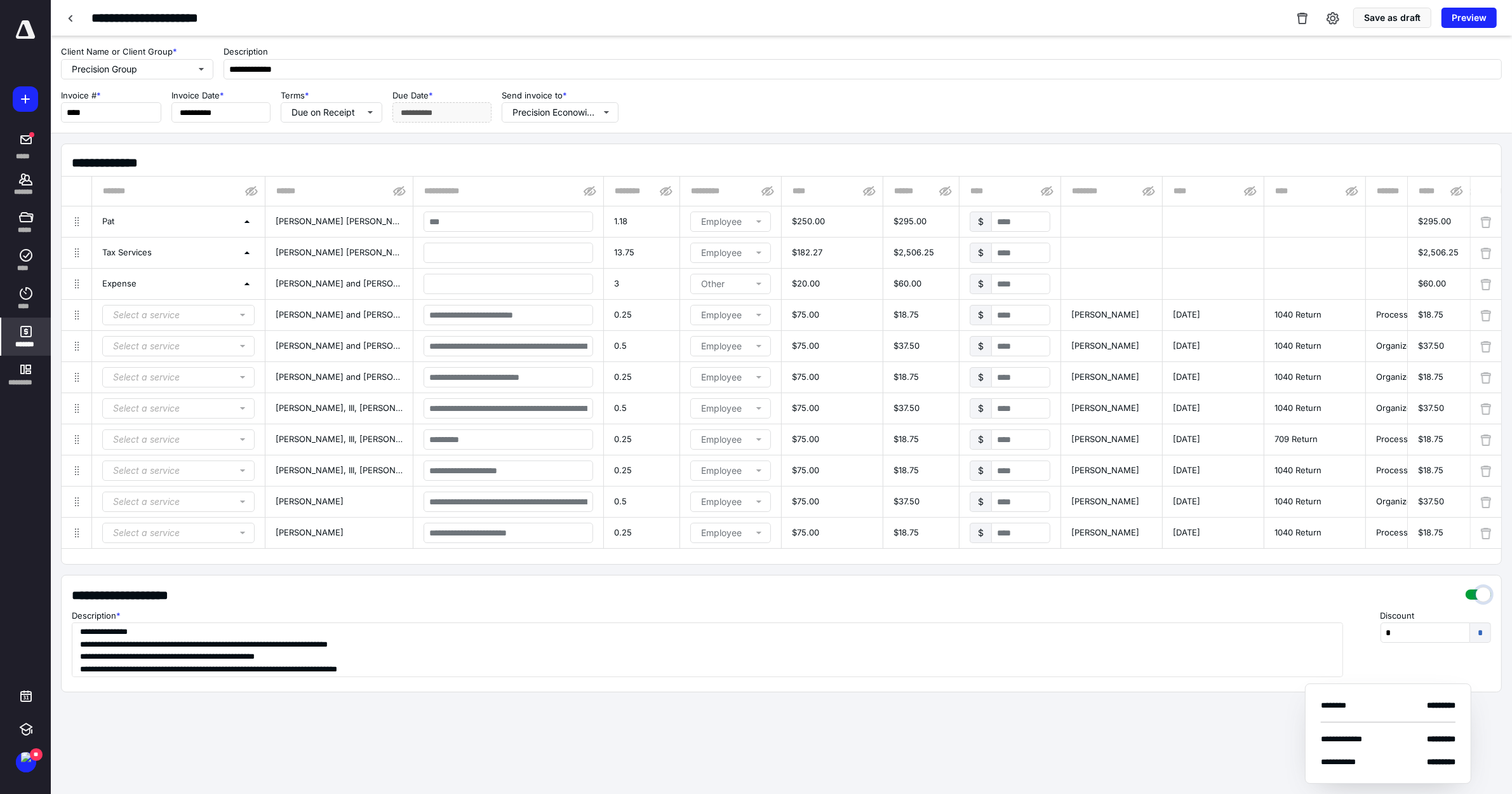 click at bounding box center (1478, 591) 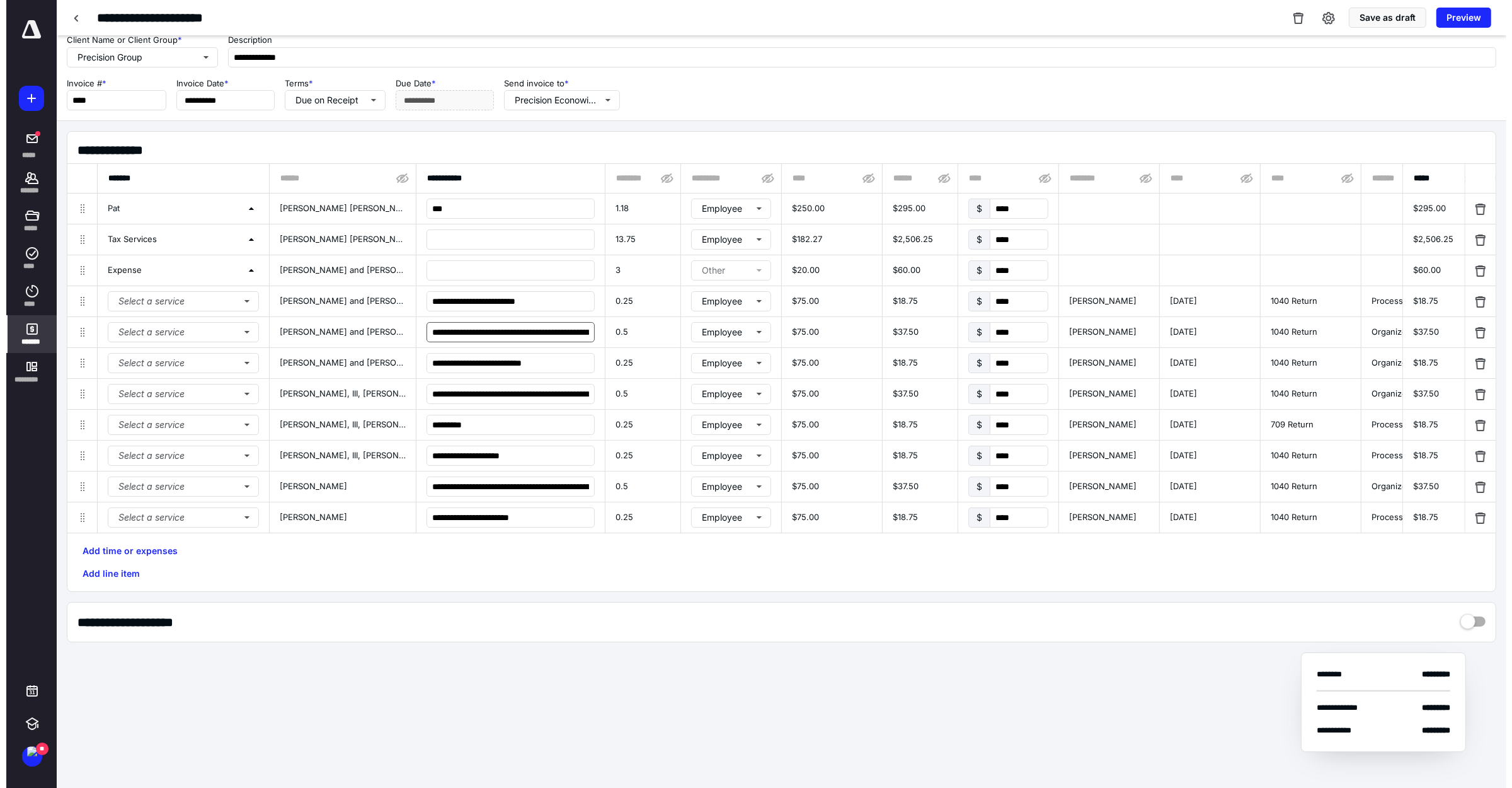 scroll, scrollTop: 0, scrollLeft: 0, axis: both 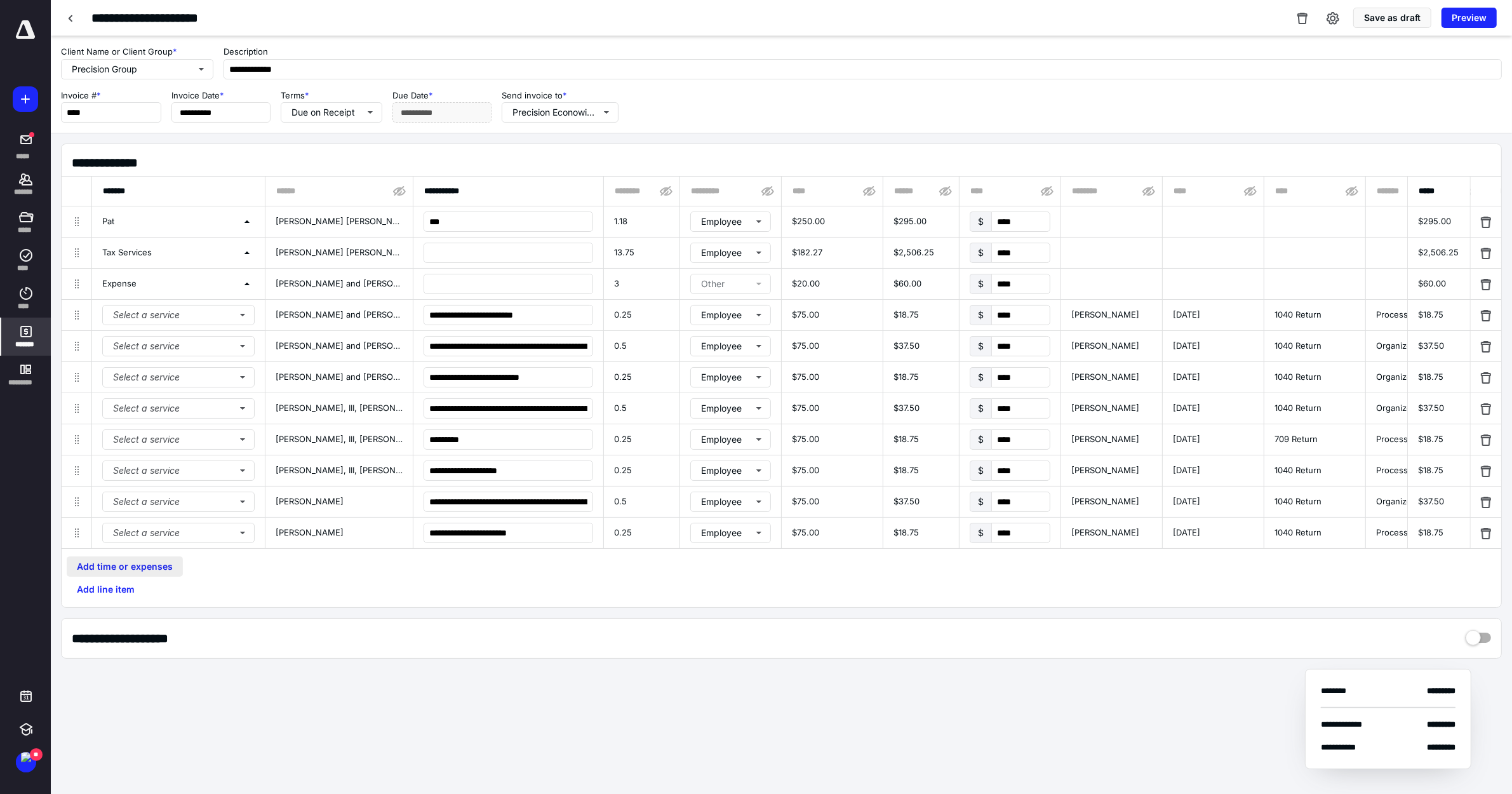 click on "Add time or expenses" at bounding box center [124, 567] 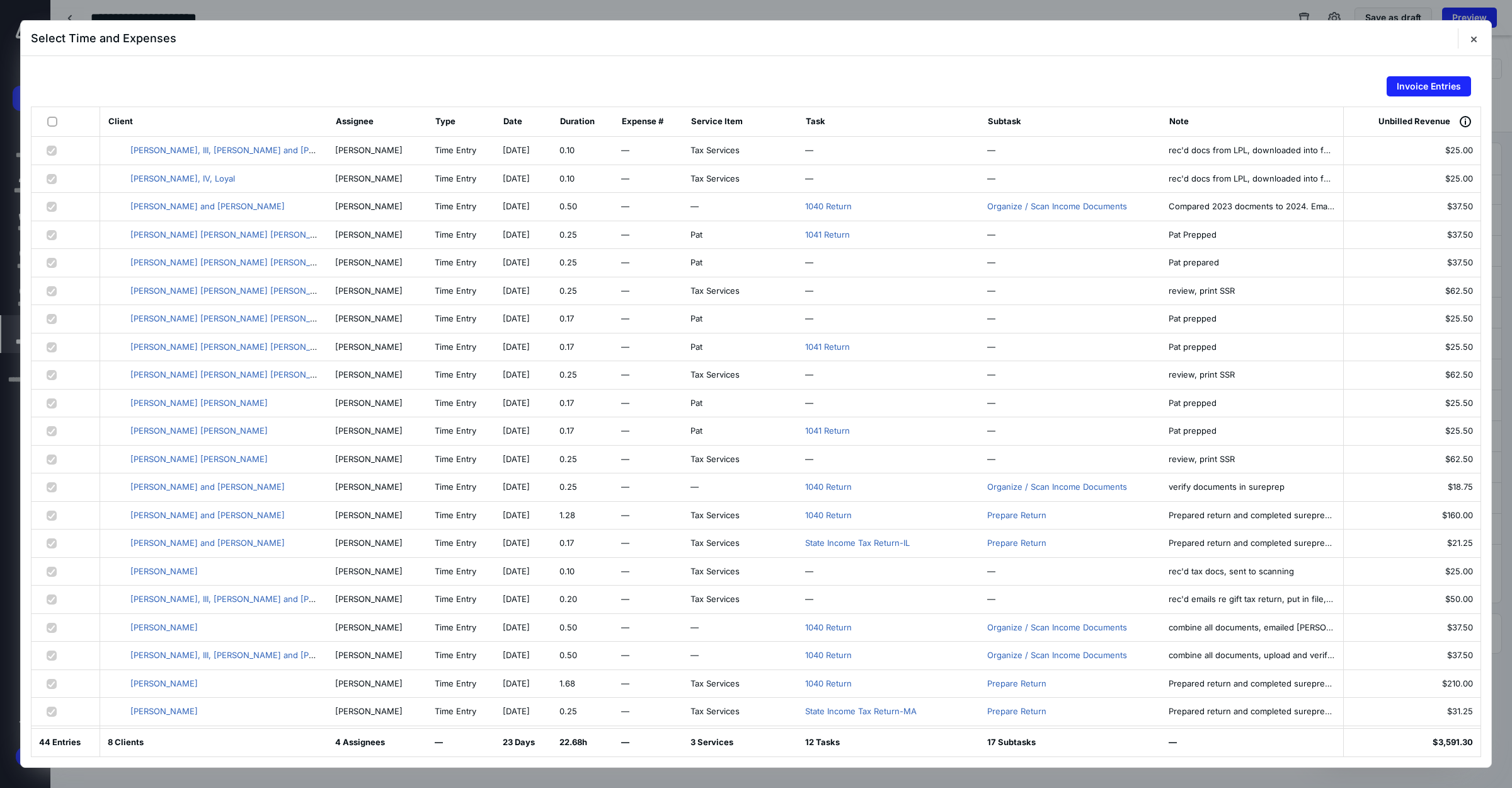 click at bounding box center [55, 121] 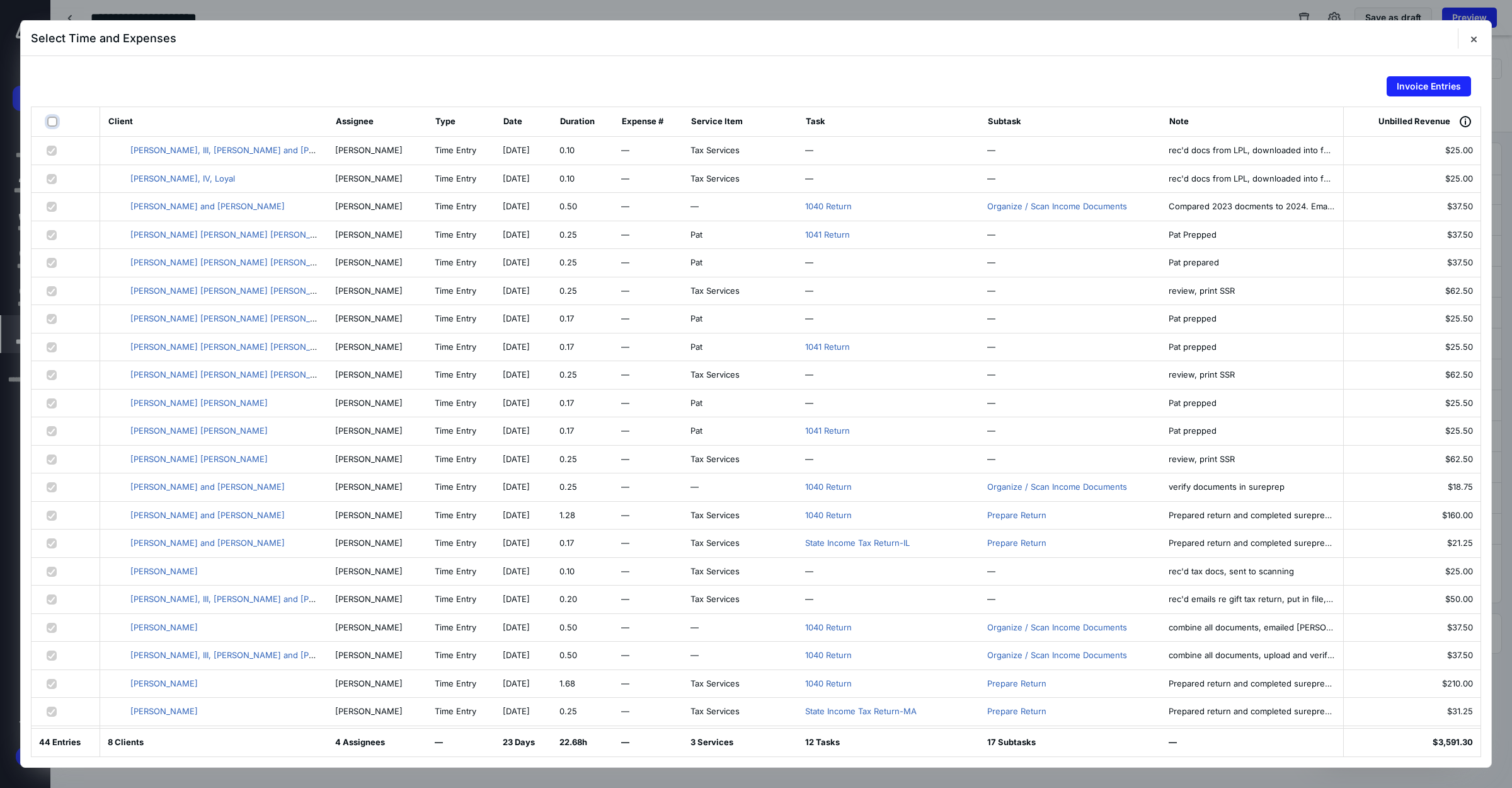 click at bounding box center (54, 122) 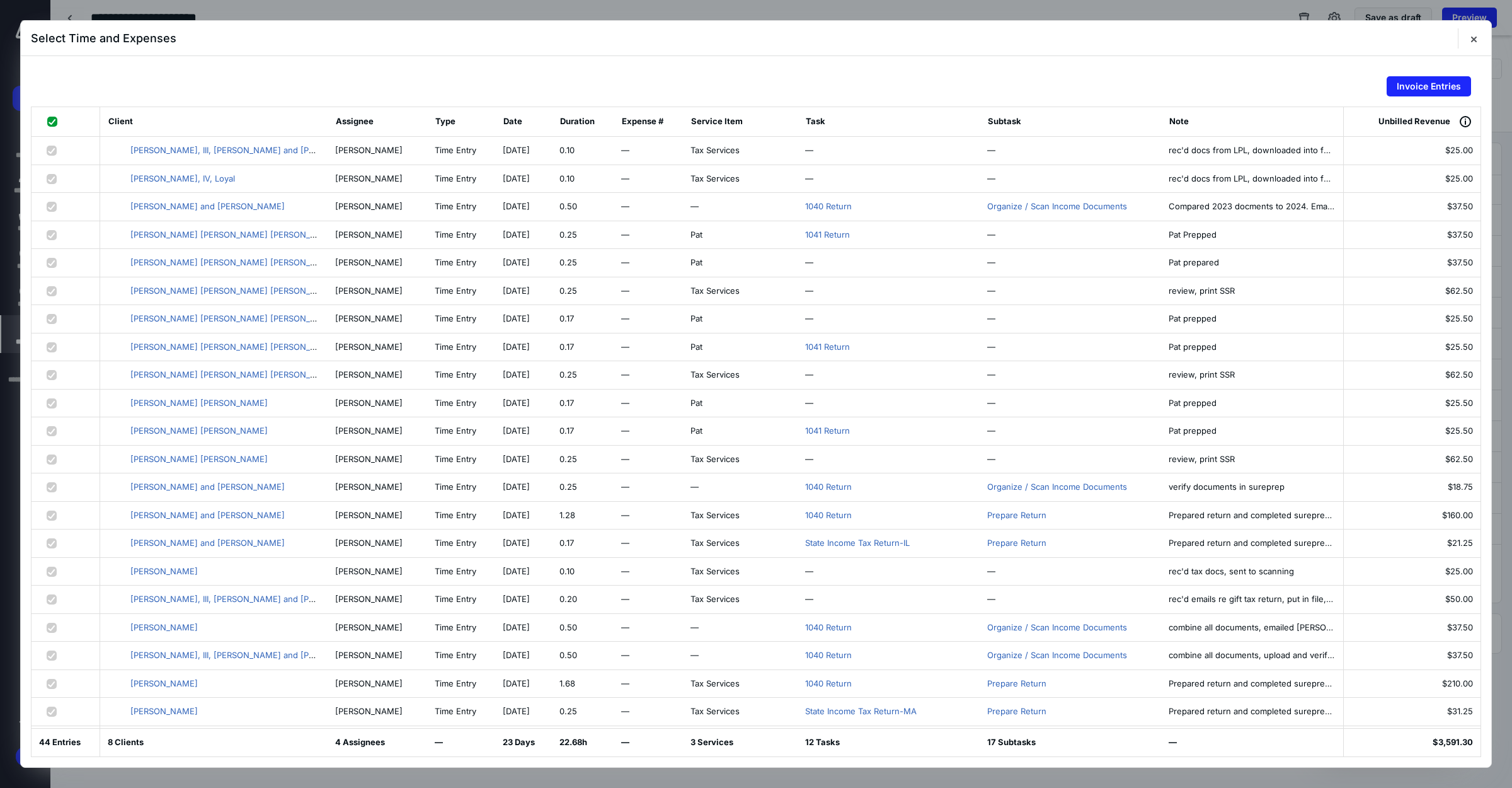 click at bounding box center (55, 121) 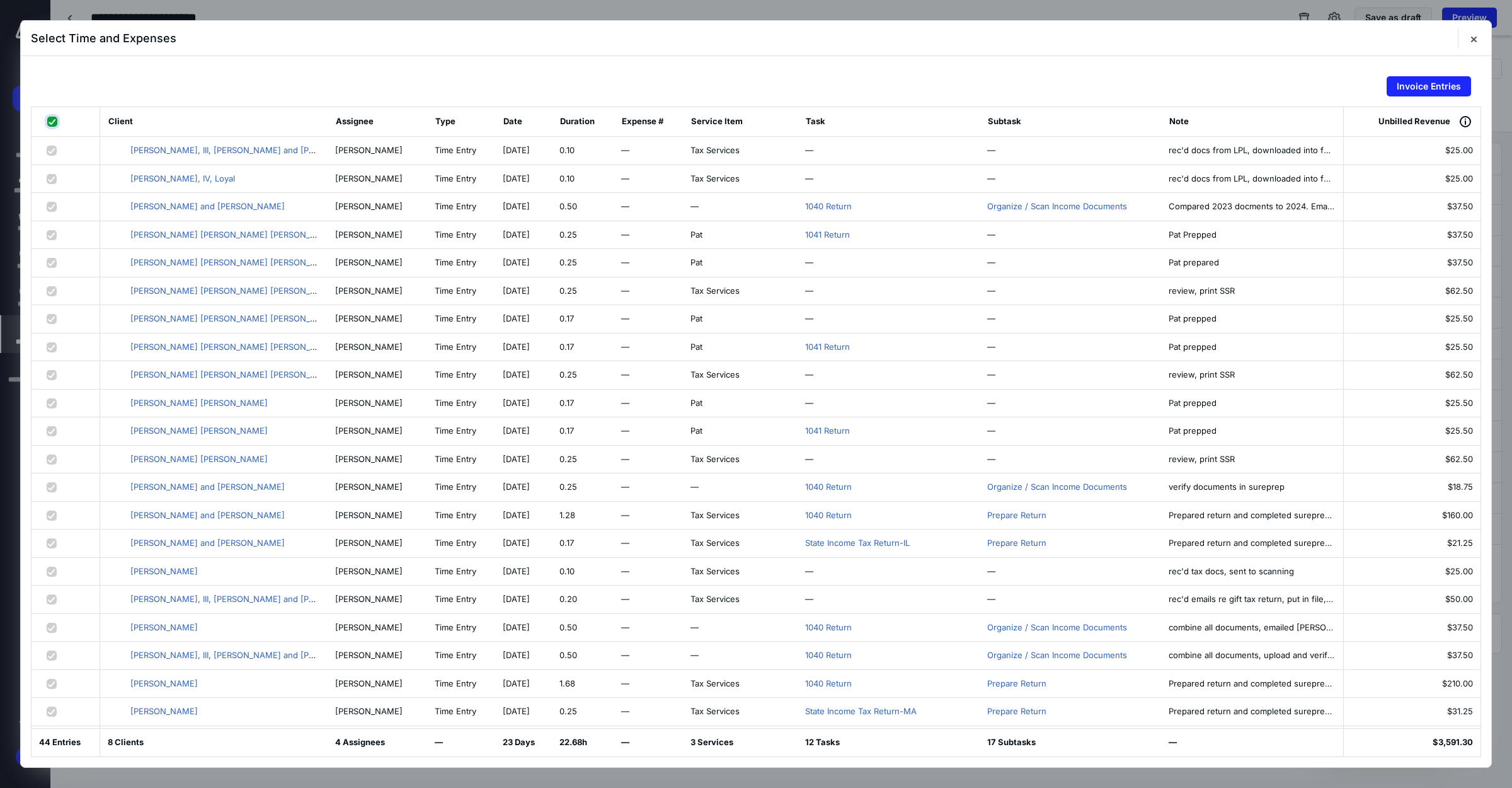click at bounding box center [54, 122] 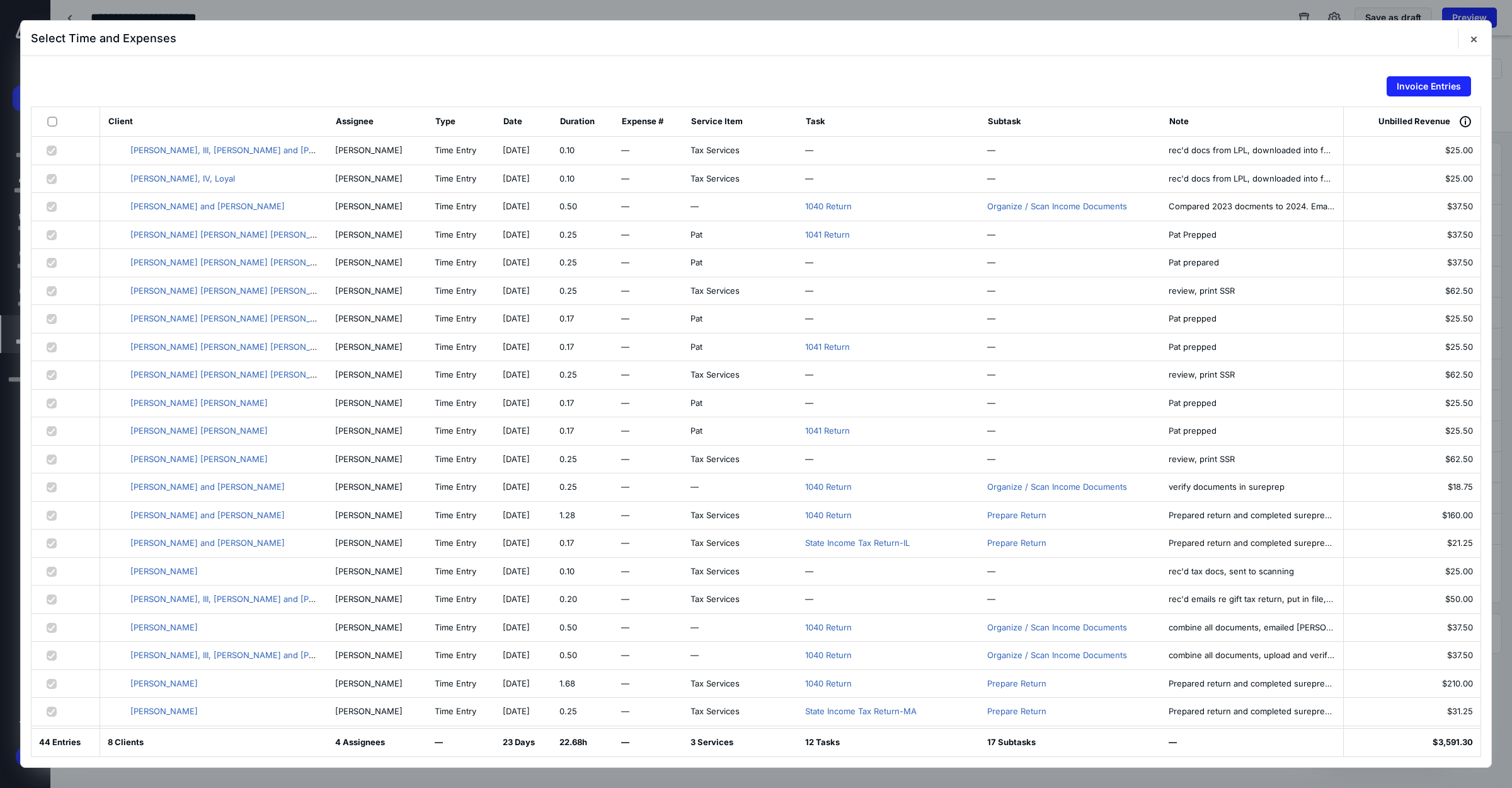 click at bounding box center (55, 121) 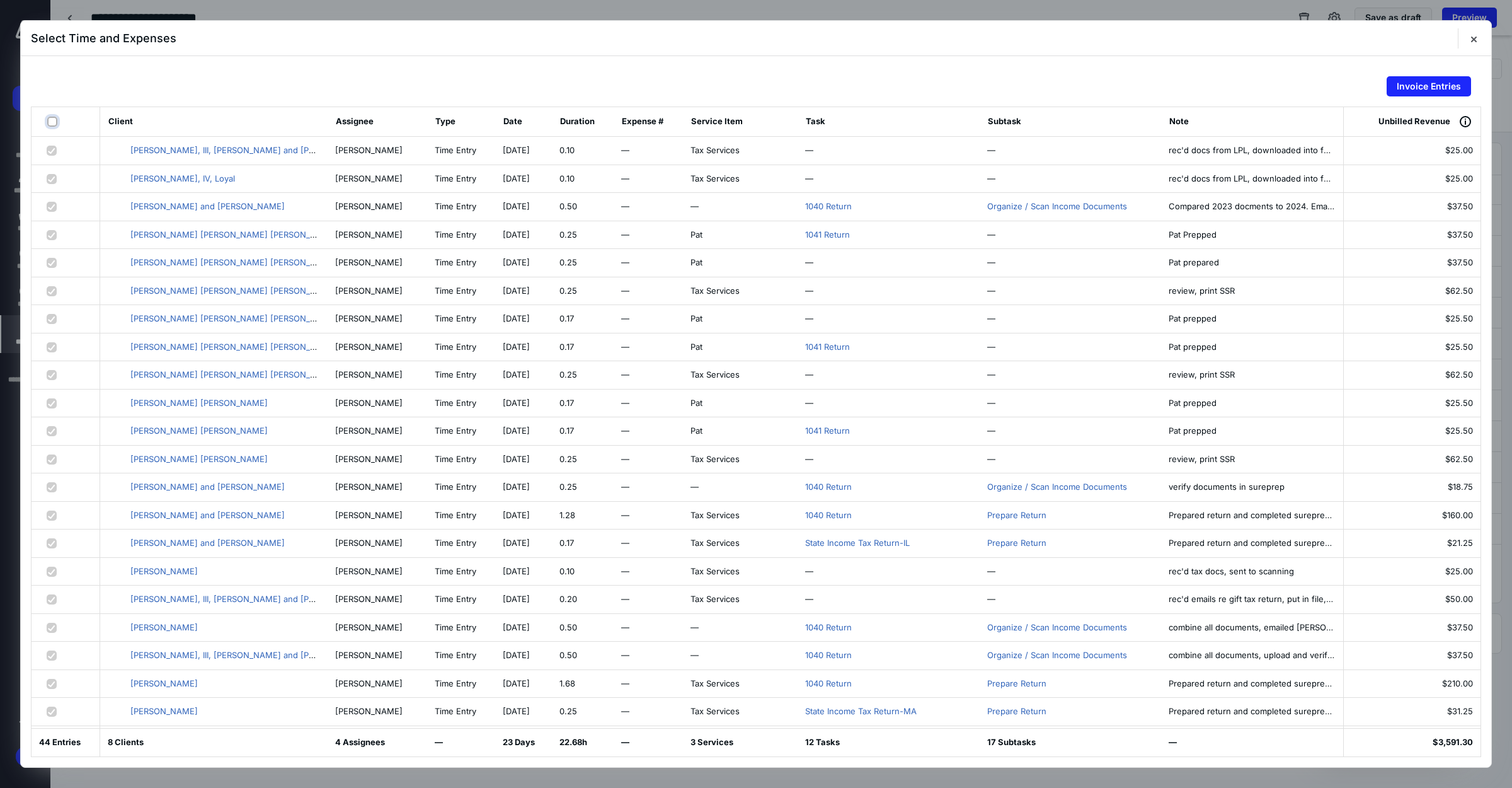 click at bounding box center (54, 122) 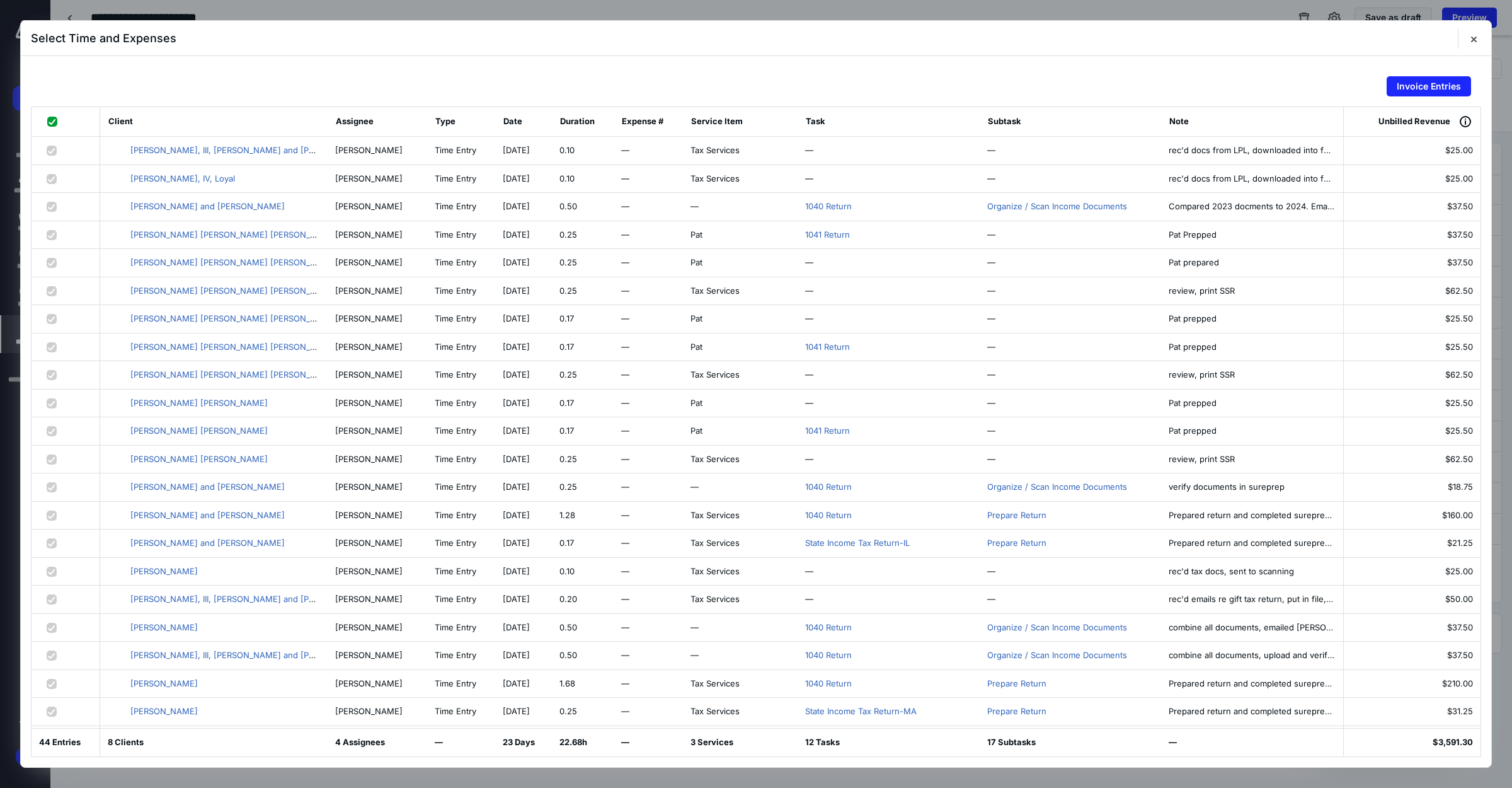 click at bounding box center [55, 121] 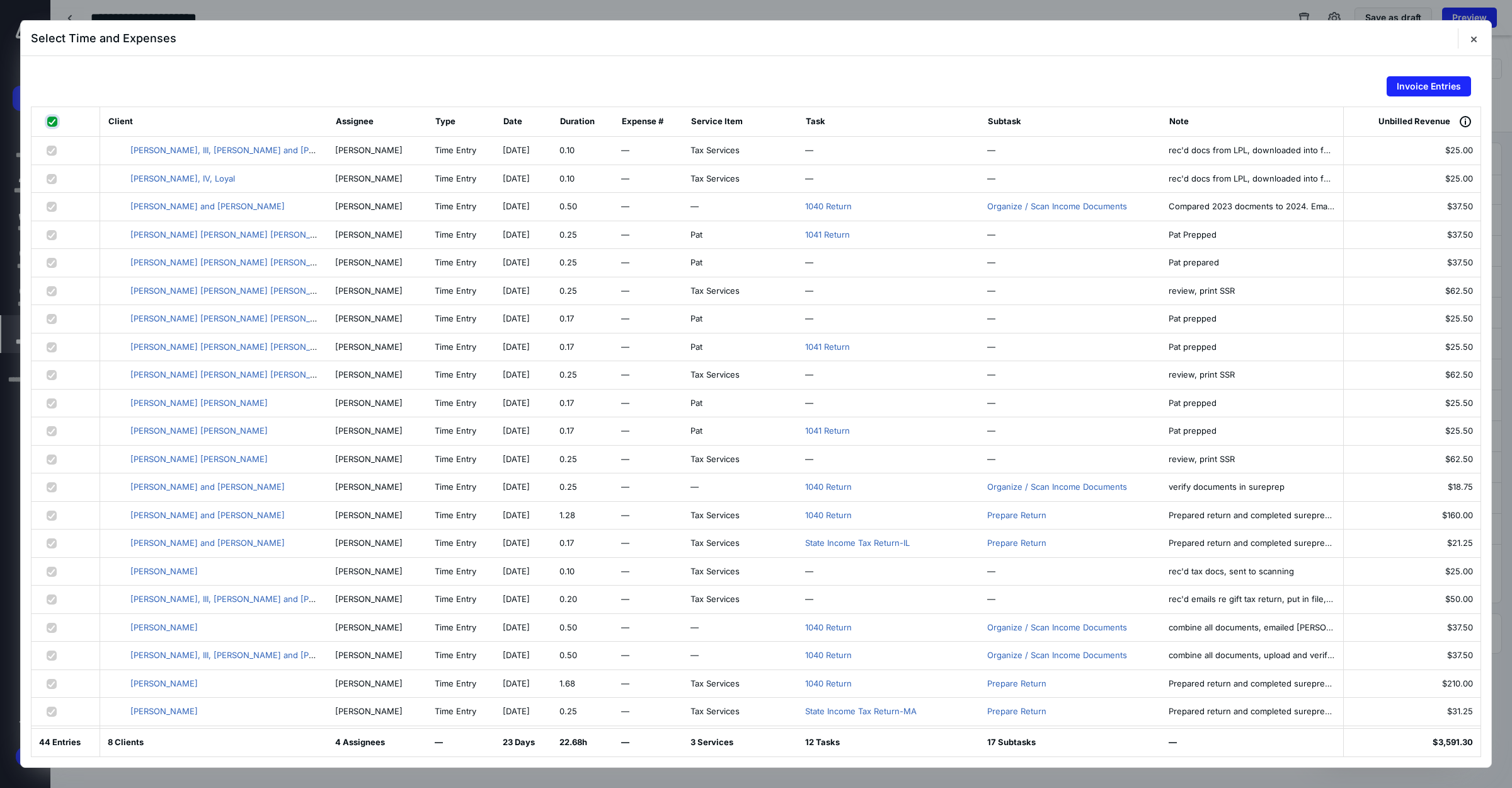click at bounding box center (54, 122) 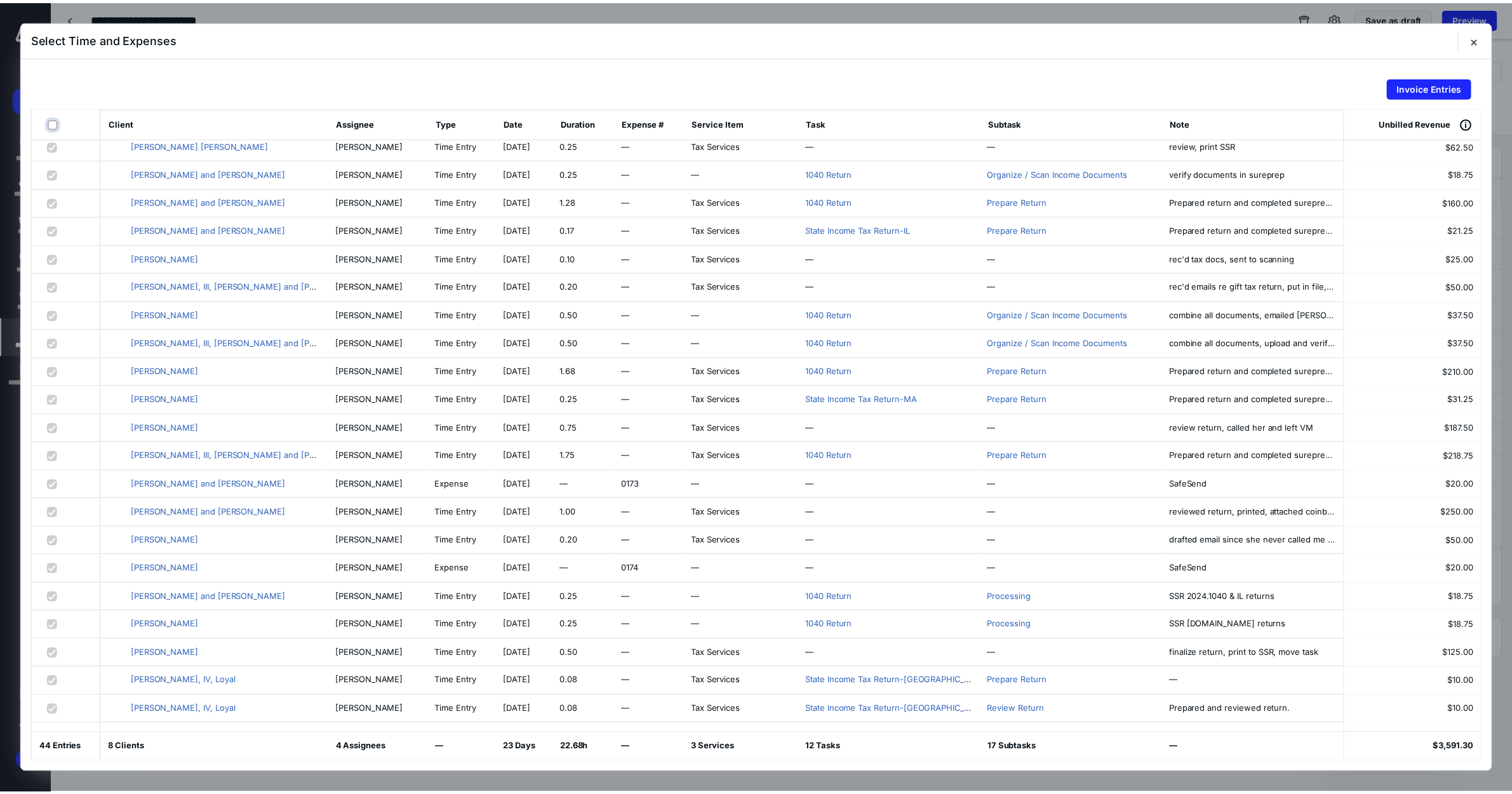 scroll, scrollTop: 654, scrollLeft: 0, axis: vertical 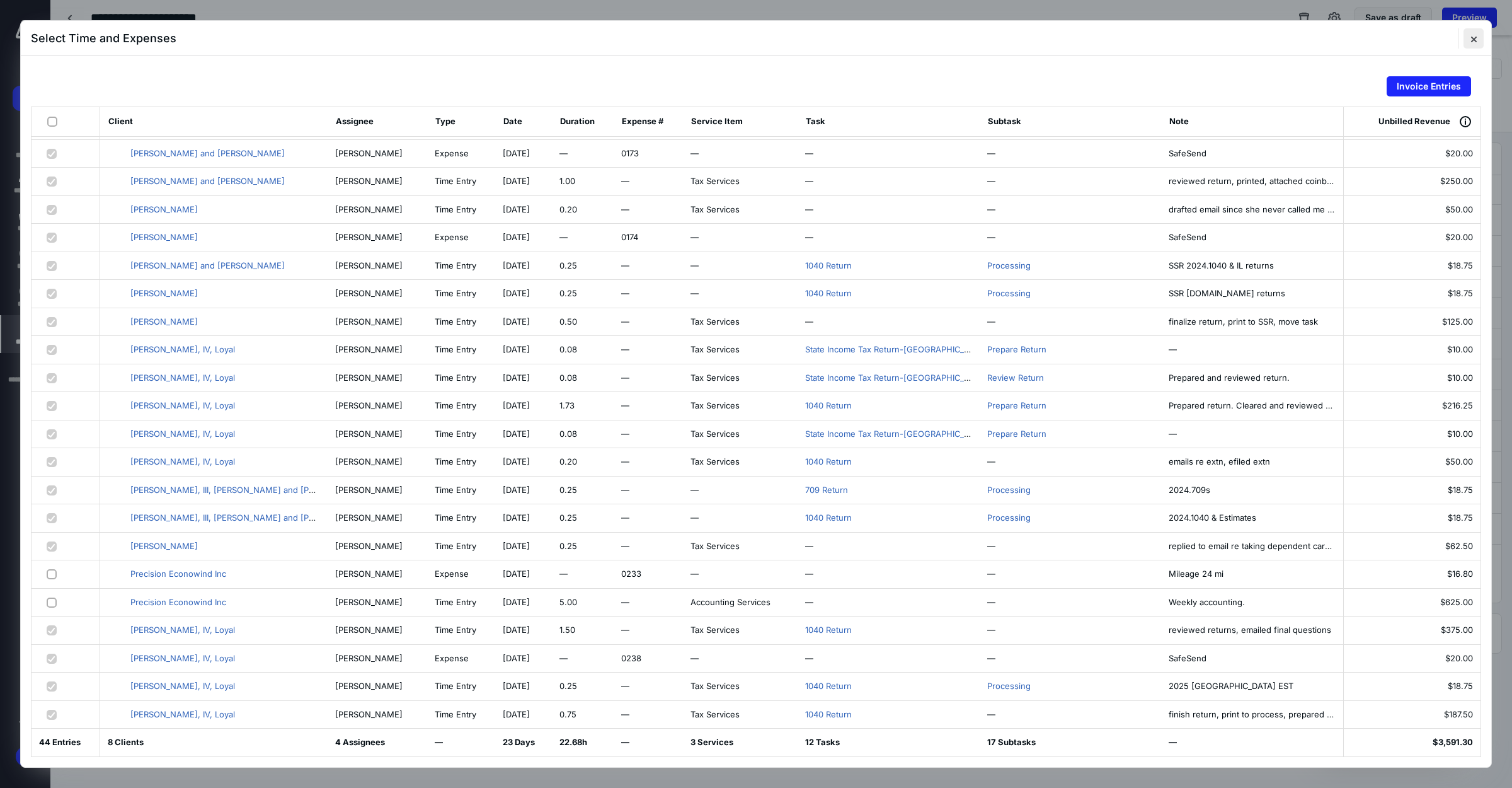 click at bounding box center (1474, 38) 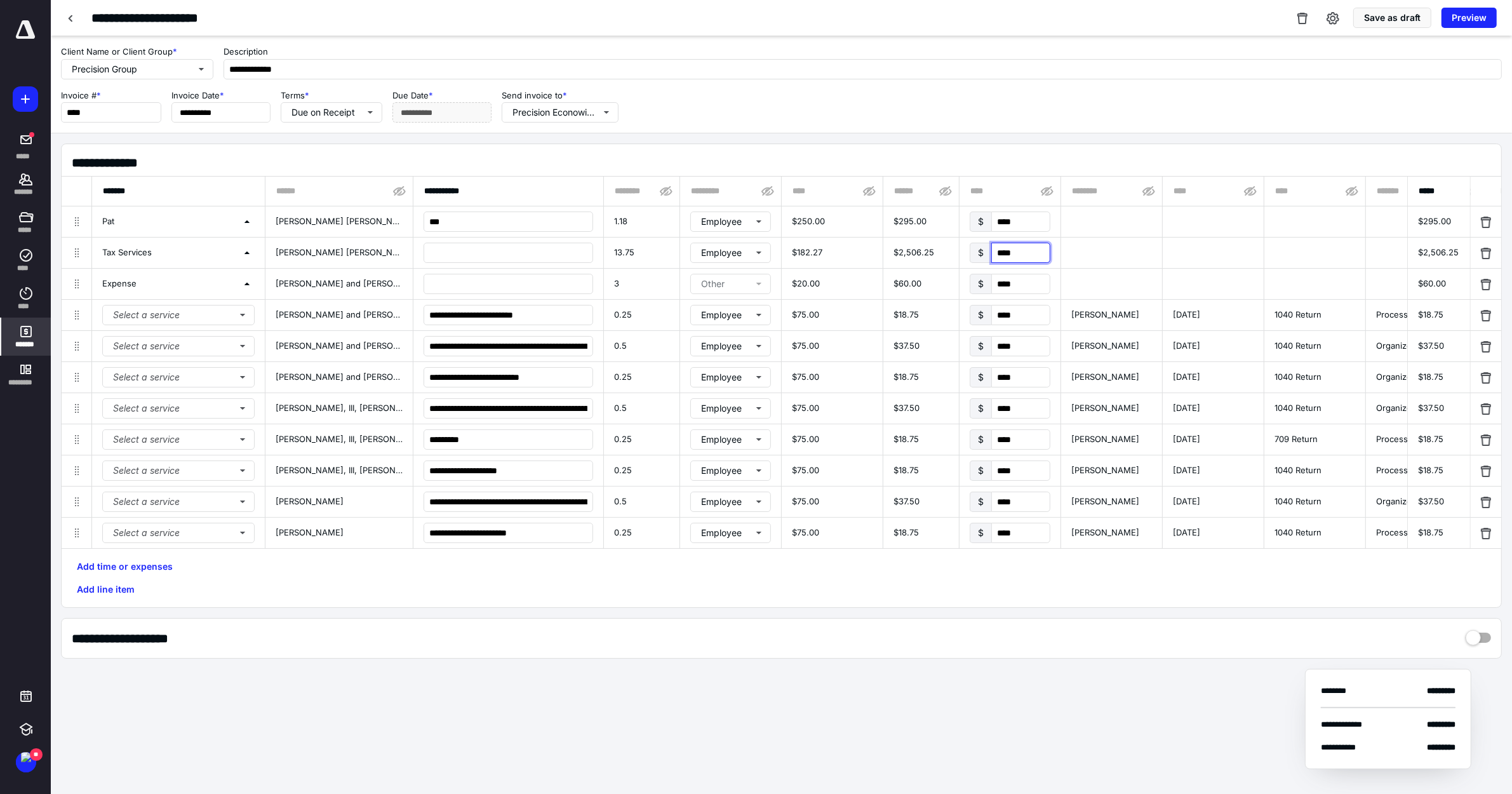 click on "****" at bounding box center (1020, 253) 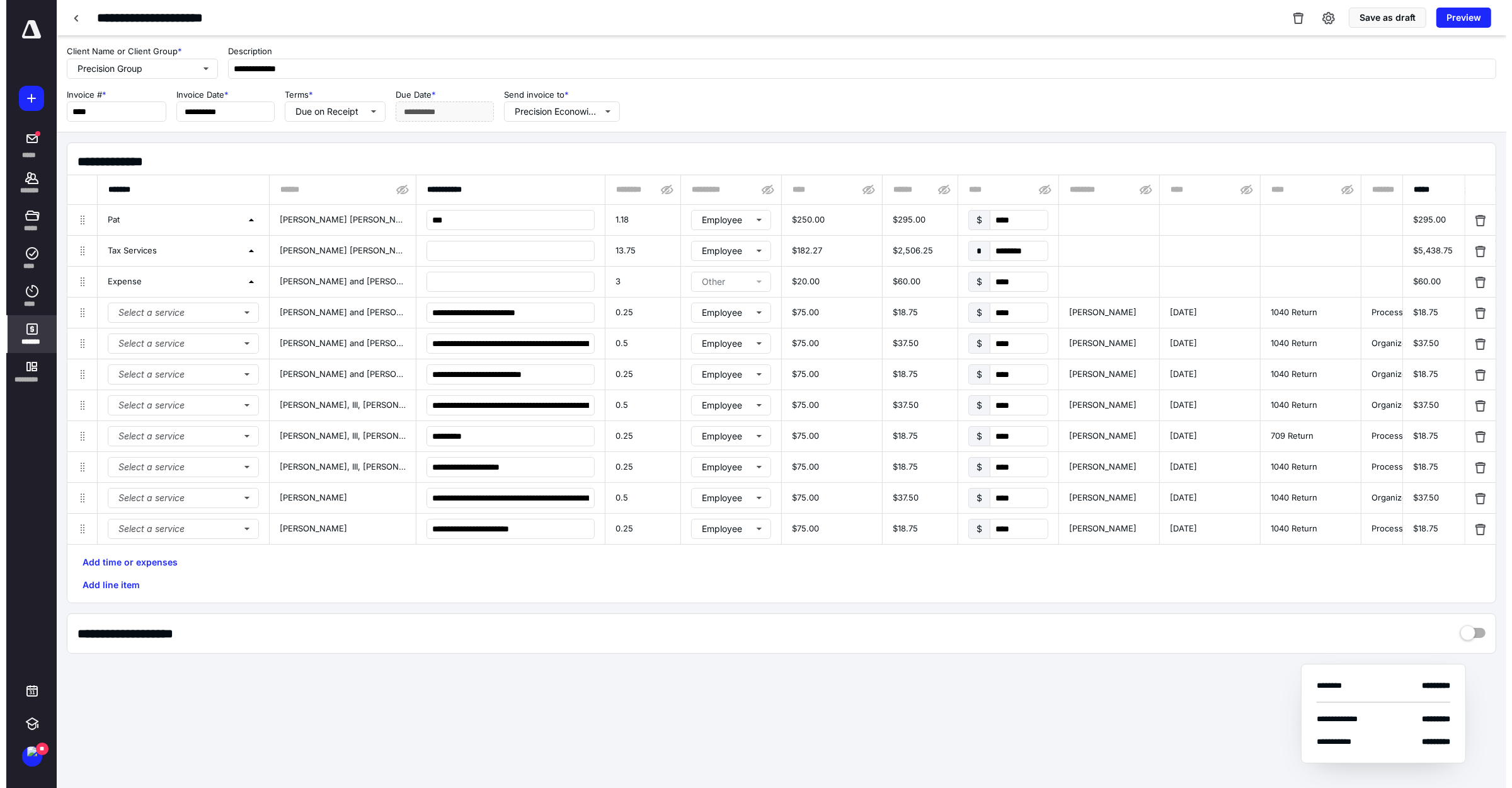 scroll, scrollTop: 0, scrollLeft: 54, axis: horizontal 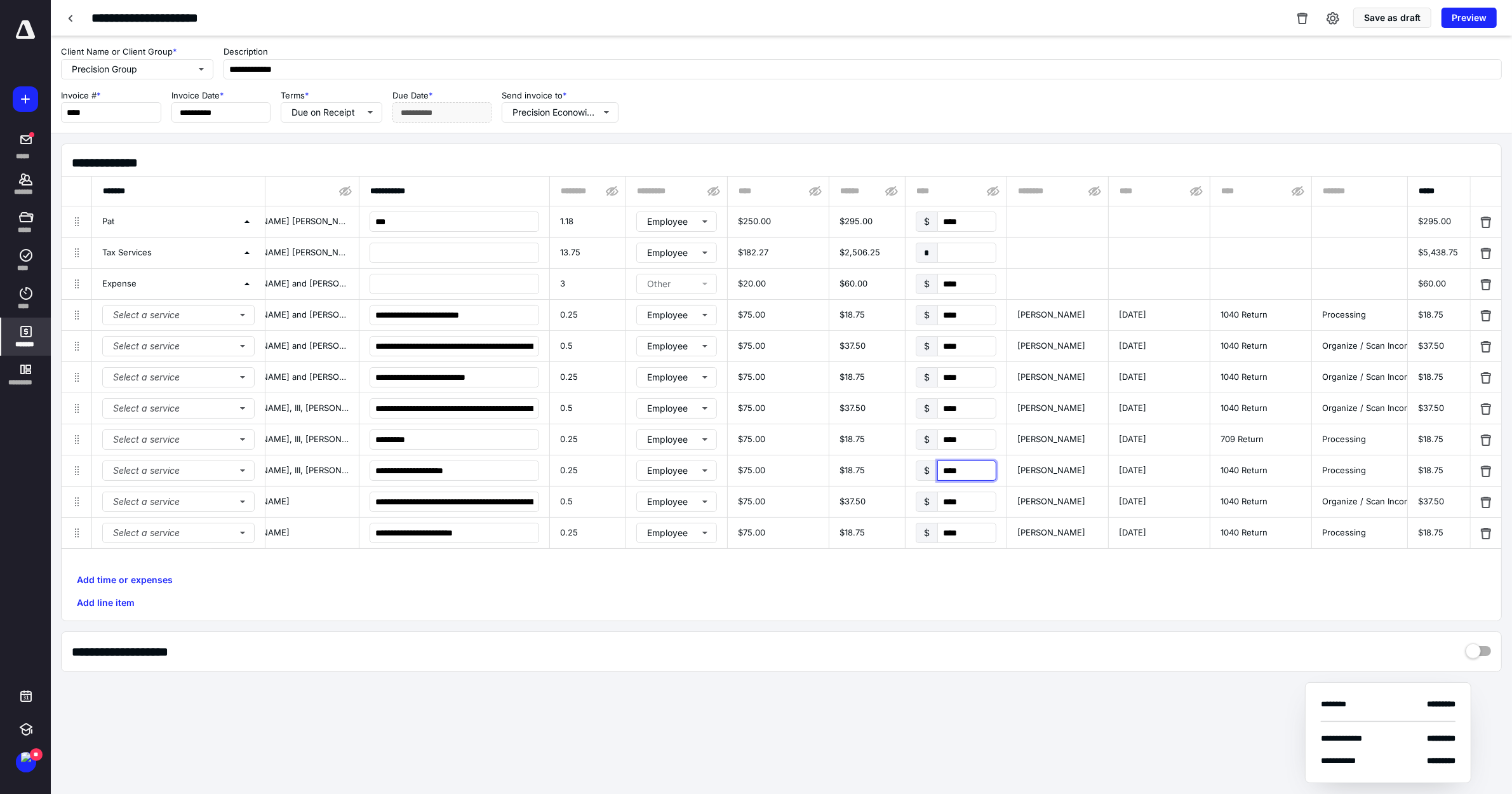 click on "****" at bounding box center [967, 471] 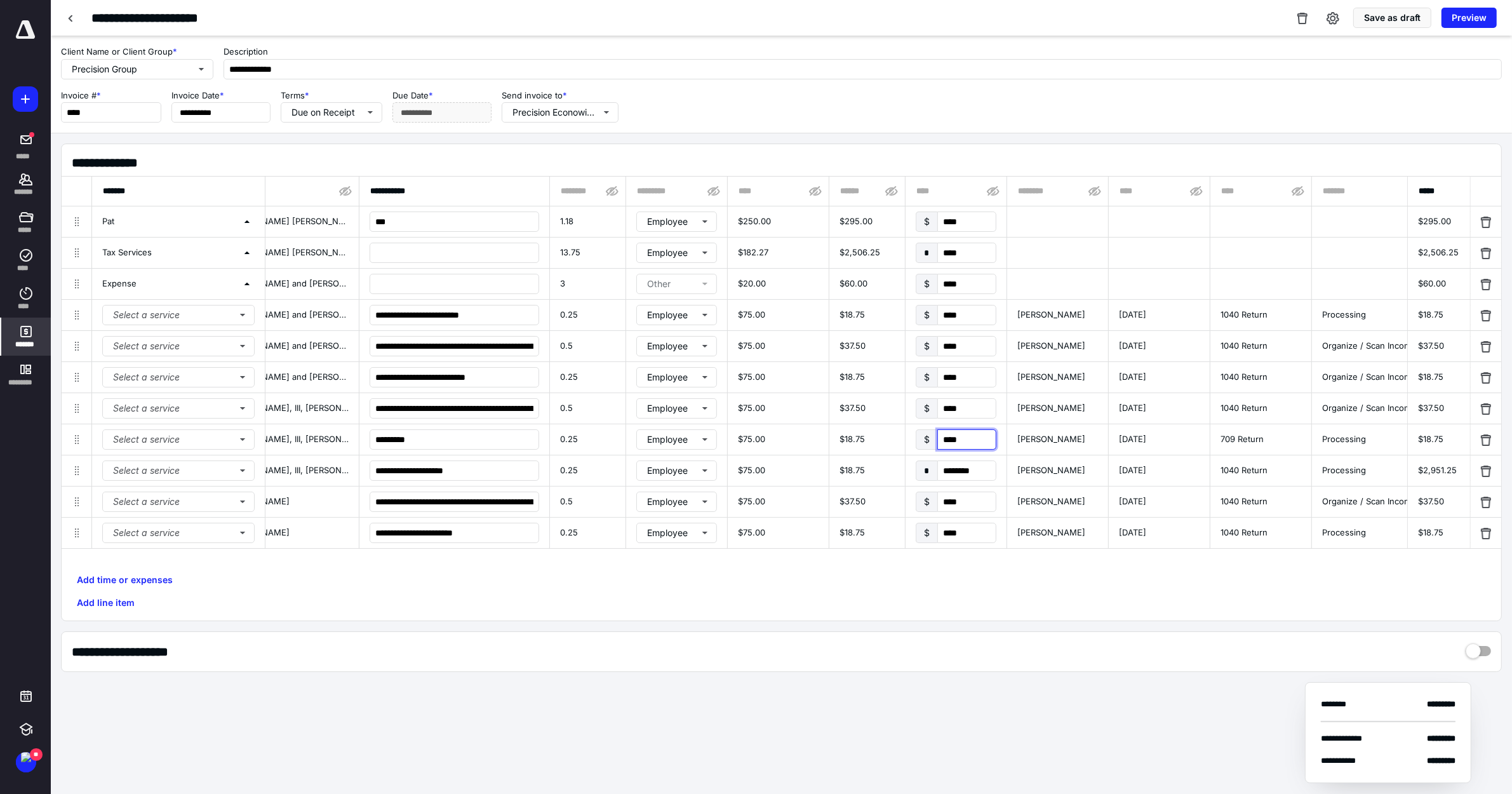 click on "****" at bounding box center (967, 440) 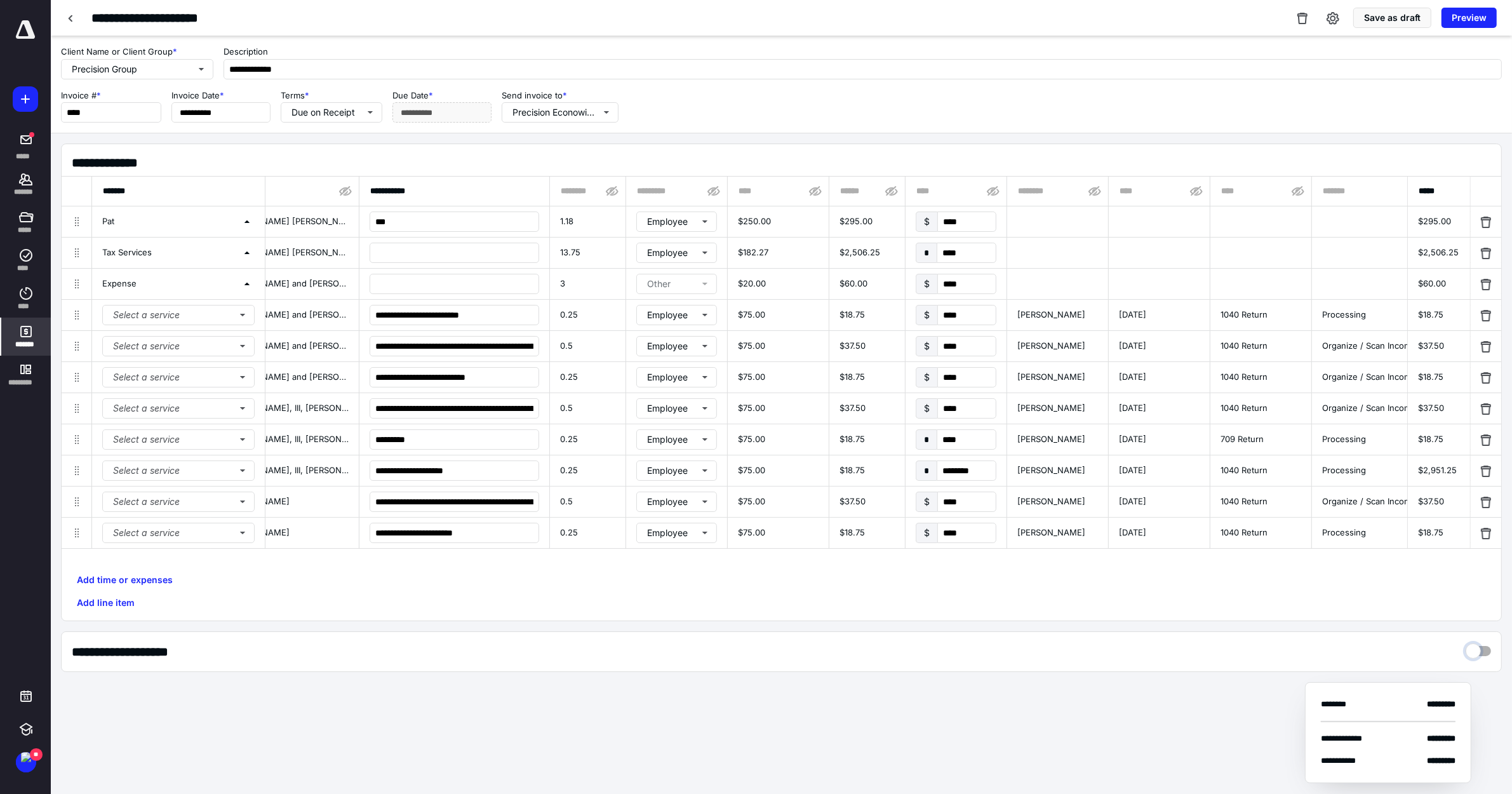 click at bounding box center [1478, 648] 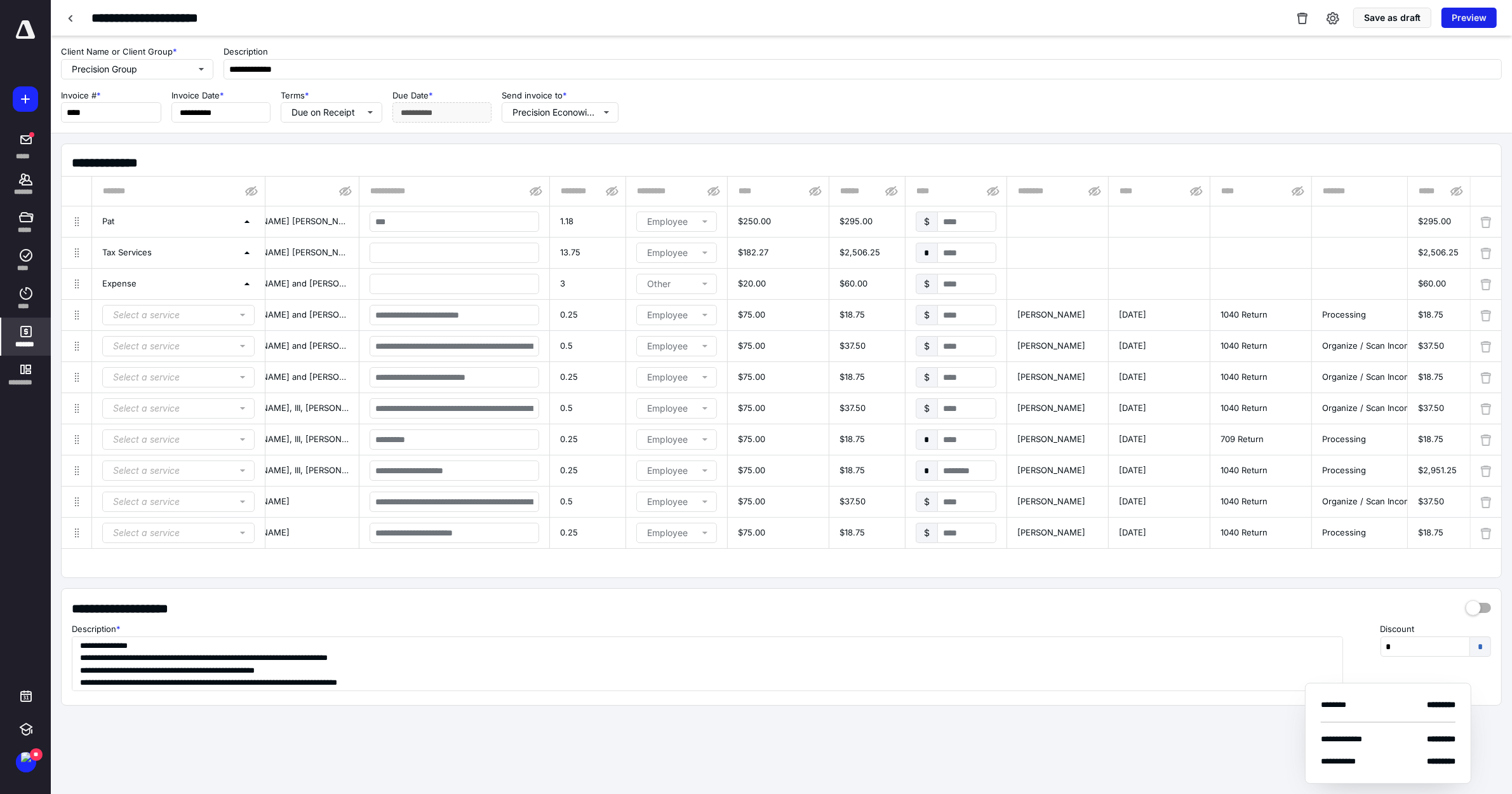 click on "Preview" at bounding box center [1469, 18] 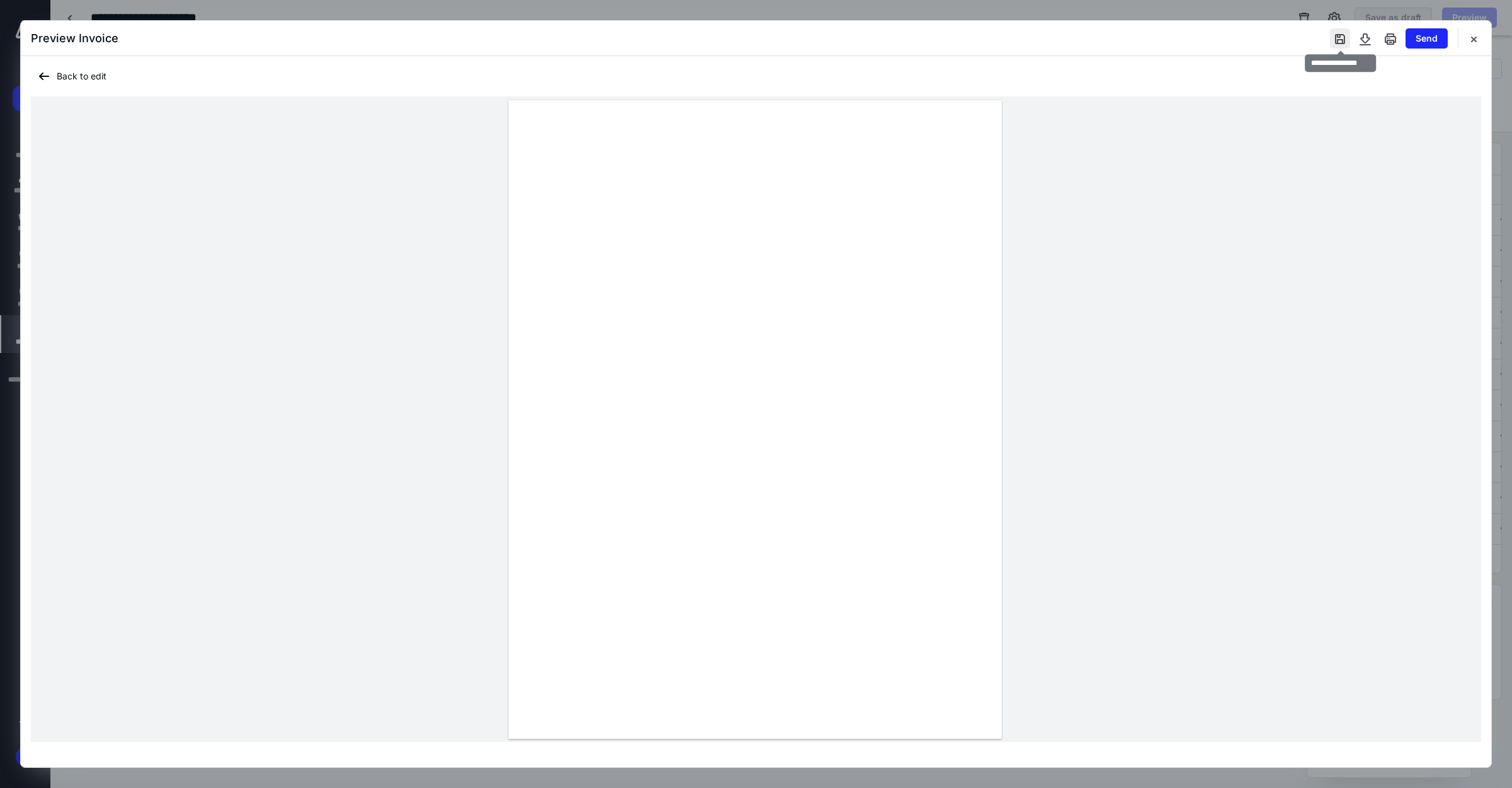 click at bounding box center (1340, 38) 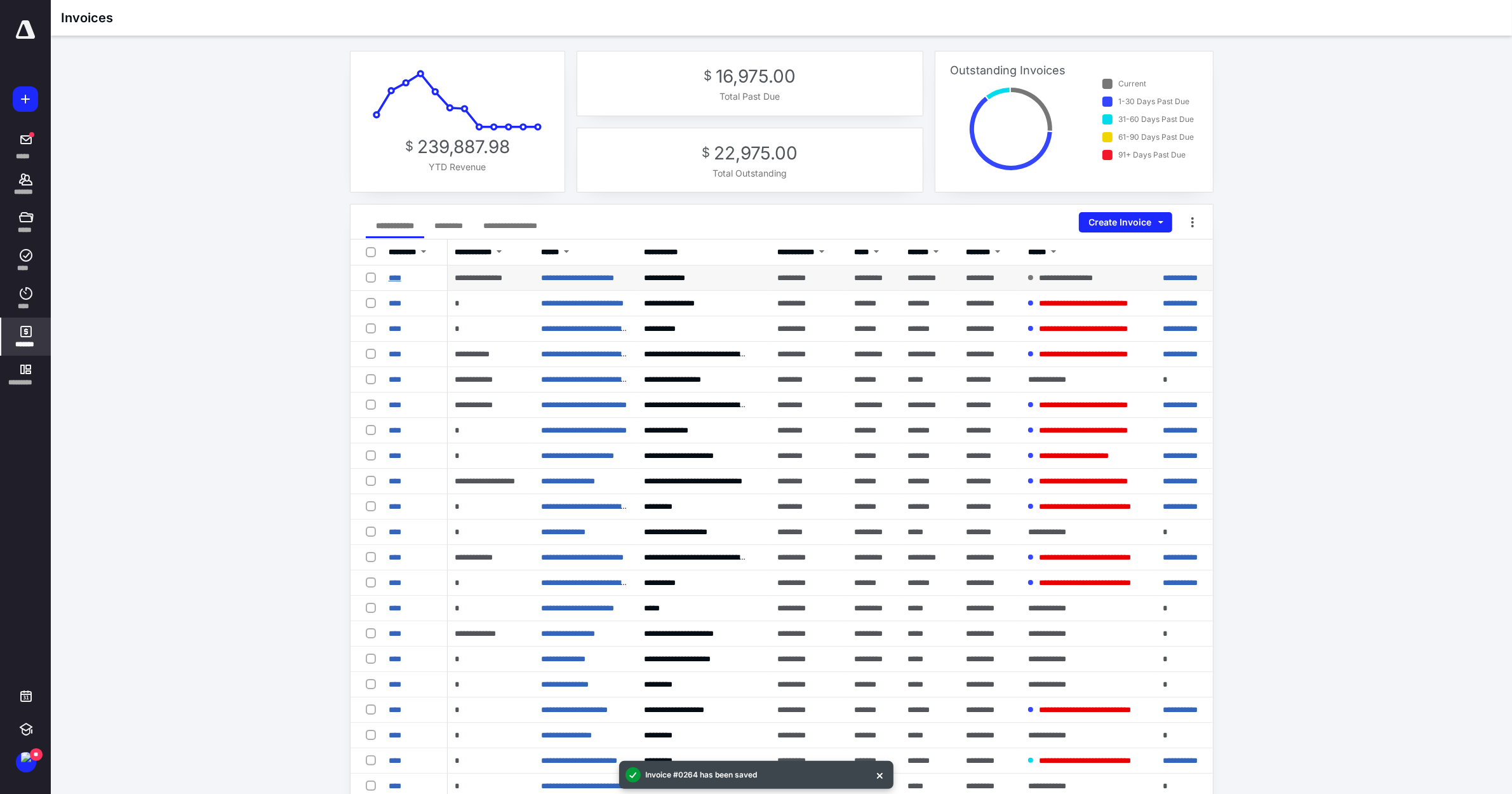 click on "****" at bounding box center (395, 278) 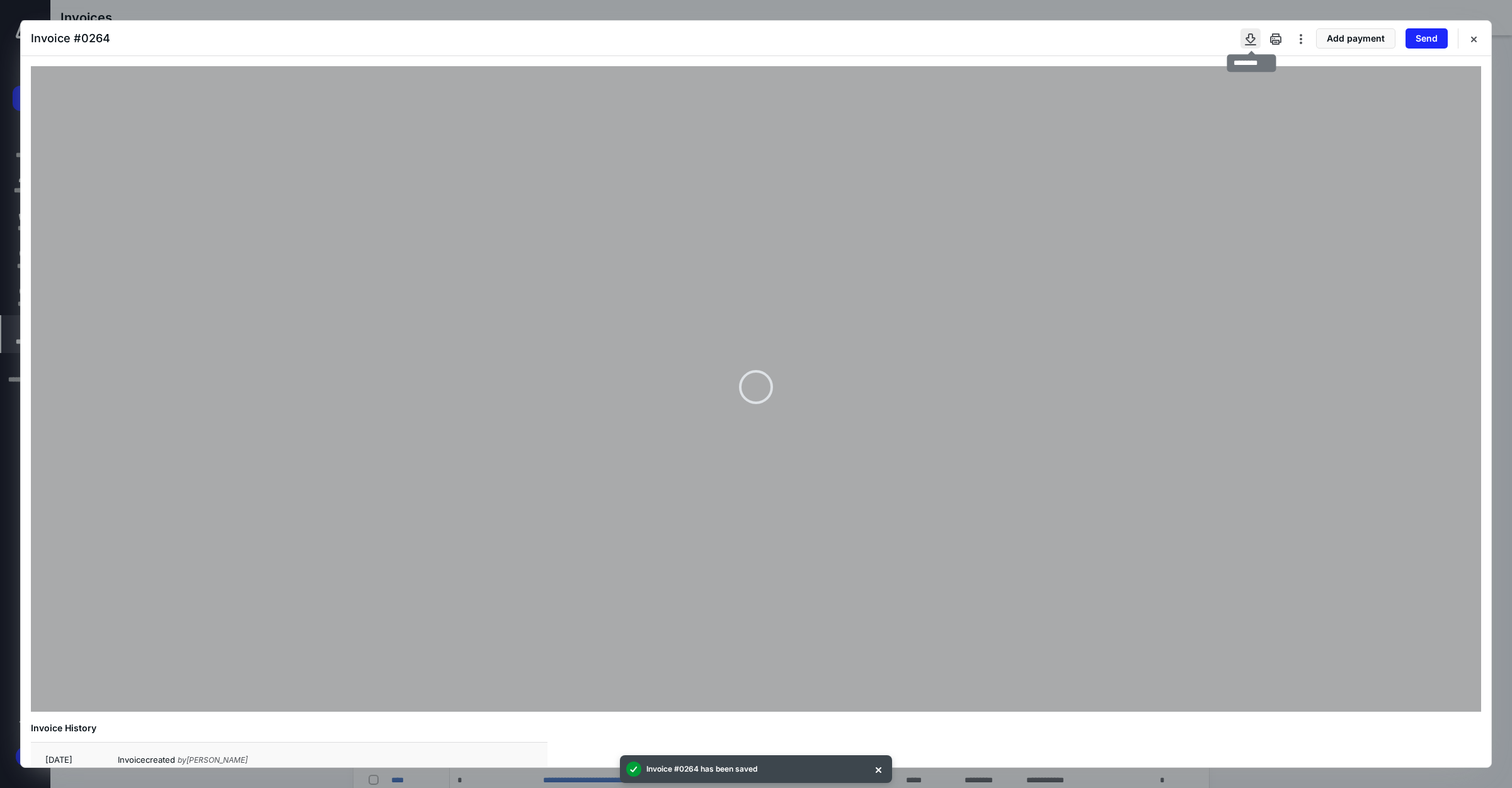 click at bounding box center [1251, 38] 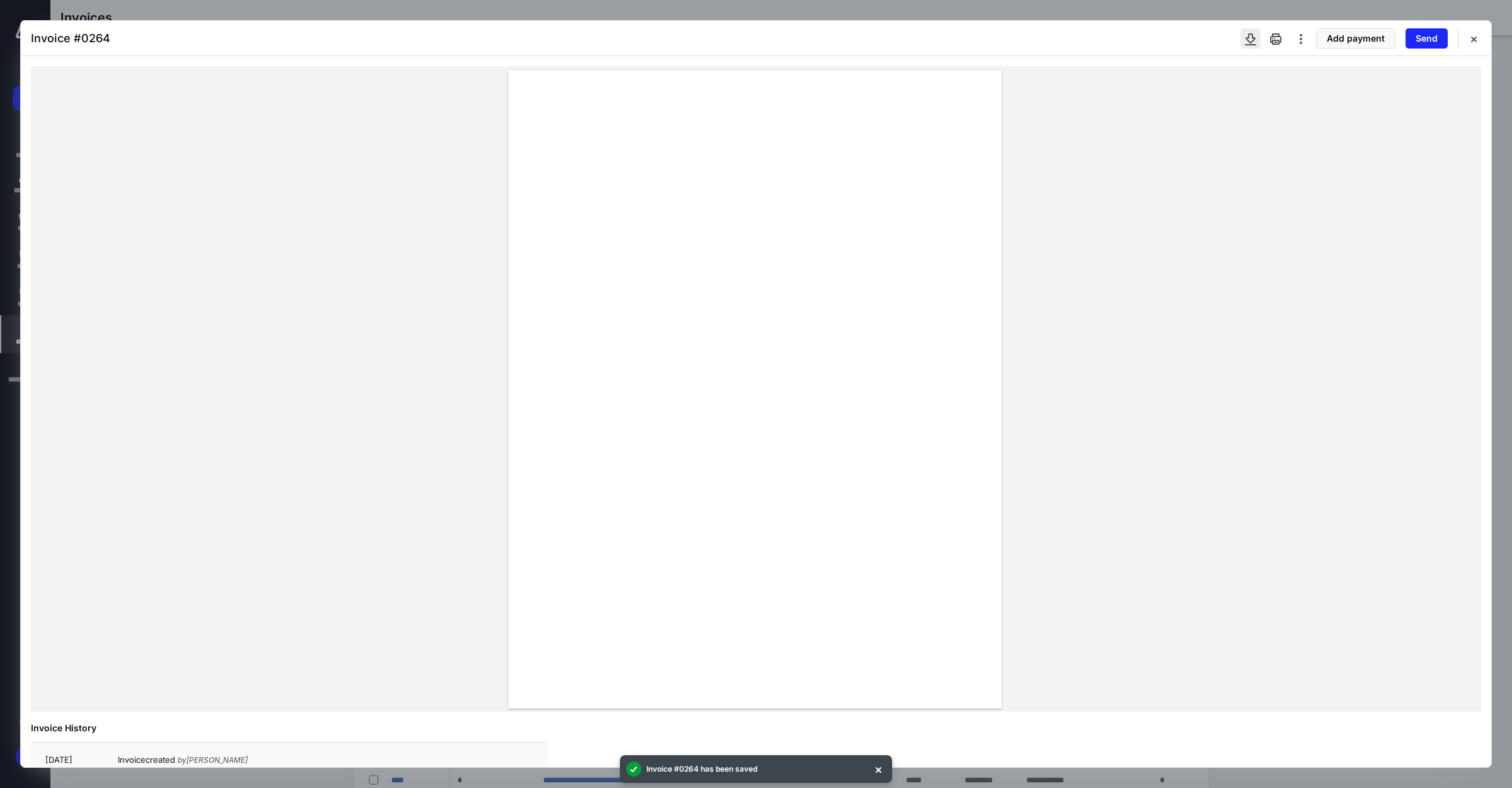 click at bounding box center (1251, 38) 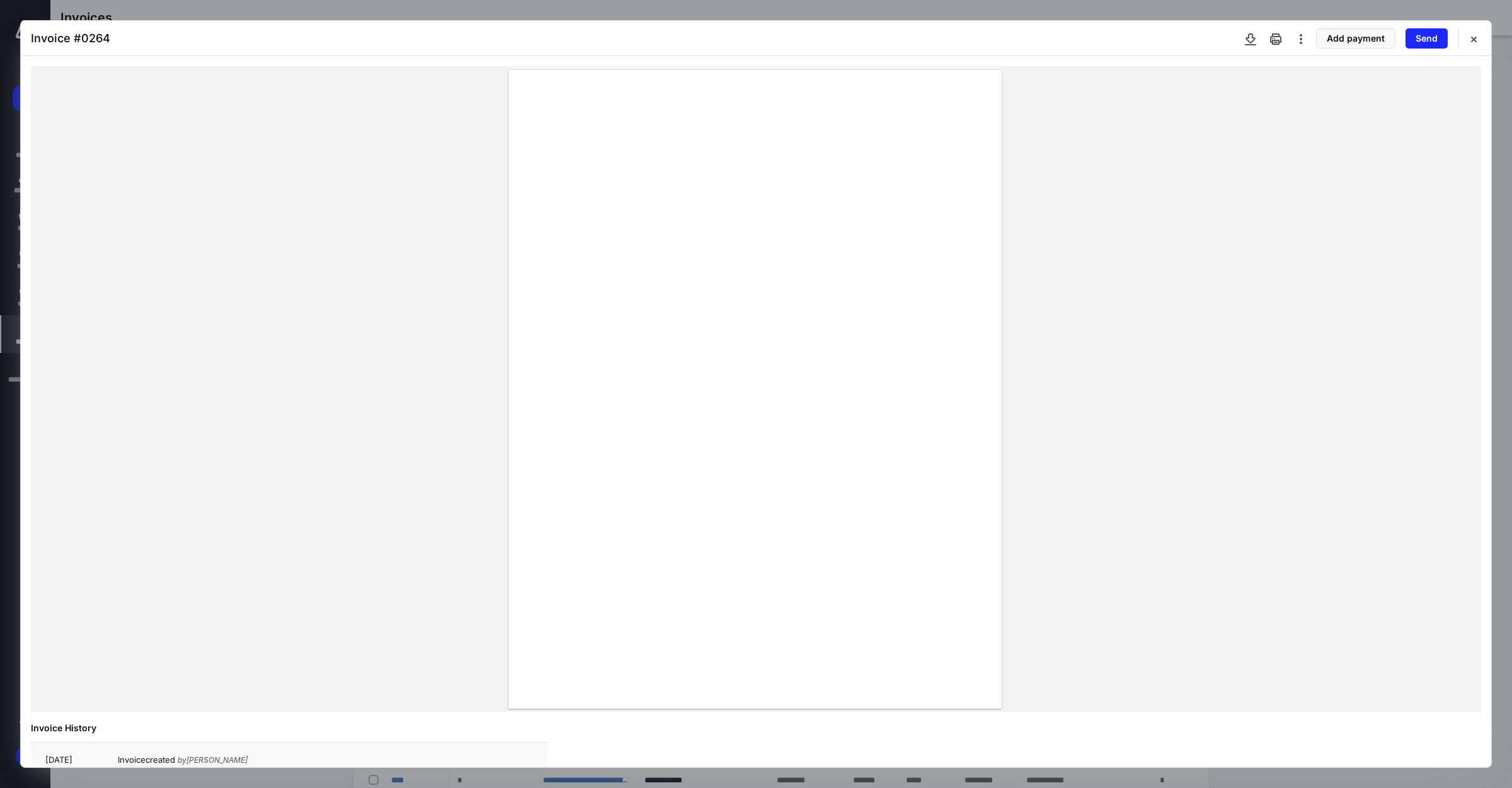 click at bounding box center [756, 389] 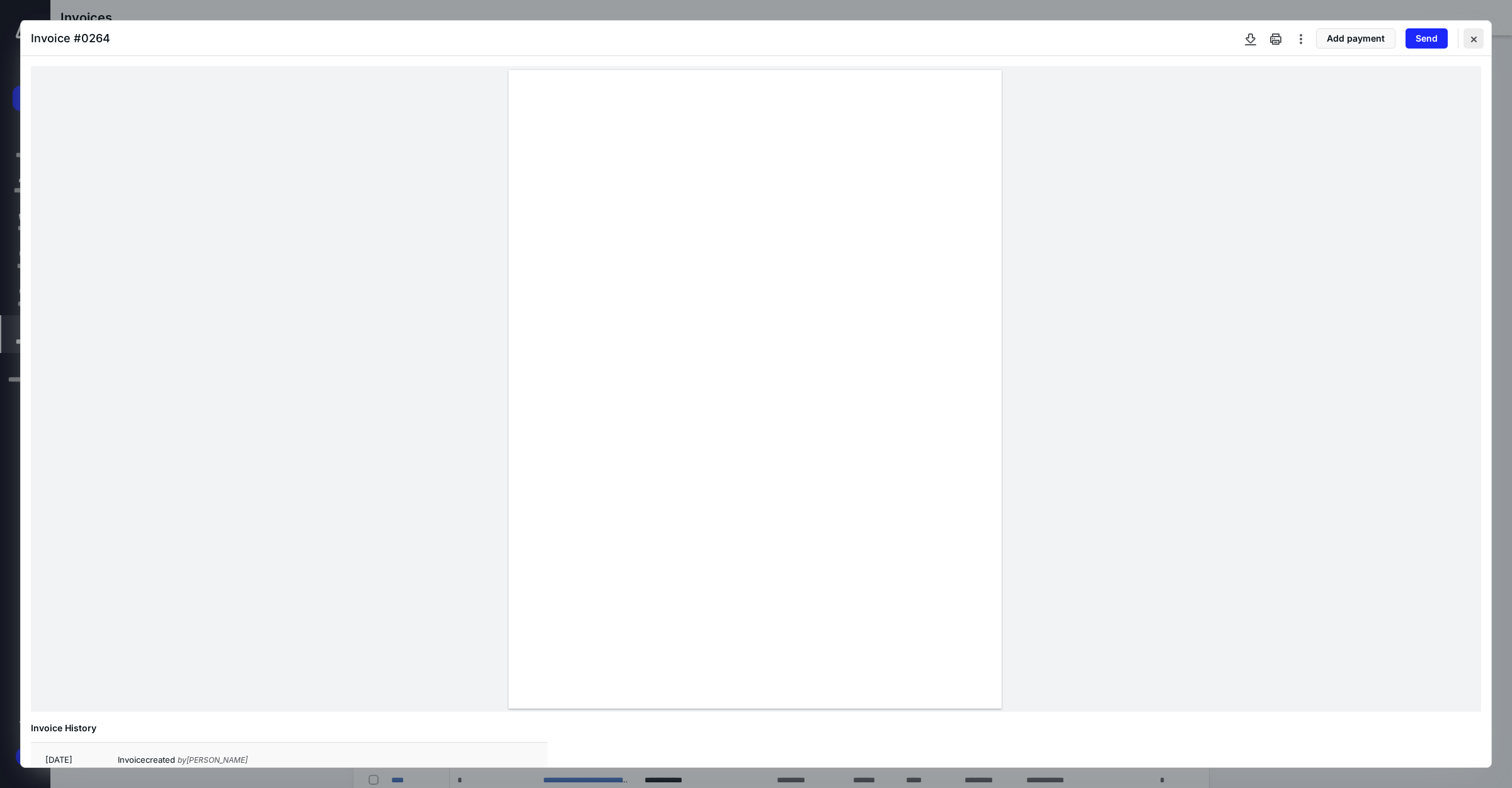 click at bounding box center [1474, 38] 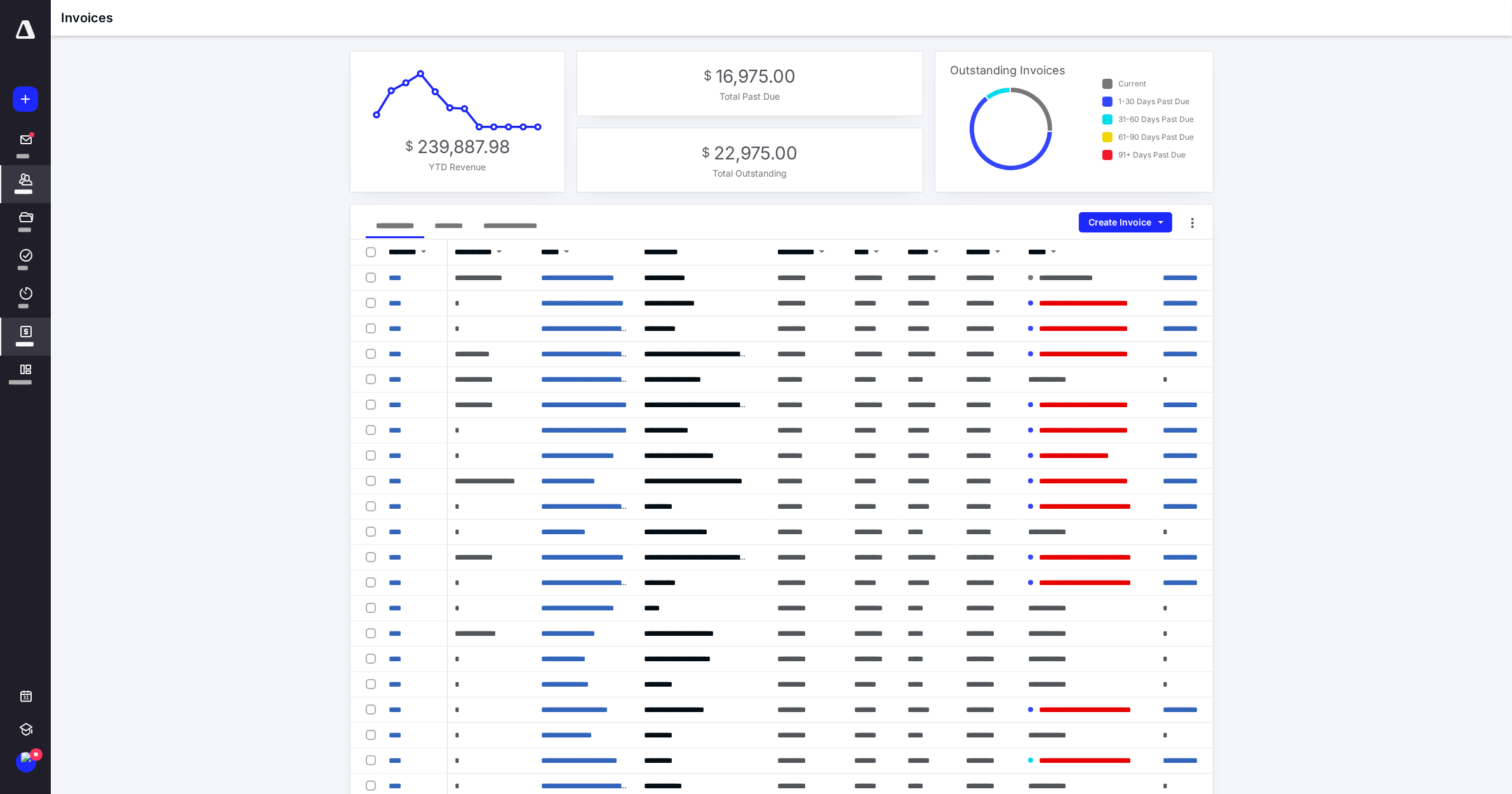 click on "*******" at bounding box center (26, 184) 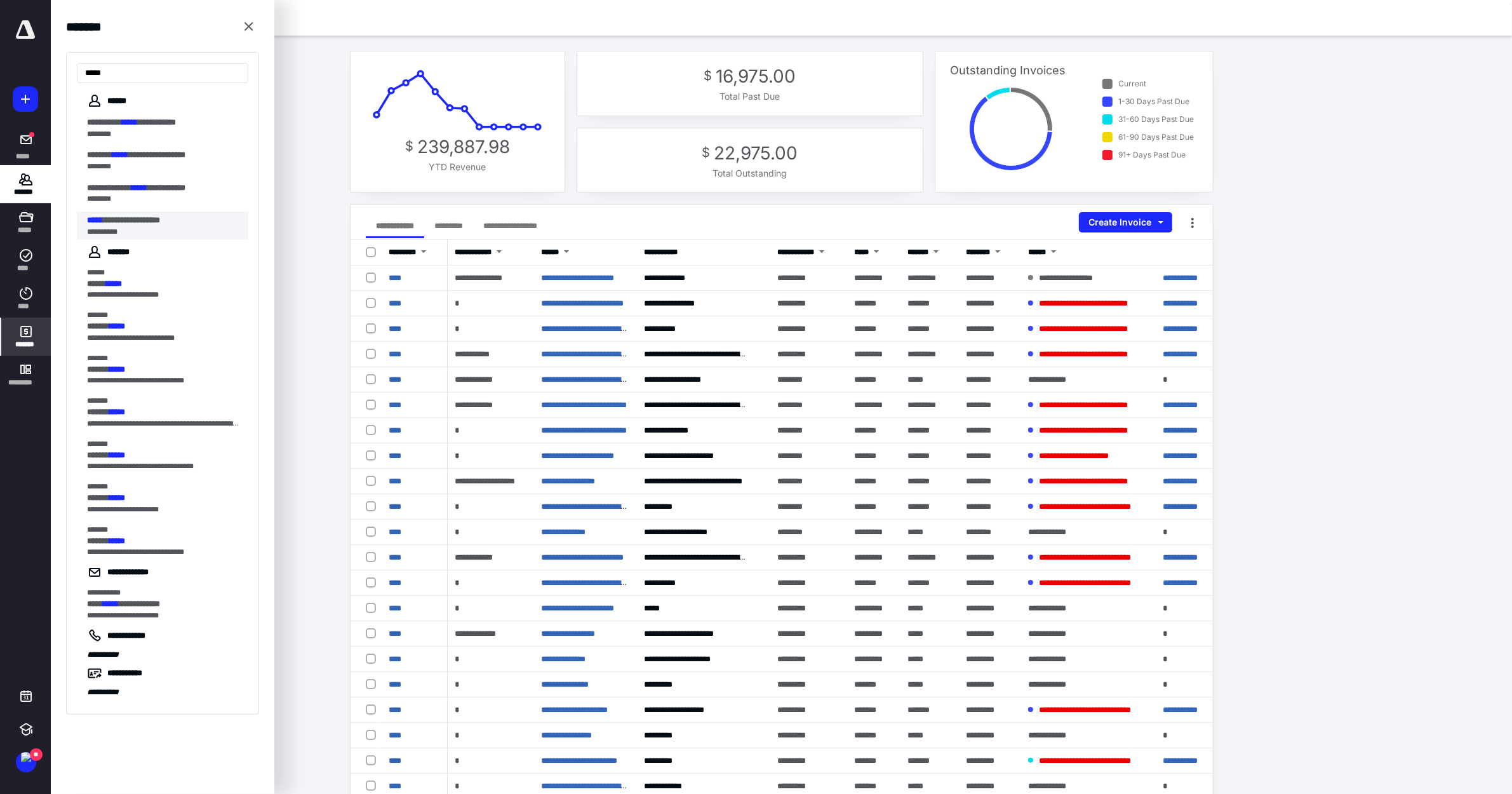 click on "**********" at bounding box center (164, 232) 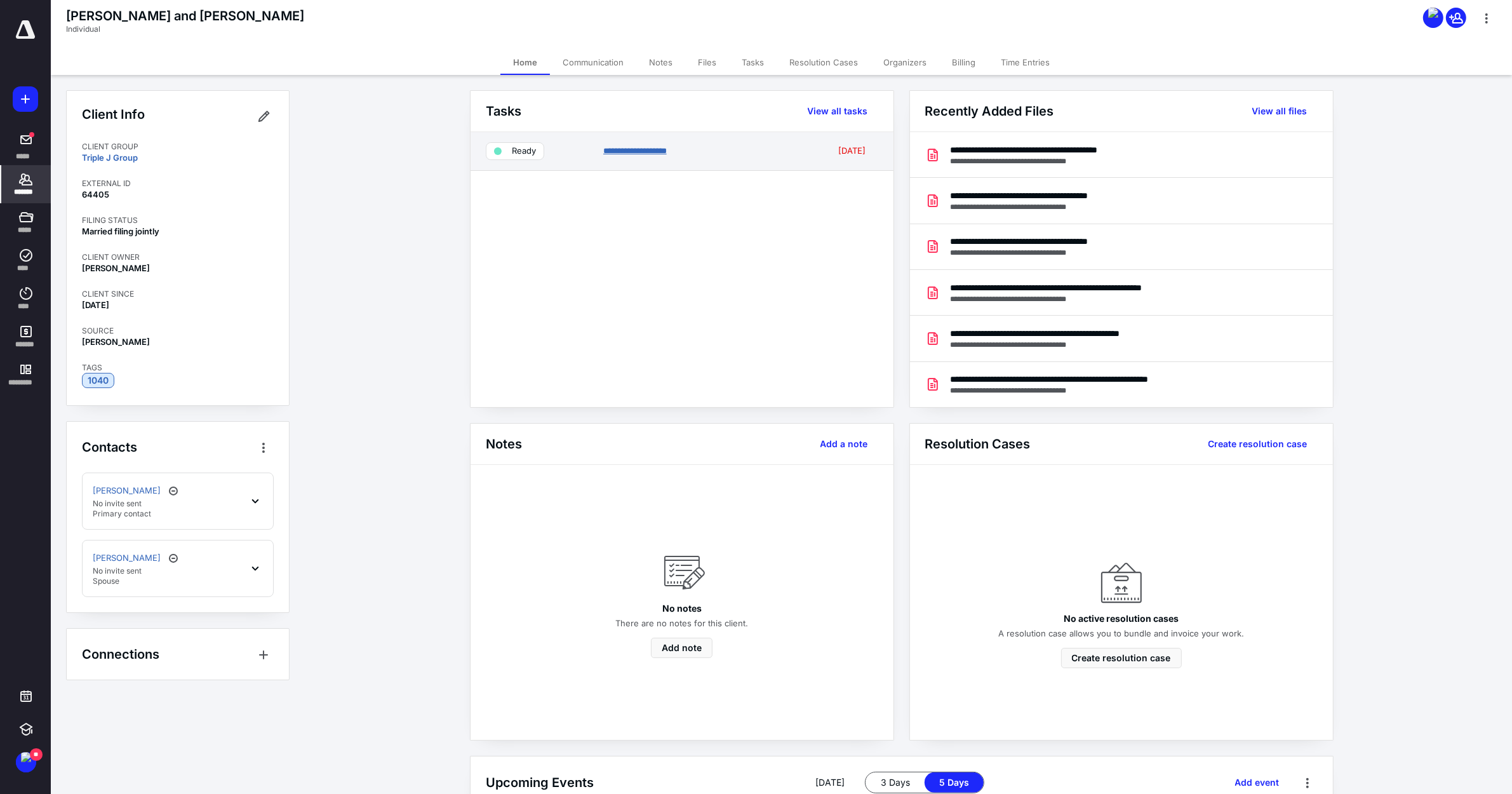 click on "**********" at bounding box center [635, 151] 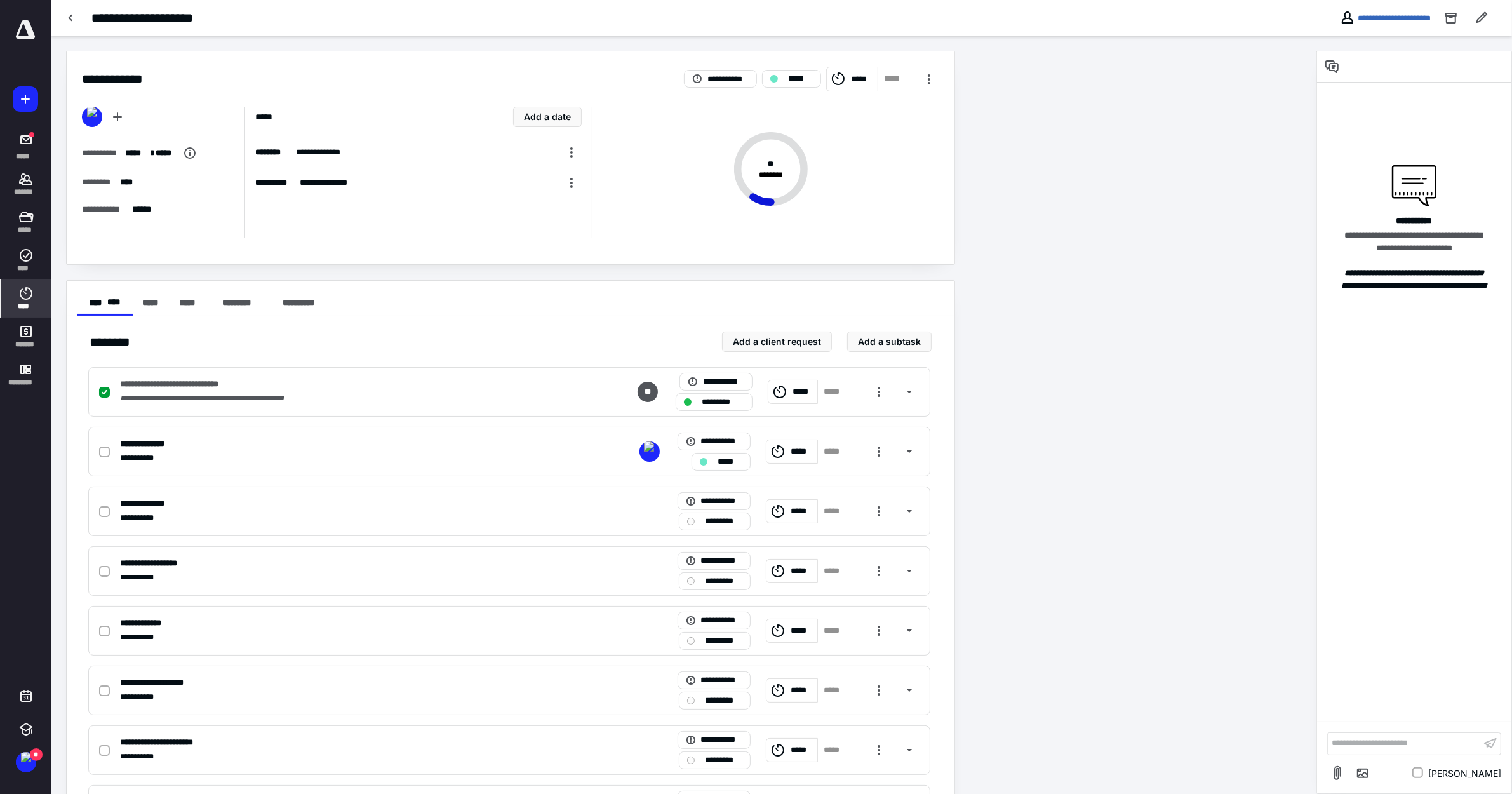 click on "****" at bounding box center [26, 299] 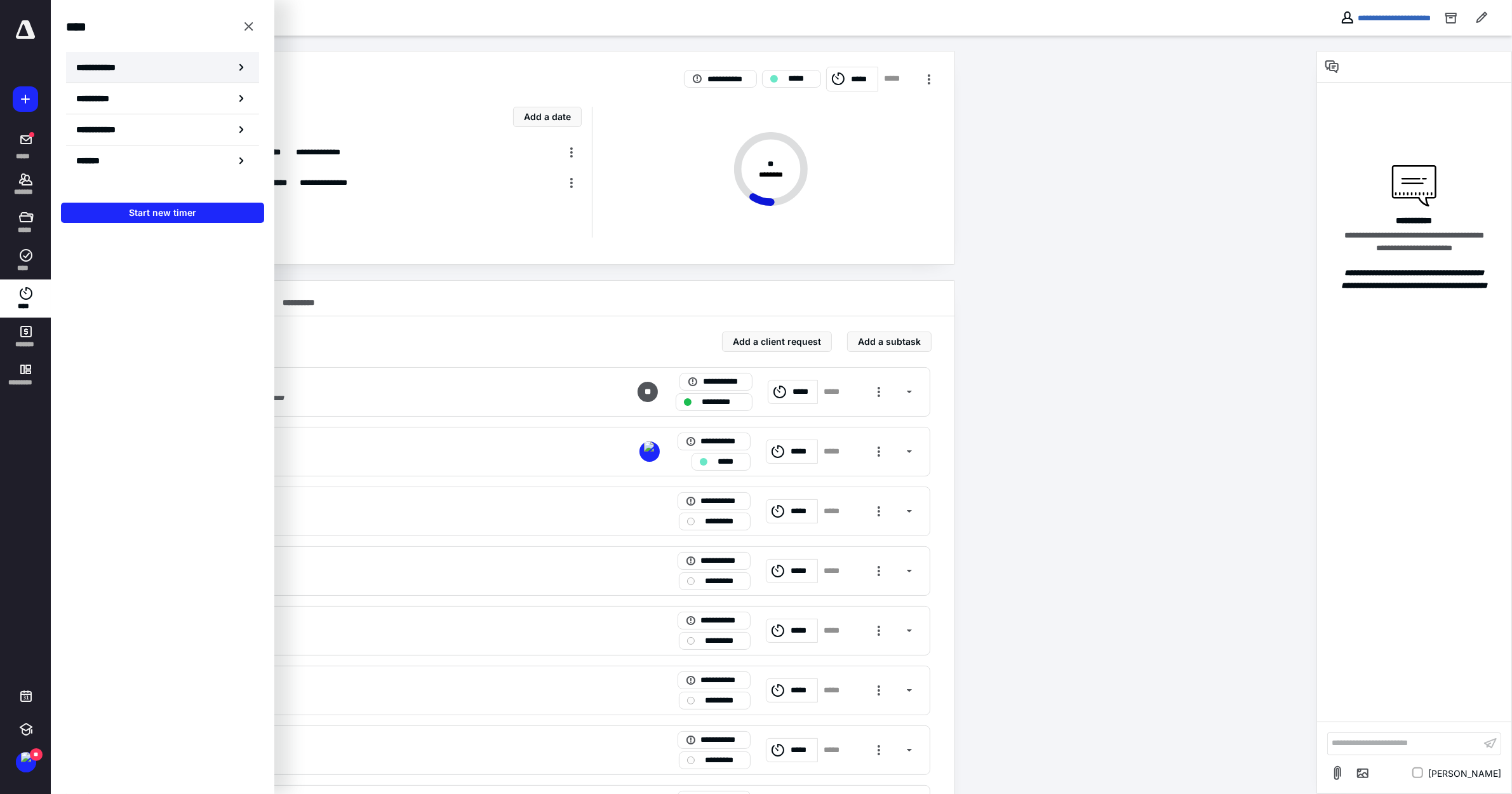 click on "**********" at bounding box center [103, 67] 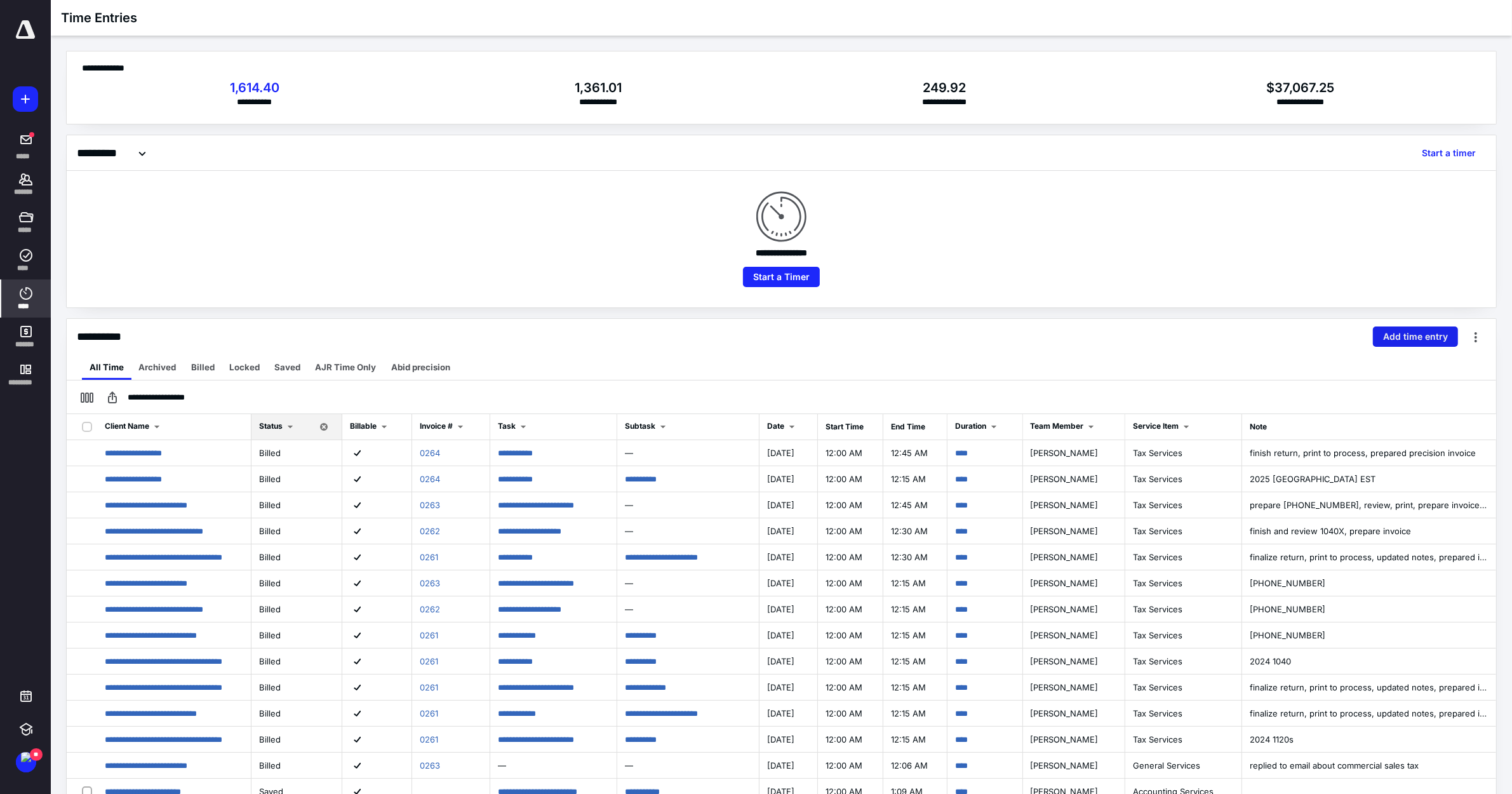 click on "Add time entry" at bounding box center (1415, 337) 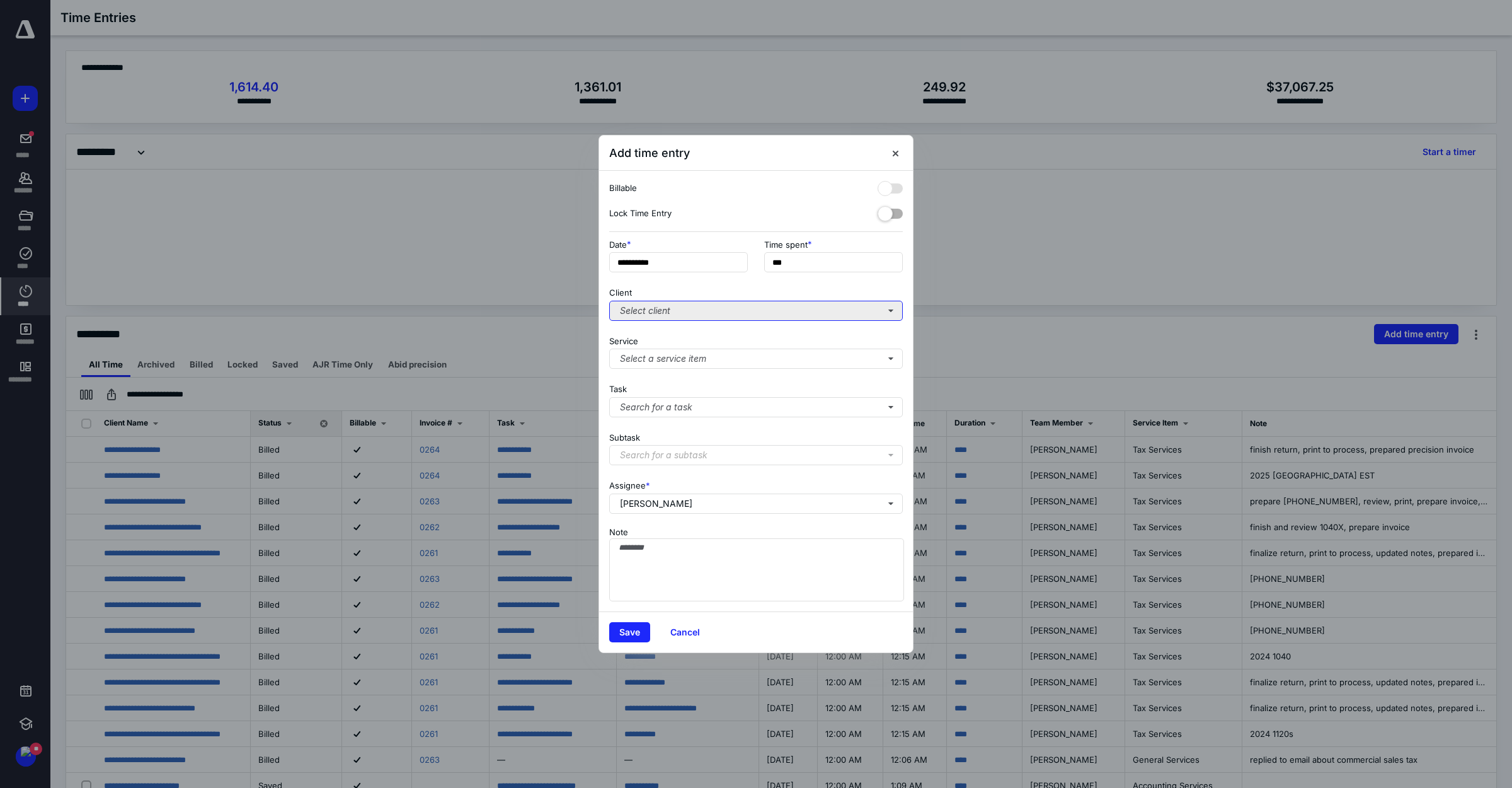 click on "Select client" at bounding box center [756, 311] 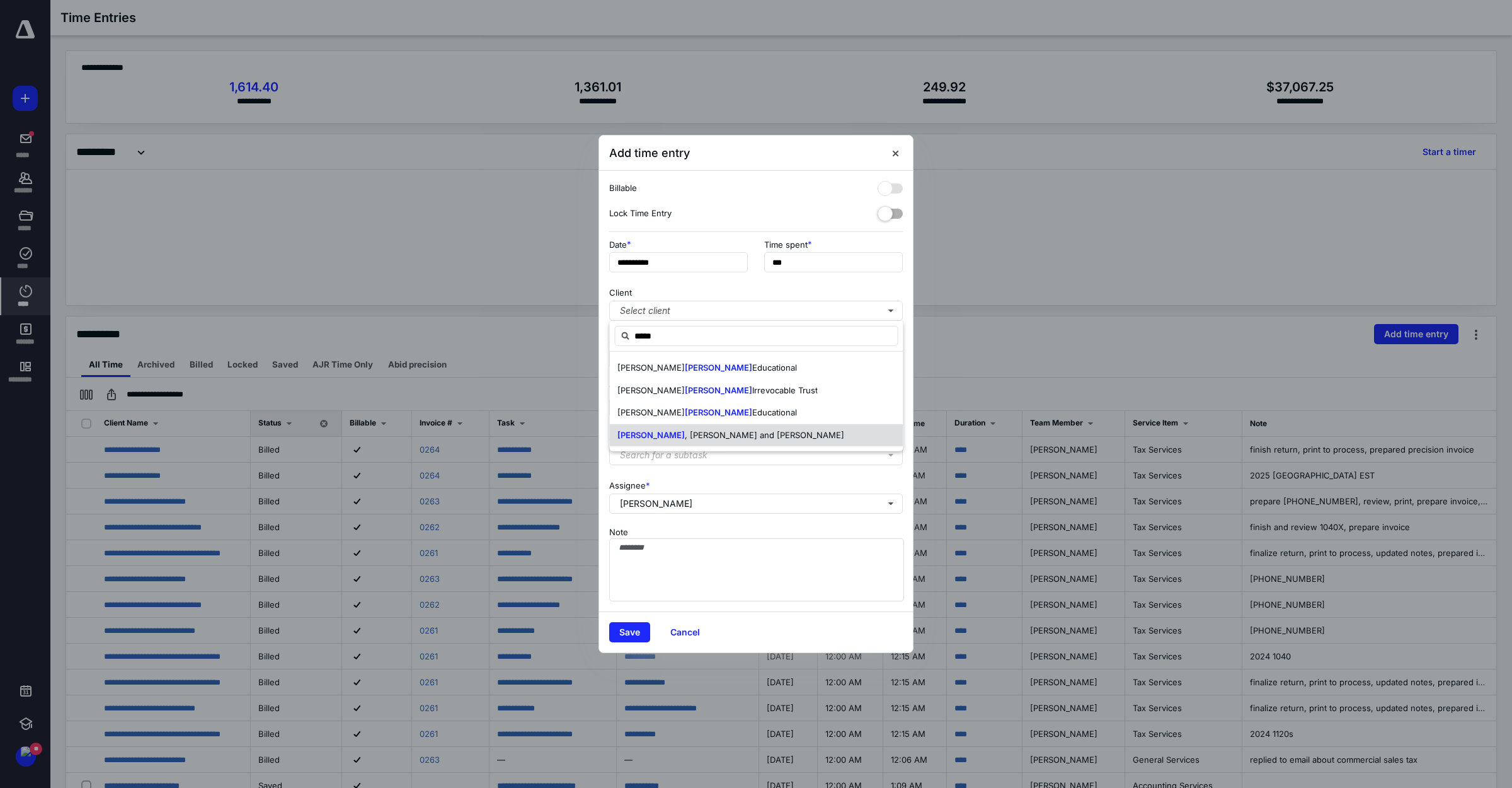 click on "[PERSON_NAME] and [PERSON_NAME]" at bounding box center [731, 435] 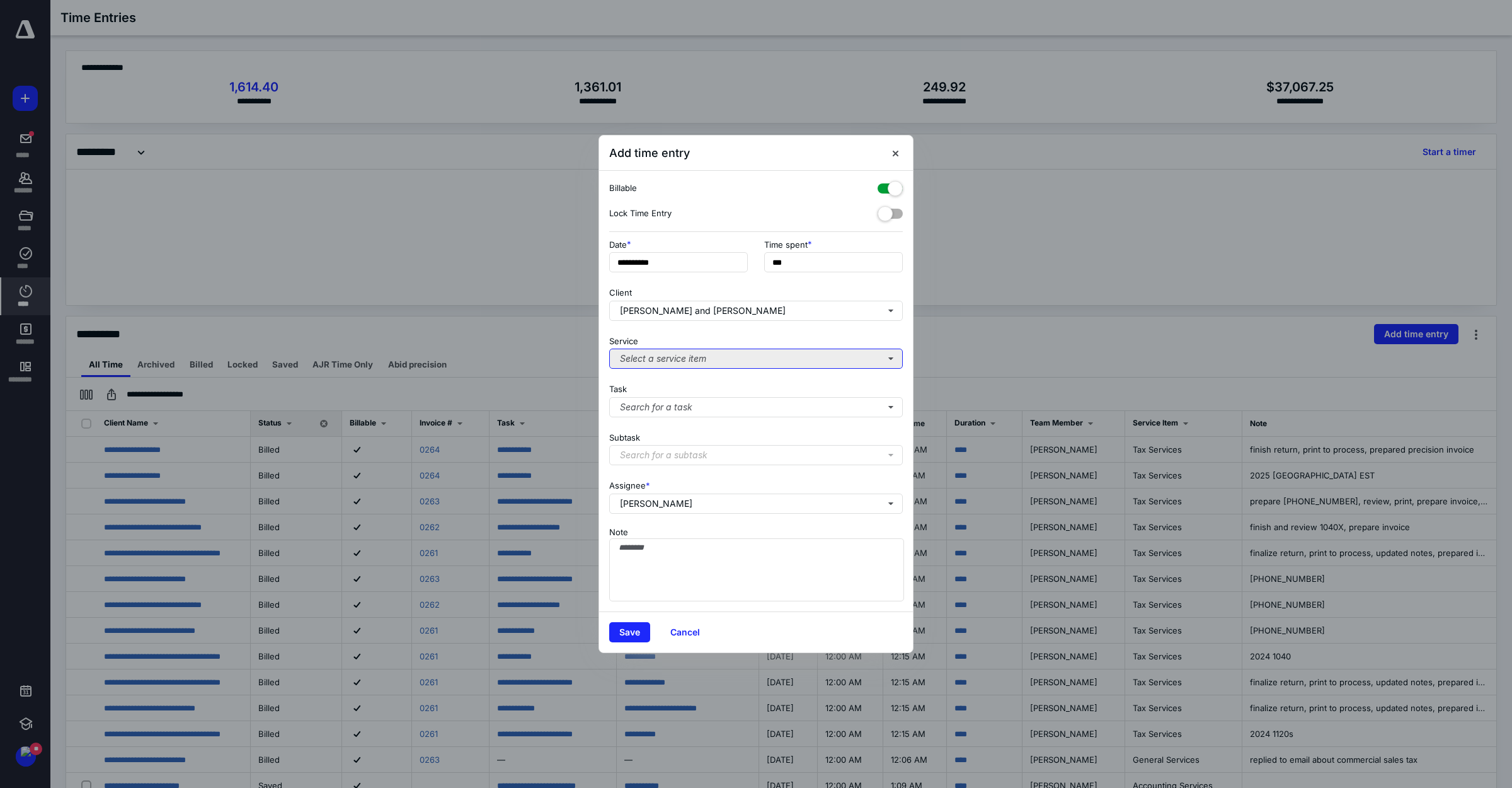 click on "Select a service item" at bounding box center (756, 359) 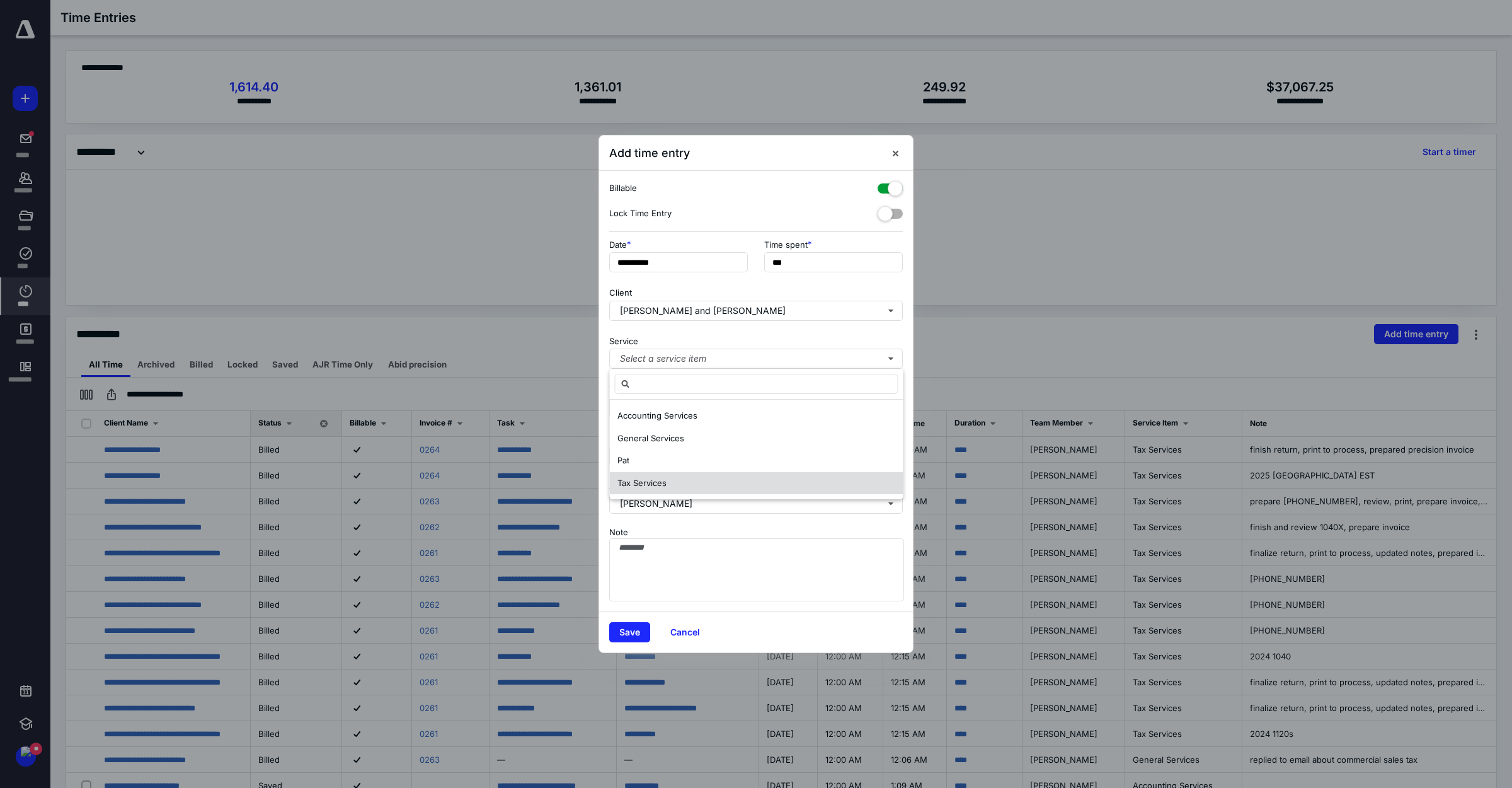 click on "Tax Services" at bounding box center (757, 484) 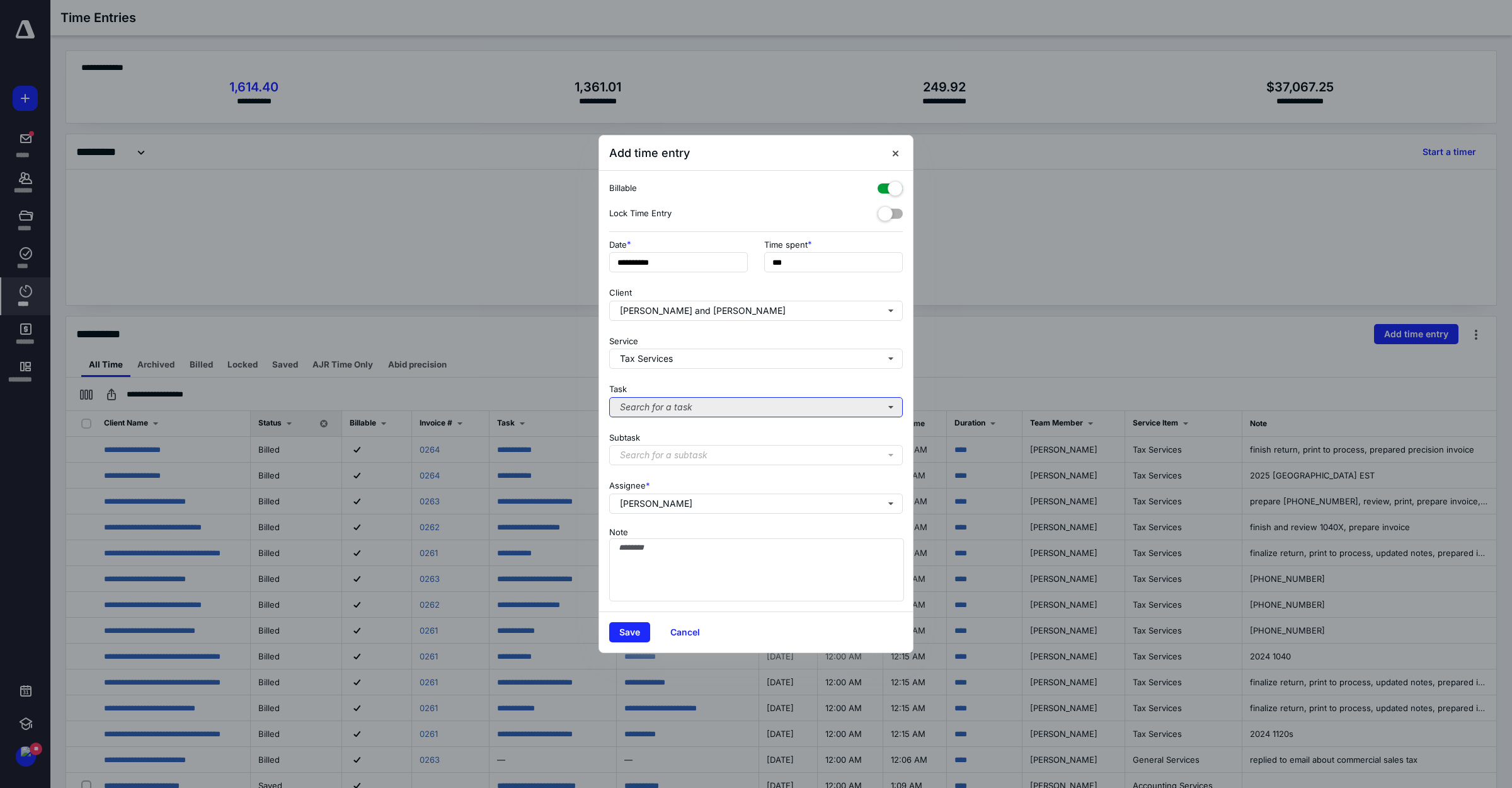 click on "Search for a task" at bounding box center [756, 407] 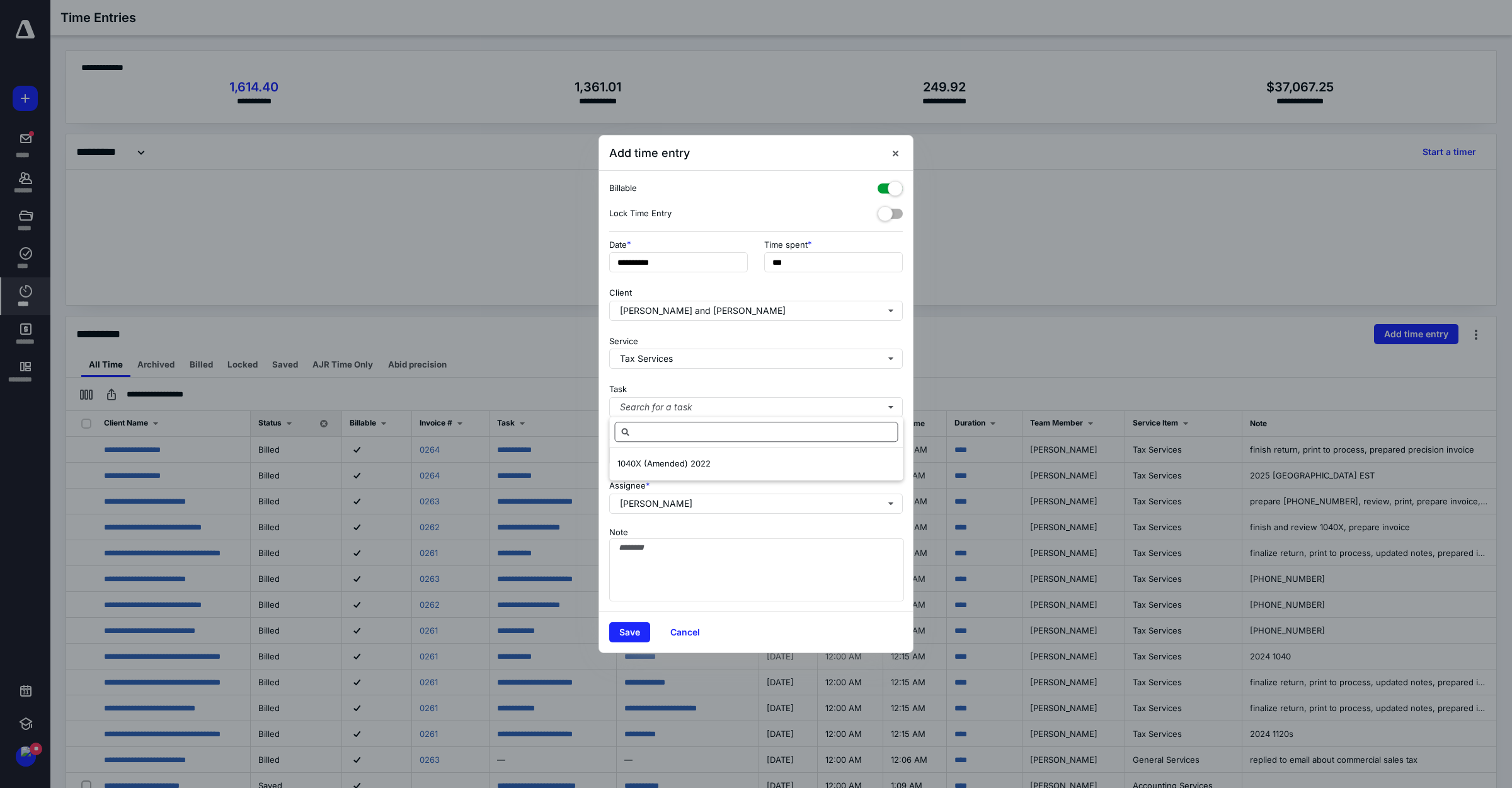 click on "1040X (Amended) 2022" at bounding box center (664, 463) 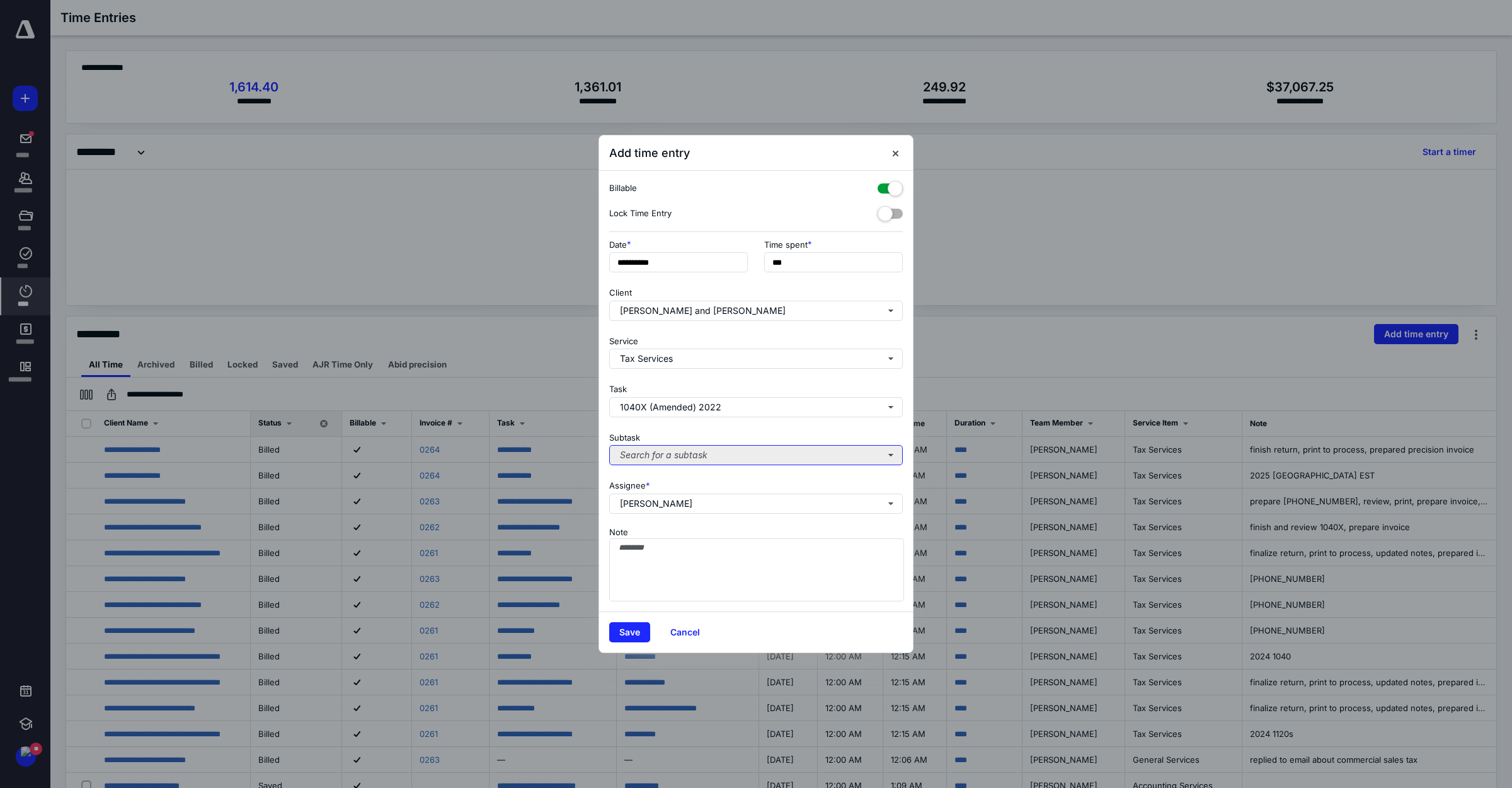 click on "Search for a subtask" at bounding box center (756, 455) 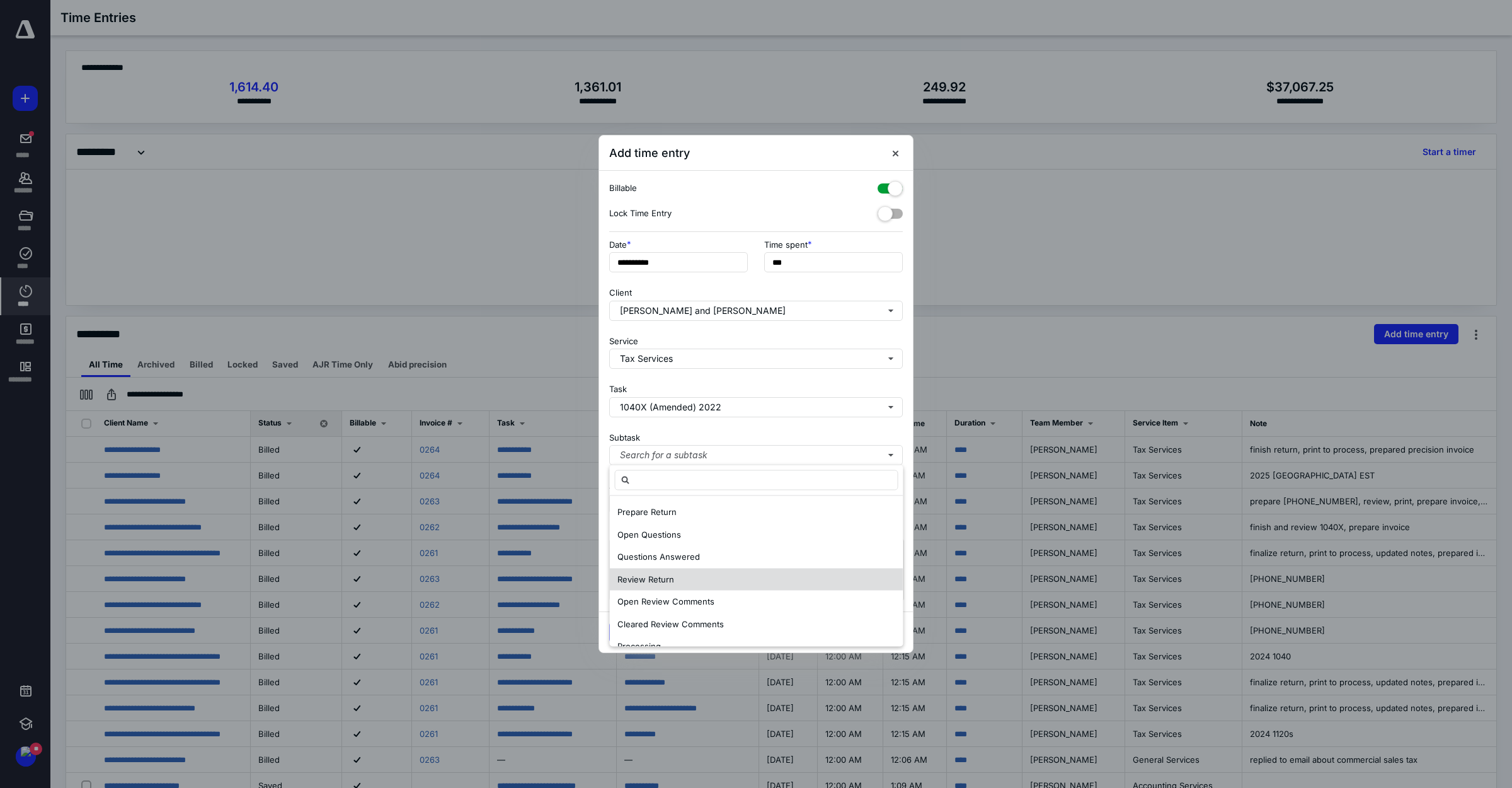 click on "Review Return" at bounding box center (646, 579) 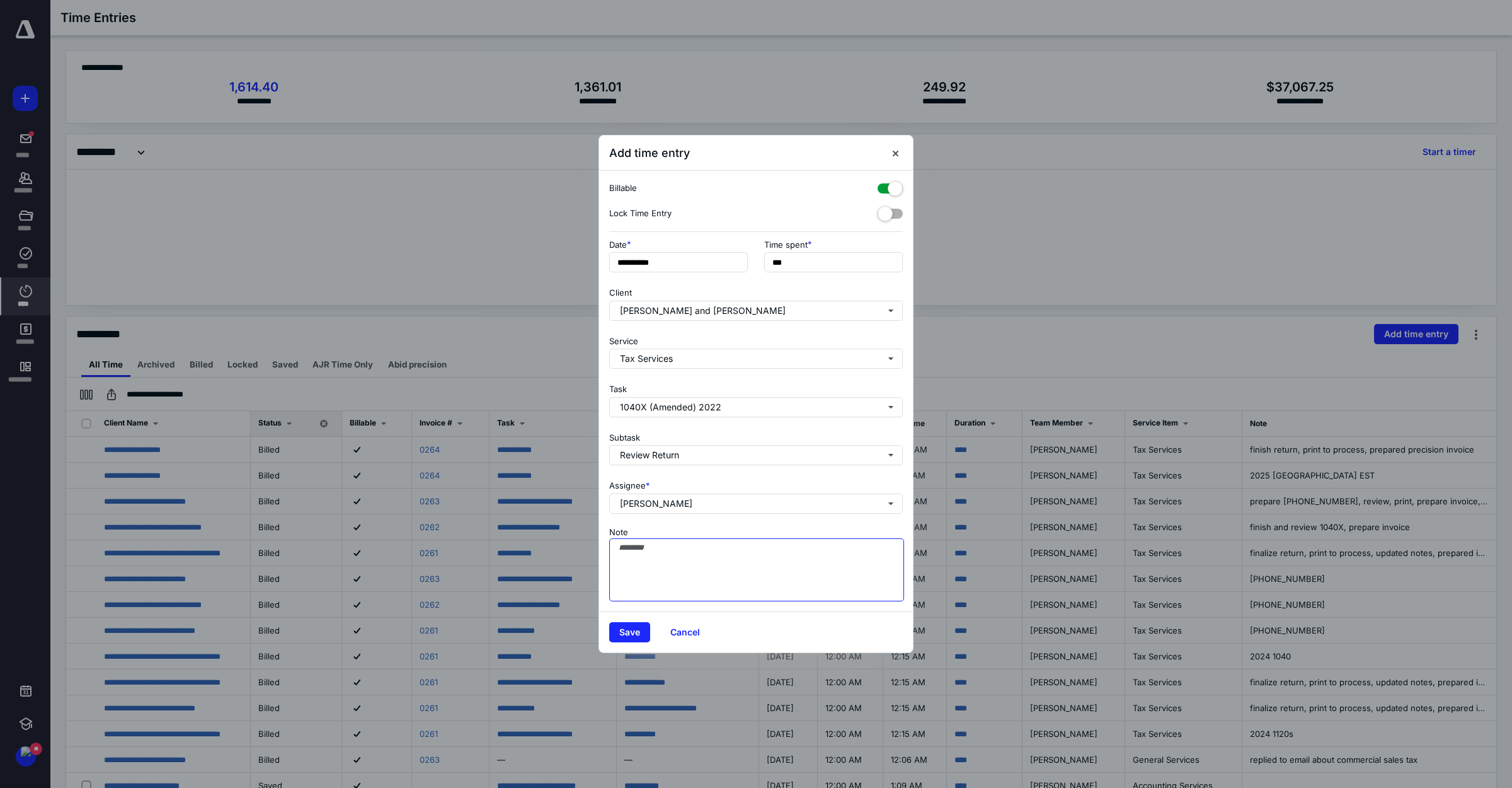click on "Note" at bounding box center [757, 570] 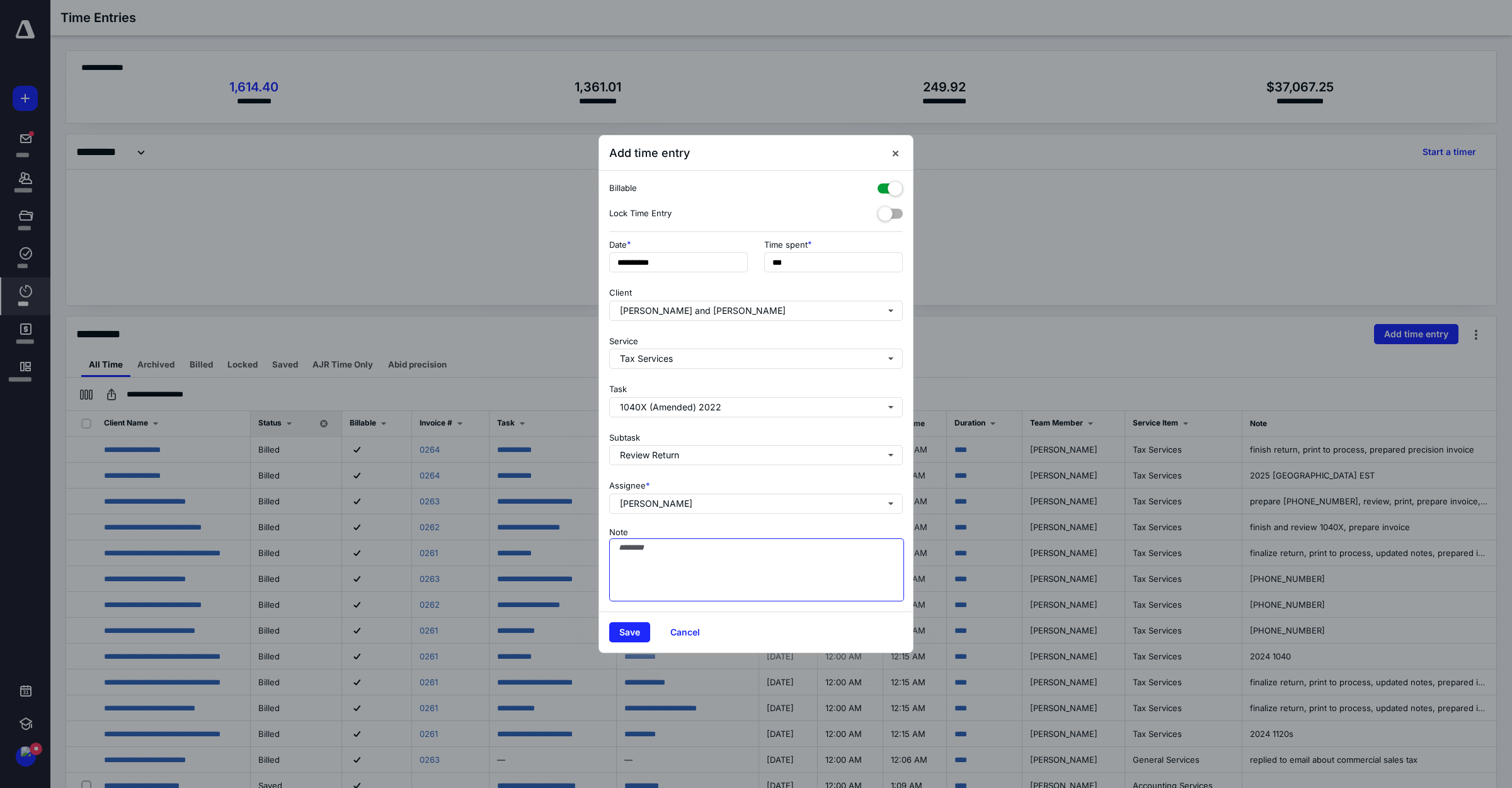 click on "Note" at bounding box center (757, 570) 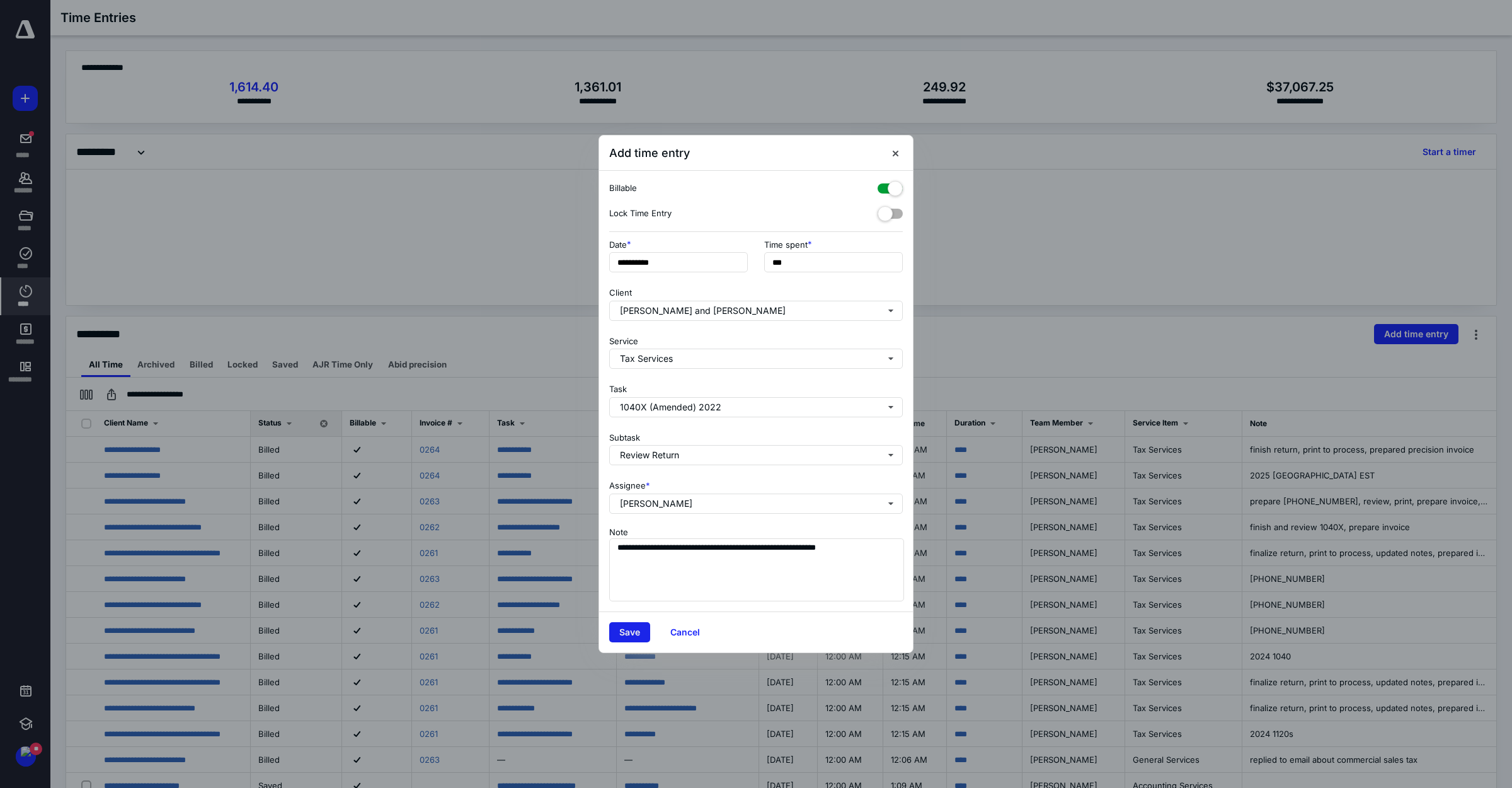 click on "Save" at bounding box center (629, 632) 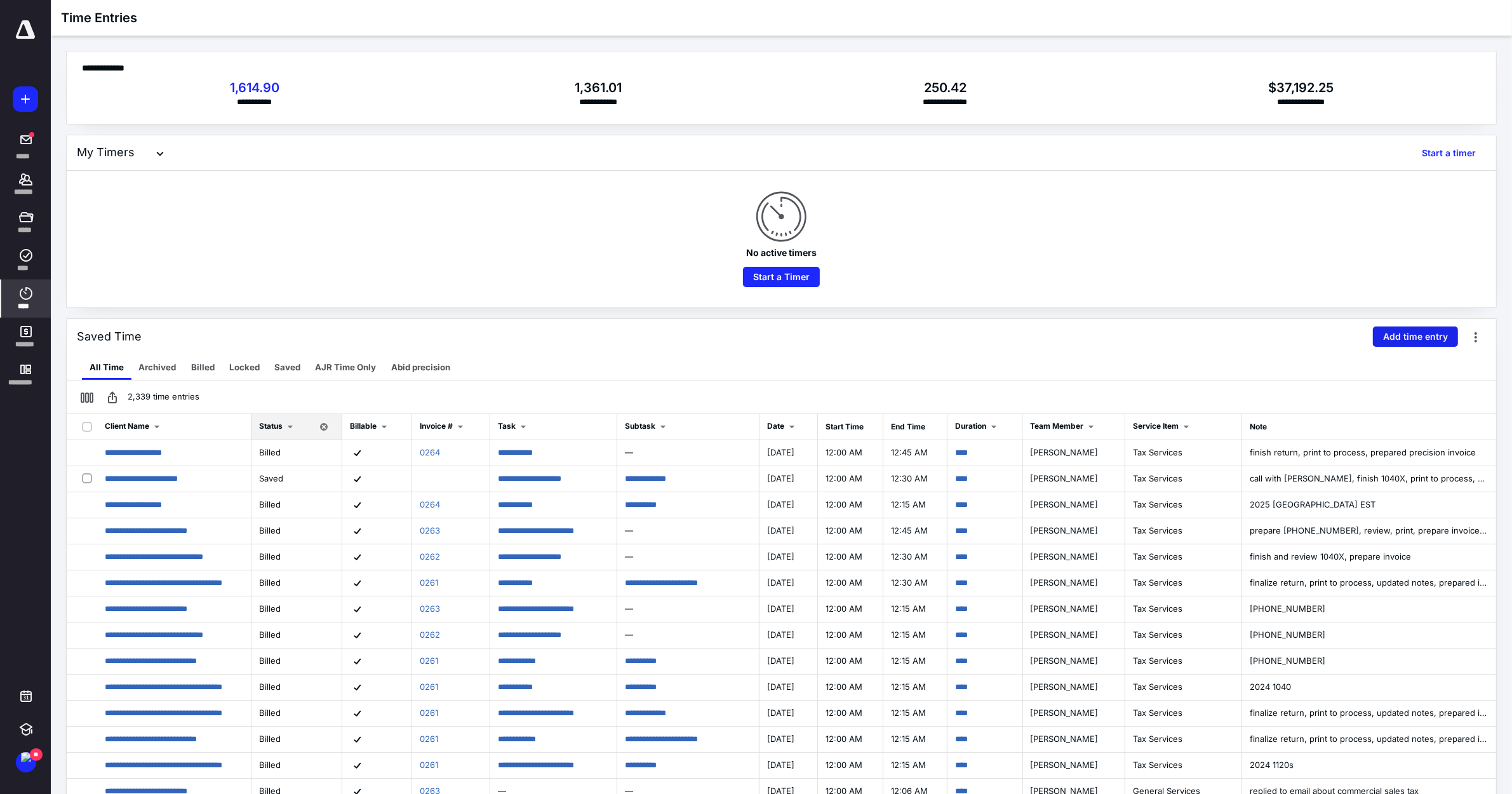 click on "Saved Time Add time entry" at bounding box center [781, 337] 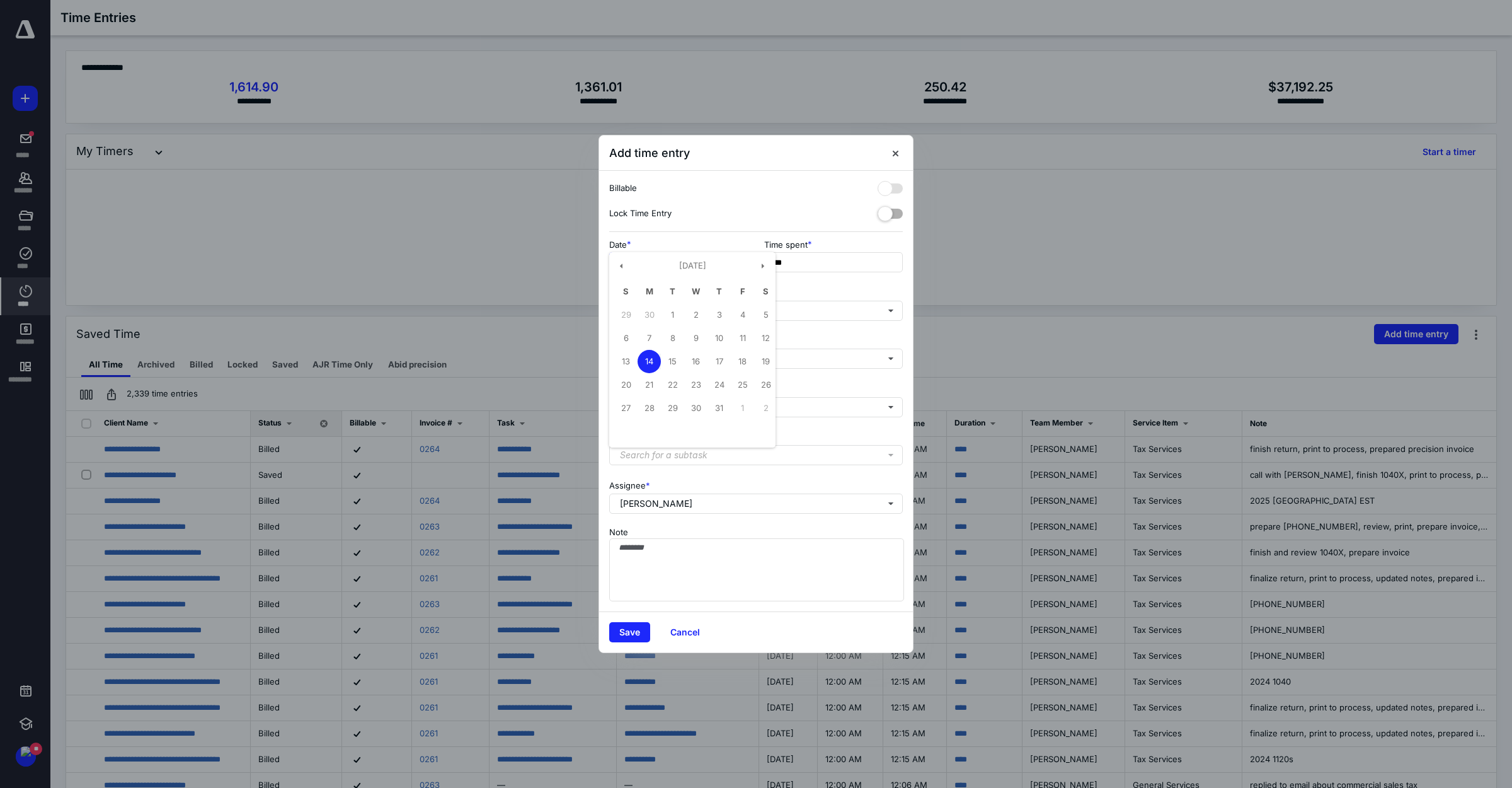 click on "**********" at bounding box center (679, 262) 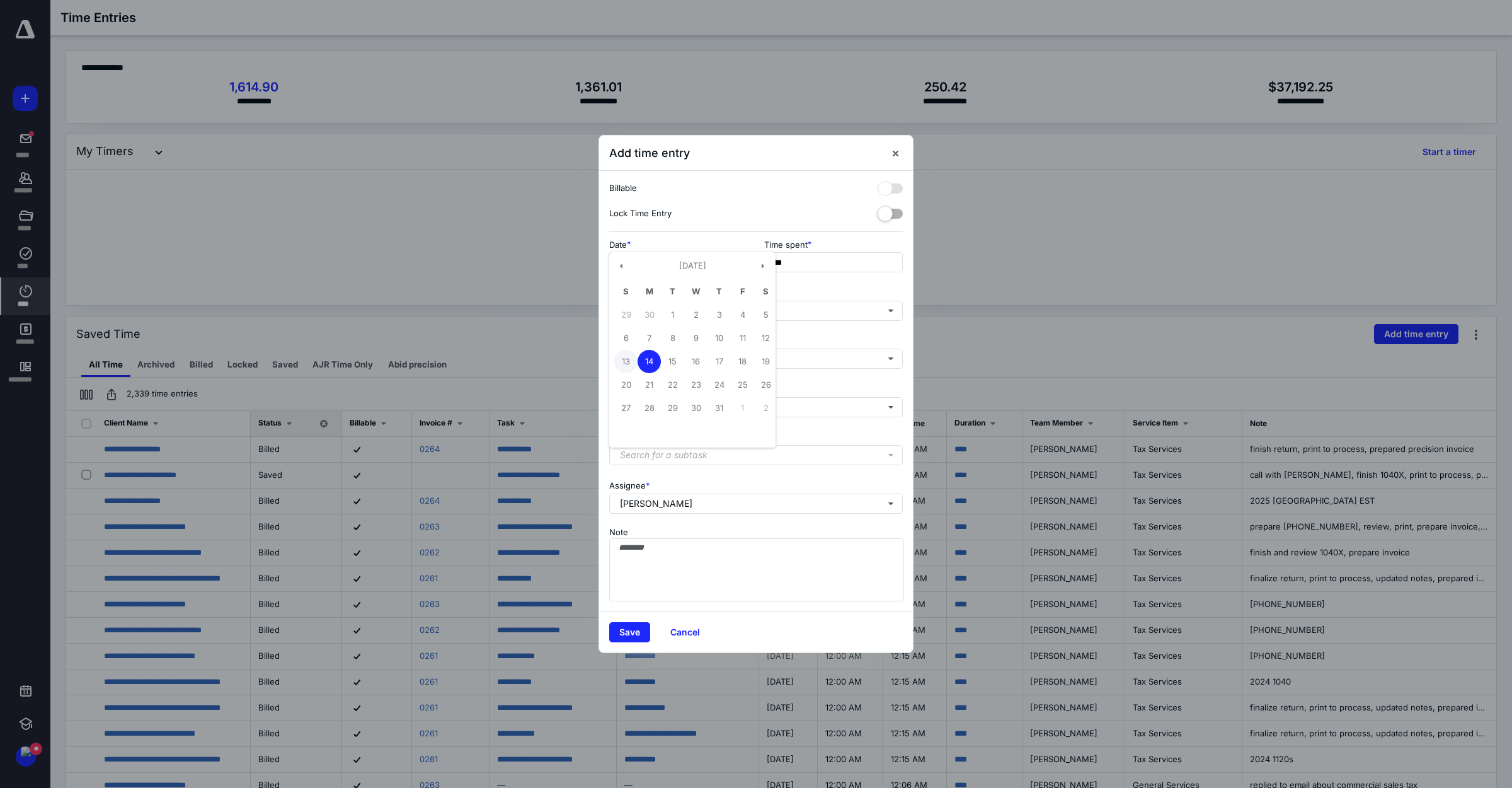 click on "13" at bounding box center (626, 361) 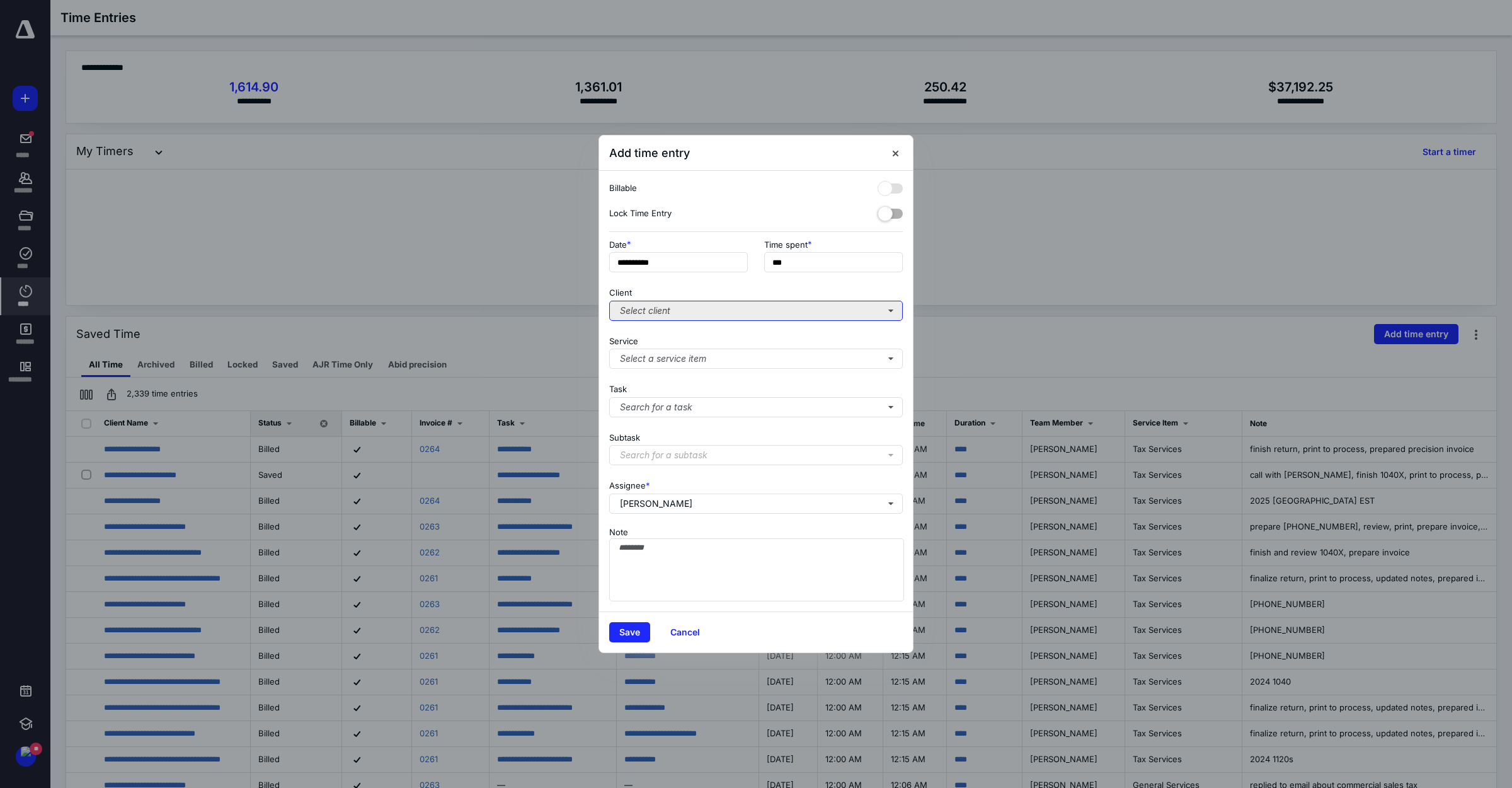 click on "Select client" at bounding box center [756, 311] 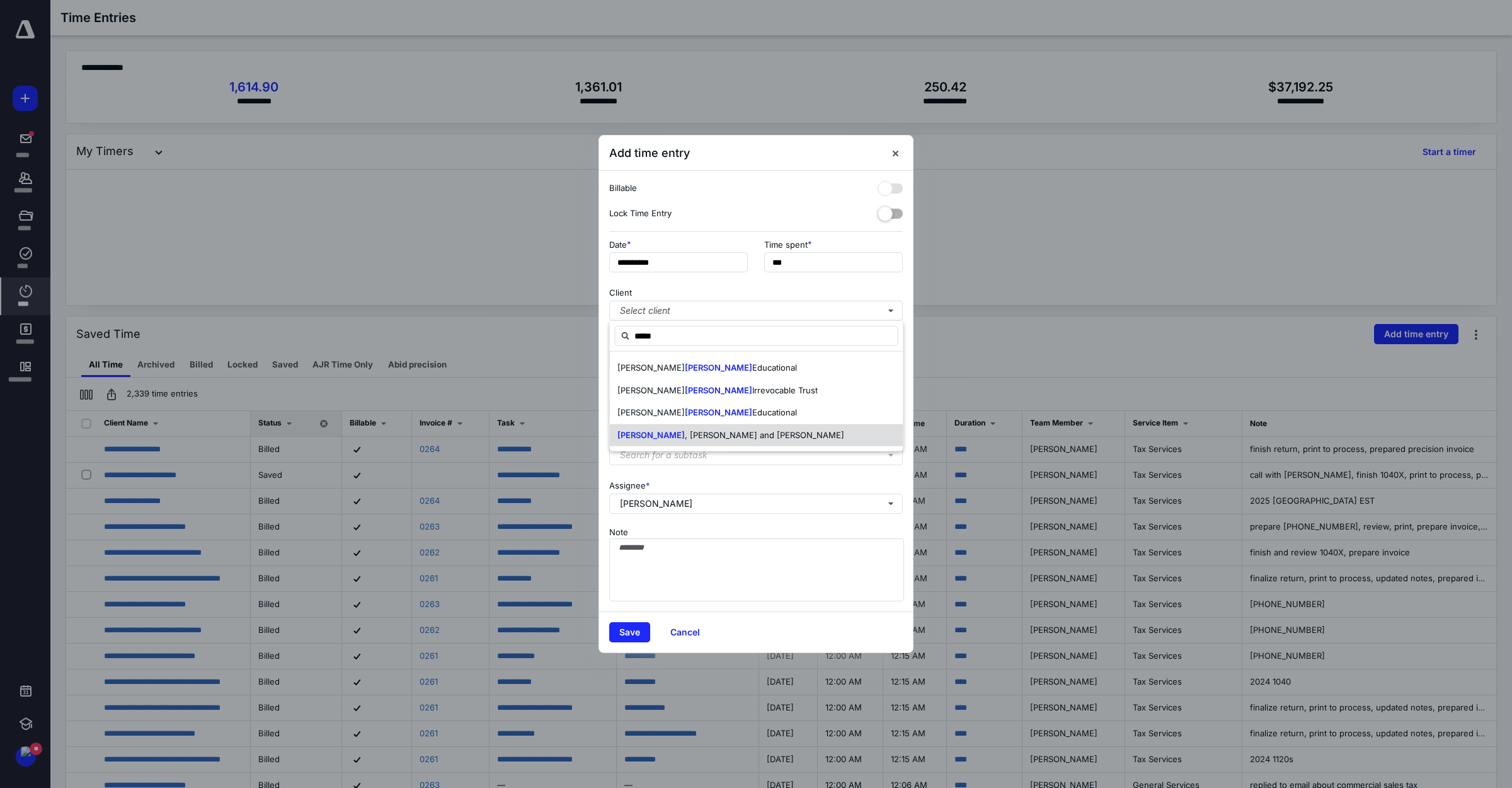 click on "[PERSON_NAME] and [PERSON_NAME]" at bounding box center (757, 435) 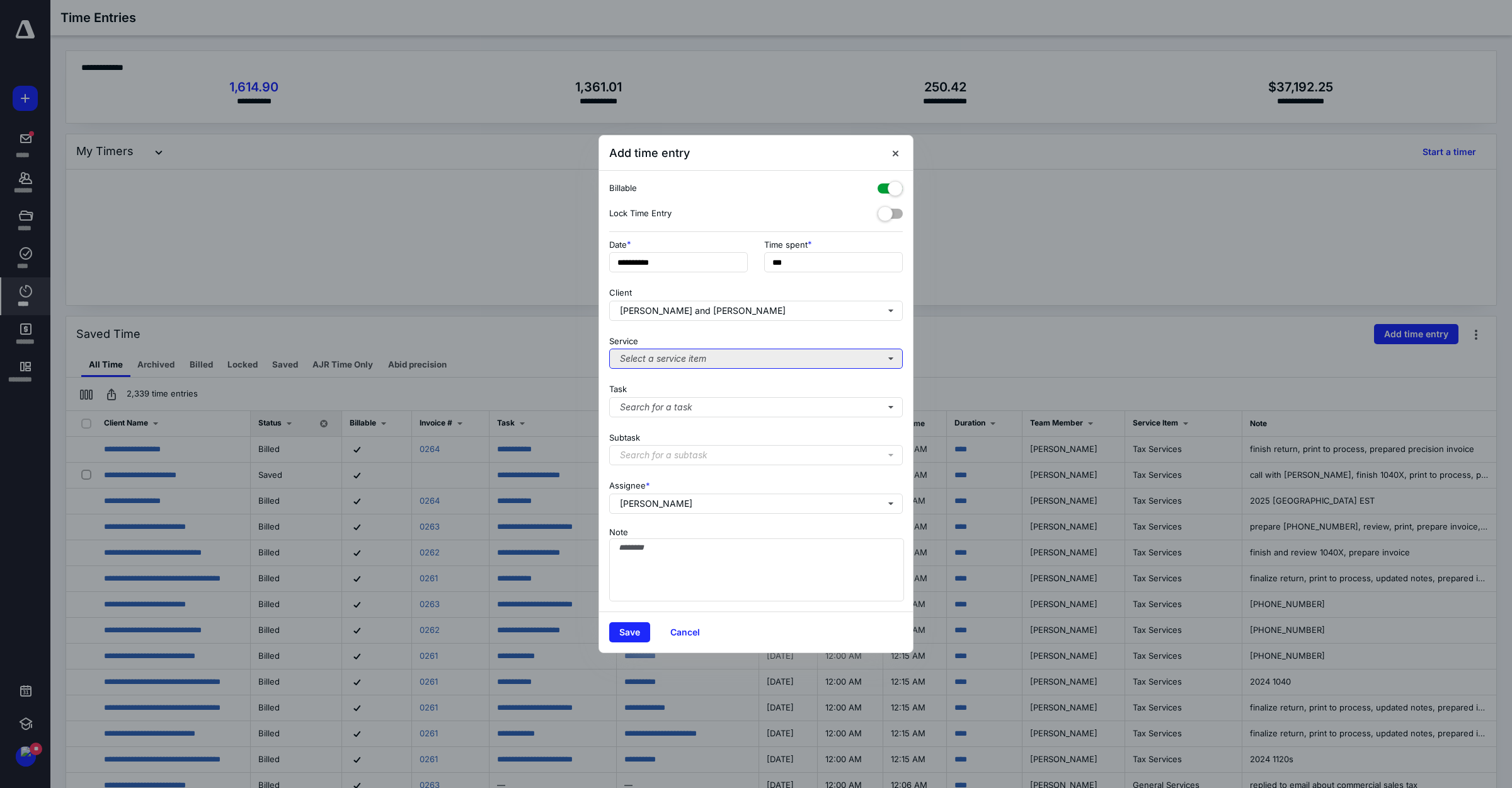 click on "Select a service item" at bounding box center [756, 359] 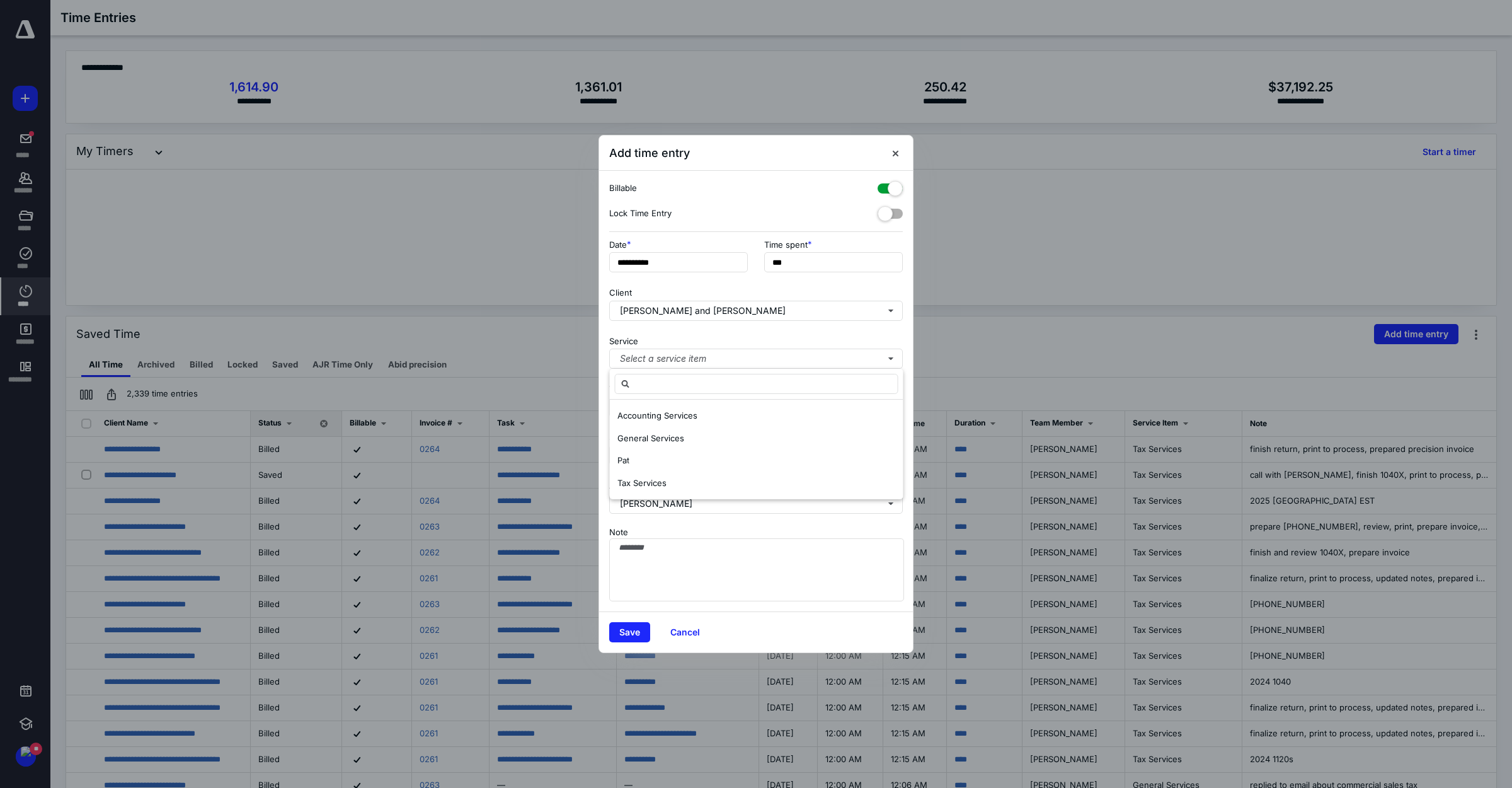 drag, startPoint x: 652, startPoint y: 483, endPoint x: 671, endPoint y: 403, distance: 82.2253 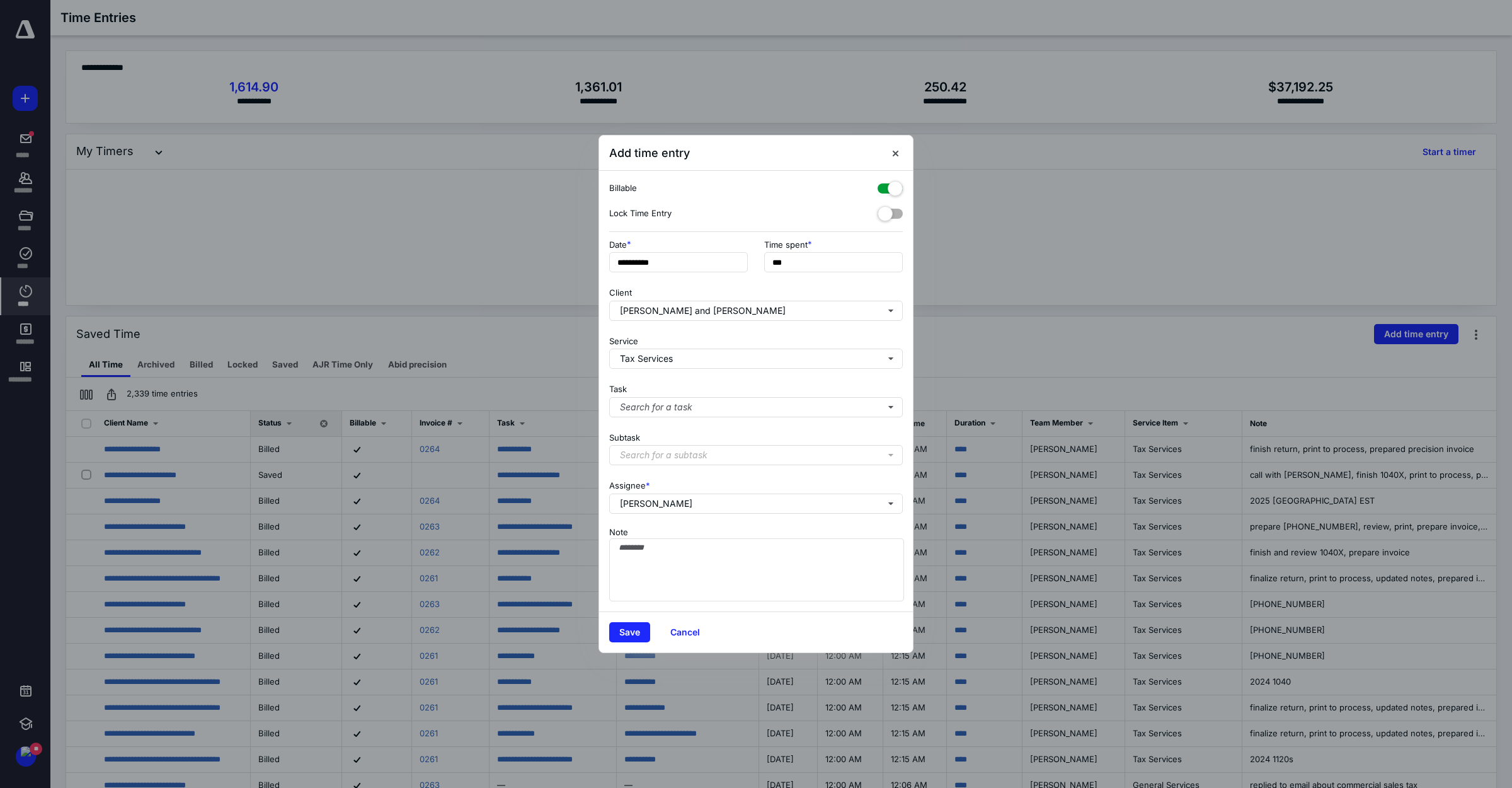 click on "Task Search for a task" at bounding box center (756, 398) 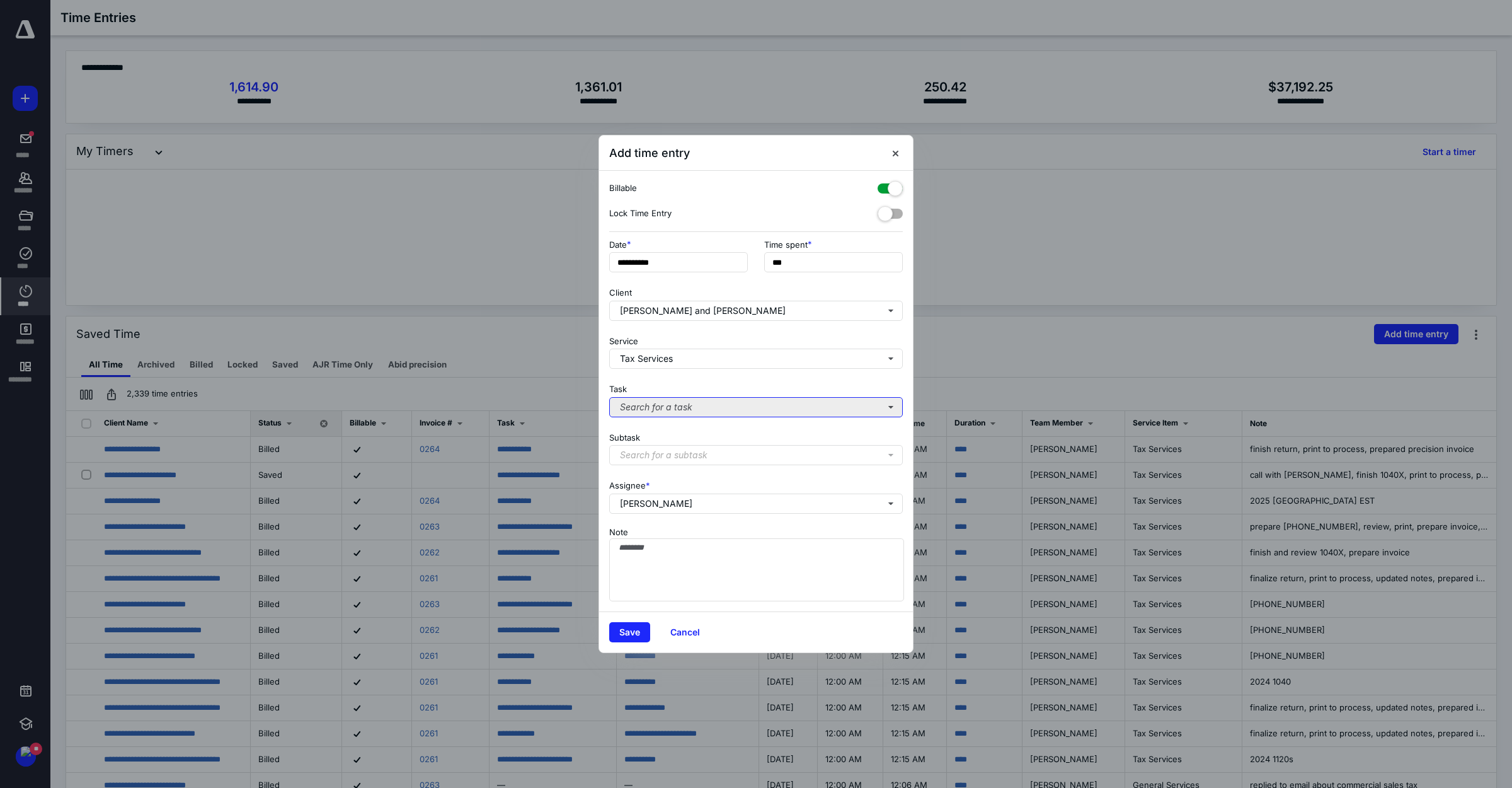 click on "Search for a task" at bounding box center (756, 407) 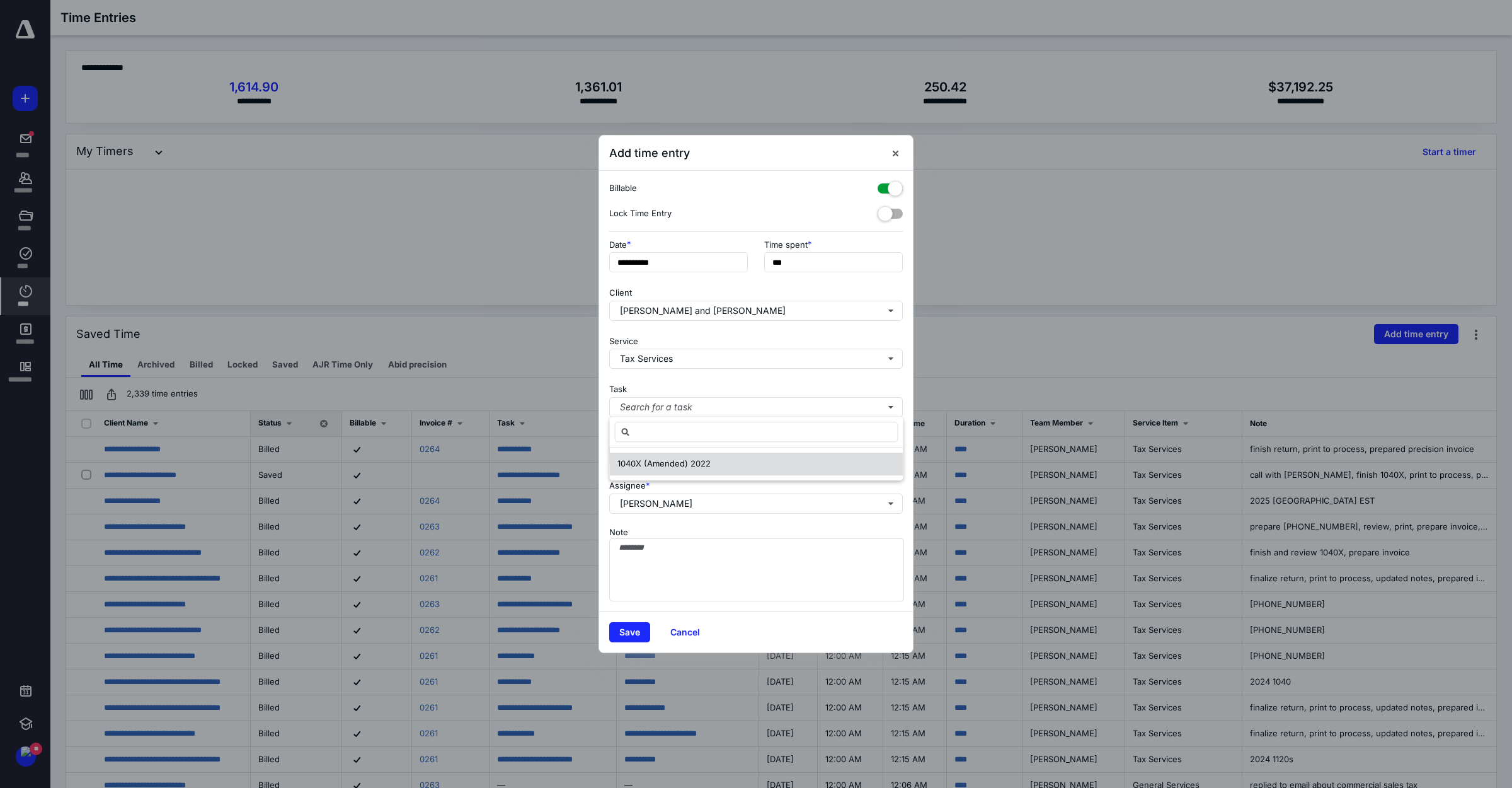 click on "1040X (Amended) 2022" at bounding box center (664, 463) 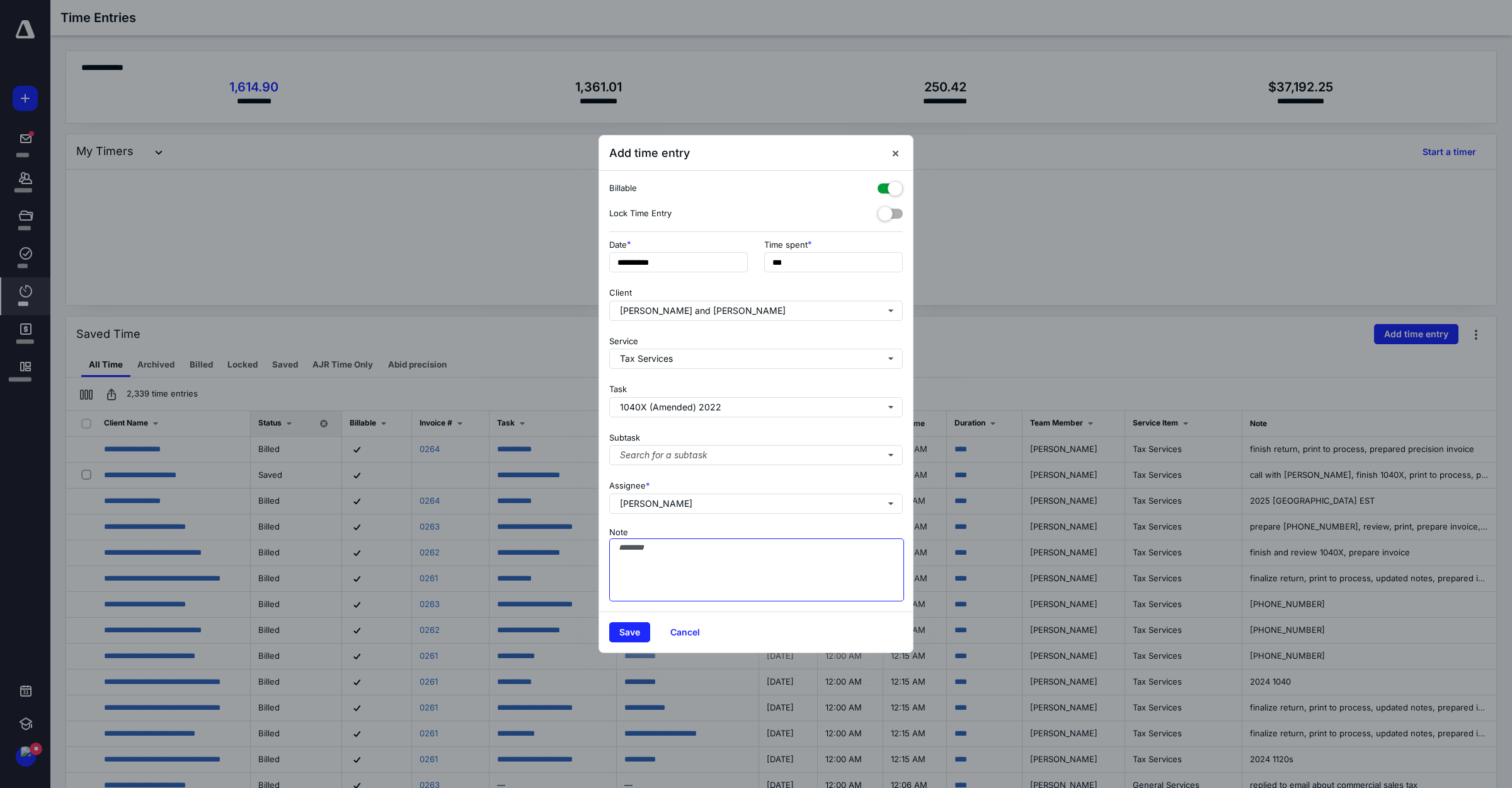 click on "Note" at bounding box center (757, 570) 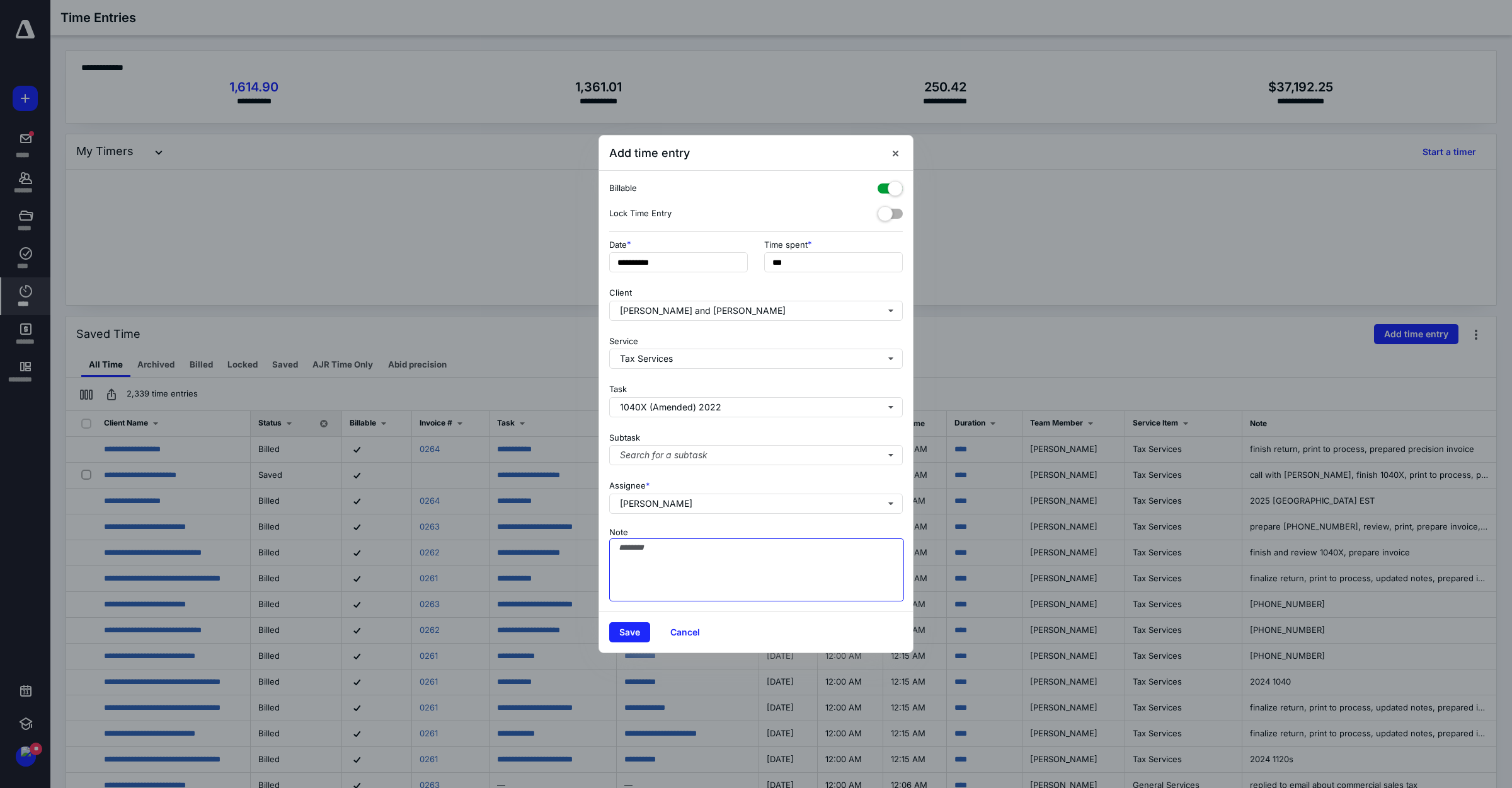 paste on "**********" 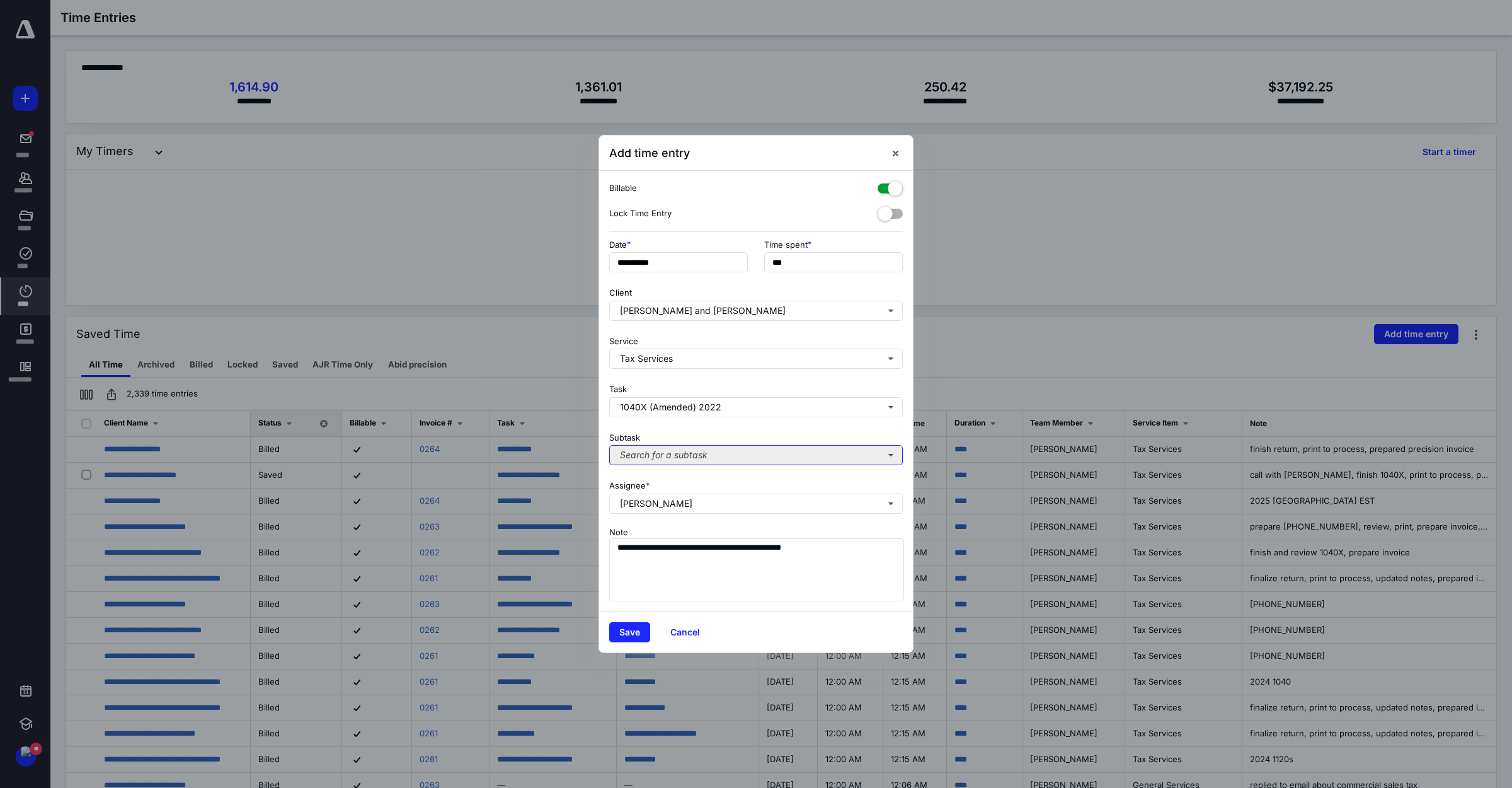 click on "Search for a subtask" at bounding box center (756, 455) 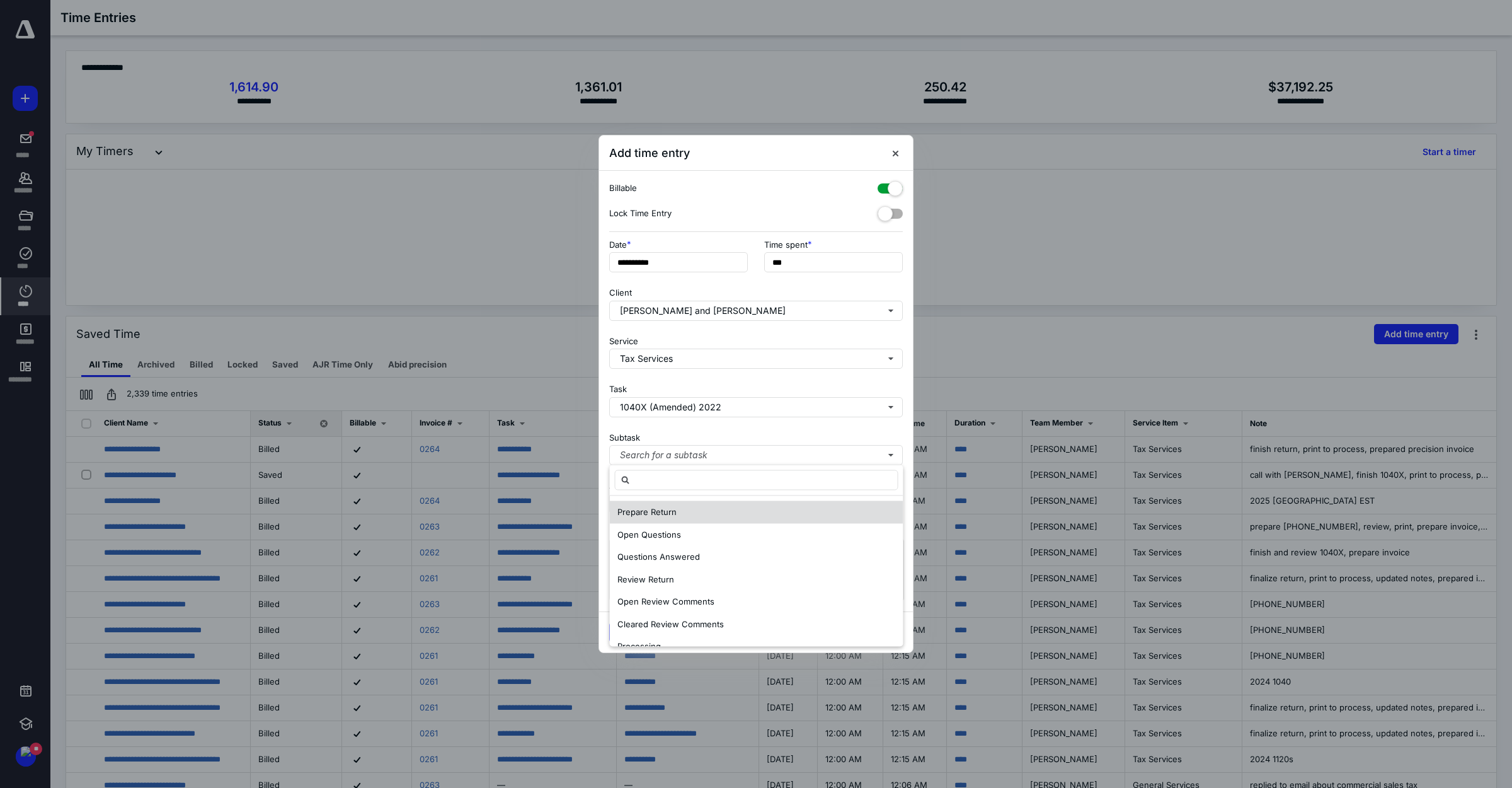 click on "Prepare Return" at bounding box center (647, 512) 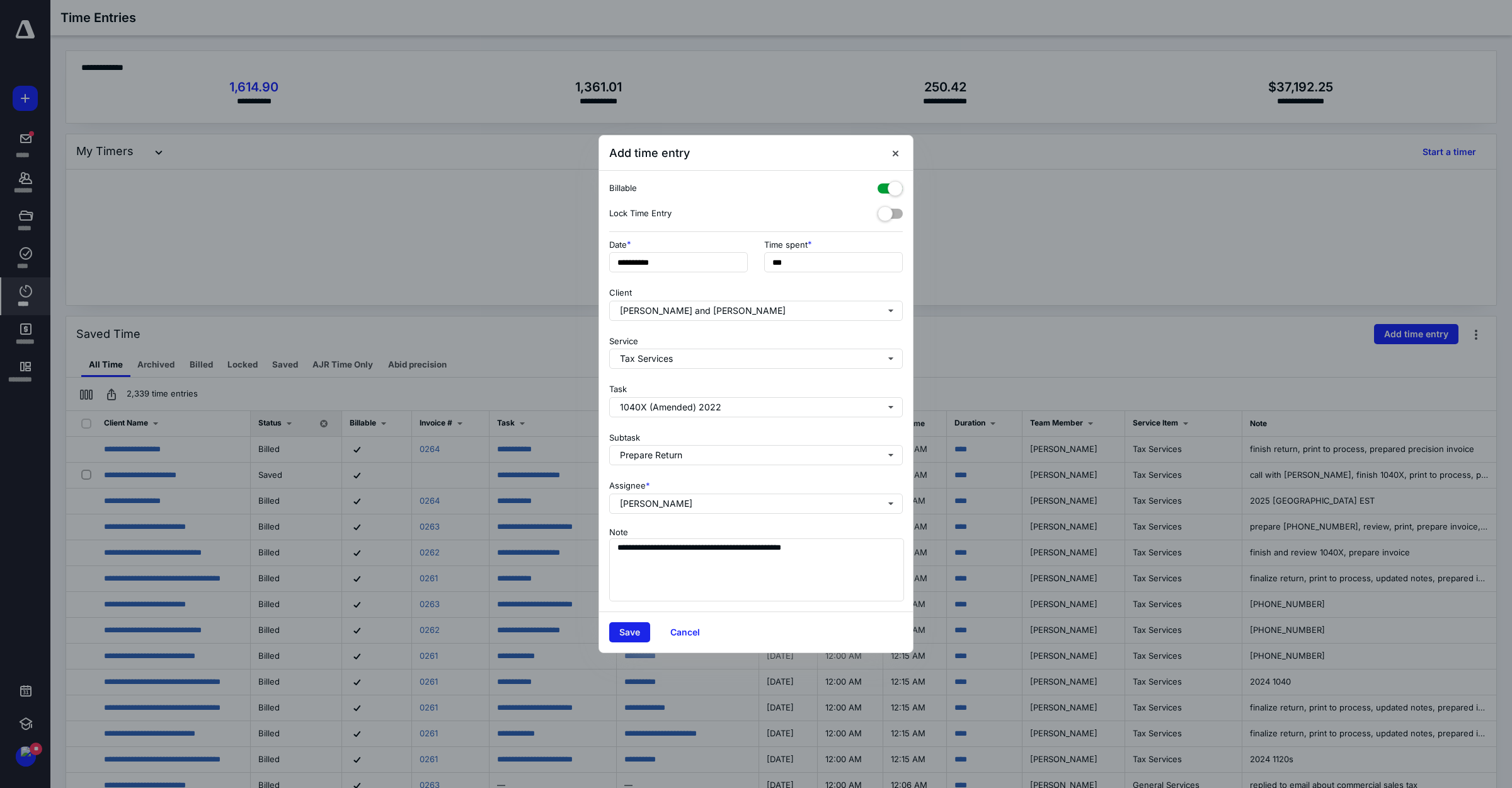 click on "Save" at bounding box center [629, 632] 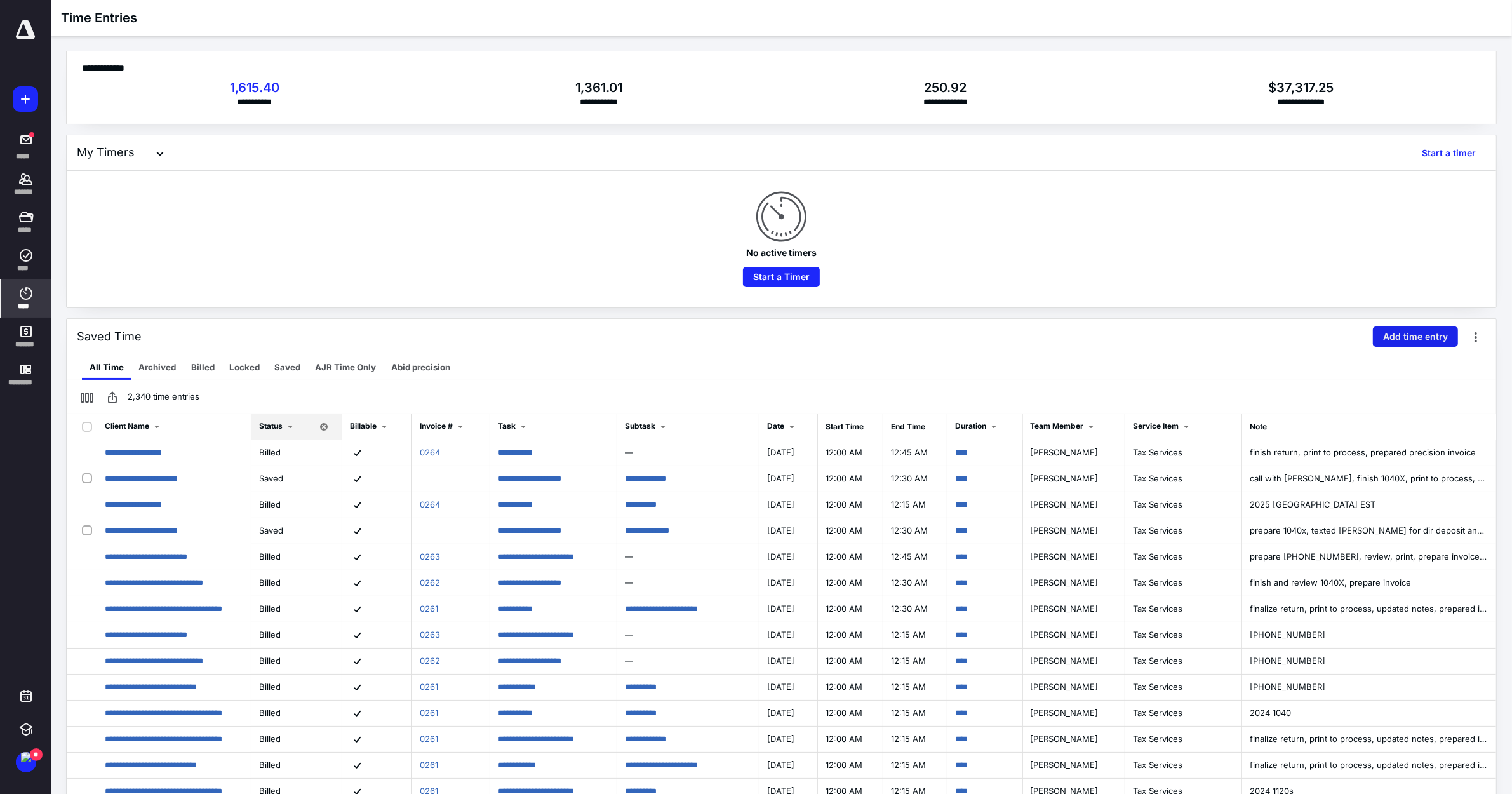 click on "Add time entry" at bounding box center [1415, 337] 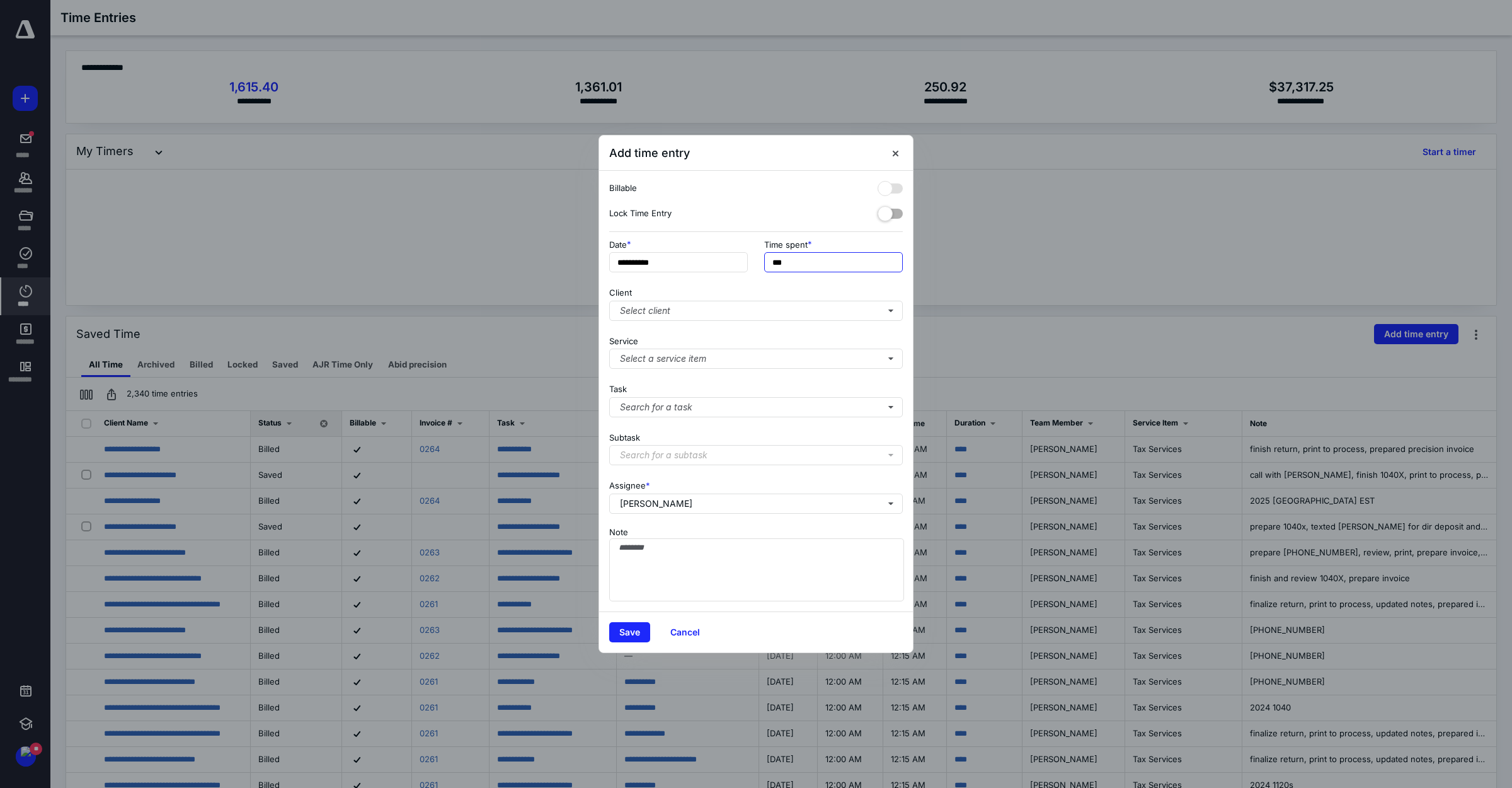 click on "***" at bounding box center [833, 262] 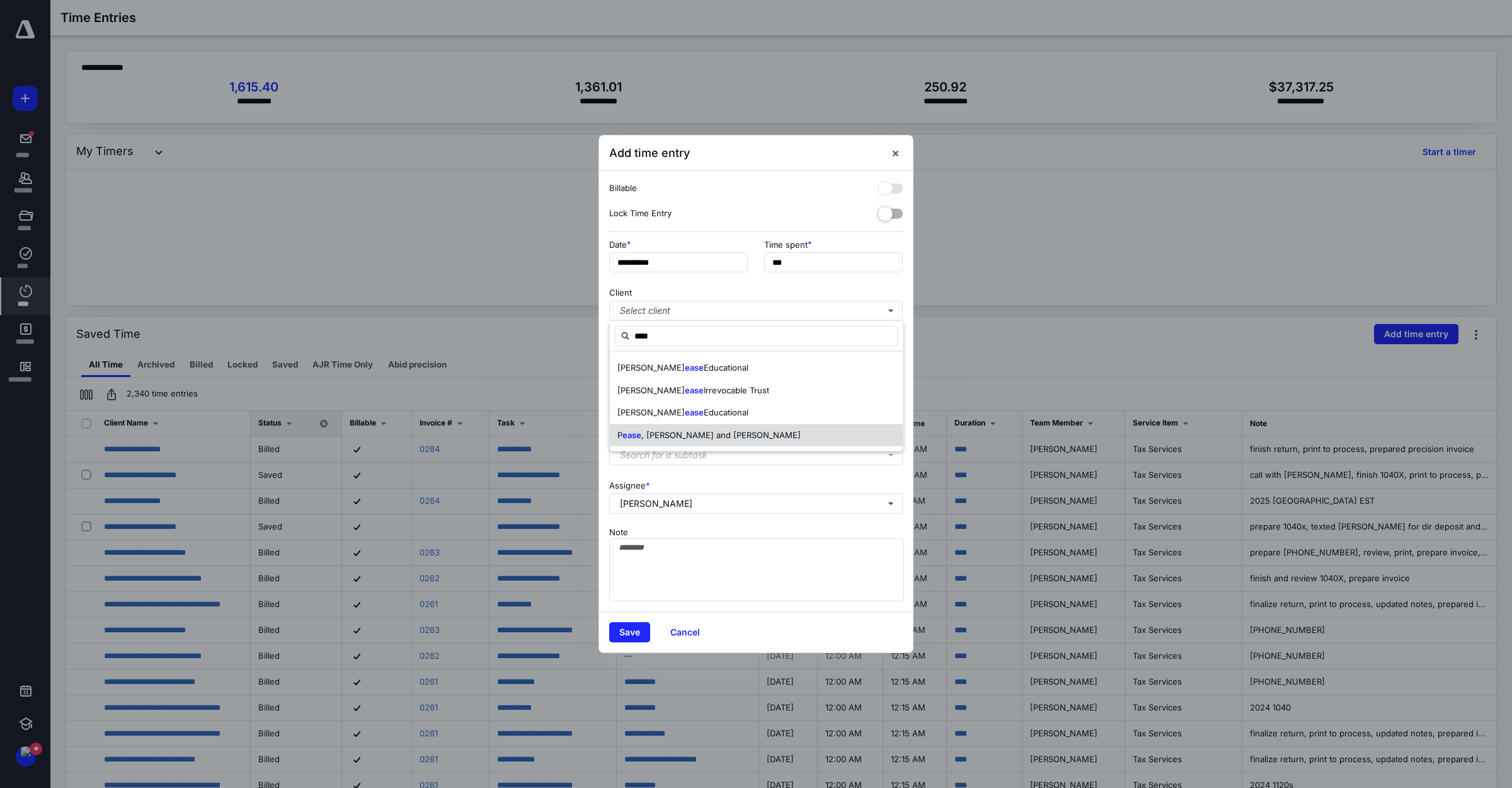 click on "P ease , [PERSON_NAME] and [PERSON_NAME]" at bounding box center (757, 435) 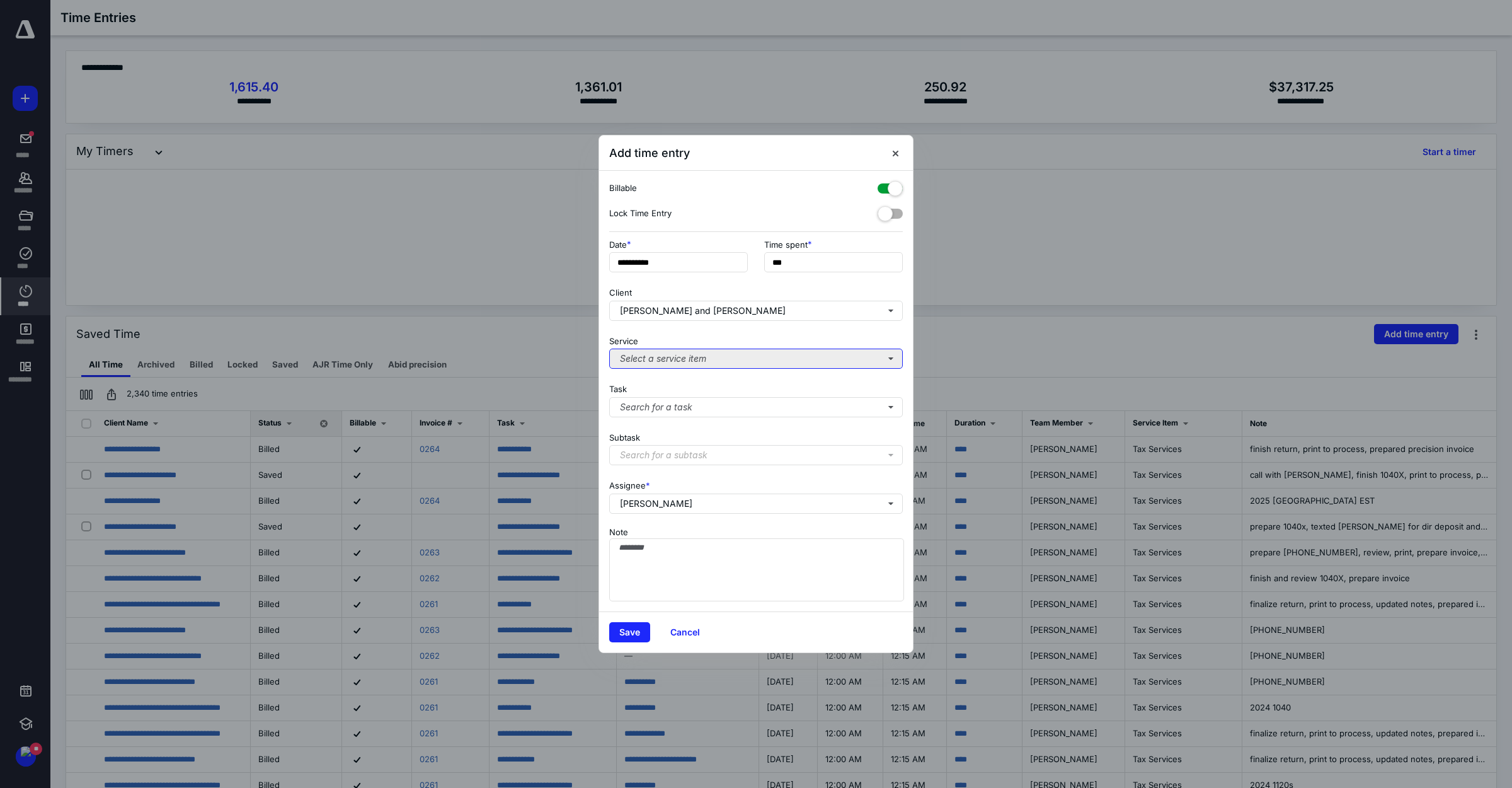 click on "Select a service item" at bounding box center [756, 359] 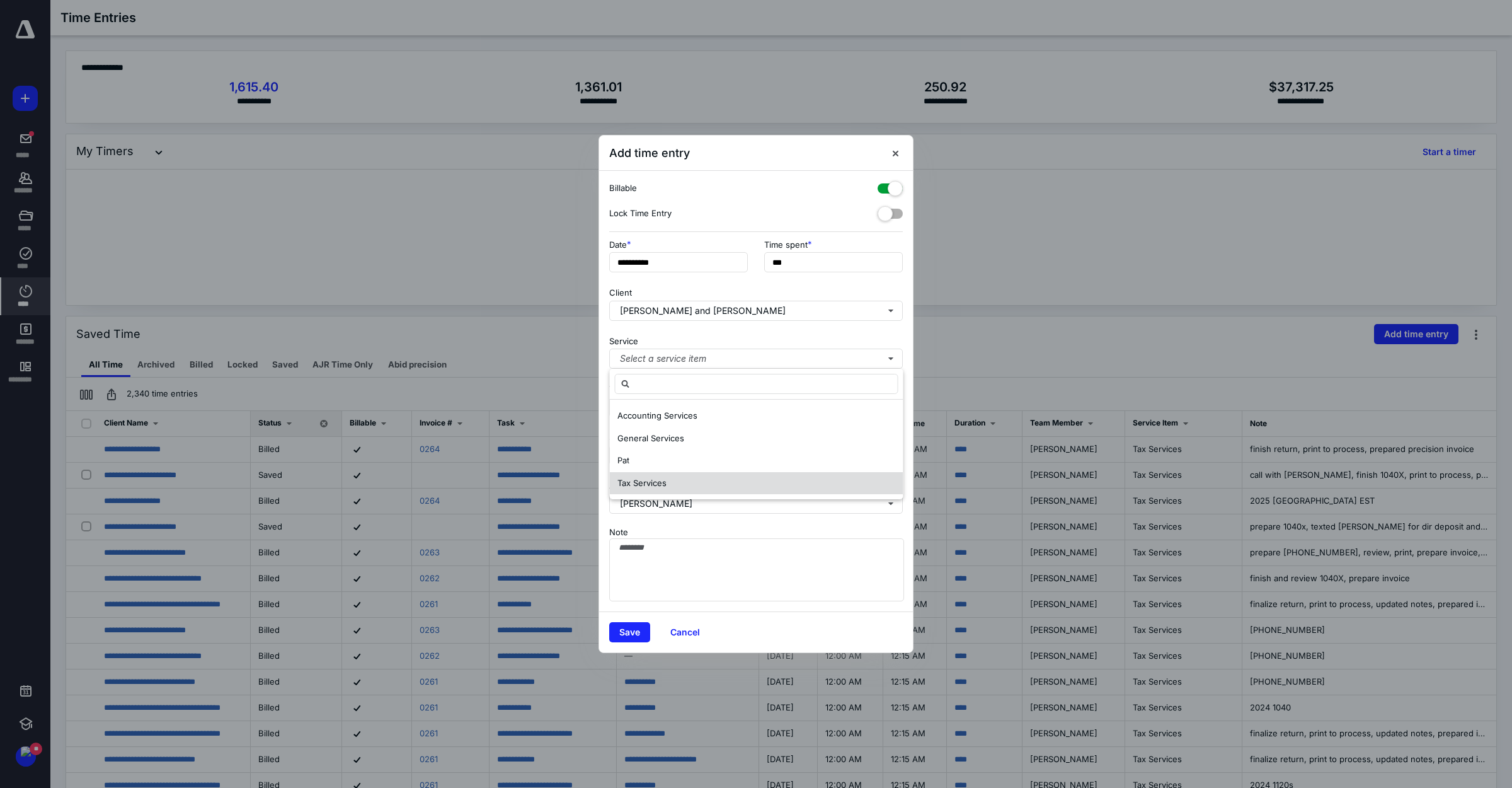 click on "Tax Services" at bounding box center (757, 484) 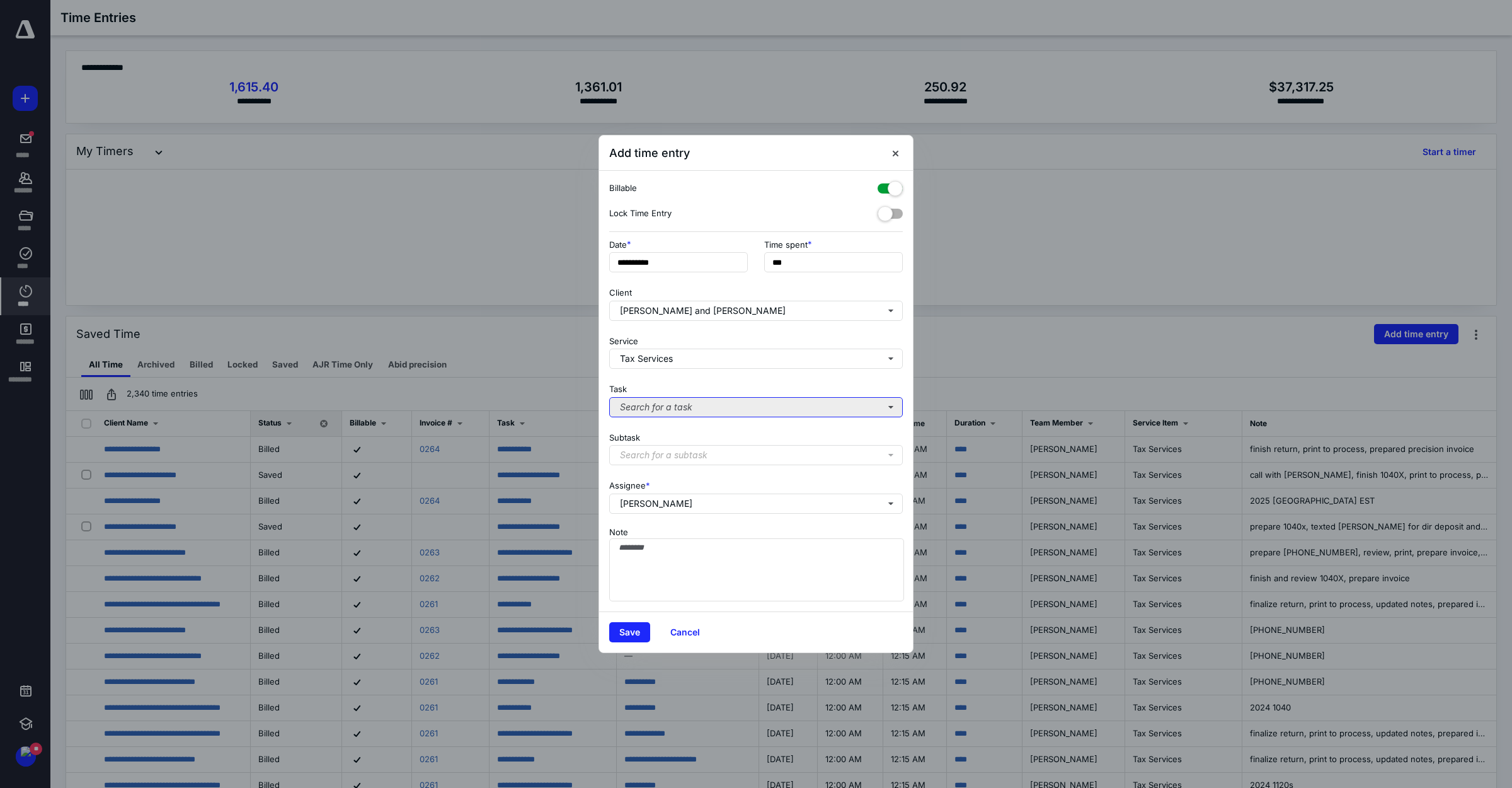 click on "Search for a task" at bounding box center [756, 407] 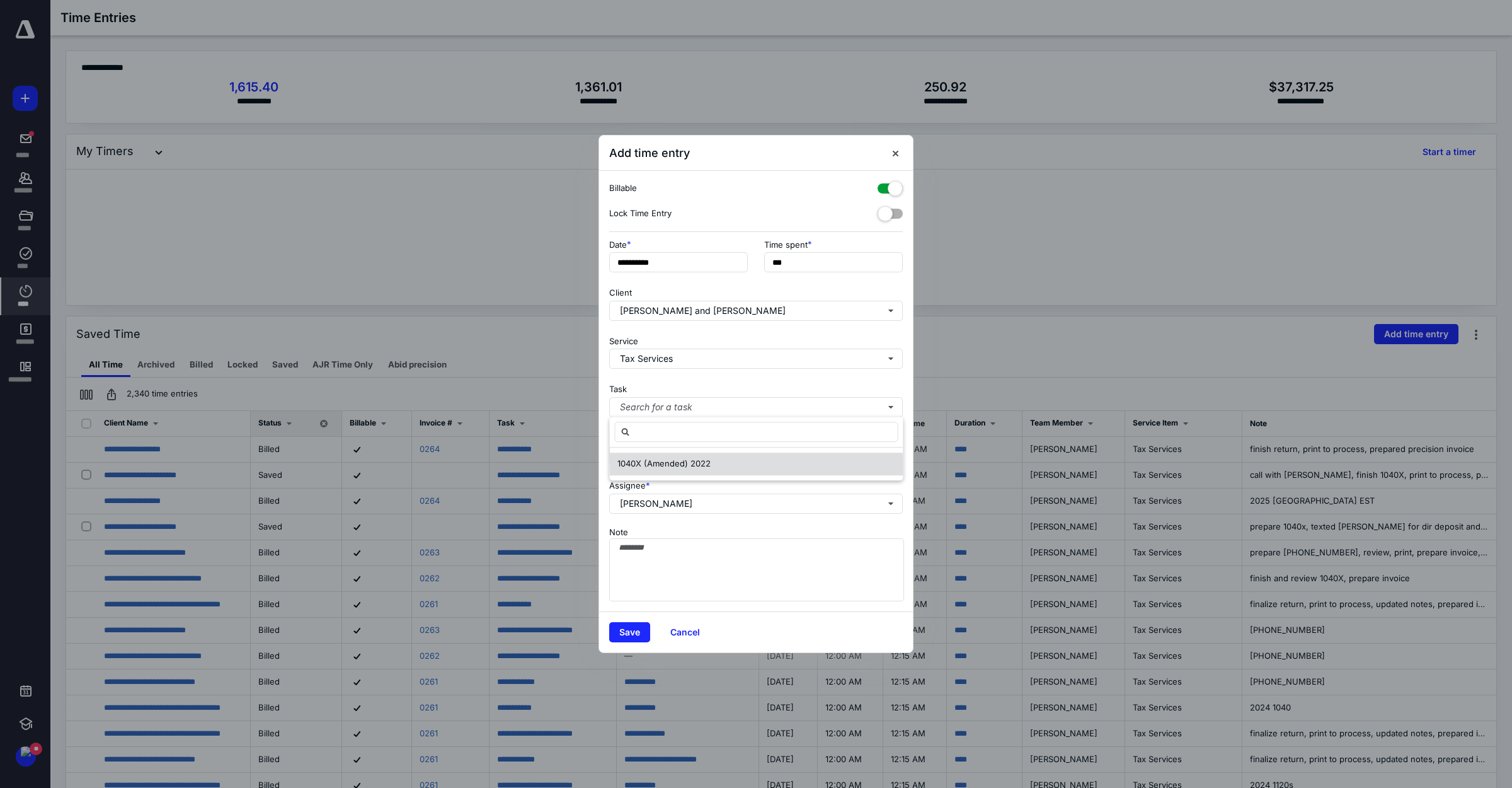 click on "1040X (Amended) 2022" at bounding box center (664, 463) 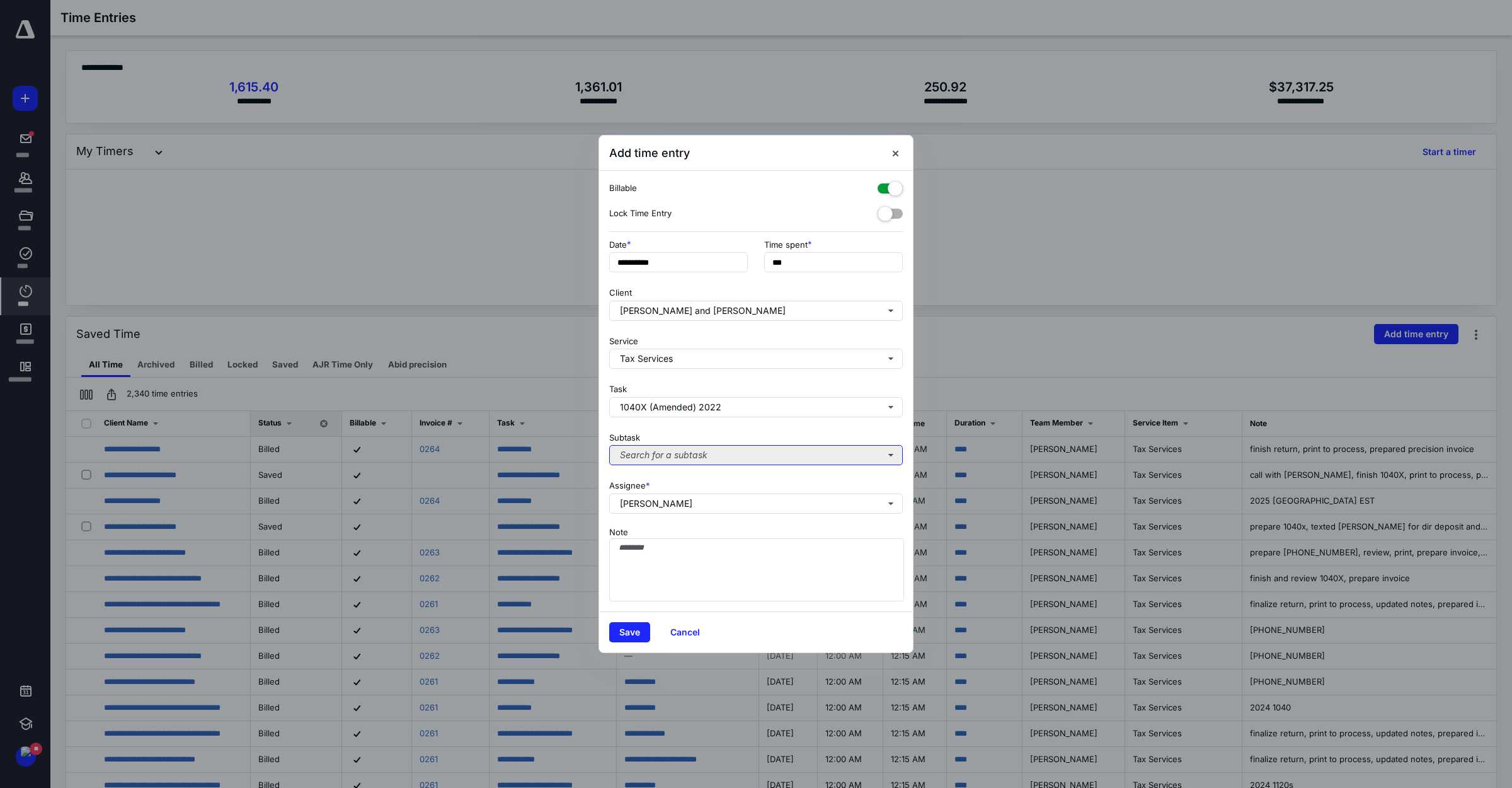 click on "Search for a subtask" at bounding box center (756, 455) 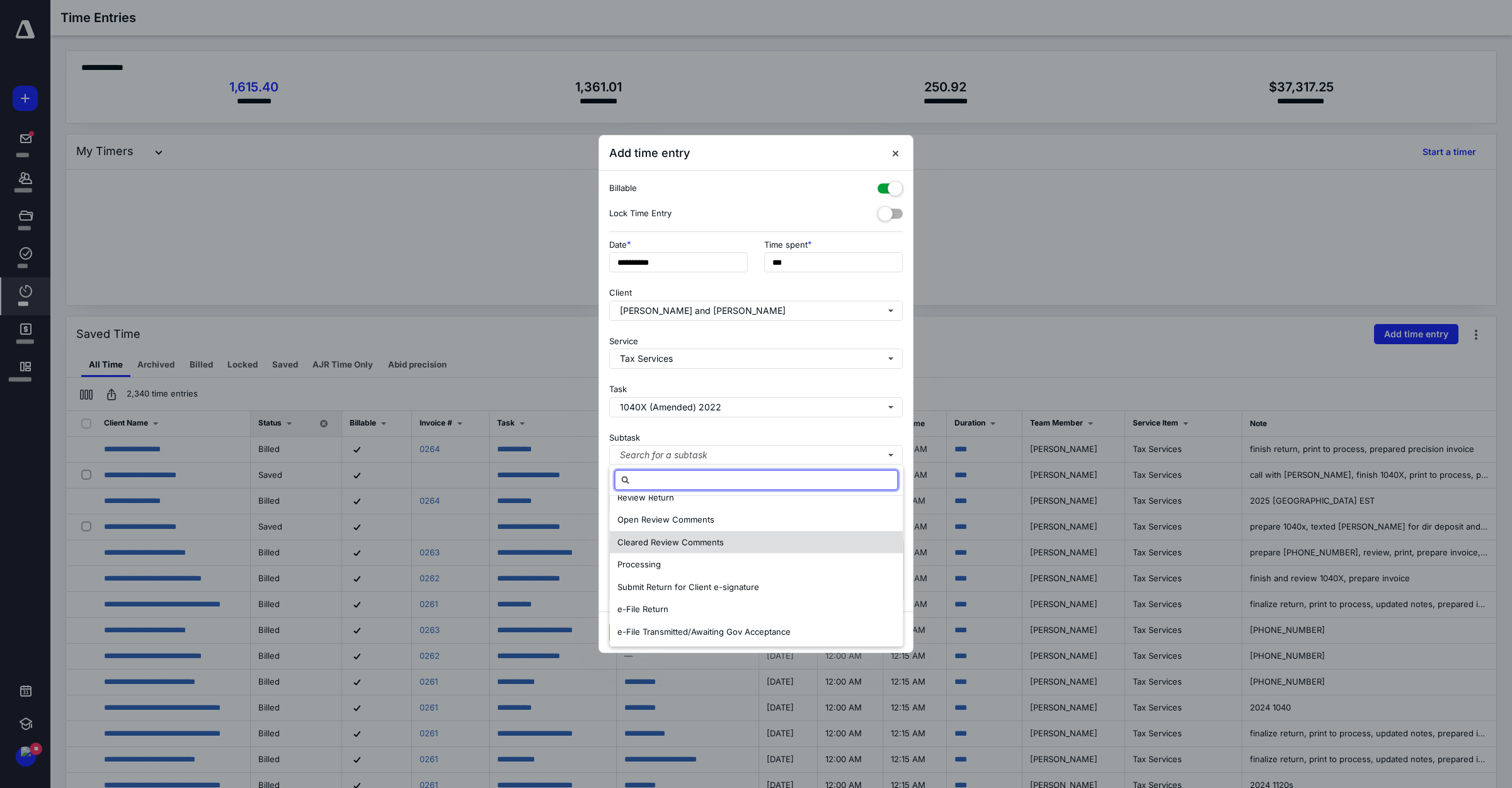 scroll, scrollTop: 83, scrollLeft: 0, axis: vertical 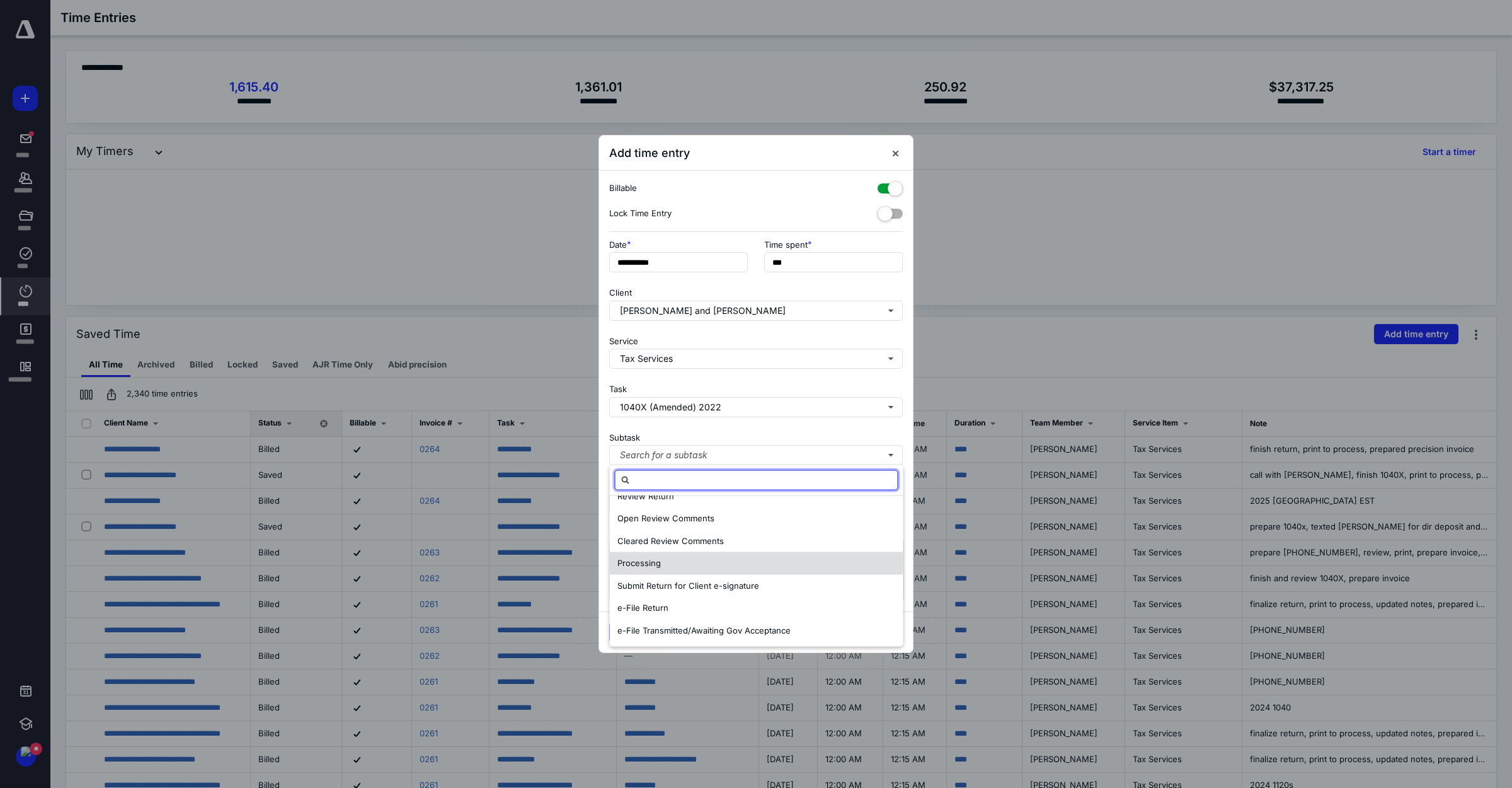 click on "Processing" at bounding box center (757, 564) 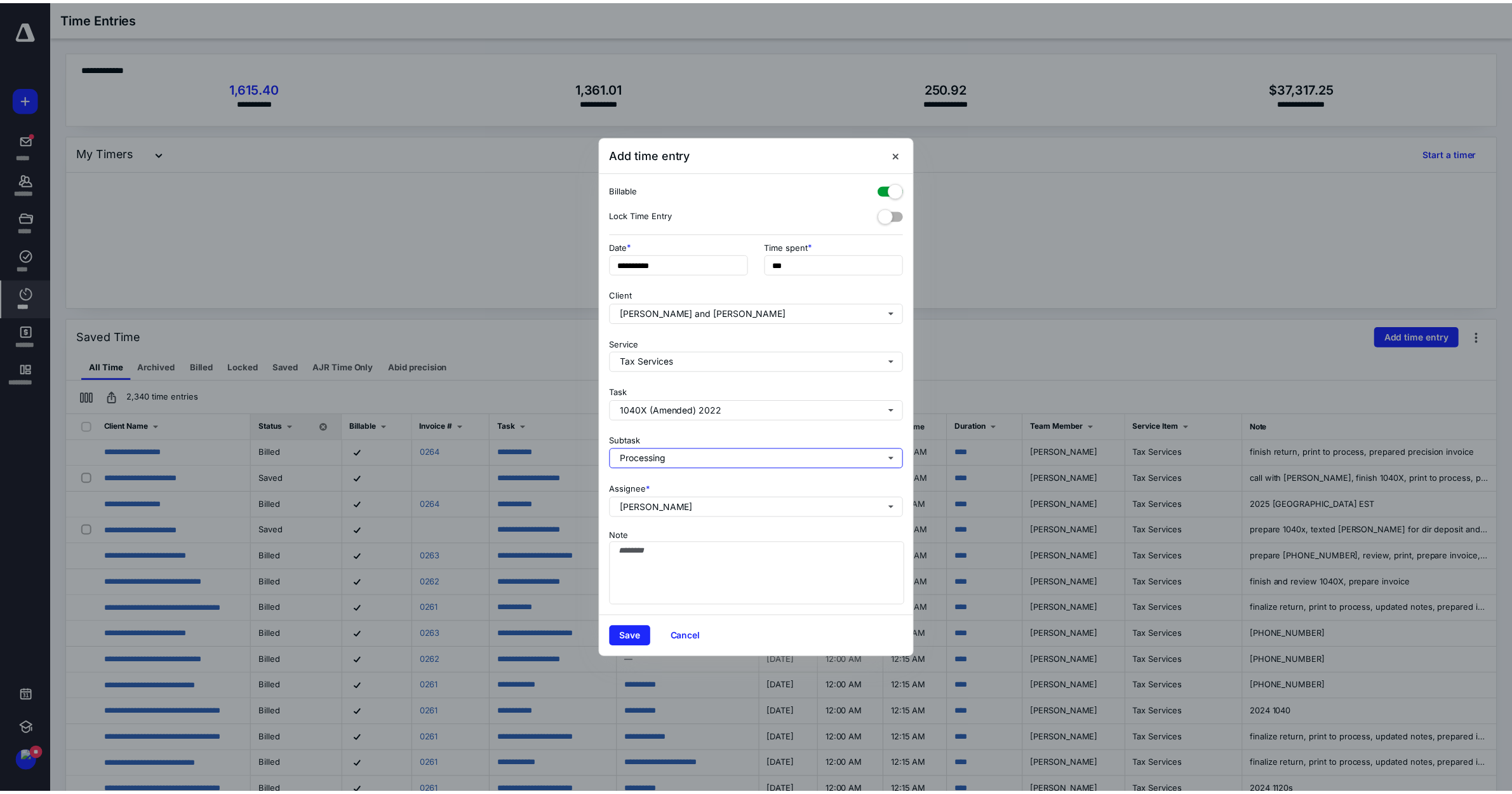 scroll, scrollTop: 0, scrollLeft: 0, axis: both 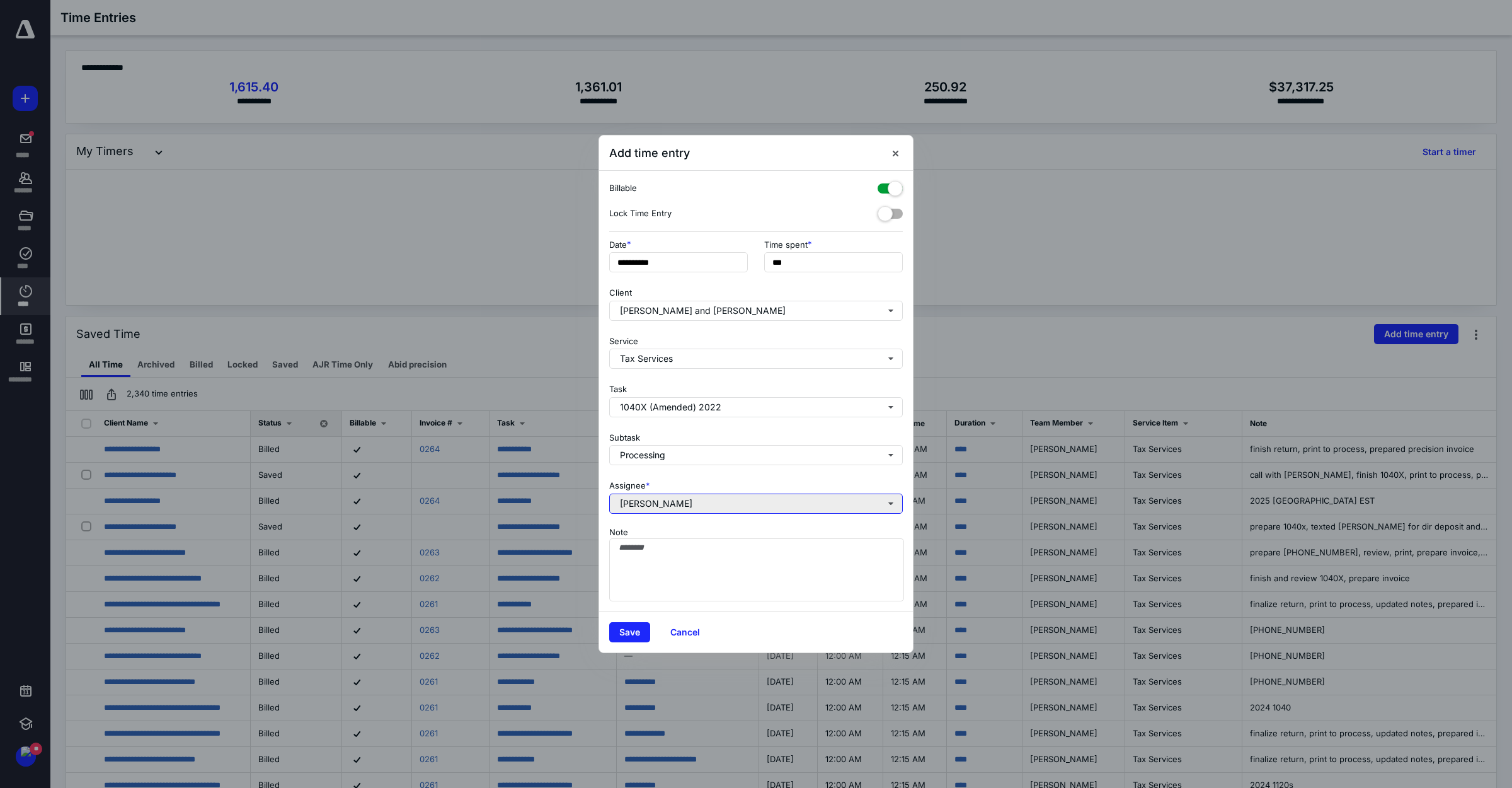 click on "[PERSON_NAME]" at bounding box center [756, 504] 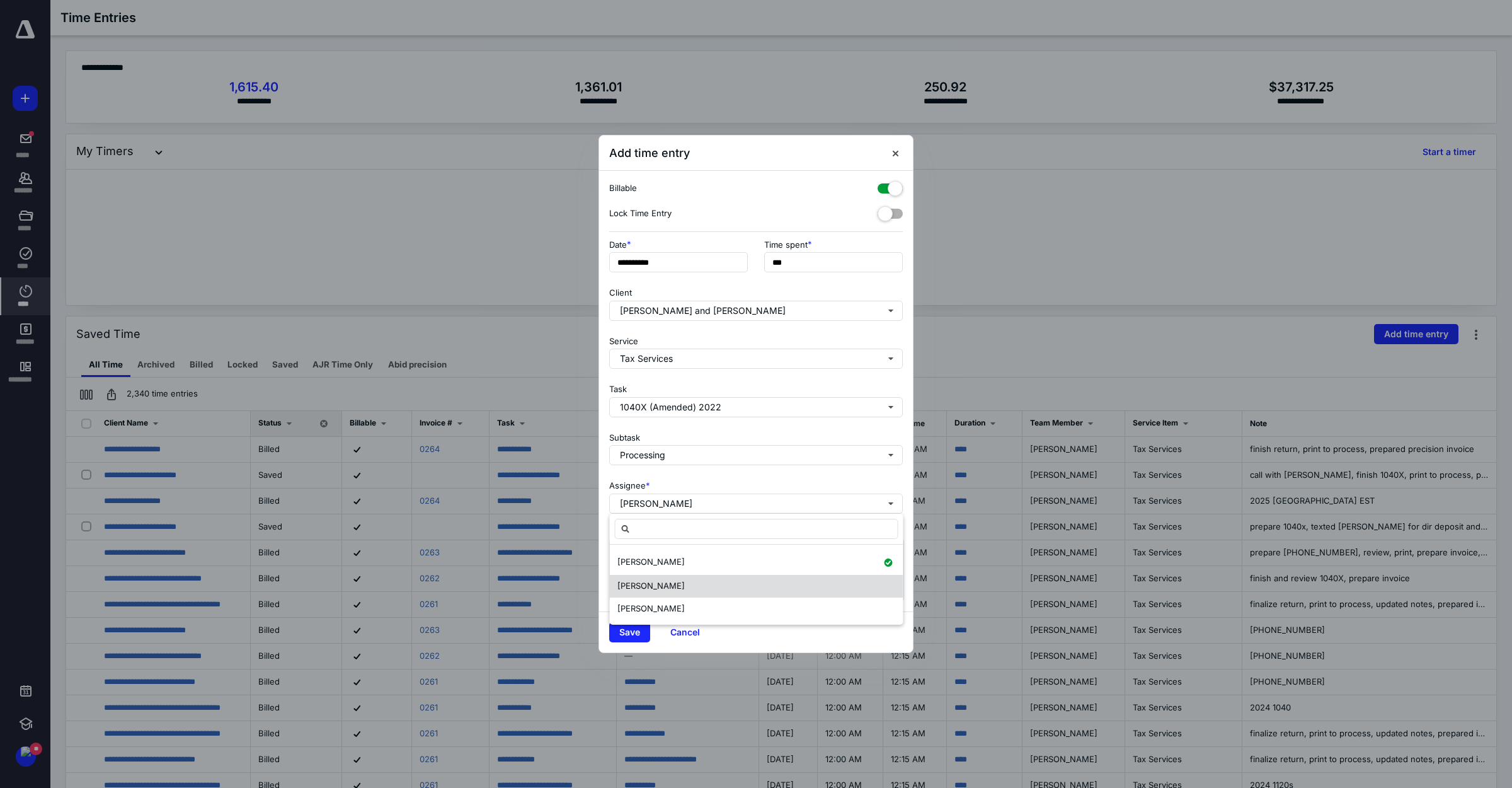 drag, startPoint x: 657, startPoint y: 610, endPoint x: 651, endPoint y: 578, distance: 32.557641 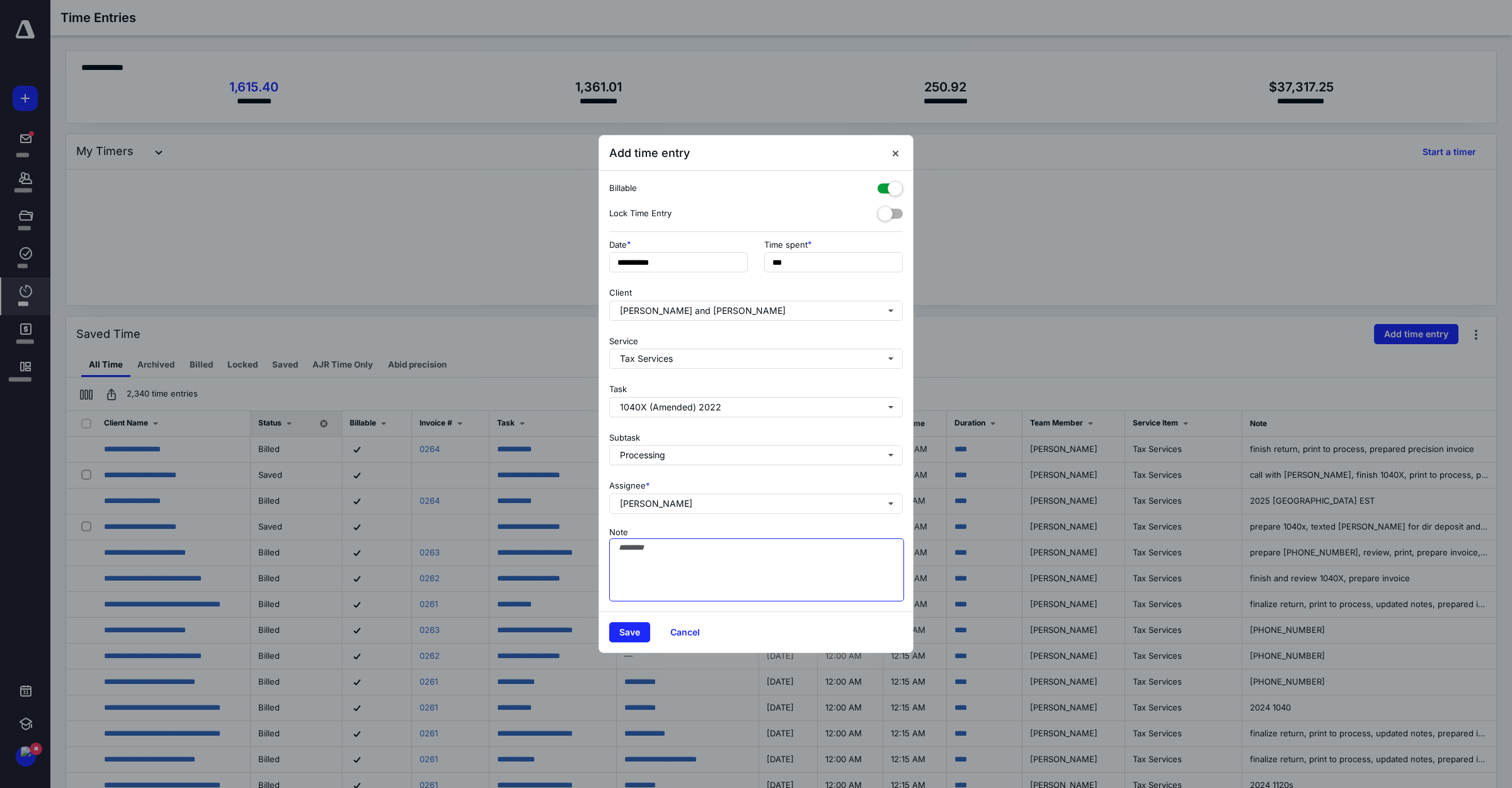 click on "Note" at bounding box center [757, 570] 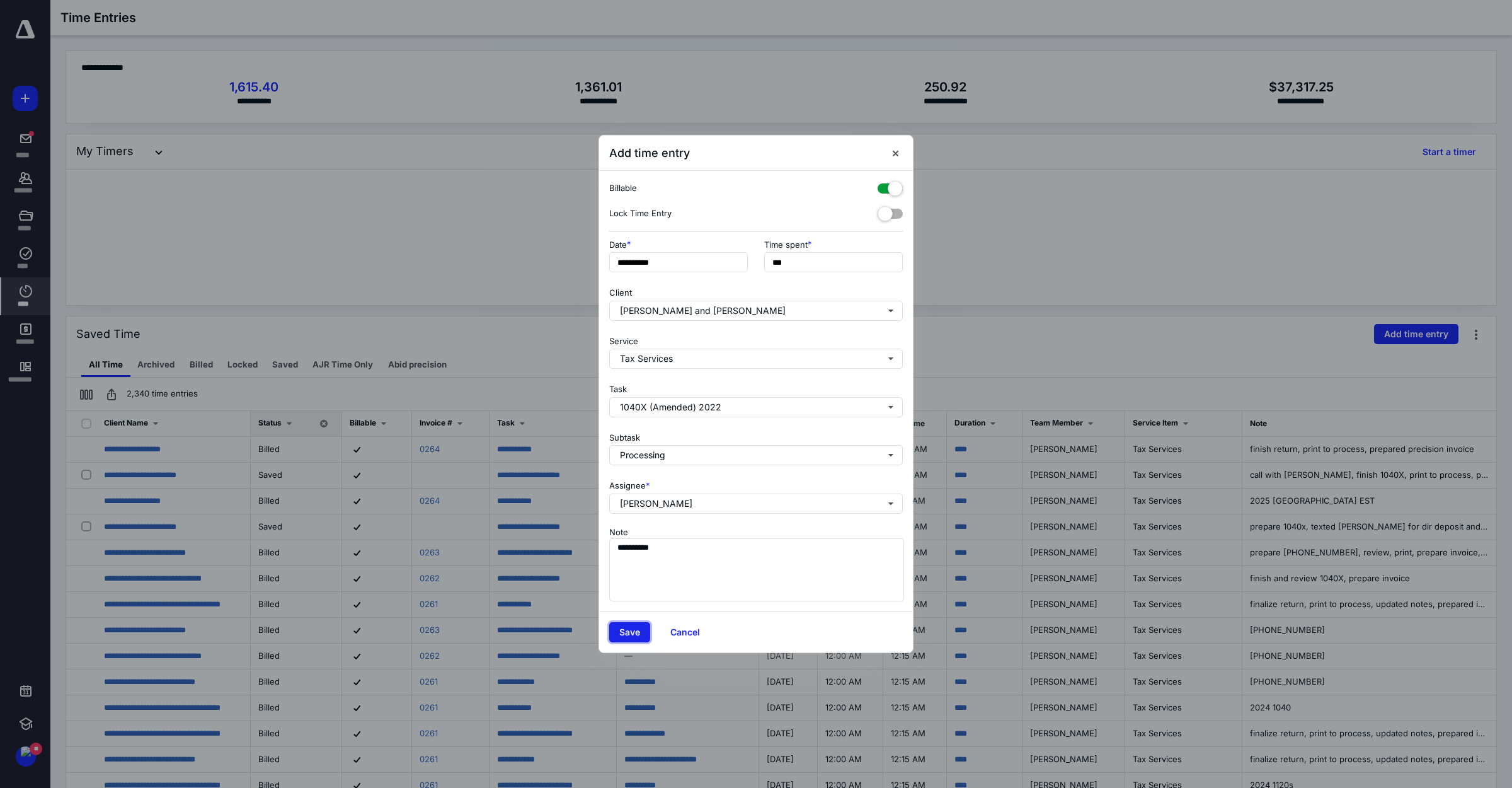 click on "Save" at bounding box center [629, 632] 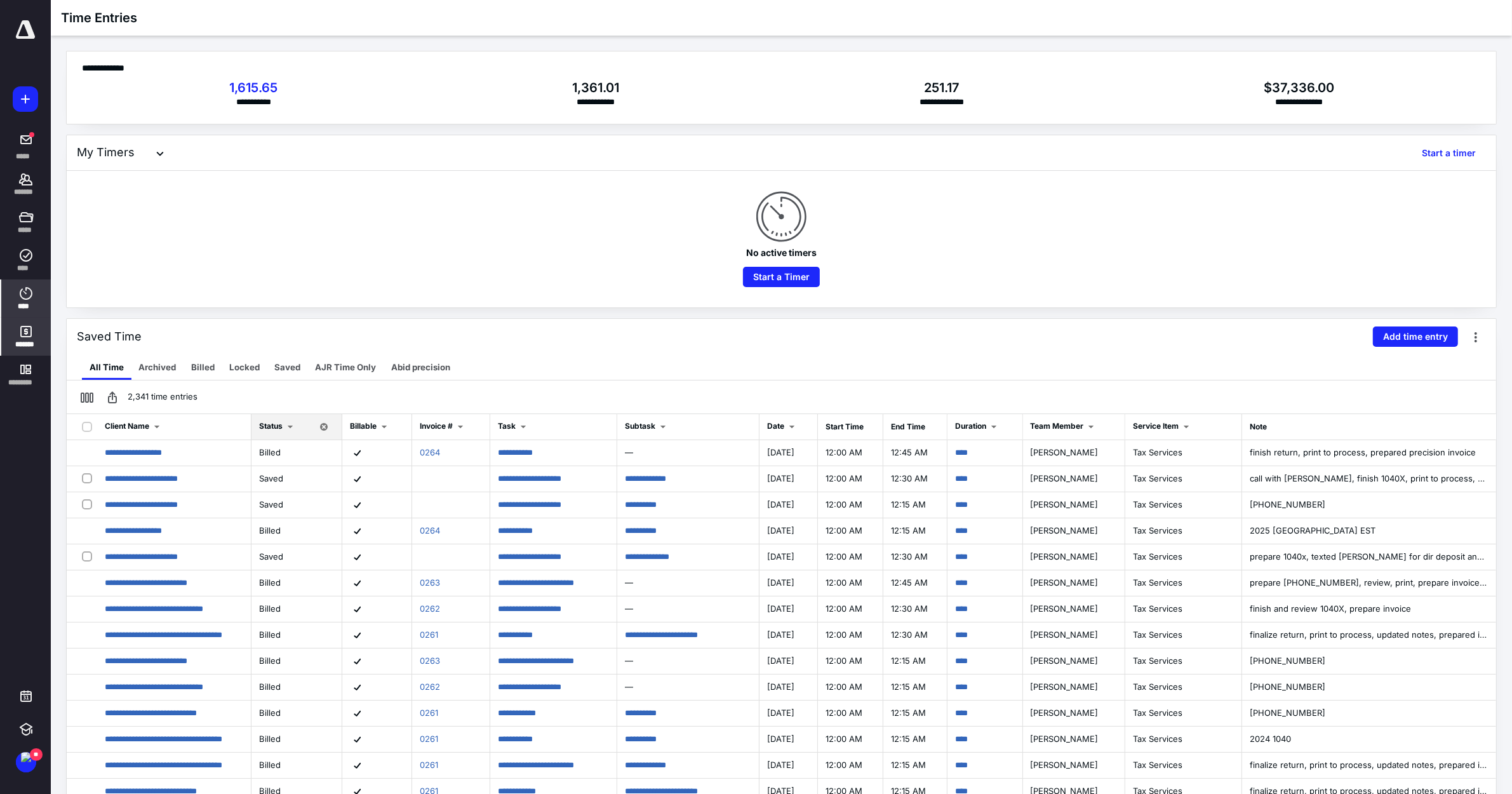 click 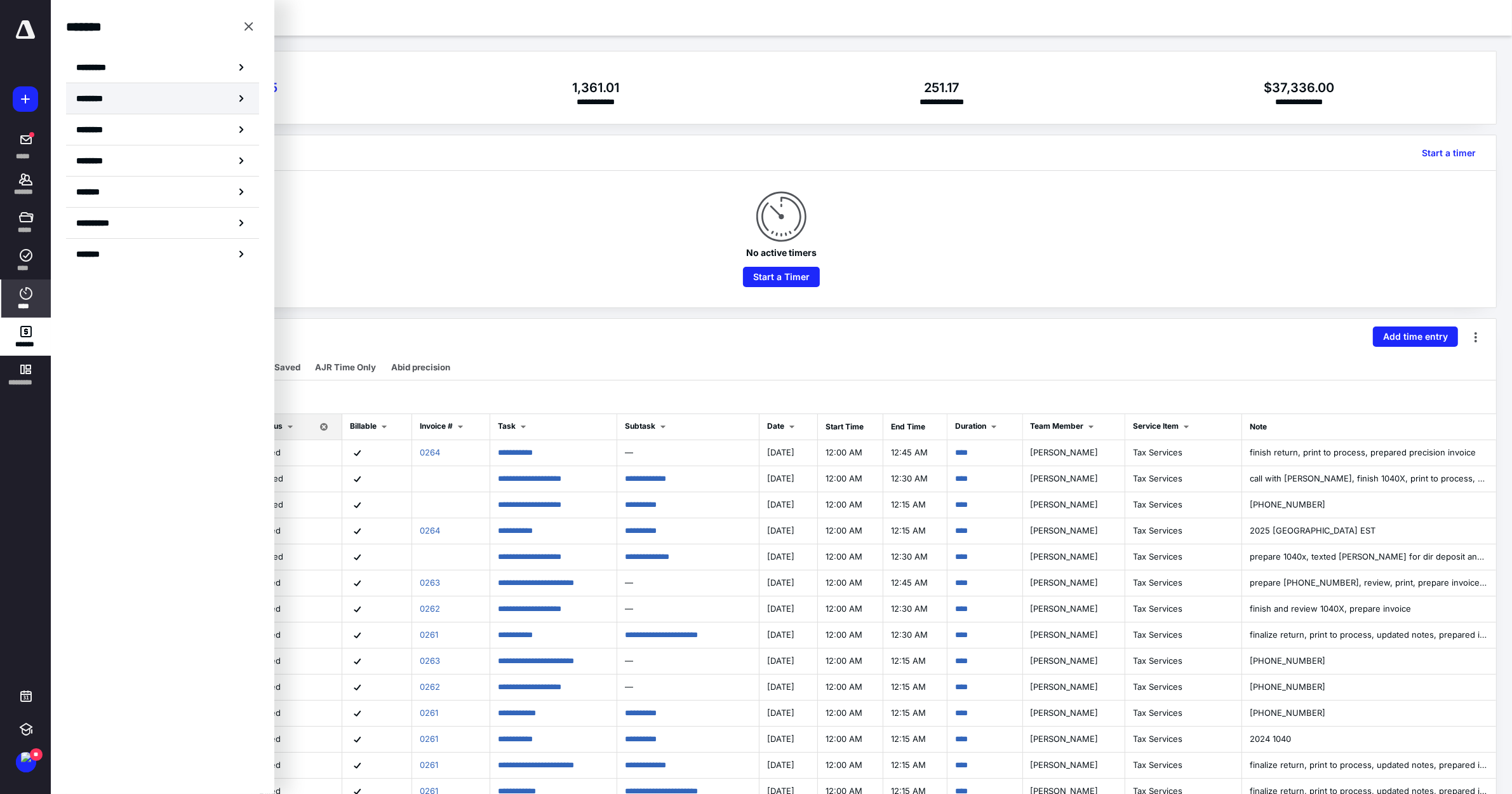 click on "********" at bounding box center [163, 98] 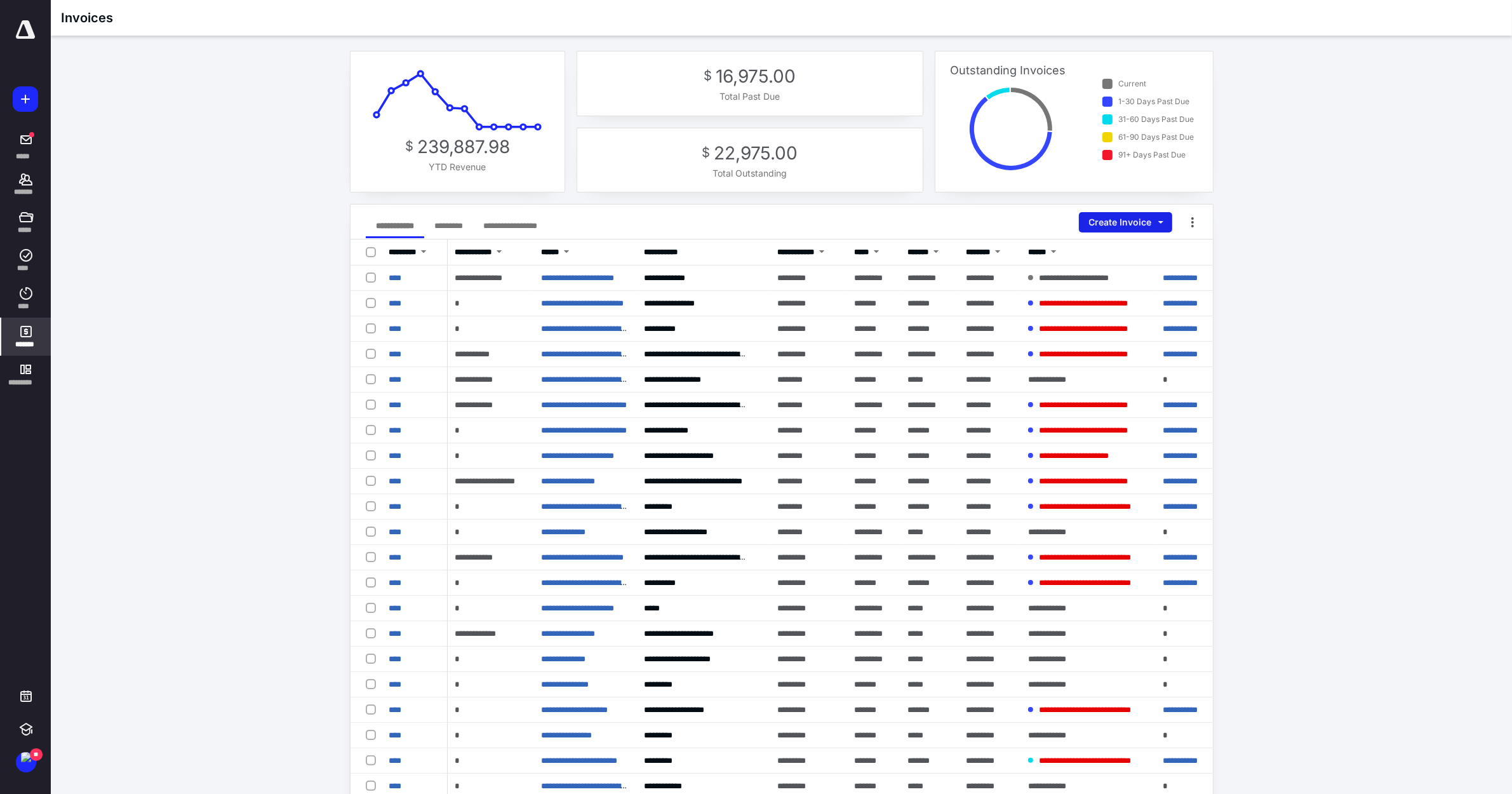 click on "Create Invoice" at bounding box center [1125, 222] 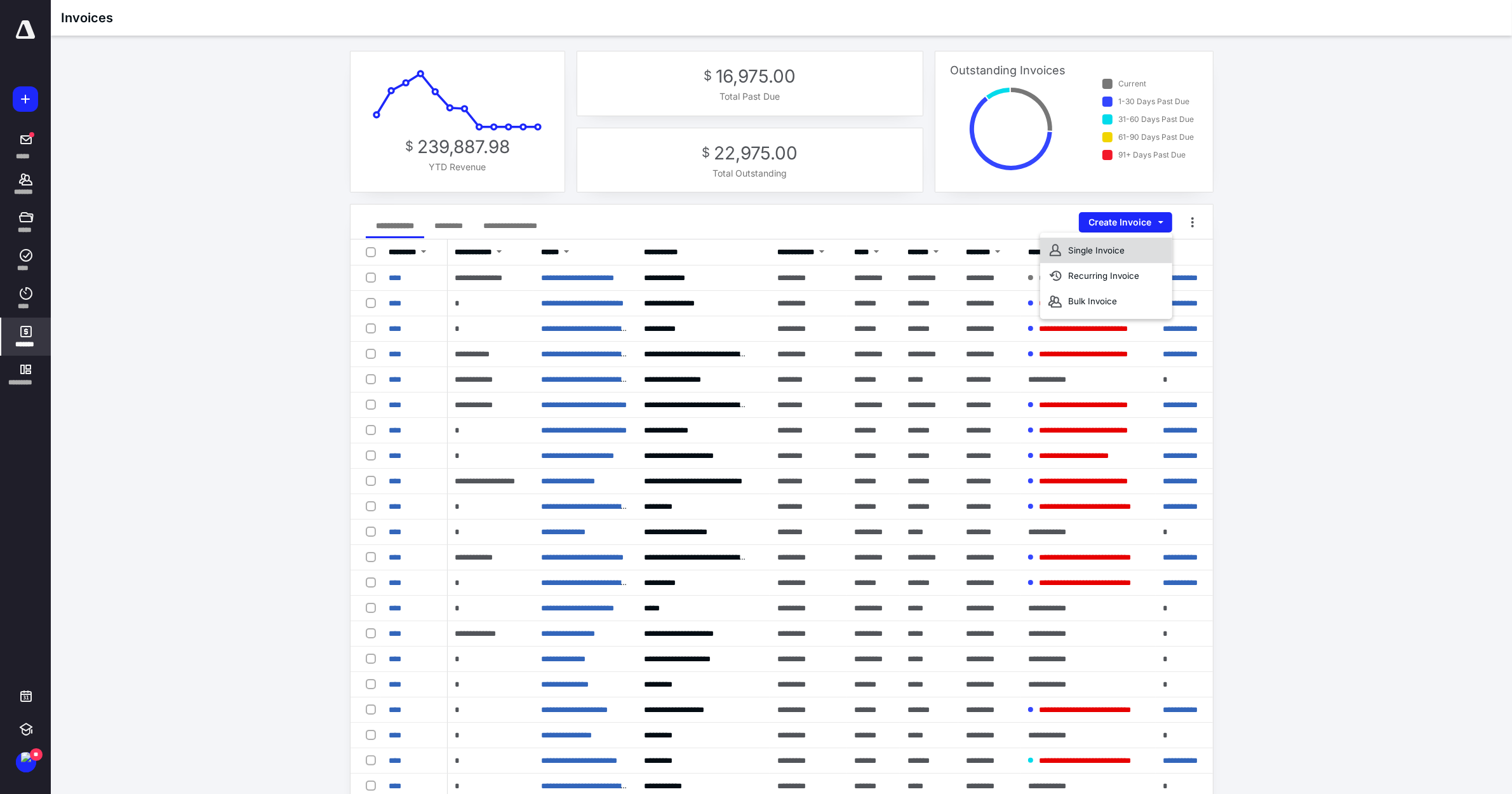 click on "Single Invoice" at bounding box center [1106, 250] 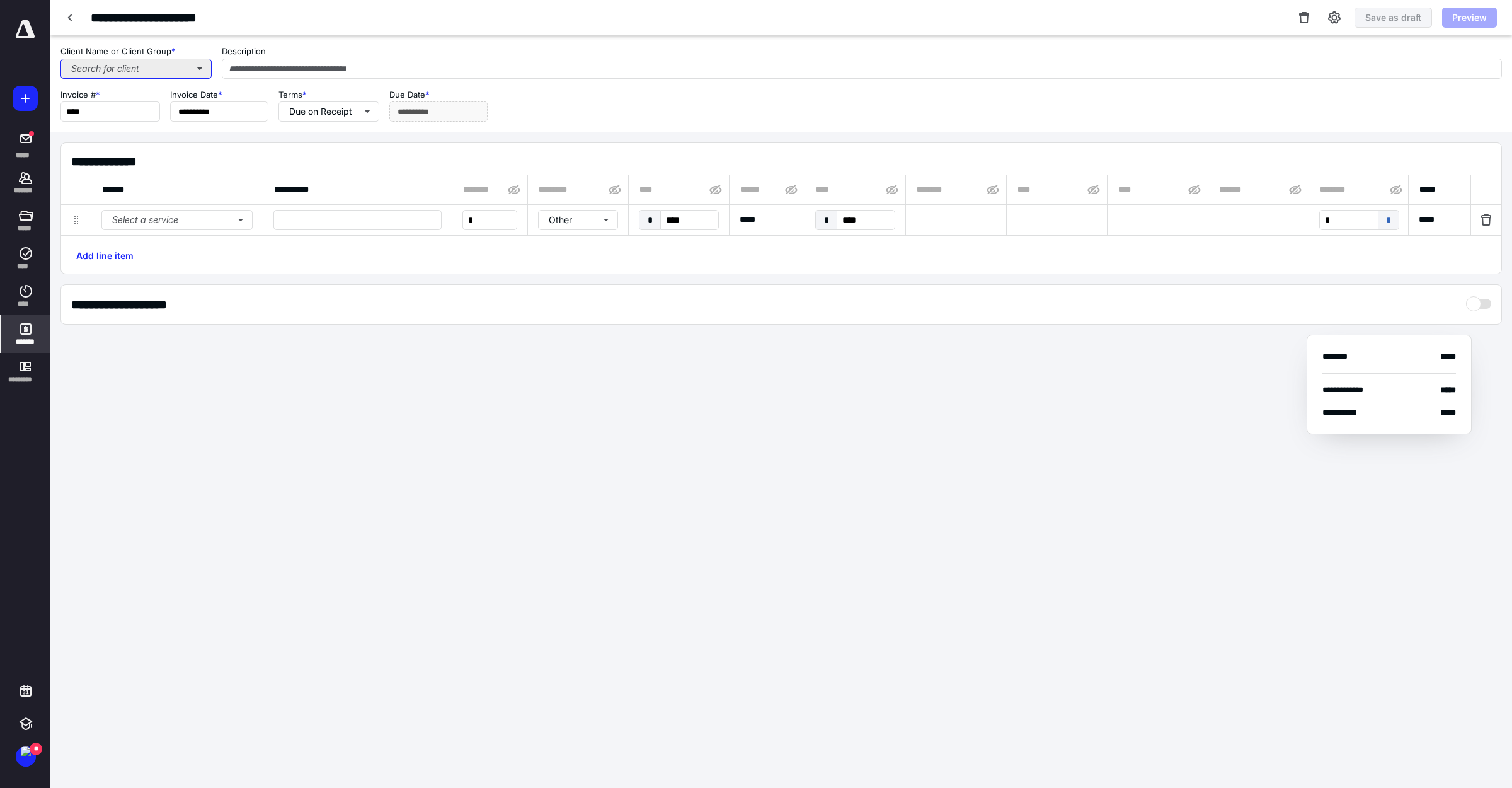 click on "Search for client" at bounding box center [136, 69] 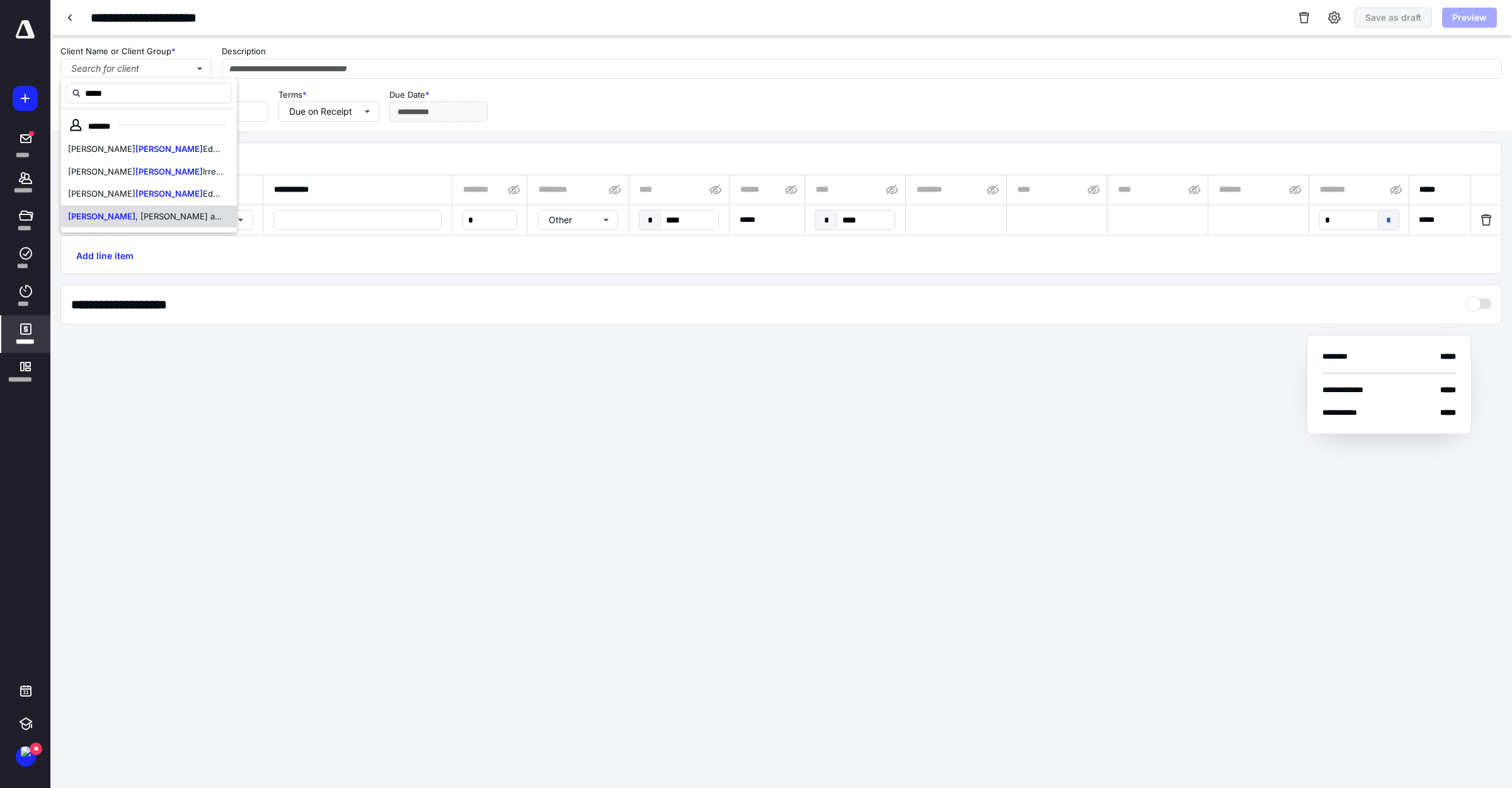 click on ", [PERSON_NAME] and [PERSON_NAME]" at bounding box center (215, 216) 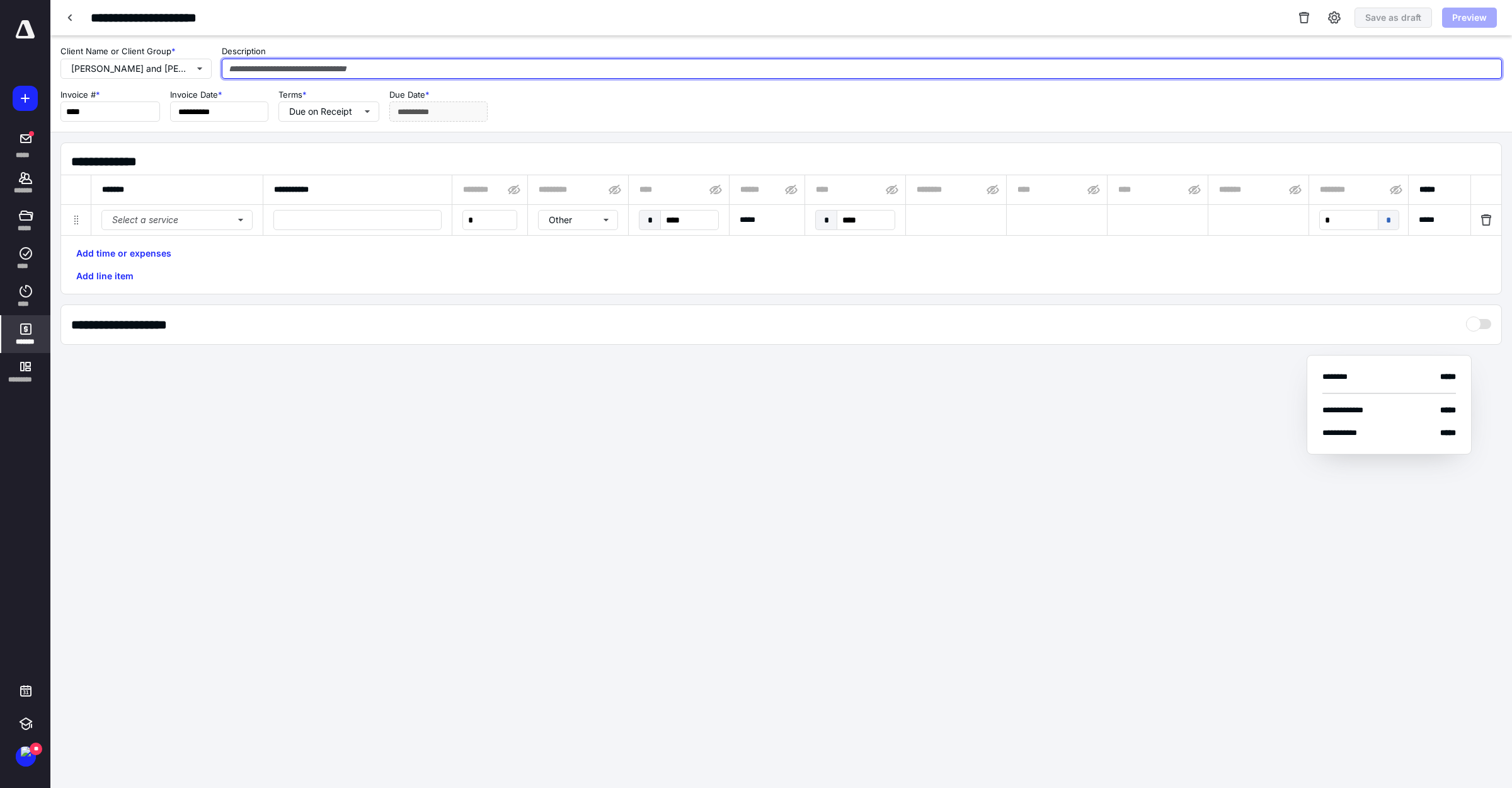 click at bounding box center (862, 69) 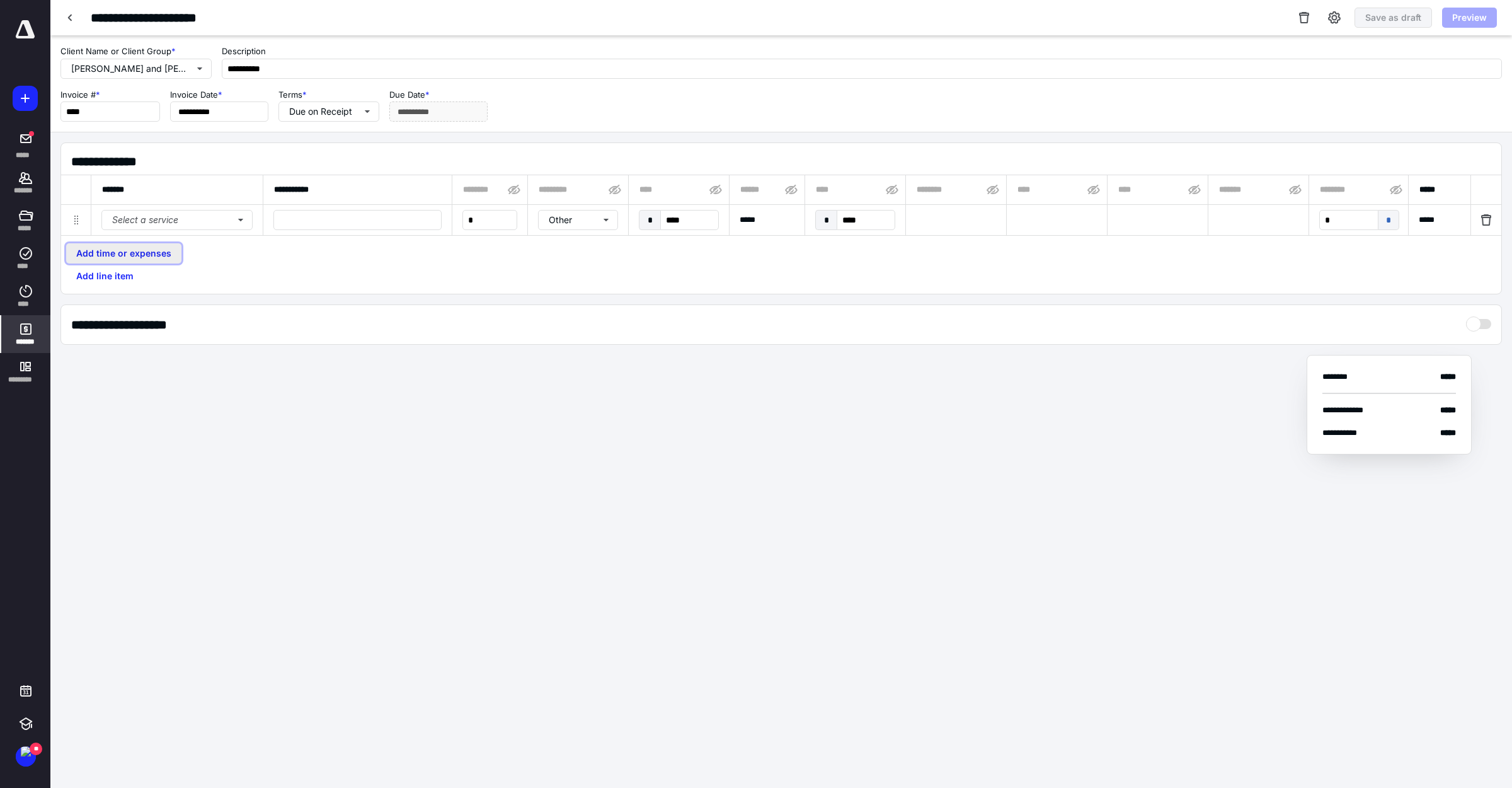 click on "Add time or expenses" at bounding box center (123, 253) 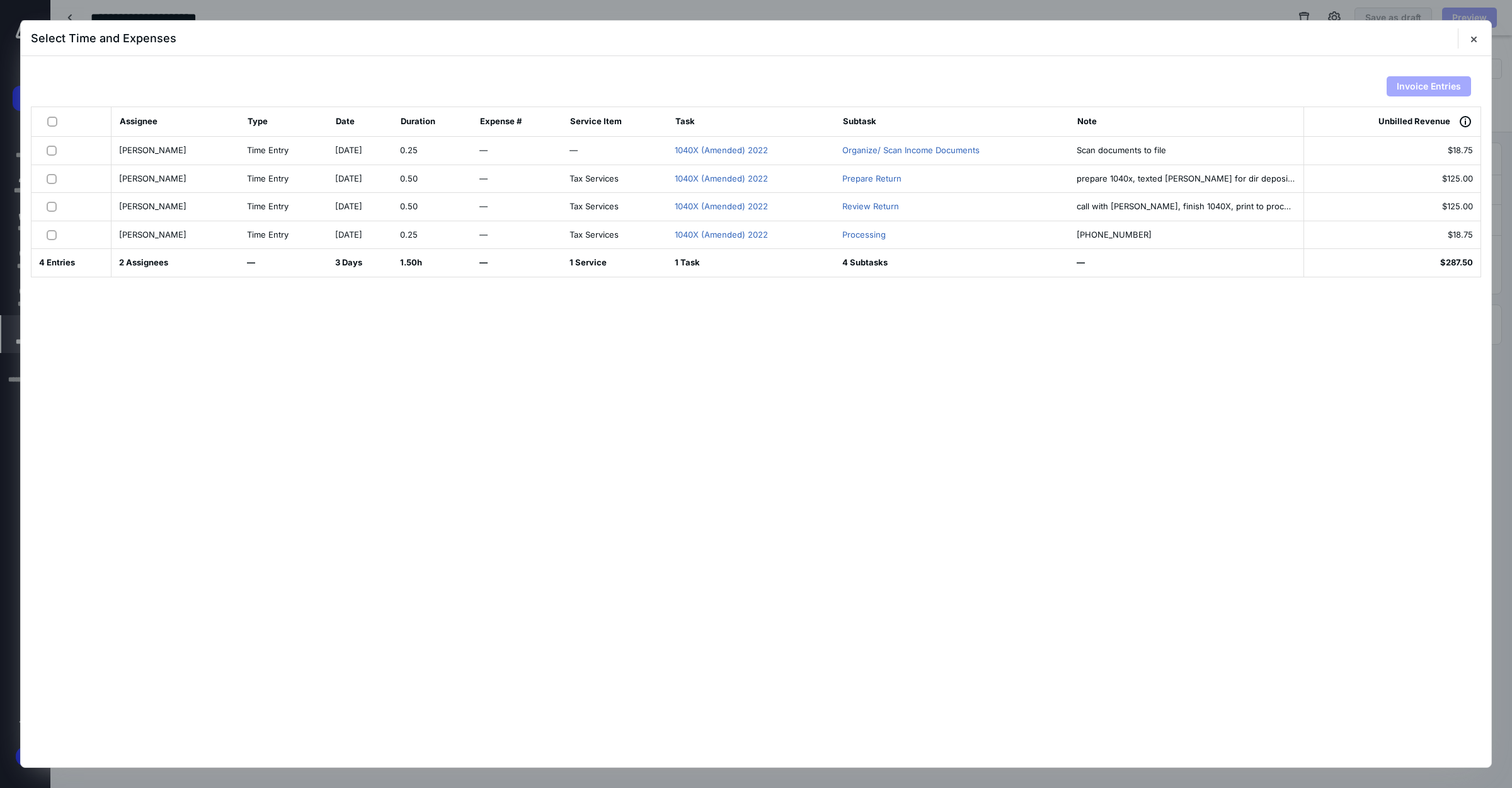 click at bounding box center [55, 121] 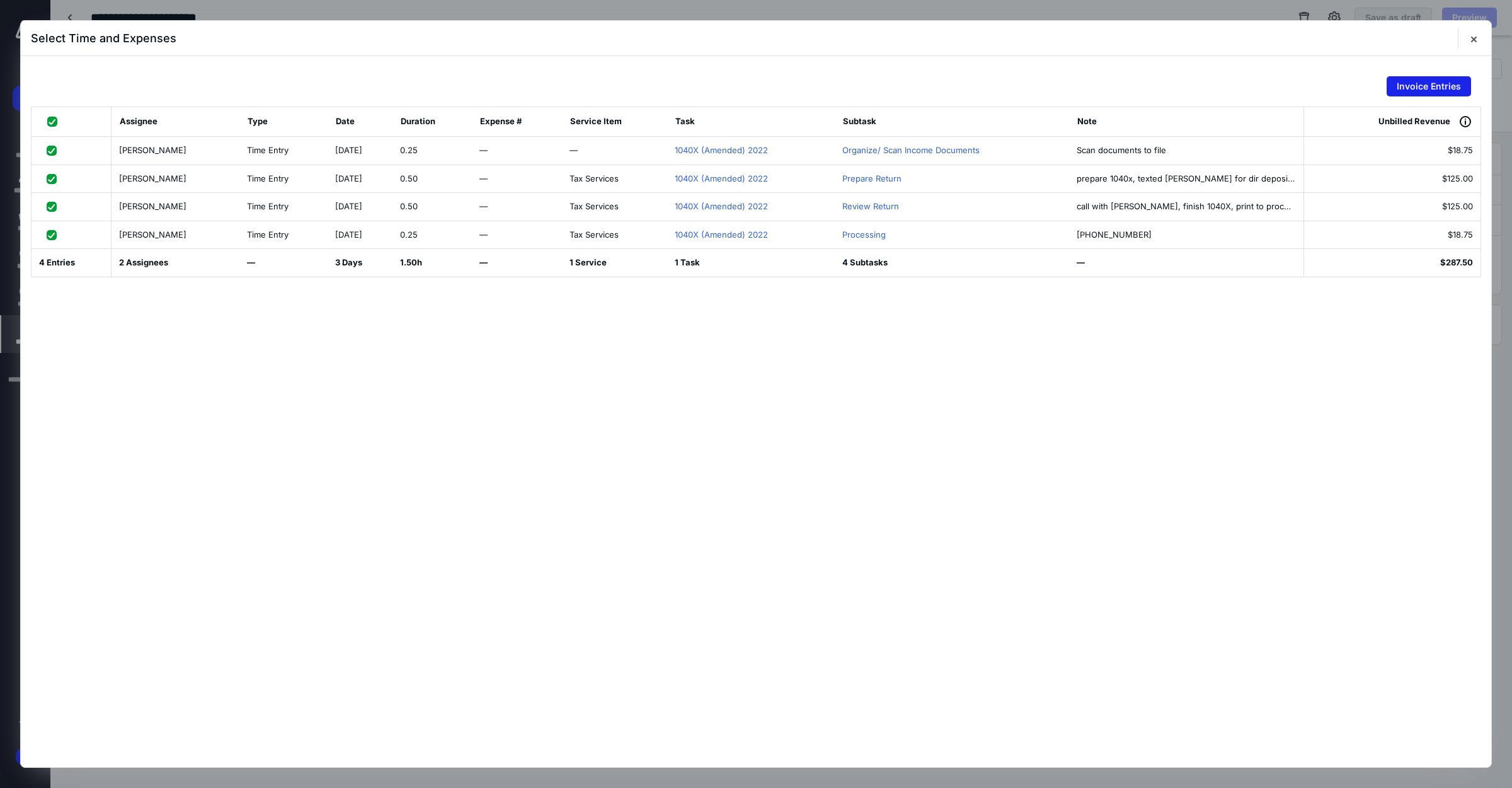 click on "Invoice Entries" at bounding box center (1429, 86) 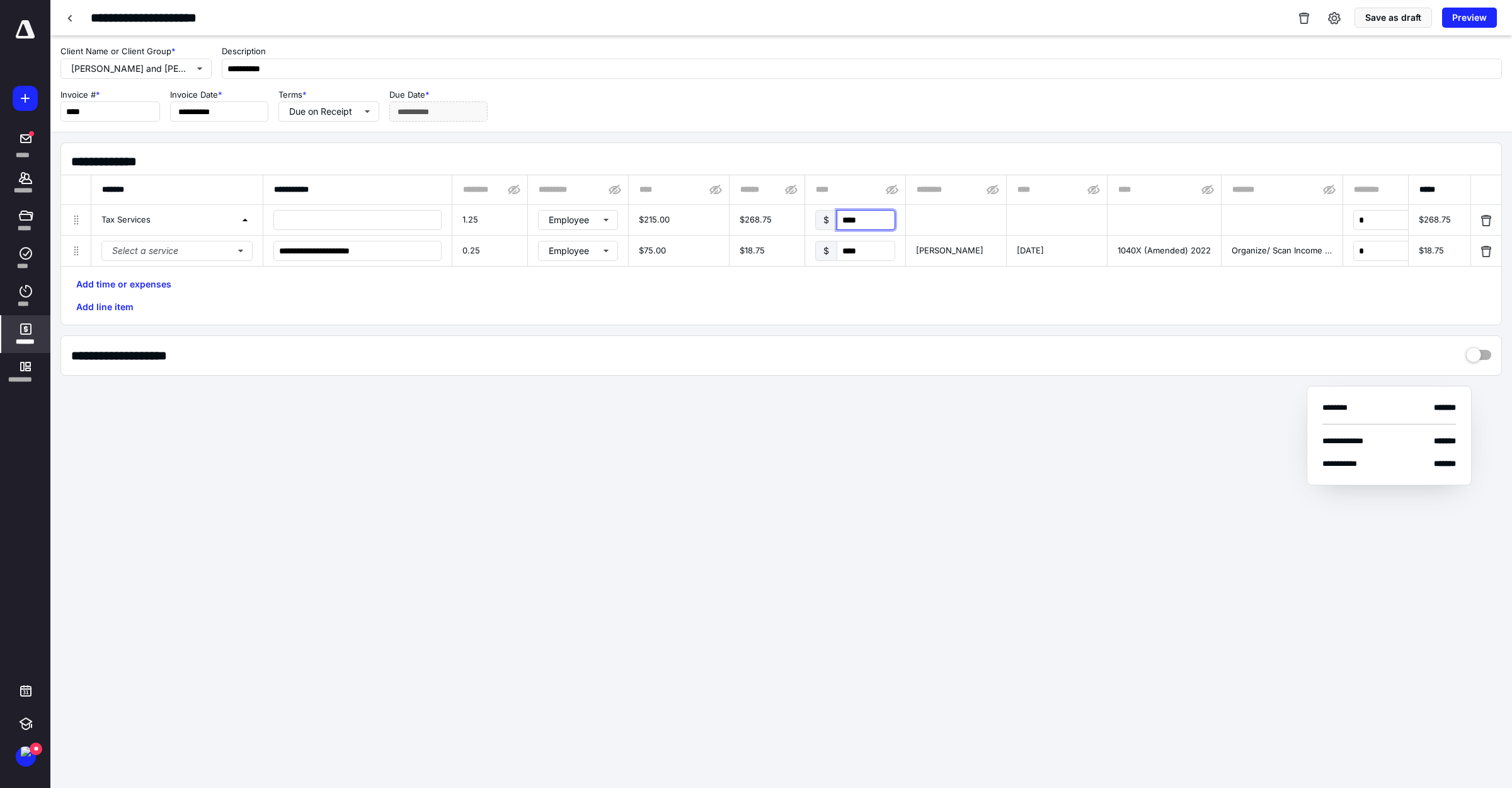 click on "****" at bounding box center [866, 220] 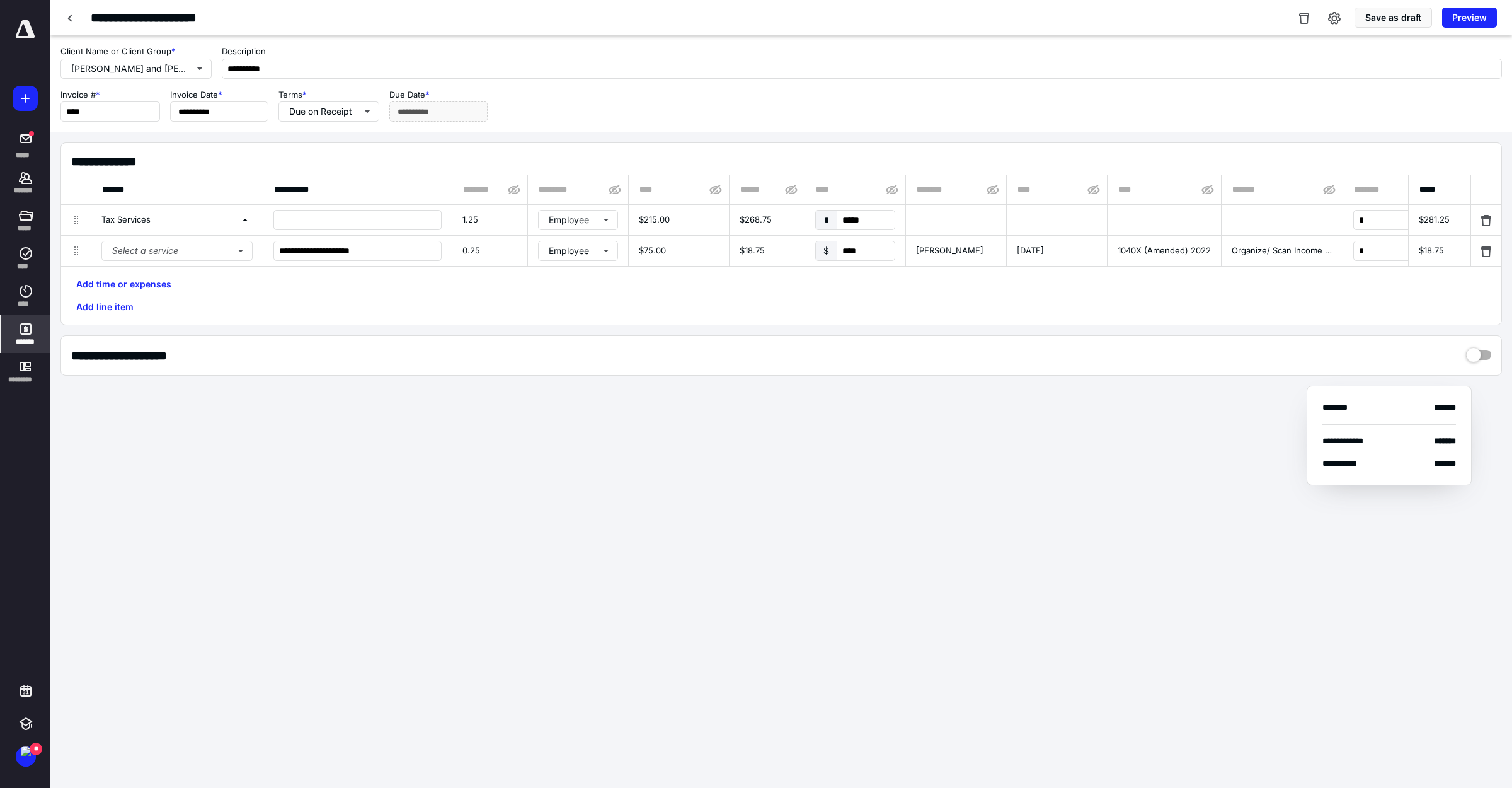 click at bounding box center (1479, 351) 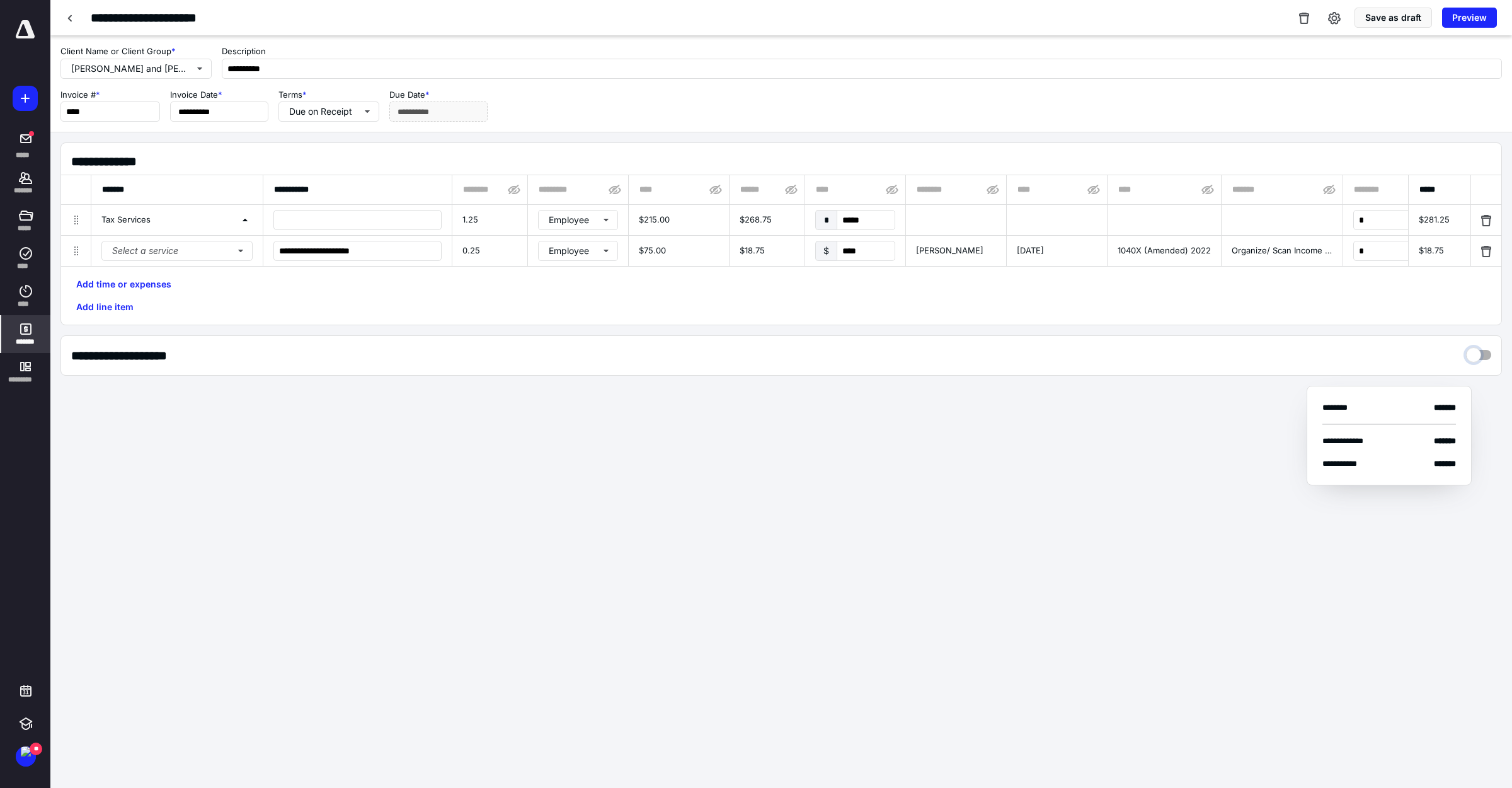 click at bounding box center (1479, 352) 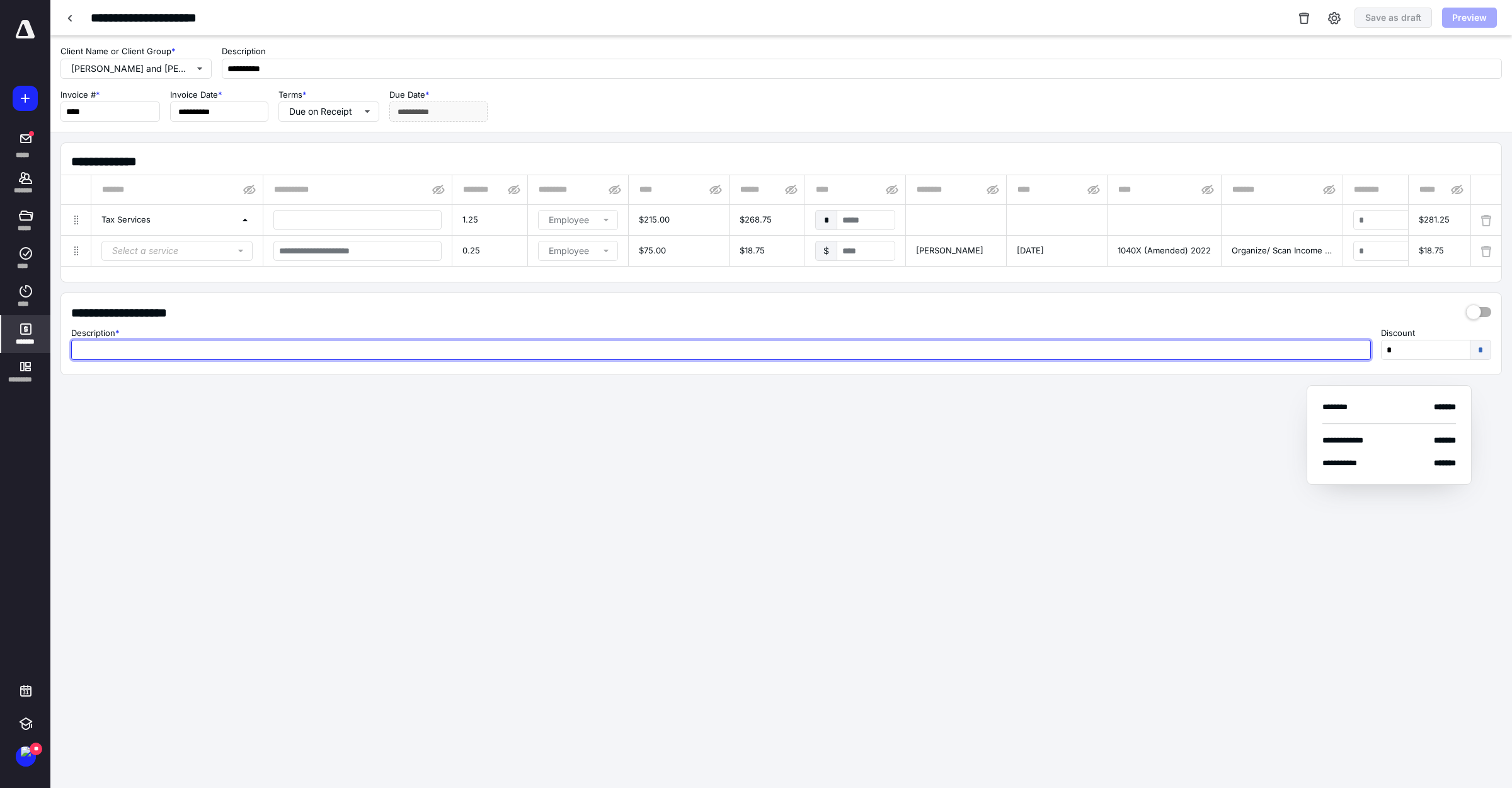 drag, startPoint x: 249, startPoint y: 361, endPoint x: 254, endPoint y: 356, distance: 7.071068 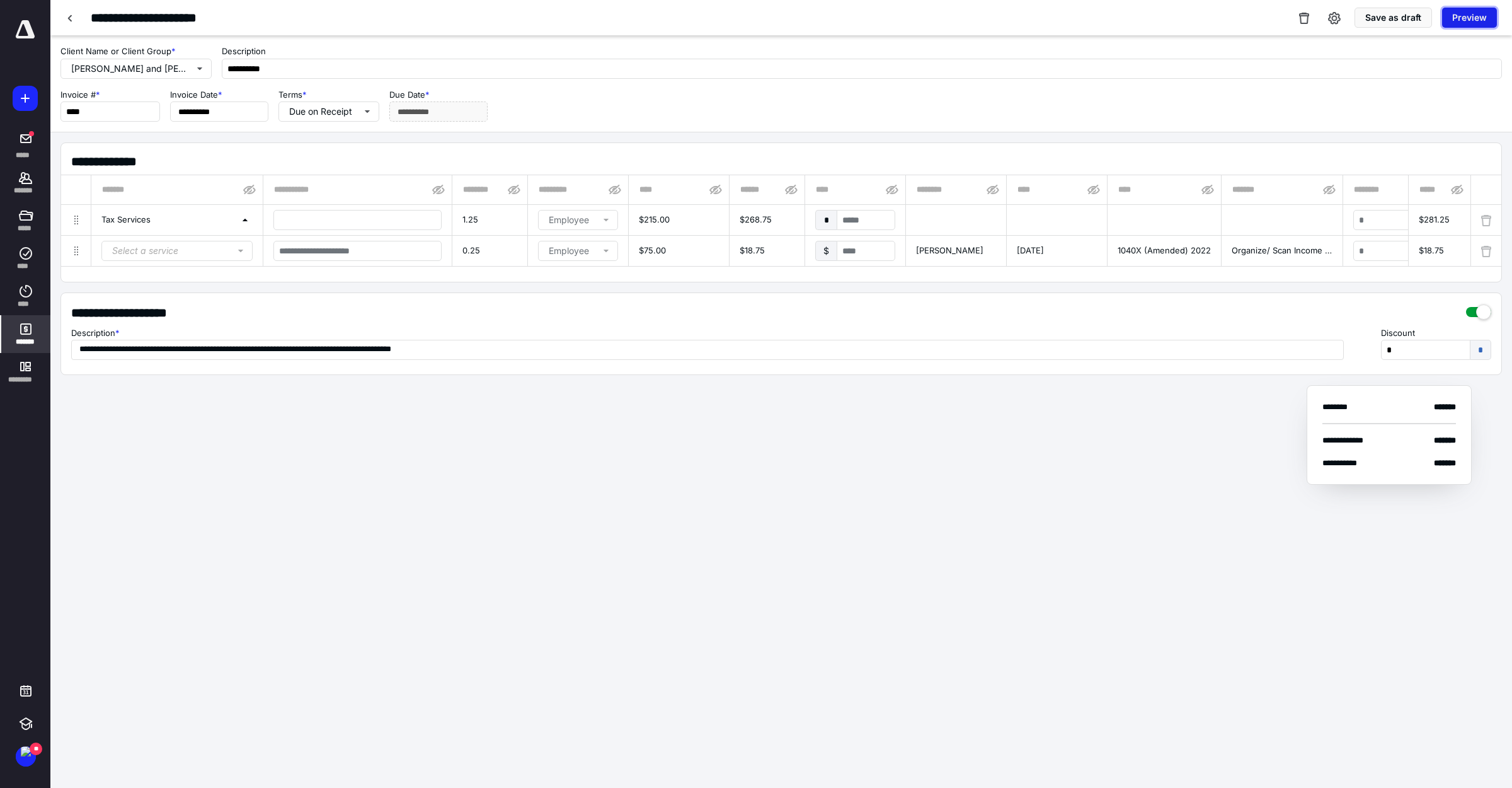 click on "Preview" at bounding box center [1469, 18] 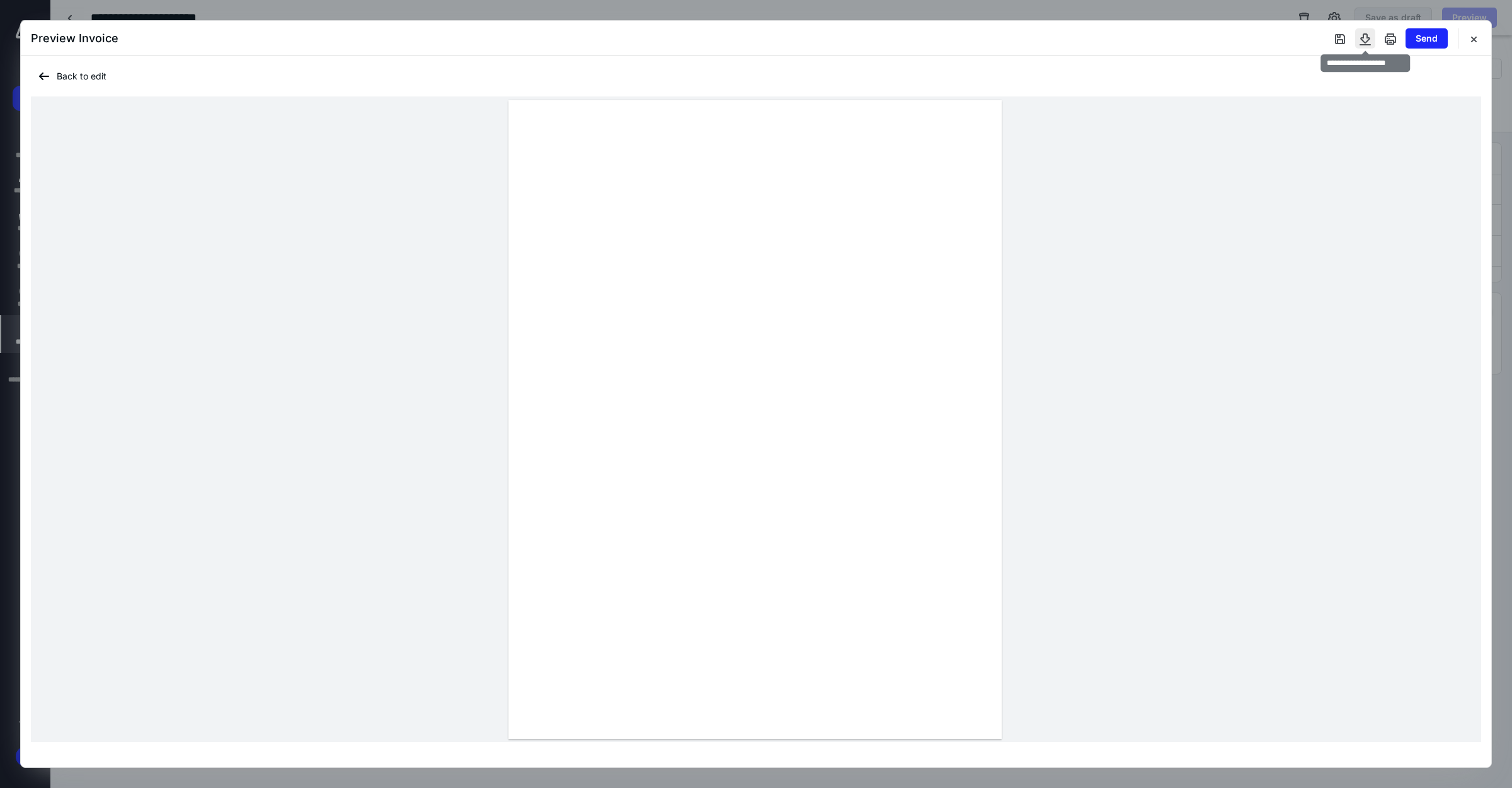 click at bounding box center [1365, 38] 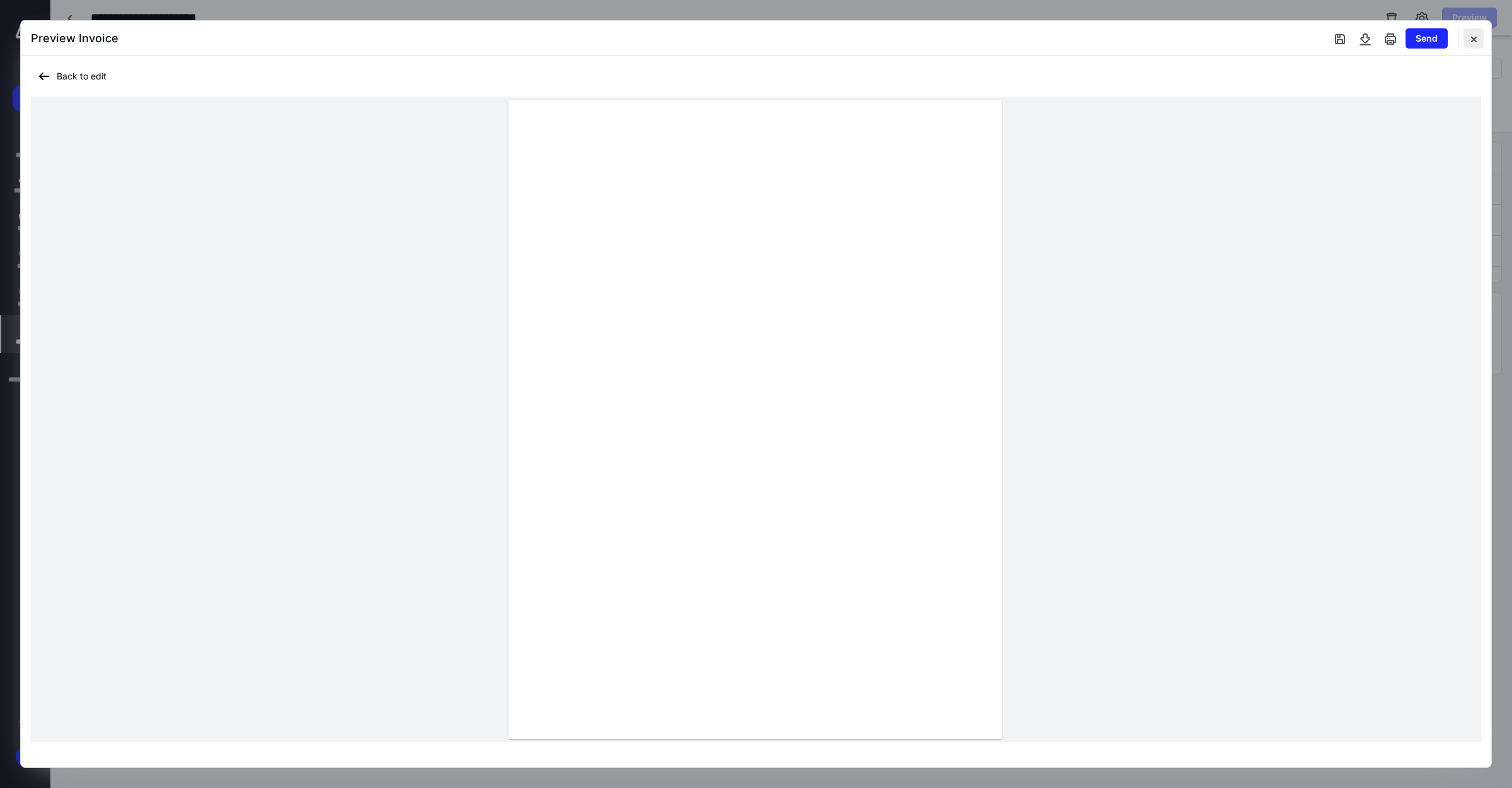 click at bounding box center [1474, 38] 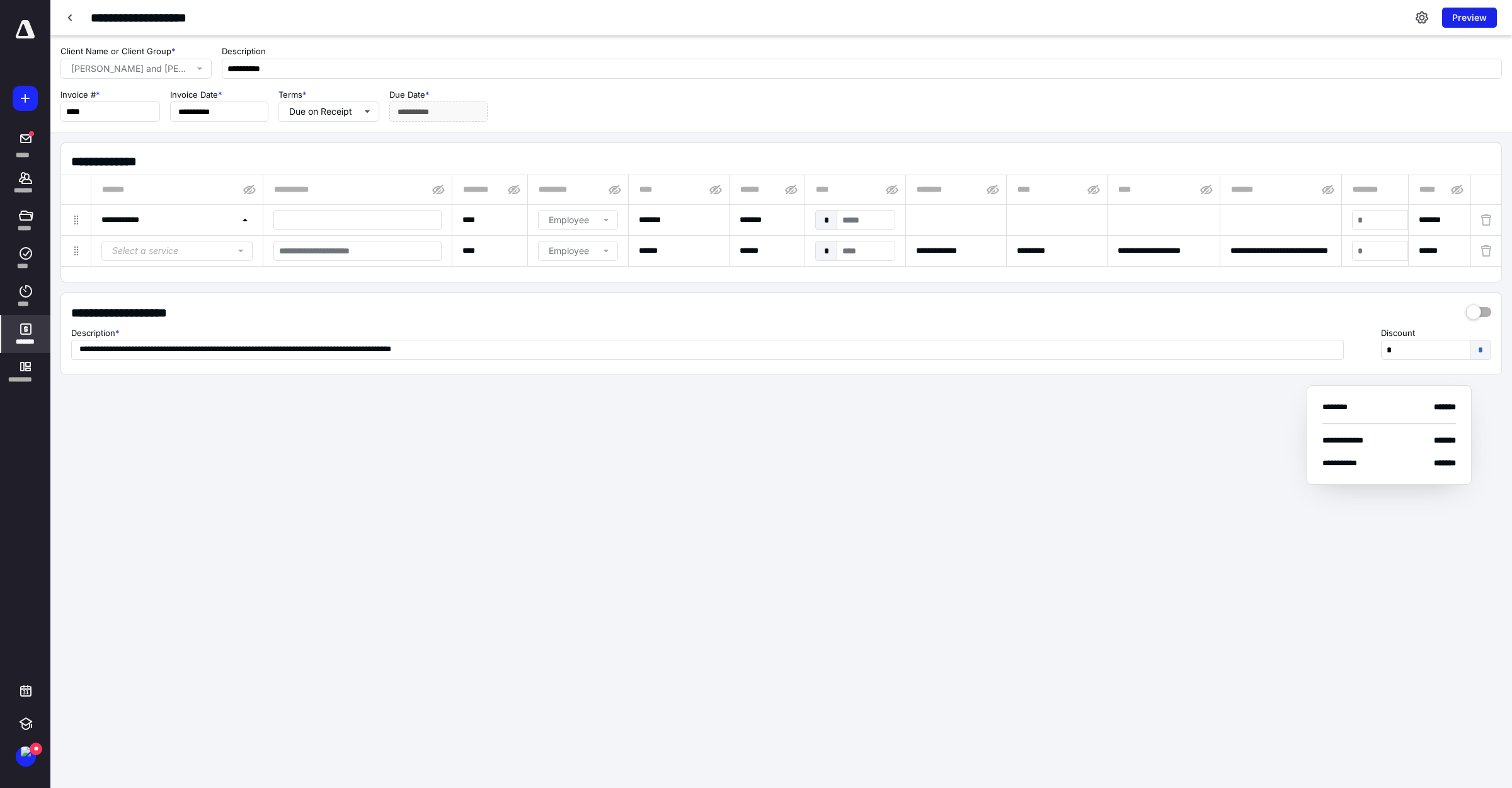 click on "Preview" at bounding box center [1469, 18] 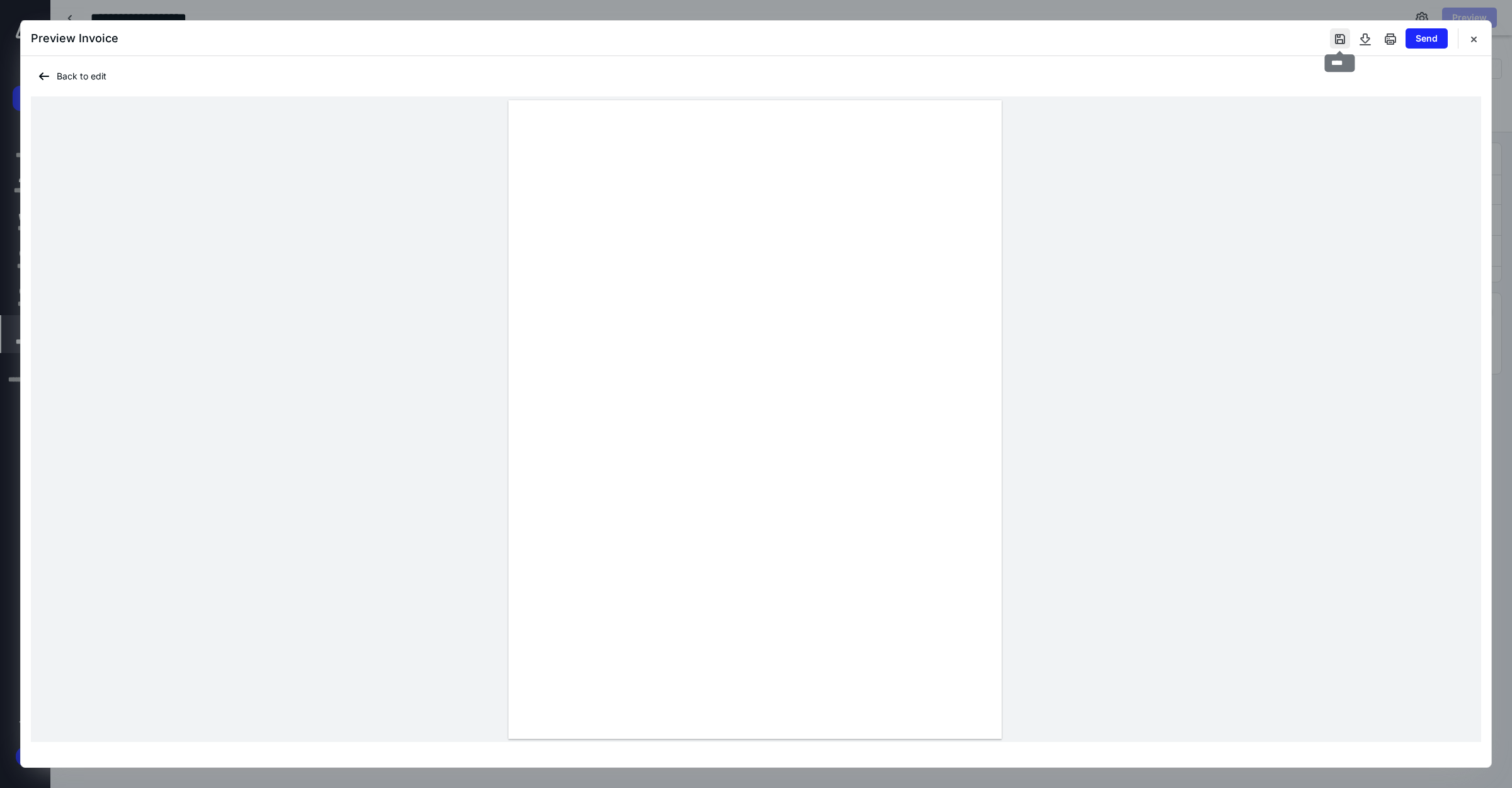 click at bounding box center (1340, 38) 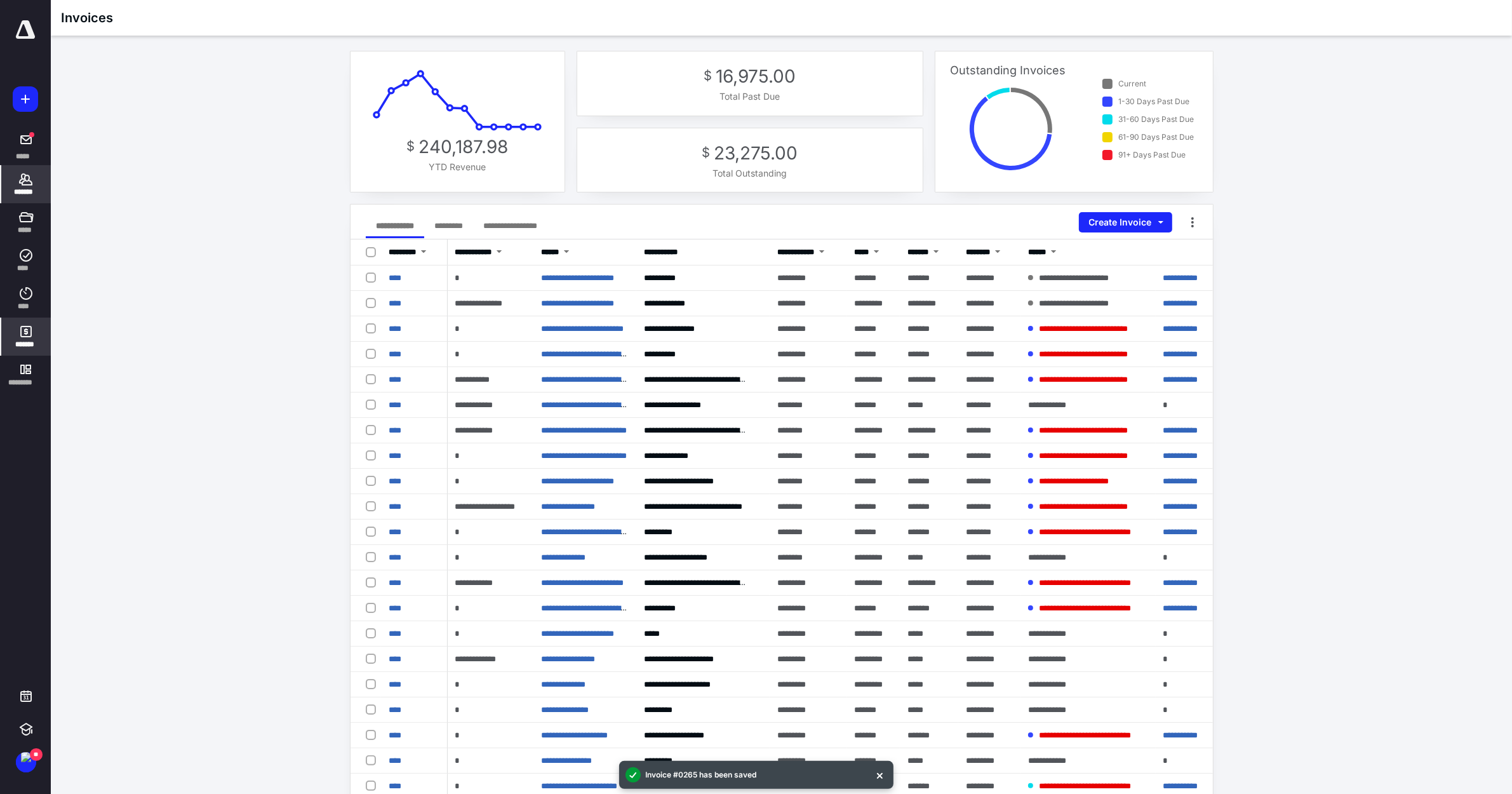click on "*******" at bounding box center [26, 192] 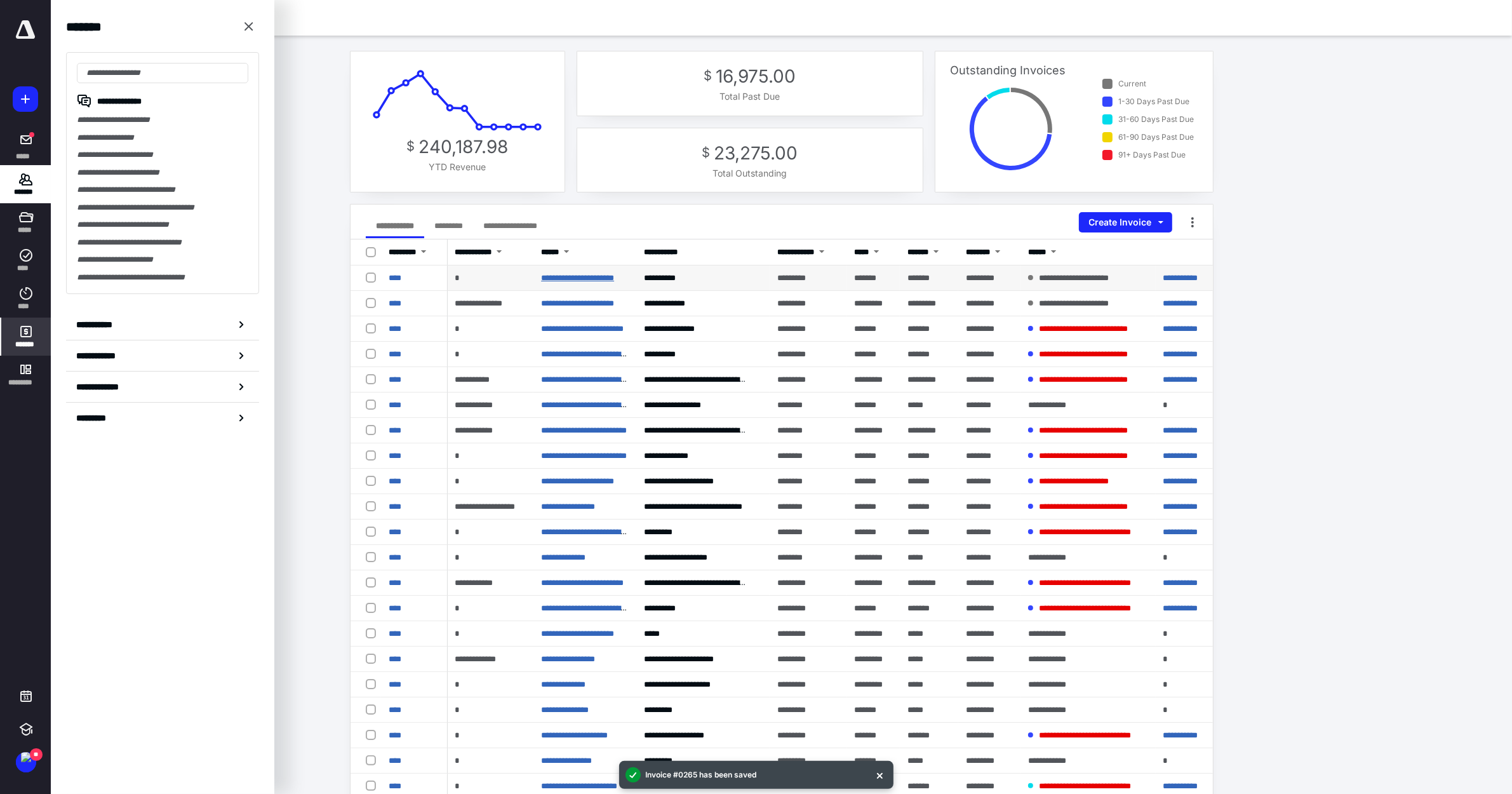 click on "**********" at bounding box center [577, 278] 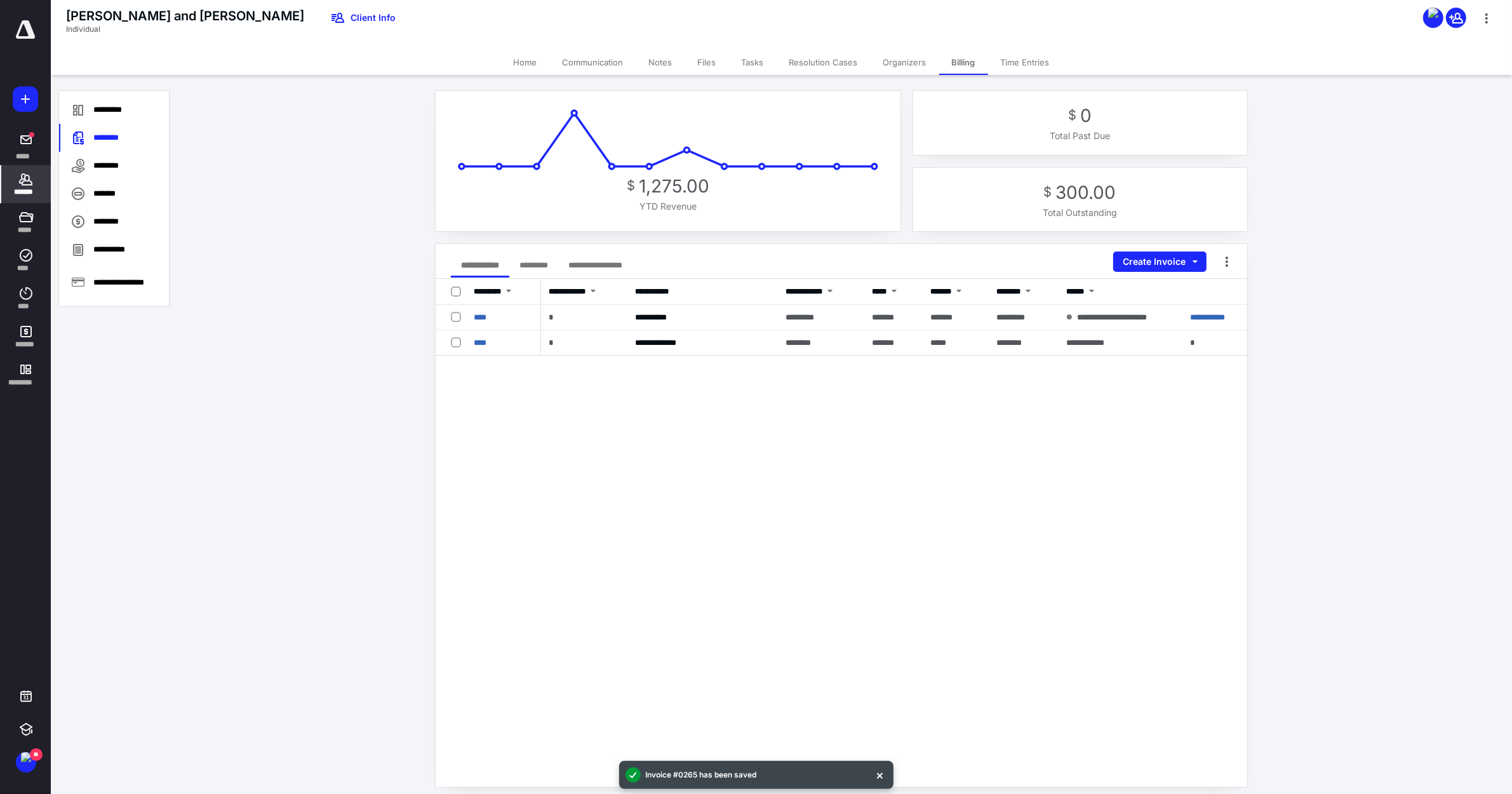 click on "Tasks" at bounding box center [753, 62] 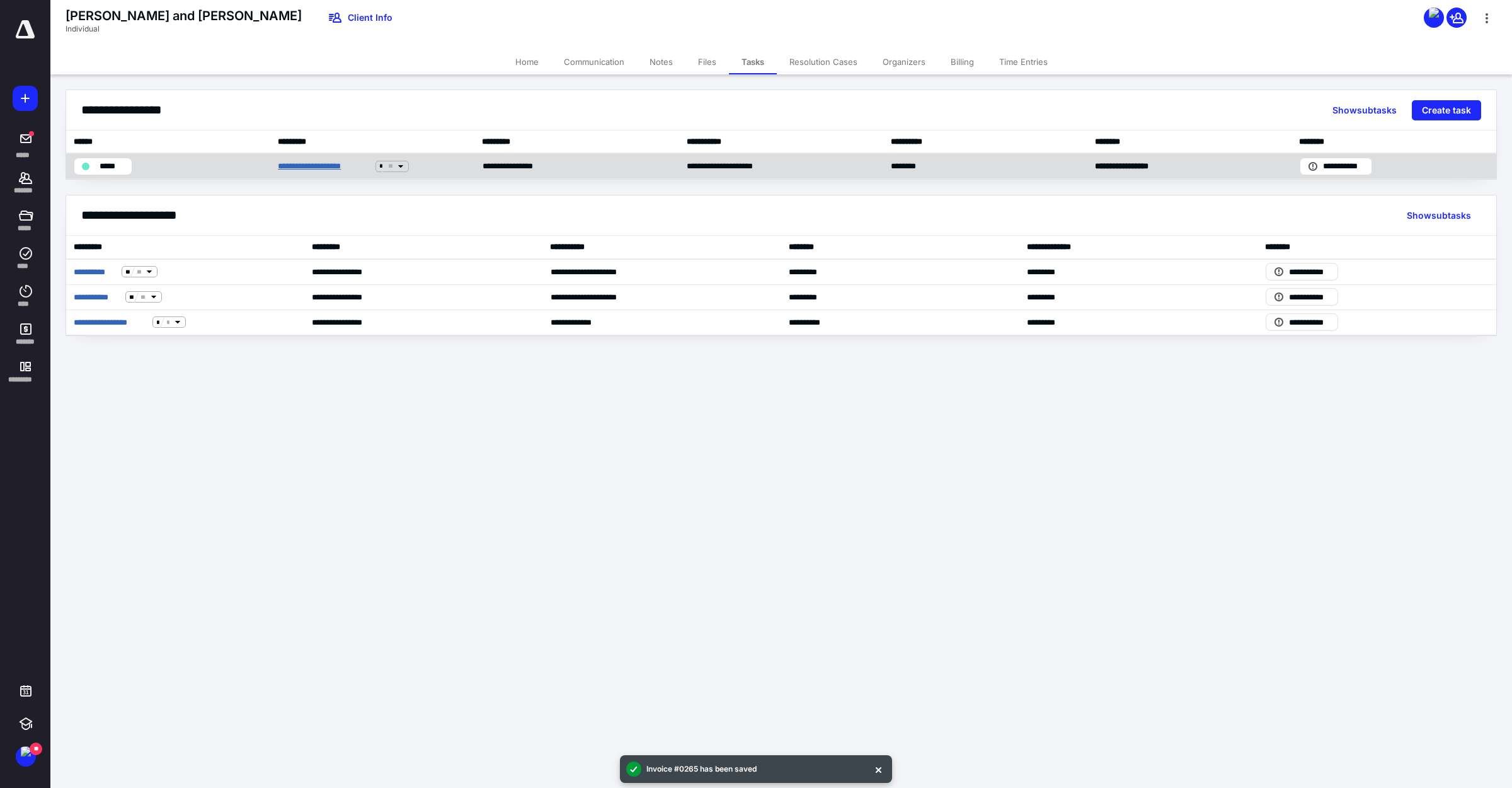 click on "**********" at bounding box center [324, 166] 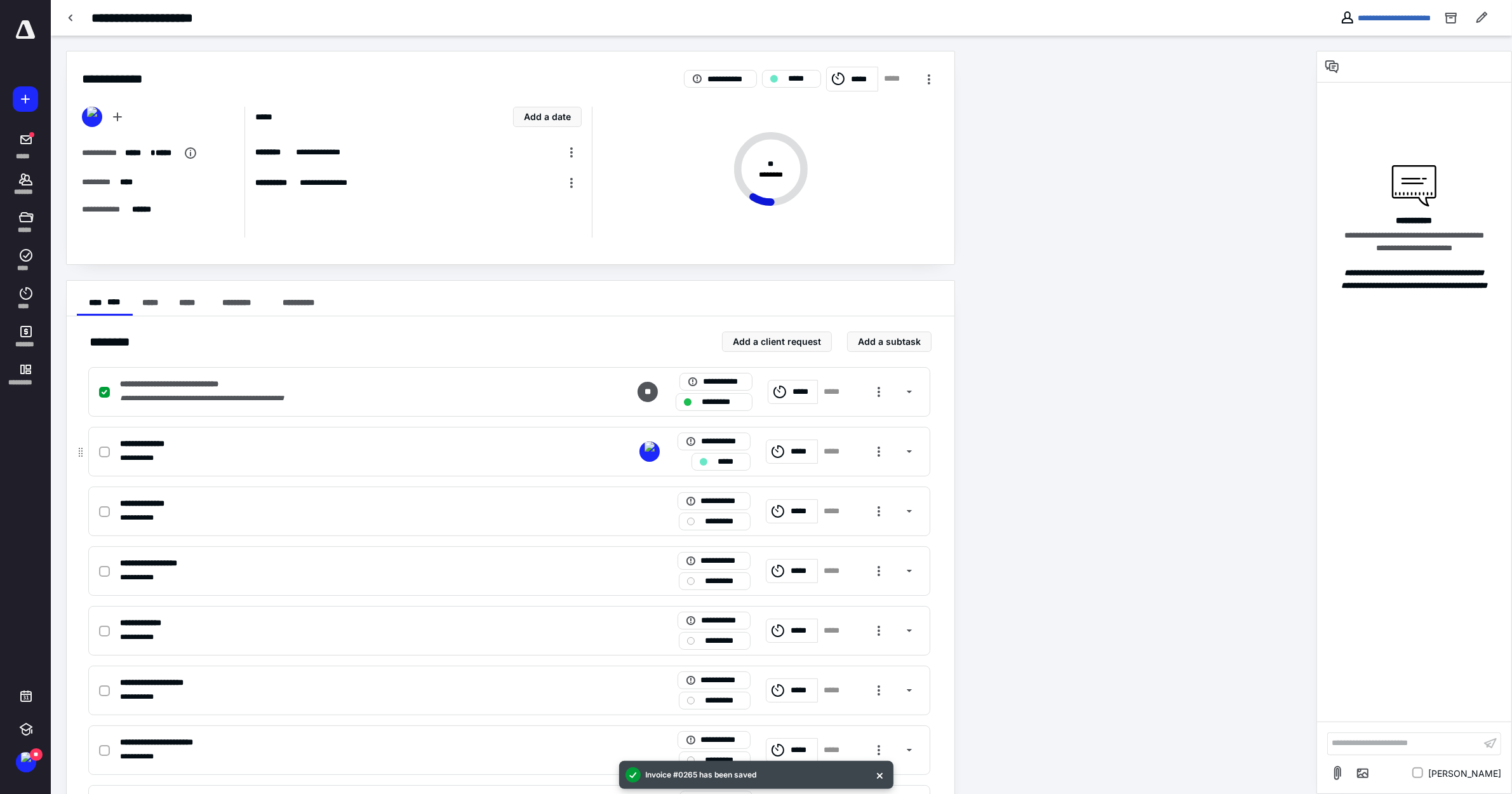 click on "*****" at bounding box center [730, 462] 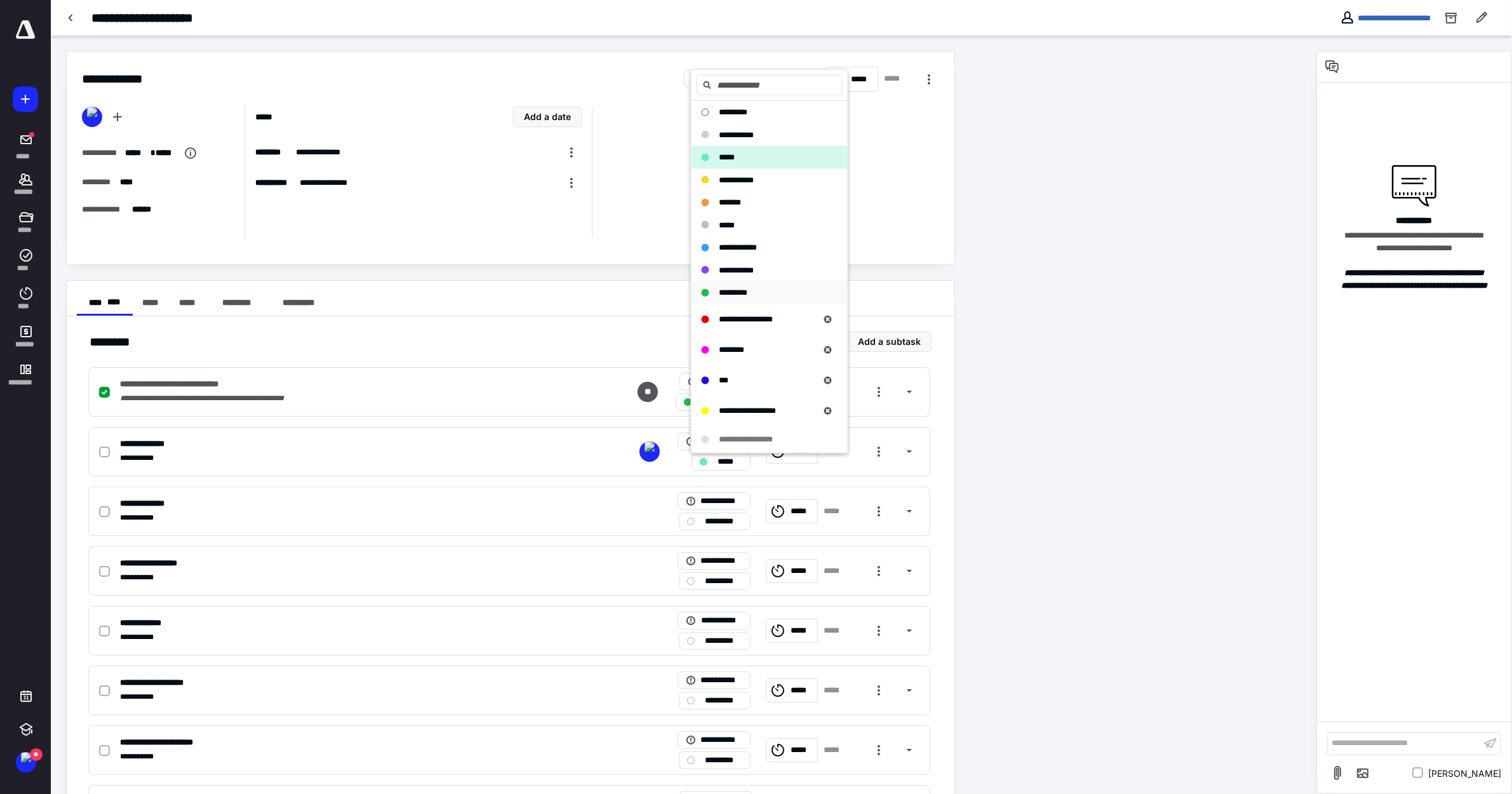 click on "*********" at bounding box center [733, 292] 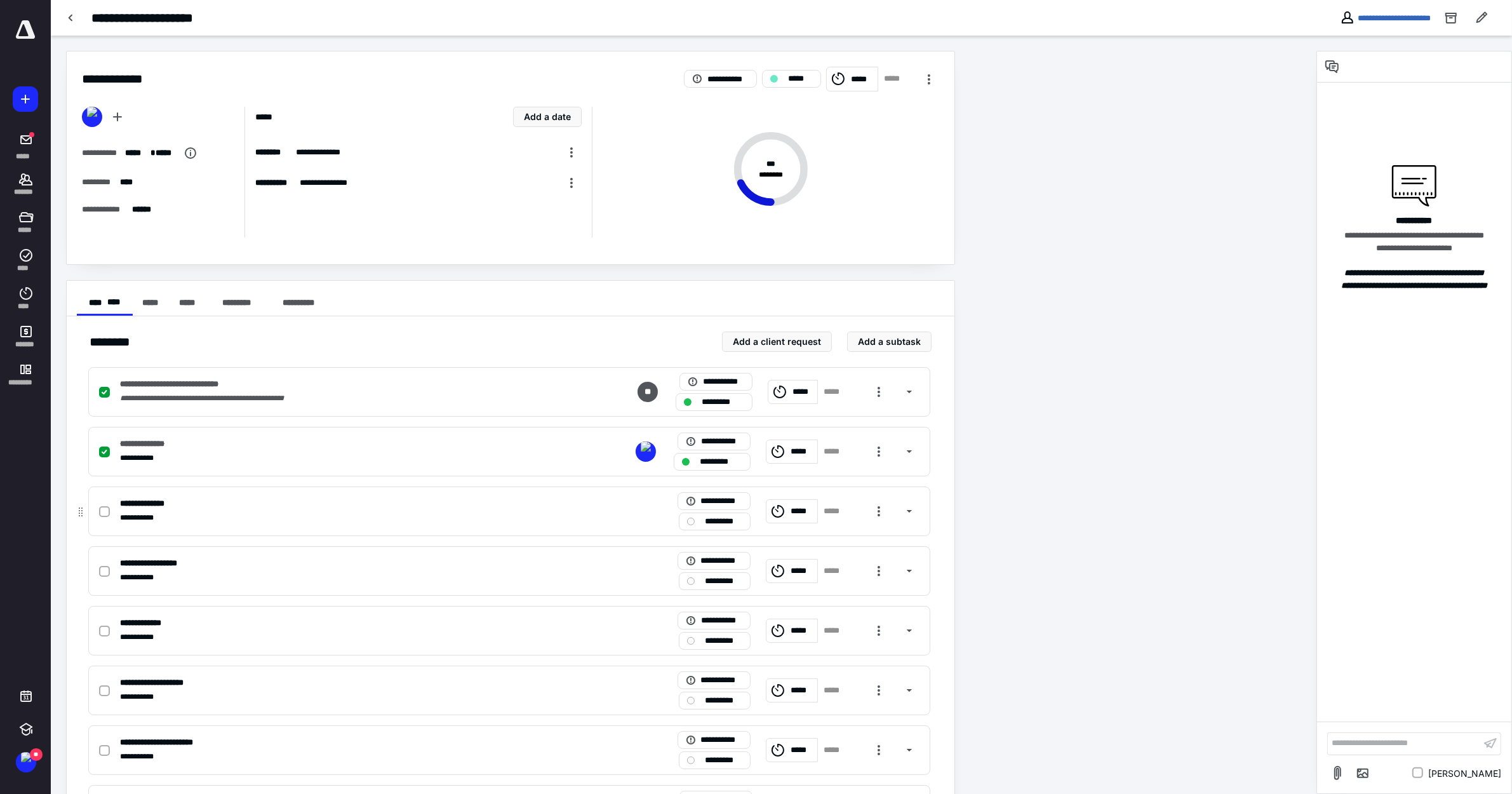 click on "*********" at bounding box center (723, 521) 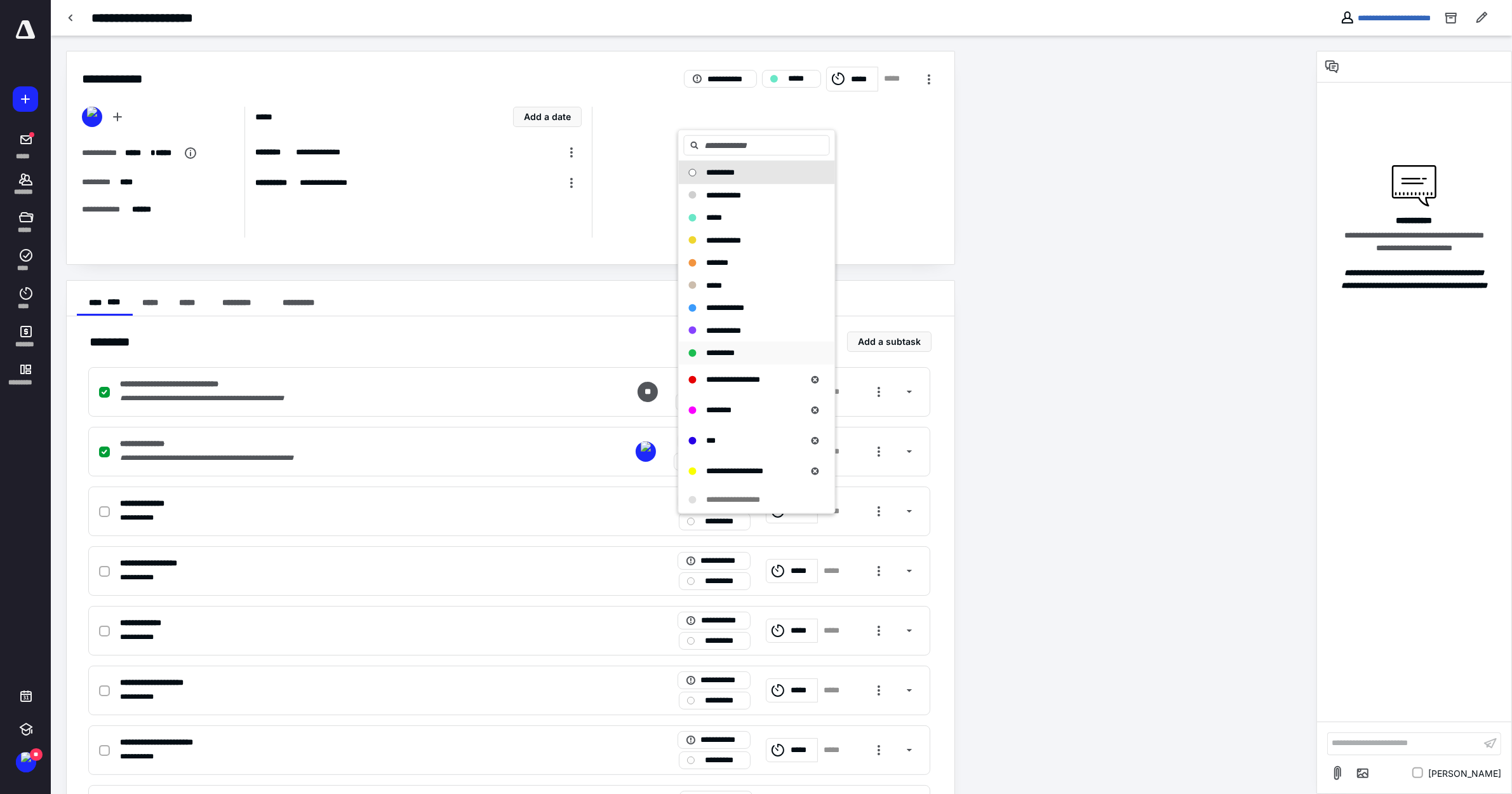click on "*********" at bounding box center [721, 353] 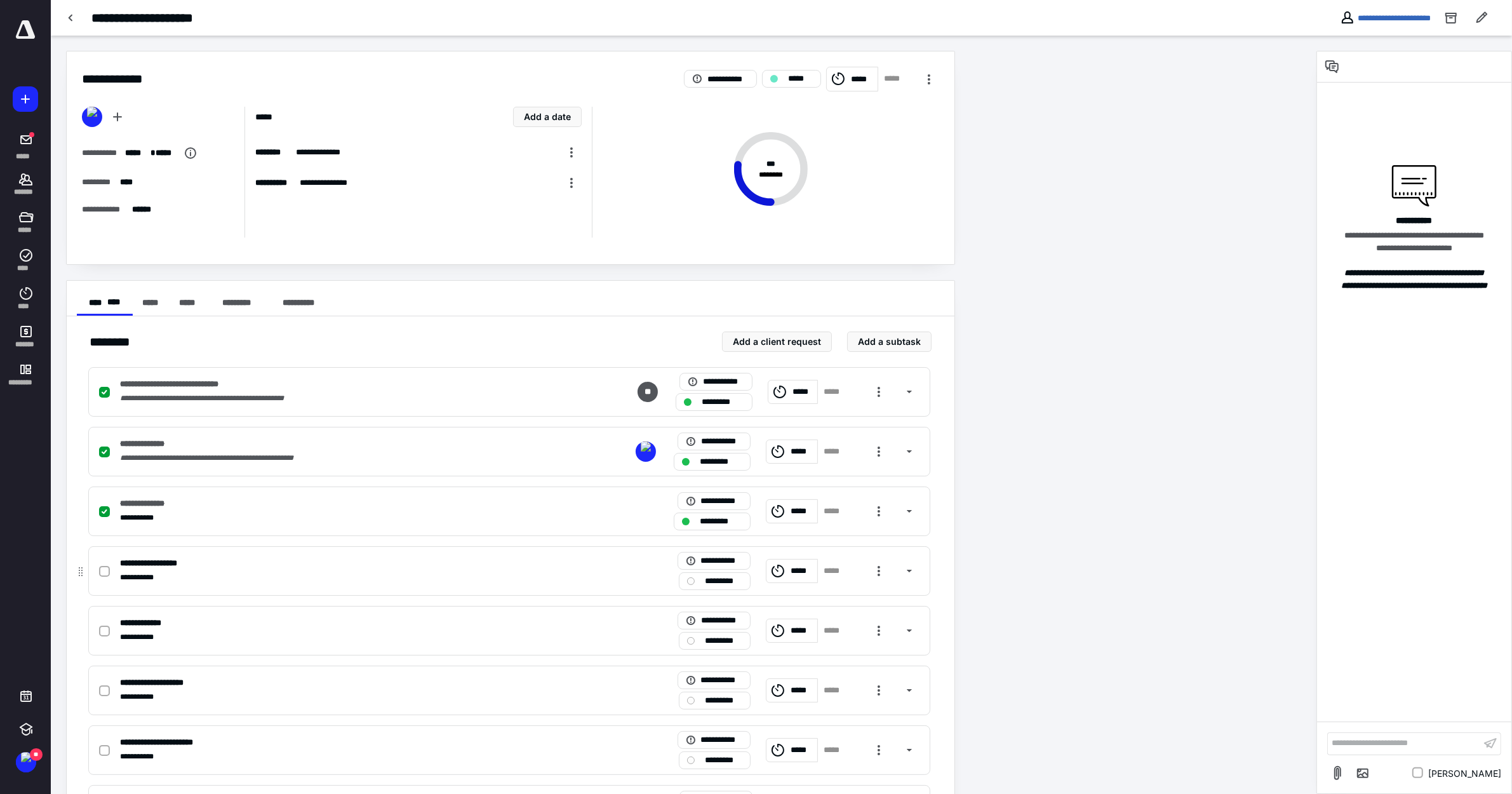 click on "*********" at bounding box center [723, 581] 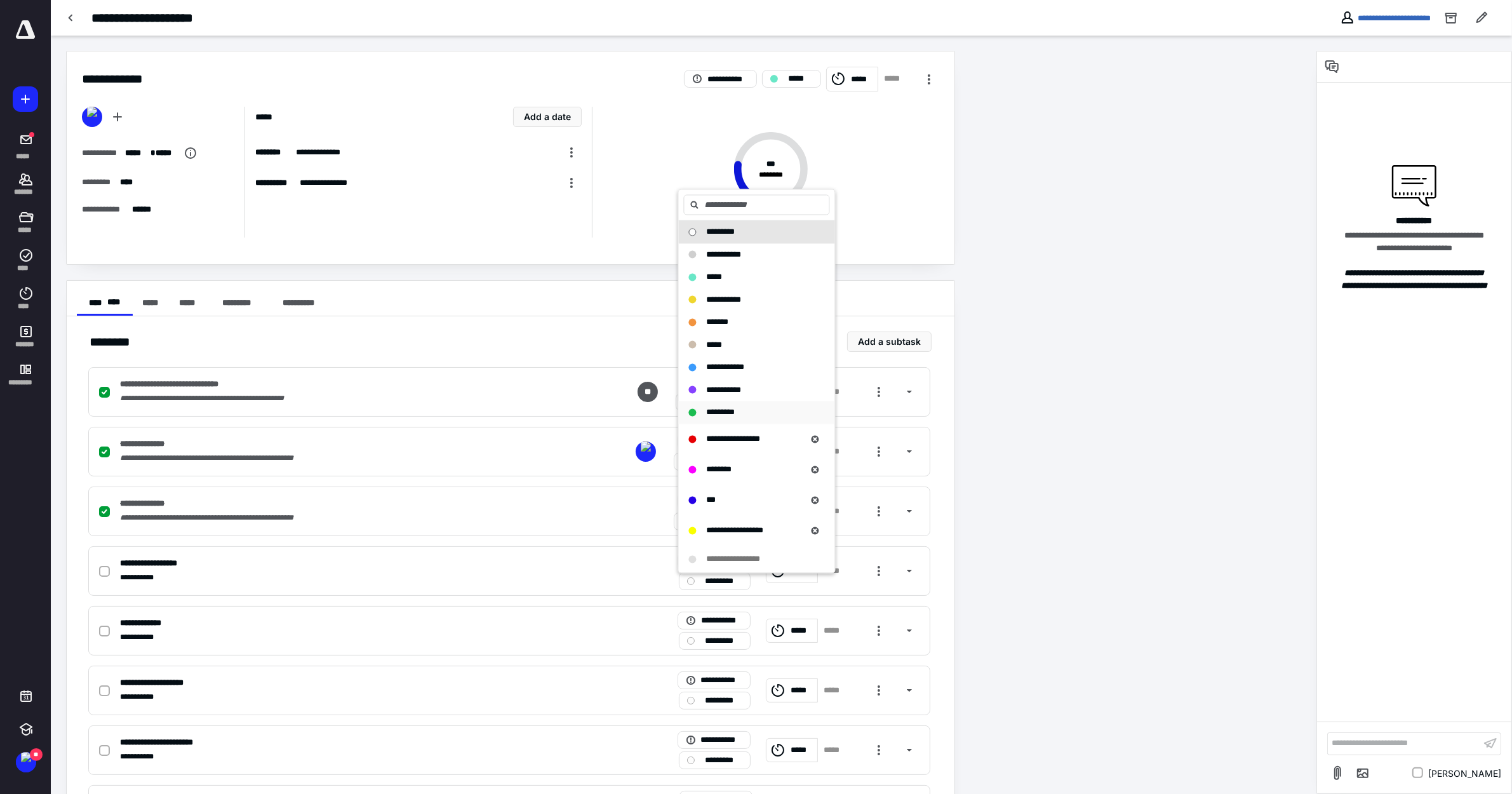 click on "*********" at bounding box center (721, 412) 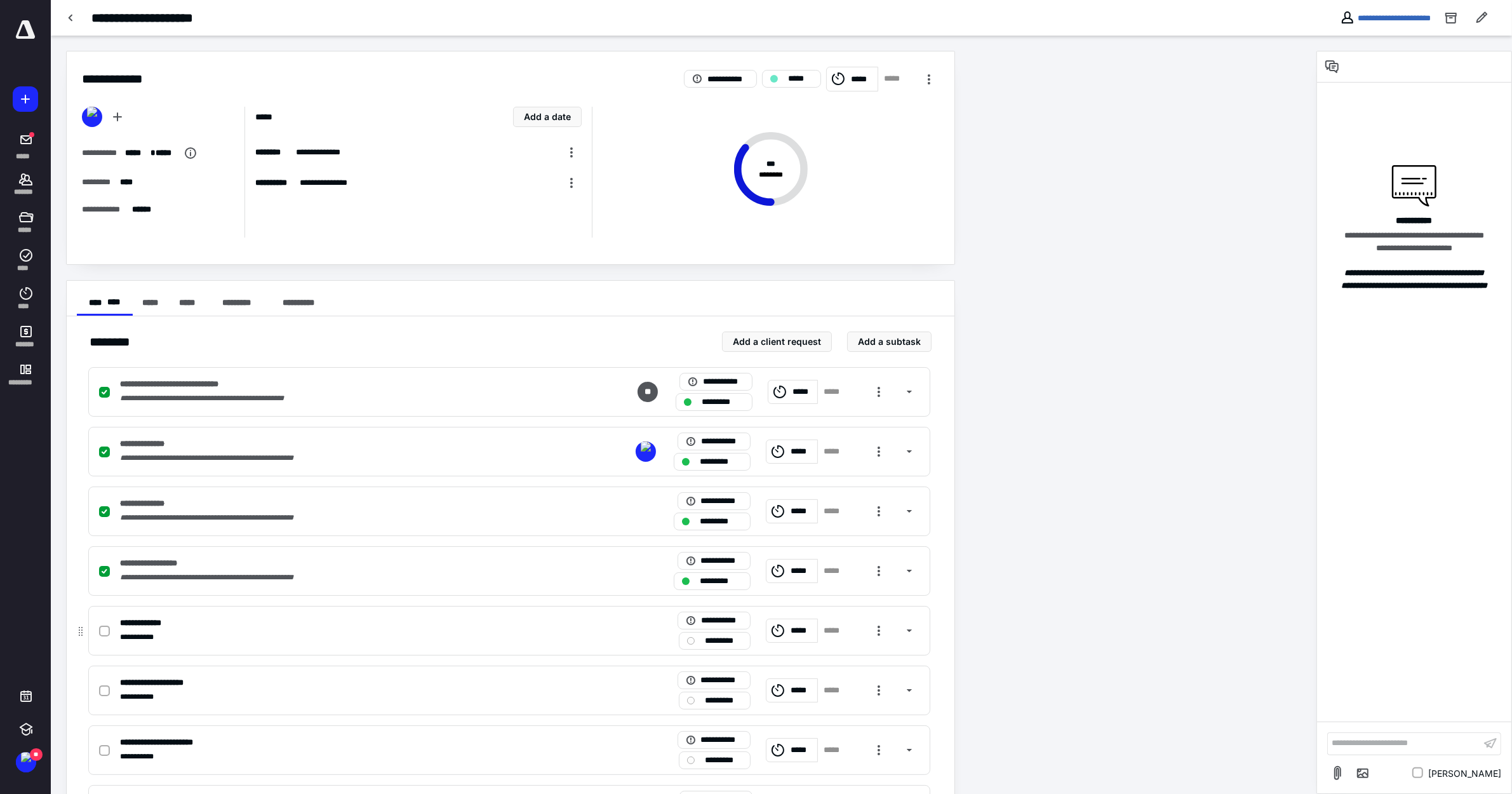 click on "*********" at bounding box center (723, 641) 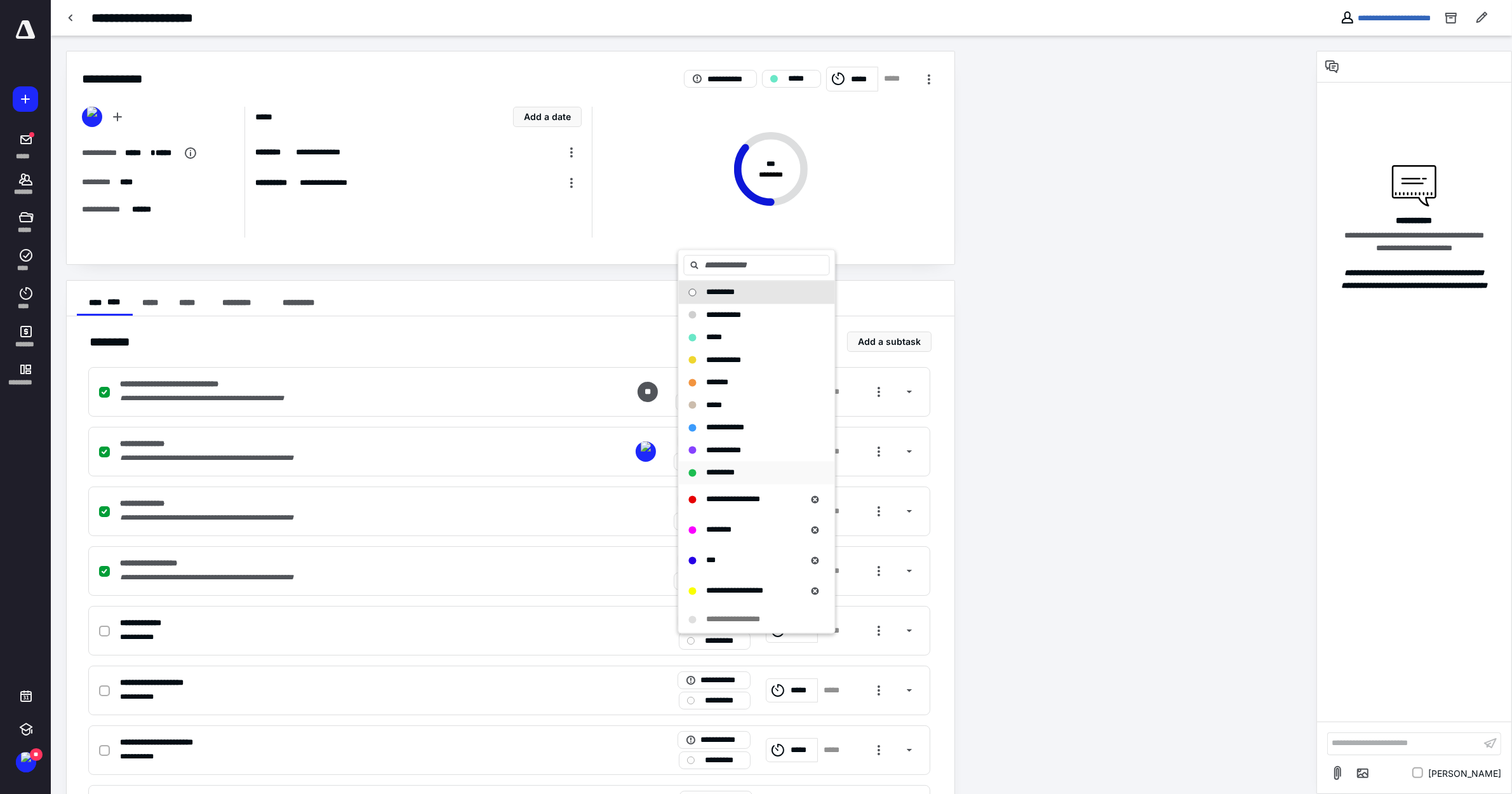 click on "*********" at bounding box center (721, 473) 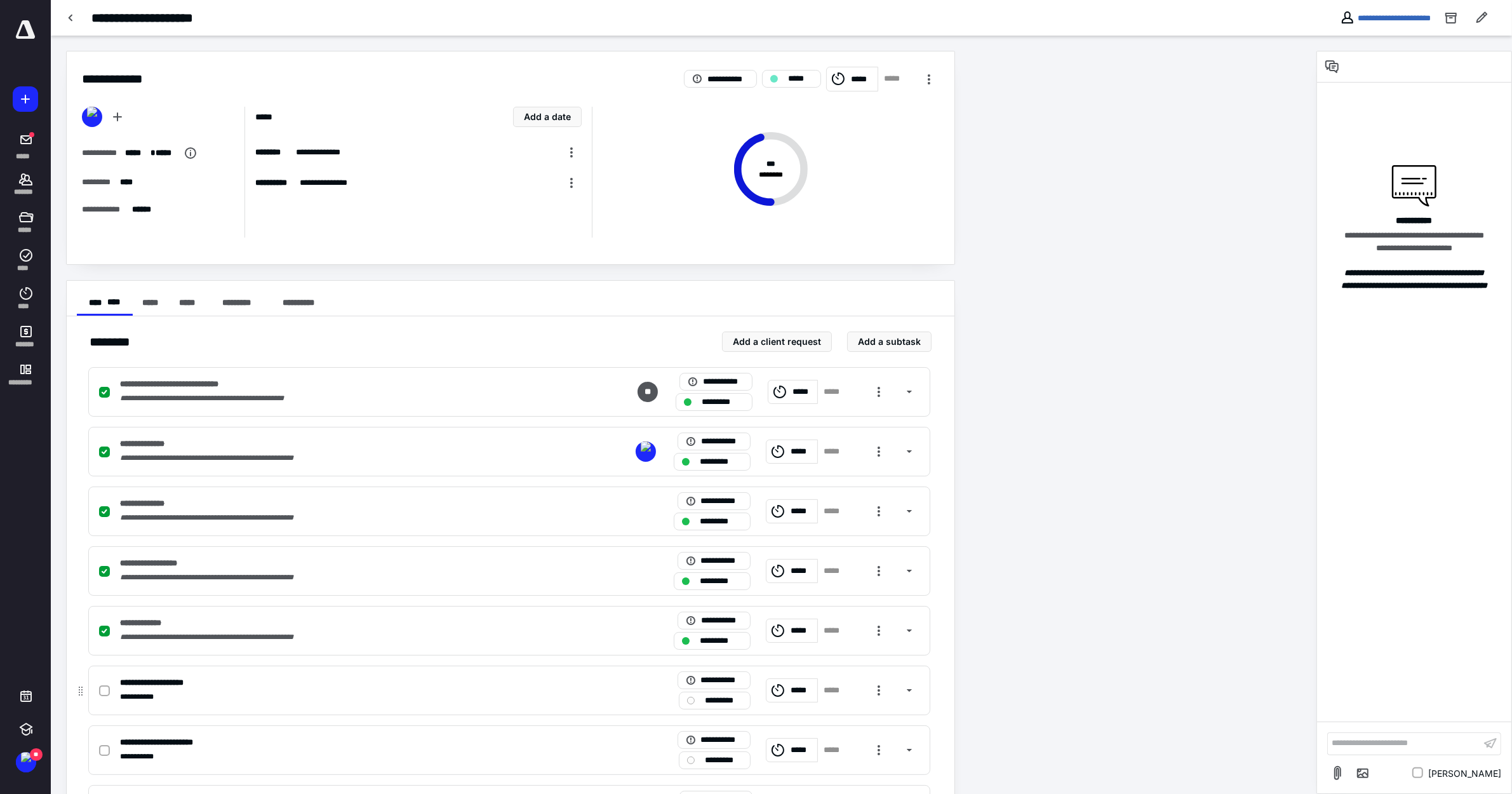 click on "*********" at bounding box center (723, 701) 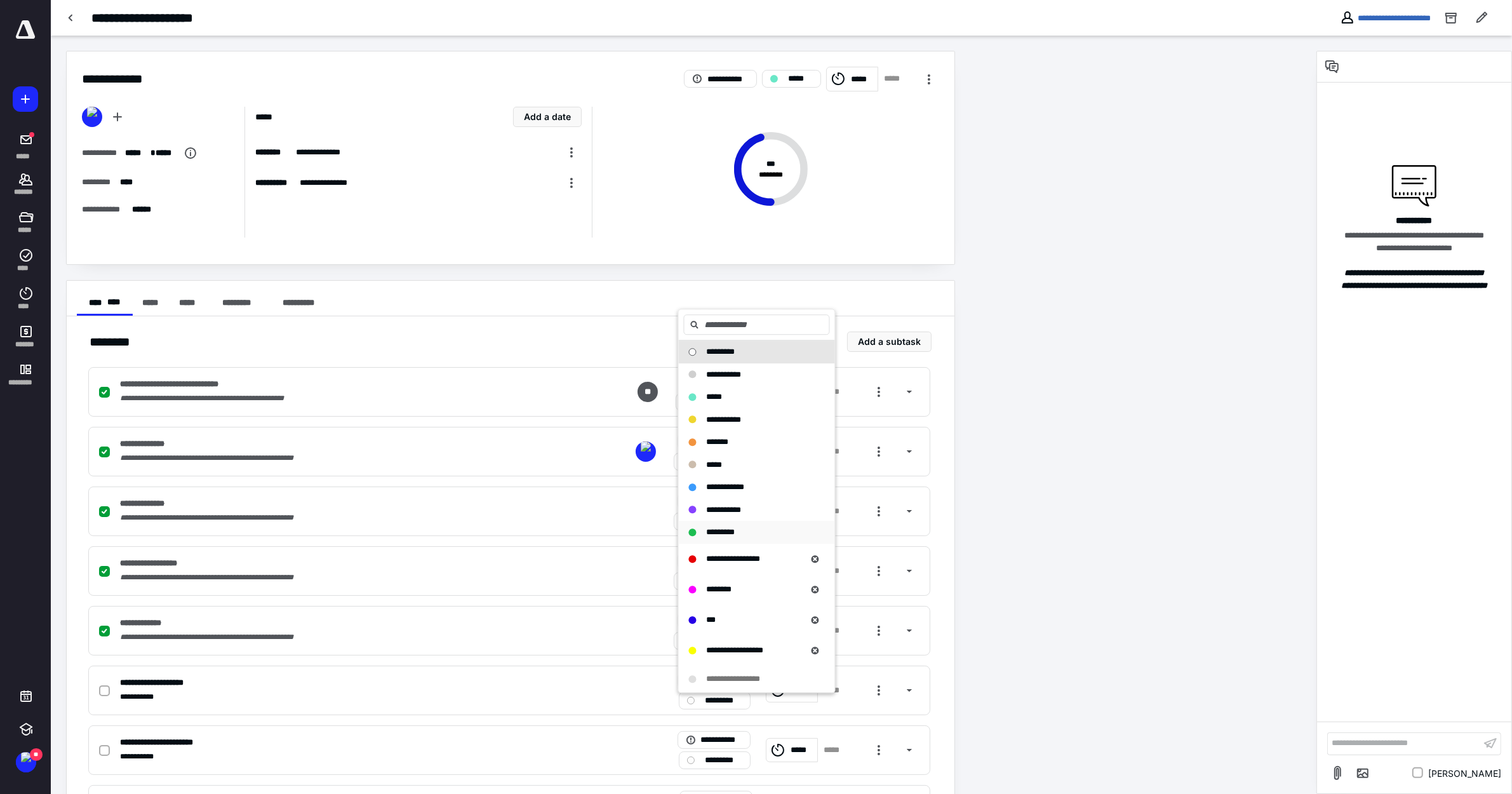 click on "*********" at bounding box center [721, 532] 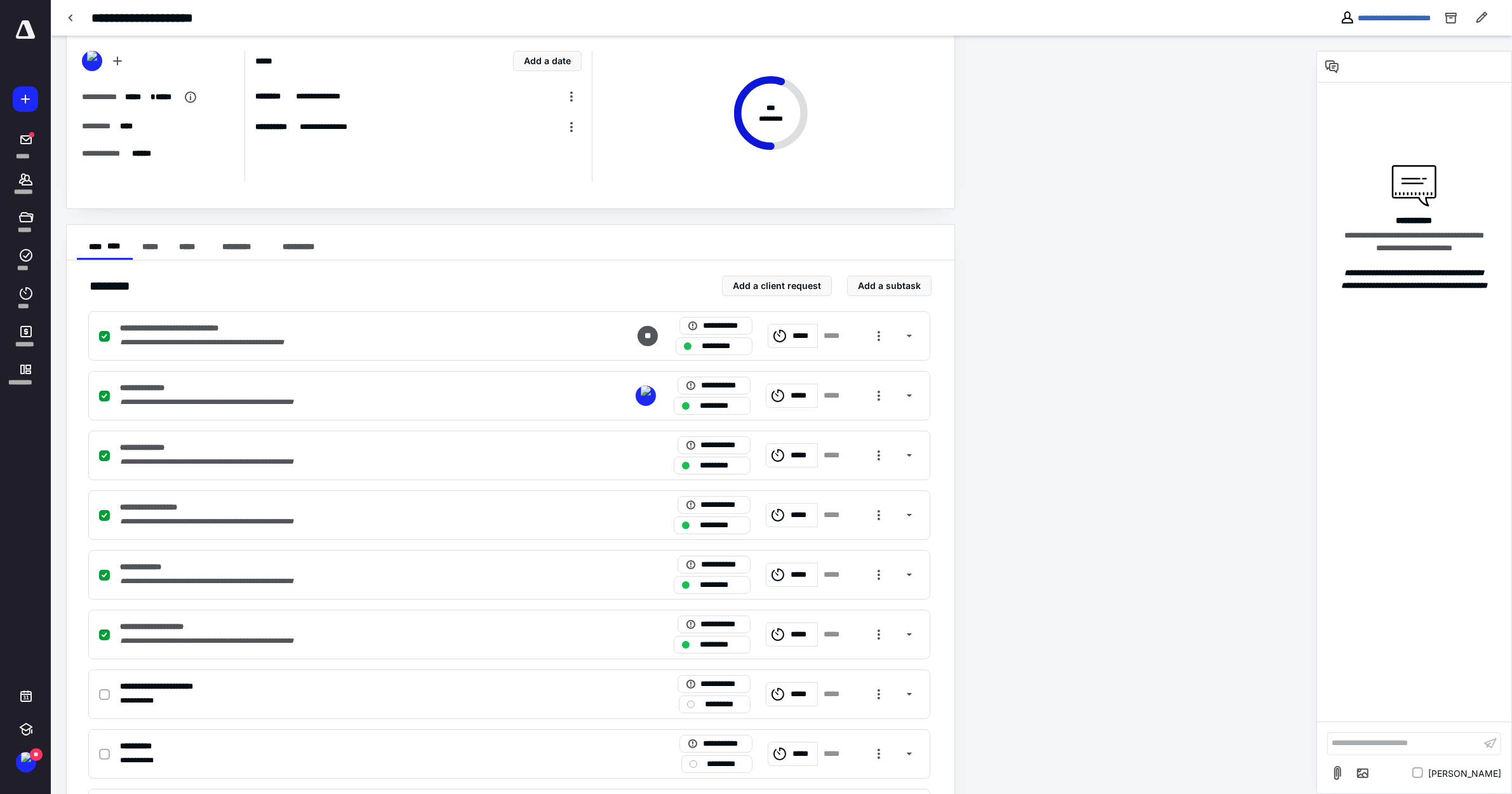 scroll, scrollTop: 238, scrollLeft: 0, axis: vertical 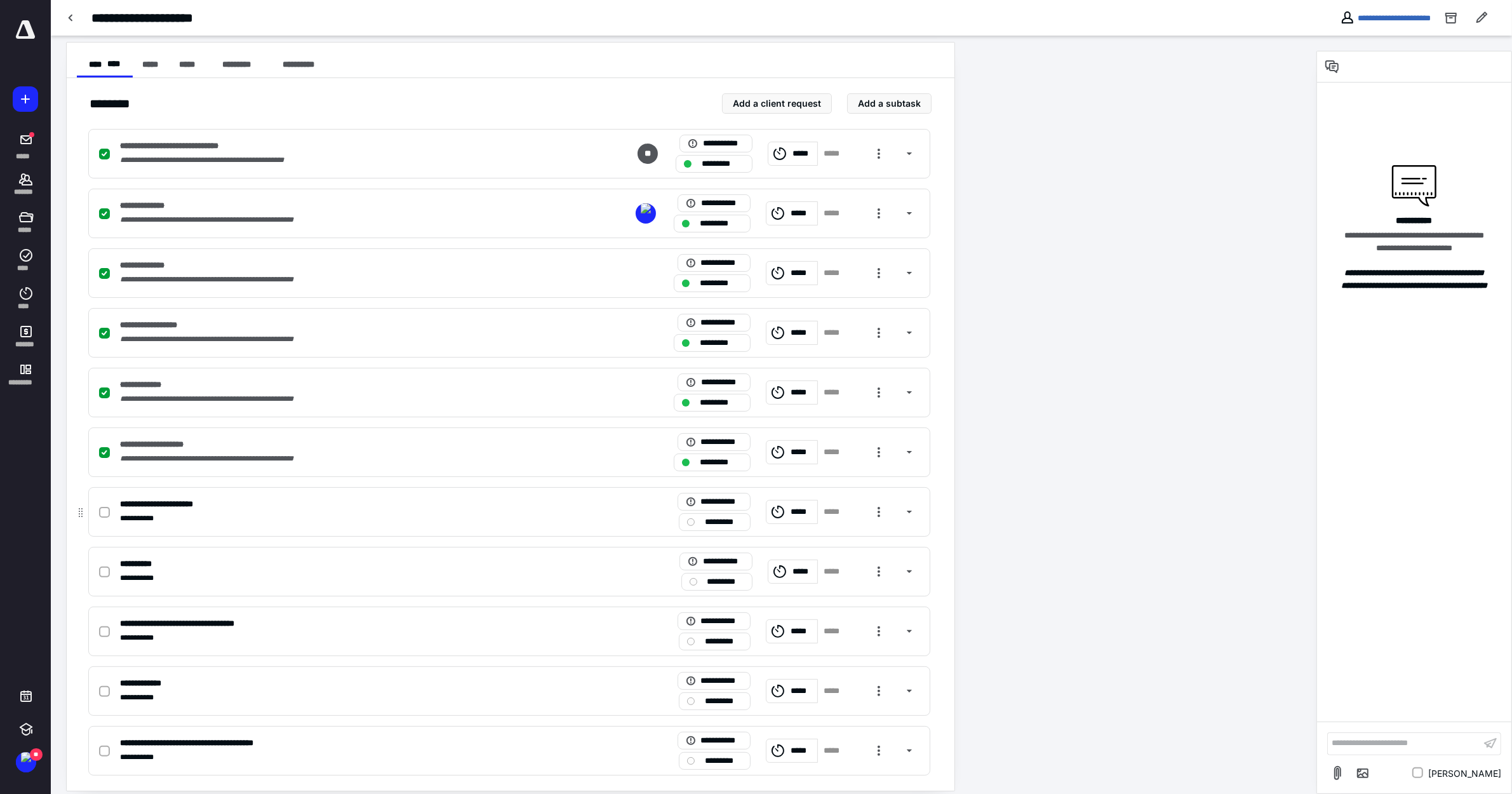 click on "*********" at bounding box center [723, 522] 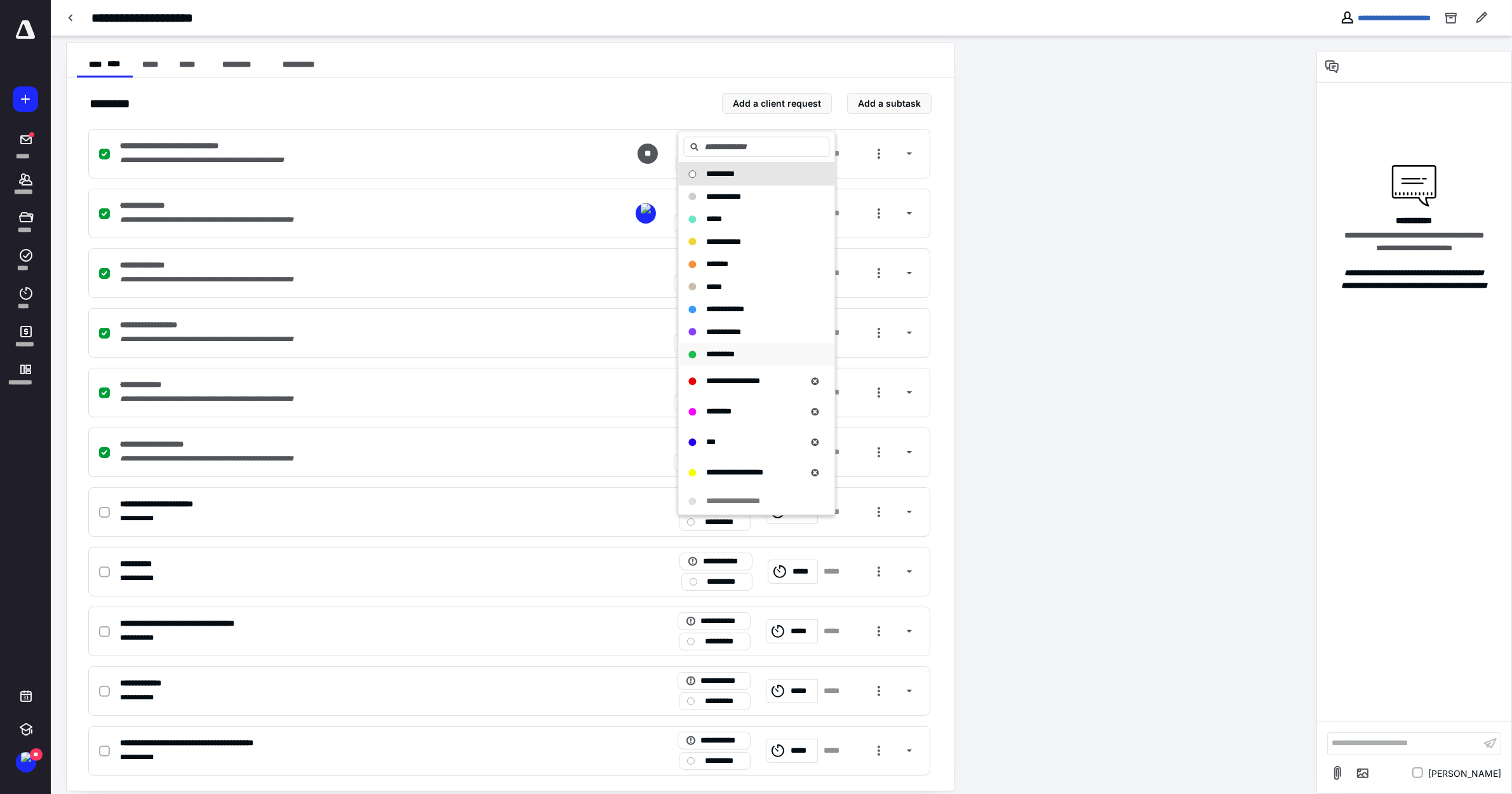 click on "*********" at bounding box center (721, 354) 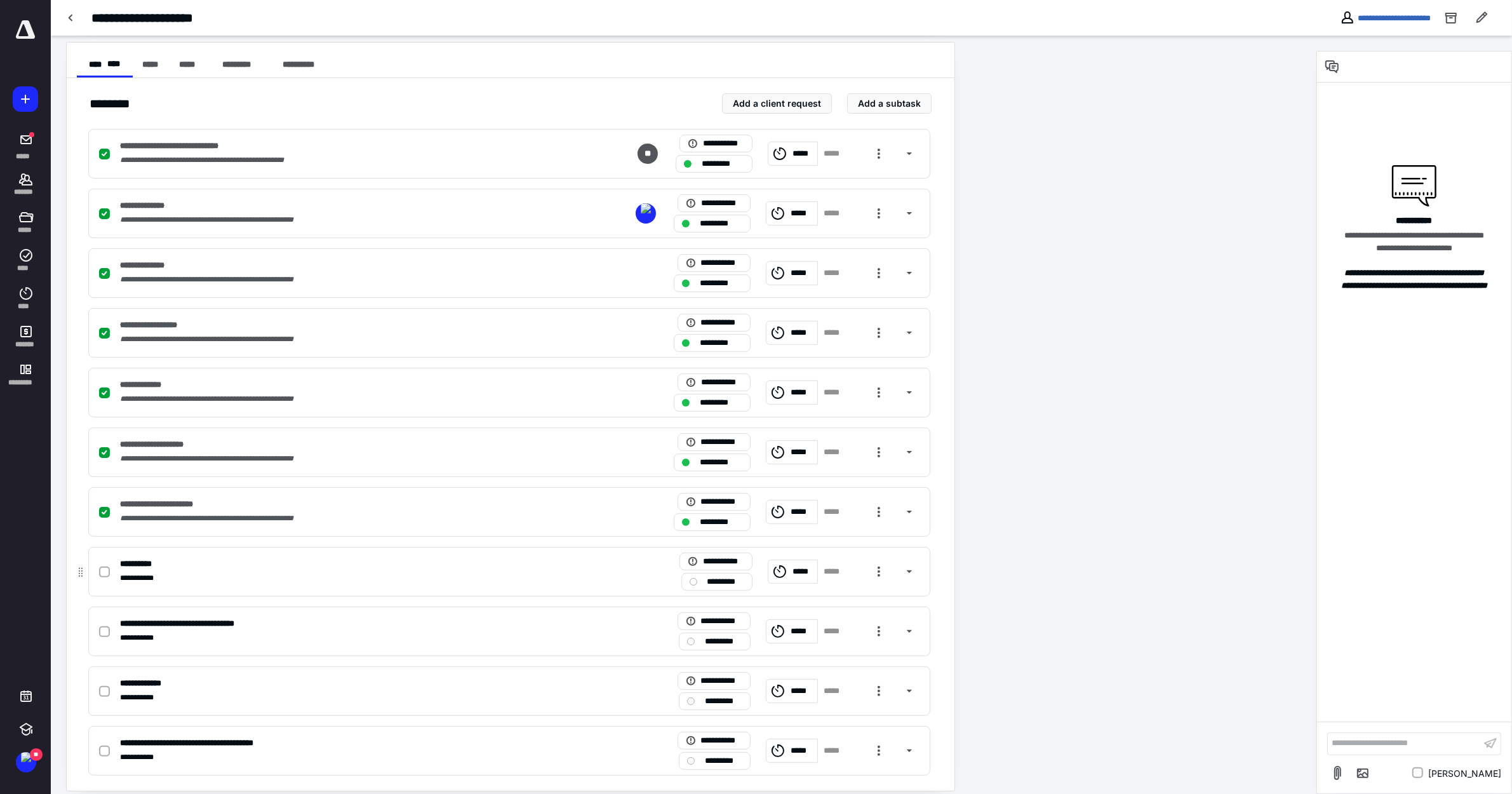 click on "*********" at bounding box center (726, 582) 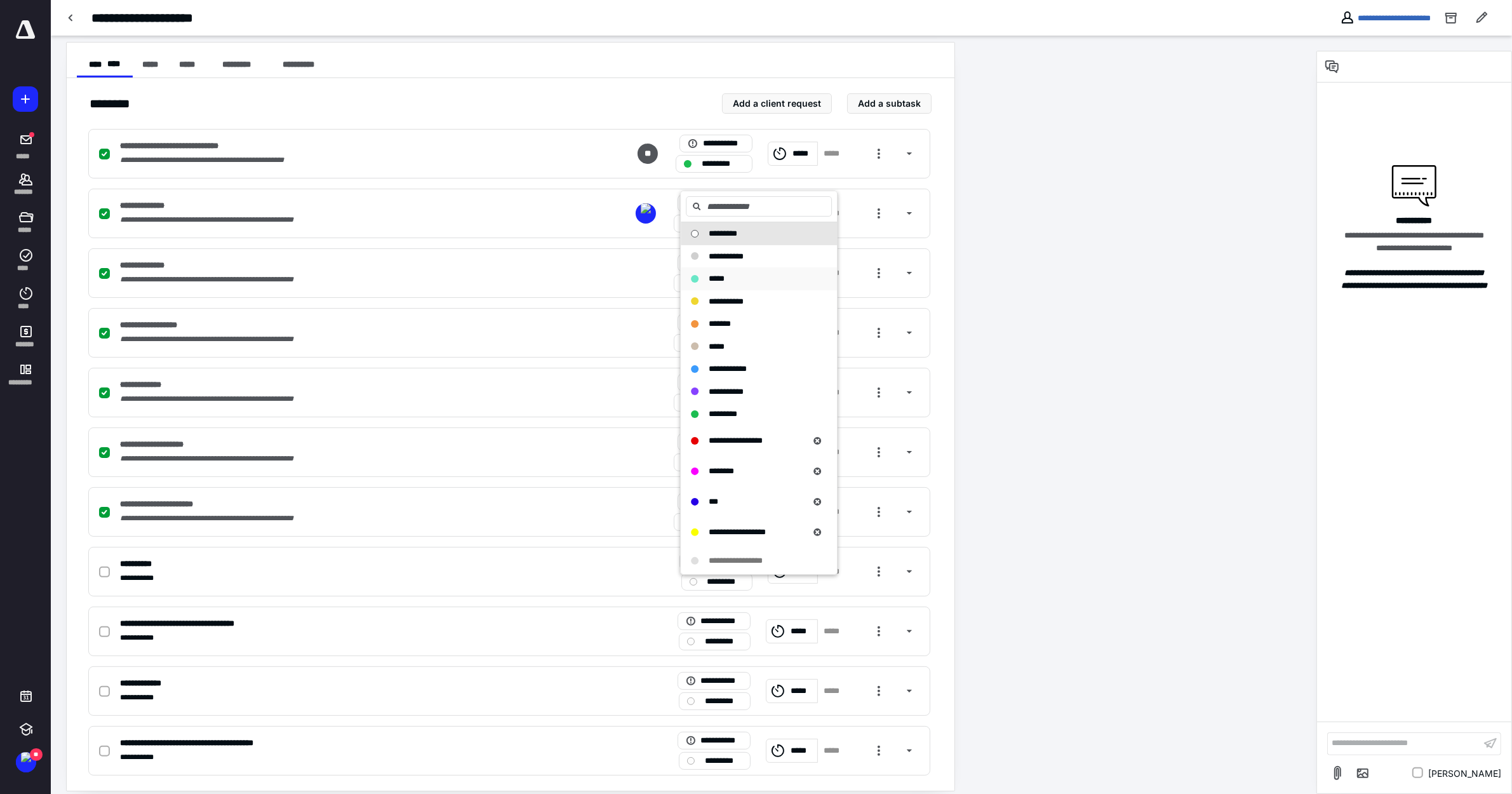 click on "*****" at bounding box center [759, 279] 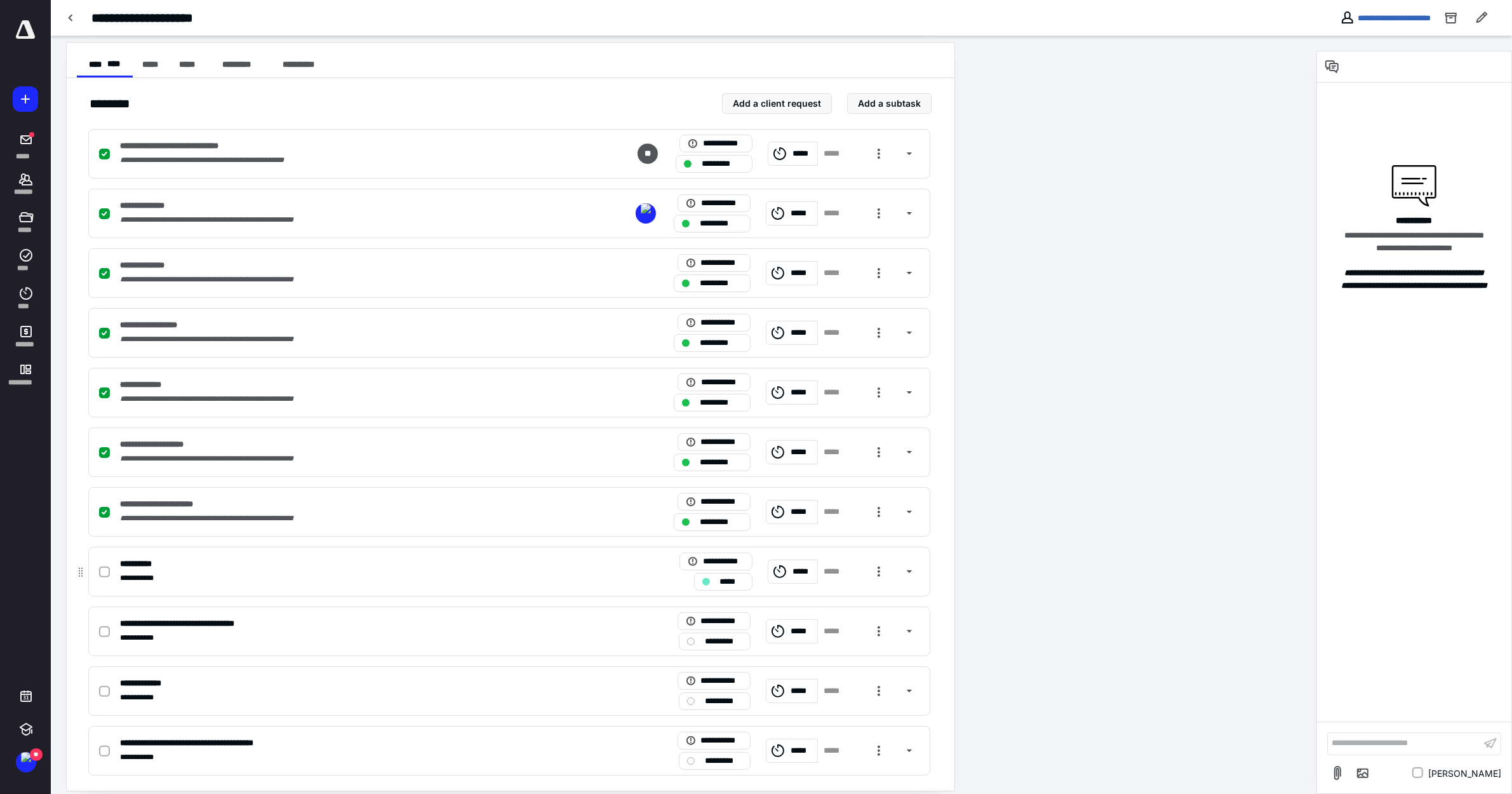 click on "**********" at bounding box center (342, 564) 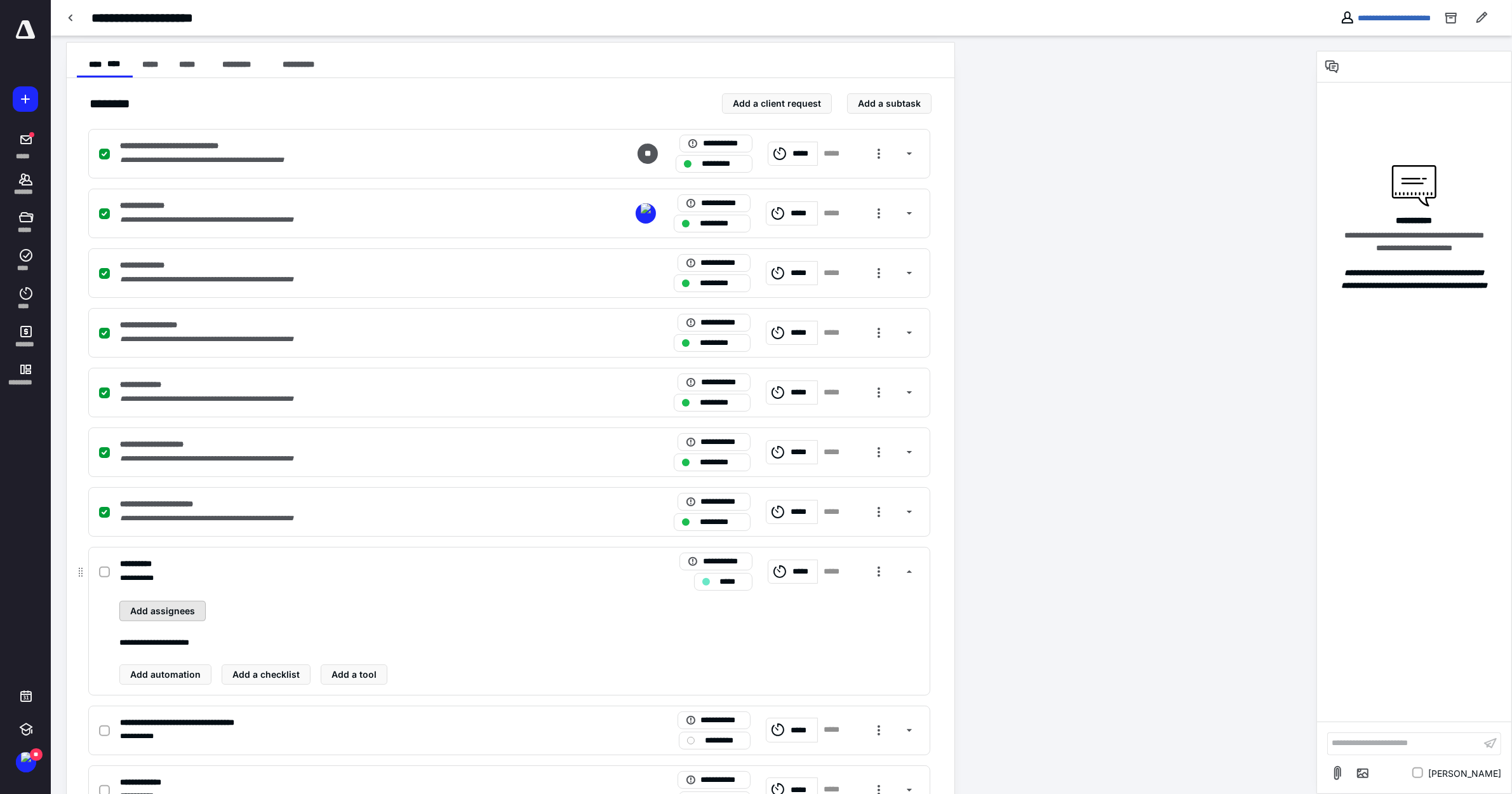 click on "Add assignees" at bounding box center (163, 611) 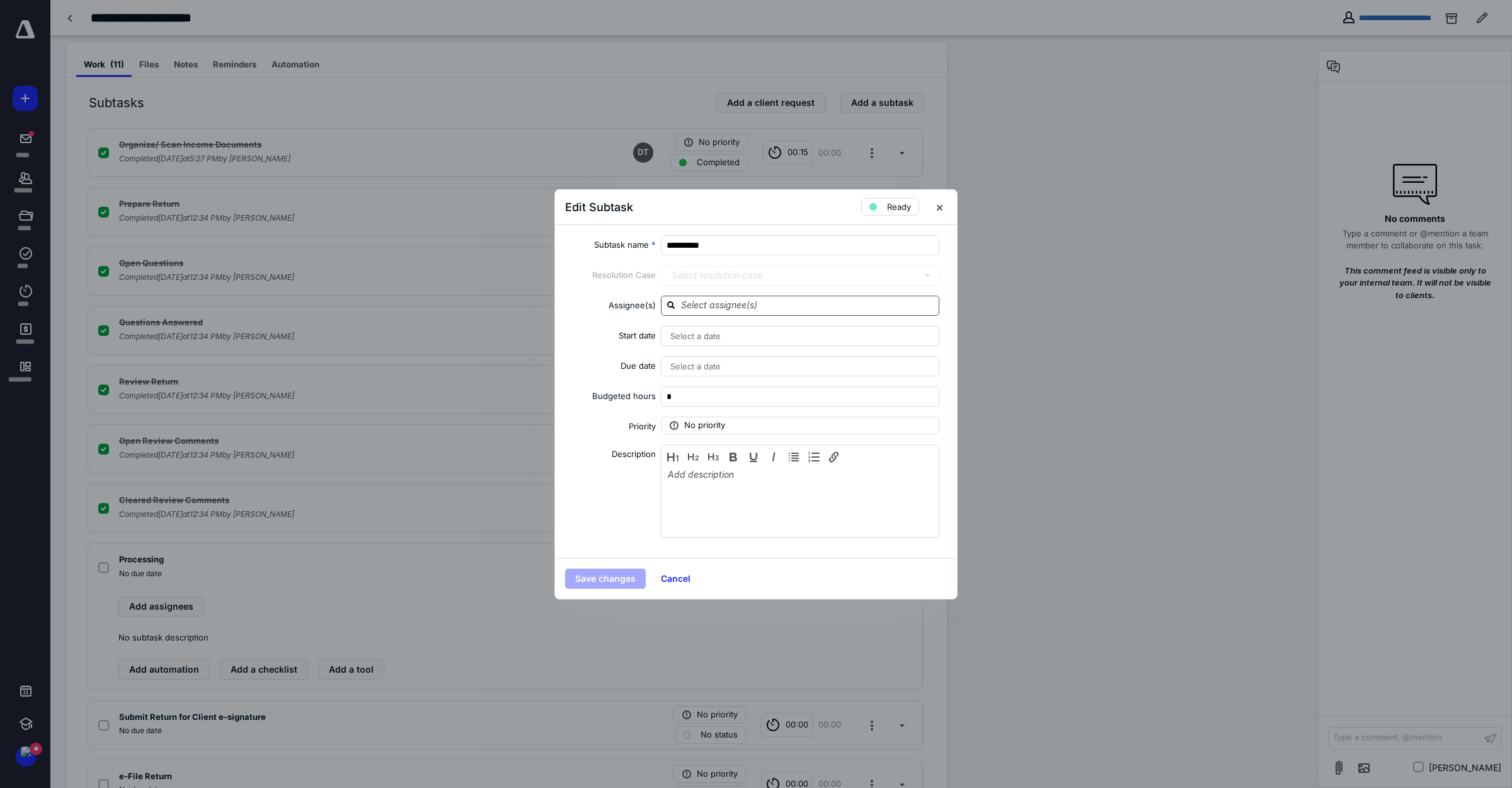 click at bounding box center [808, 305] 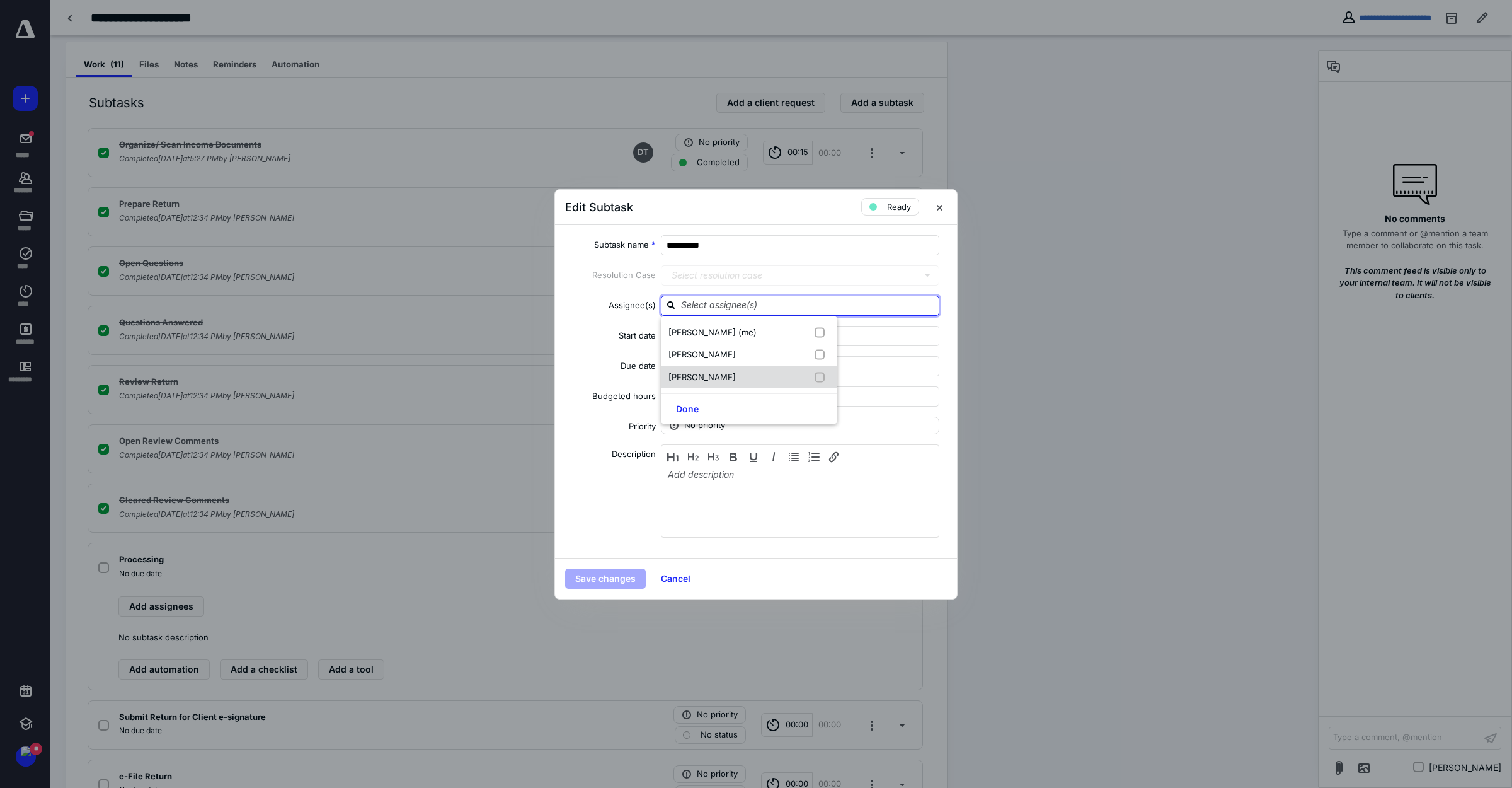 click on "[PERSON_NAME]" at bounding box center [702, 376] 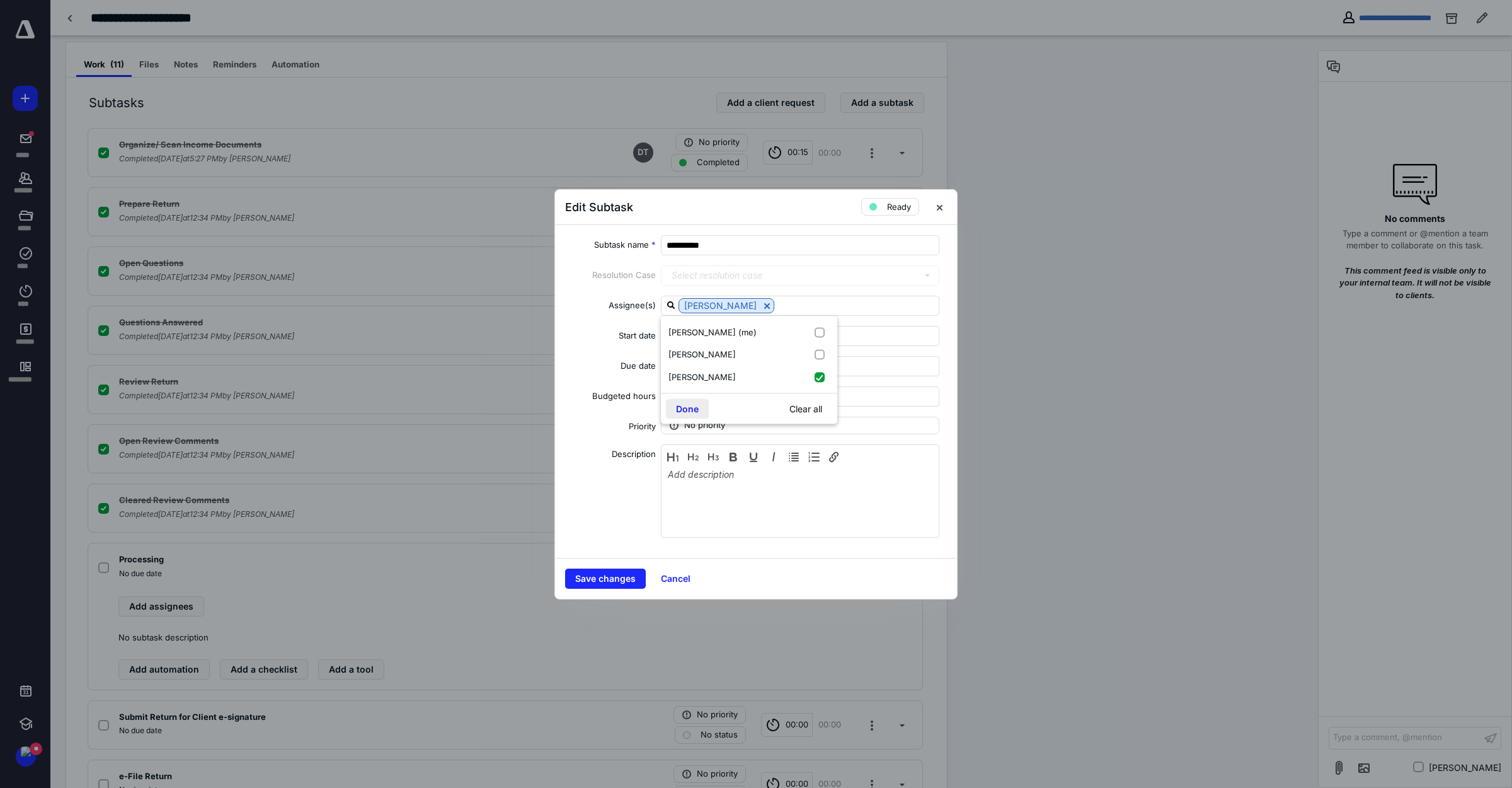 click on "Done" at bounding box center (687, 409) 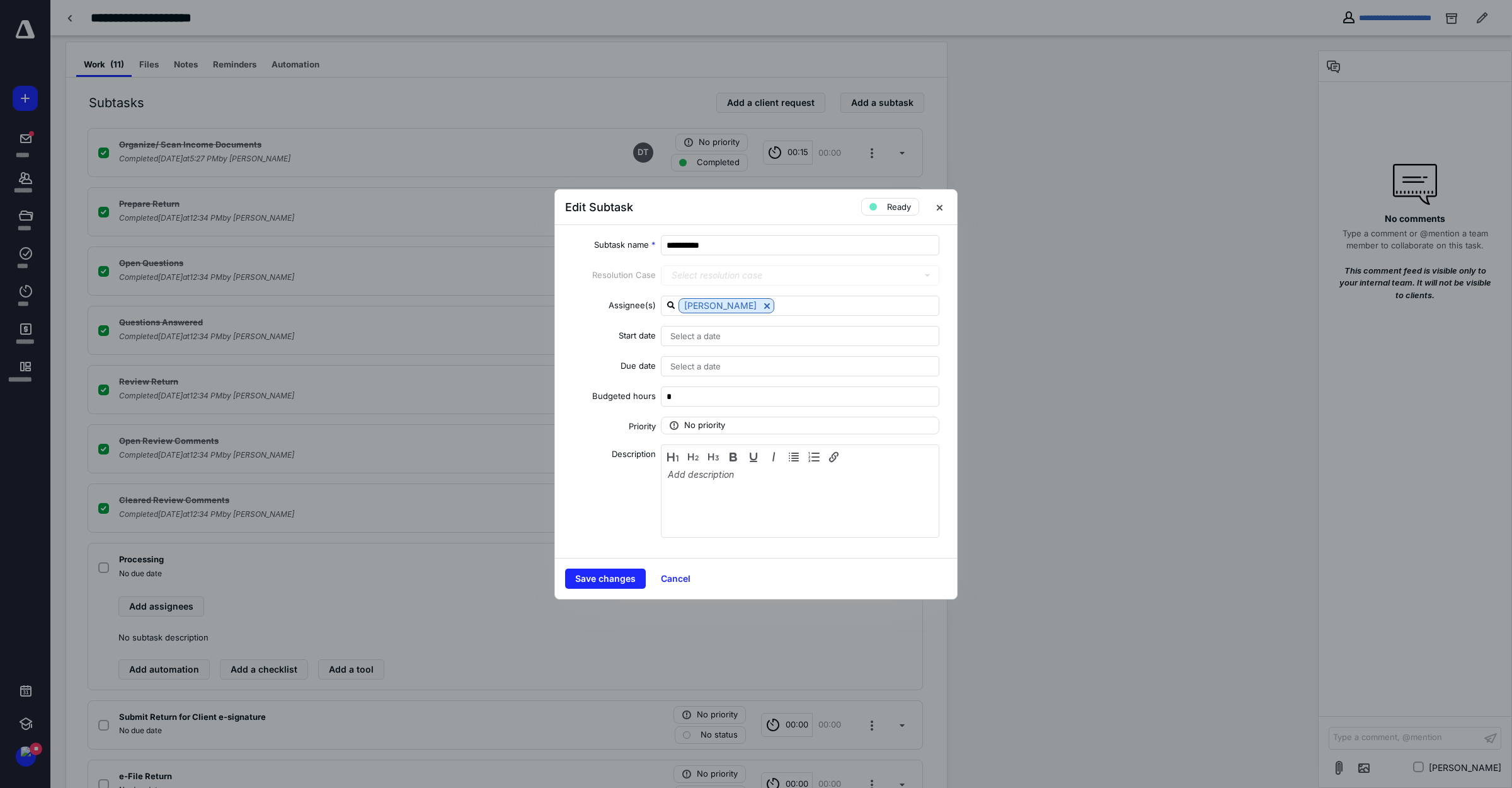 click on "Select a date" at bounding box center [800, 336] 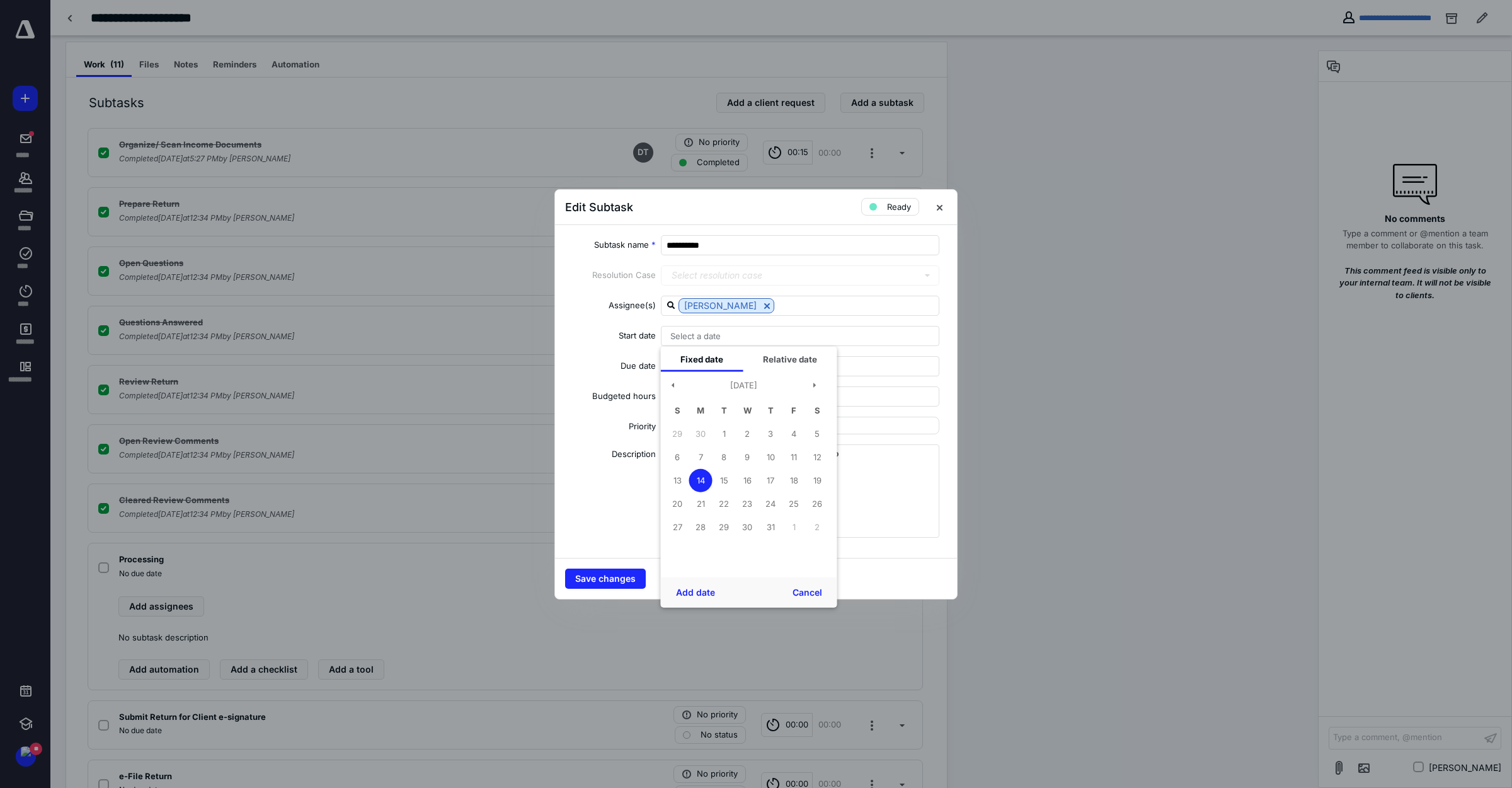 click on "14" at bounding box center (701, 480) 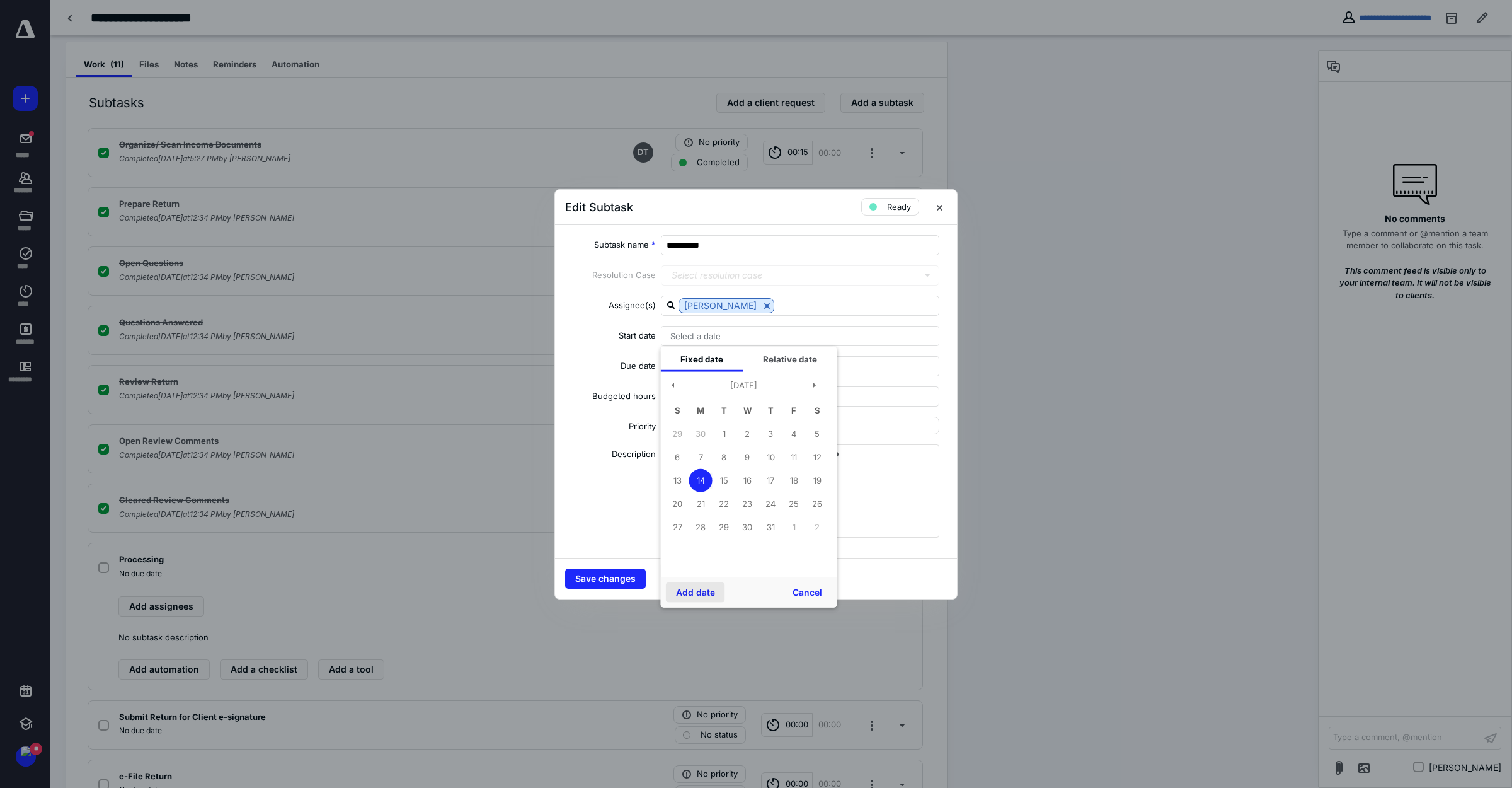 click on "Add date" at bounding box center [696, 592] 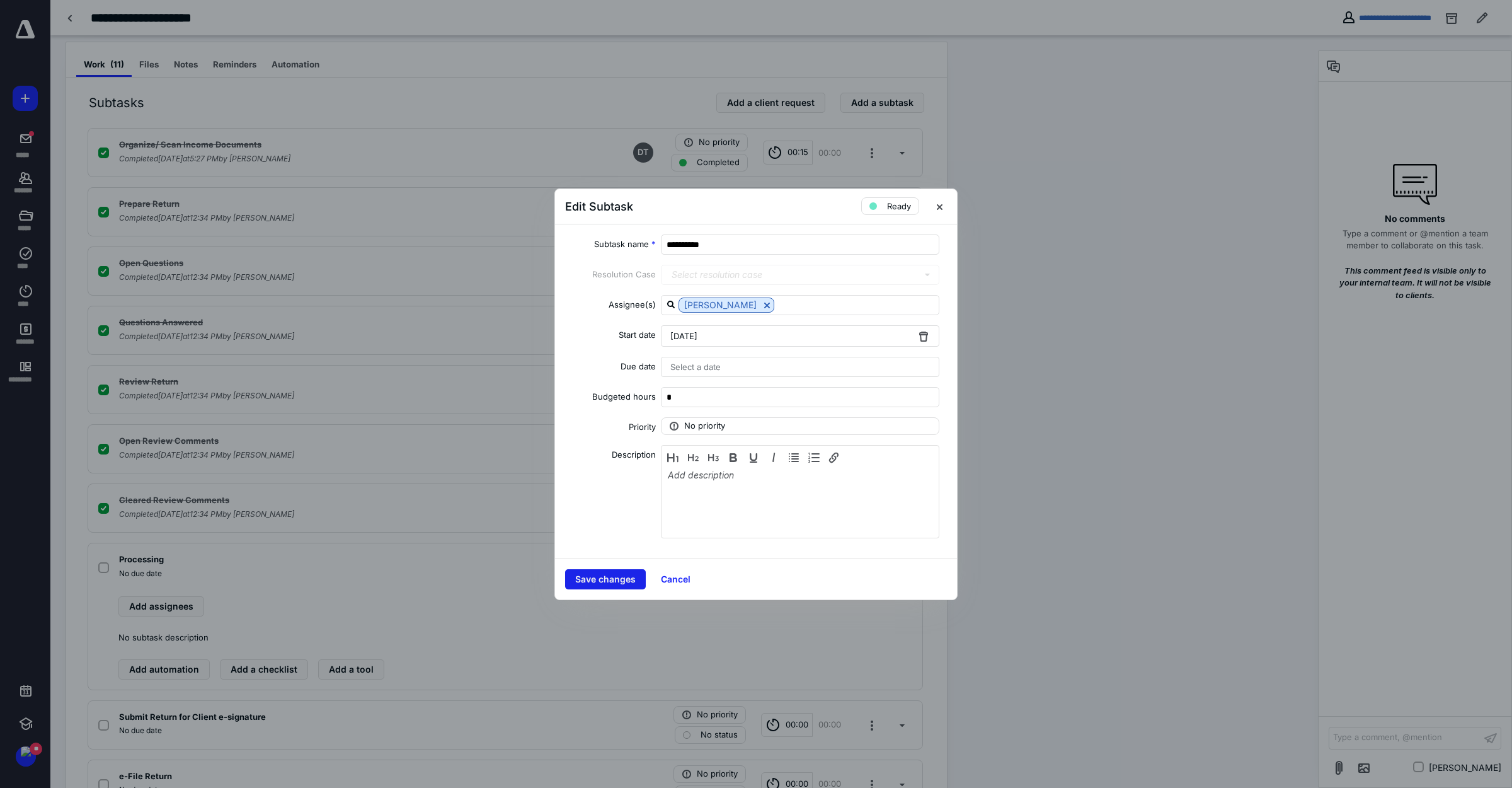 click on "Save changes" at bounding box center [605, 579] 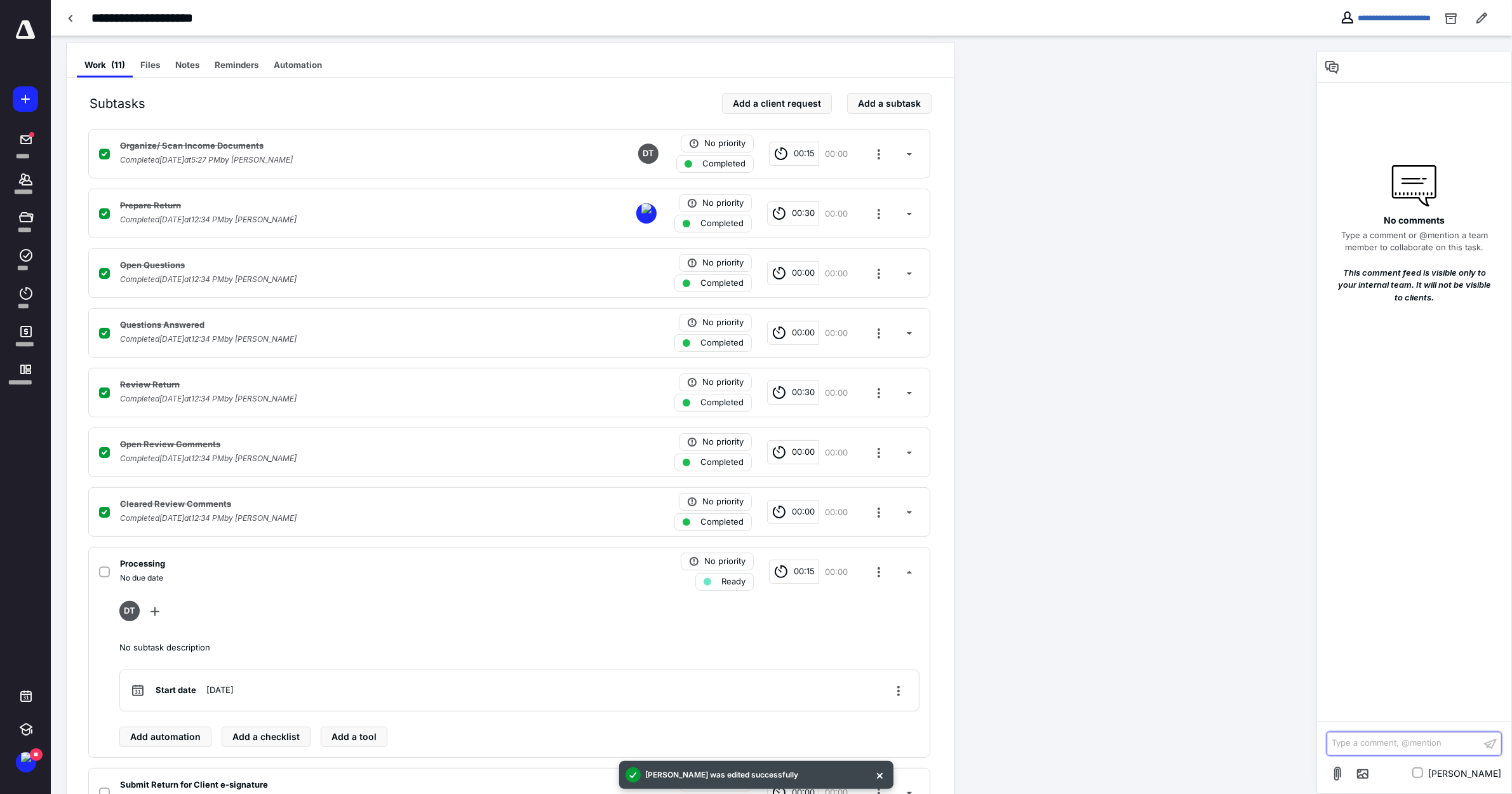 click on "Type a comment, @mention ﻿" at bounding box center [1404, 743] 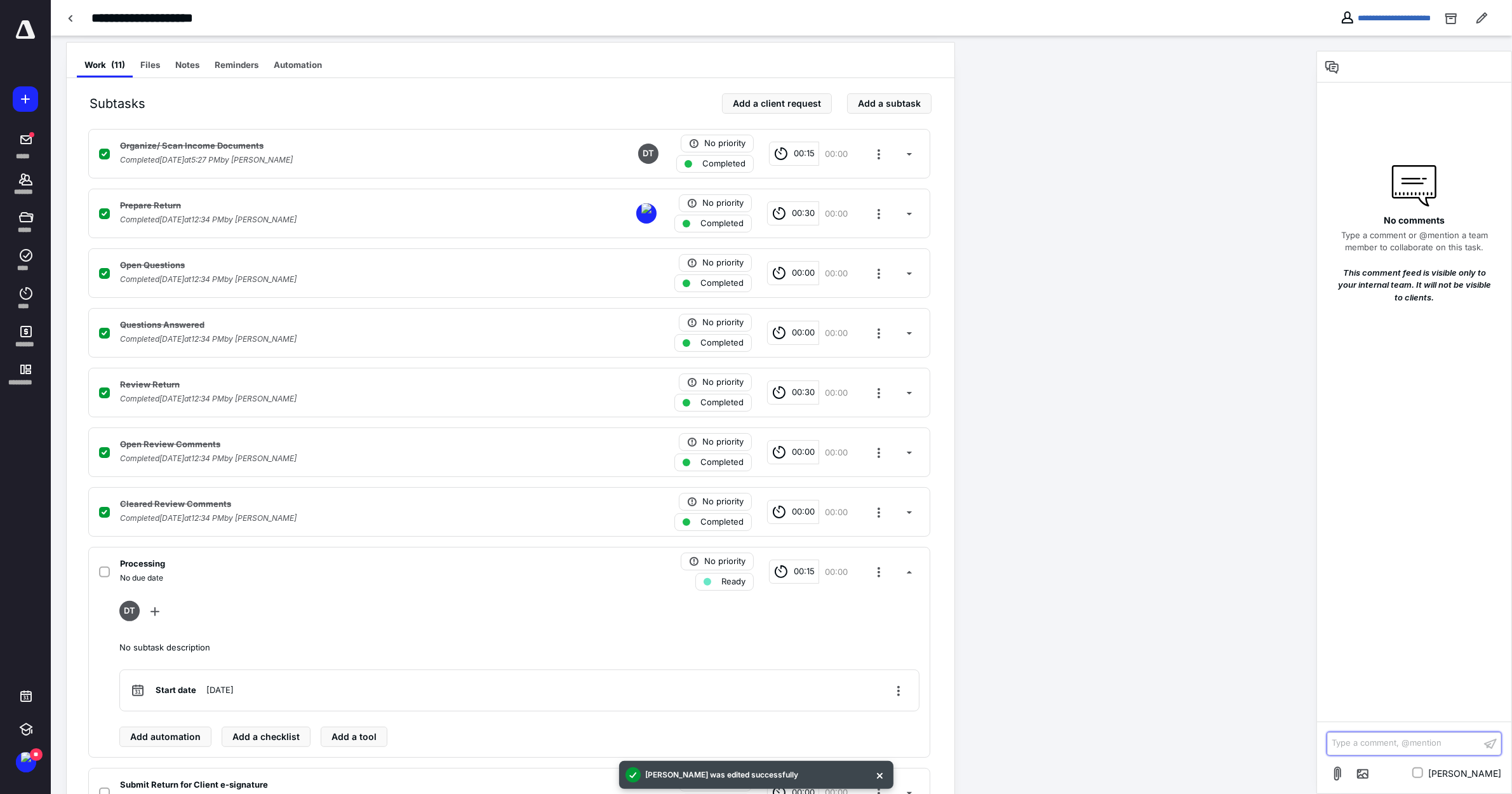 scroll, scrollTop: 427, scrollLeft: 0, axis: vertical 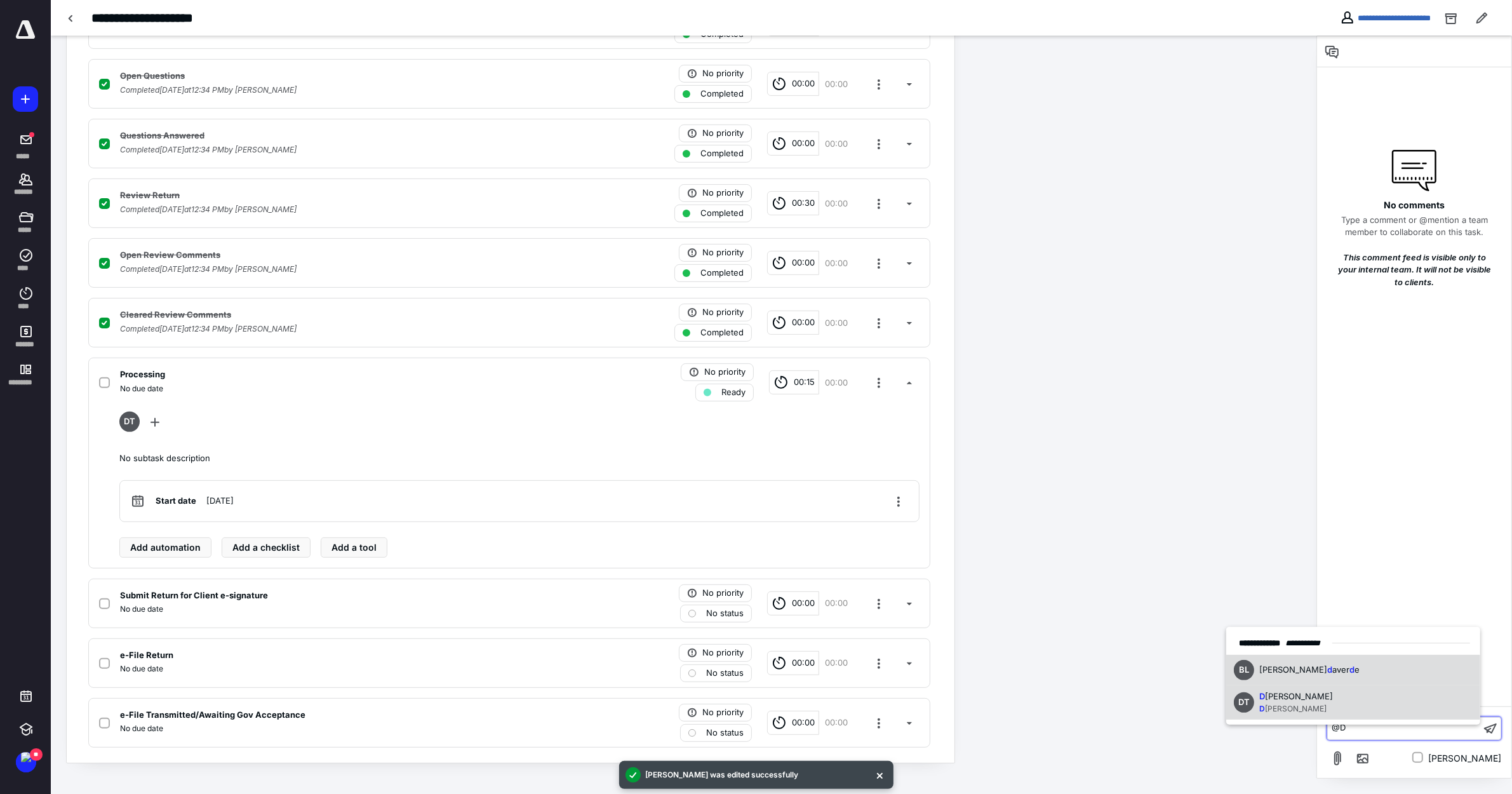 click on "DT D [PERSON_NAME] D [PERSON_NAME]" at bounding box center [1353, 703] 